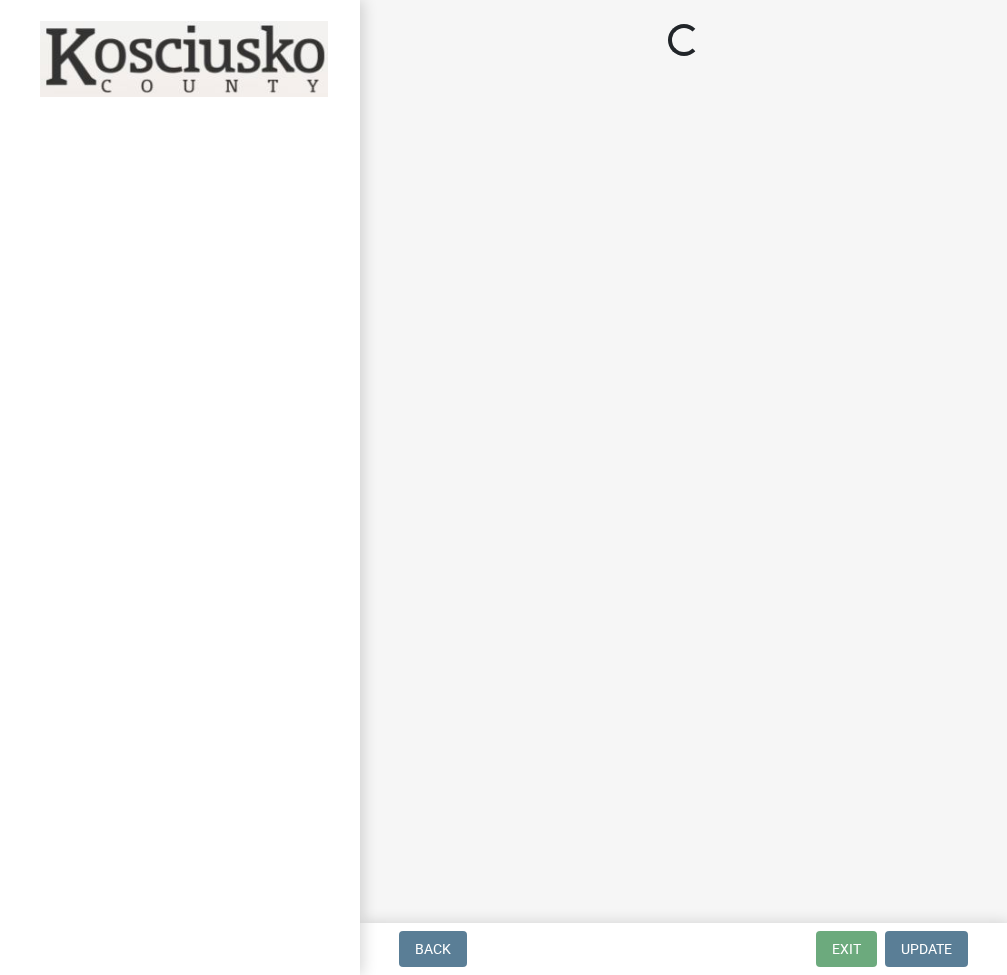 scroll, scrollTop: 0, scrollLeft: 0, axis: both 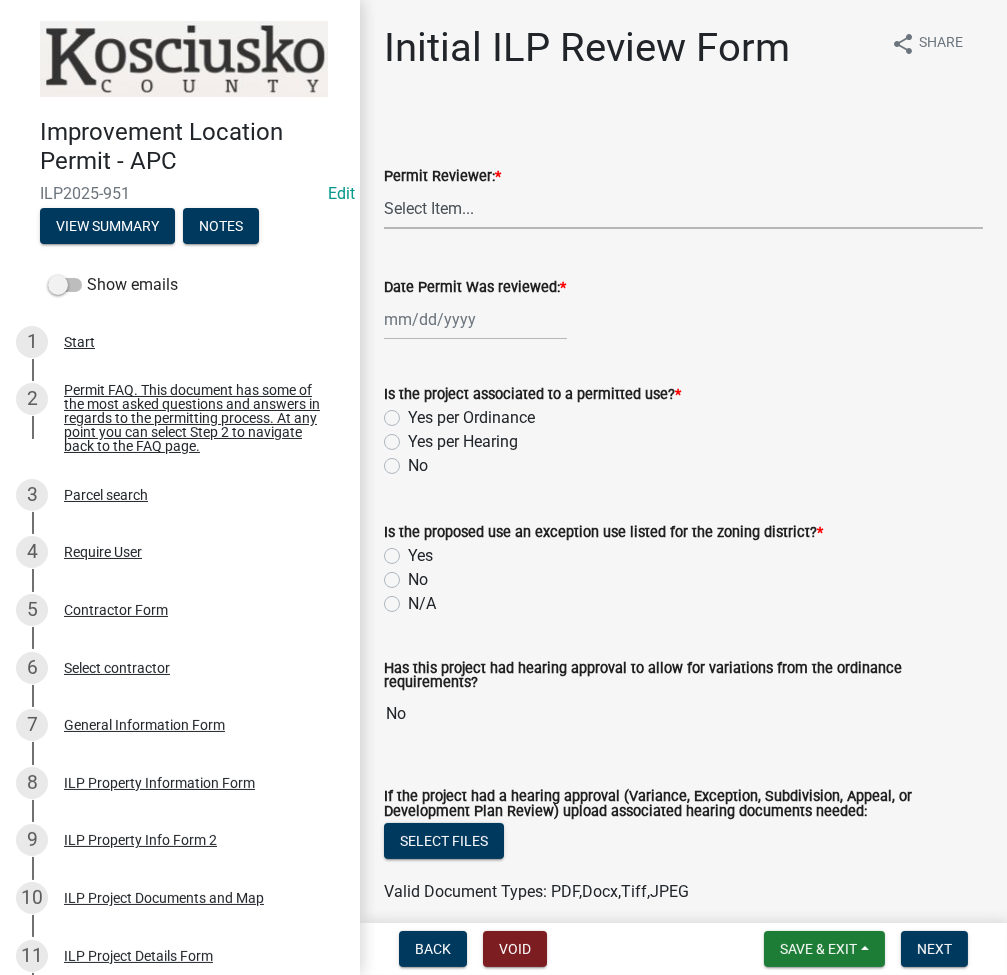 click on "Select Item...   MMS   LT   AT   CS   AH   Vacant" at bounding box center [683, 208] 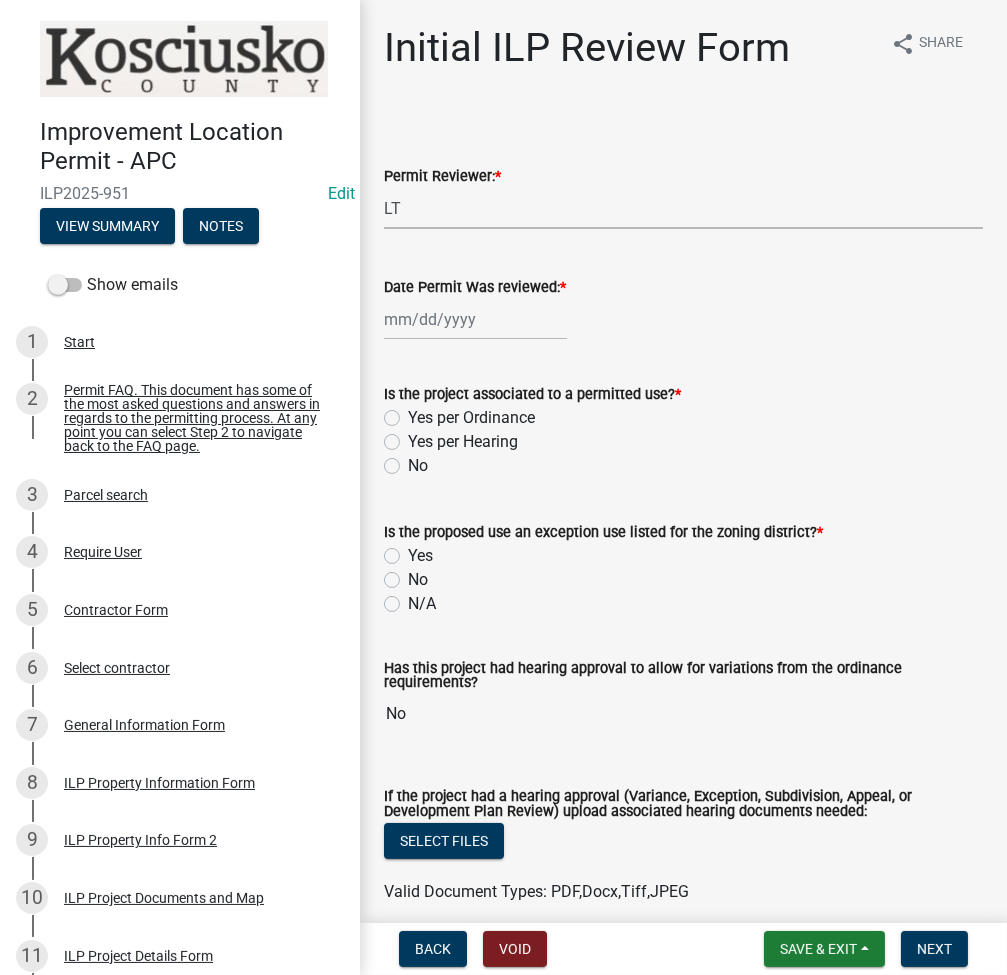 click on "Select Item...   MMS   LT   AT   CS   AH   Vacant" at bounding box center (683, 208) 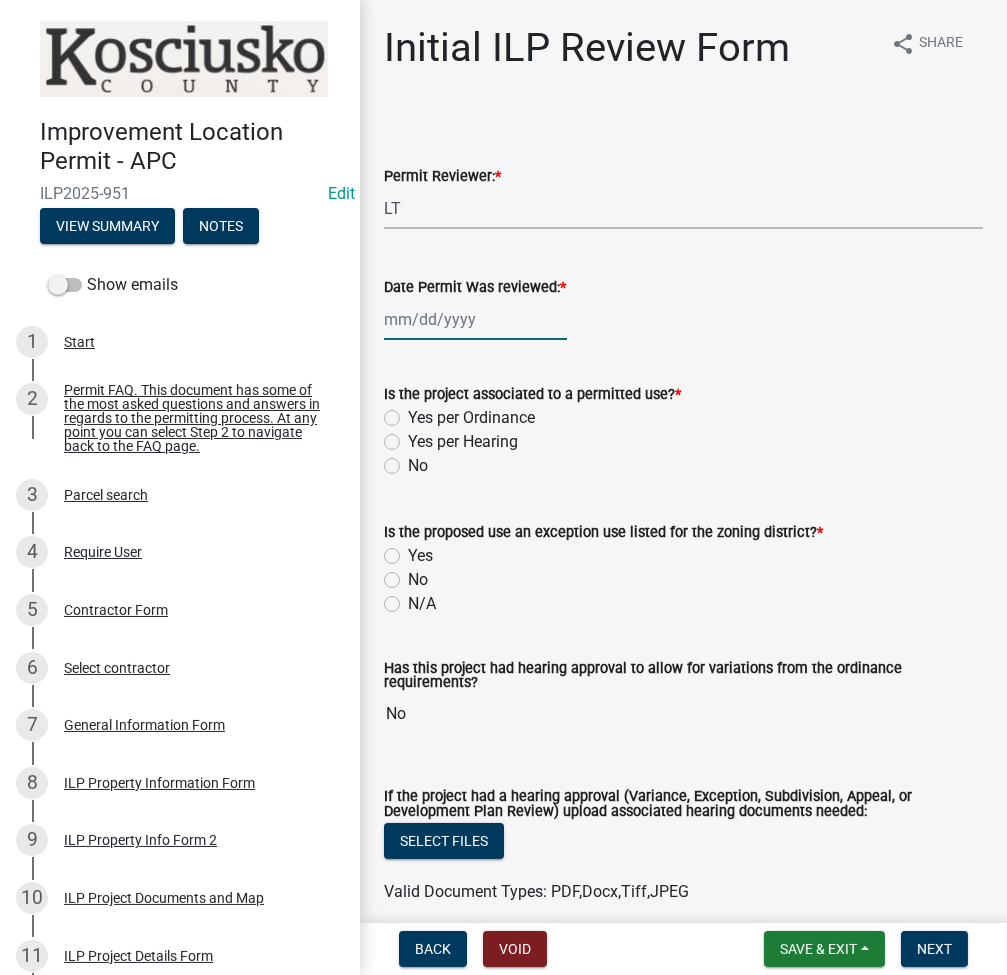 click 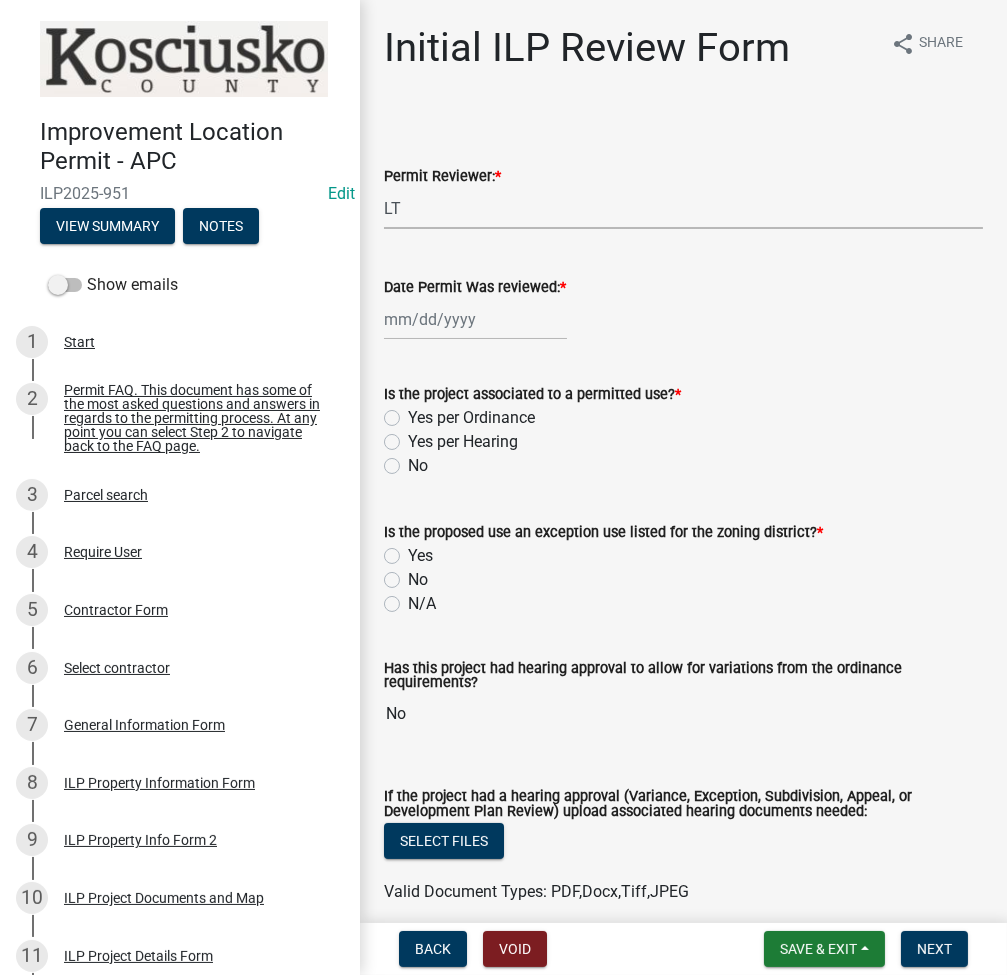 select on "8" 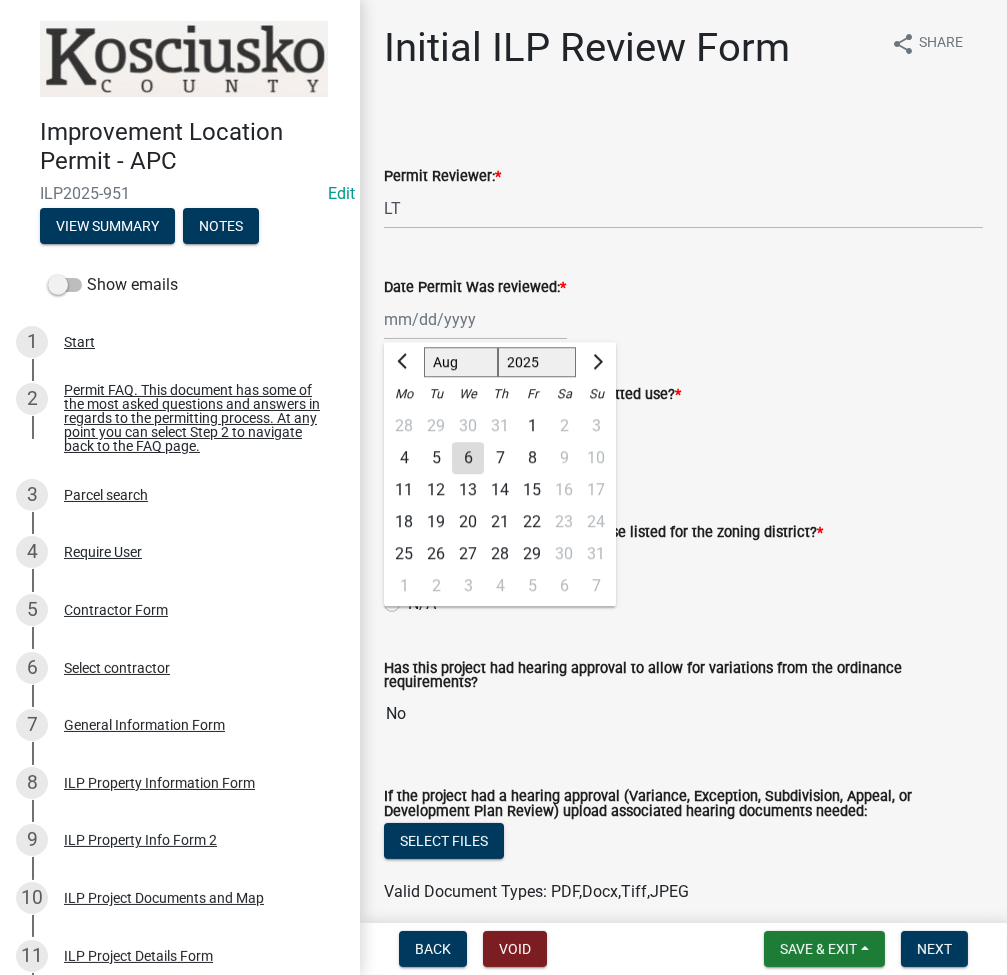 click on "6" 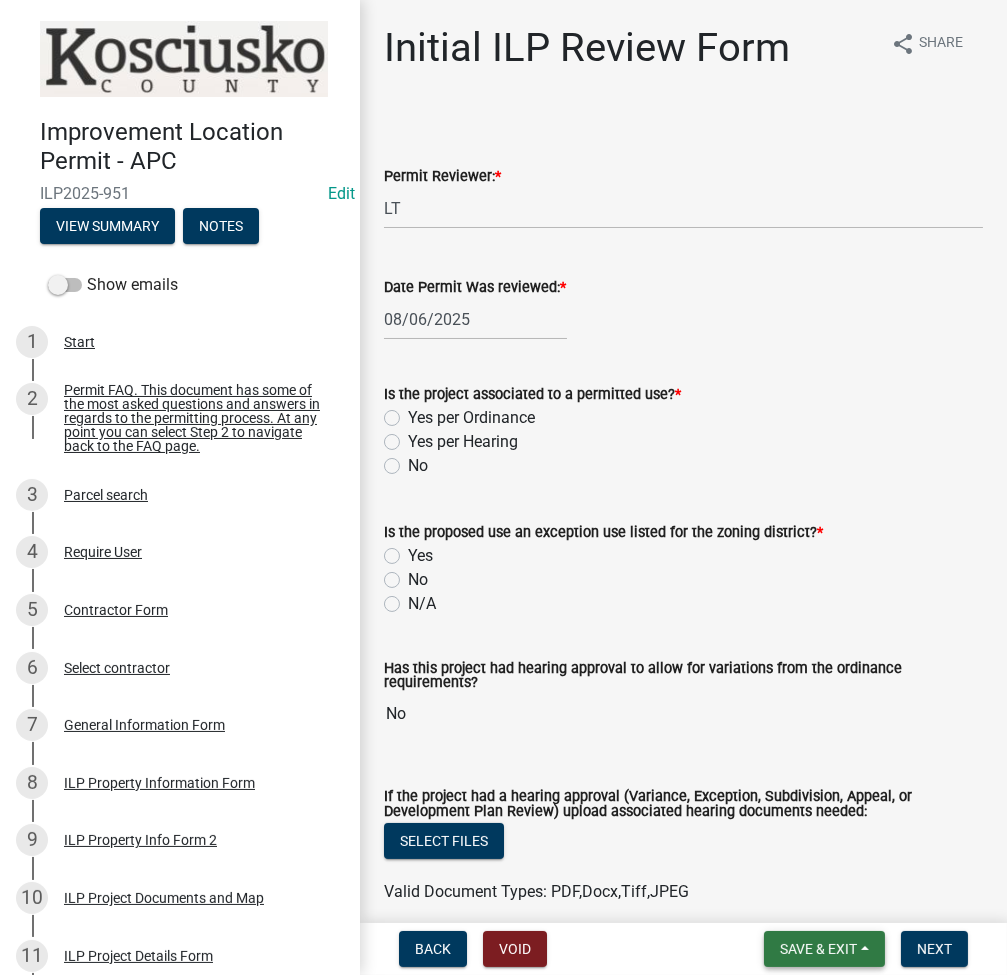 click on "Save & Exit" at bounding box center (824, 949) 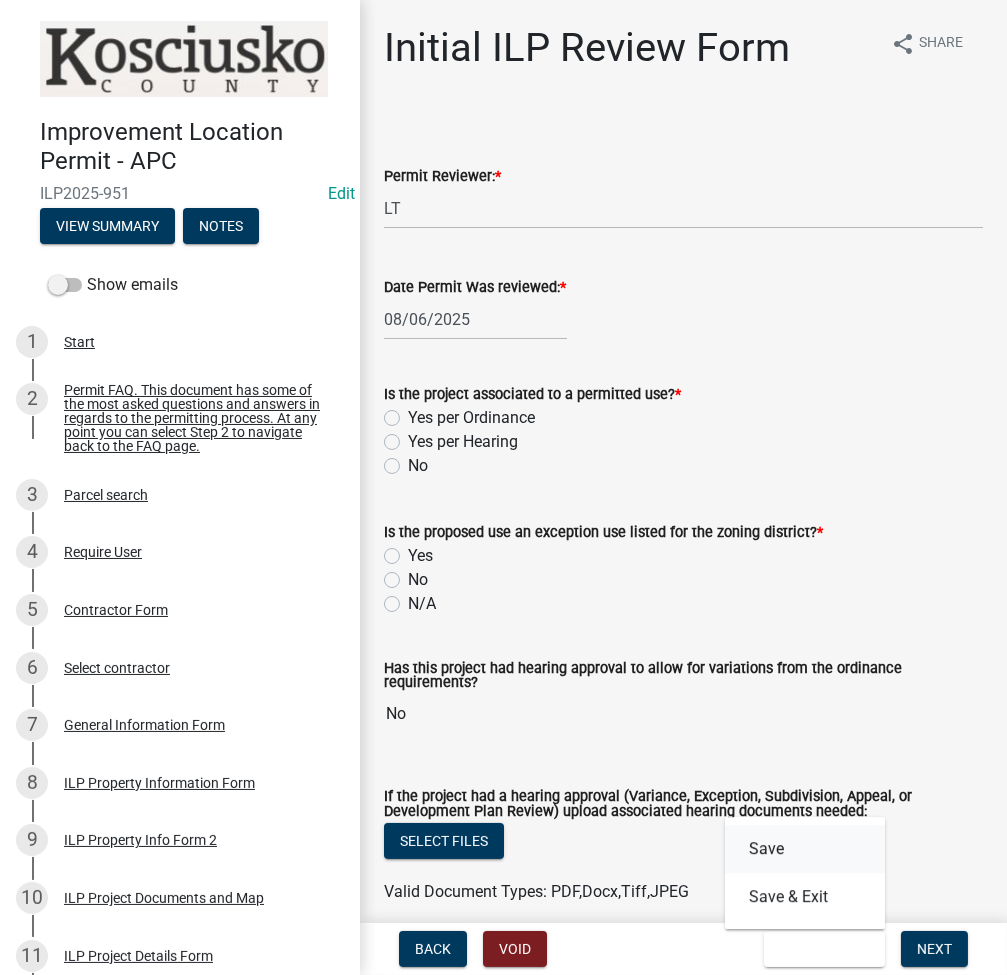 click on "Save" at bounding box center [805, 849] 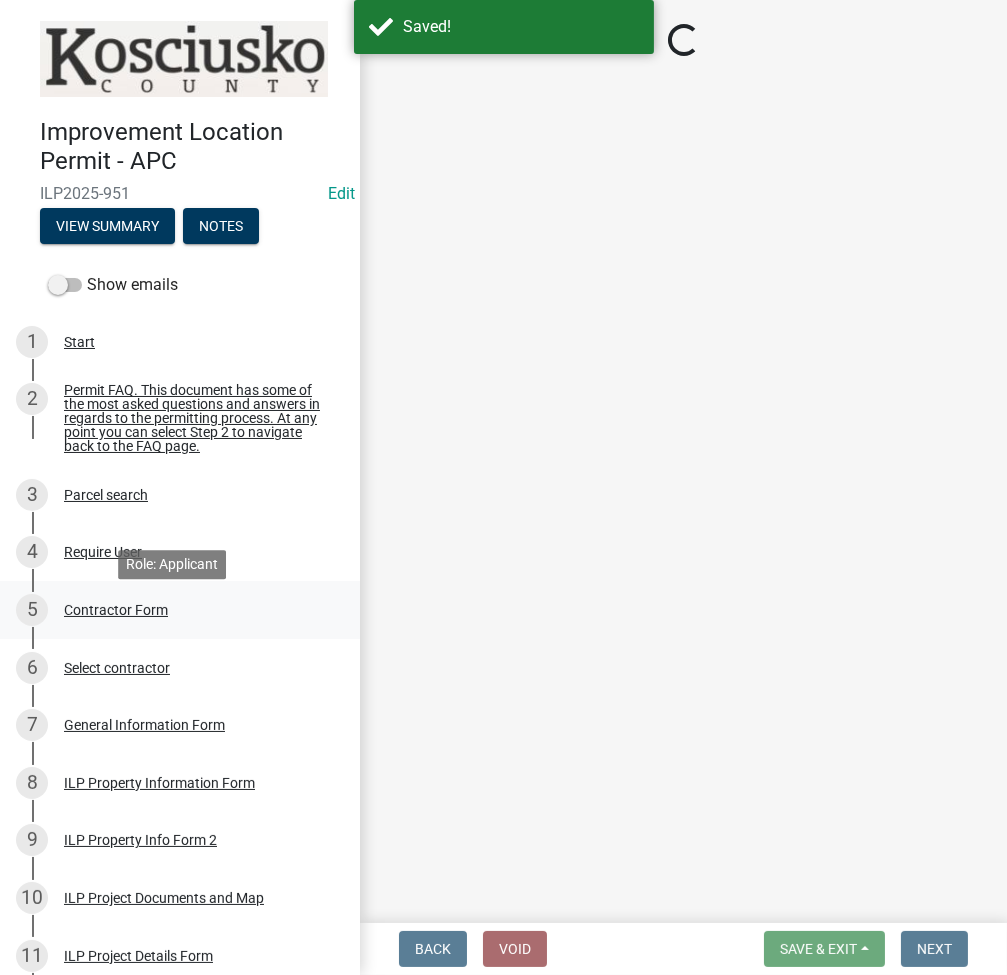 click on "Contractor Form" at bounding box center [116, 610] 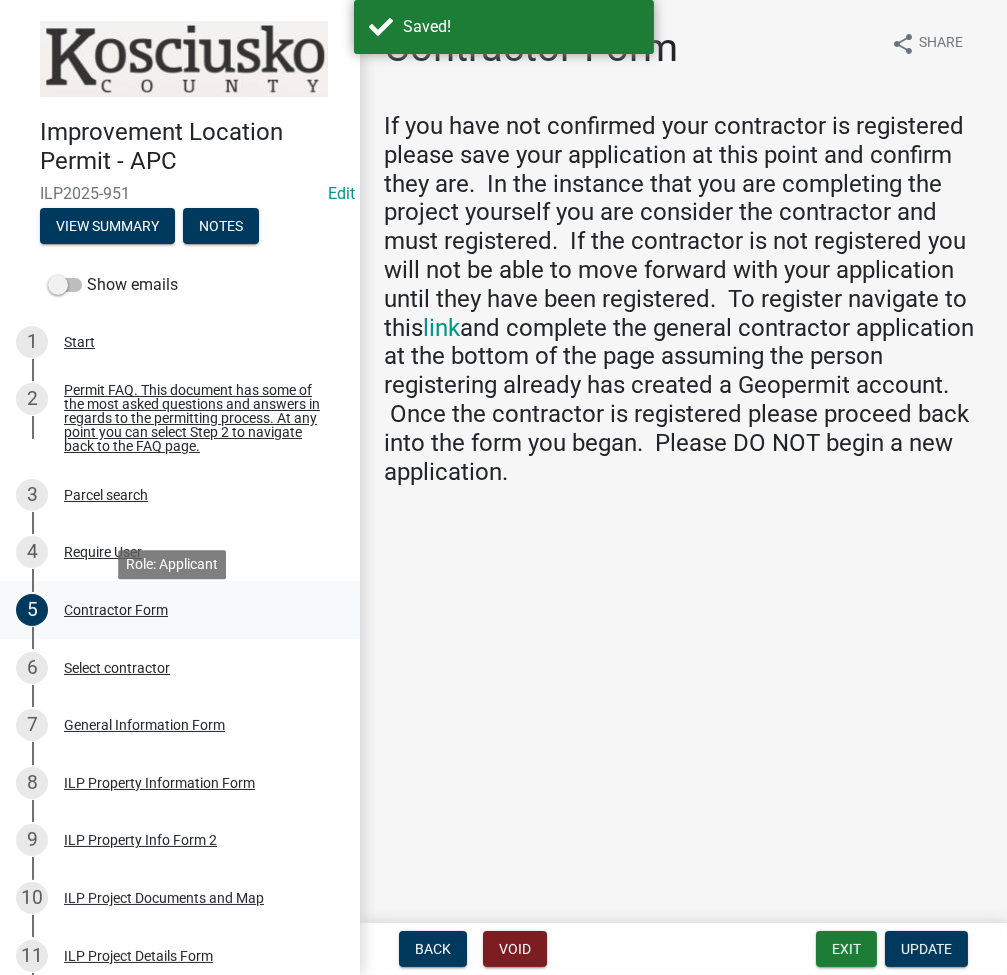 select on "fc758b50-acba-4166-9f24-5248f0f78016" 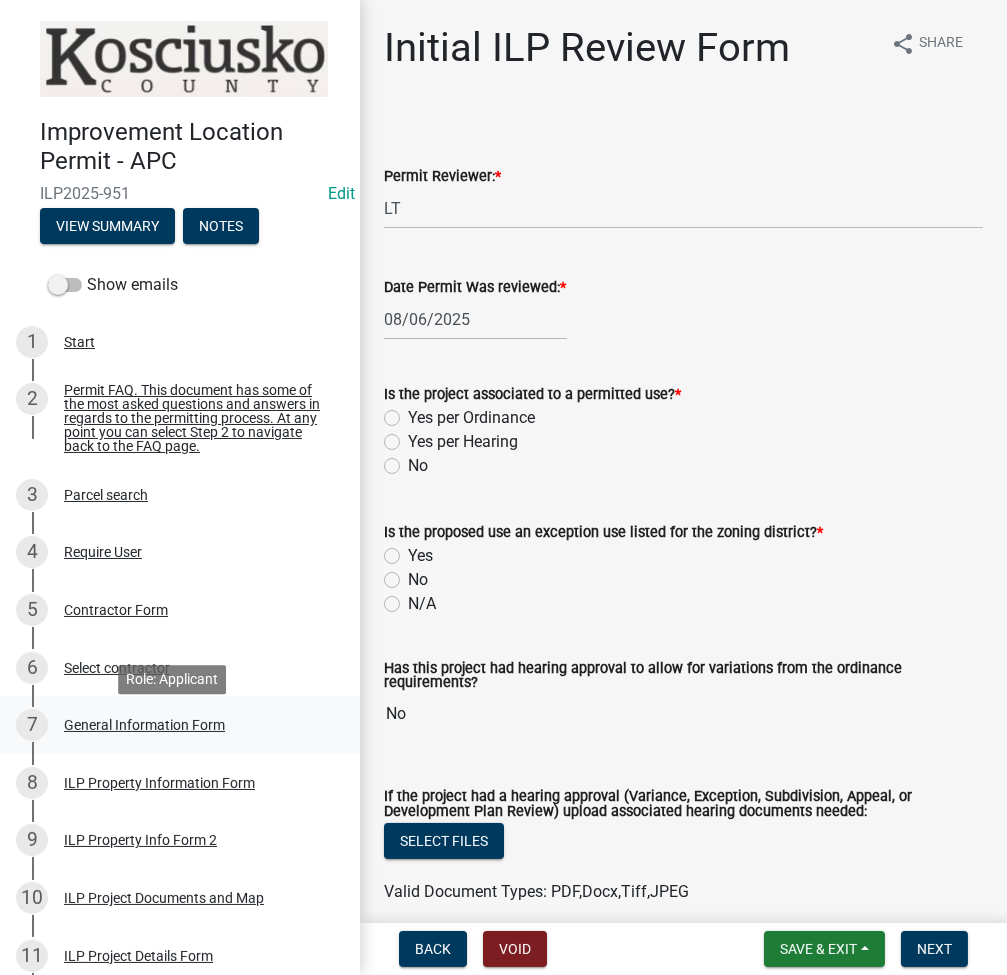 click on "General Information Form" at bounding box center (144, 725) 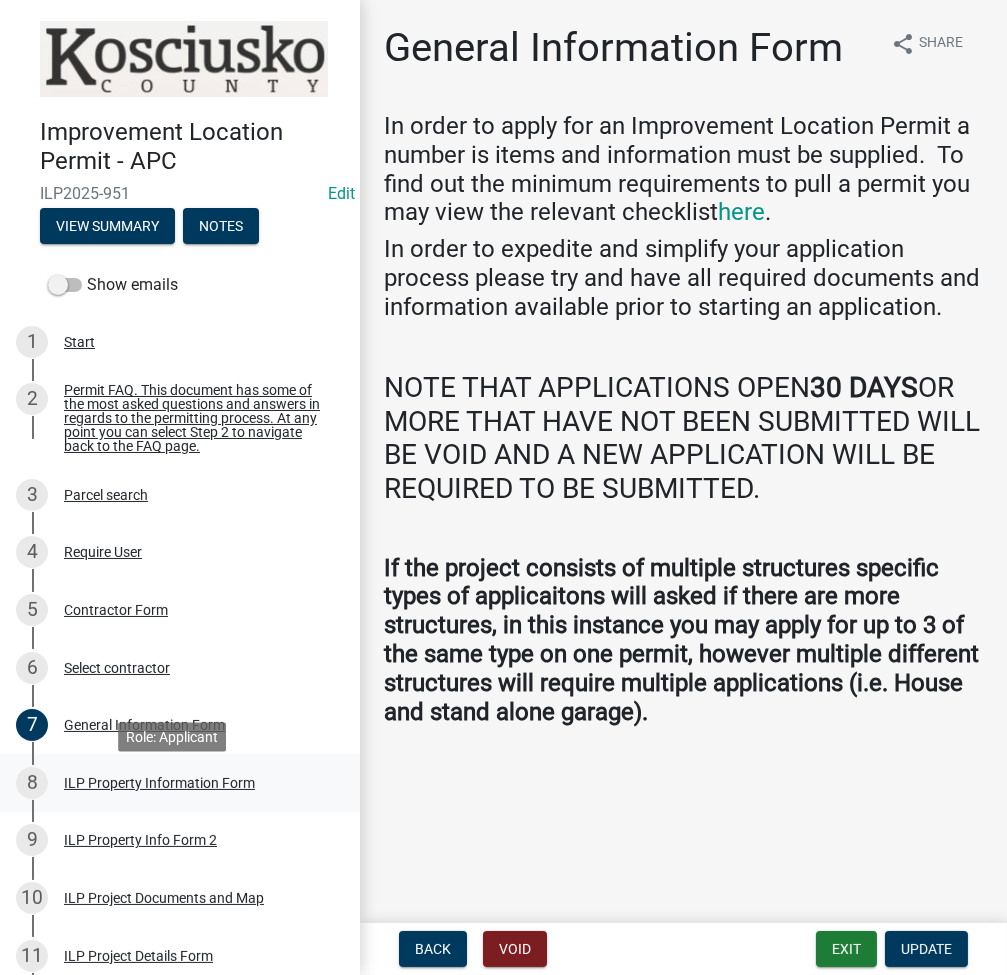 click on "8     ILP Property Information Form" at bounding box center (172, 783) 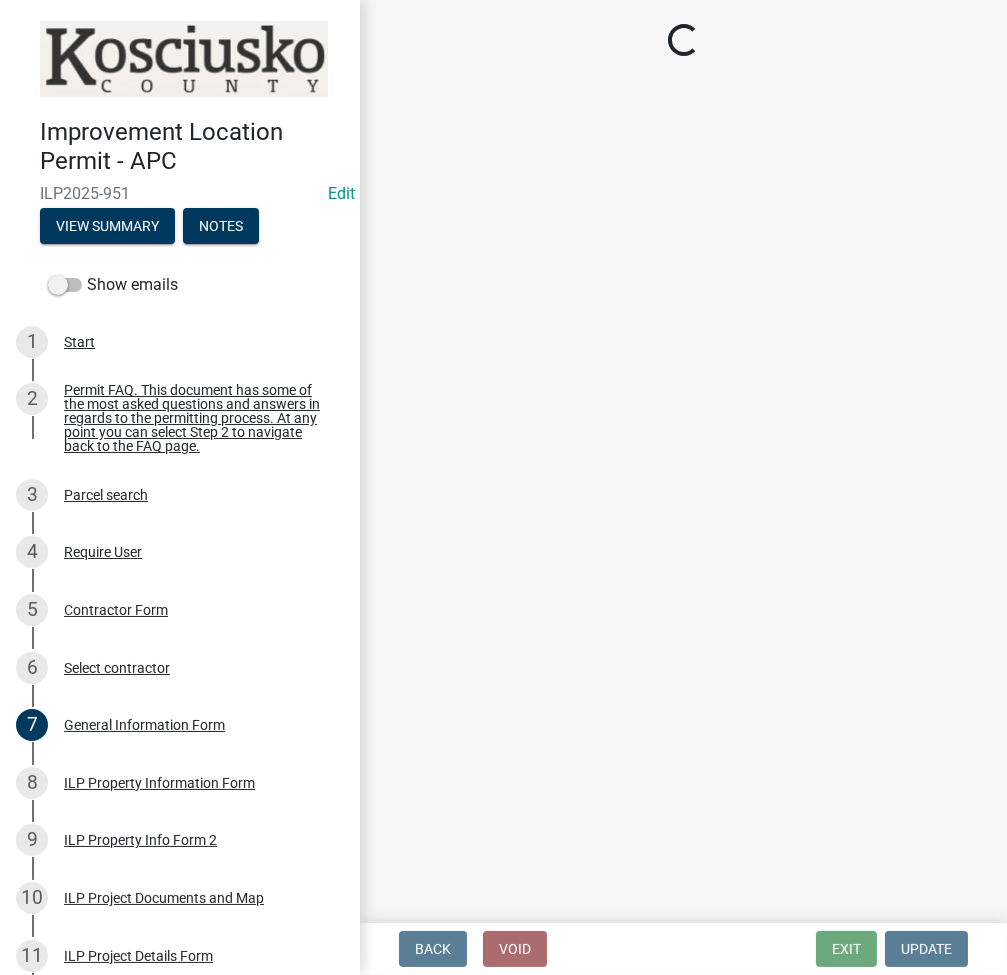 select on "57368d26-defc-477e-a8be-5a23ab554a17" 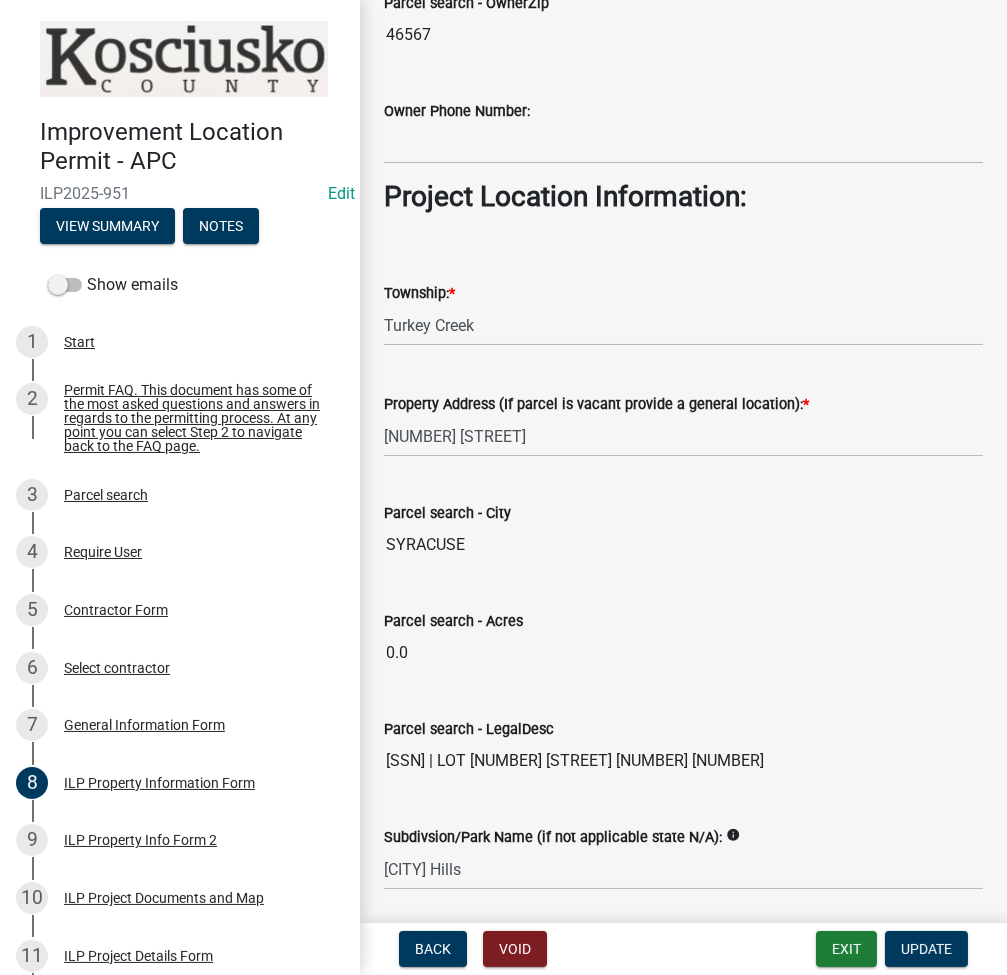 scroll, scrollTop: 1506, scrollLeft: 0, axis: vertical 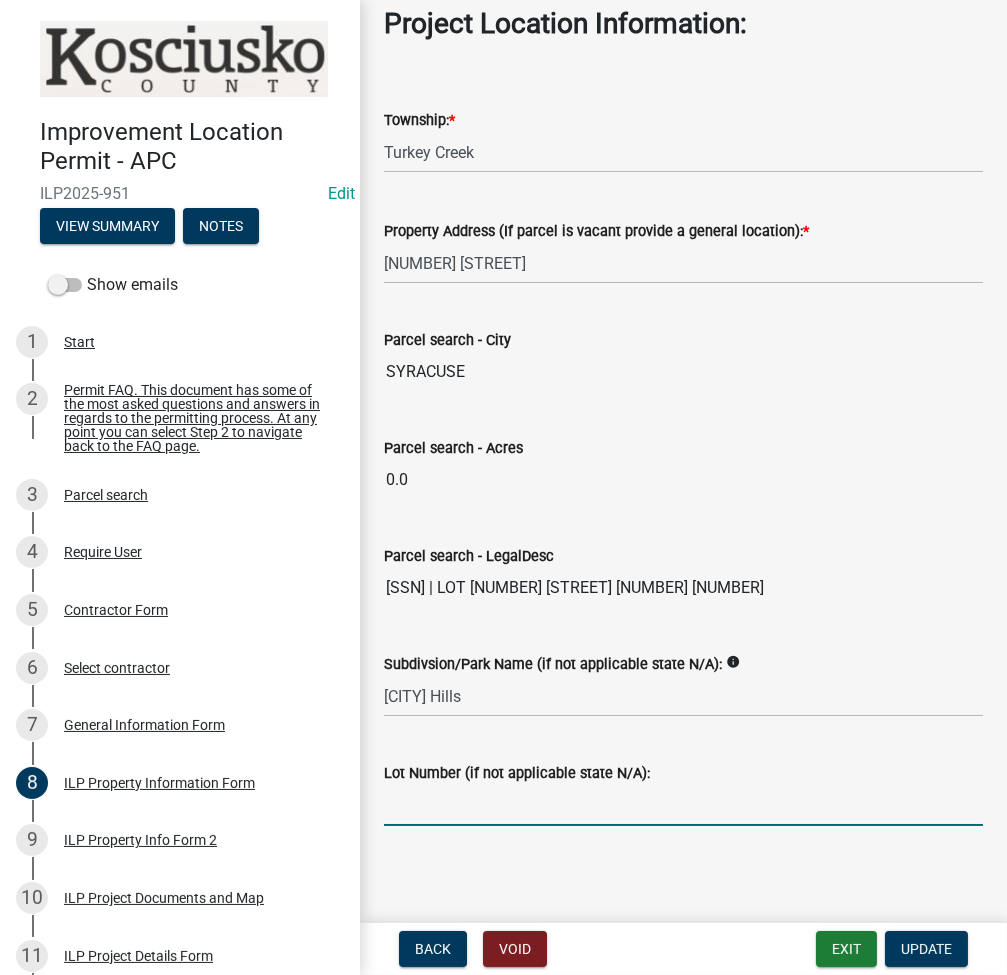 click on "Lot Number (if not applicable state N/A):" at bounding box center (683, 805) 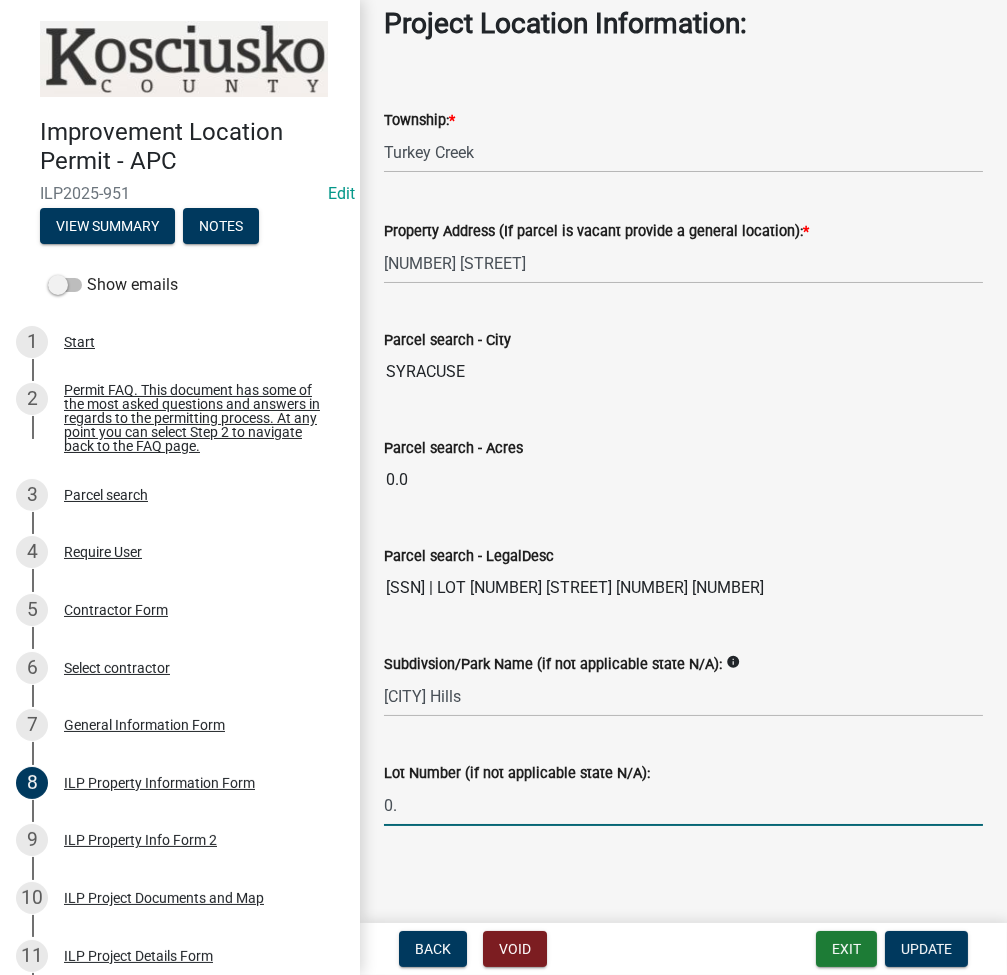type on "0" 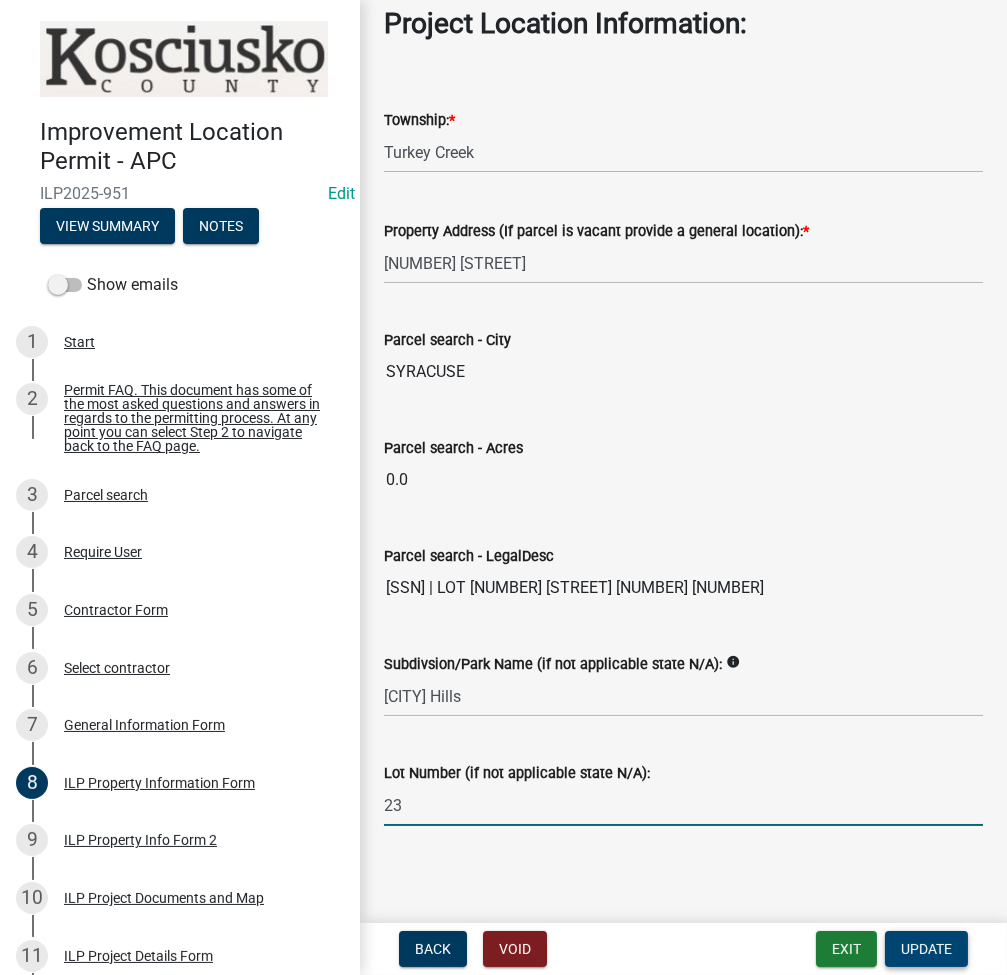type on "23" 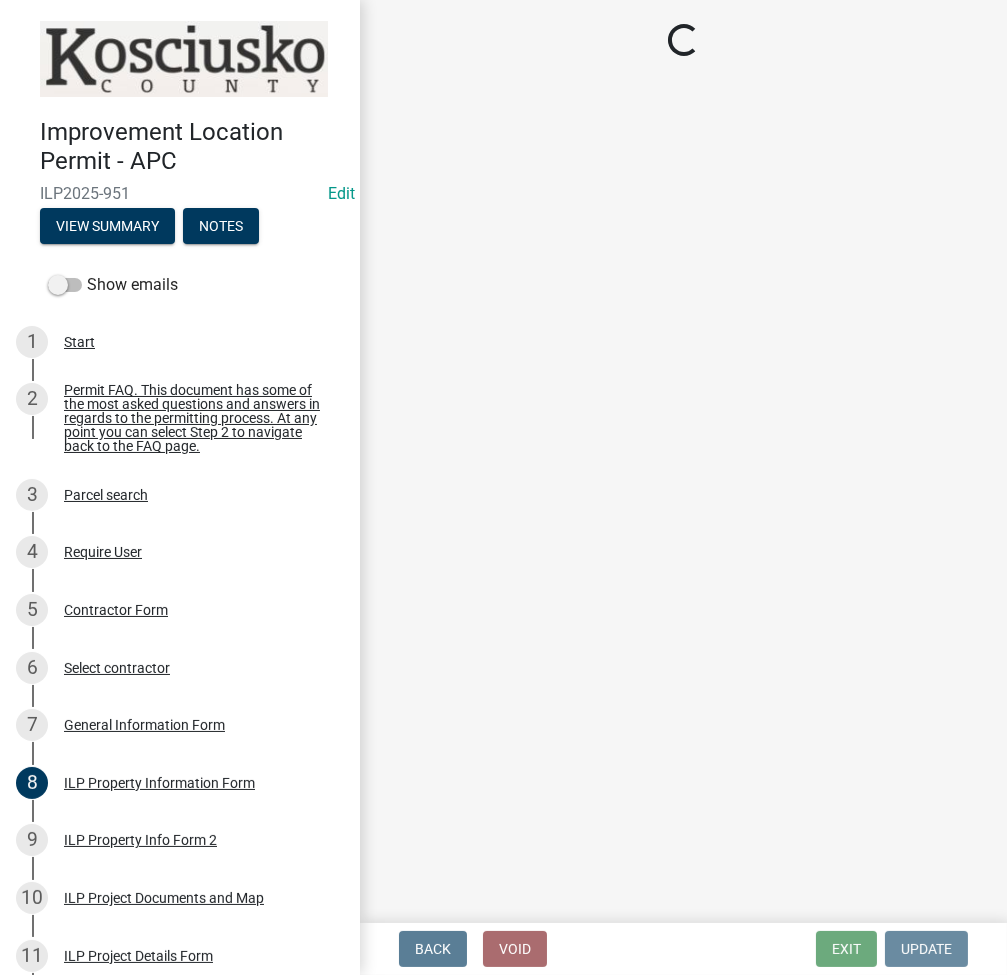 scroll, scrollTop: 0, scrollLeft: 0, axis: both 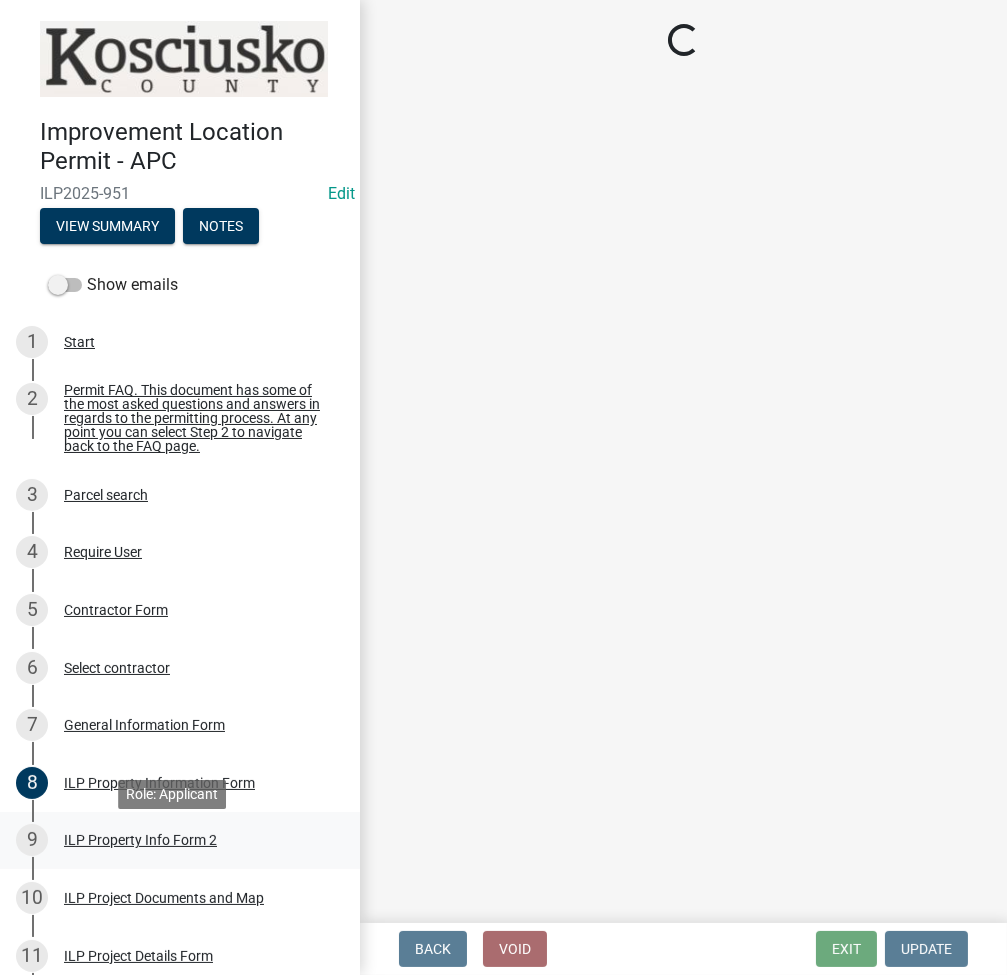 select on "fc758b50-acba-4166-9f24-5248f0f78016" 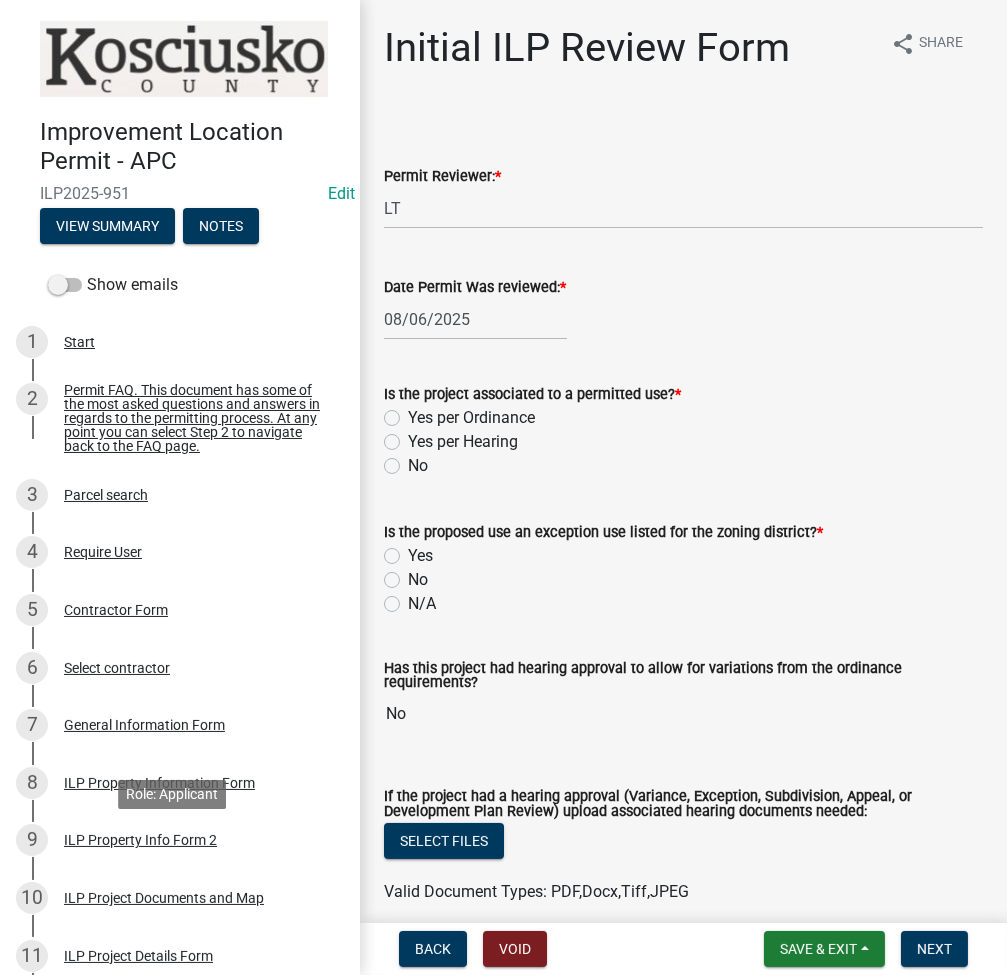 click on "ILP Property Info Form 2" at bounding box center (140, 840) 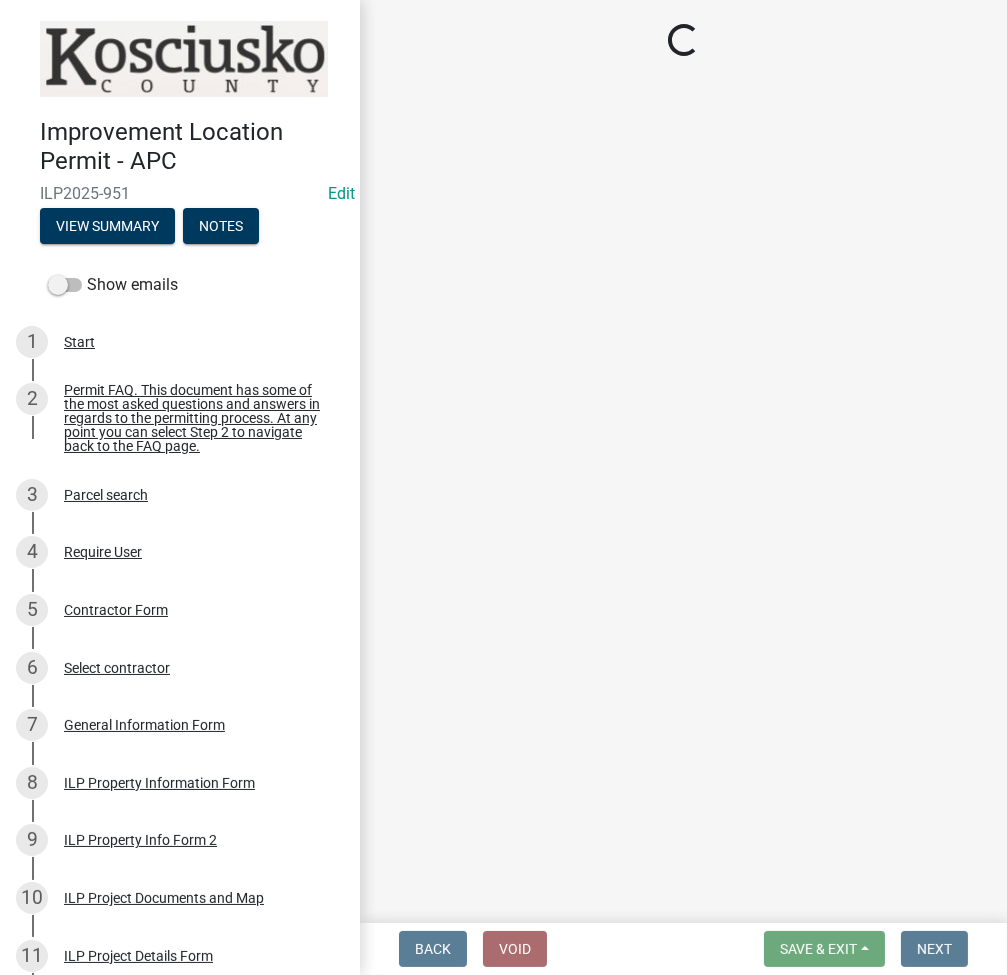 select on "7b11be74-d7bb-4878-8b50-4ecdc0000cbf" 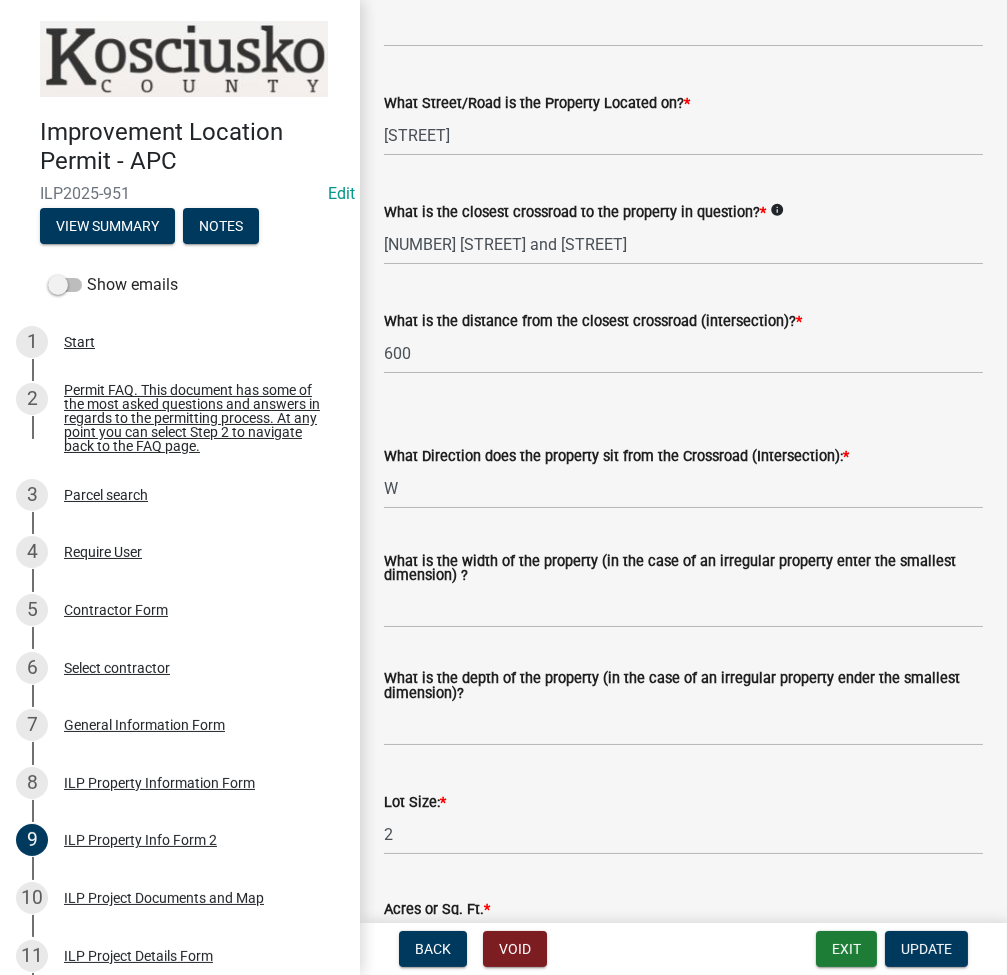 scroll, scrollTop: 0, scrollLeft: 0, axis: both 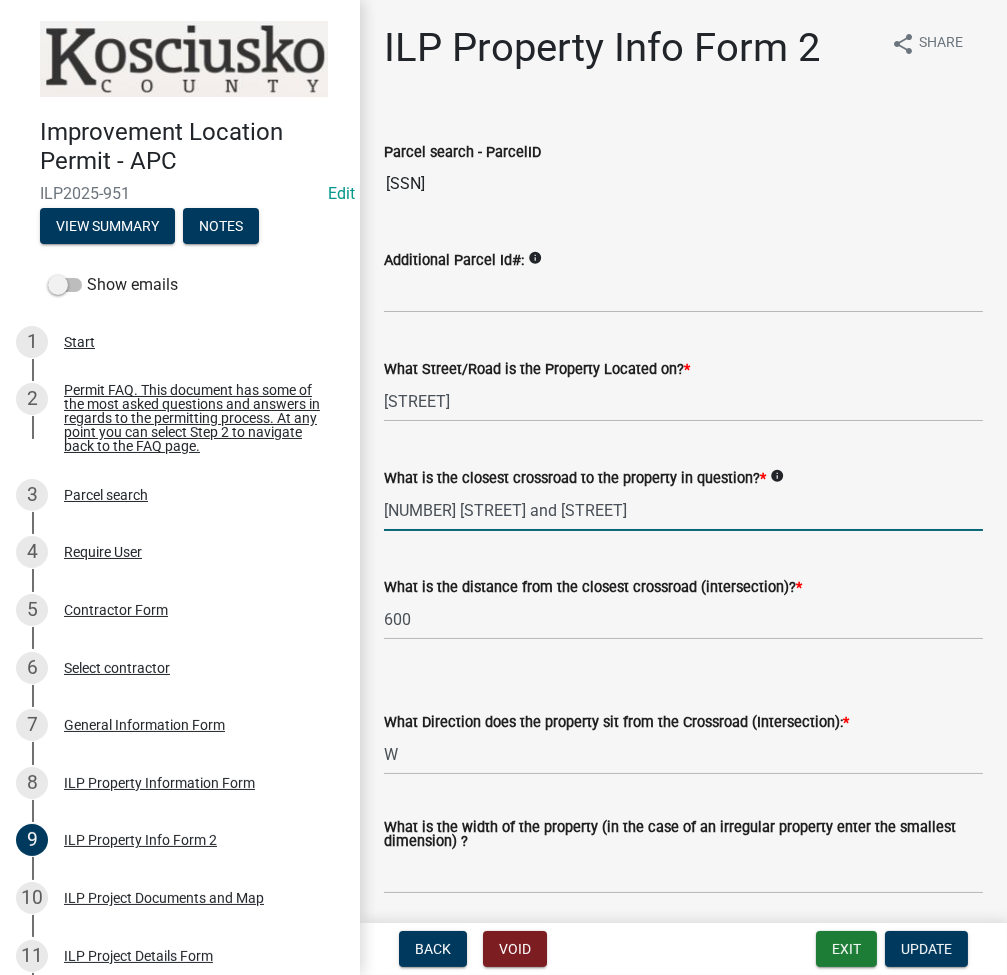 drag, startPoint x: 431, startPoint y: 500, endPoint x: 716, endPoint y: 482, distance: 285.56784 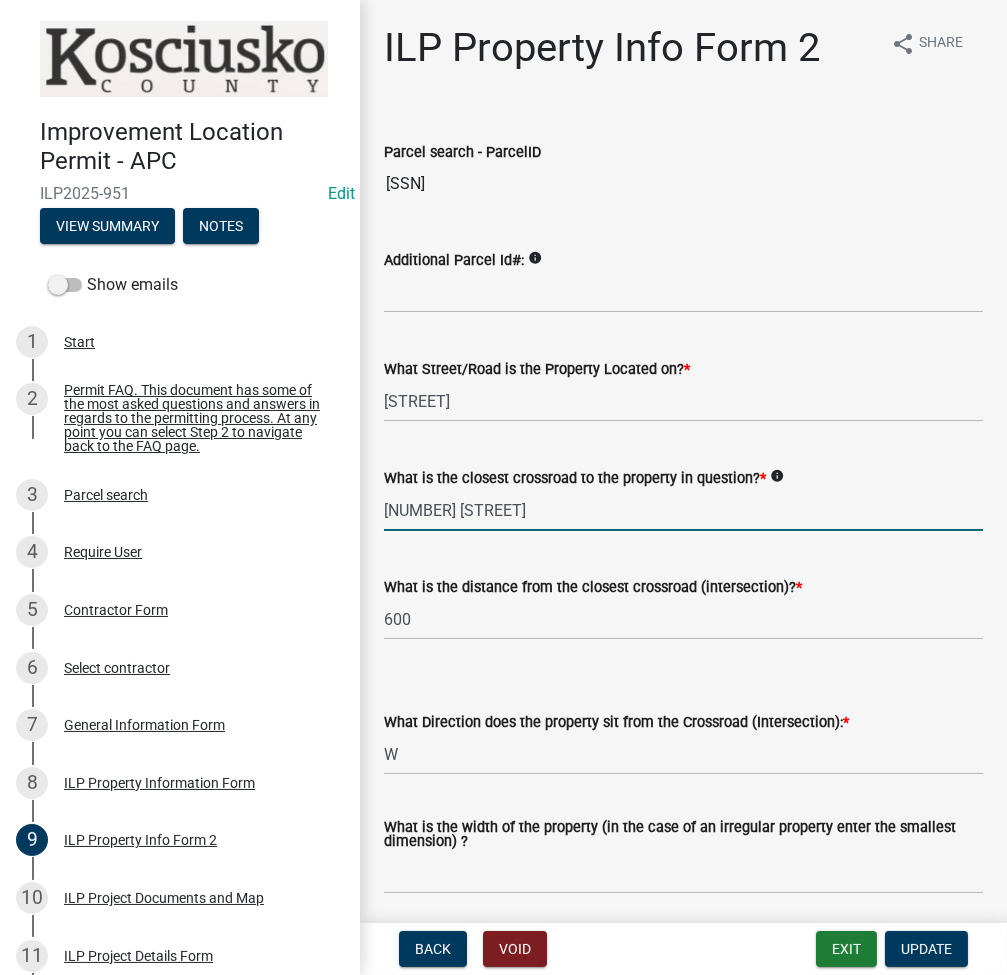 type on "560 E" 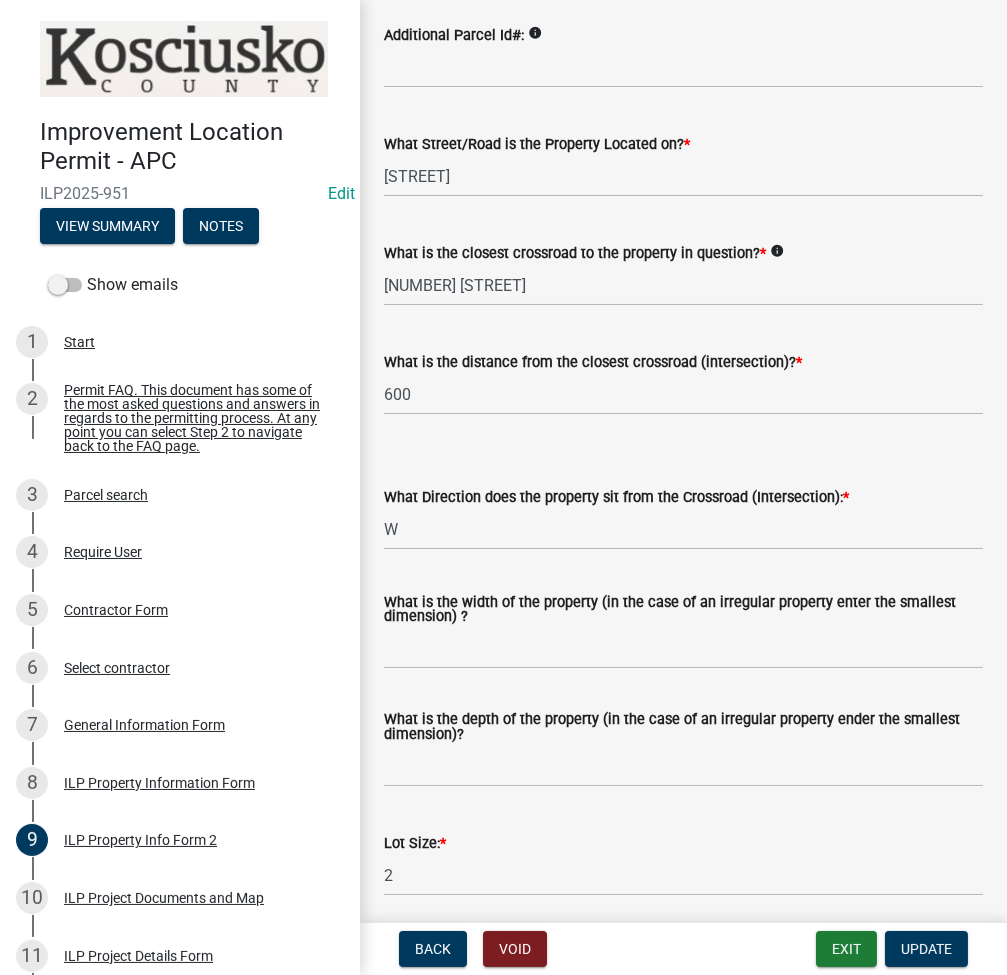 scroll, scrollTop: 266, scrollLeft: 0, axis: vertical 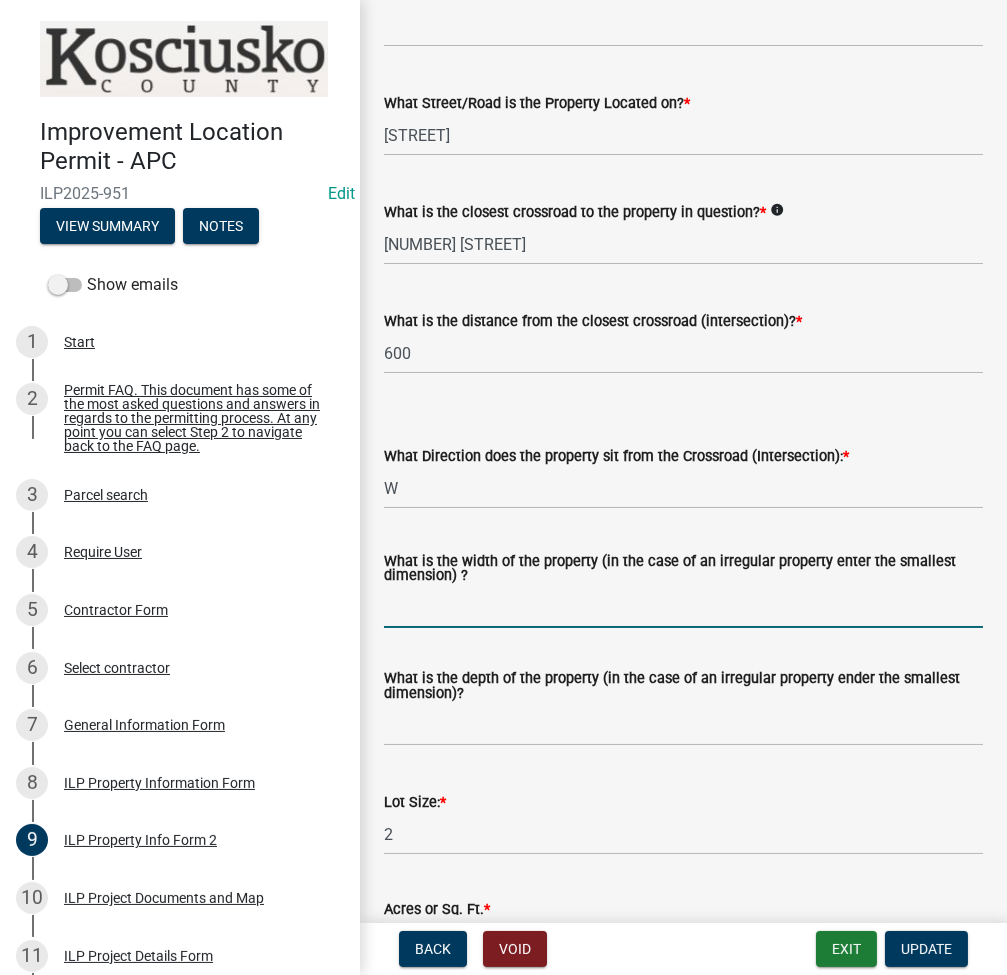 click on "What is the width of the property (in the case of an irregular property enter the smallest dimension) ?" at bounding box center (683, 607) 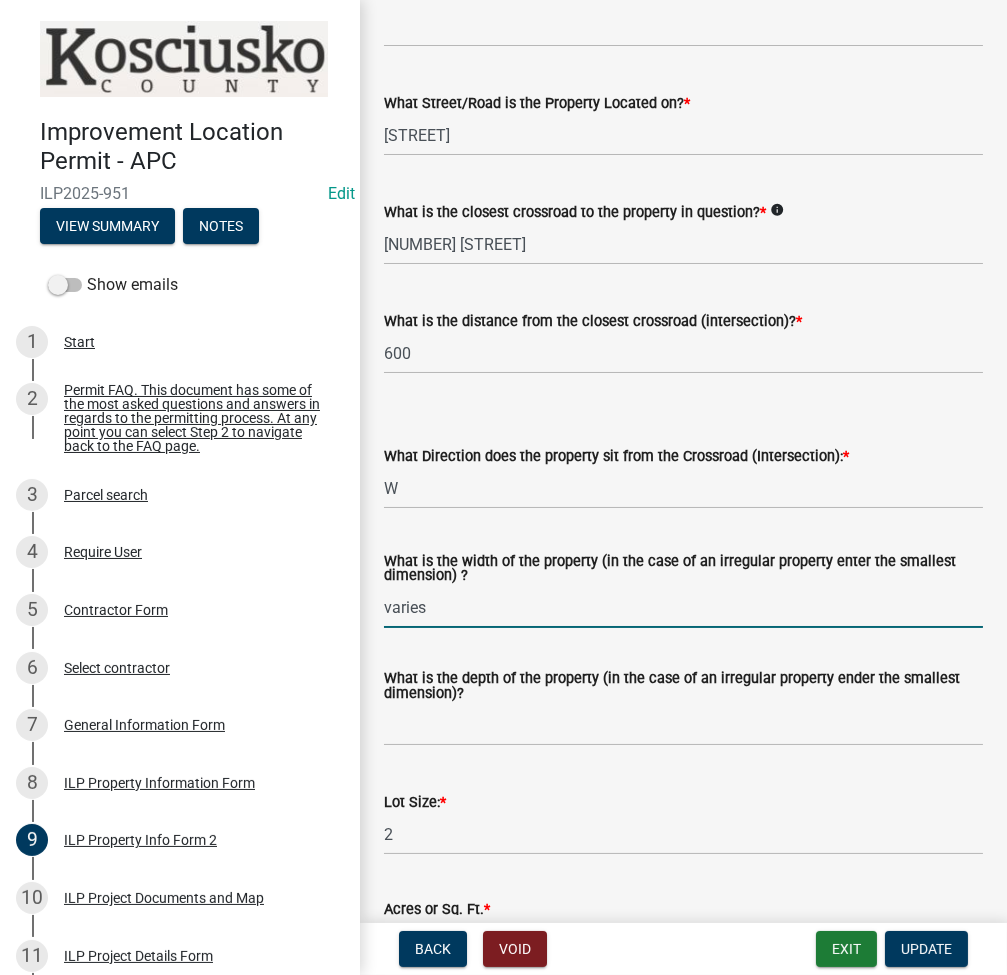 type on "varies" 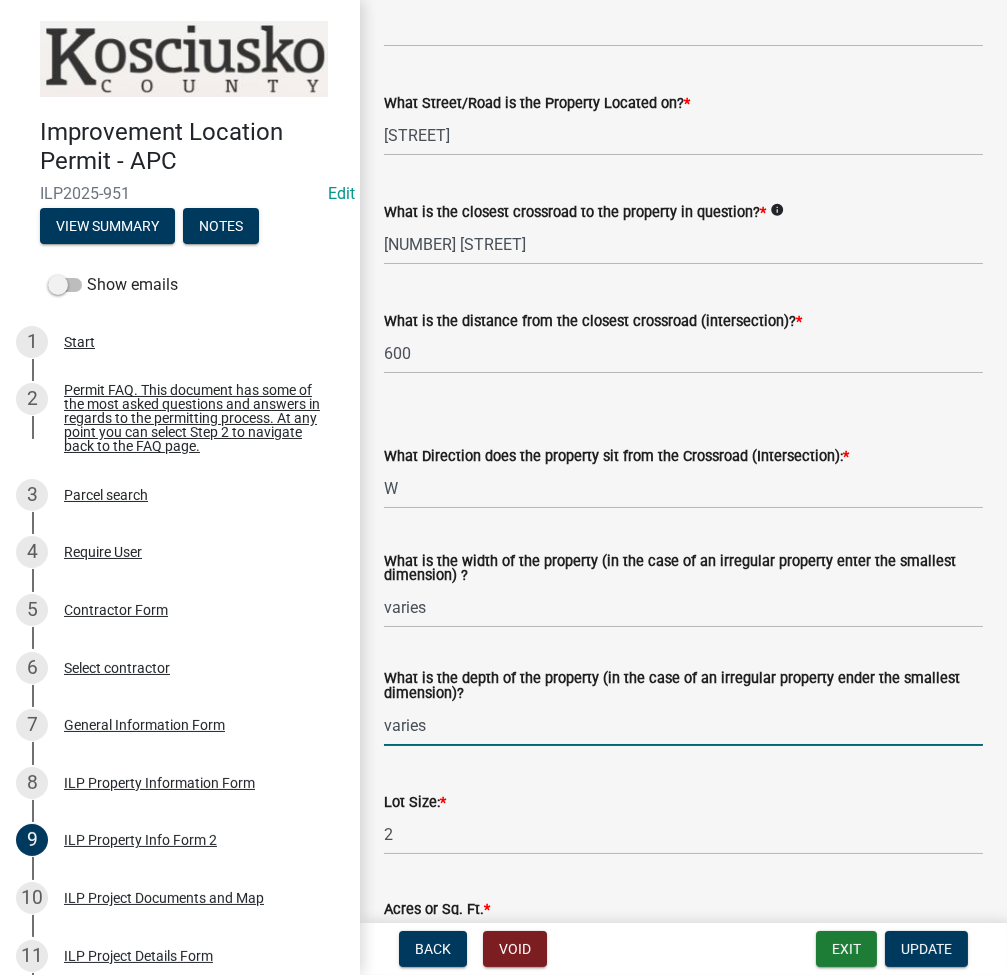 type on "varies" 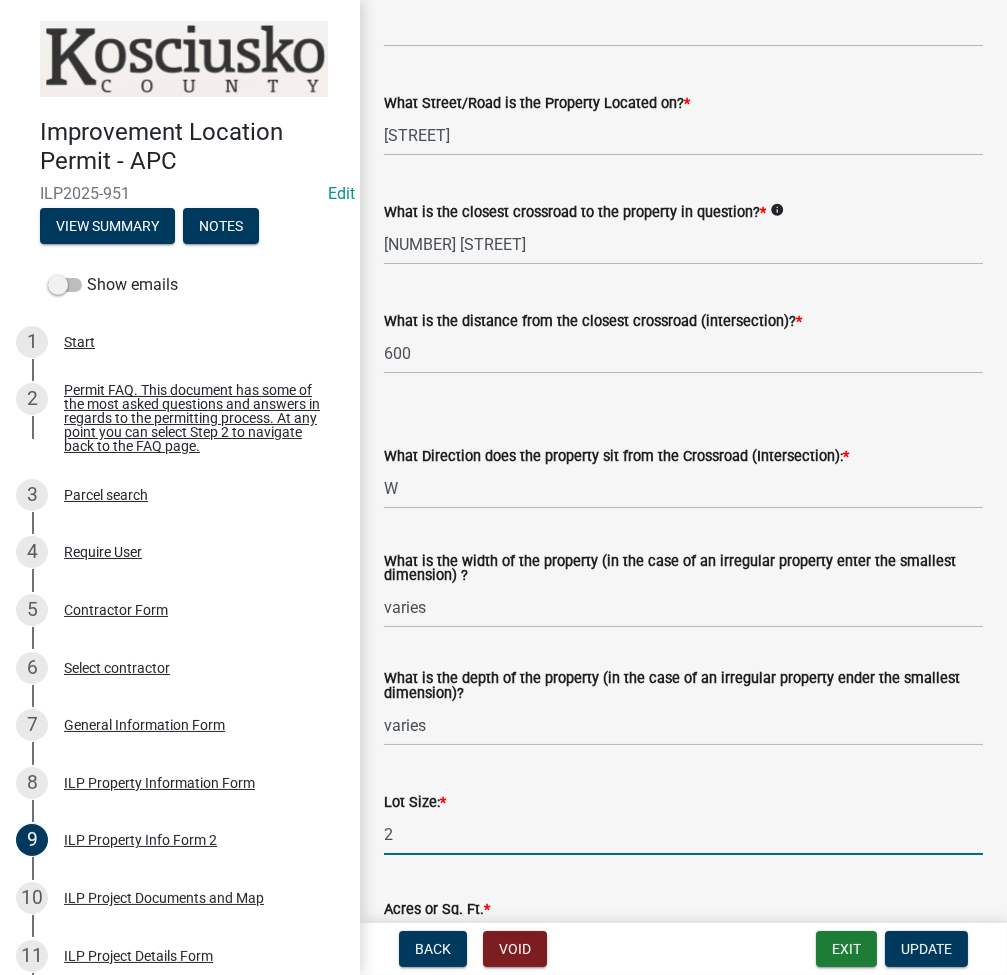 click on "2" 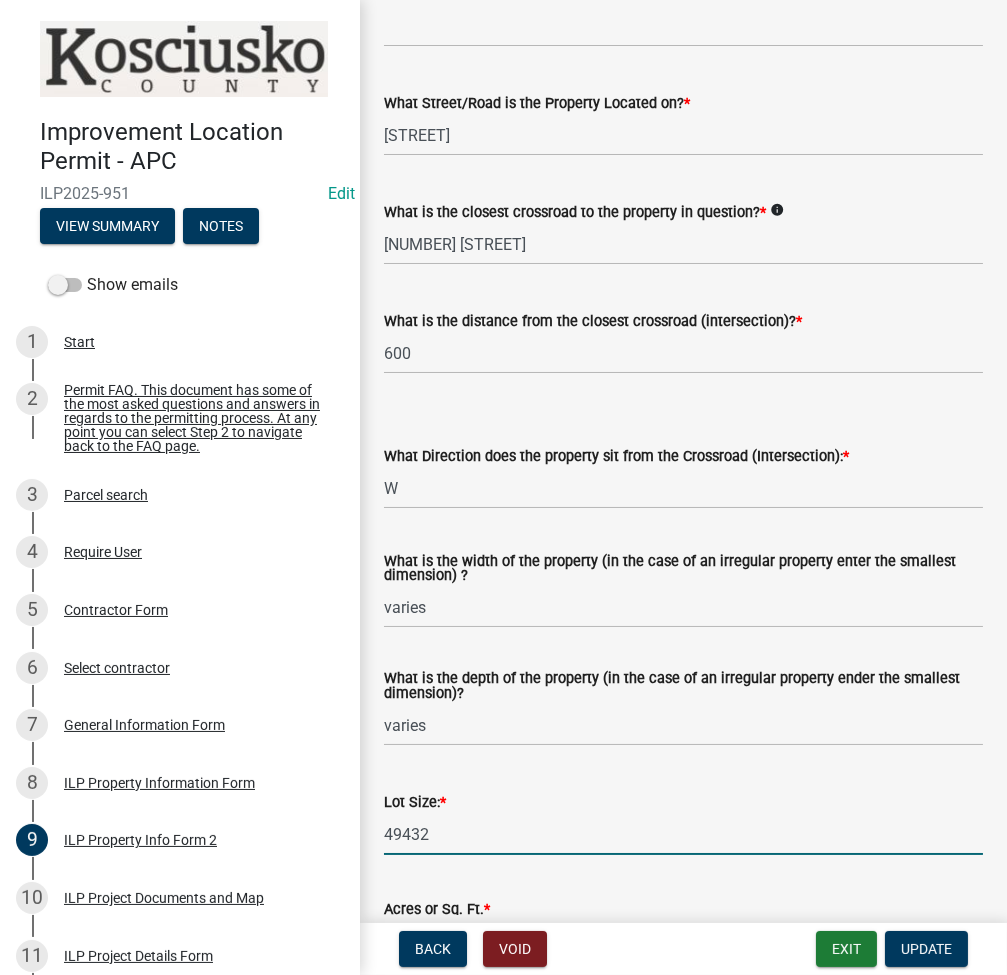type on "49432" 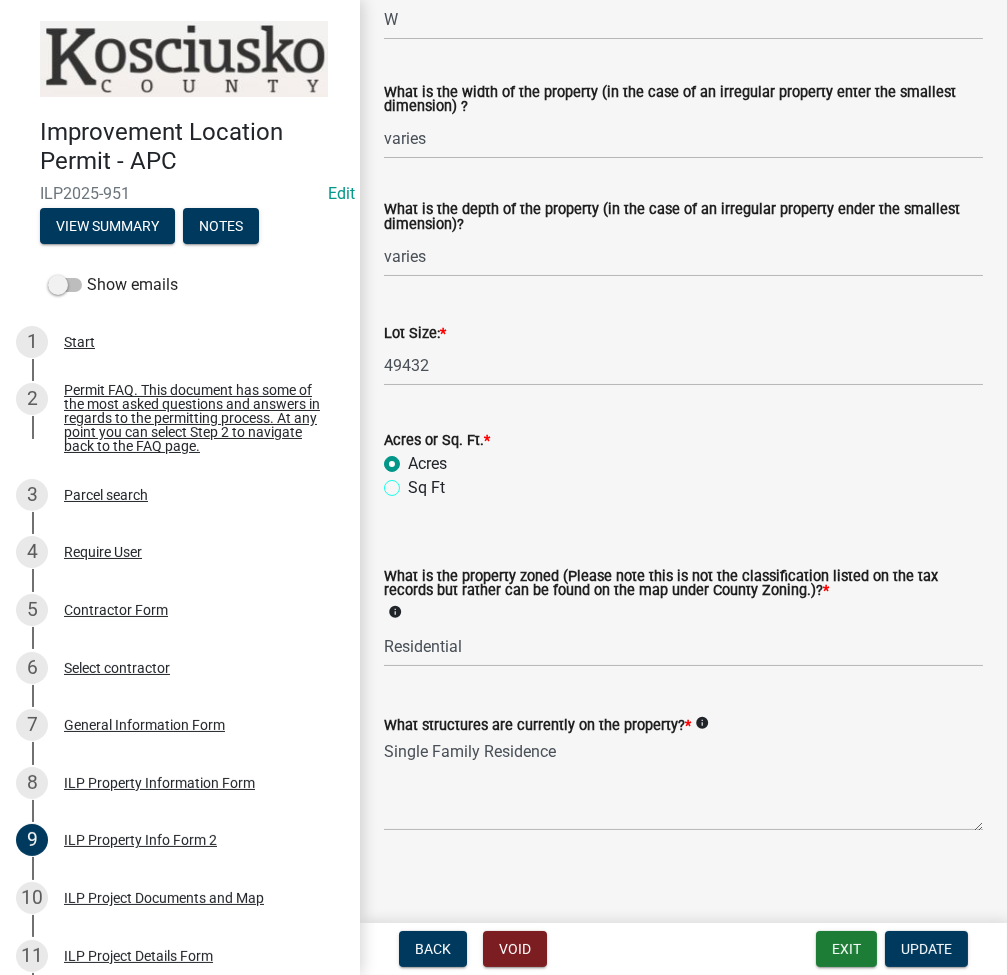 click on "Sq Ft" at bounding box center (414, 482) 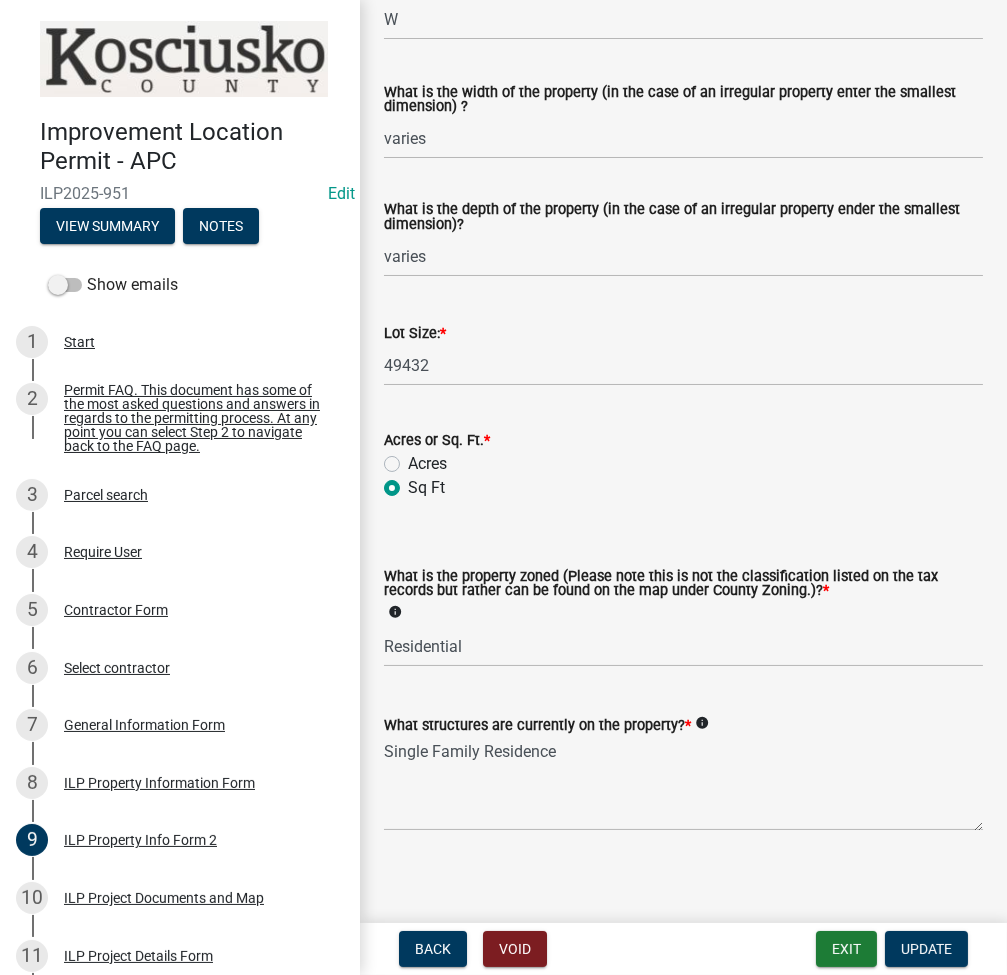 radio on "true" 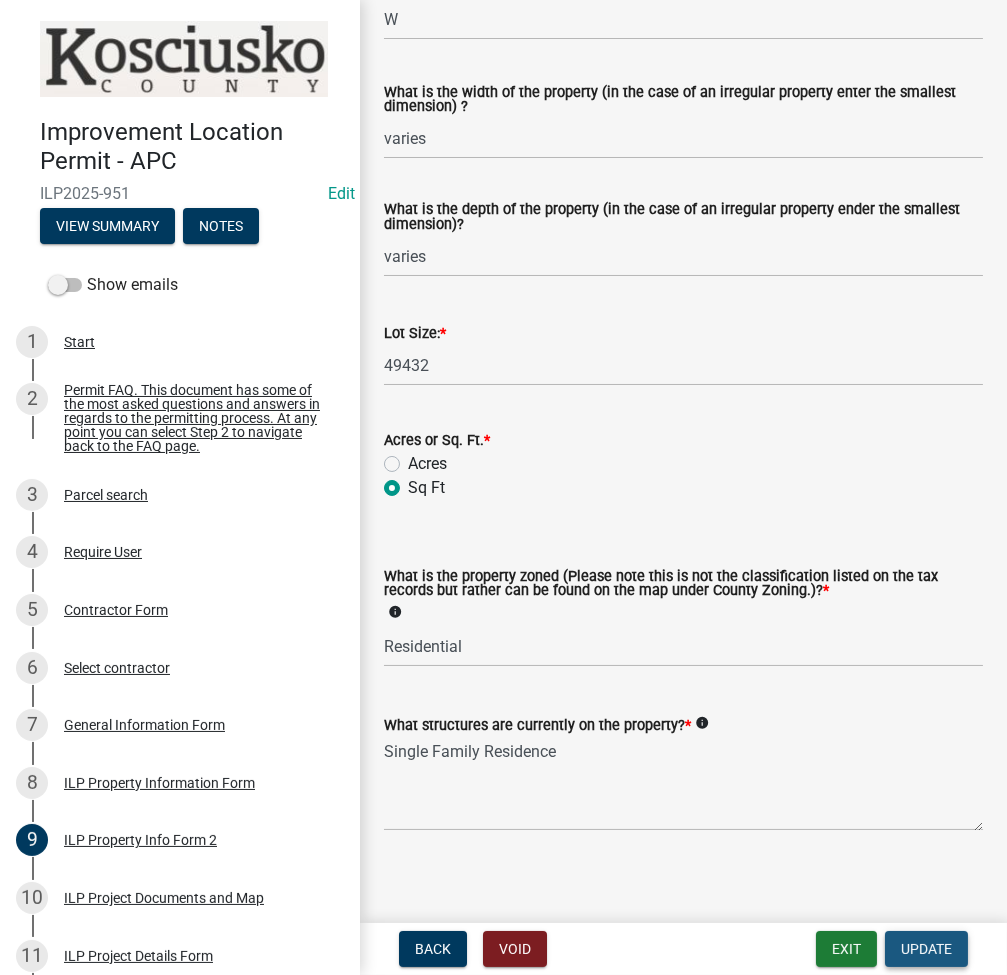 click on "Update" at bounding box center [926, 949] 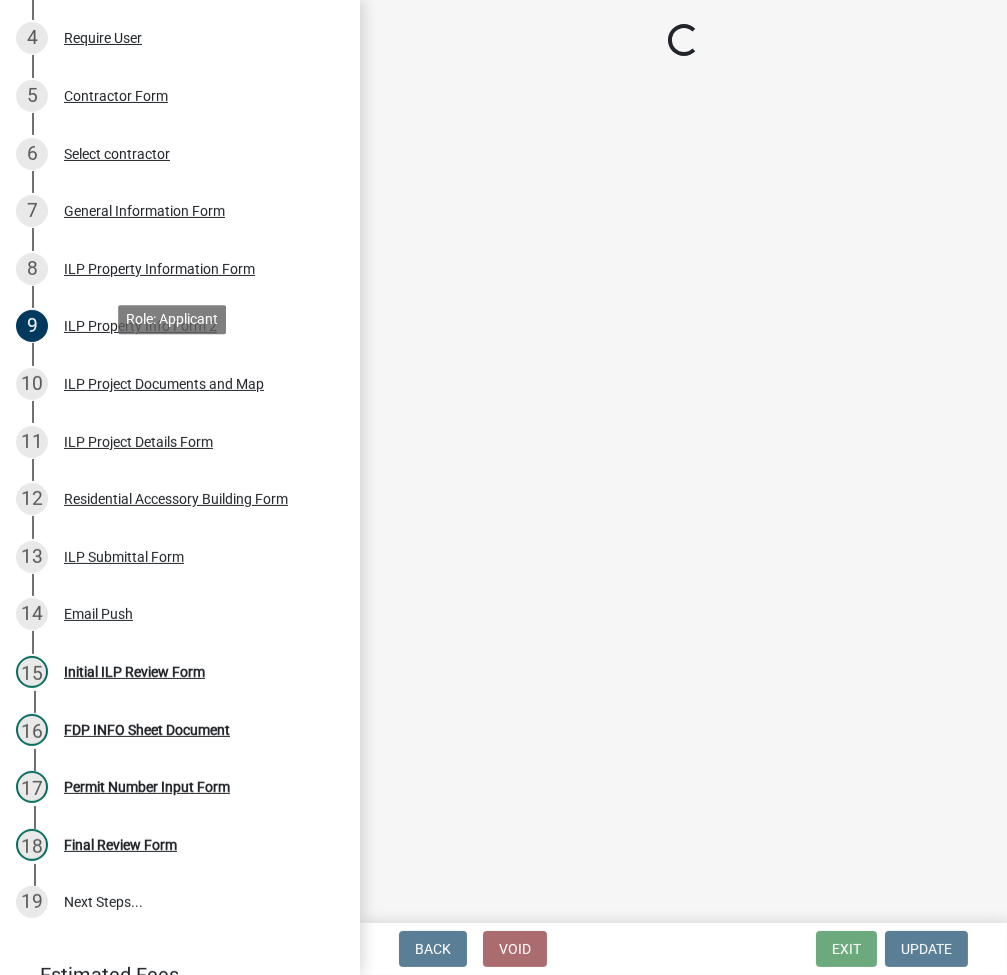 scroll, scrollTop: 533, scrollLeft: 0, axis: vertical 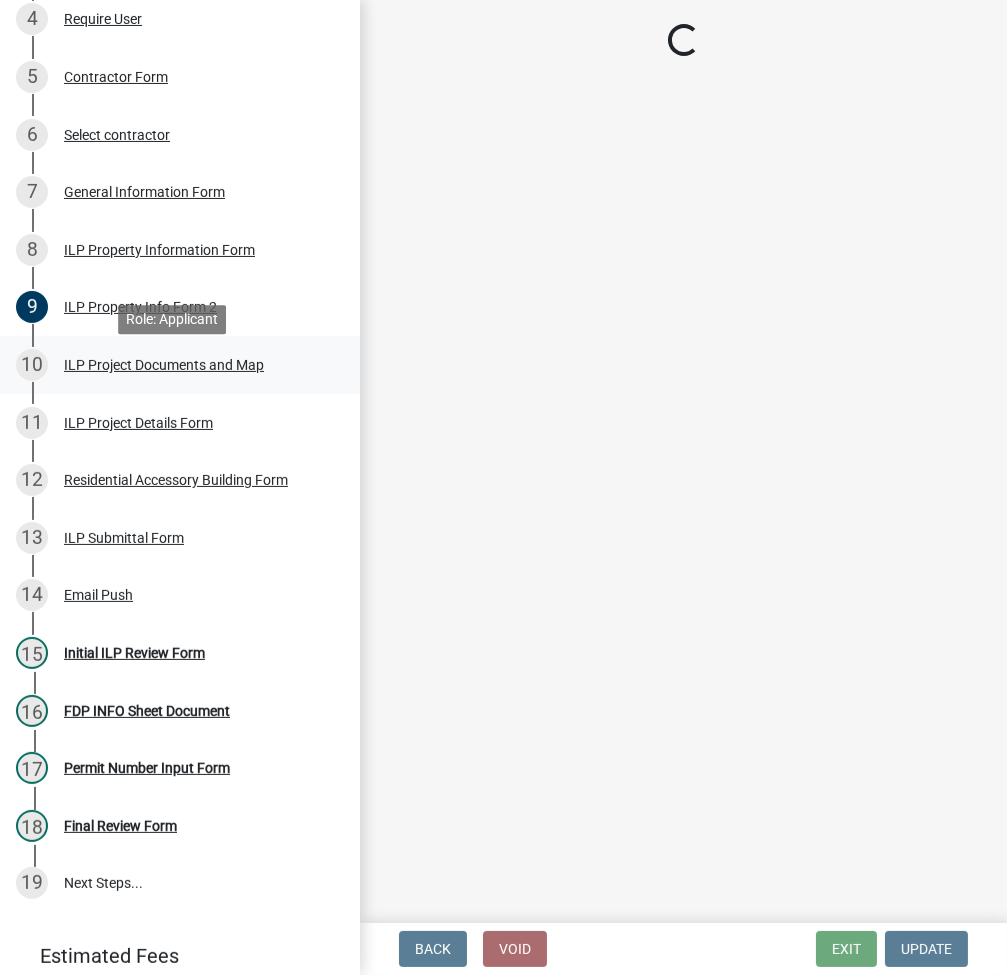 select on "fc758b50-acba-4166-9f24-5248f0f78016" 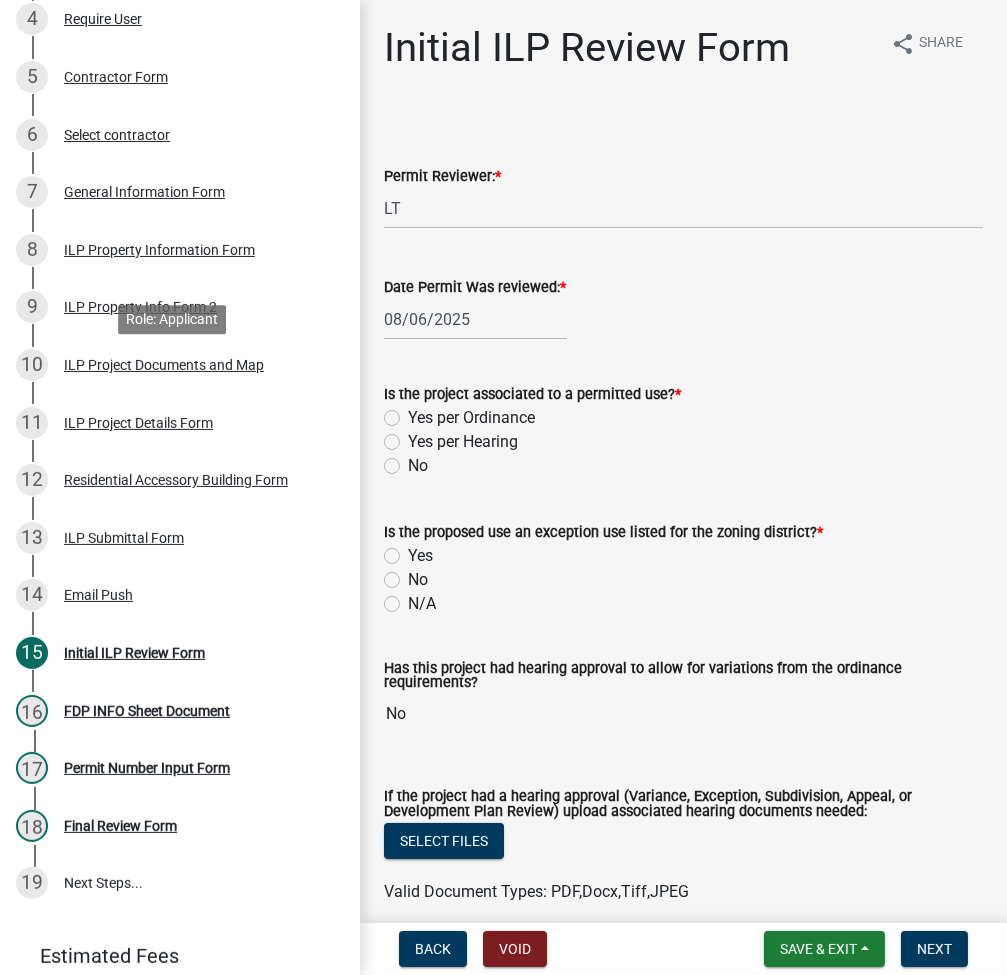 click on "ILP Project Documents and Map" at bounding box center (164, 365) 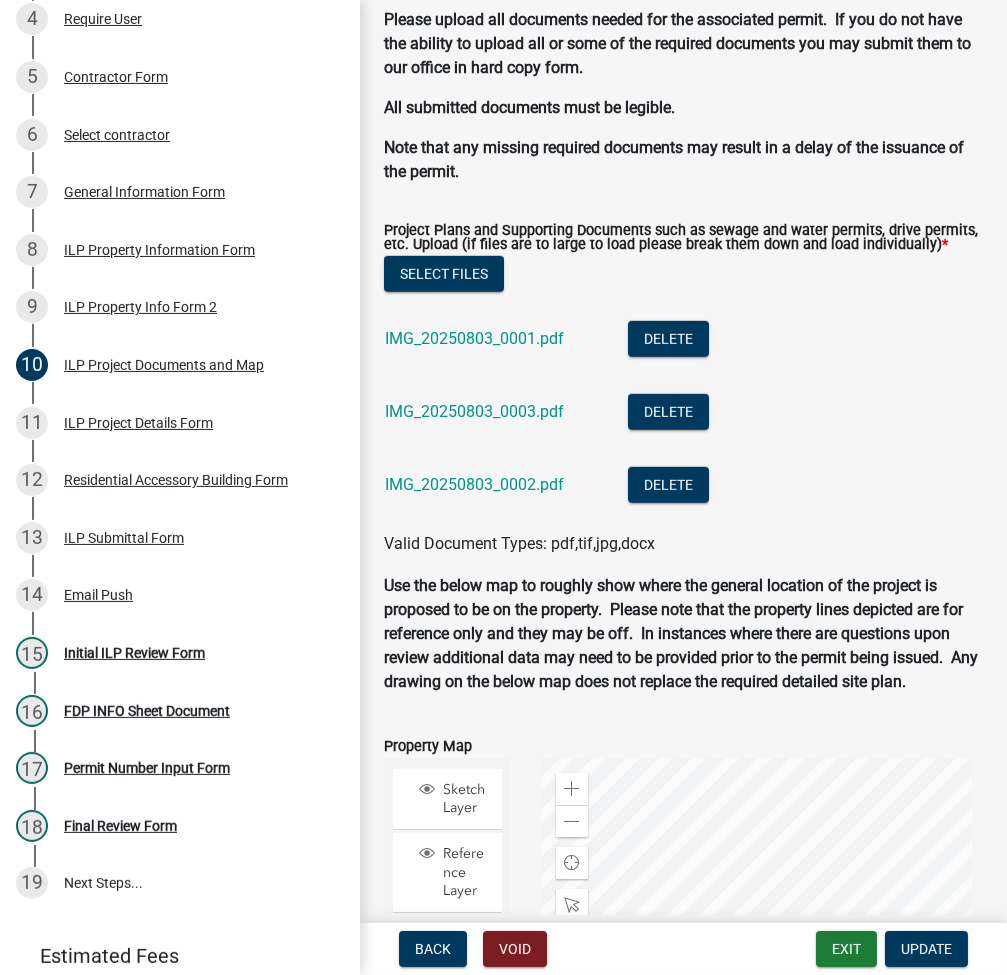 scroll, scrollTop: 2133, scrollLeft: 0, axis: vertical 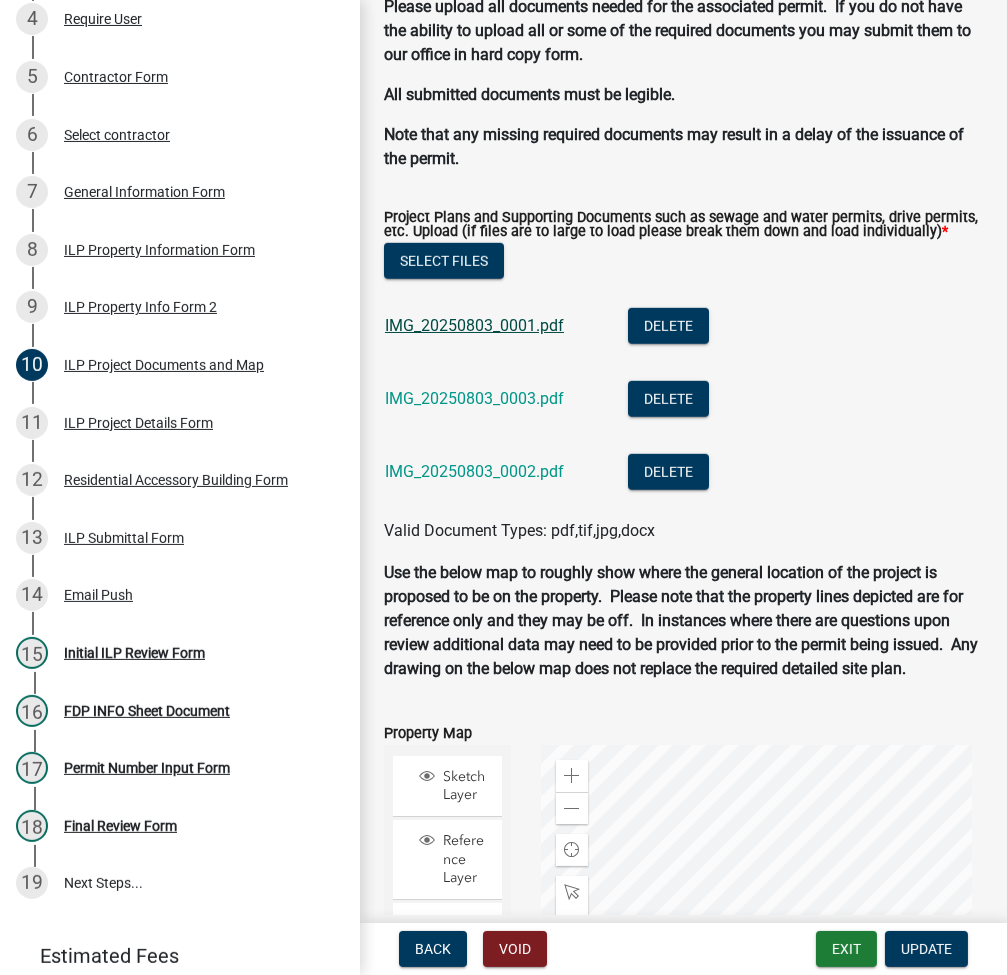 click on "IMG_20250803_0001.pdf" 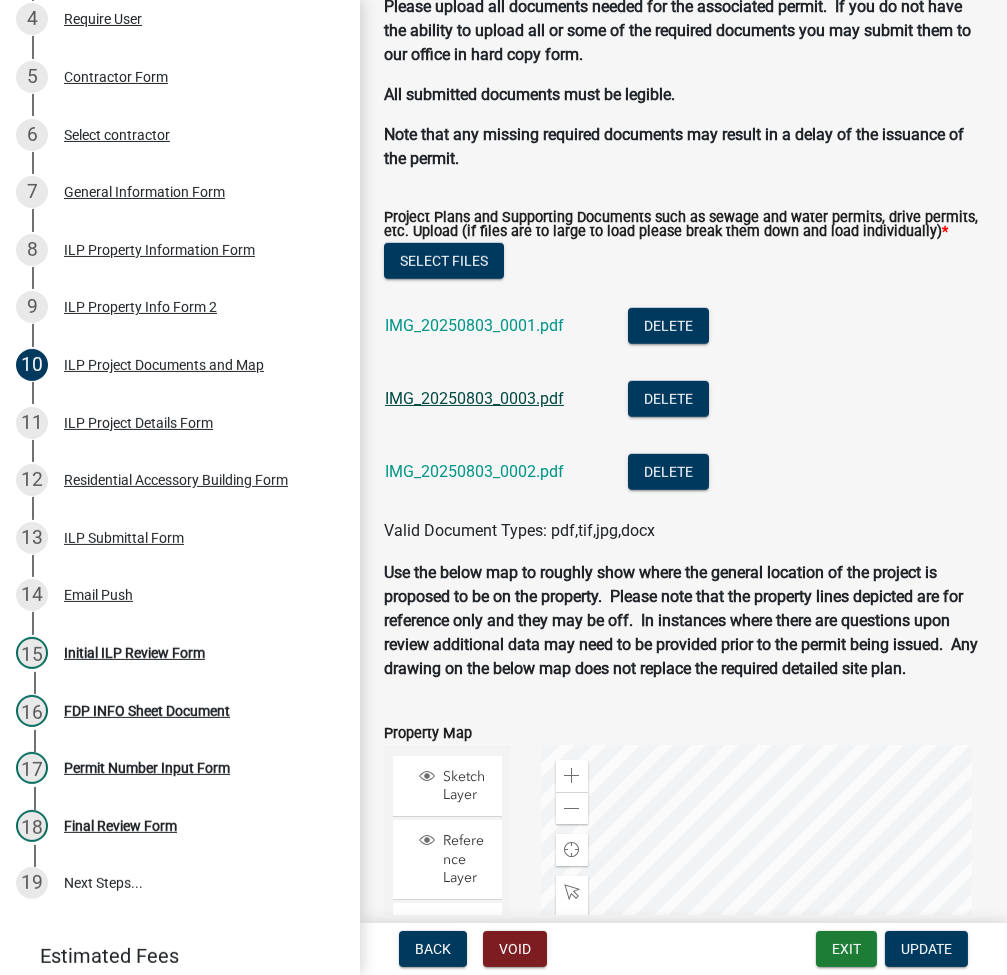 click on "IMG_20250803_0003.pdf" 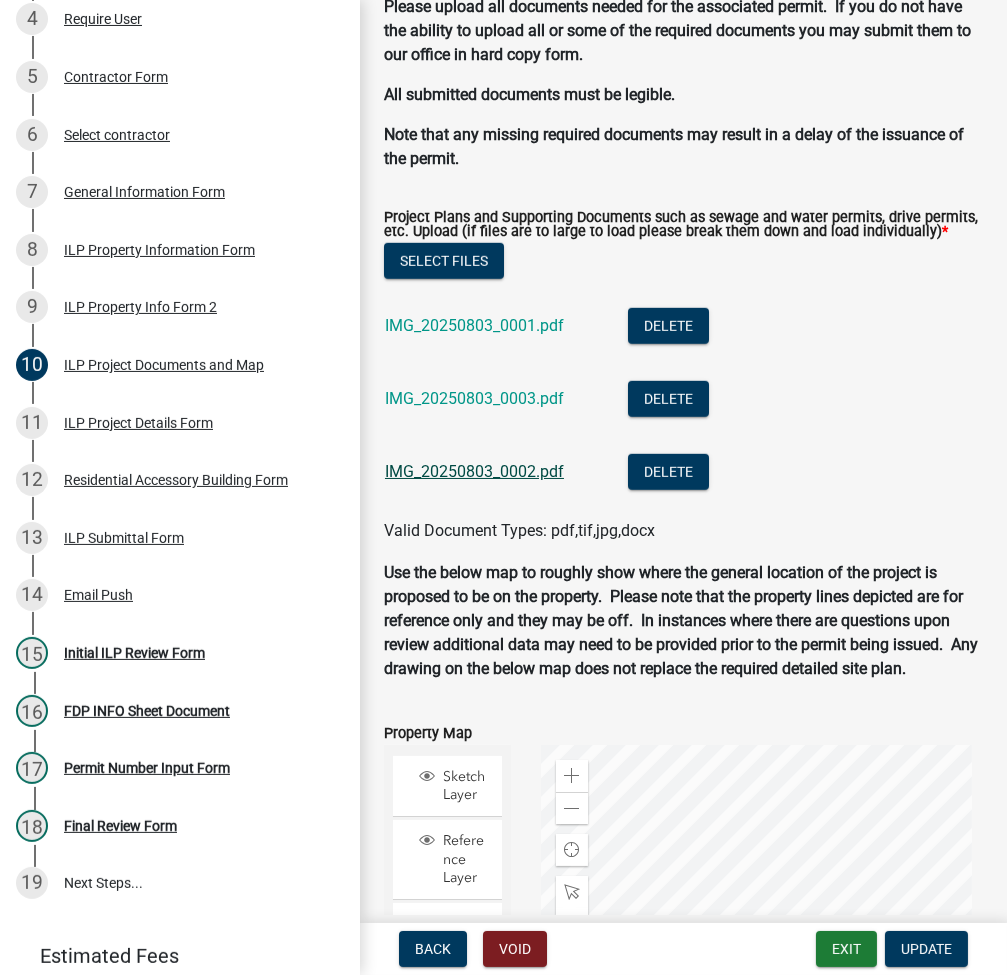 click on "IMG_20250803_0002.pdf" 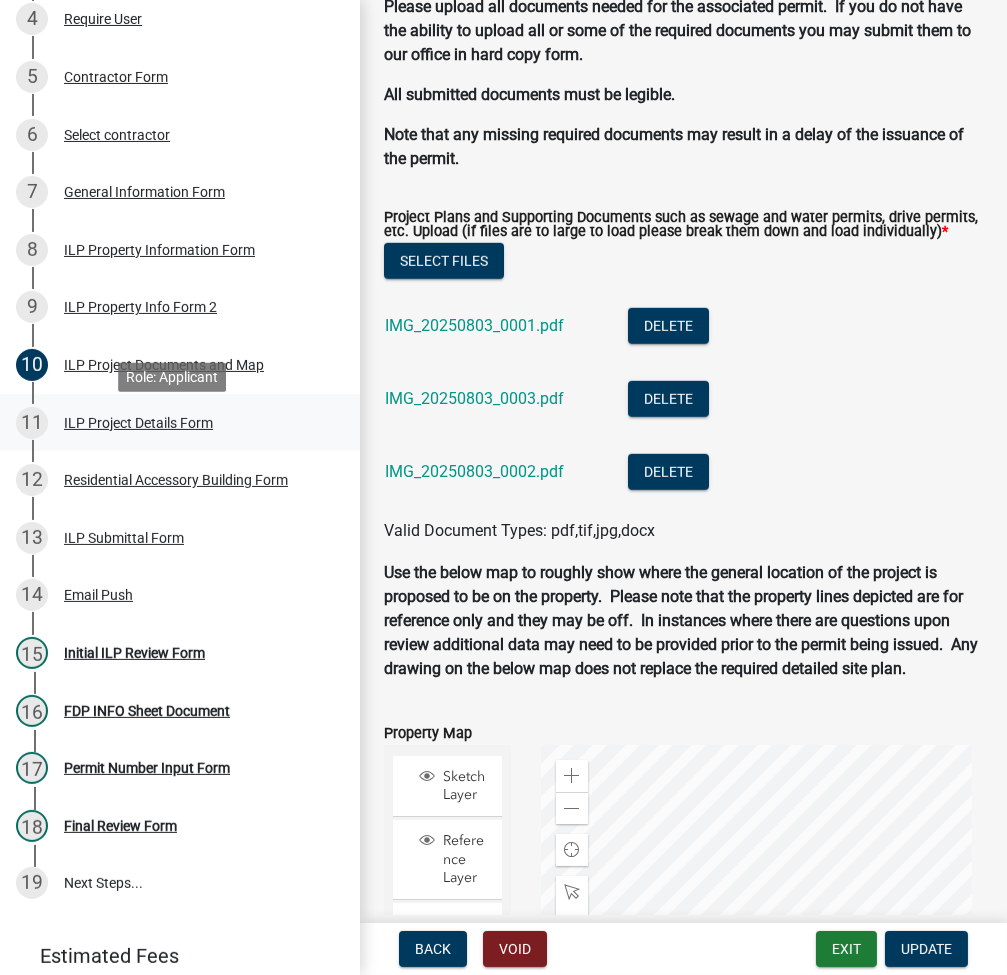 click on "ILP Project Details Form" at bounding box center [138, 423] 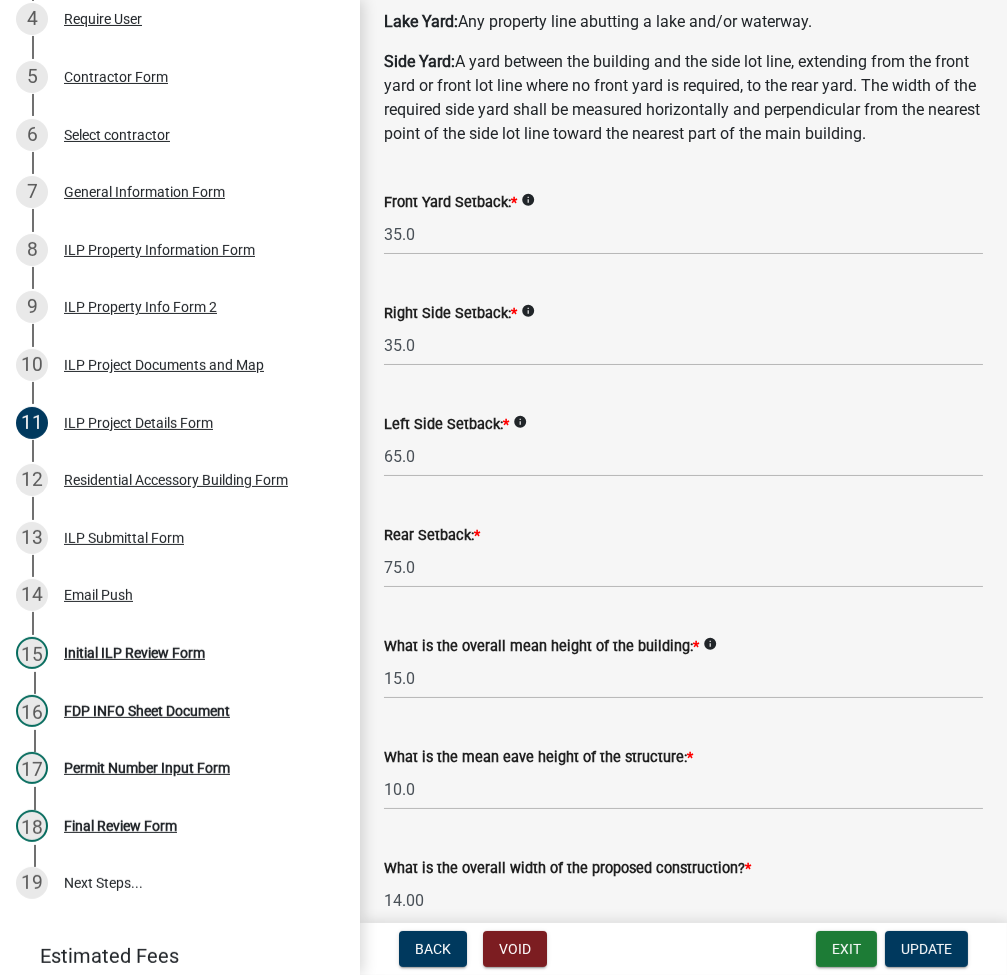 scroll, scrollTop: 266, scrollLeft: 0, axis: vertical 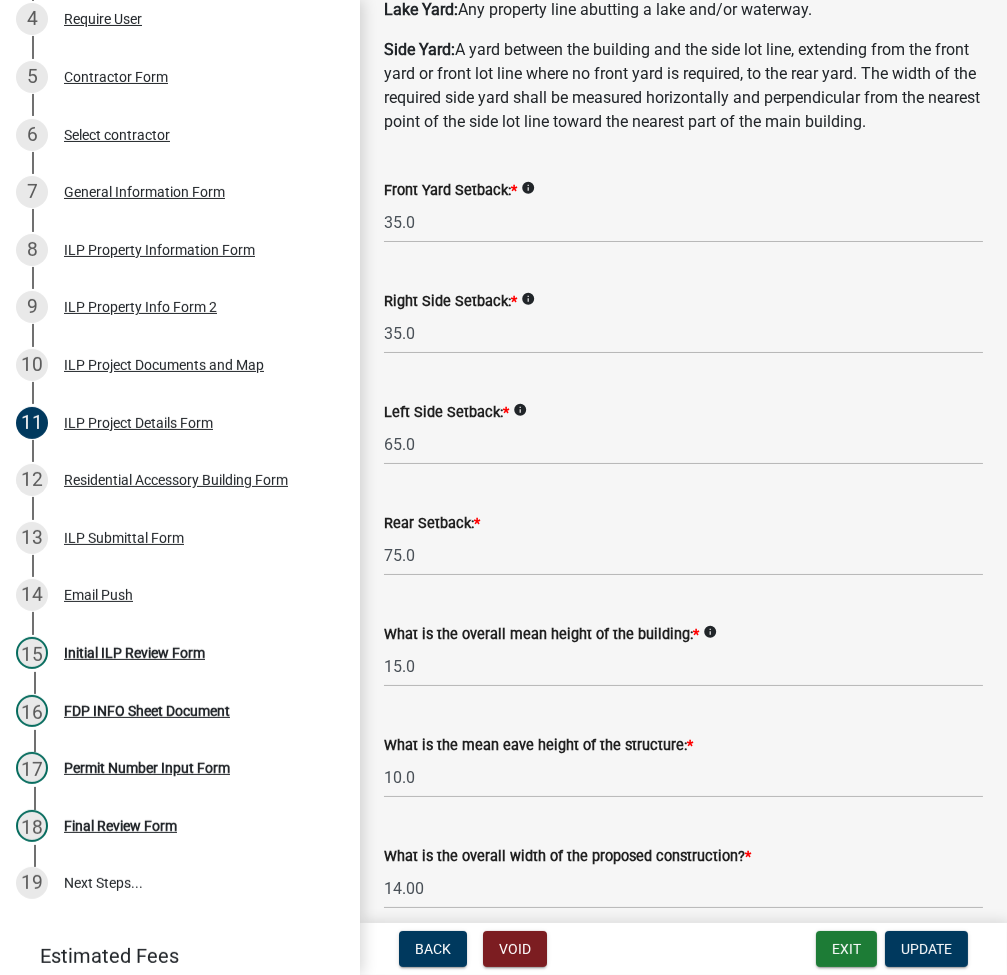 click on "Front Yard Setback:  *  info
35.0" 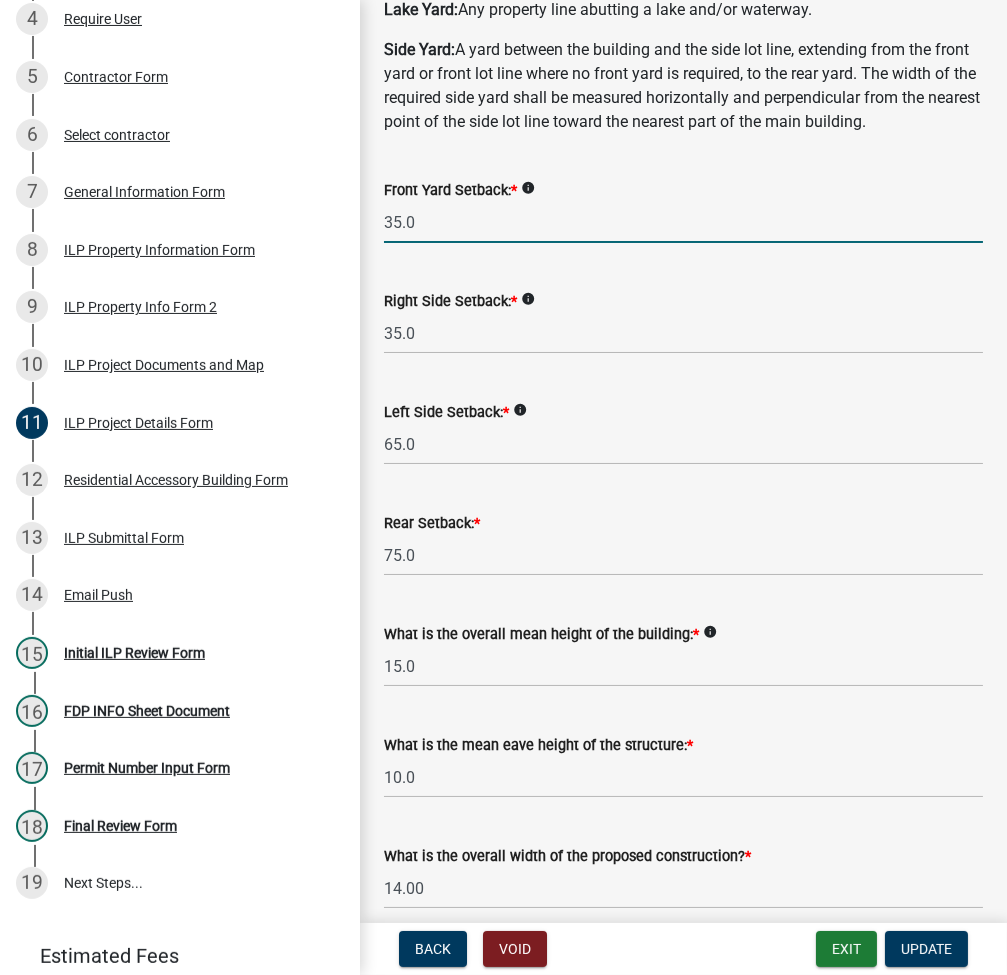click on "35.0" 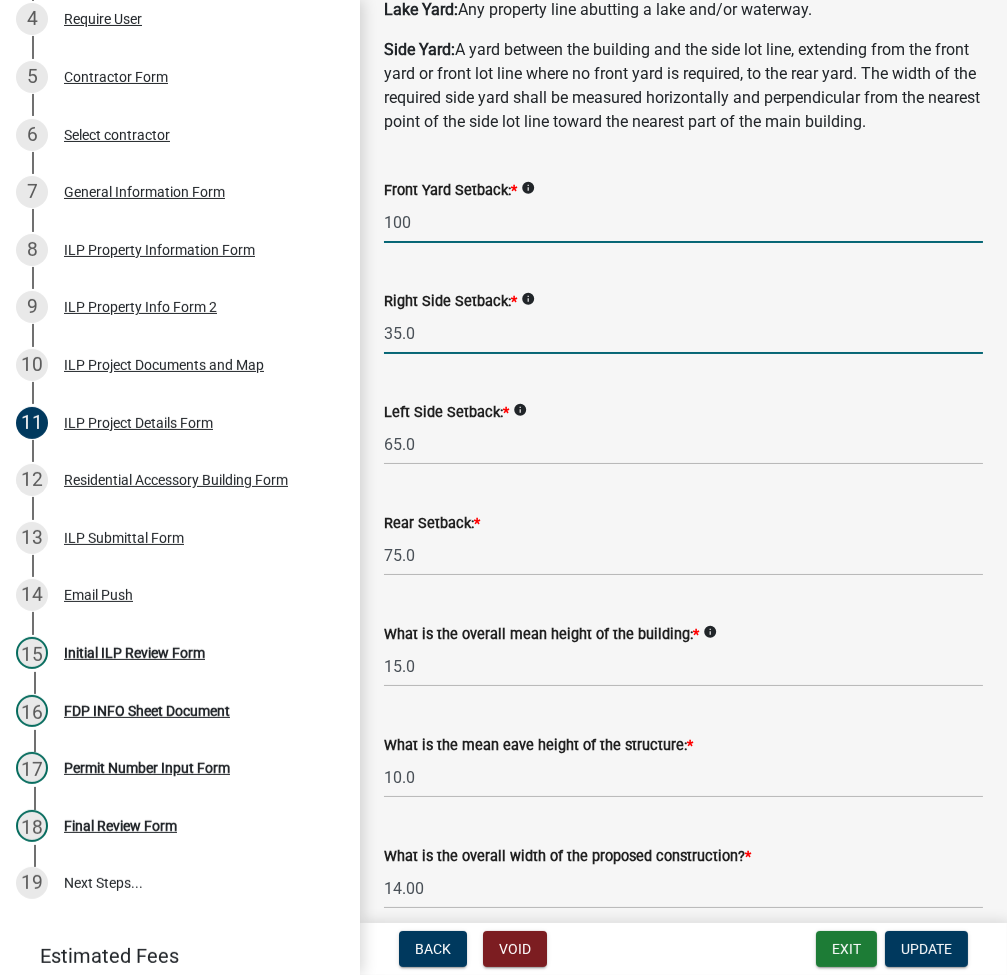 type on "100.0" 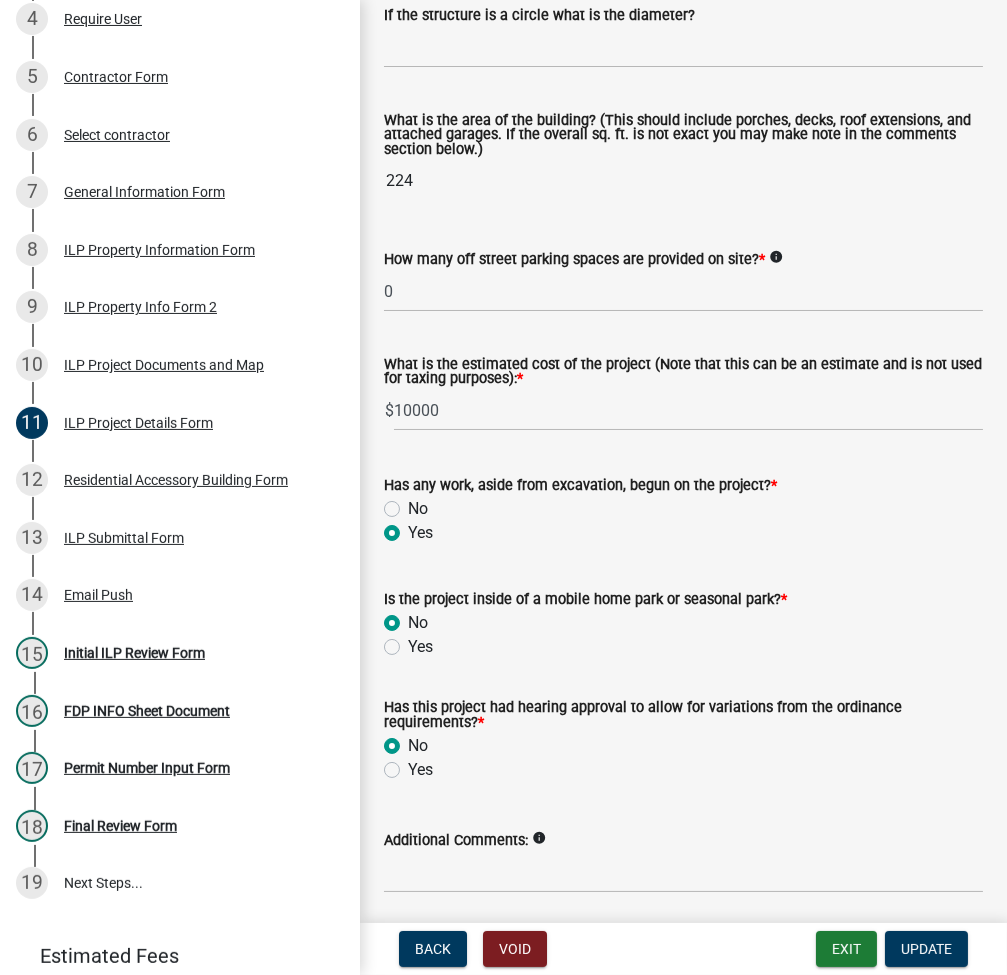 scroll, scrollTop: 1333, scrollLeft: 0, axis: vertical 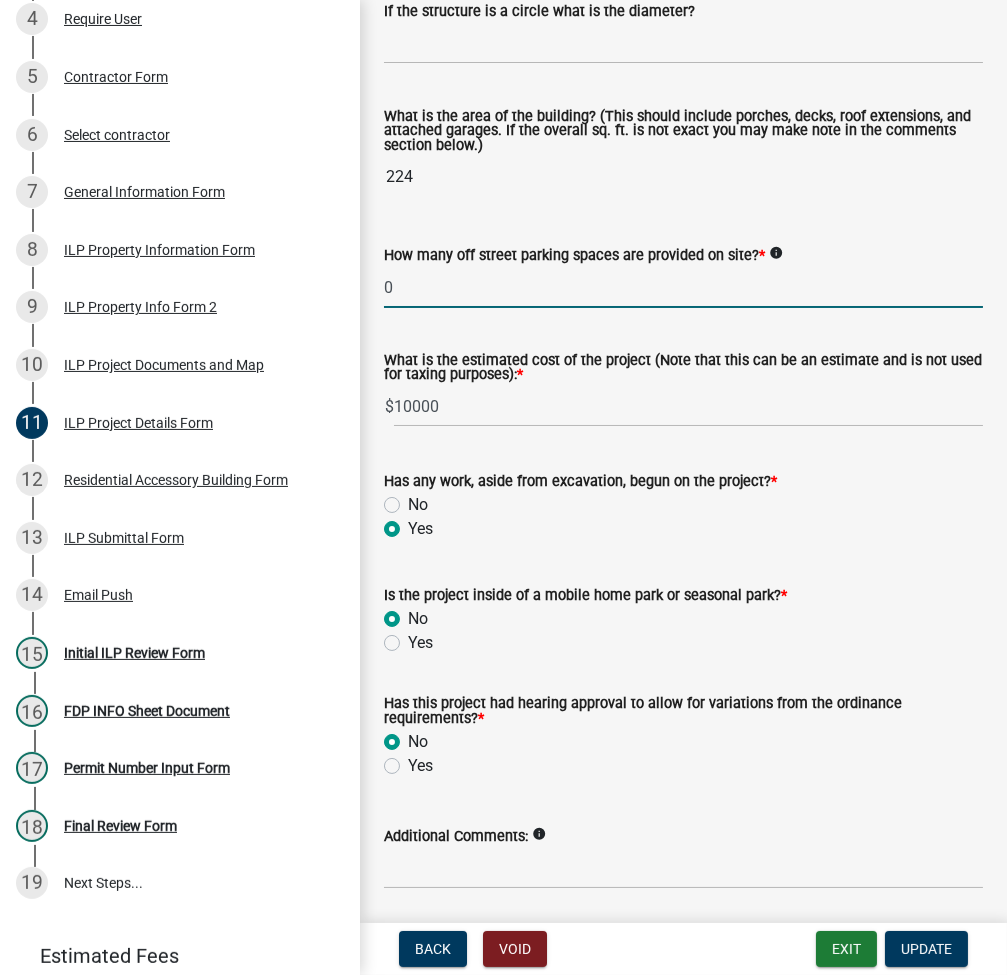 click on "0" 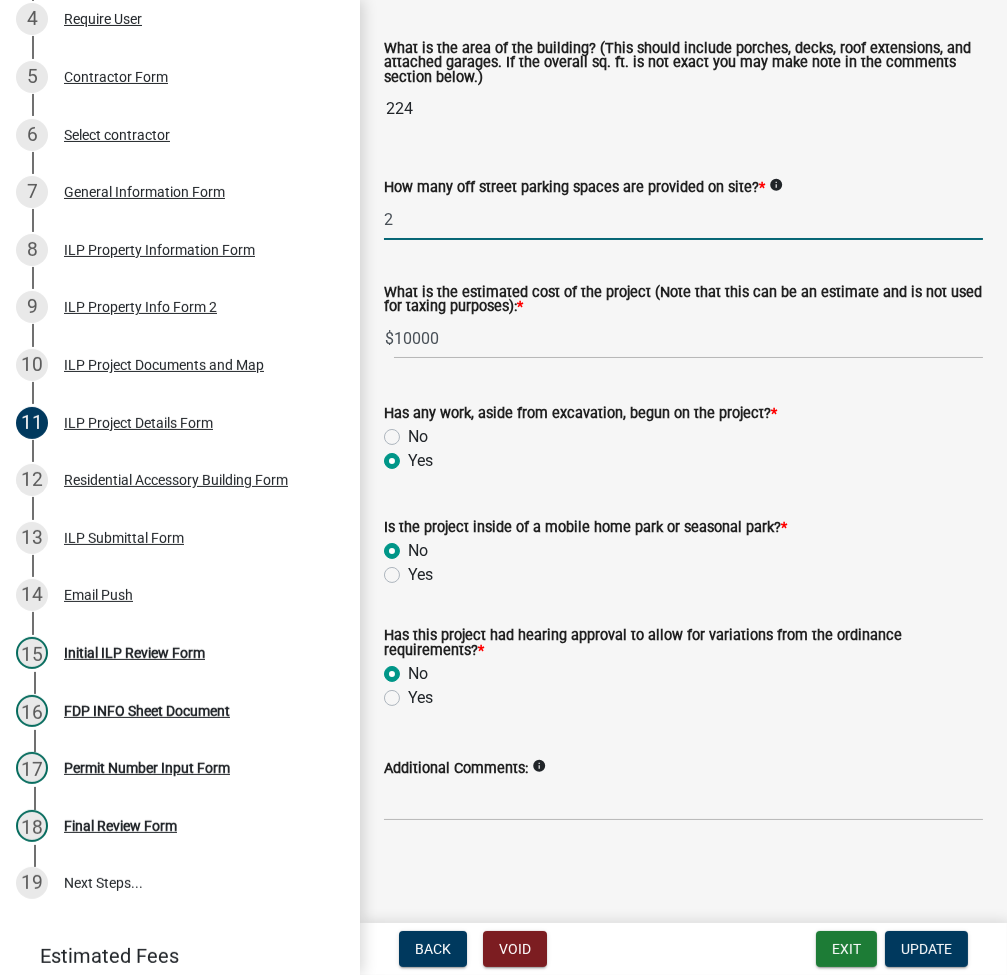 scroll, scrollTop: 1448, scrollLeft: 0, axis: vertical 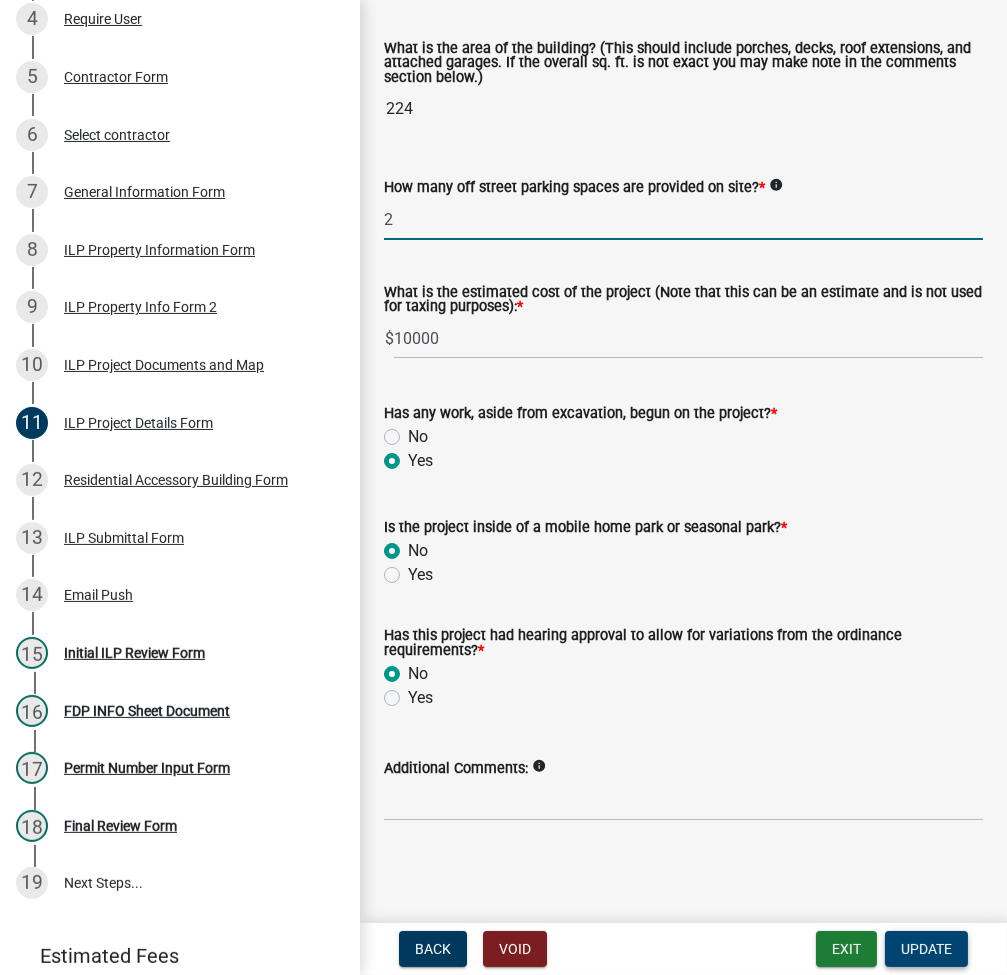 type on "2" 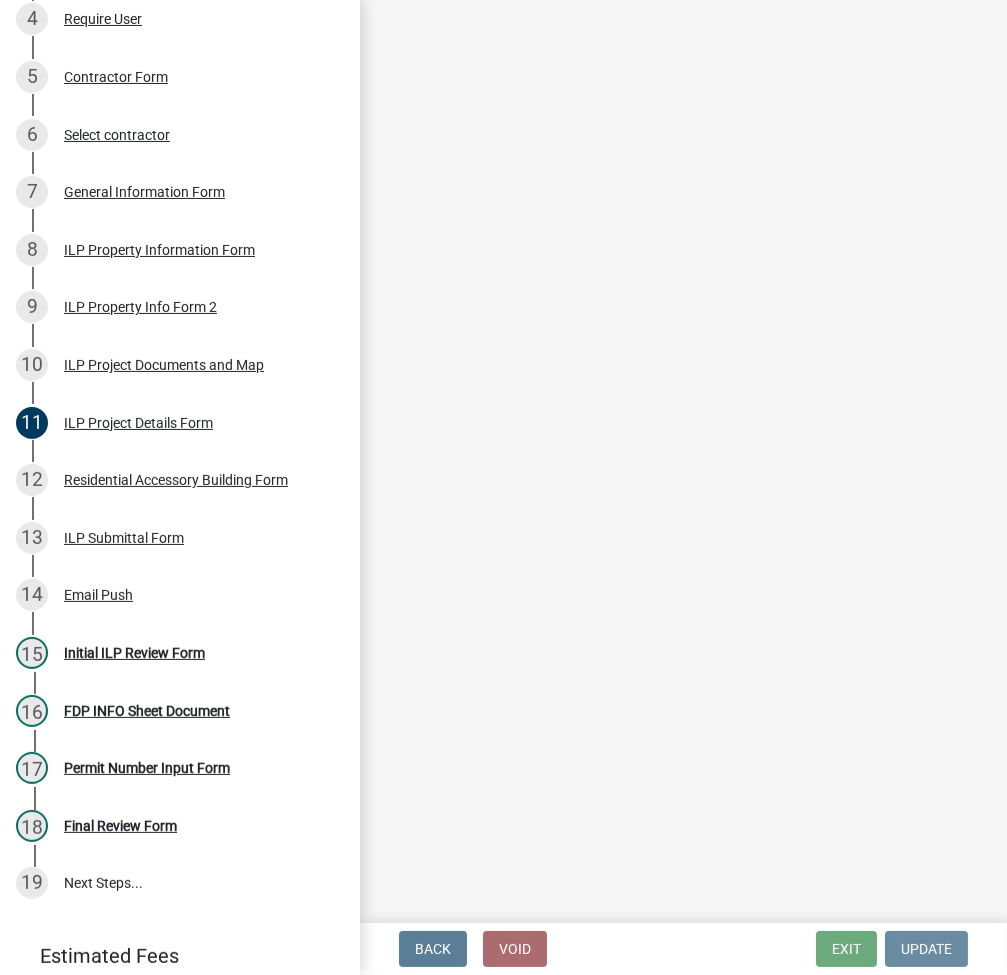 scroll, scrollTop: 0, scrollLeft: 0, axis: both 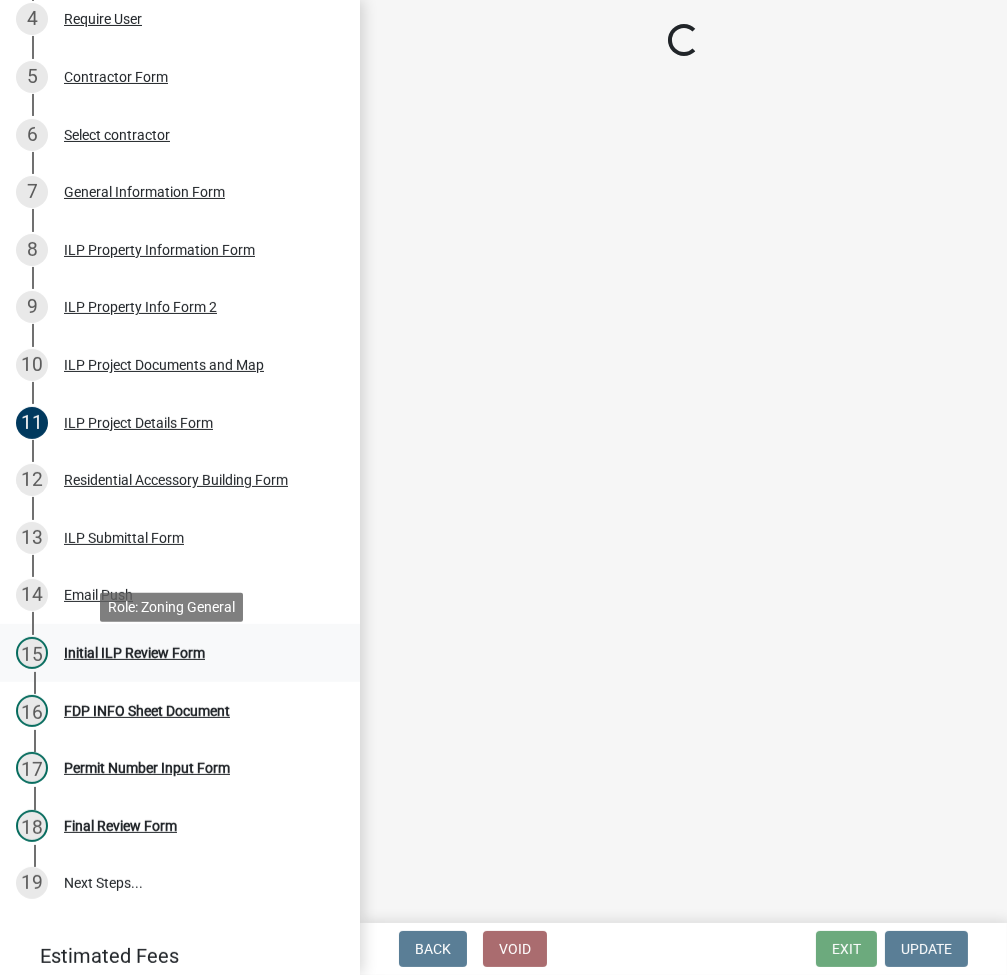 select on "fc758b50-acba-4166-9f24-5248f0f78016" 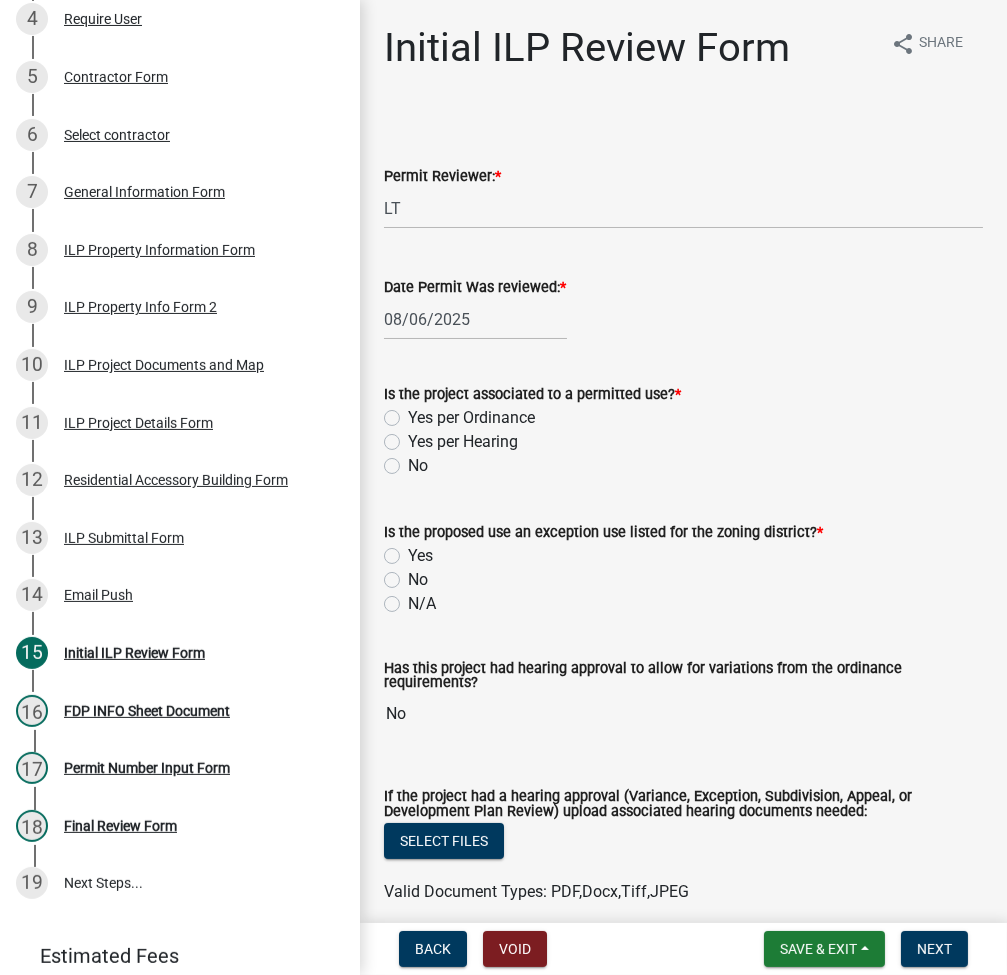 click on "Yes per Ordinance" 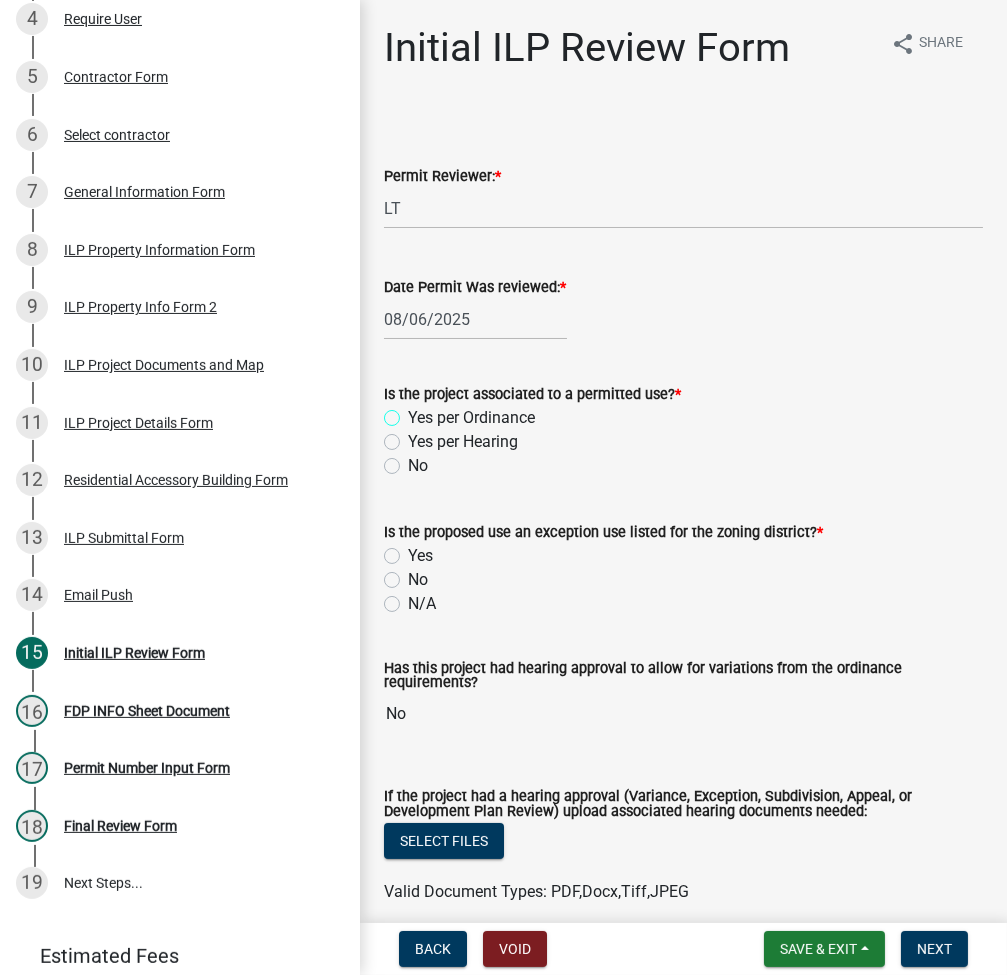 click on "Yes per Ordinance" at bounding box center (414, 412) 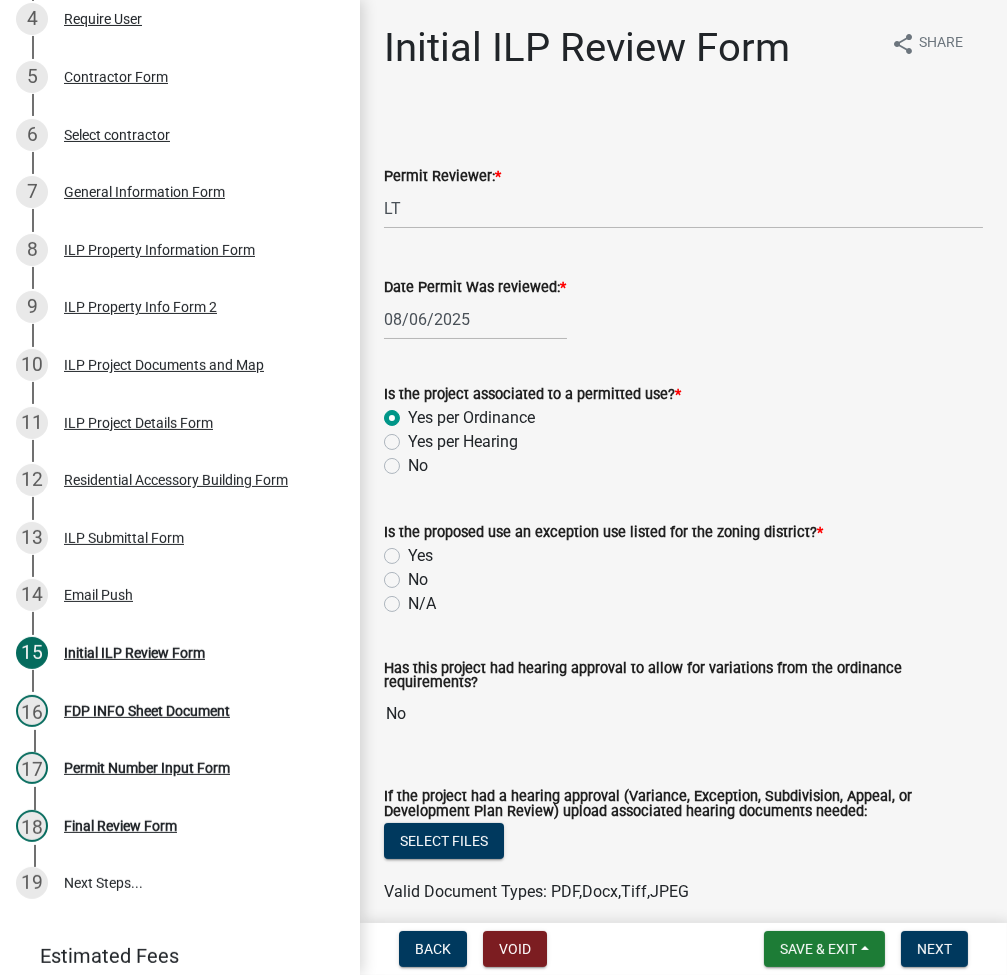radio on "true" 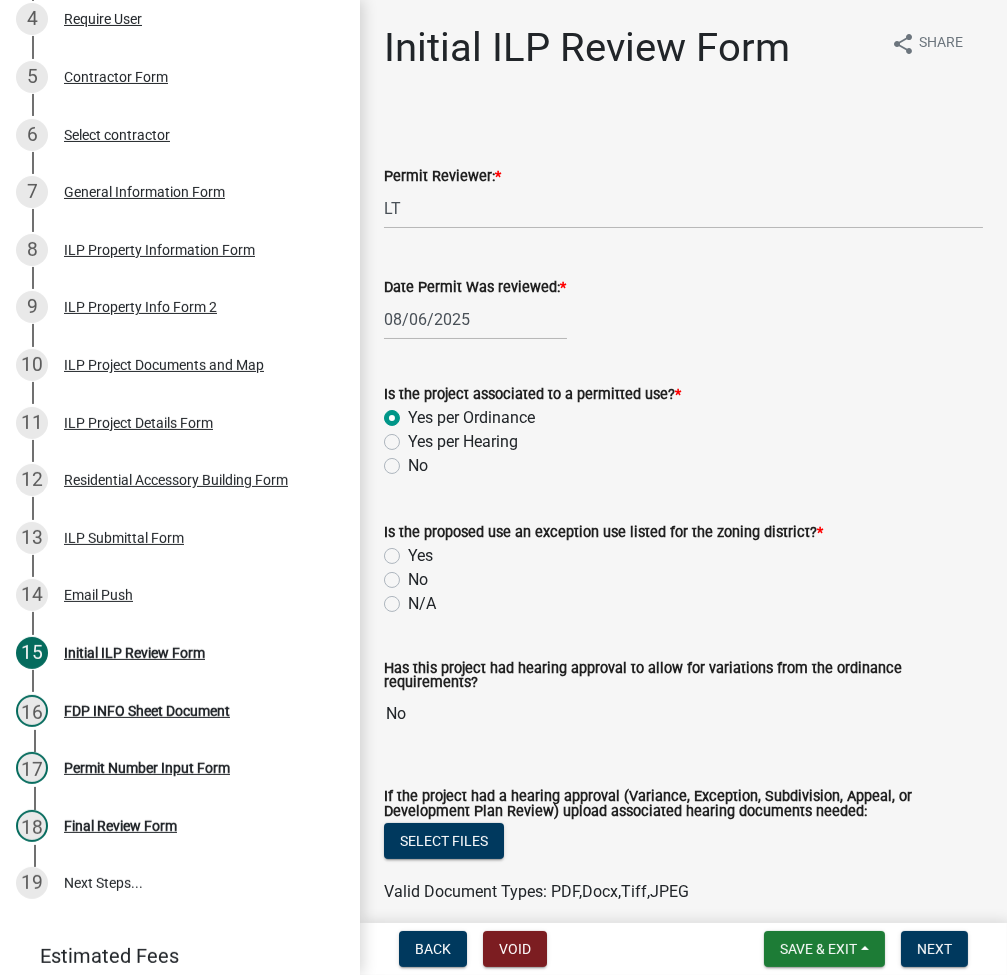 click on "No" 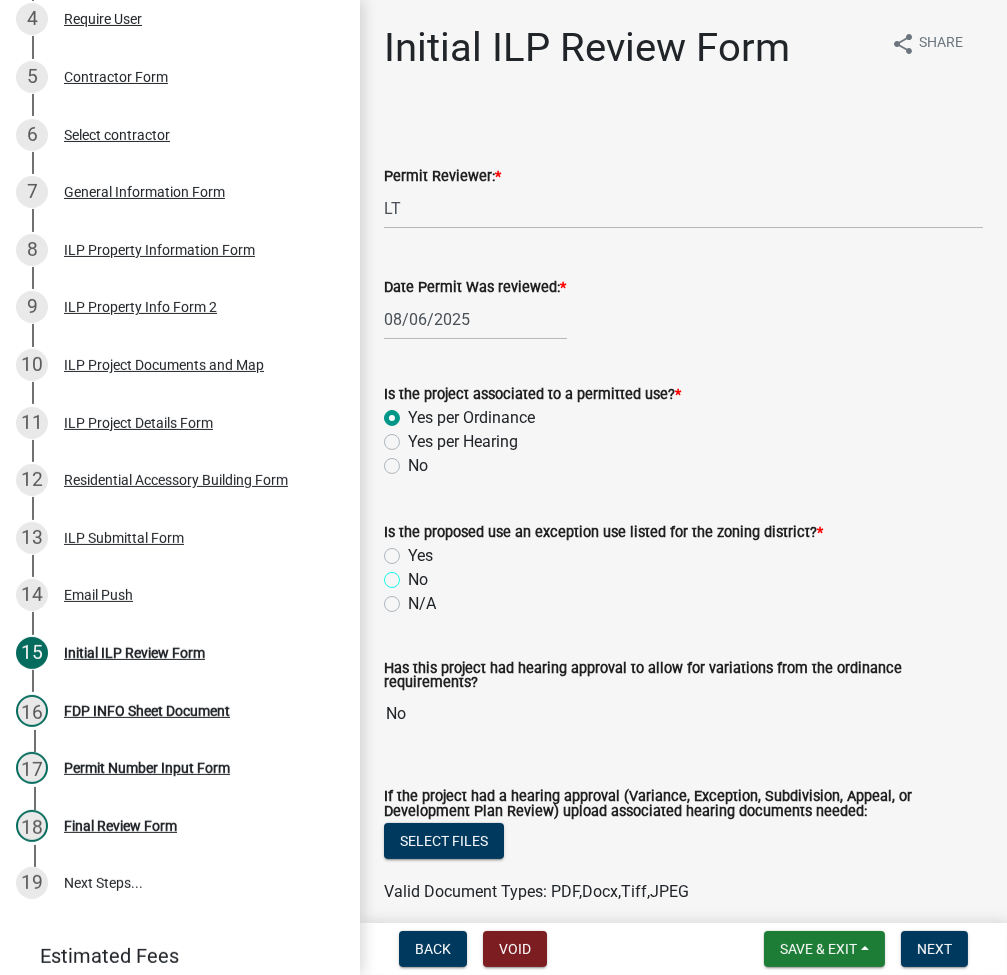 click on "No" at bounding box center (414, 574) 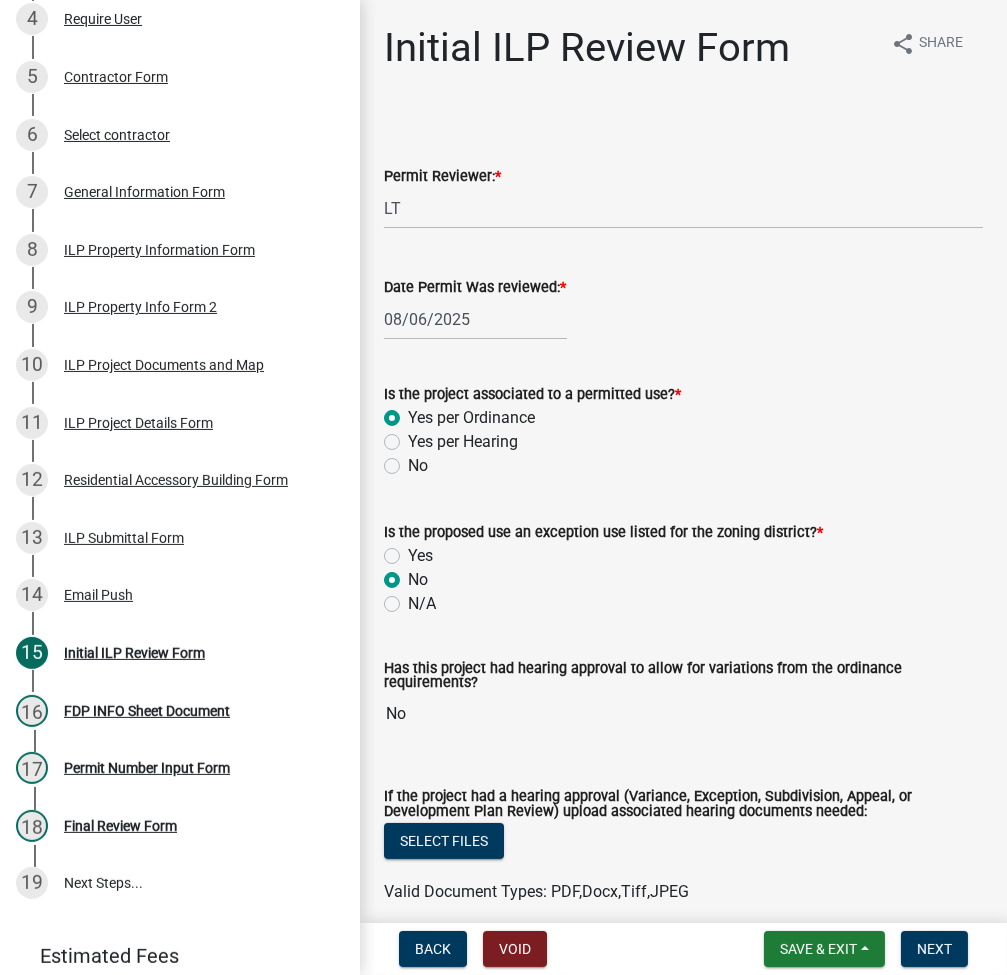 radio on "true" 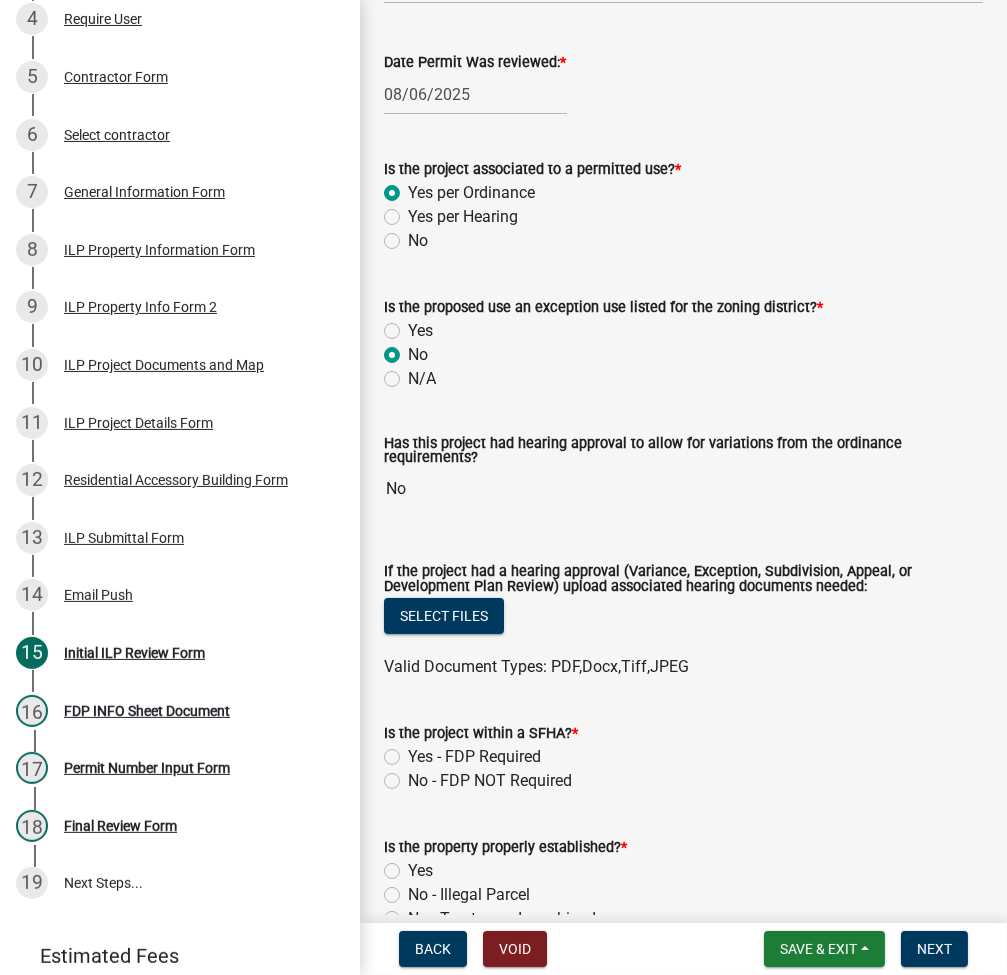 scroll, scrollTop: 266, scrollLeft: 0, axis: vertical 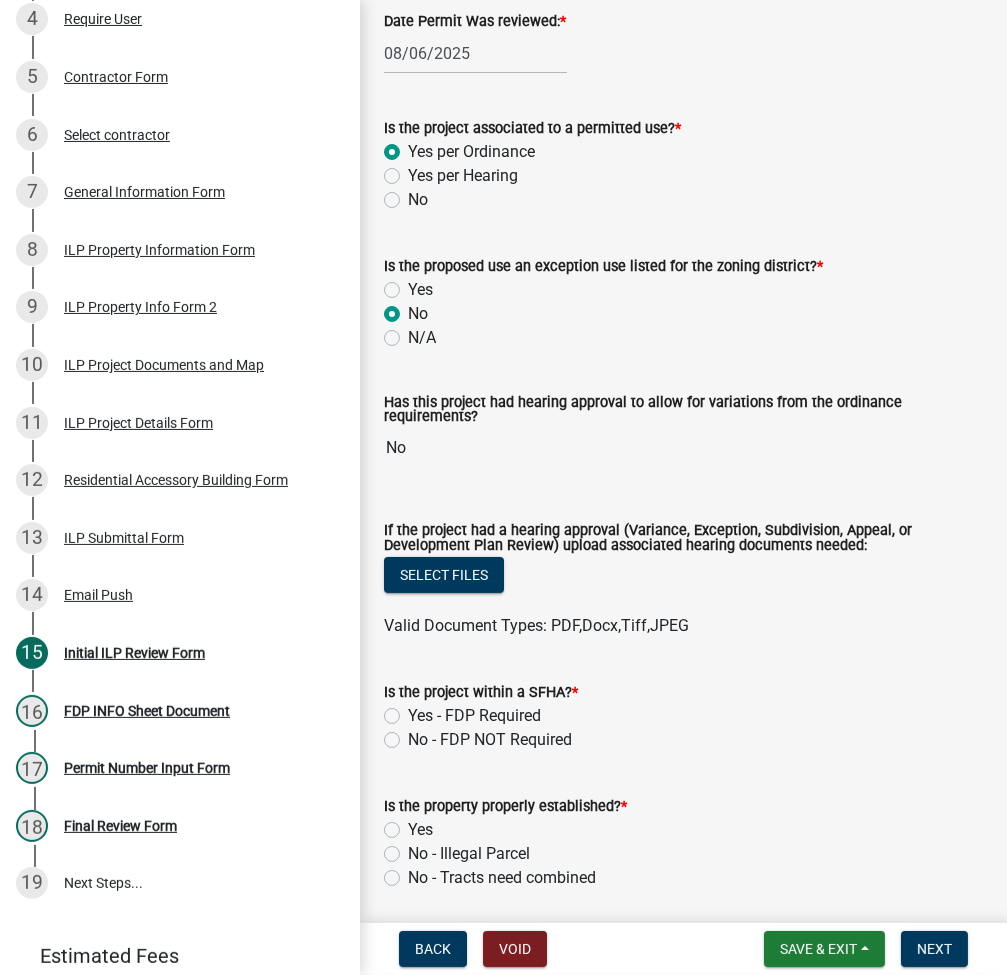 click on "No - FDP NOT Required" 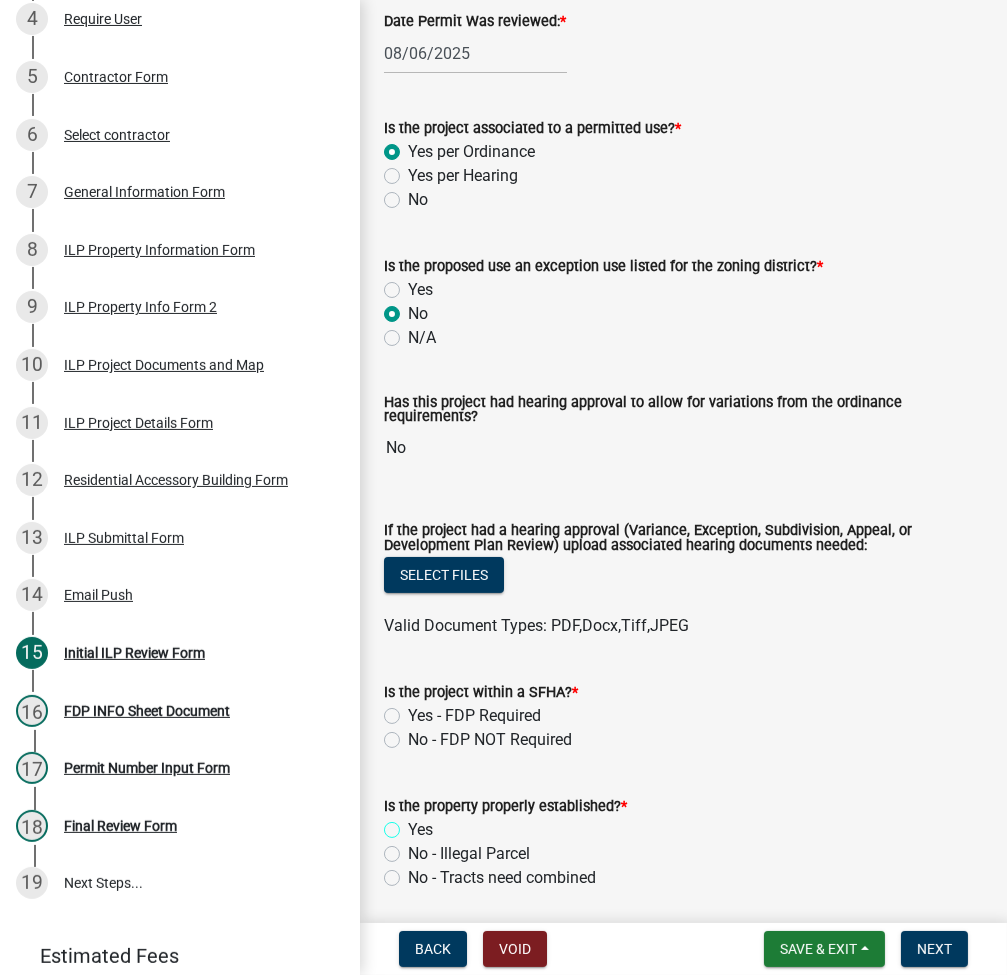 click on "Yes" at bounding box center (414, 824) 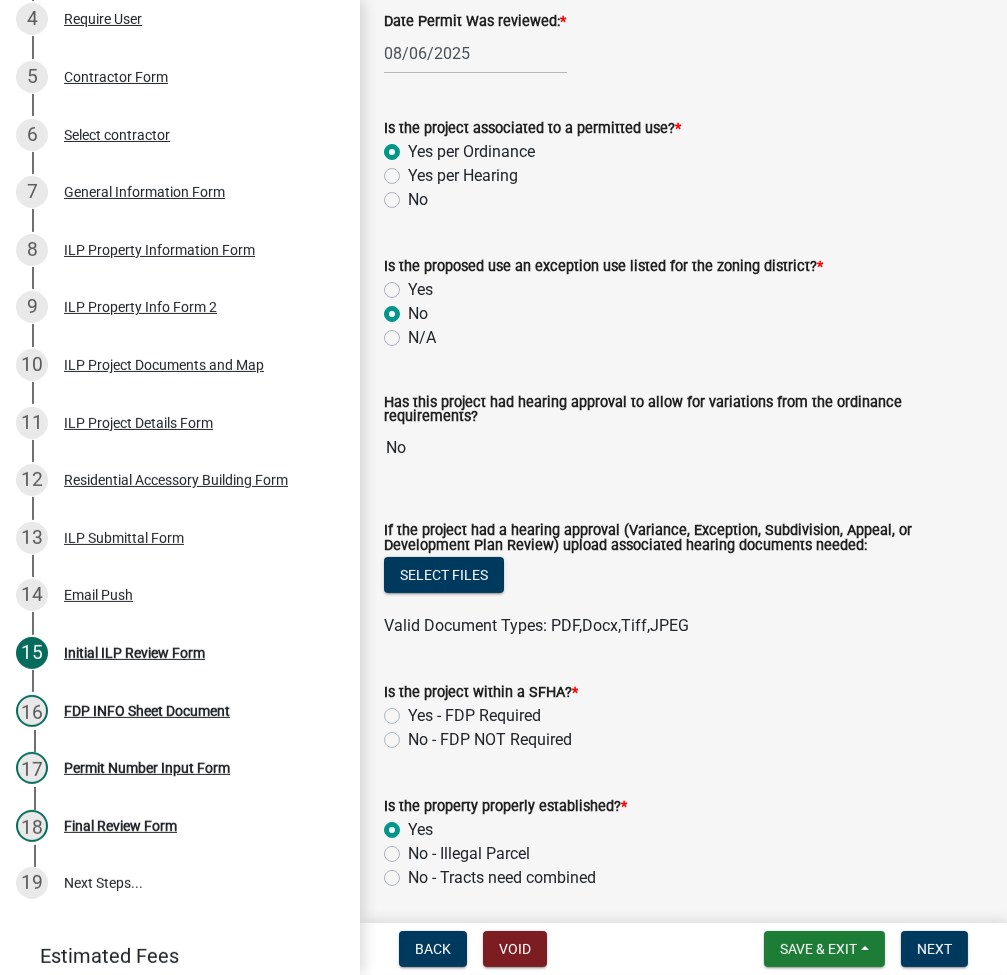 radio on "true" 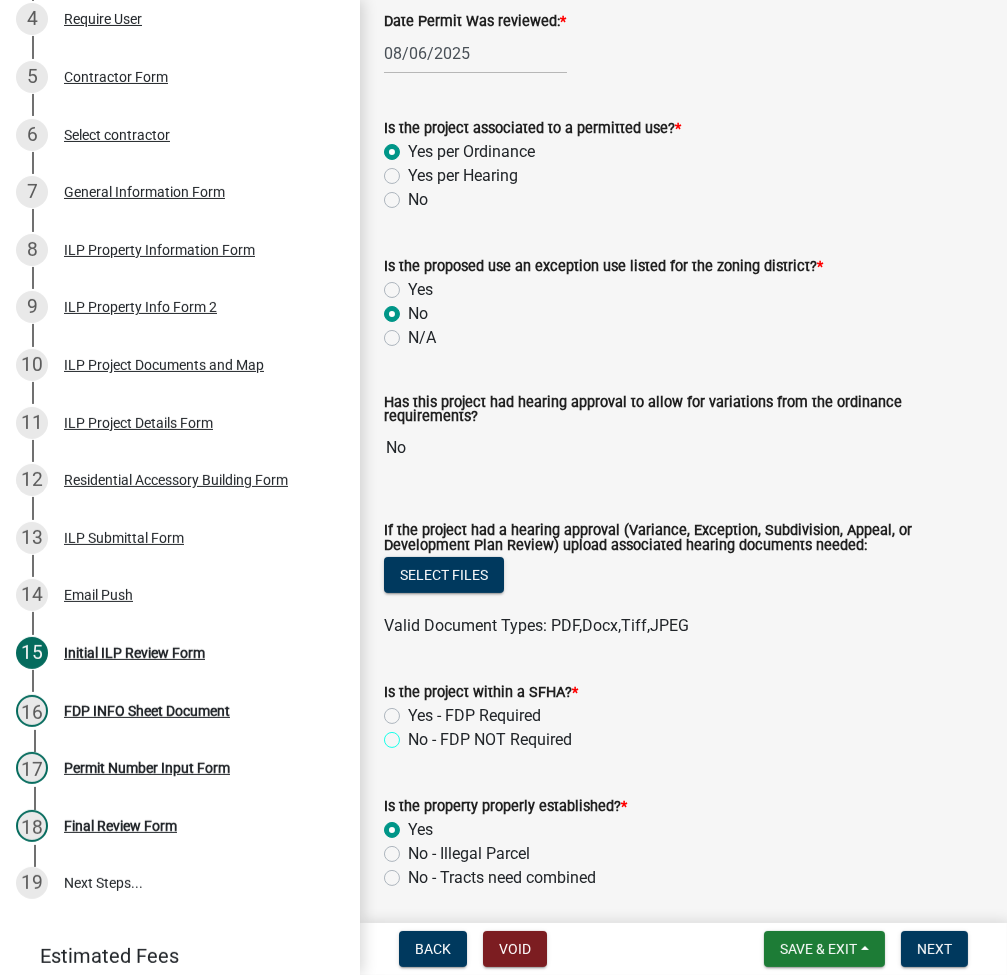click on "No - FDP NOT Required" at bounding box center (414, 734) 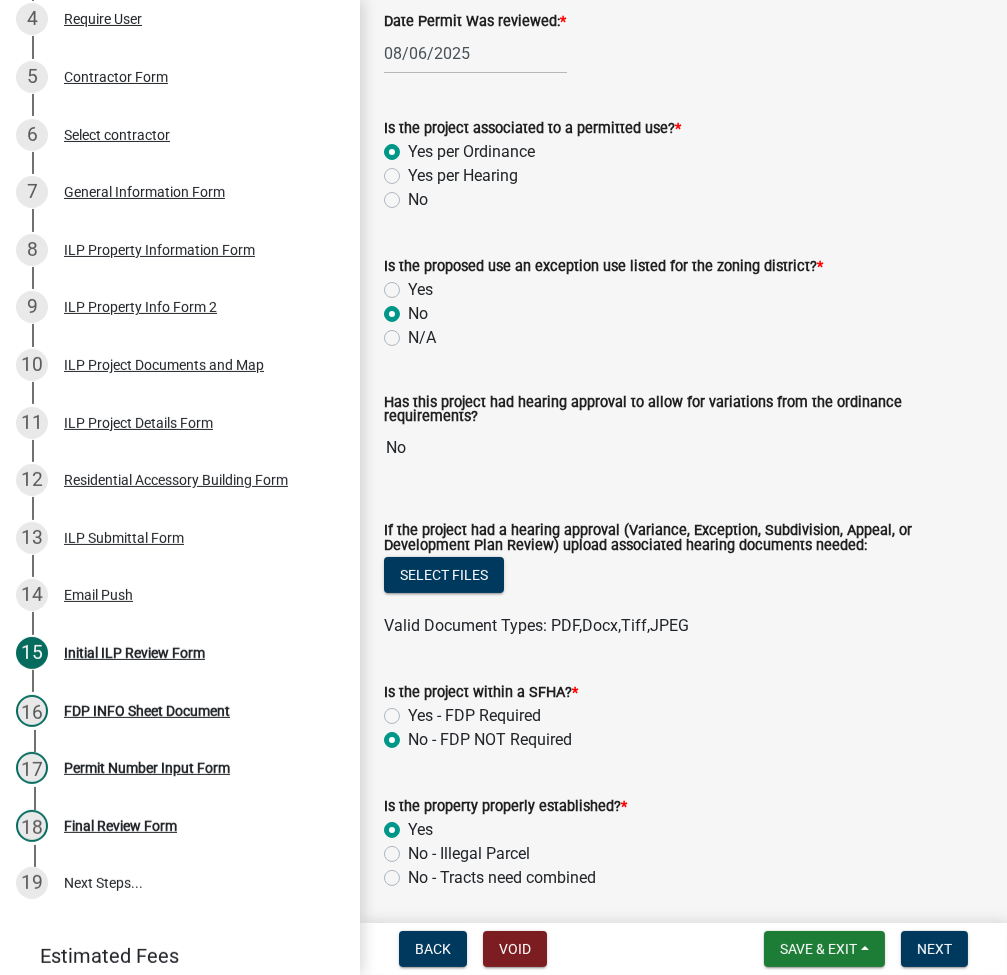radio on "true" 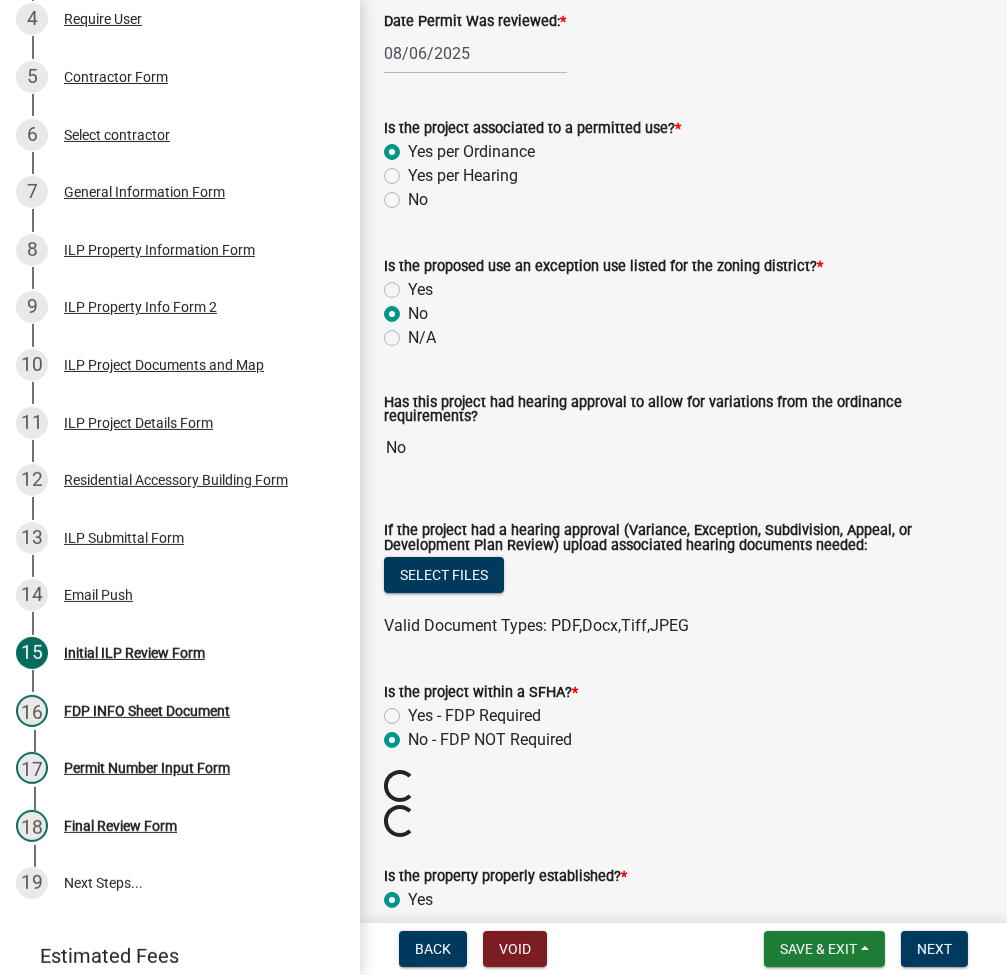 scroll, scrollTop: 800, scrollLeft: 0, axis: vertical 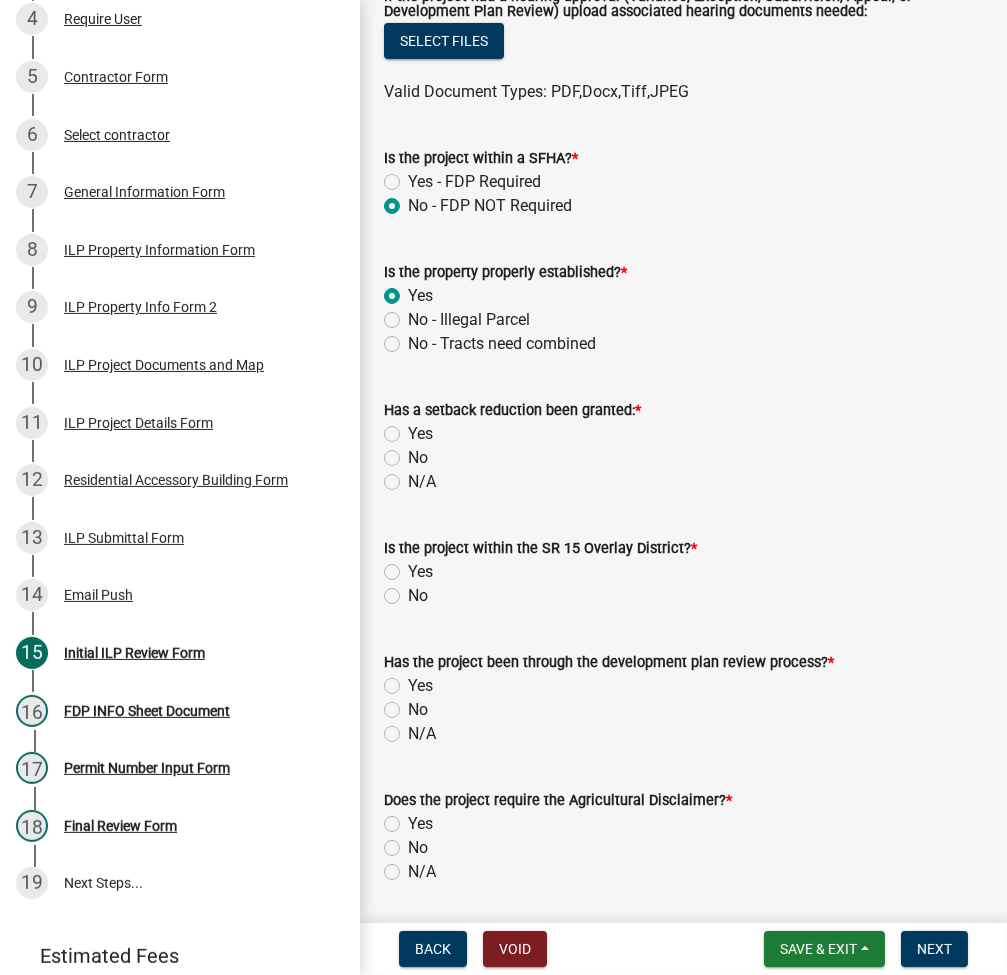 click on "No" 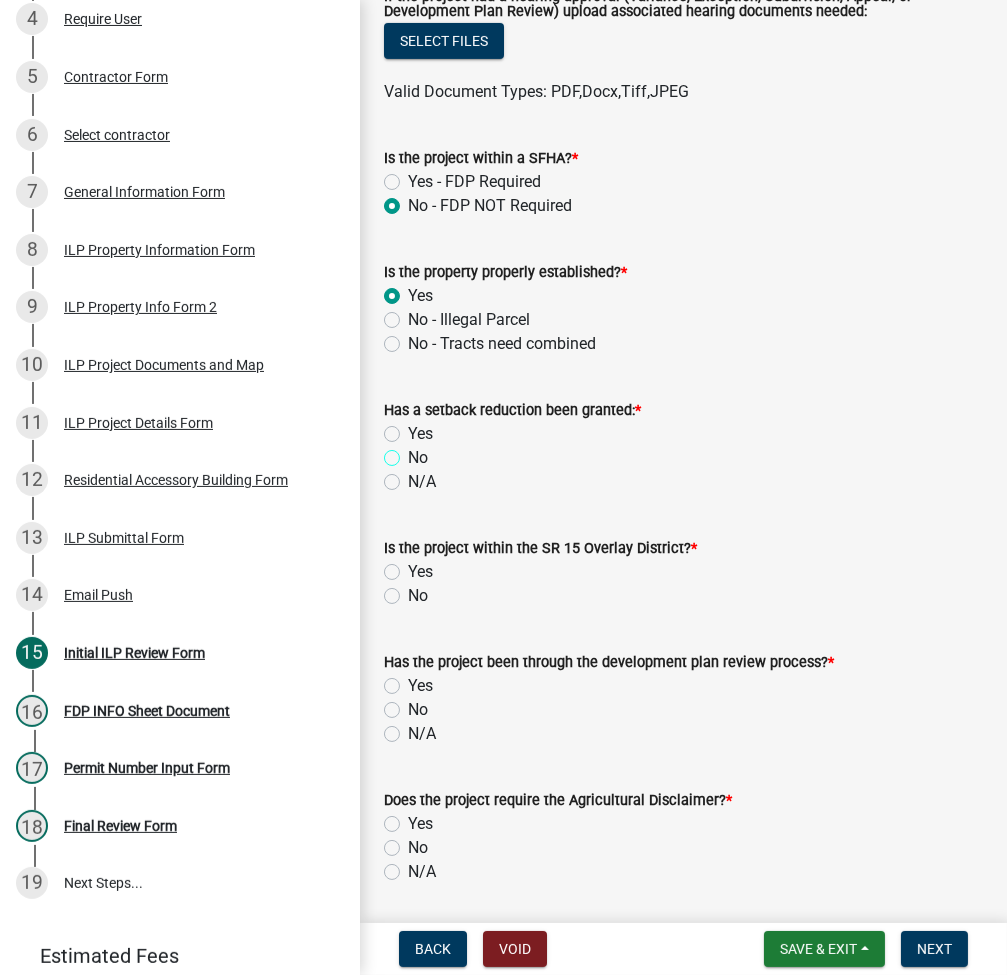 click on "No" at bounding box center (414, 452) 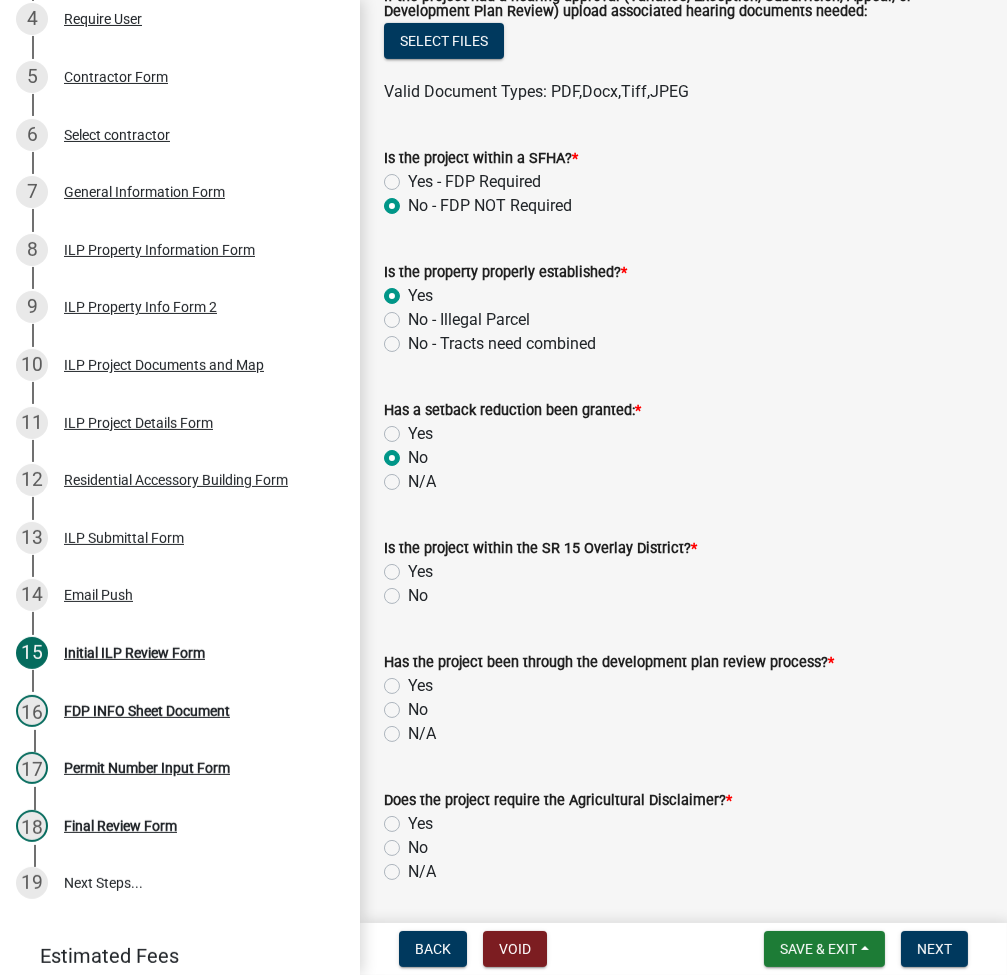 radio on "true" 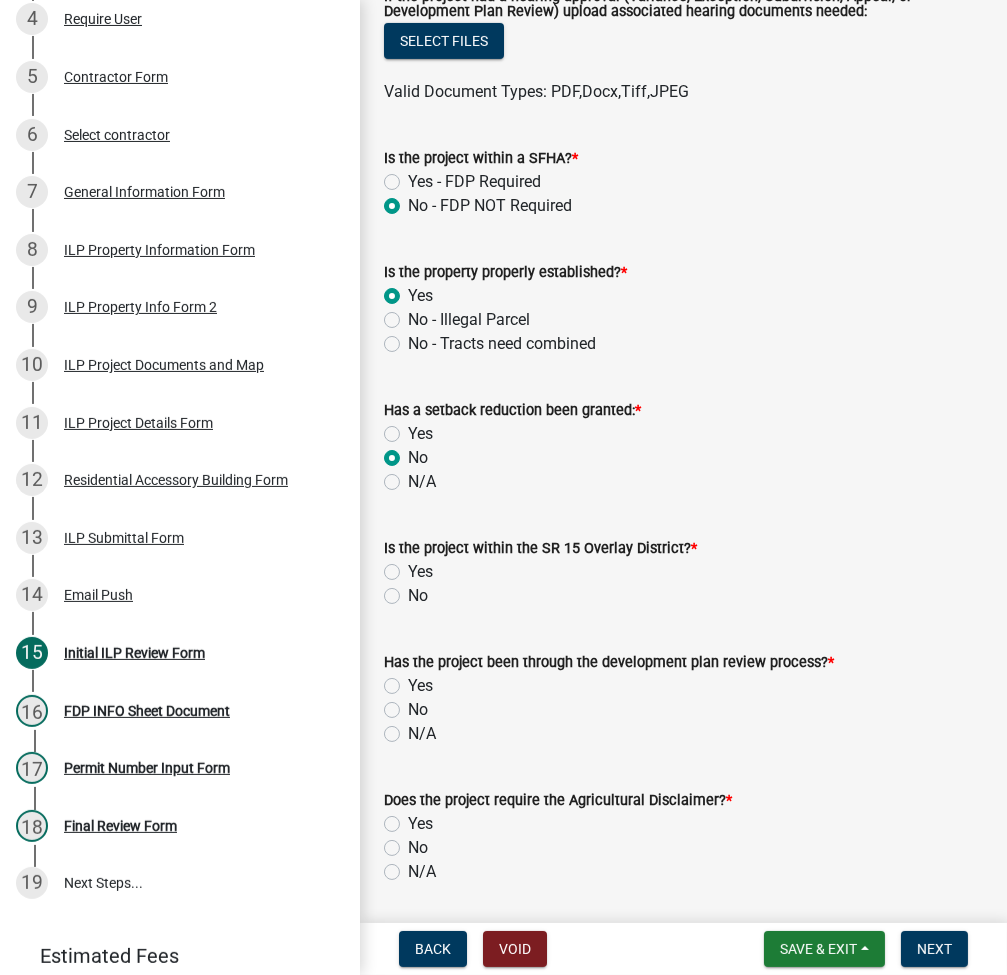 click on "No" 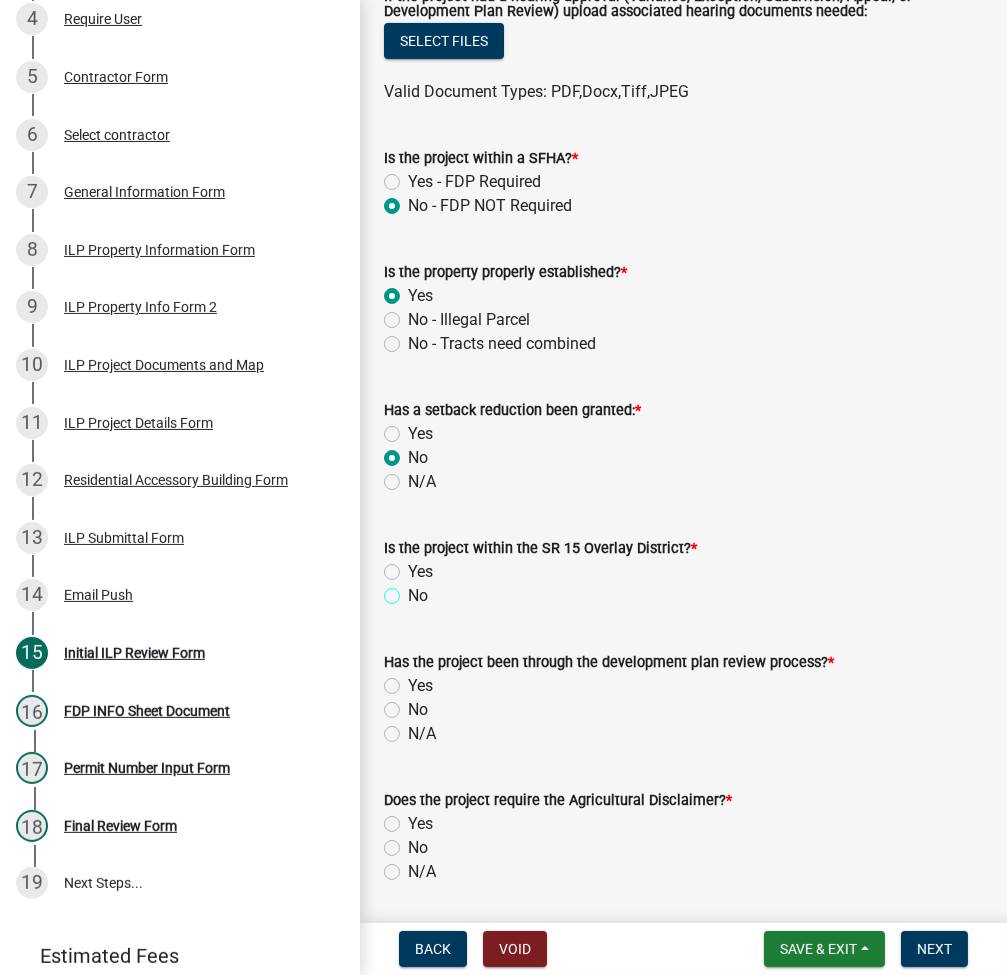 click on "No" at bounding box center [414, 590] 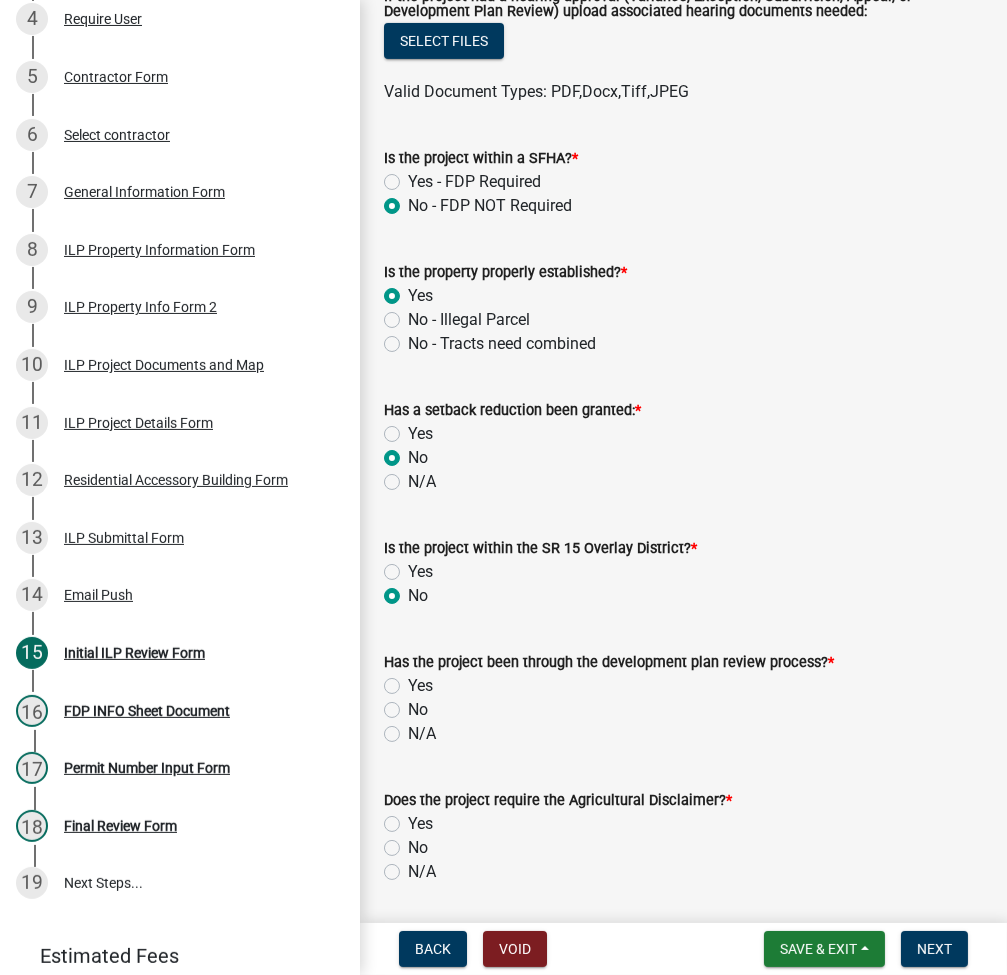 radio on "true" 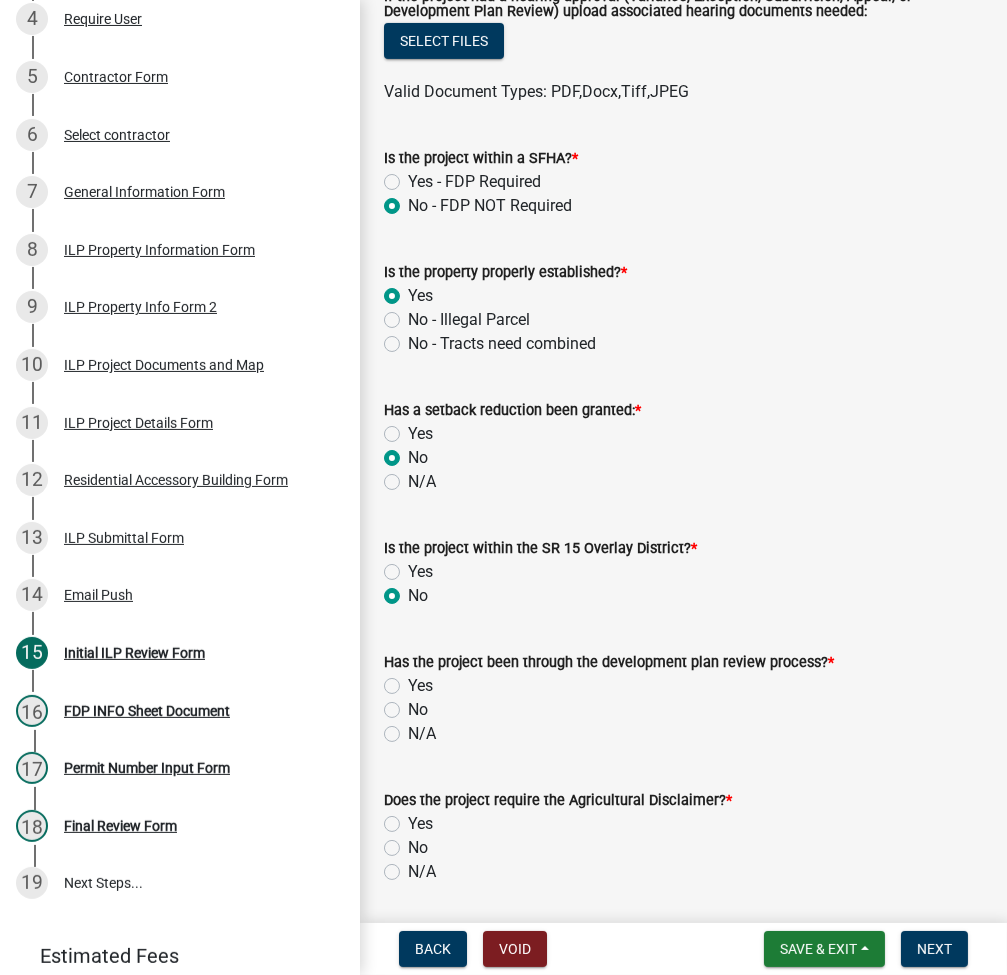 click on "N/A" 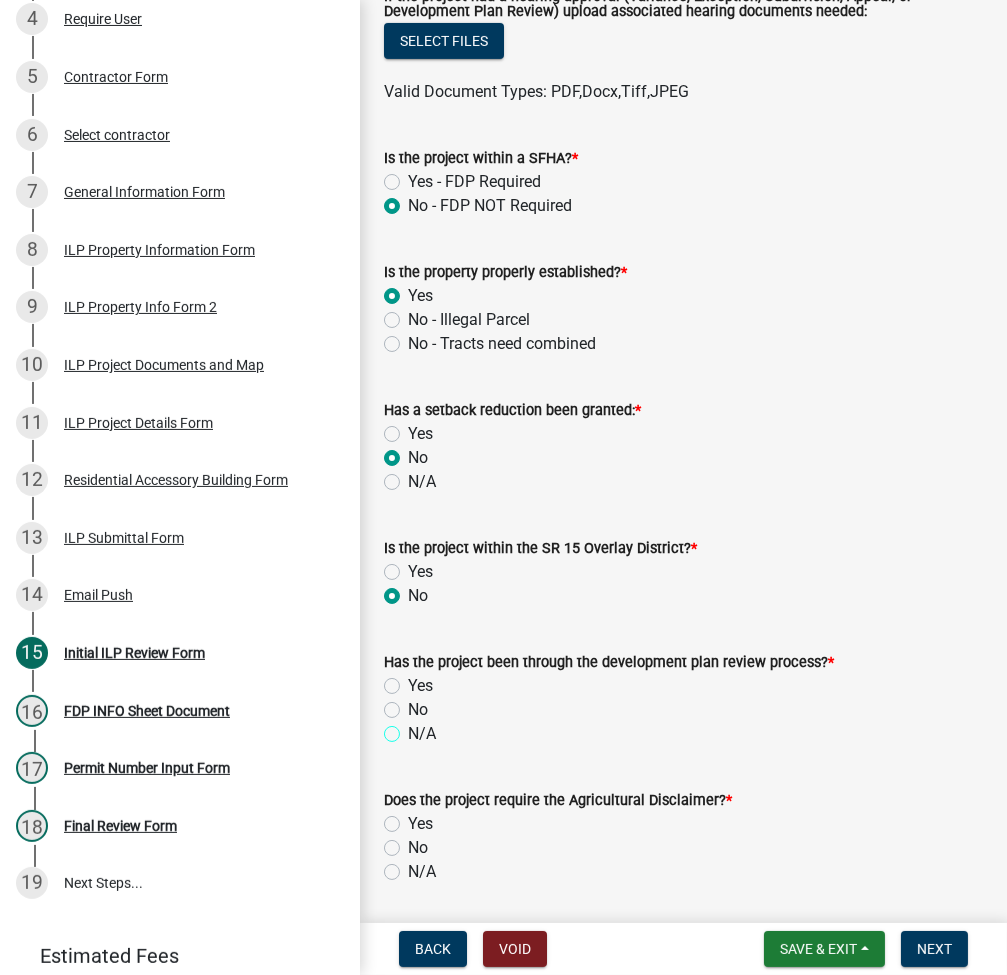 click on "N/A" at bounding box center [414, 728] 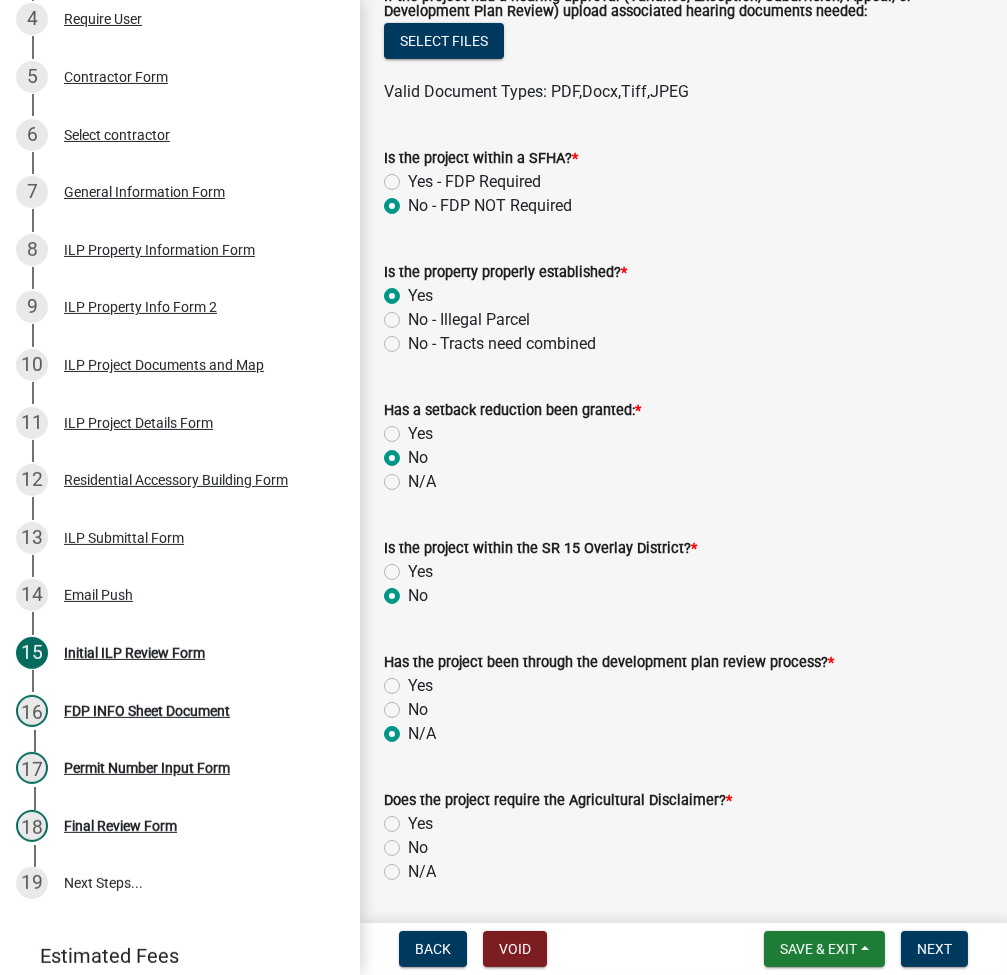 radio on "true" 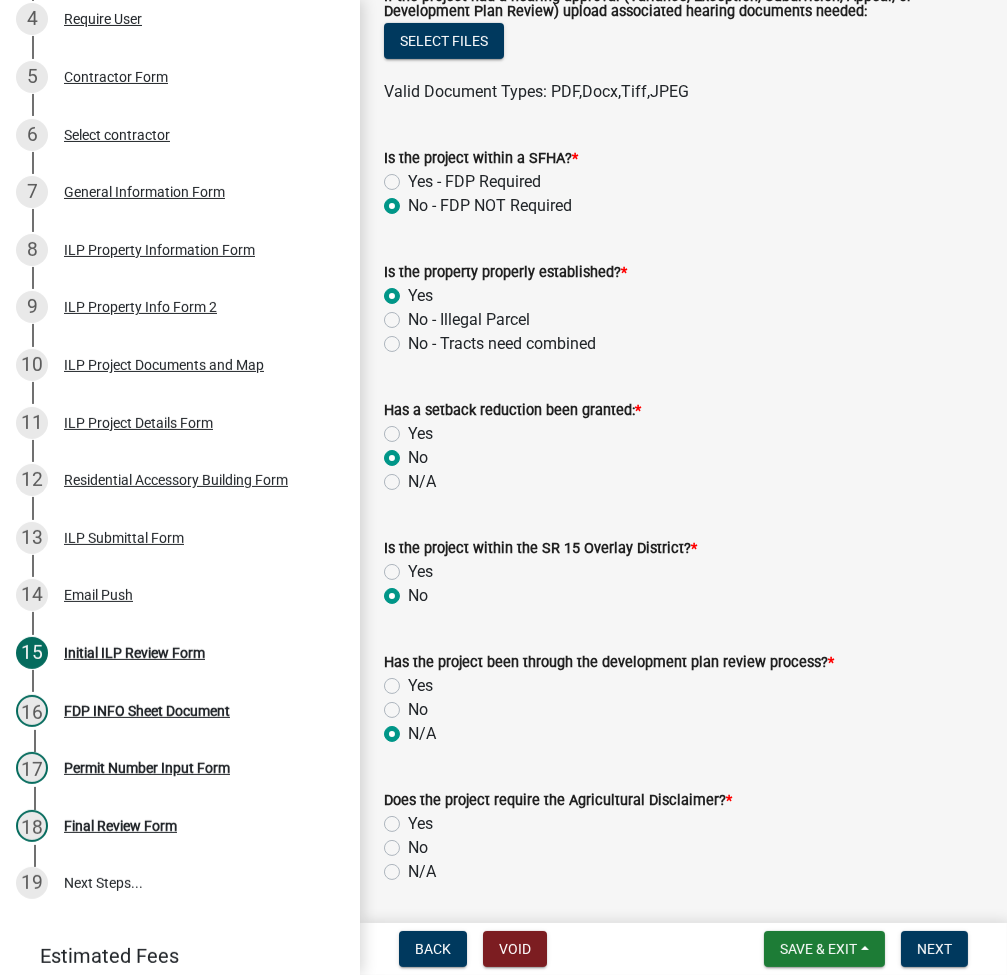 click on "N/A" 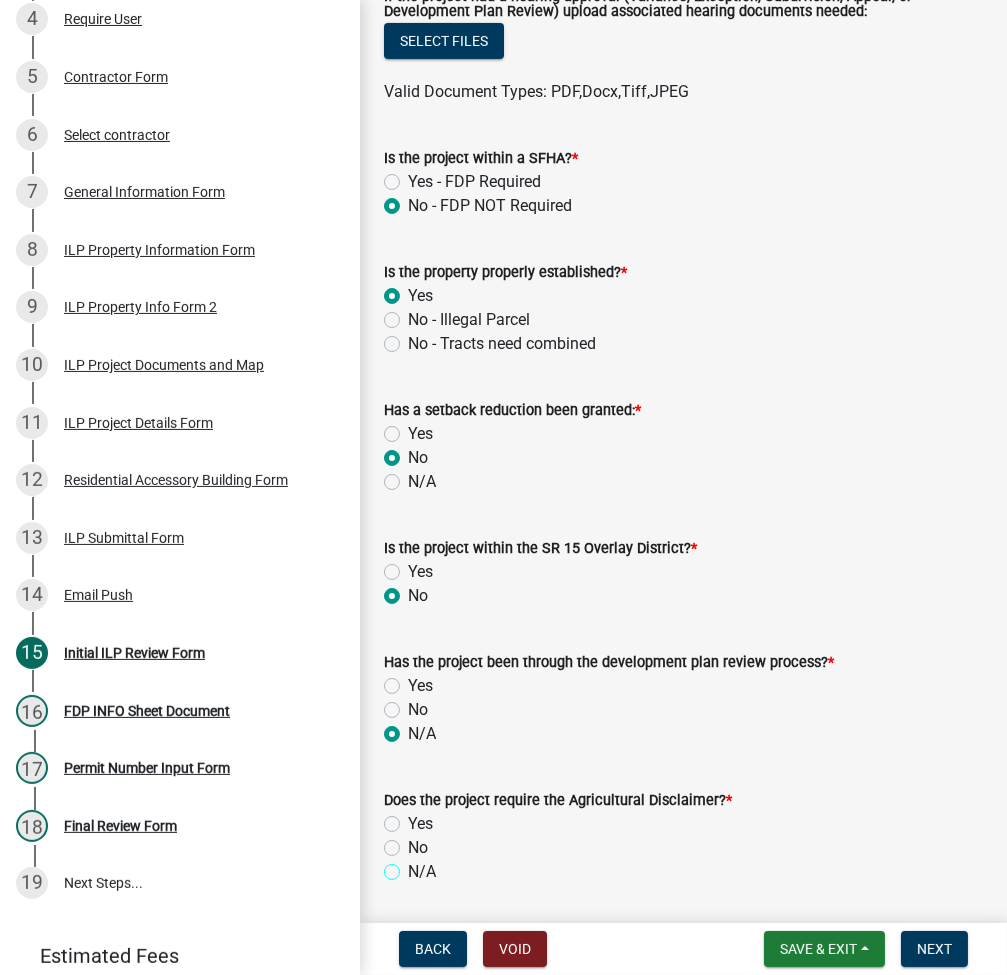 click on "N/A" at bounding box center (414, 866) 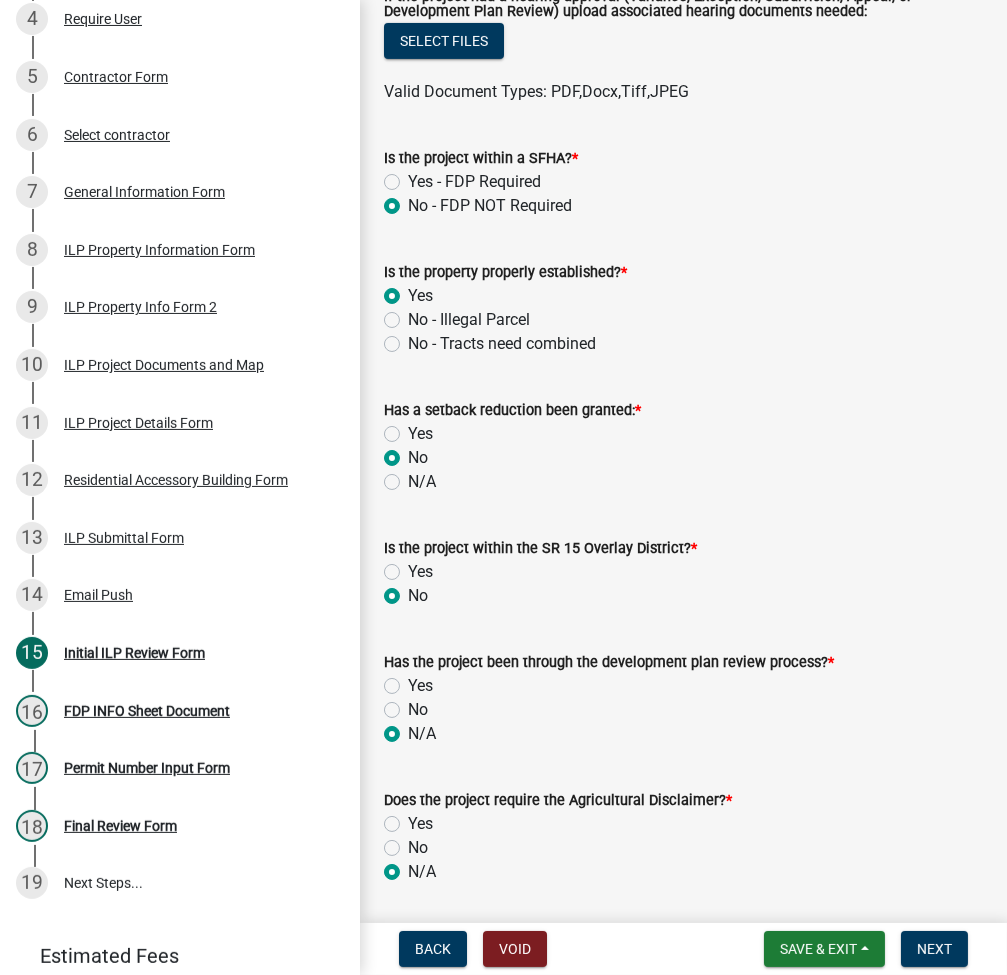 radio on "true" 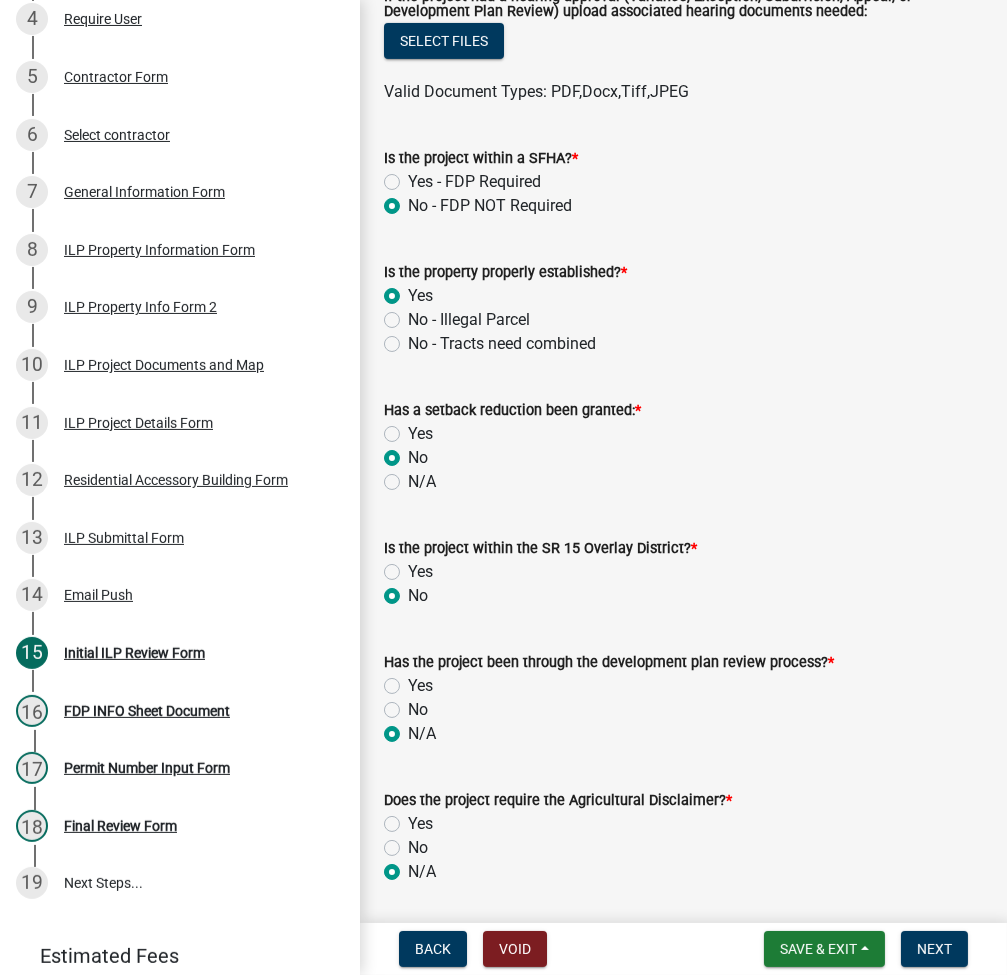 scroll, scrollTop: 1333, scrollLeft: 0, axis: vertical 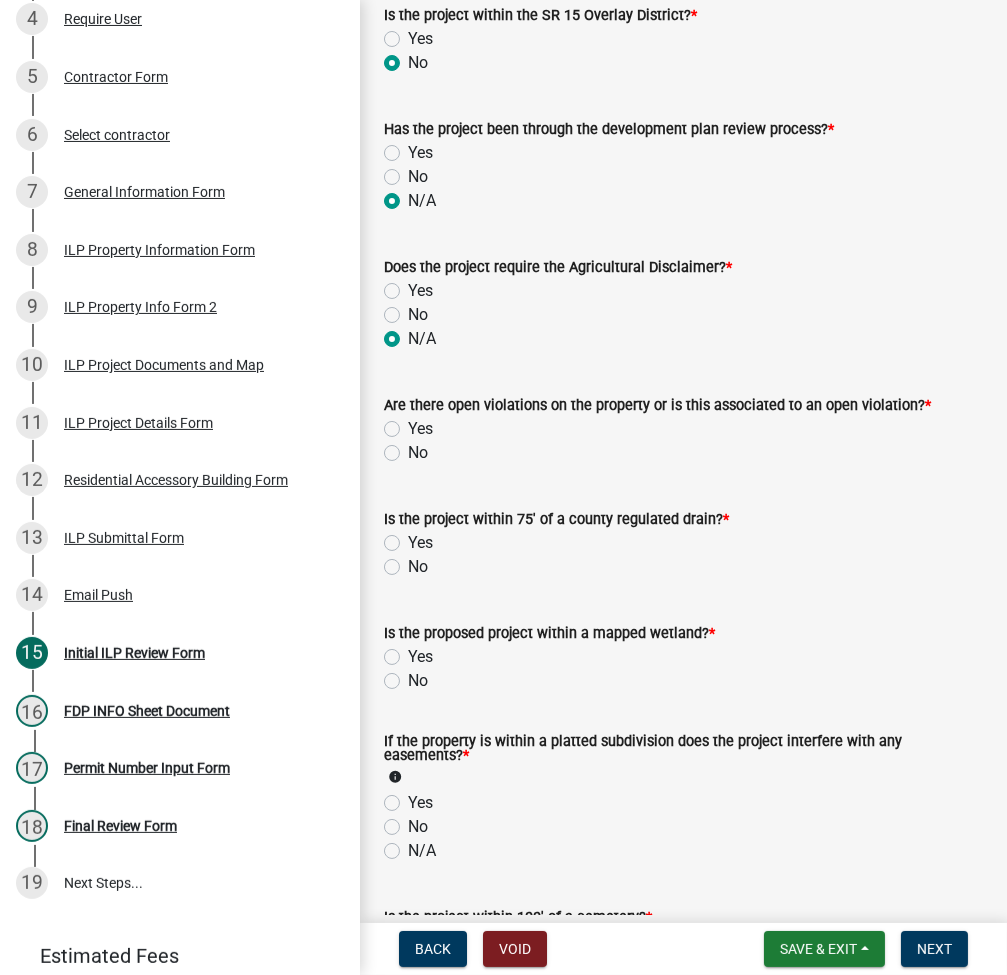 click on "Yes" 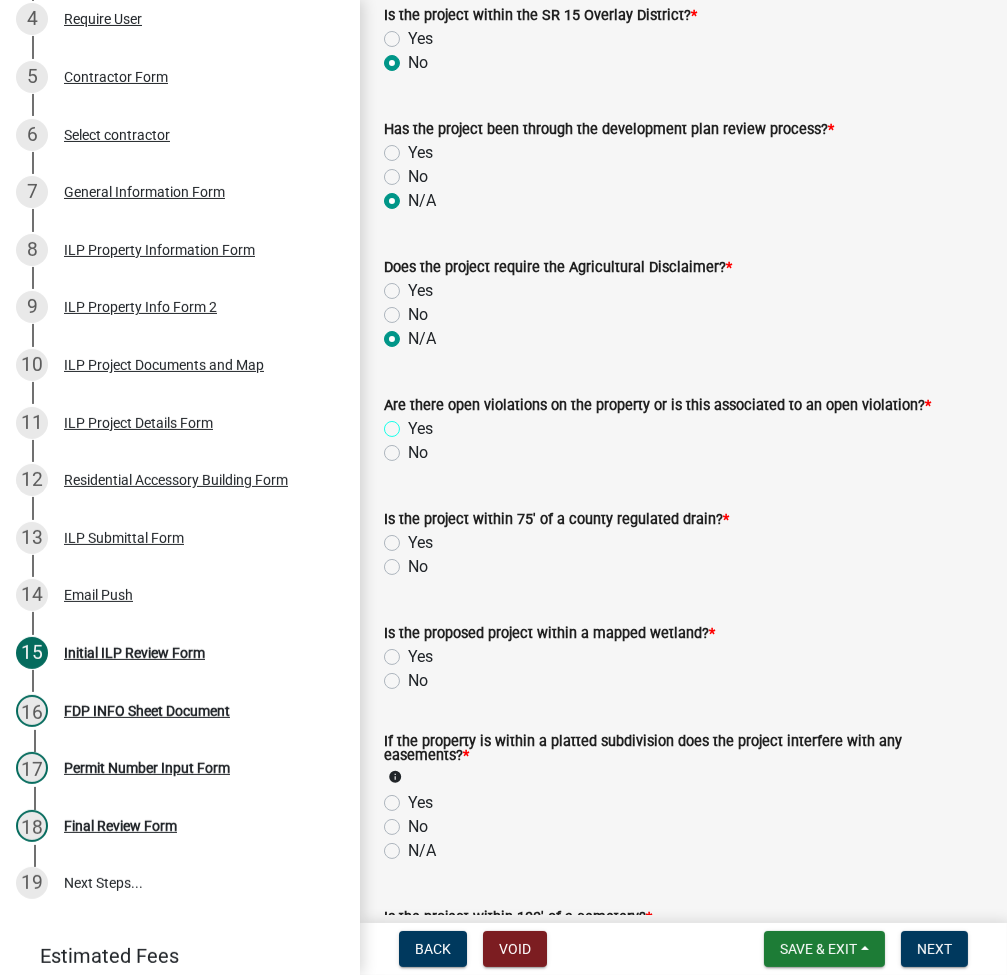 click on "Yes" at bounding box center [414, 423] 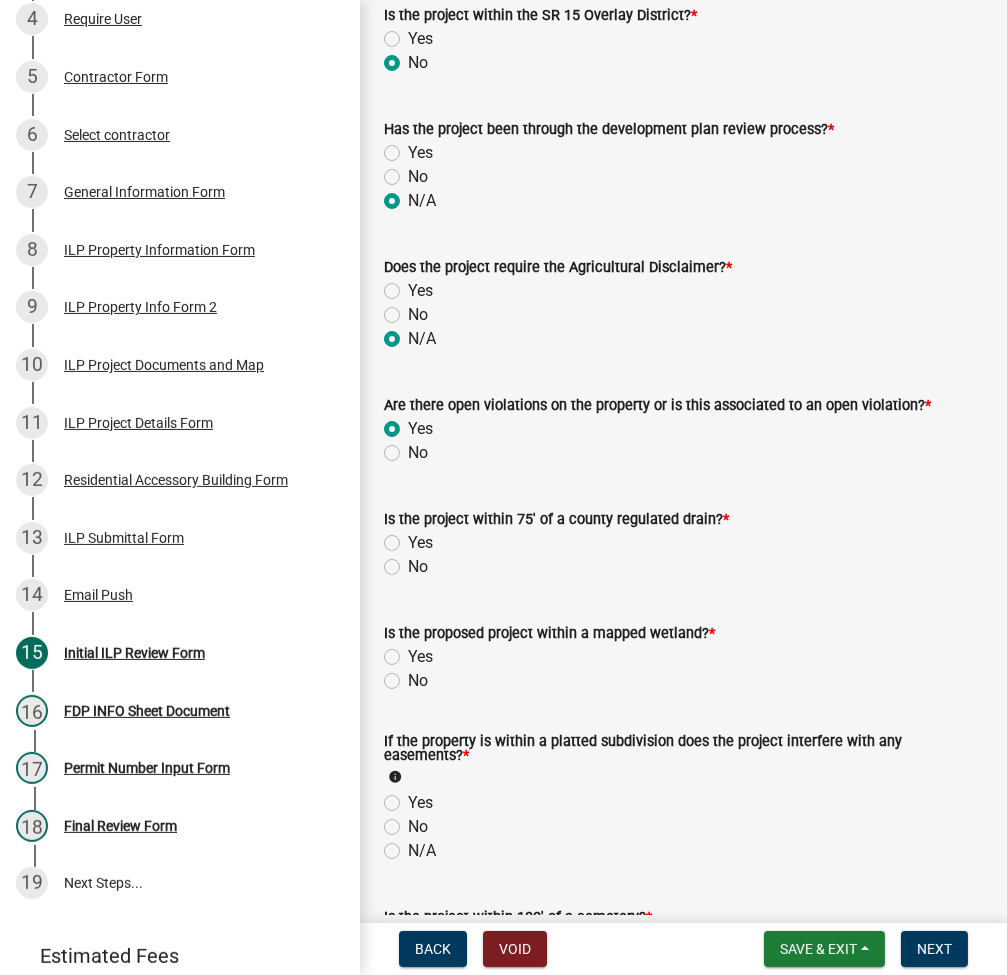radio on "true" 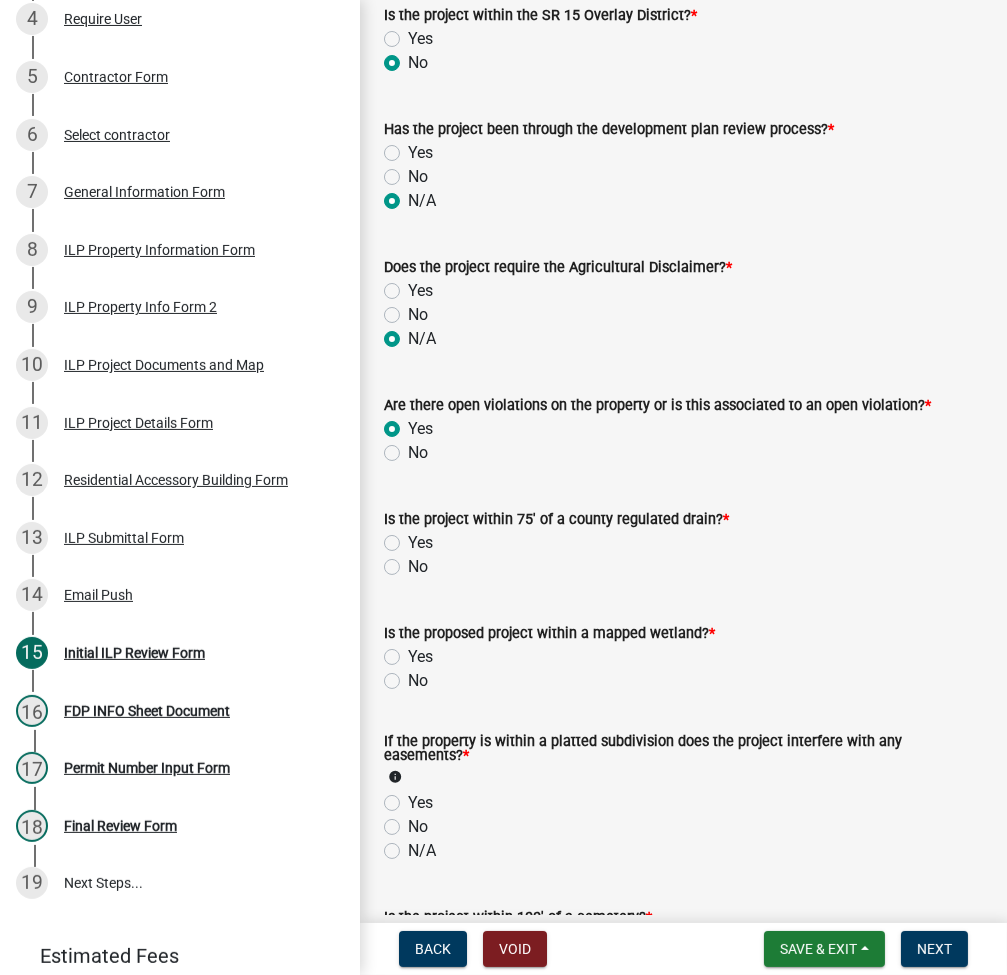 click on "No" 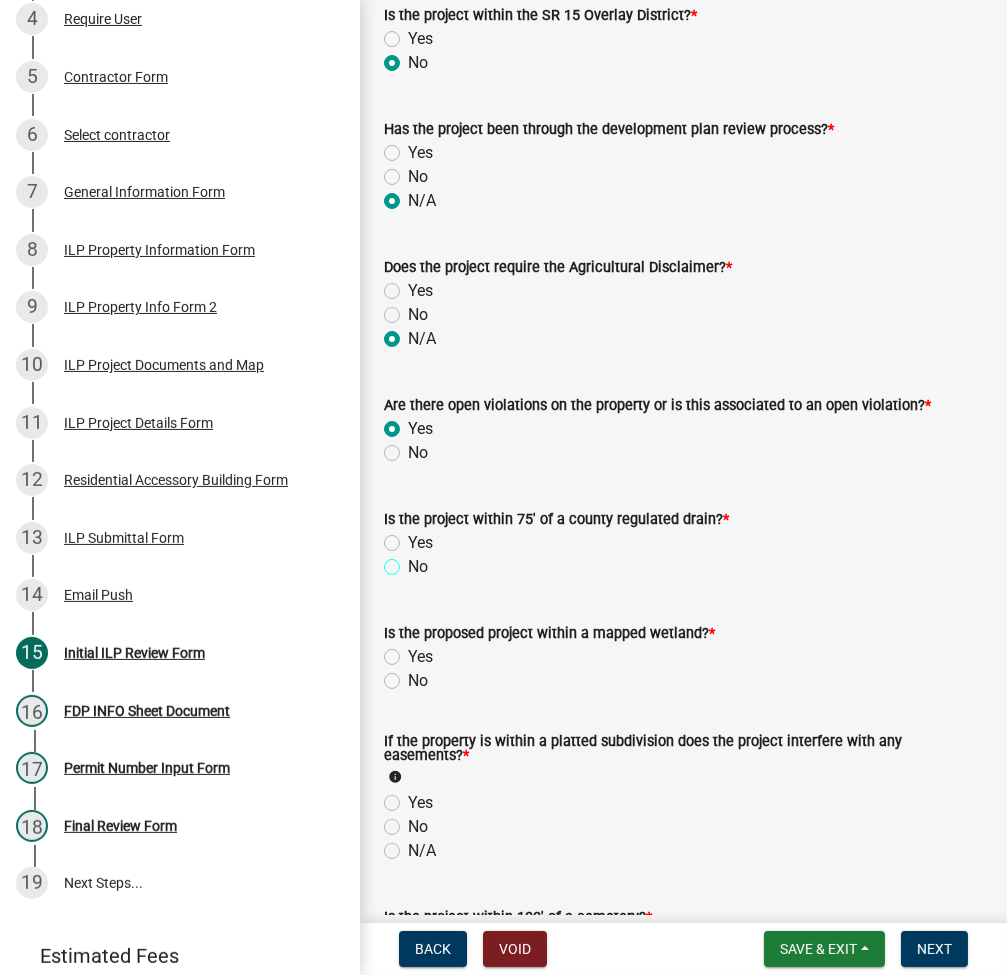 click on "No" at bounding box center [414, 561] 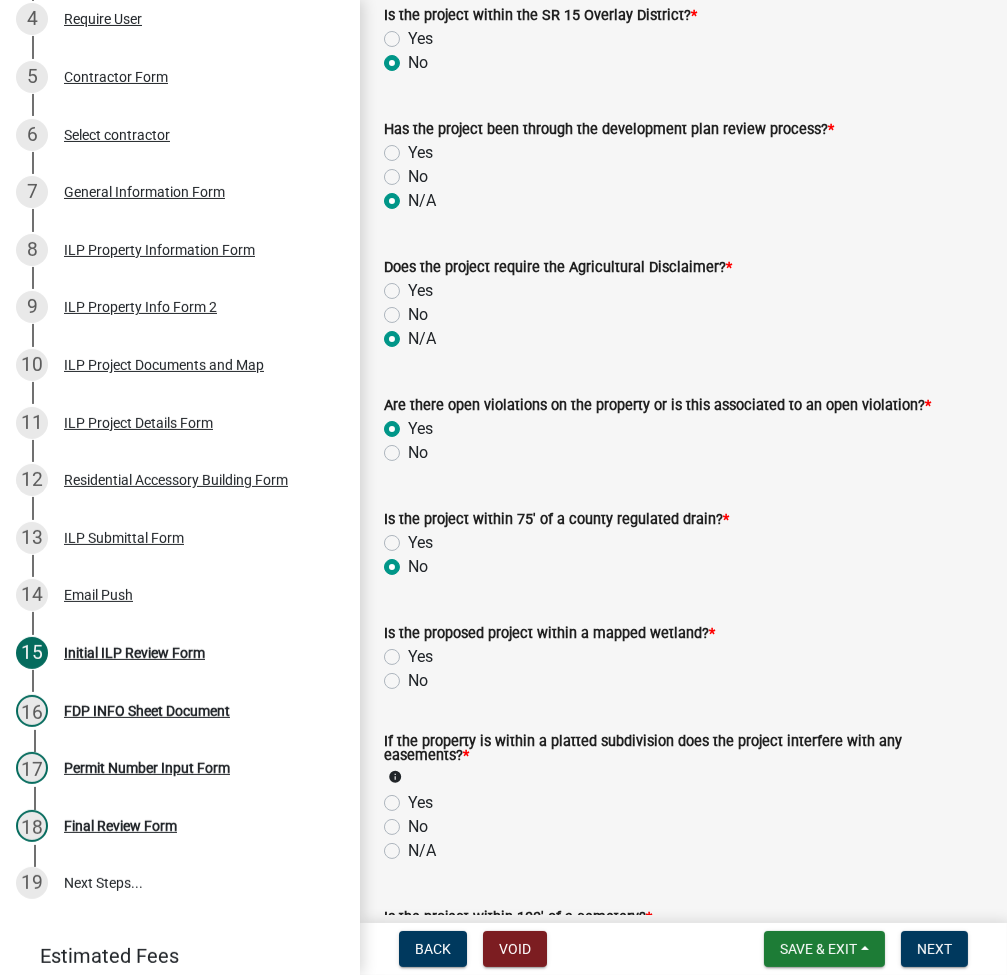 radio on "true" 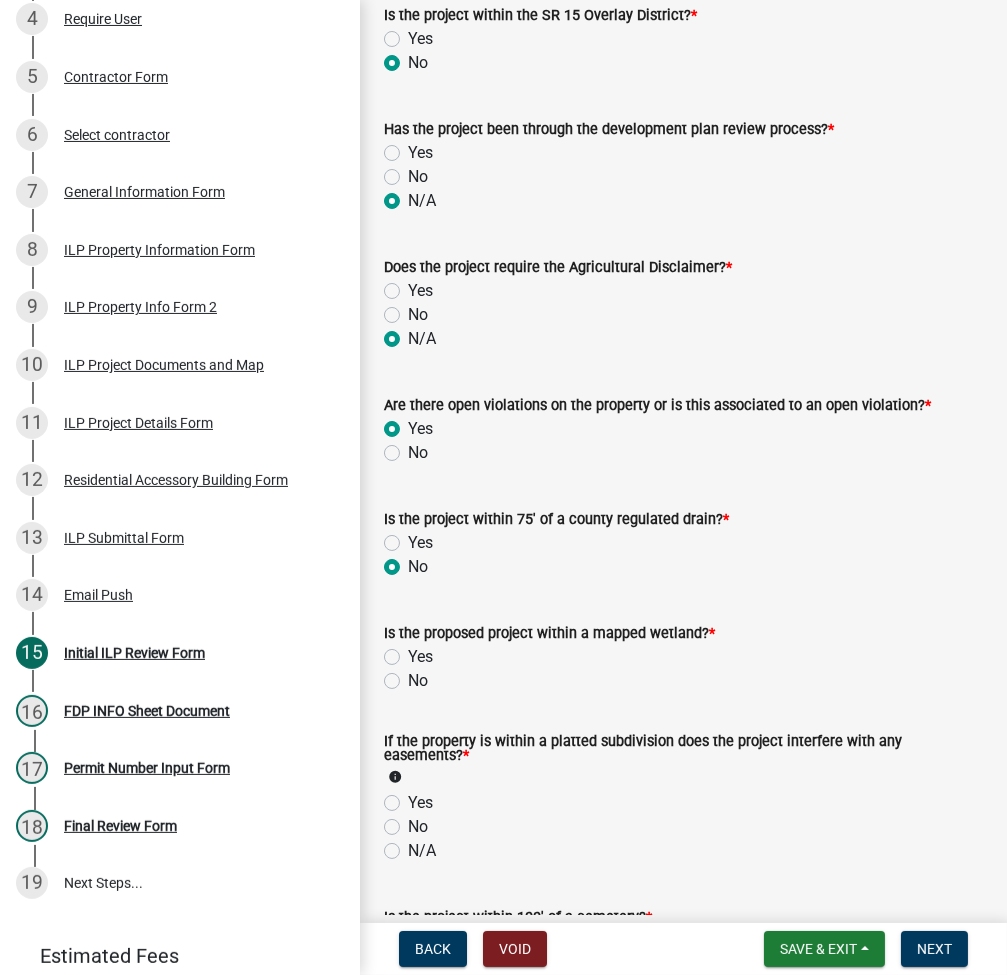 click on "No" 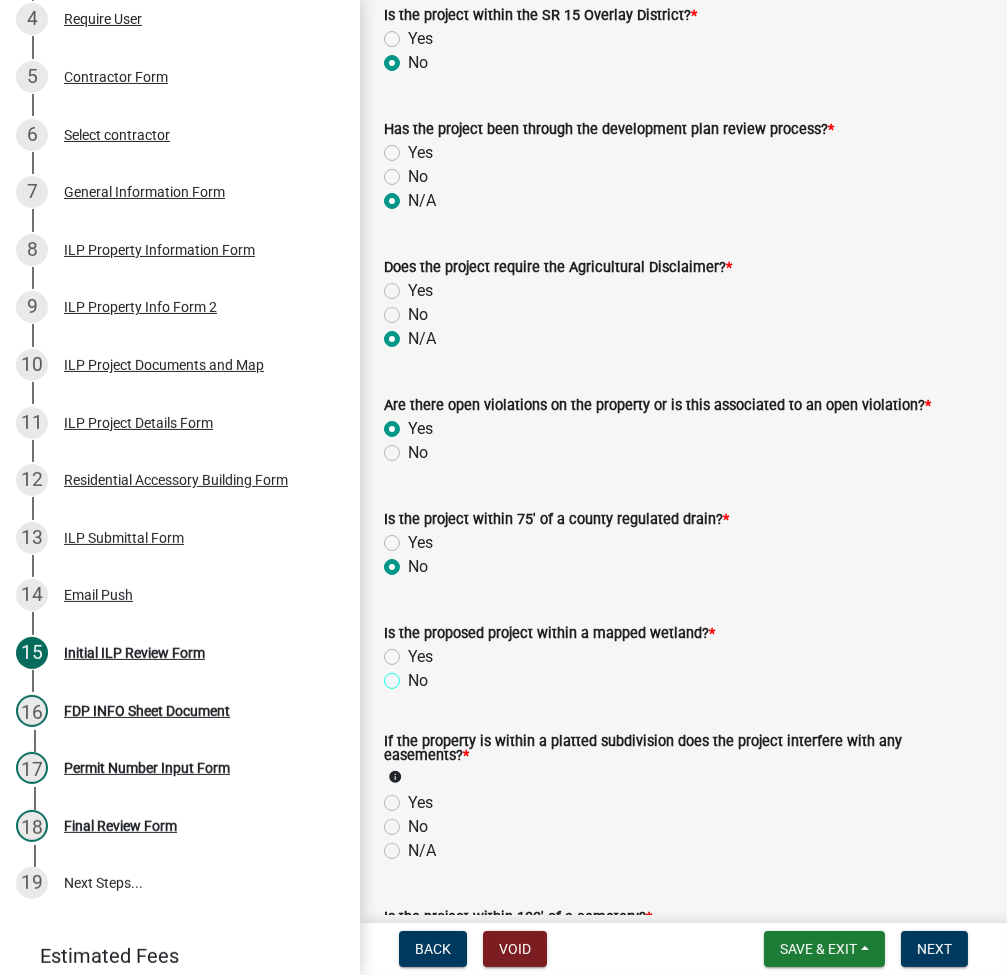 click on "No" at bounding box center [414, 675] 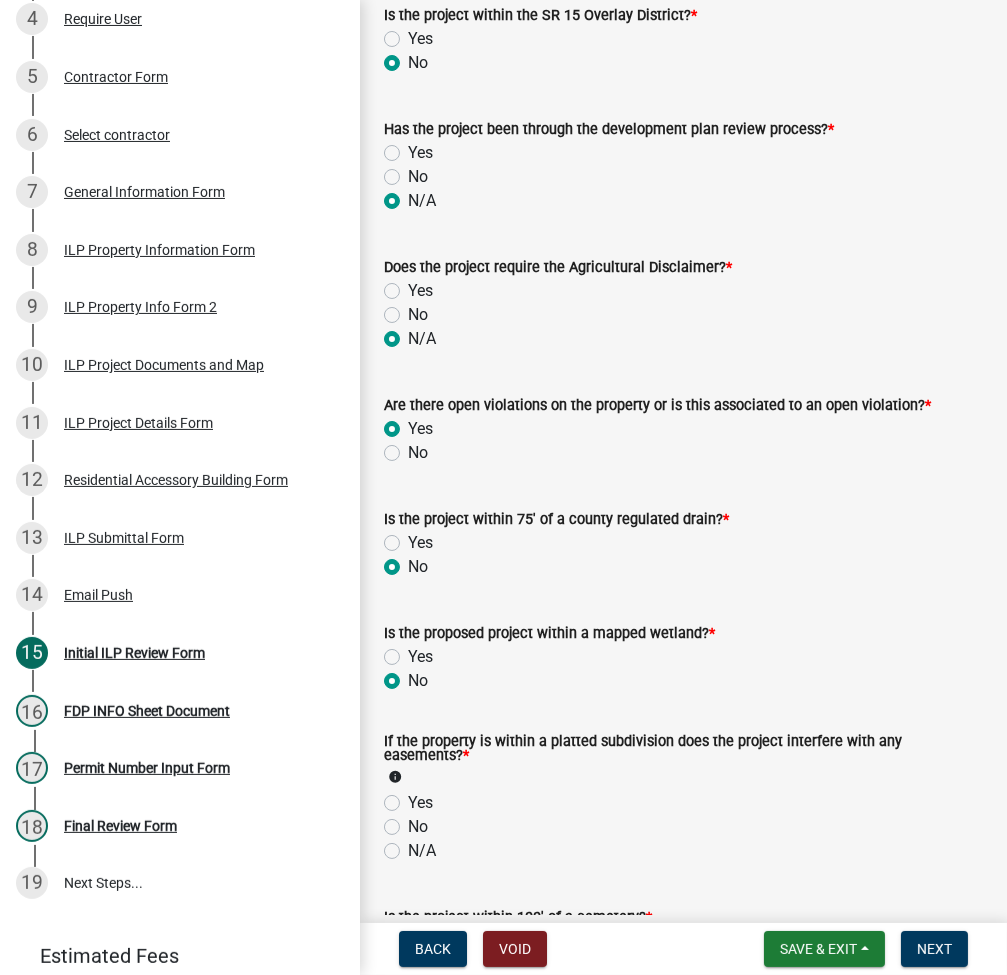 radio on "true" 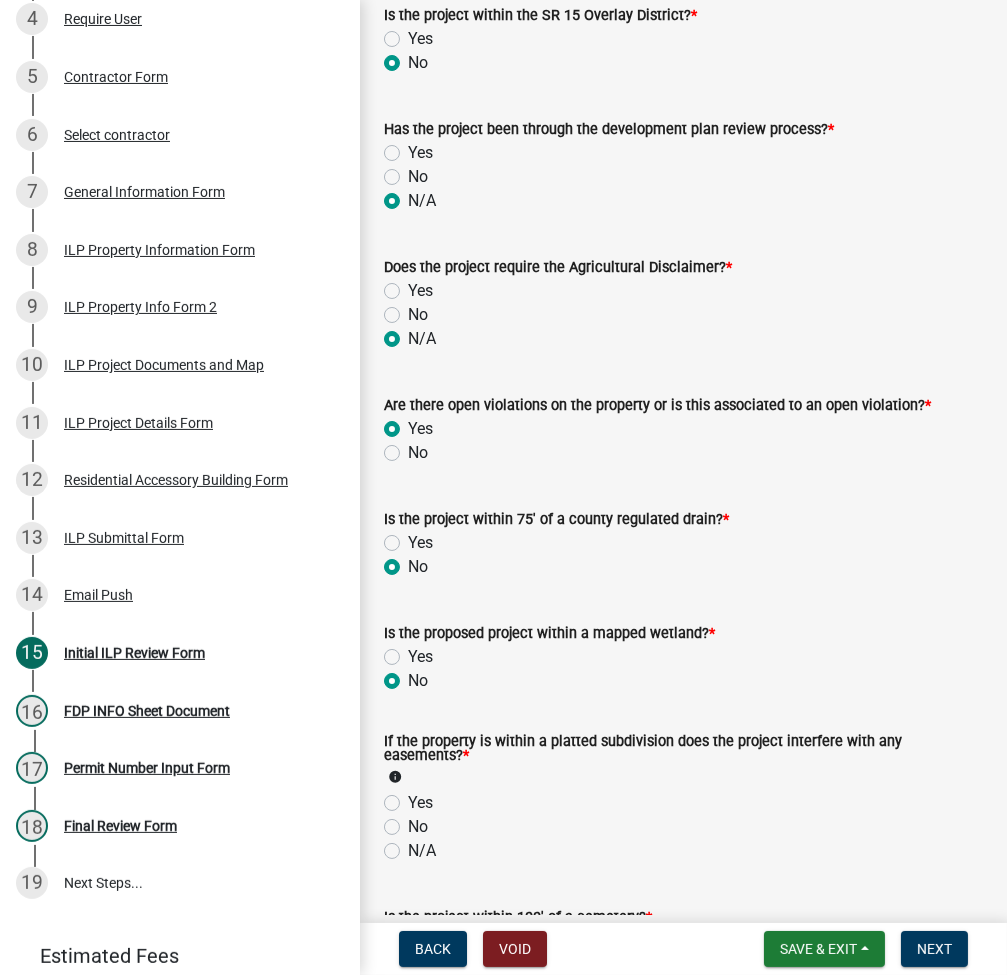 click on "If the property is within a platted subdivision does the project interfere with any easements?  *  info
Yes   No   N/A" 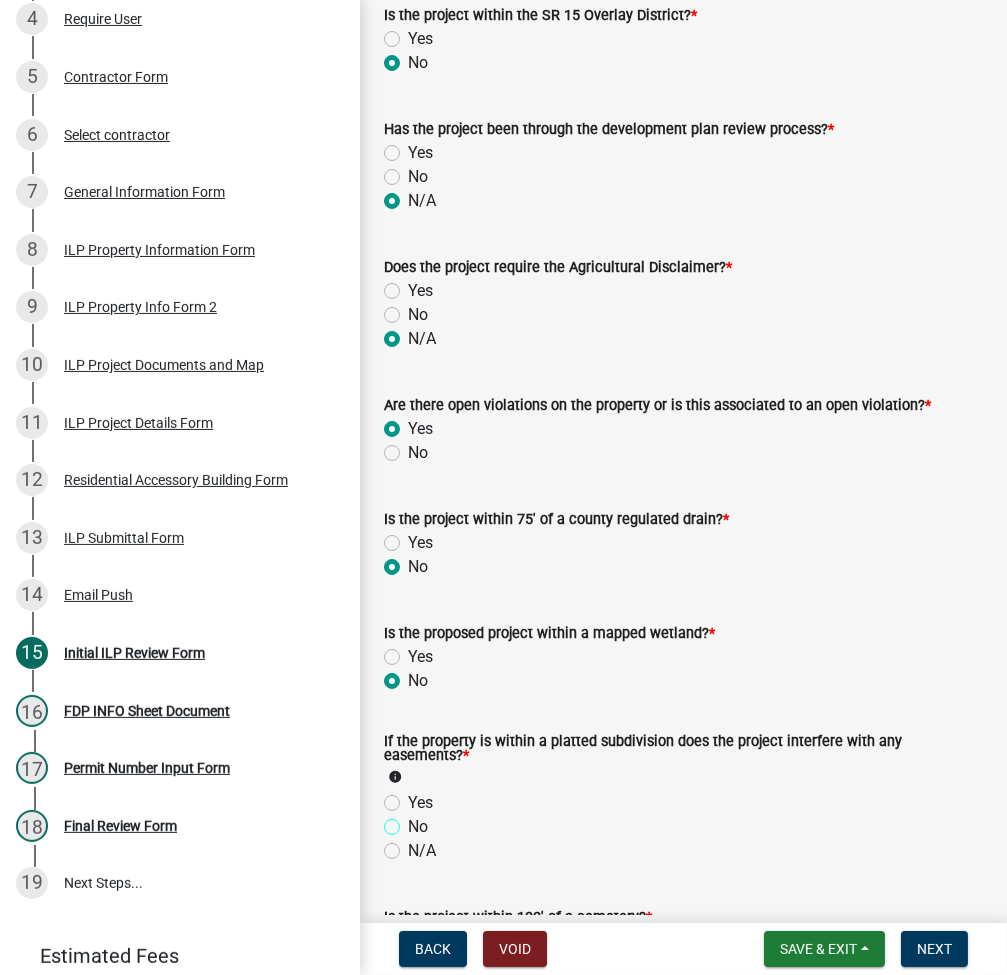 click on "No" at bounding box center [414, 821] 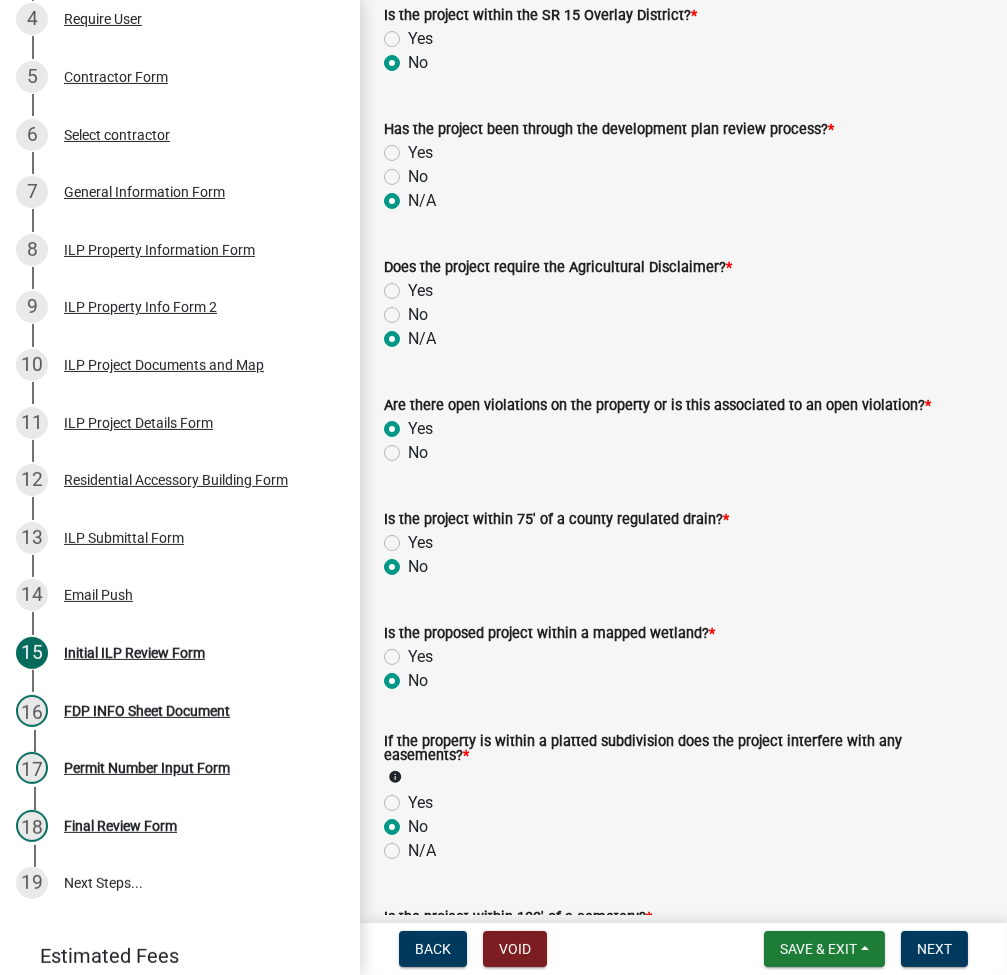 radio on "true" 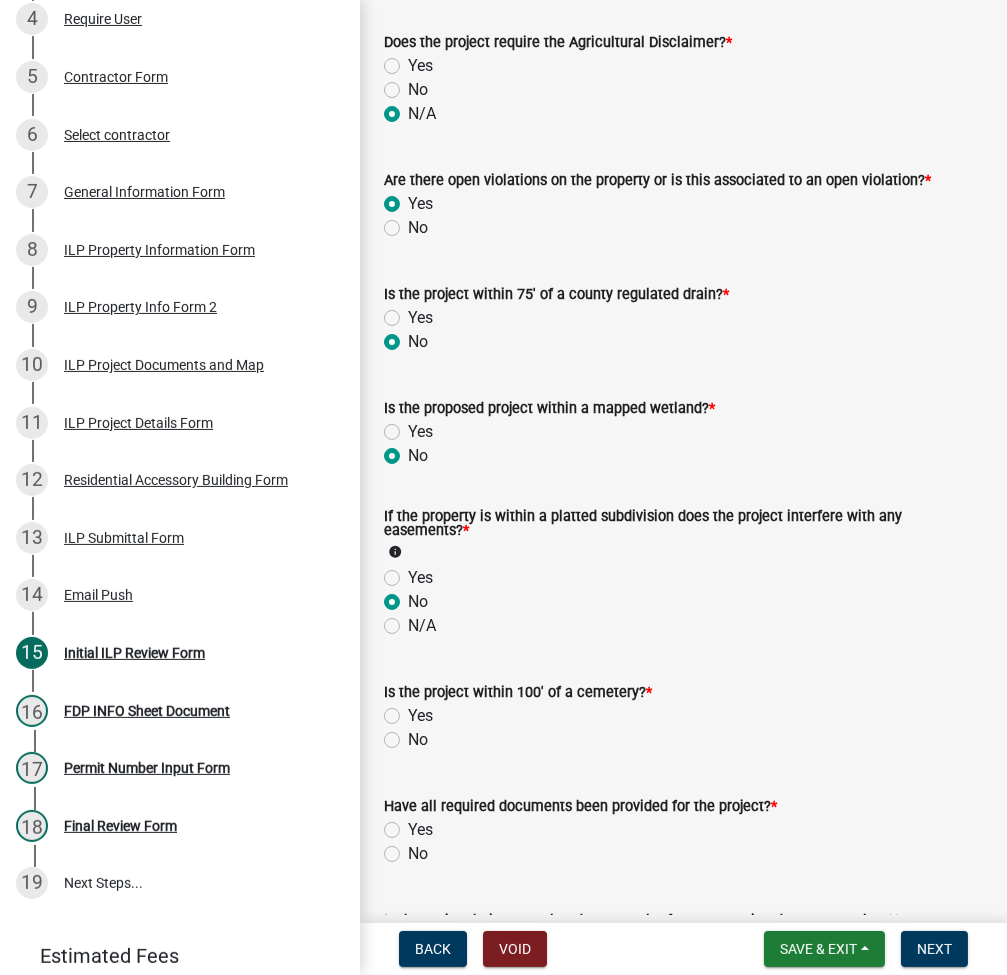 scroll, scrollTop: 1600, scrollLeft: 0, axis: vertical 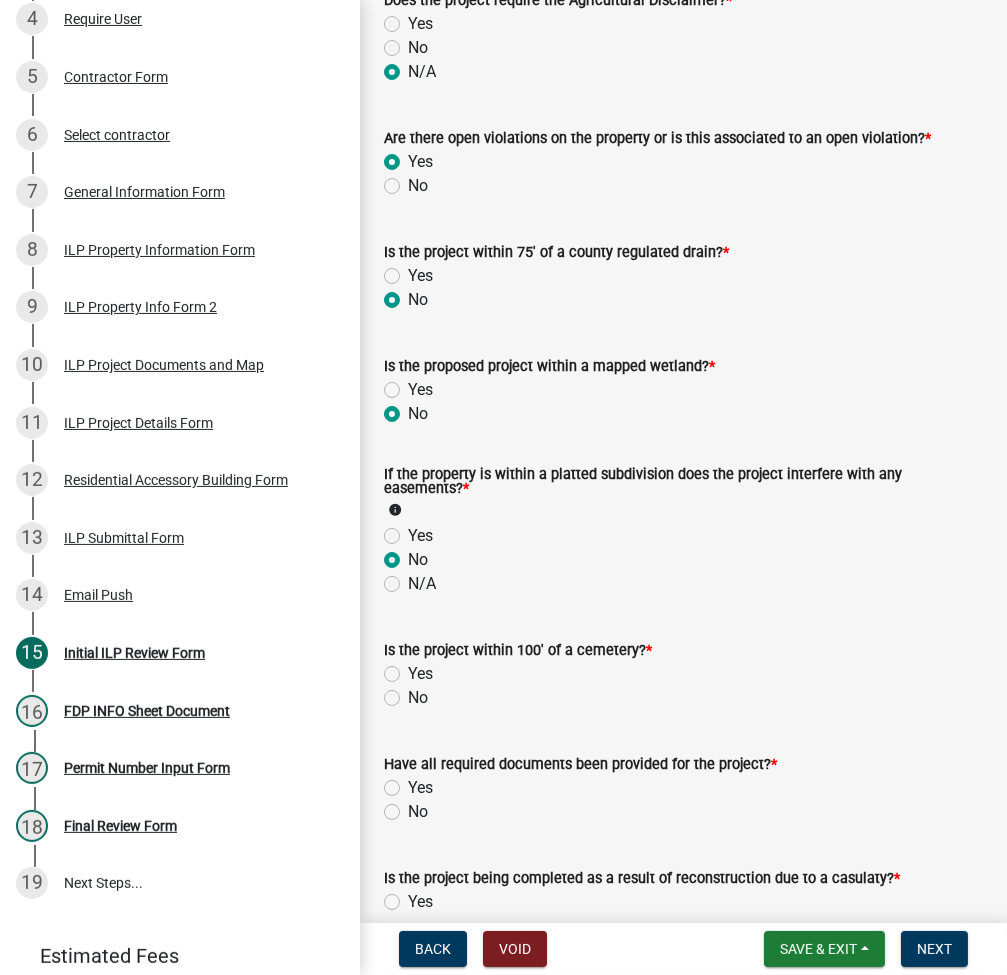 click on "No" 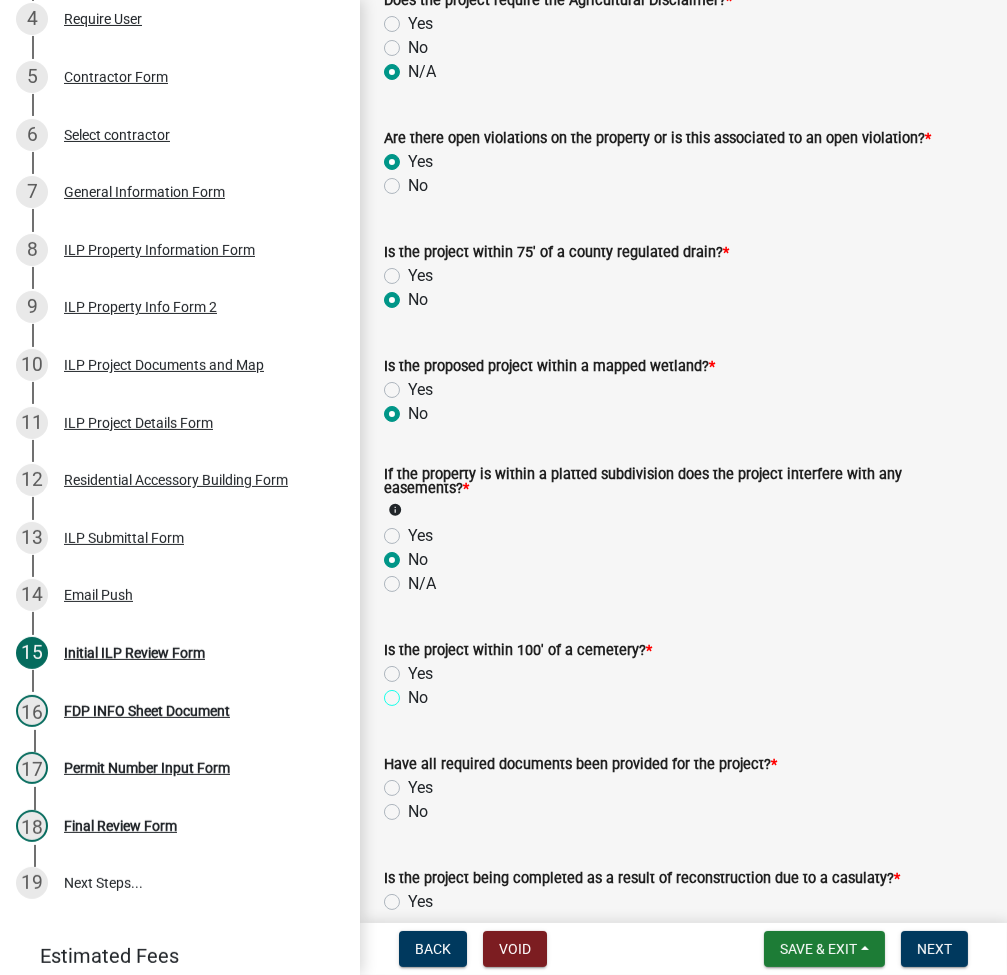 click on "No" at bounding box center [414, 692] 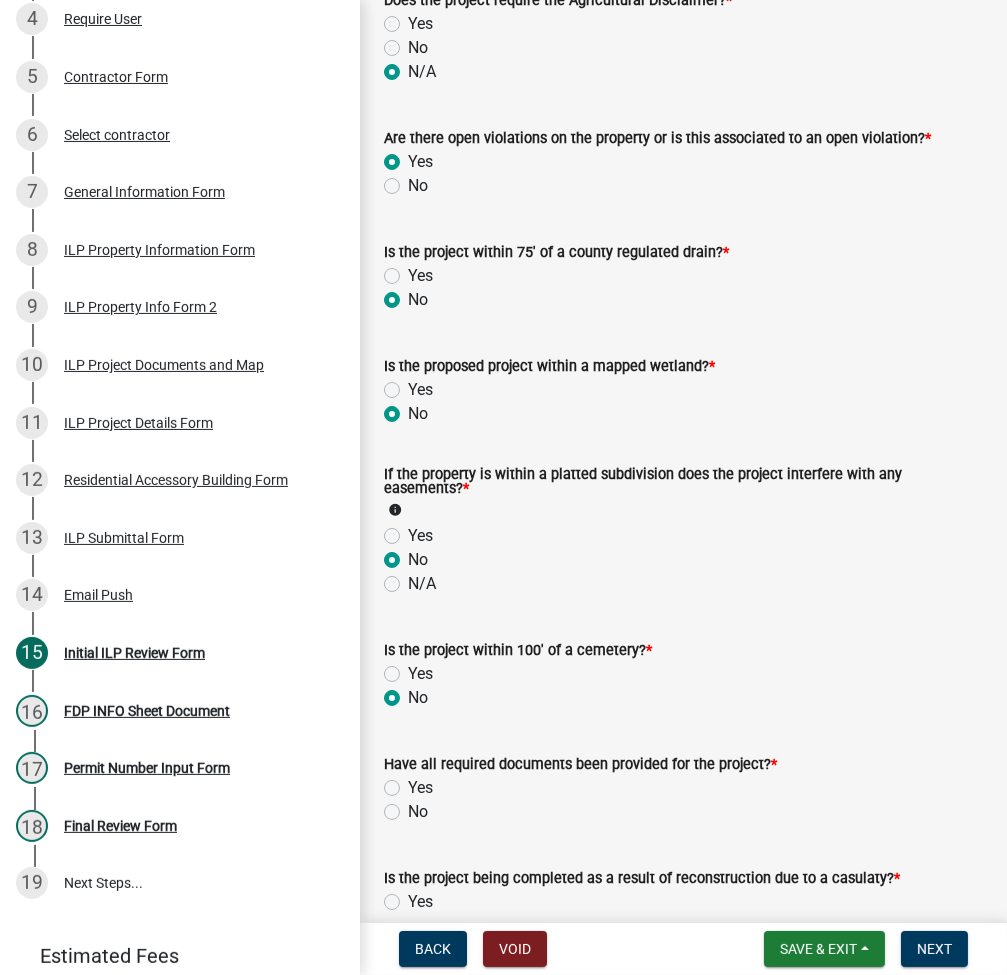 radio on "true" 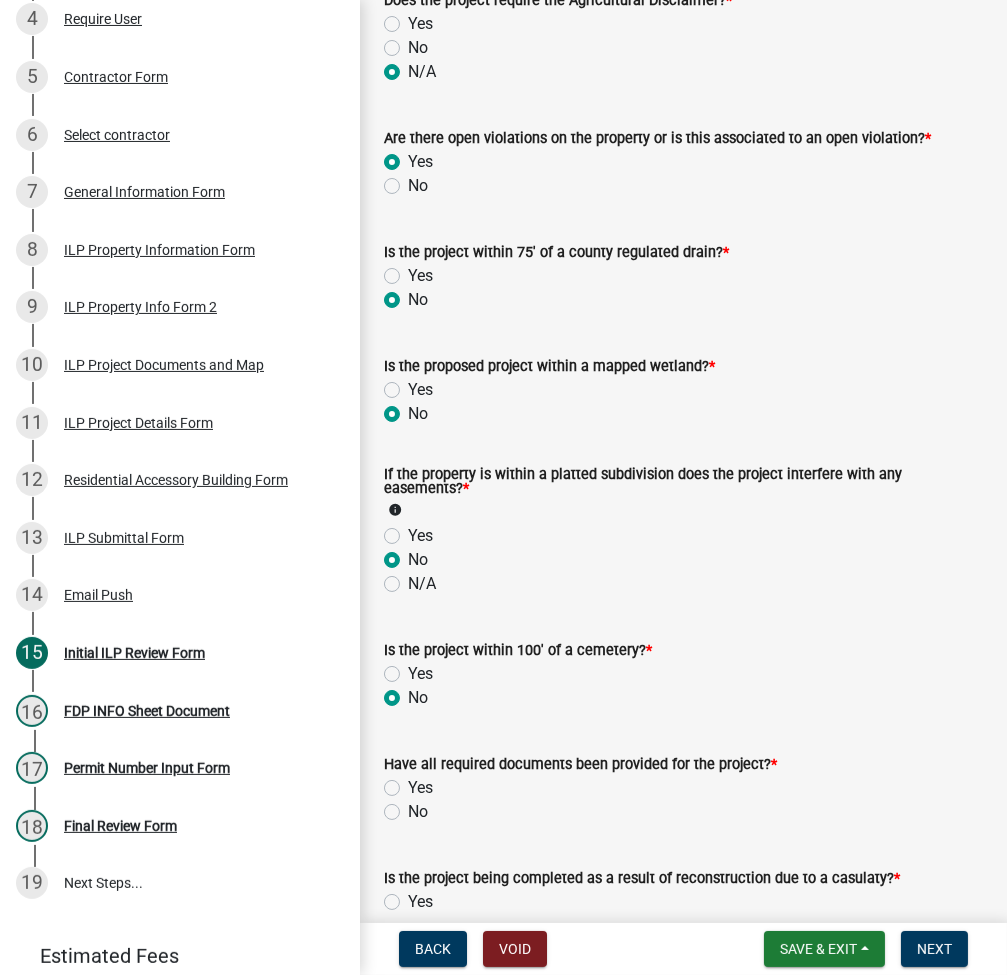 click on "Yes" 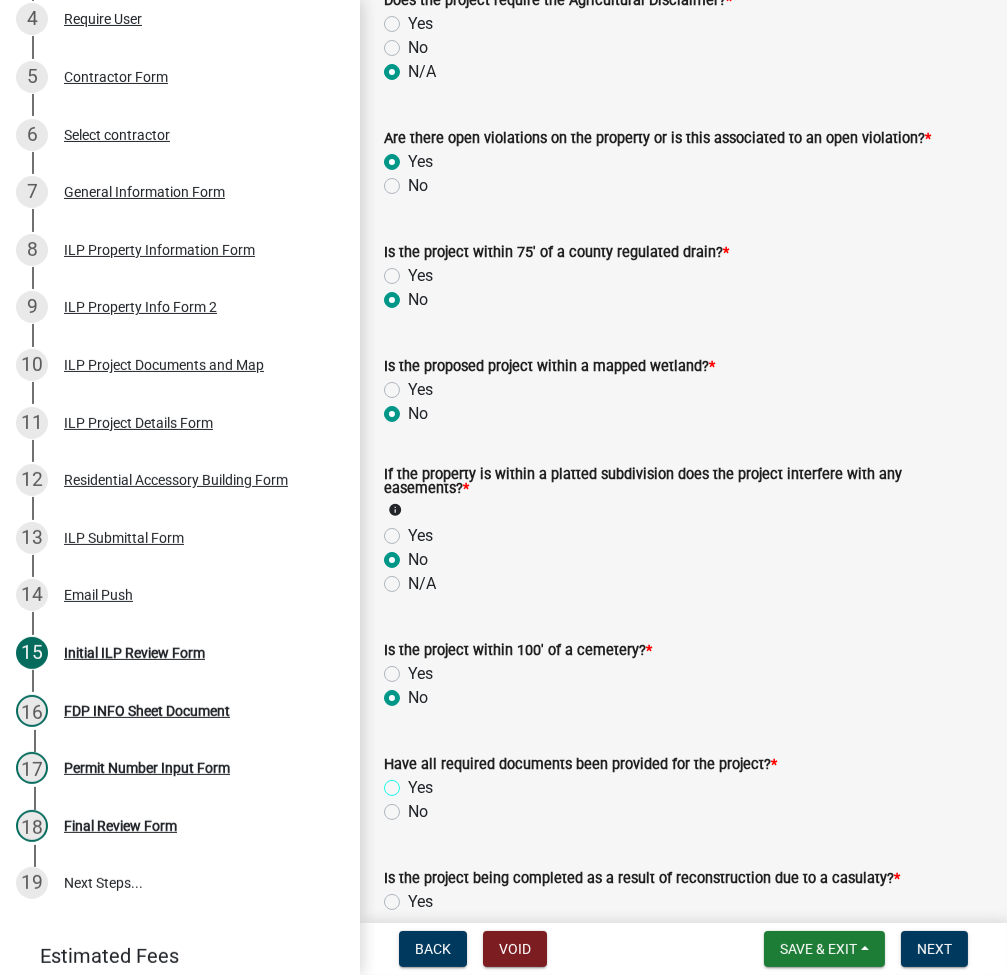 click on "Yes" at bounding box center (414, 782) 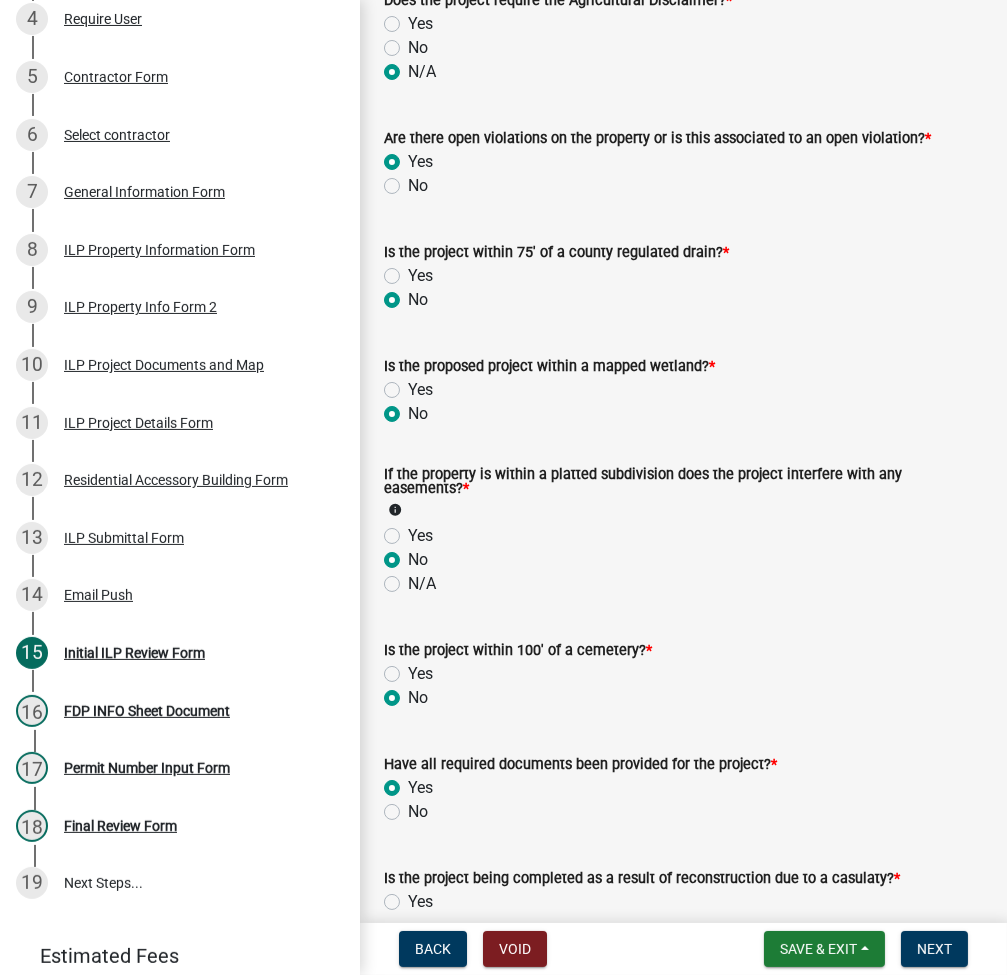 radio on "true" 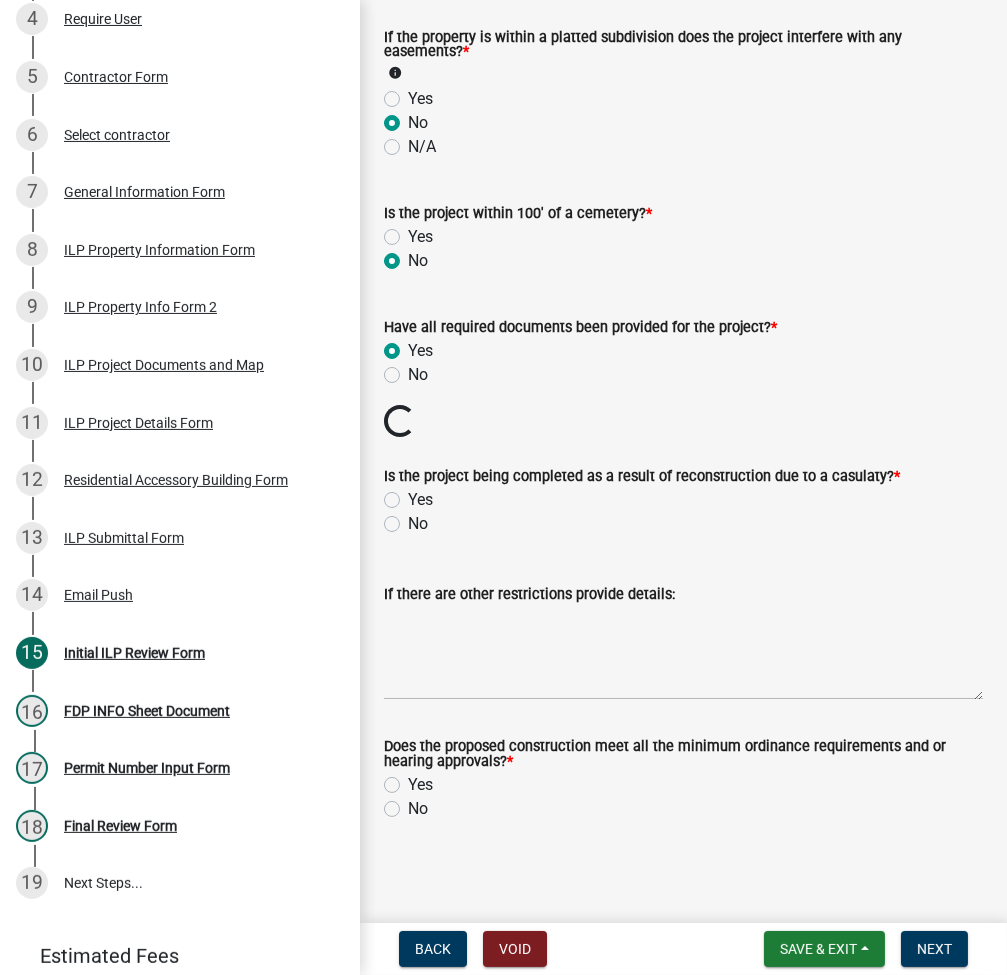 scroll, scrollTop: 2003, scrollLeft: 0, axis: vertical 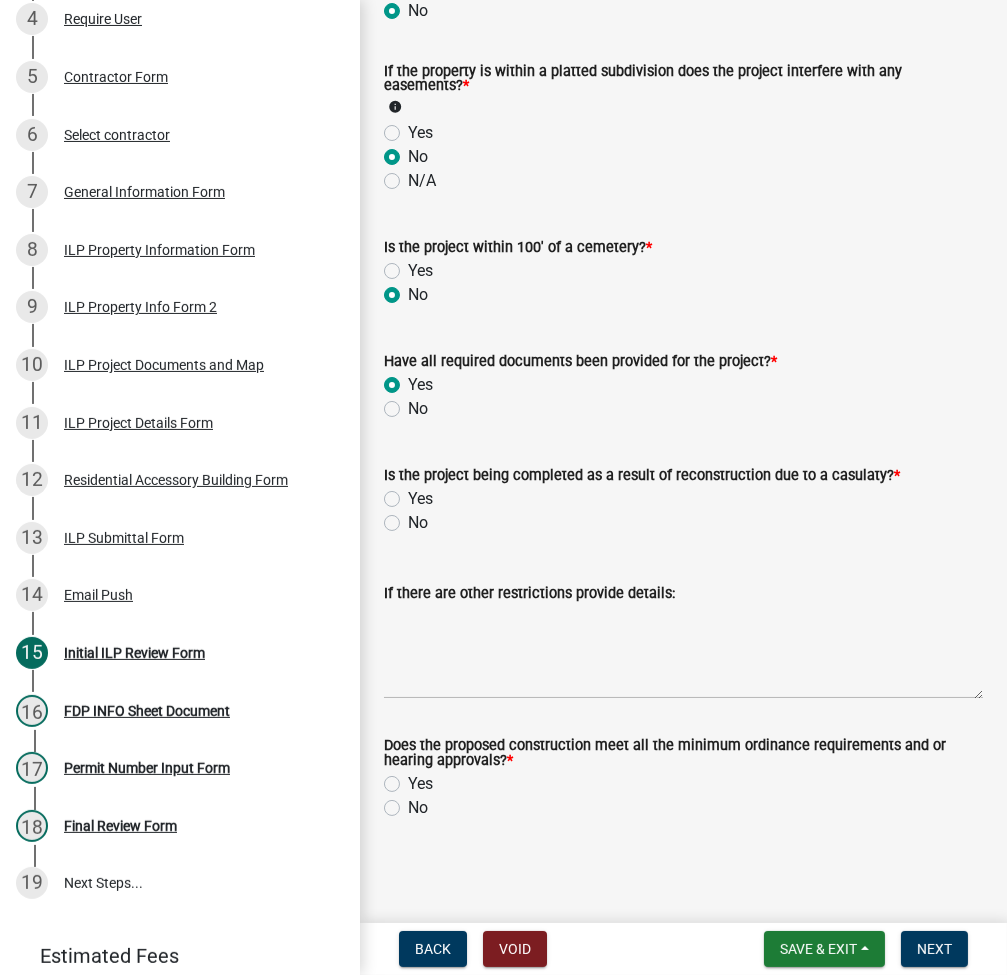 click on "No" 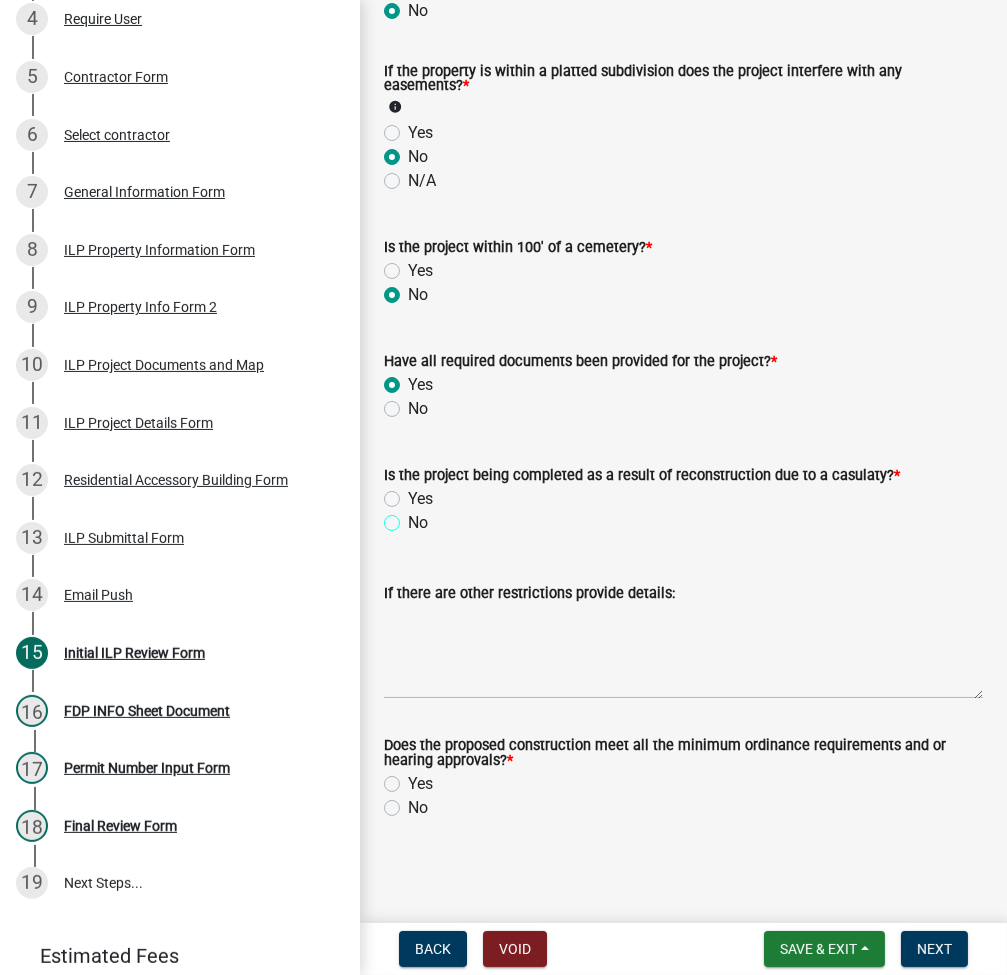 click on "No" at bounding box center [414, 517] 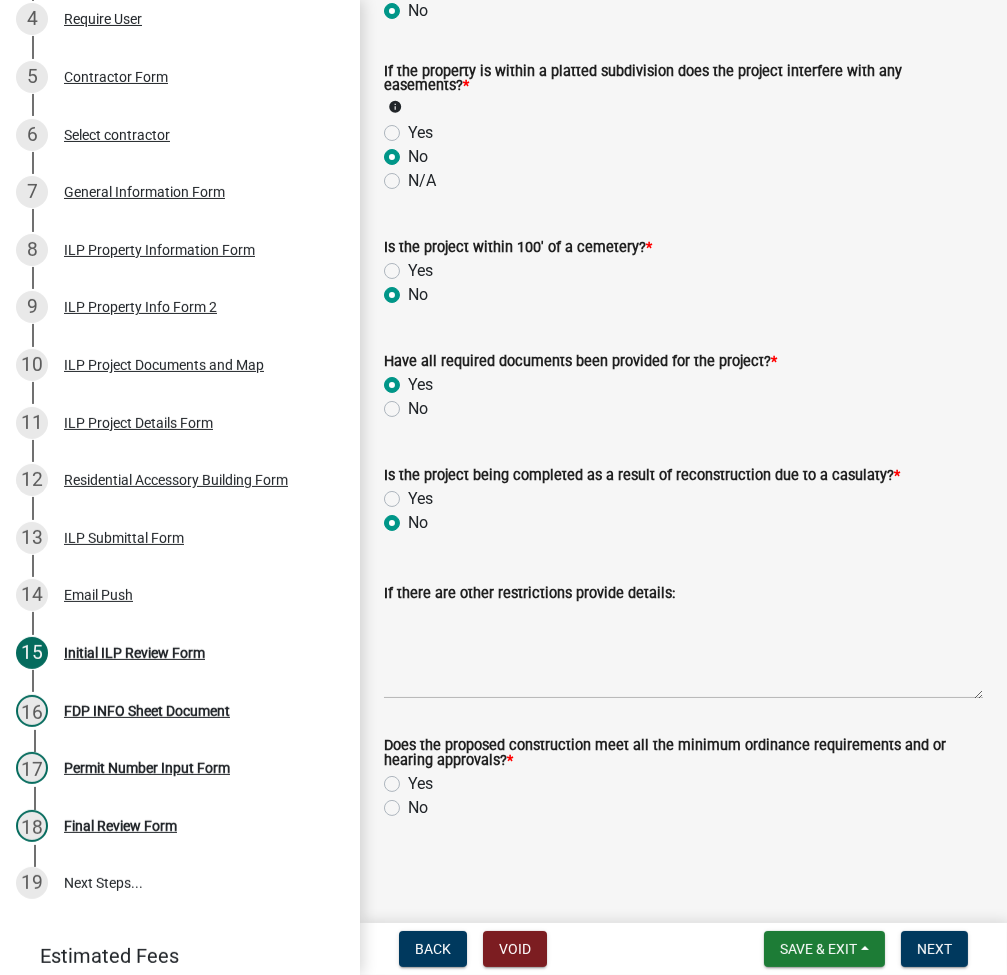 radio on "true" 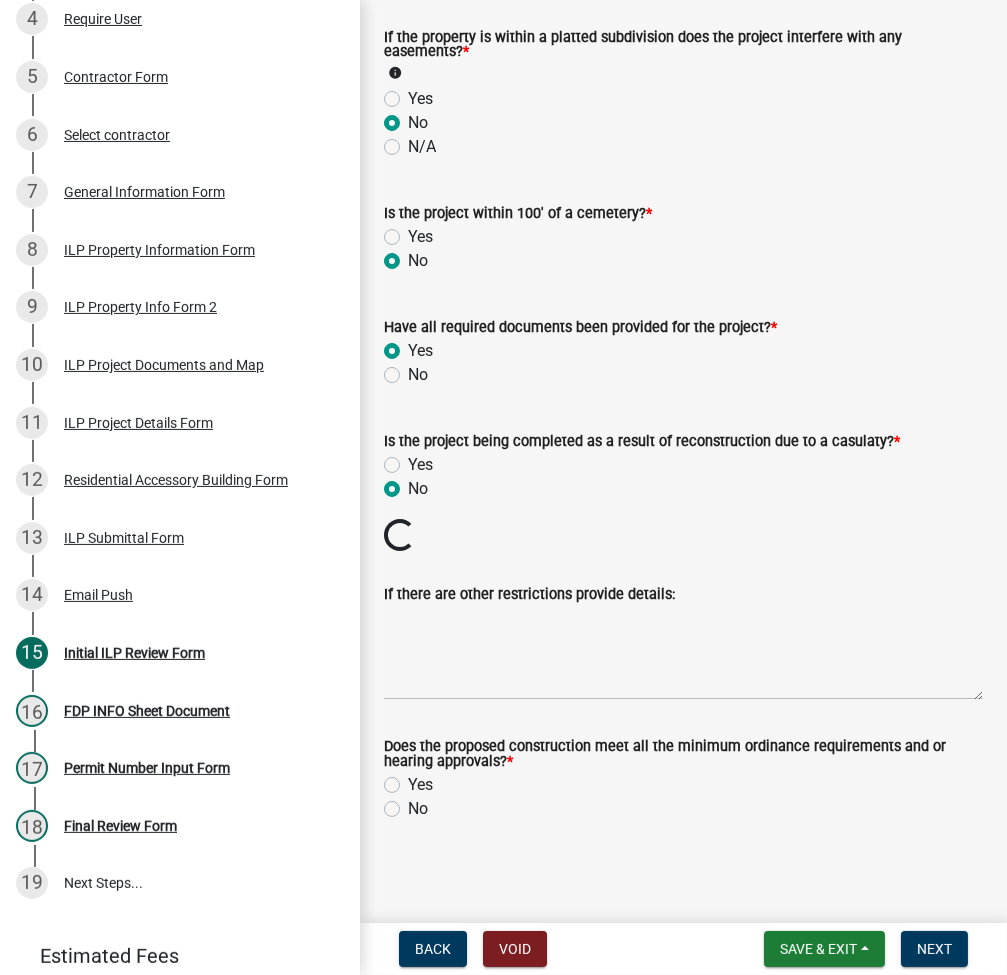 scroll, scrollTop: 2003, scrollLeft: 0, axis: vertical 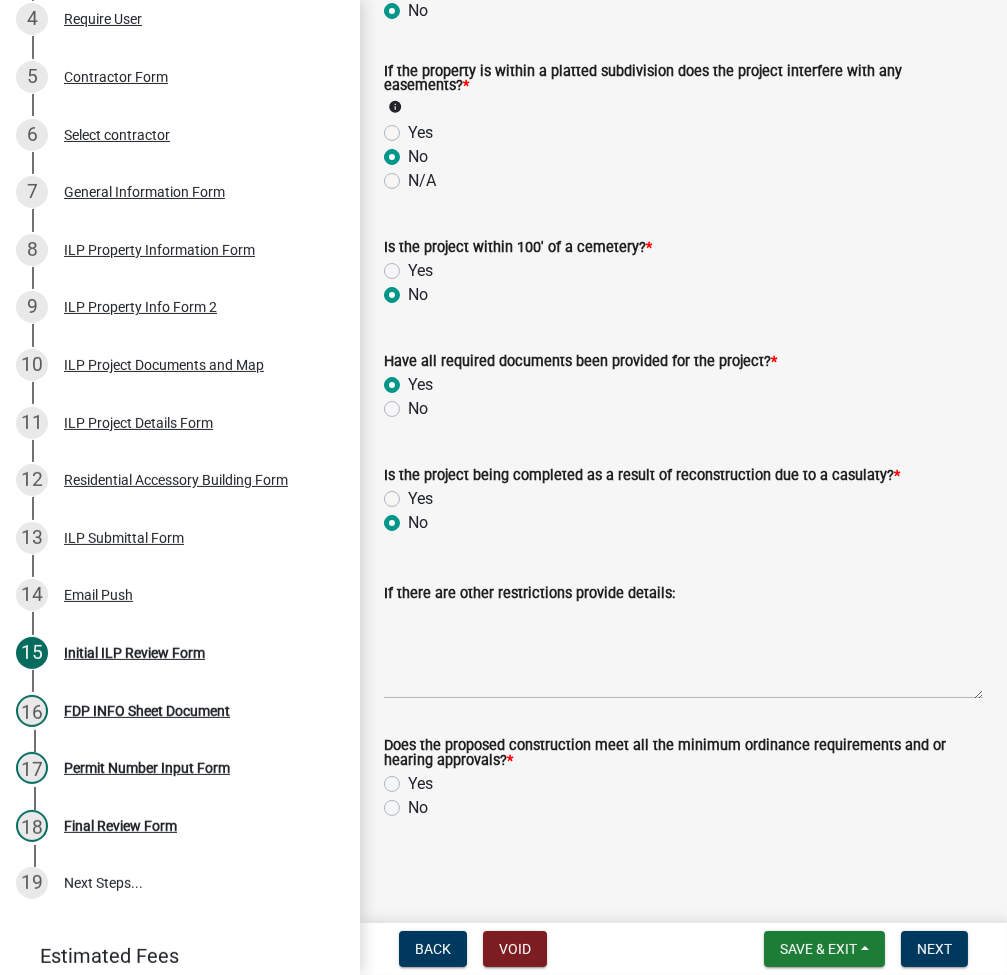 click on "Yes" 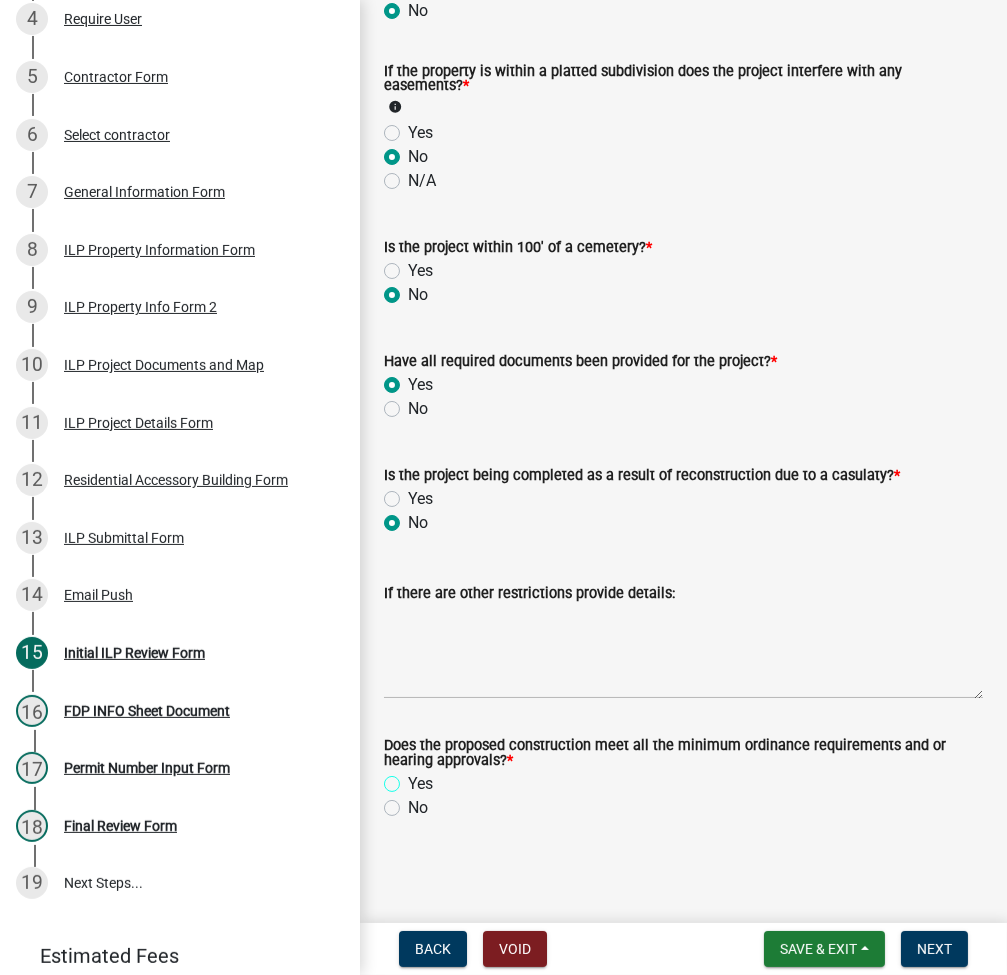 click on "Yes" at bounding box center [414, 778] 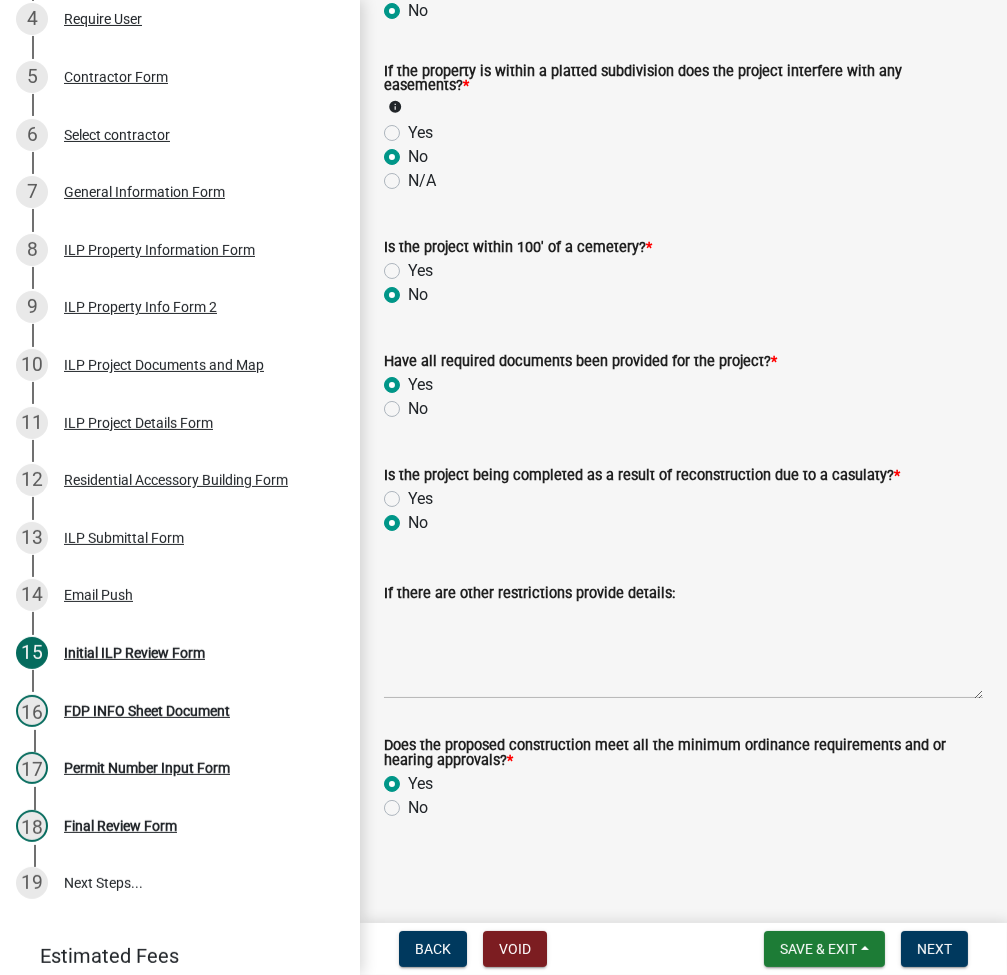 radio on "true" 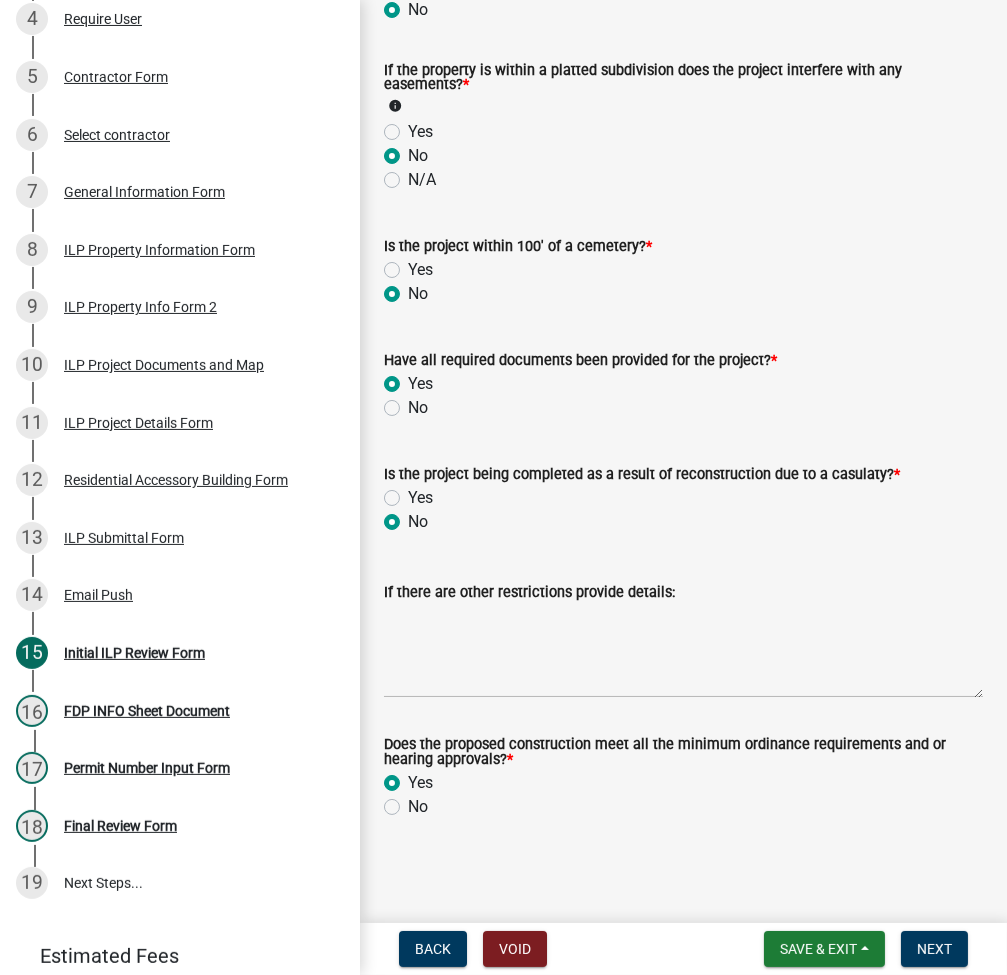 scroll, scrollTop: 2003, scrollLeft: 0, axis: vertical 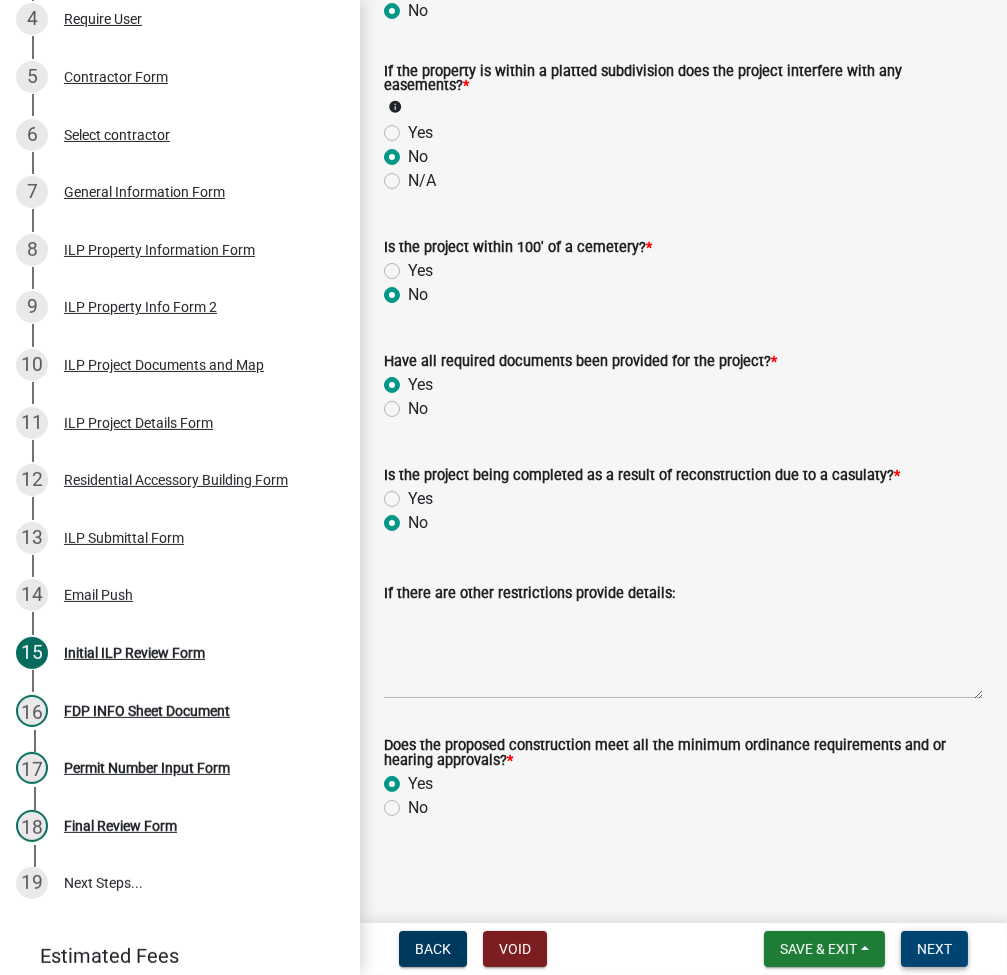 click on "Next" at bounding box center (934, 949) 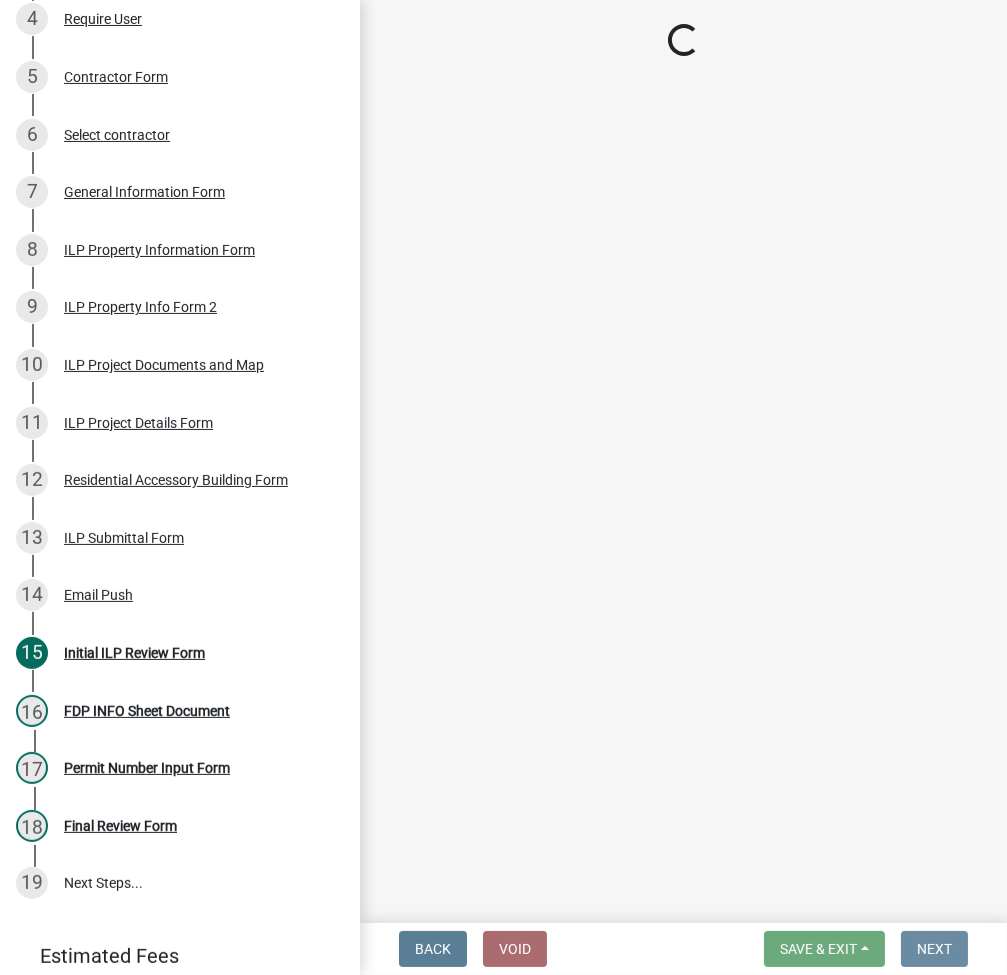 scroll, scrollTop: 0, scrollLeft: 0, axis: both 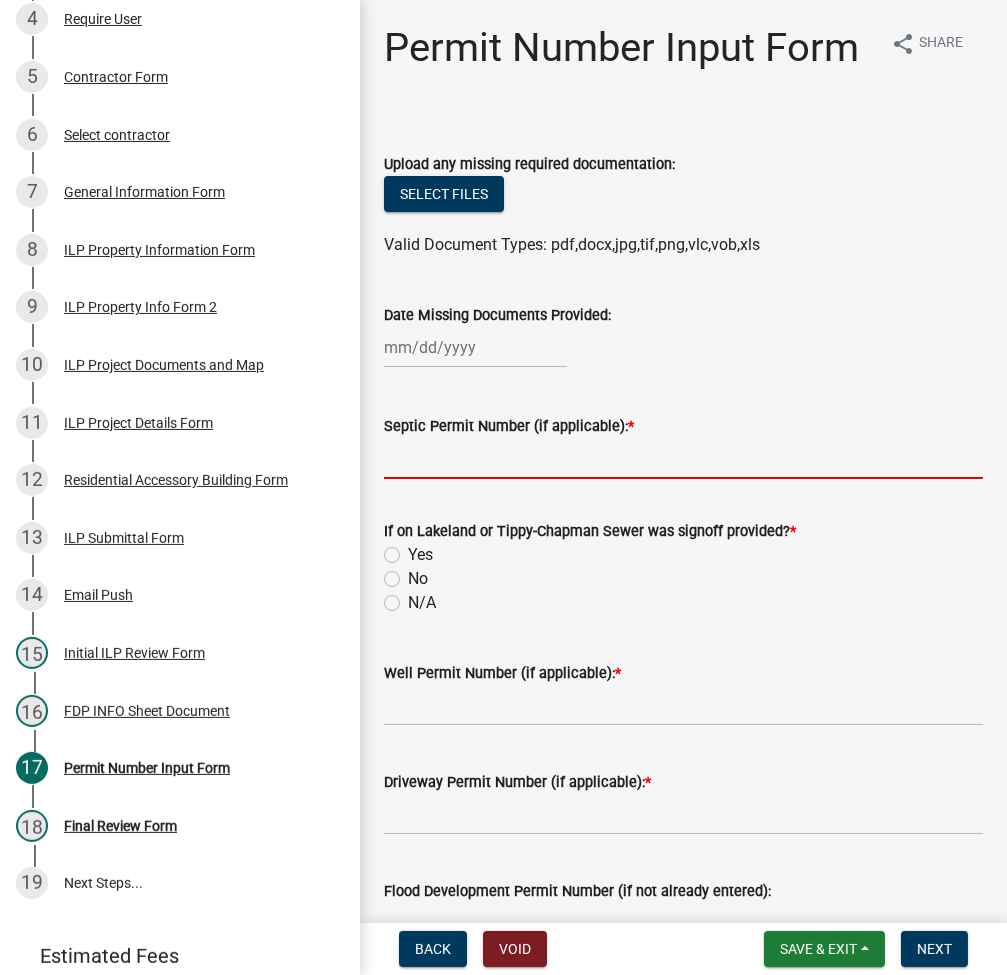 click on "Septic Permit Number (if applicable):  *" at bounding box center [683, 458] 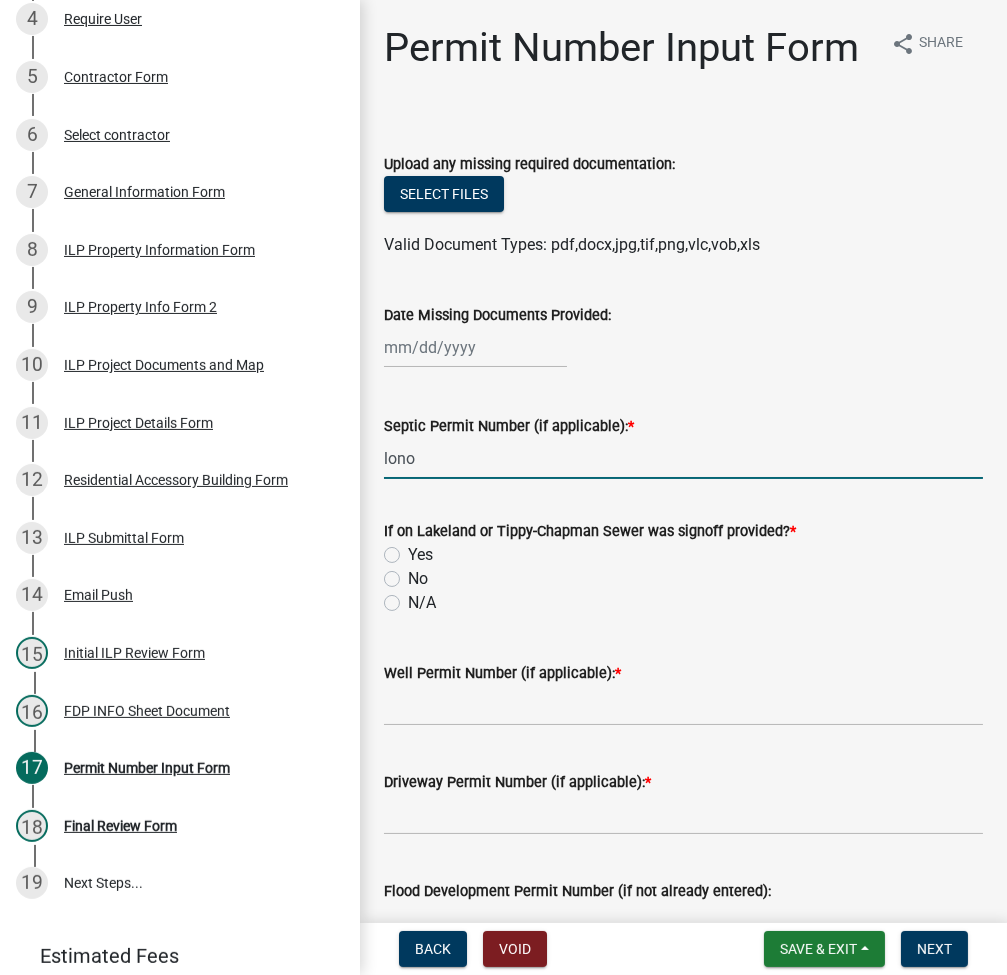 type on "lono" 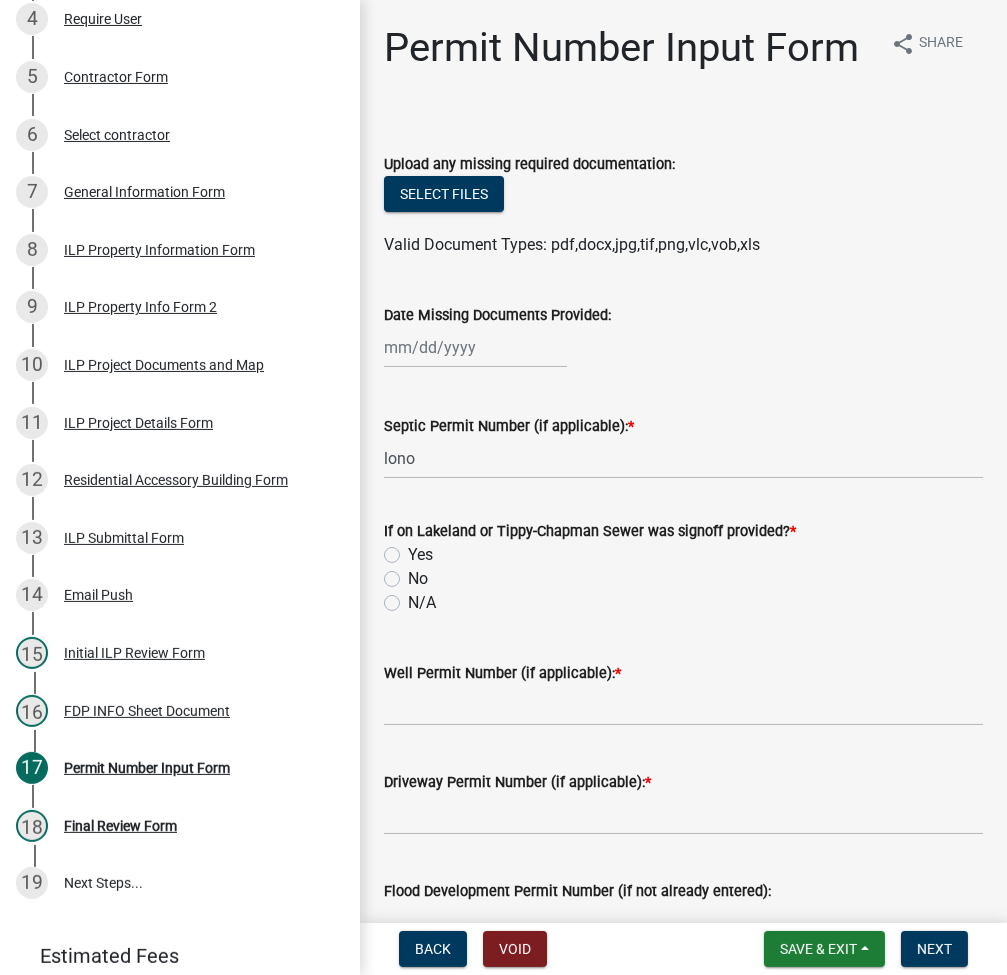 click on "No" at bounding box center [414, 573] 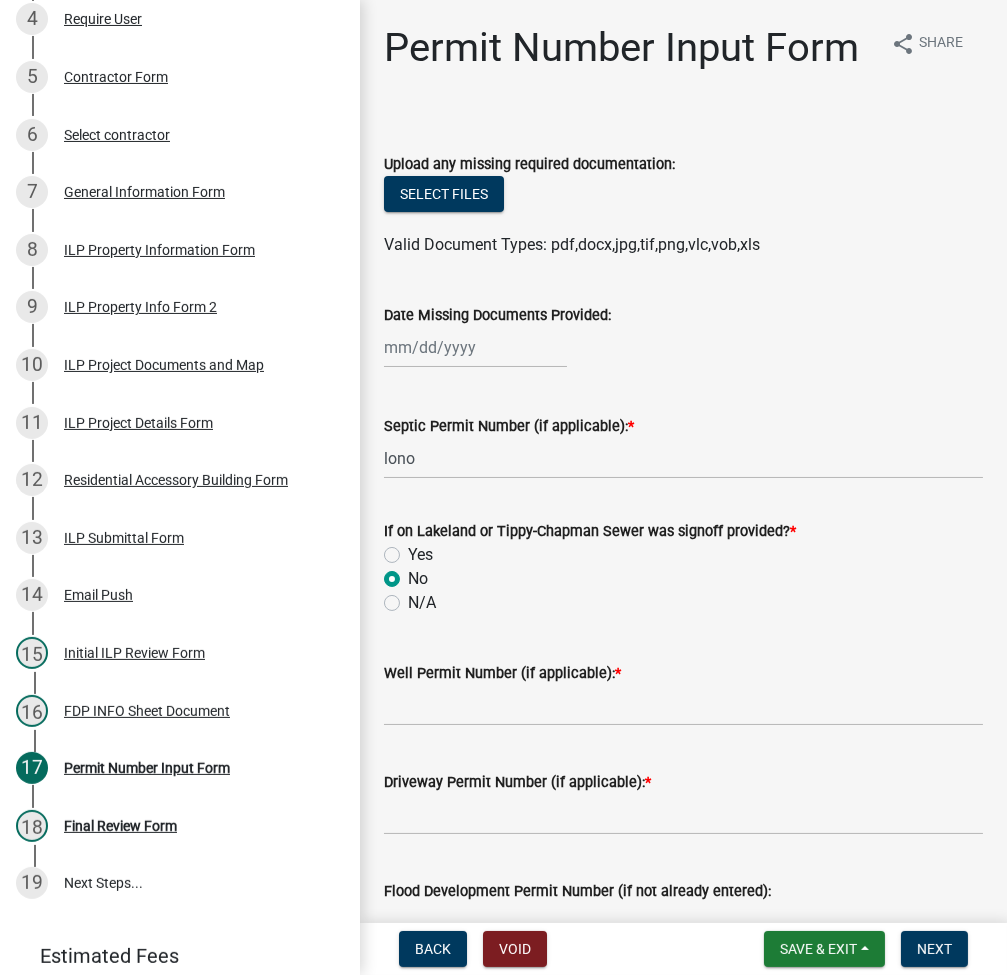 radio on "true" 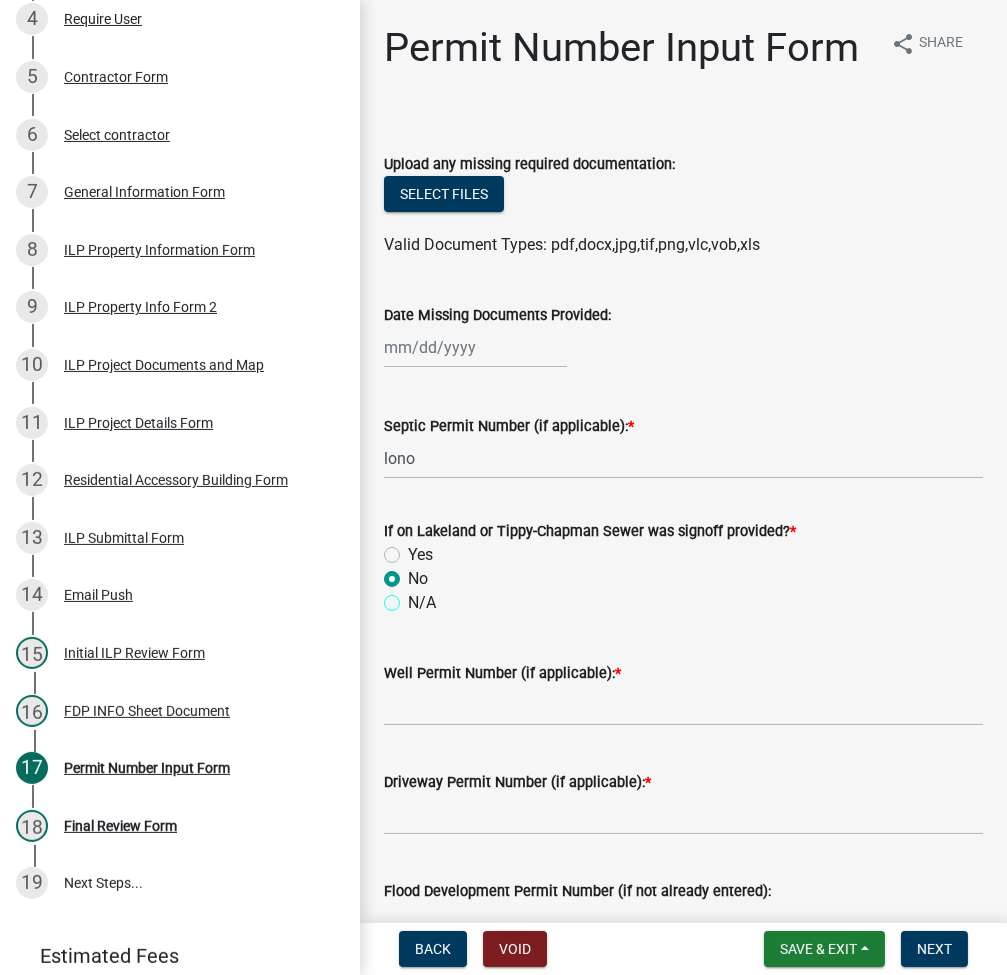 click on "N/A" at bounding box center [414, 597] 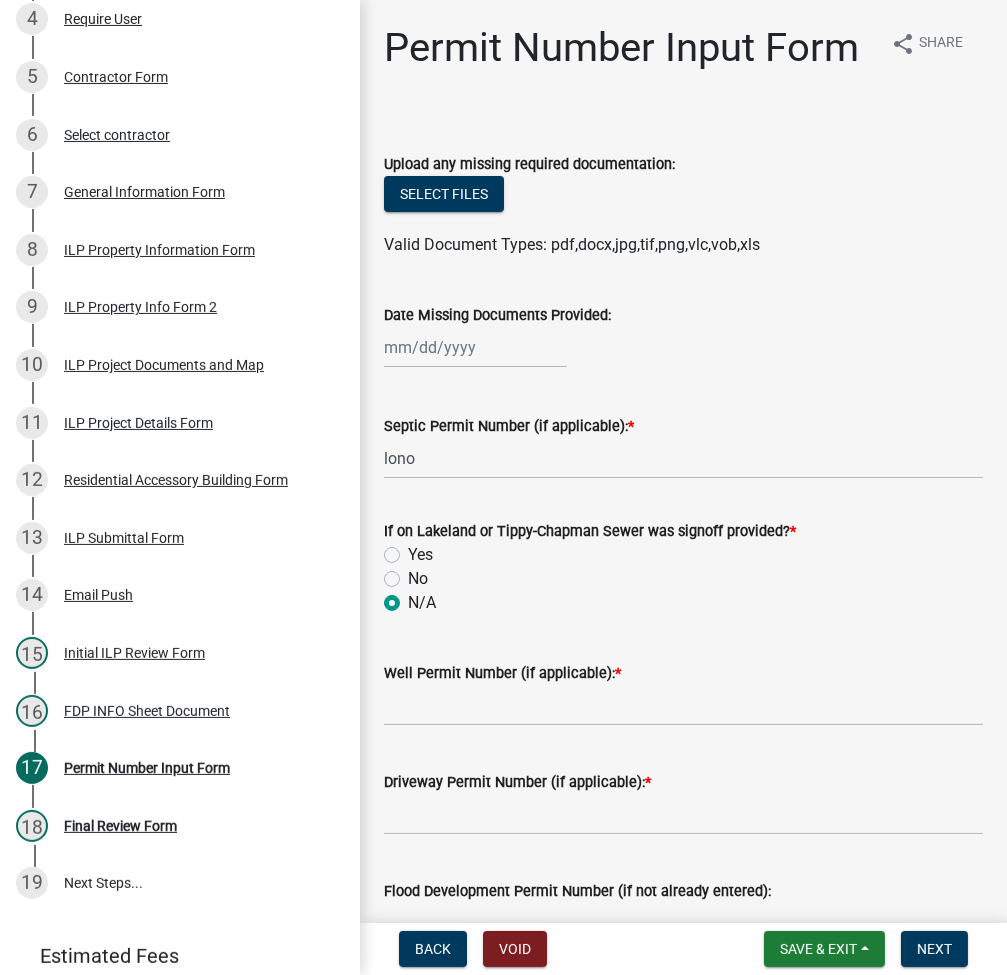 radio on "true" 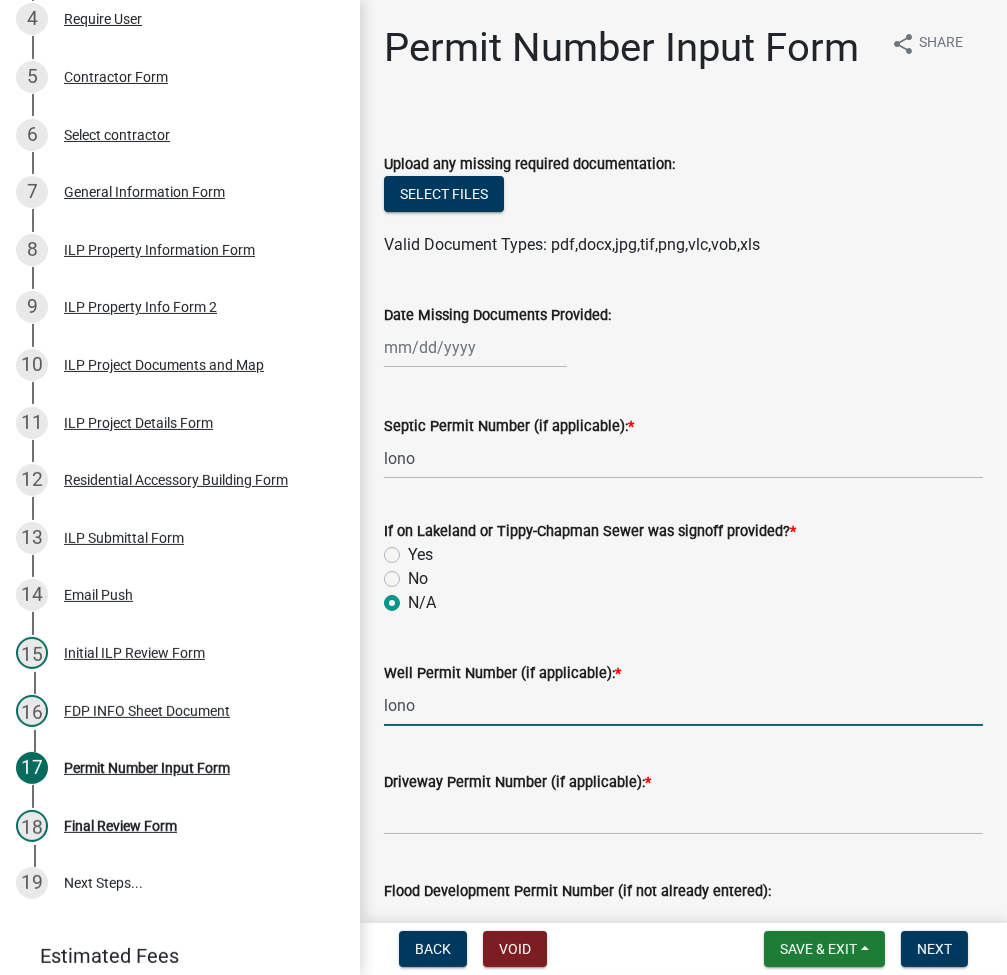 type on "lono" 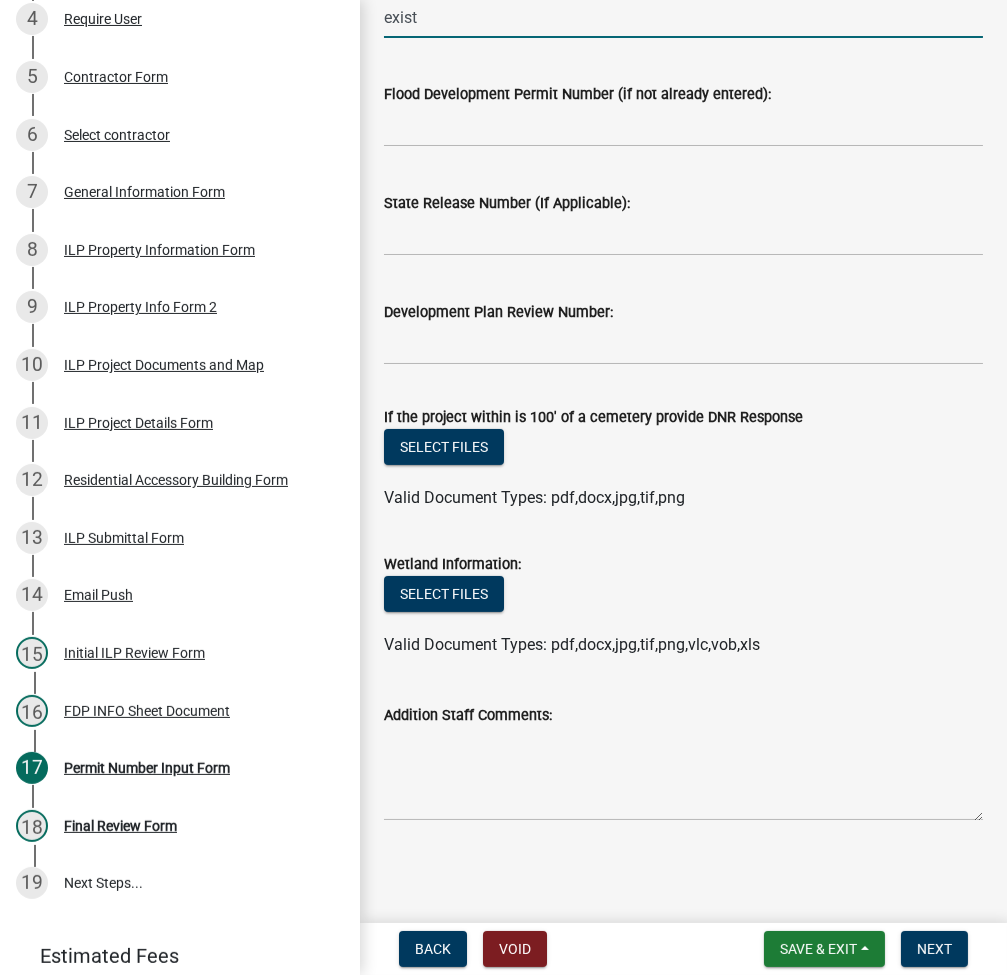 scroll, scrollTop: 844, scrollLeft: 0, axis: vertical 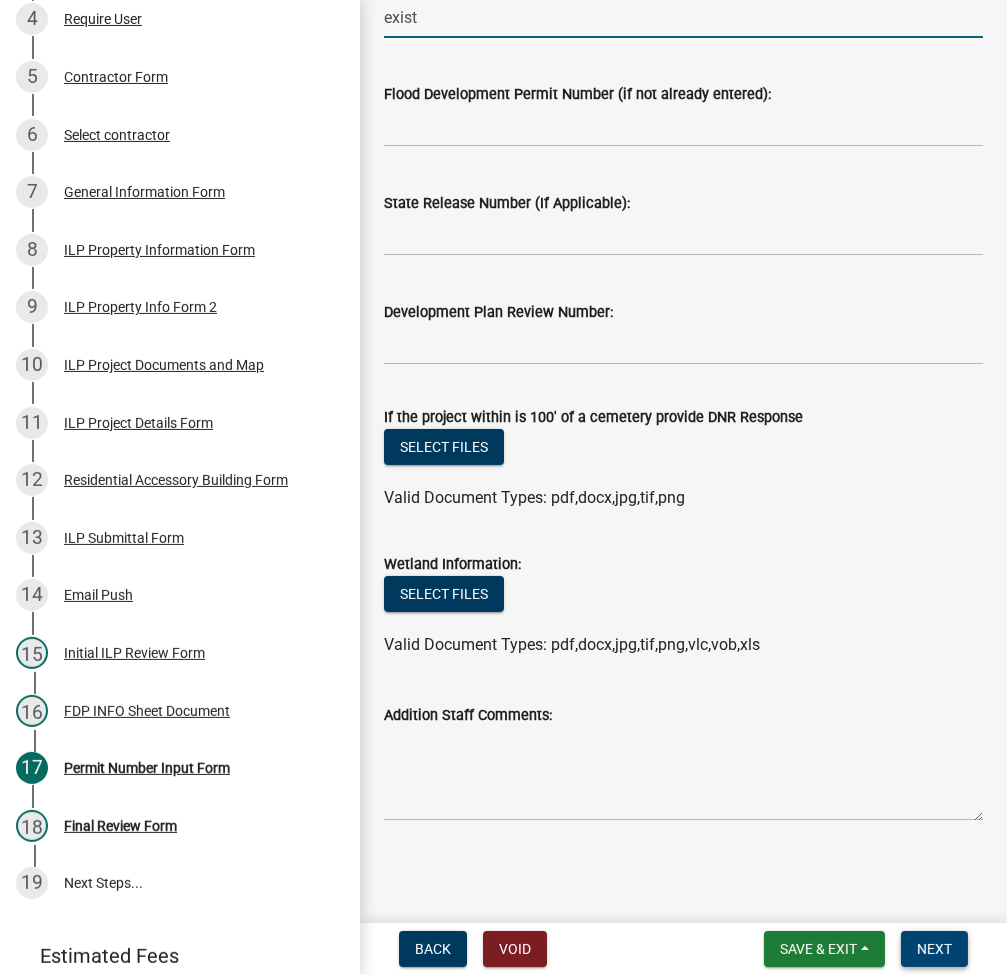 type on "exist" 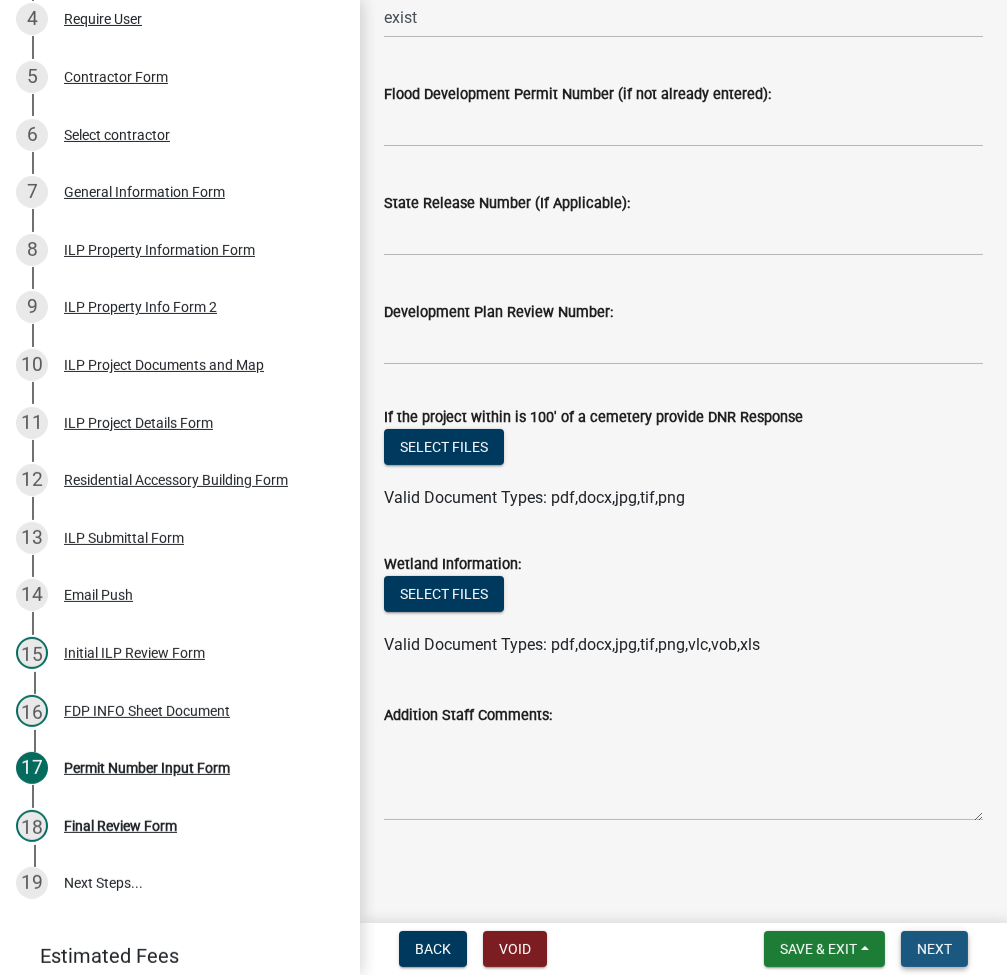click on "Next" at bounding box center (934, 949) 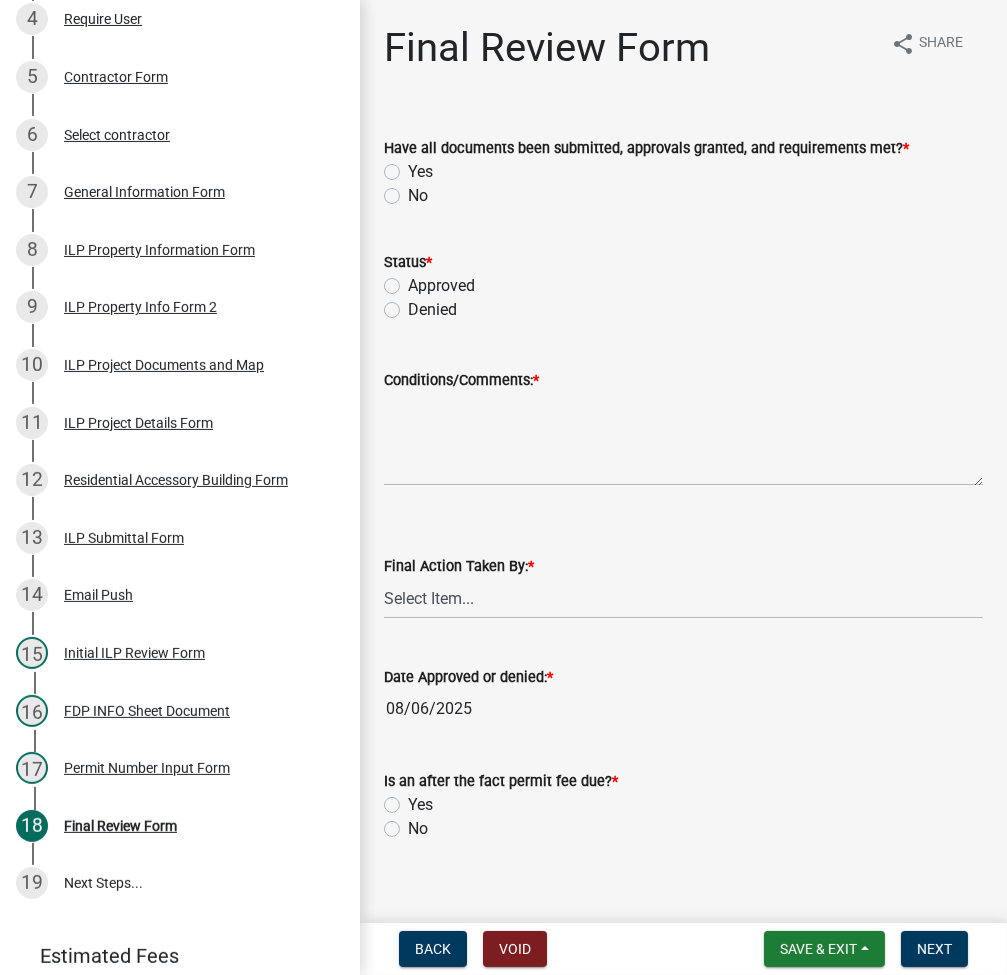click on "Yes" 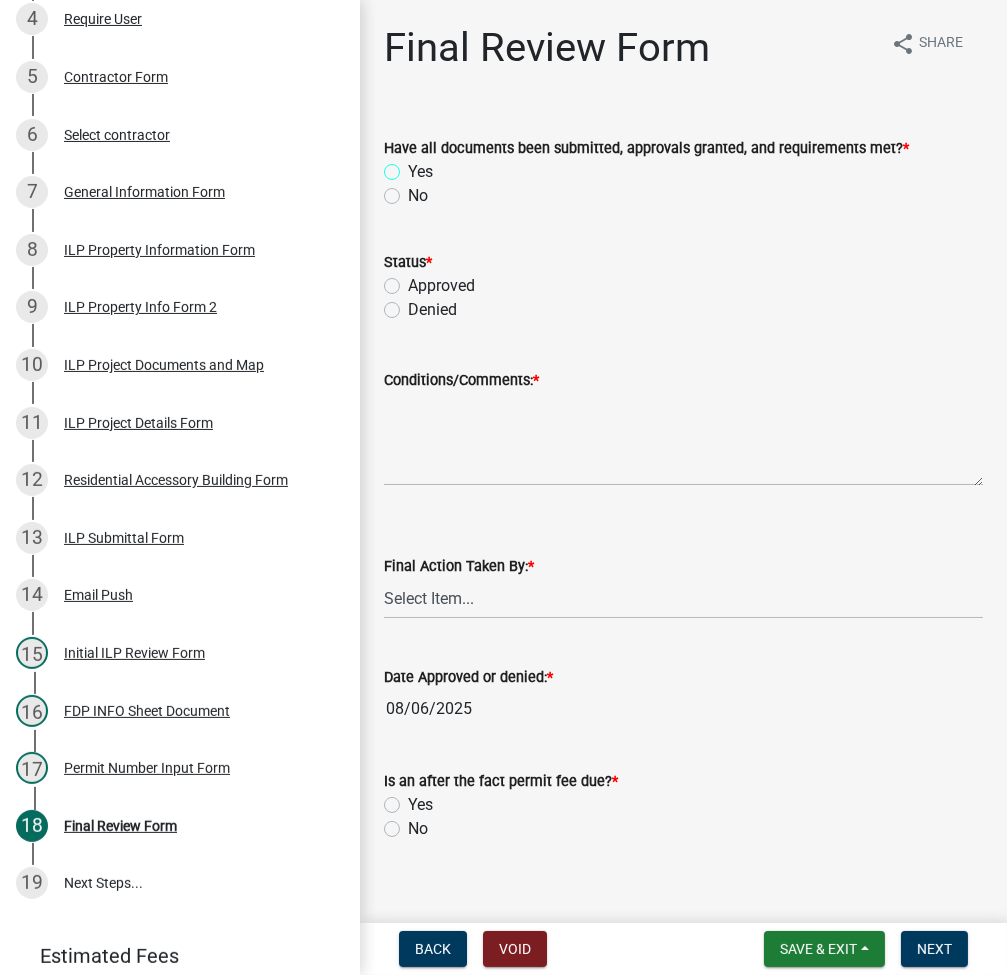 click on "Yes" at bounding box center [414, 166] 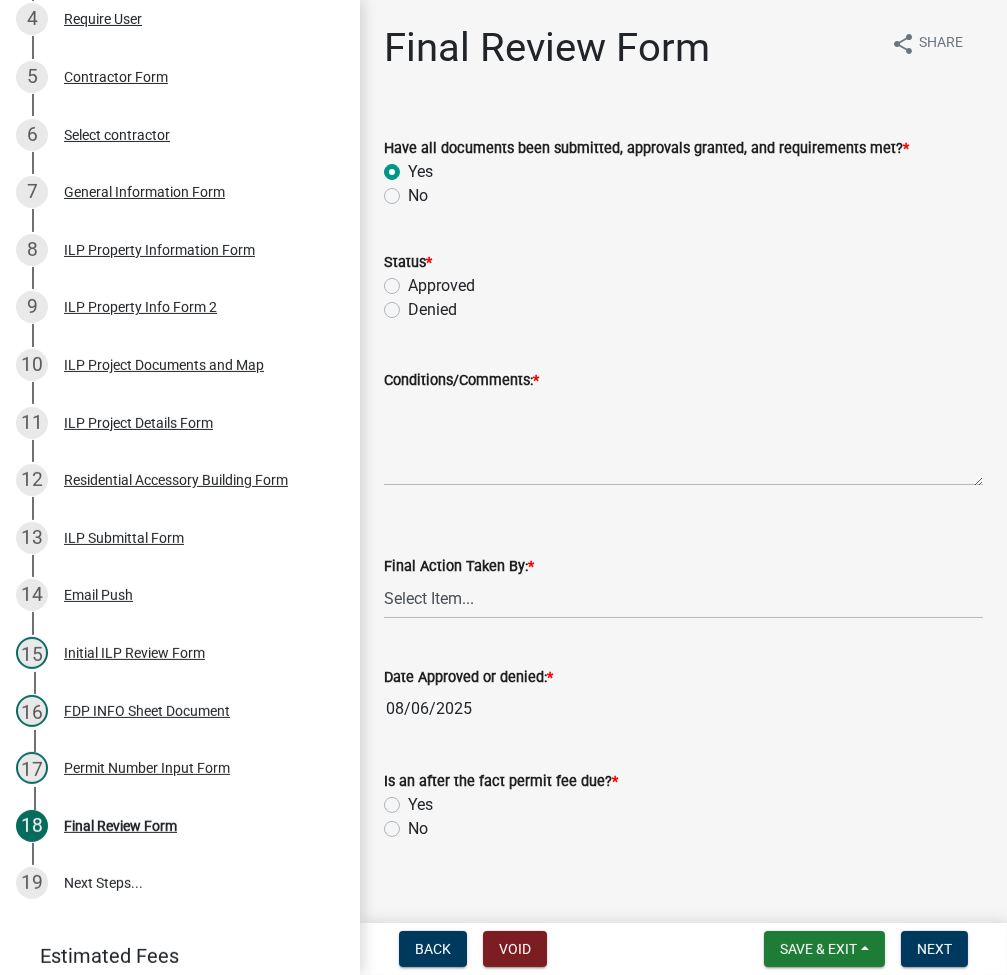 radio on "true" 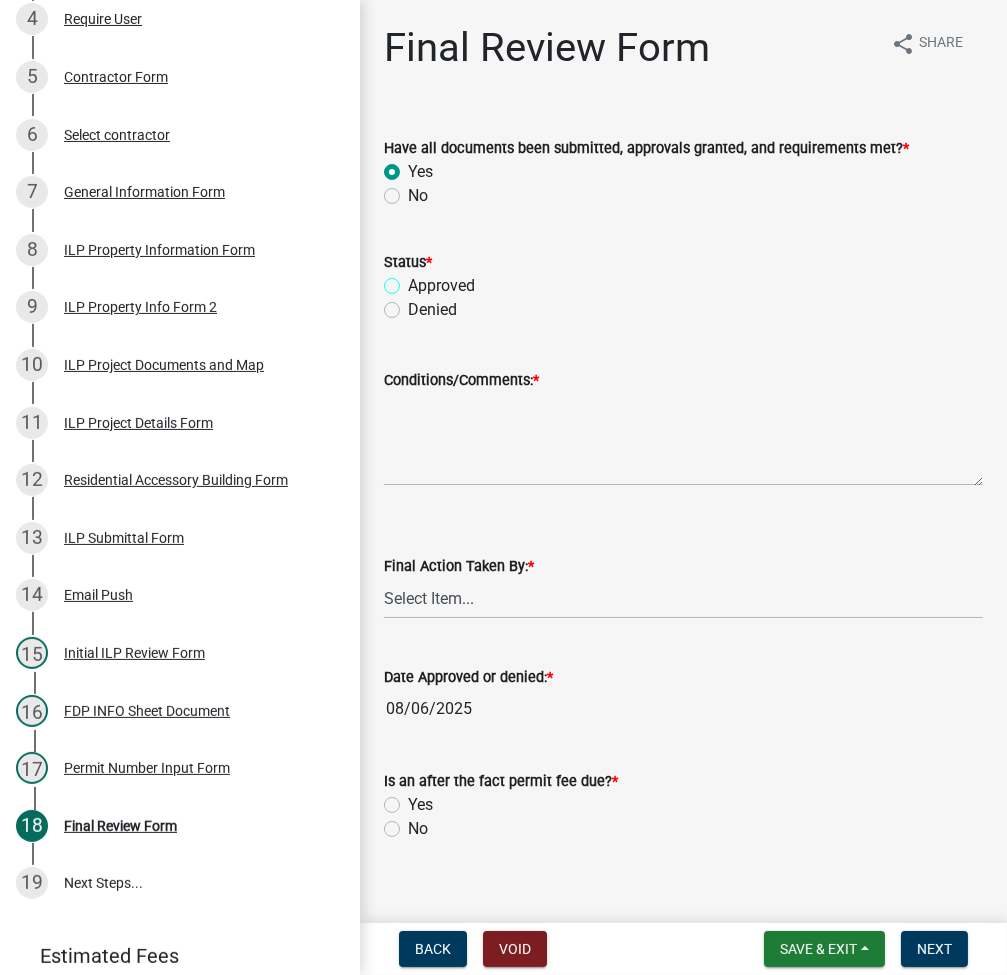 click on "Approved" at bounding box center [414, 280] 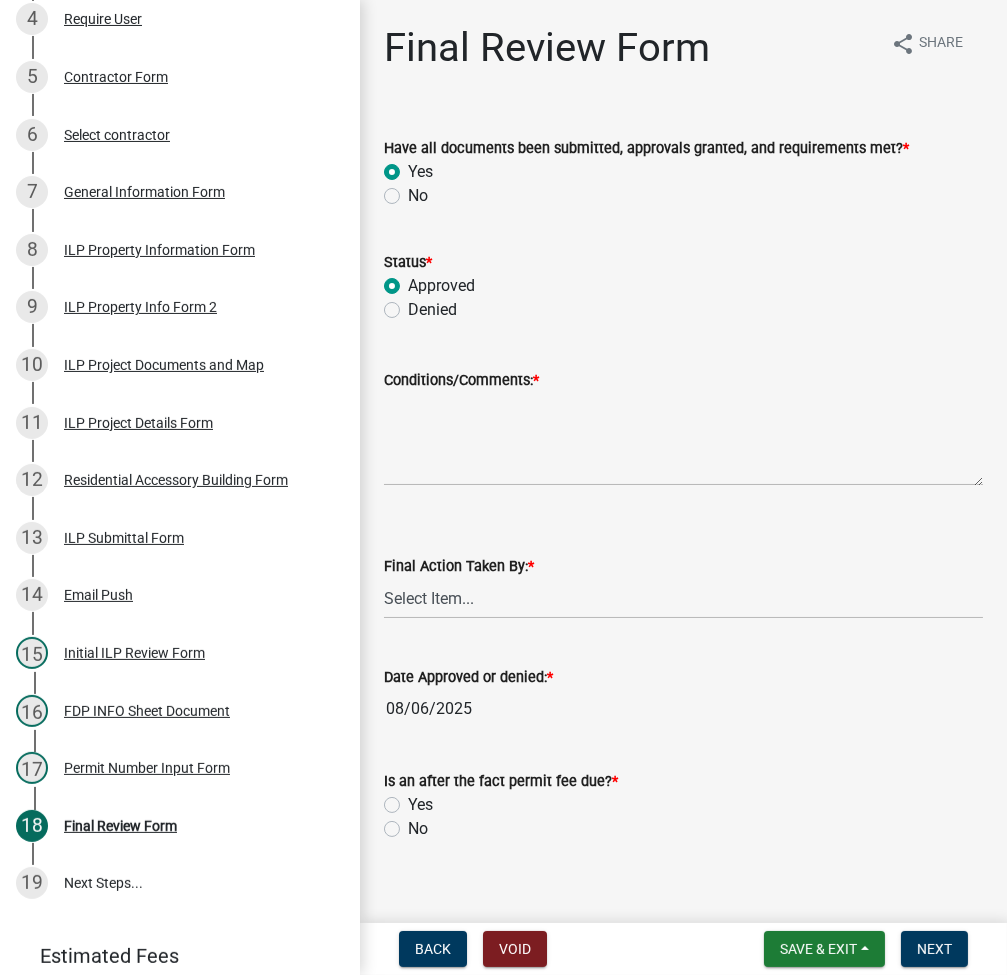 radio on "true" 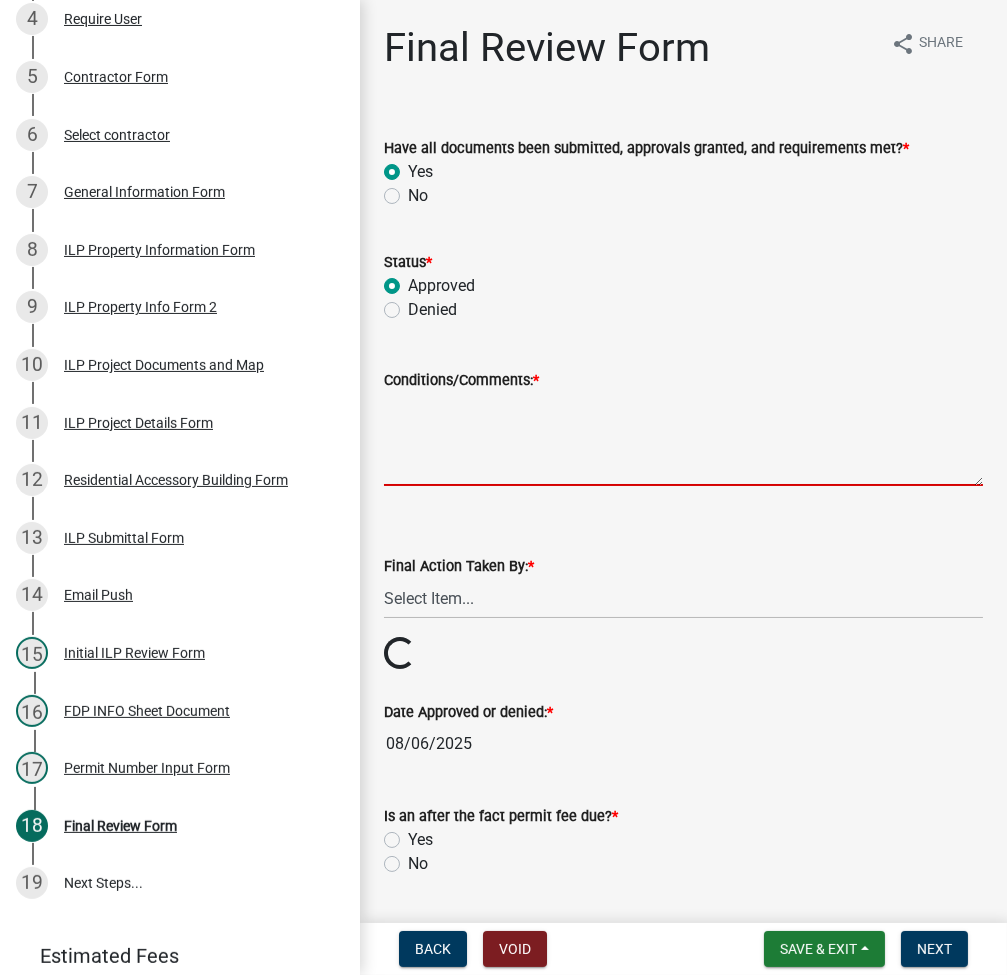 click on "Conditions/Comments:  *" at bounding box center (683, 439) 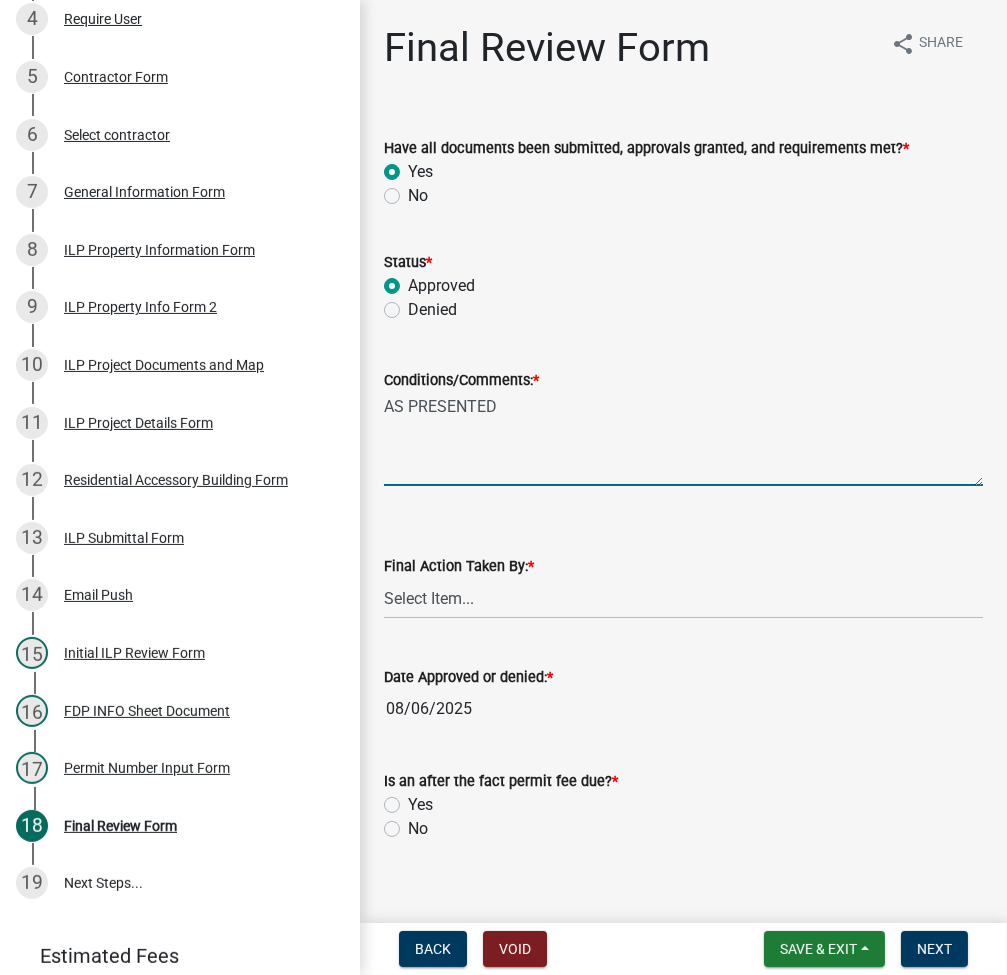 type on "AS PRESENTED" 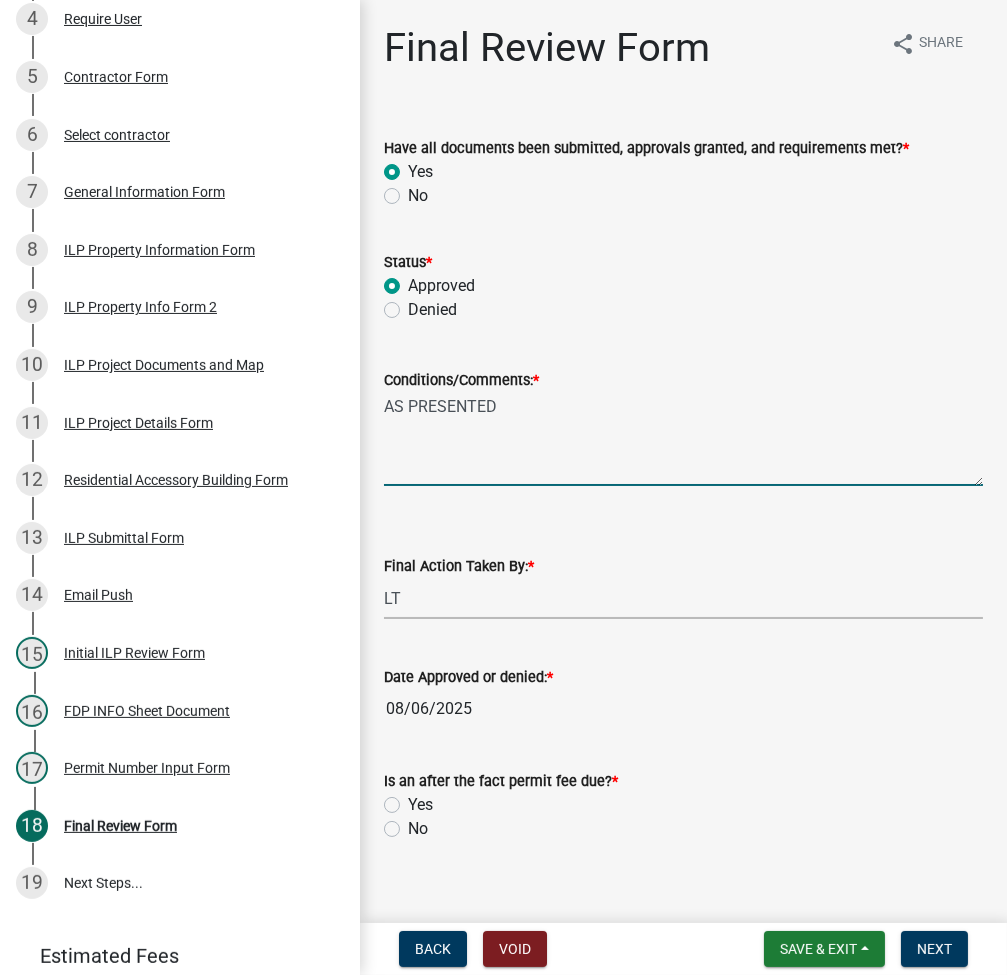 select on "fc758b50-acba-4166-9f24-5248f0f78016" 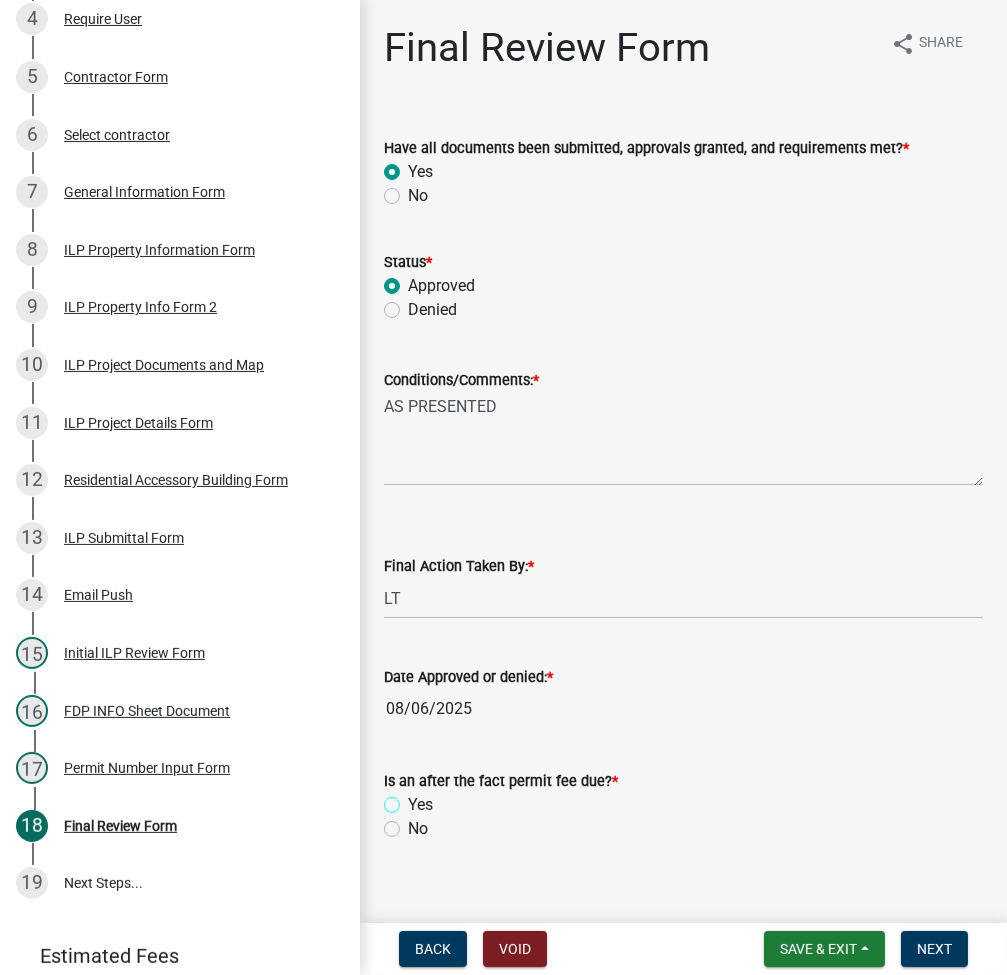 click on "Yes" at bounding box center (414, 799) 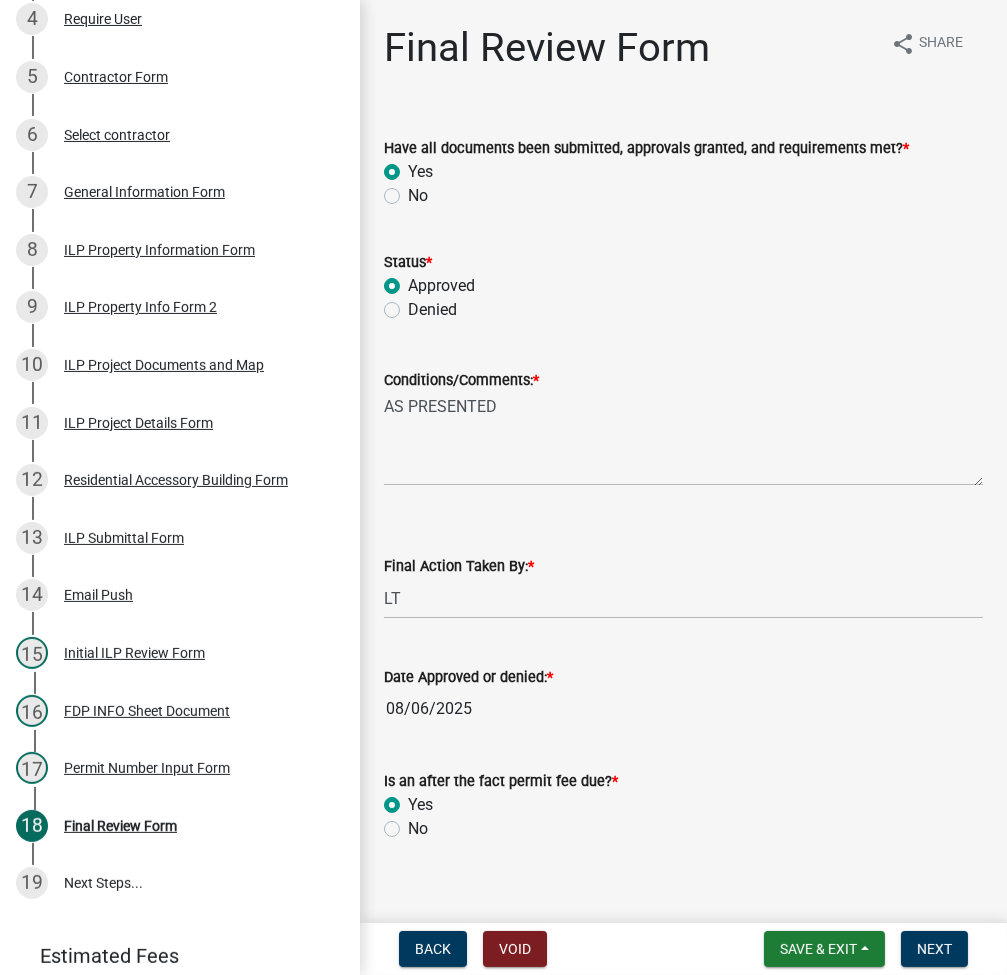 radio on "true" 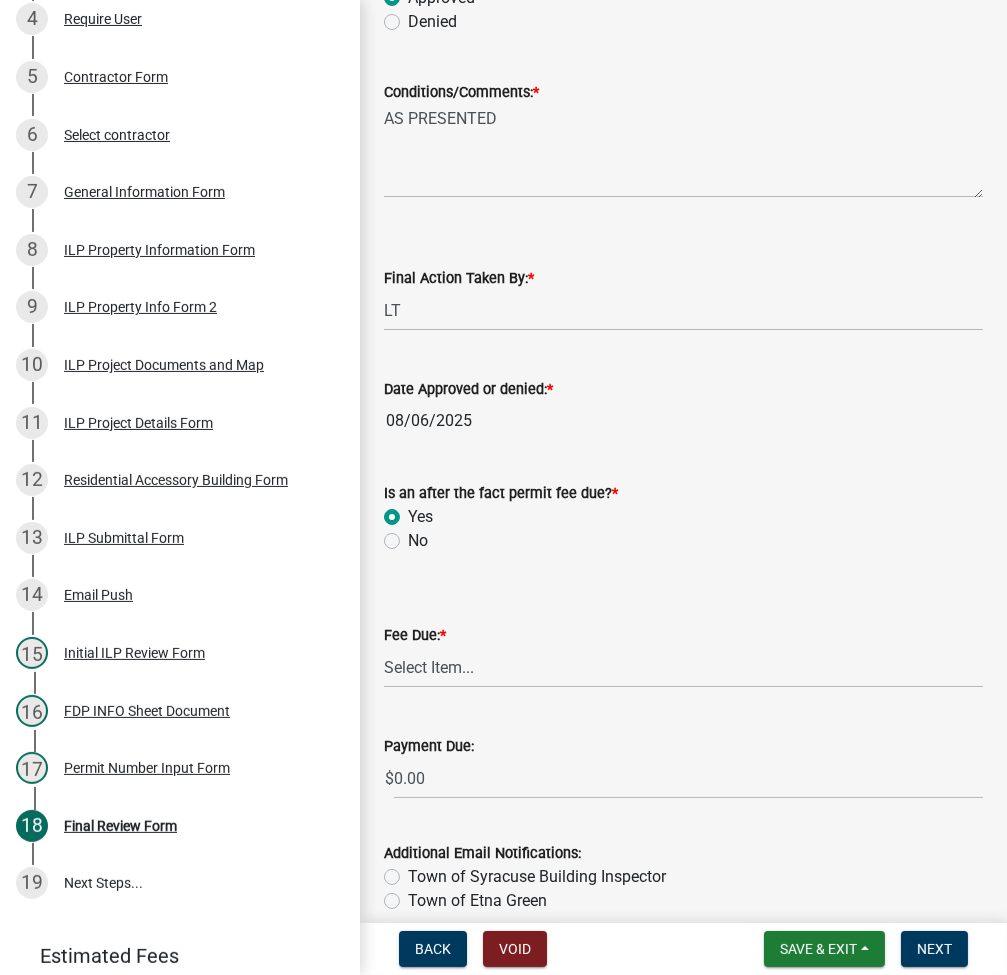 scroll, scrollTop: 380, scrollLeft: 0, axis: vertical 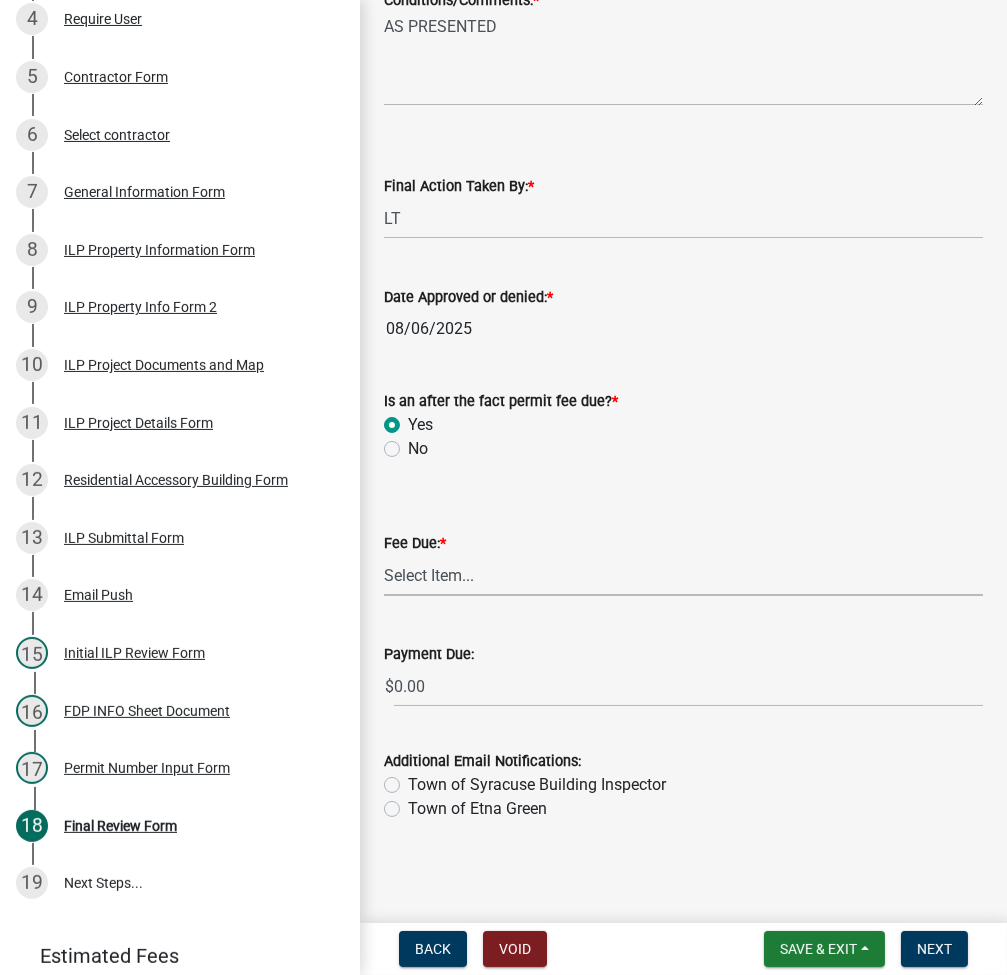 click on "Select Item...   N/A   $10.00   $25.00   $125.00   $250   $500   $500 + $10.00 for every 10 sq. ft. over 5000   $1000" at bounding box center [683, 575] 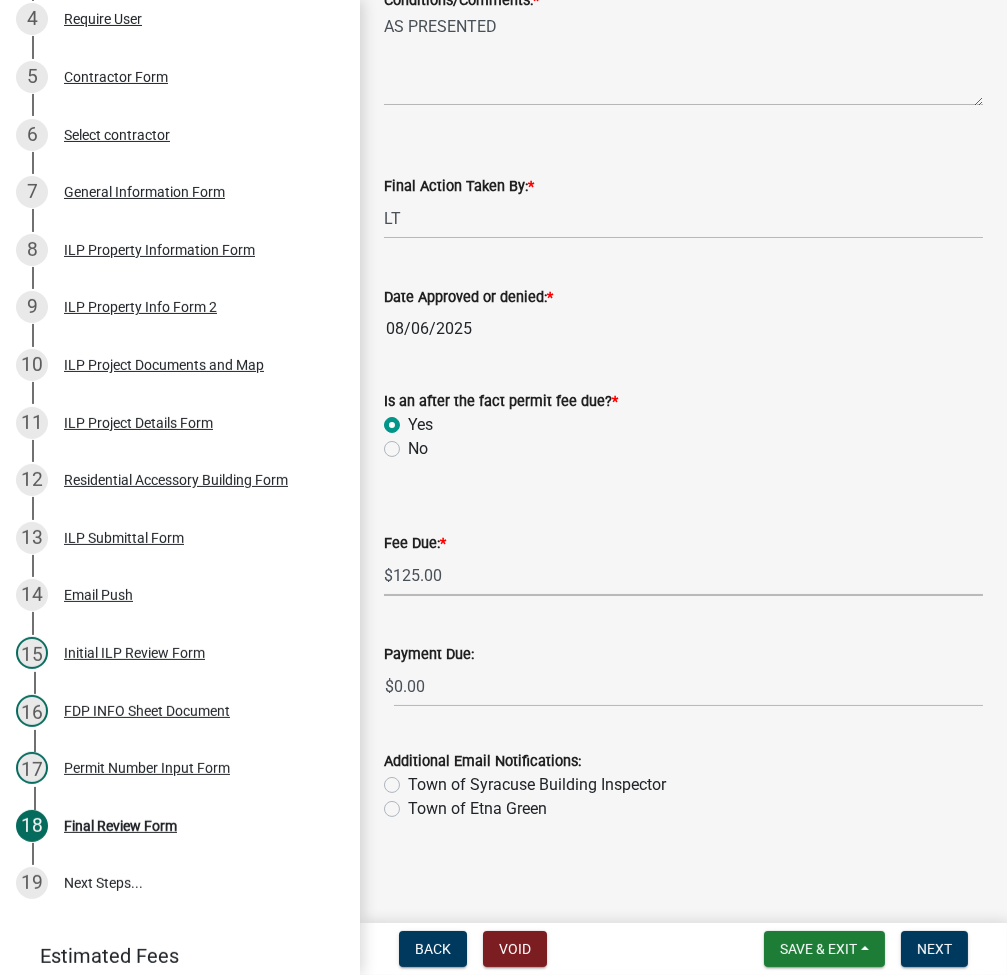 click on "Select Item...   N/A   $10.00   $25.00   $125.00   $250   $500   $500 + $10.00 for every 10 sq. ft. over 5000   $1000" at bounding box center (683, 575) 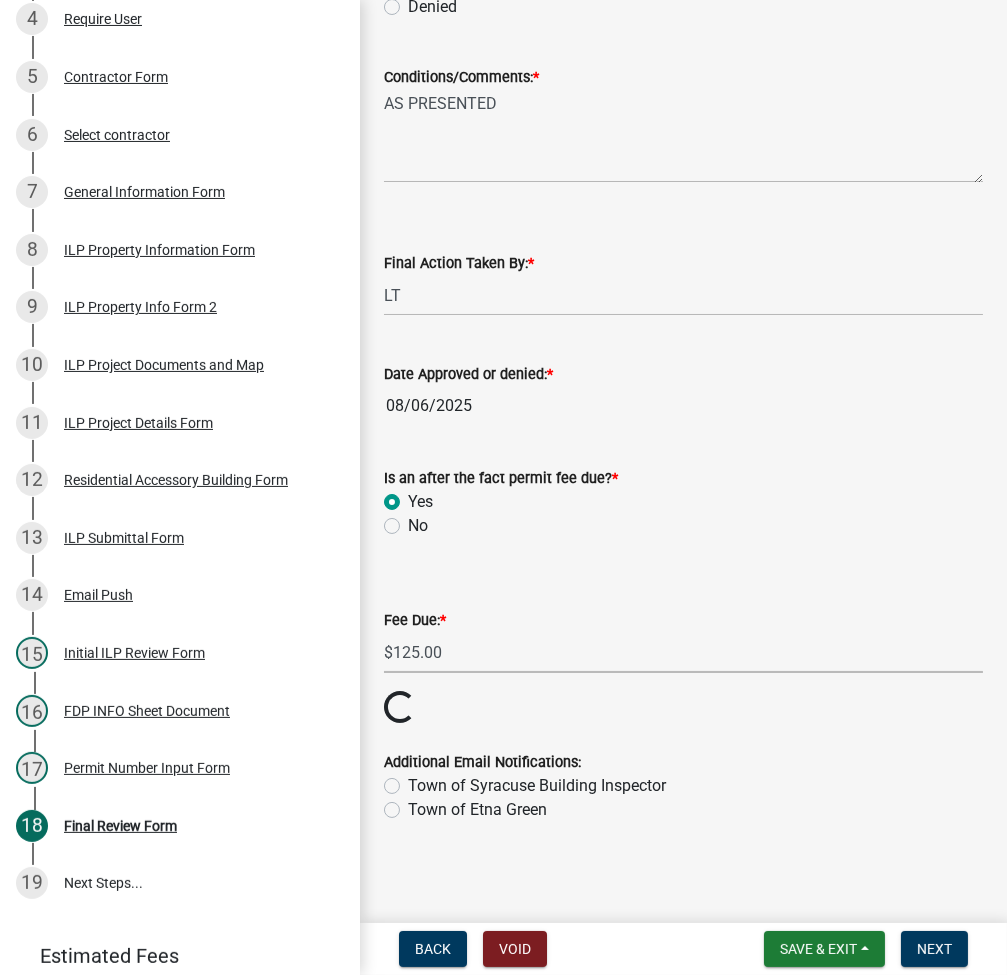 scroll, scrollTop: 380, scrollLeft: 0, axis: vertical 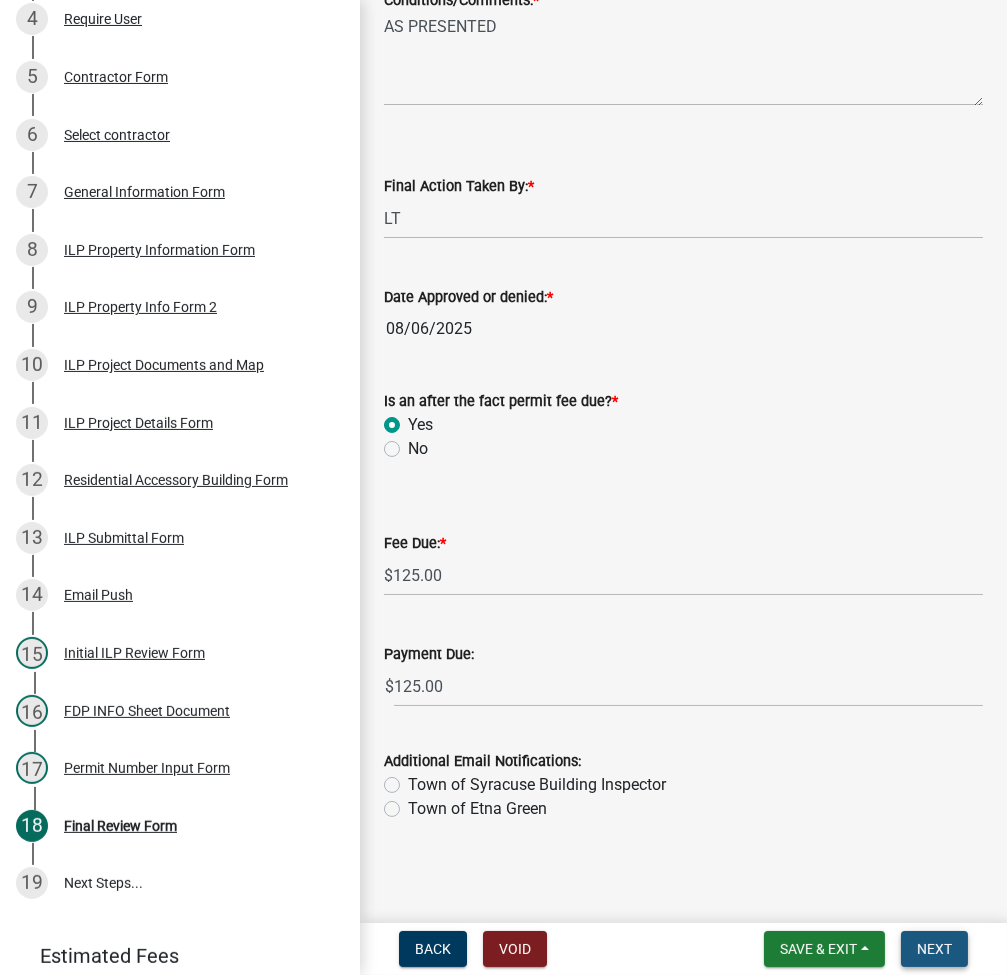 click on "Next" at bounding box center [934, 949] 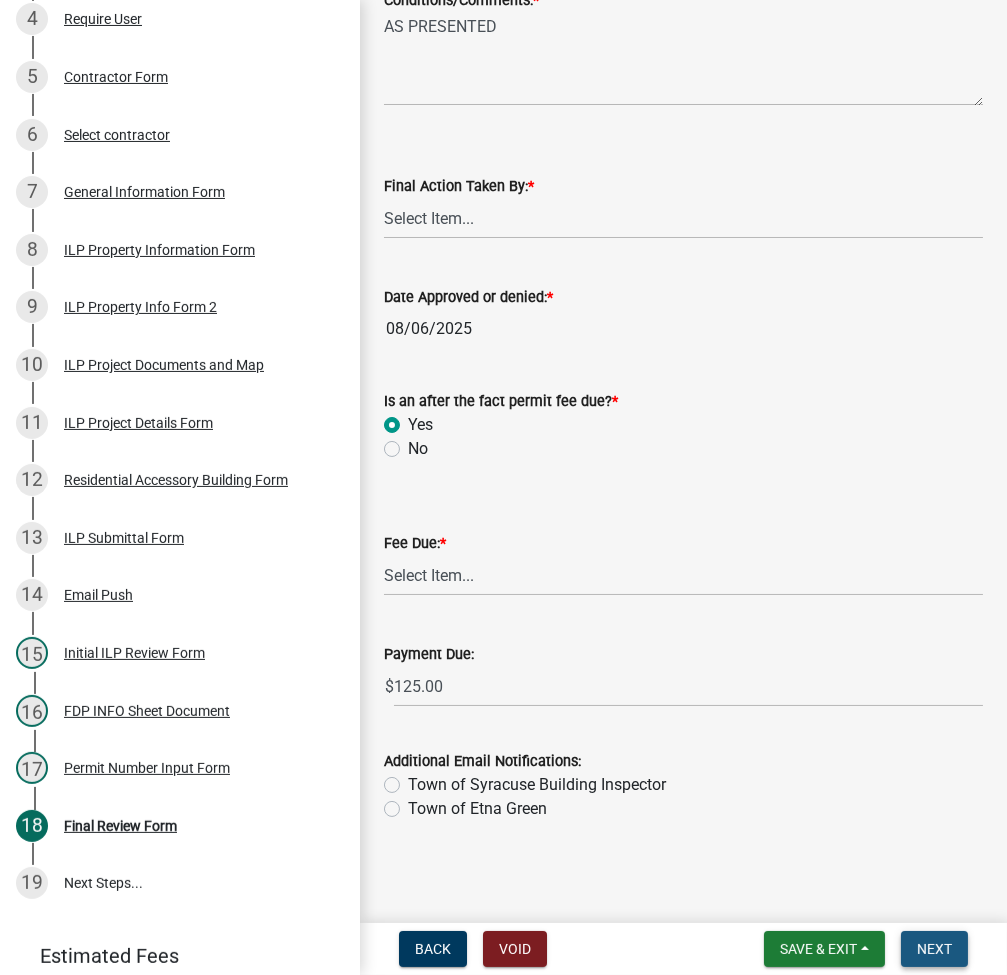 scroll, scrollTop: 0, scrollLeft: 0, axis: both 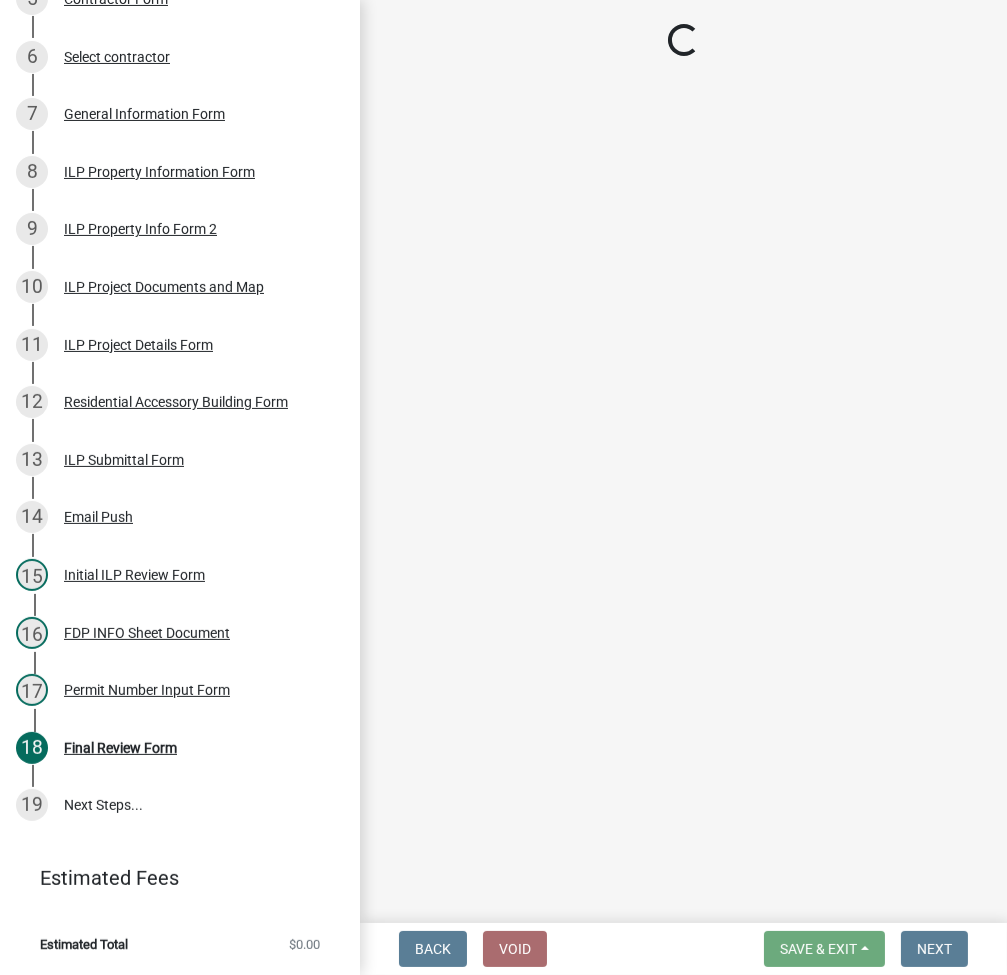 select on "3: 3" 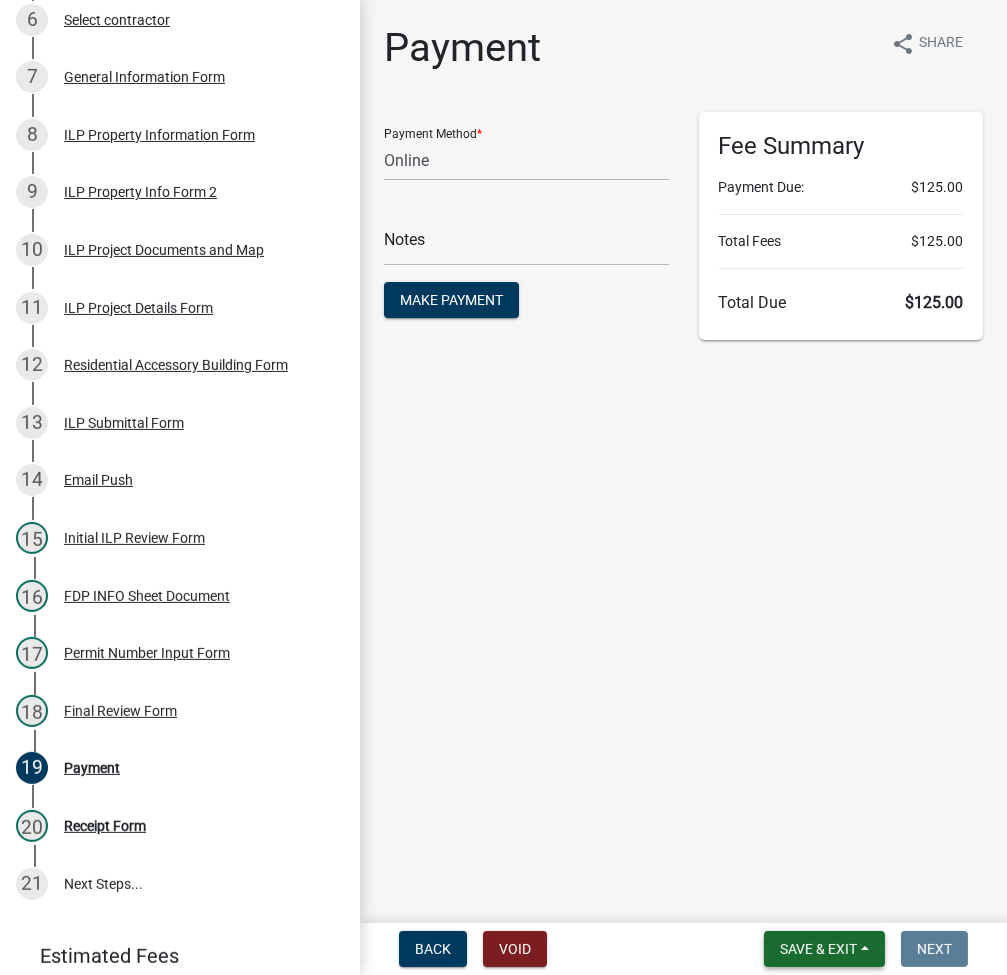 click on "Save & Exit" at bounding box center (818, 949) 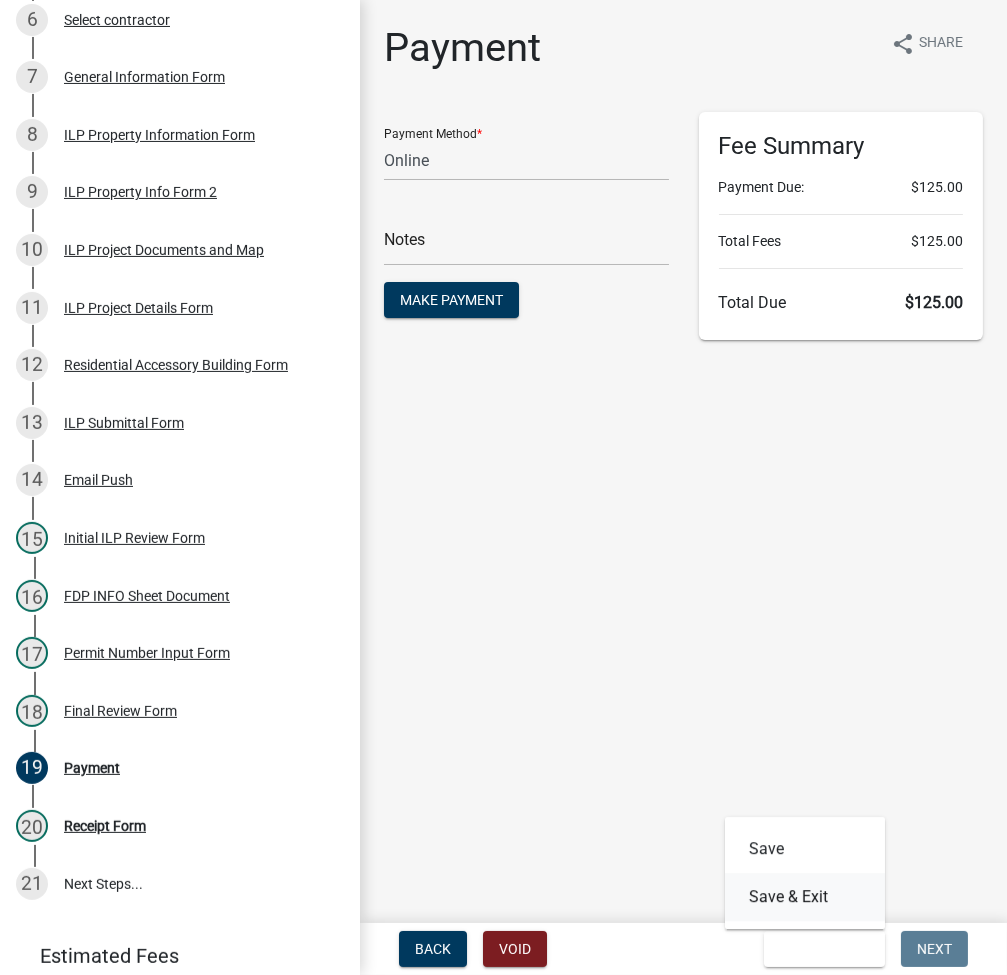 click on "Save & Exit" at bounding box center (805, 897) 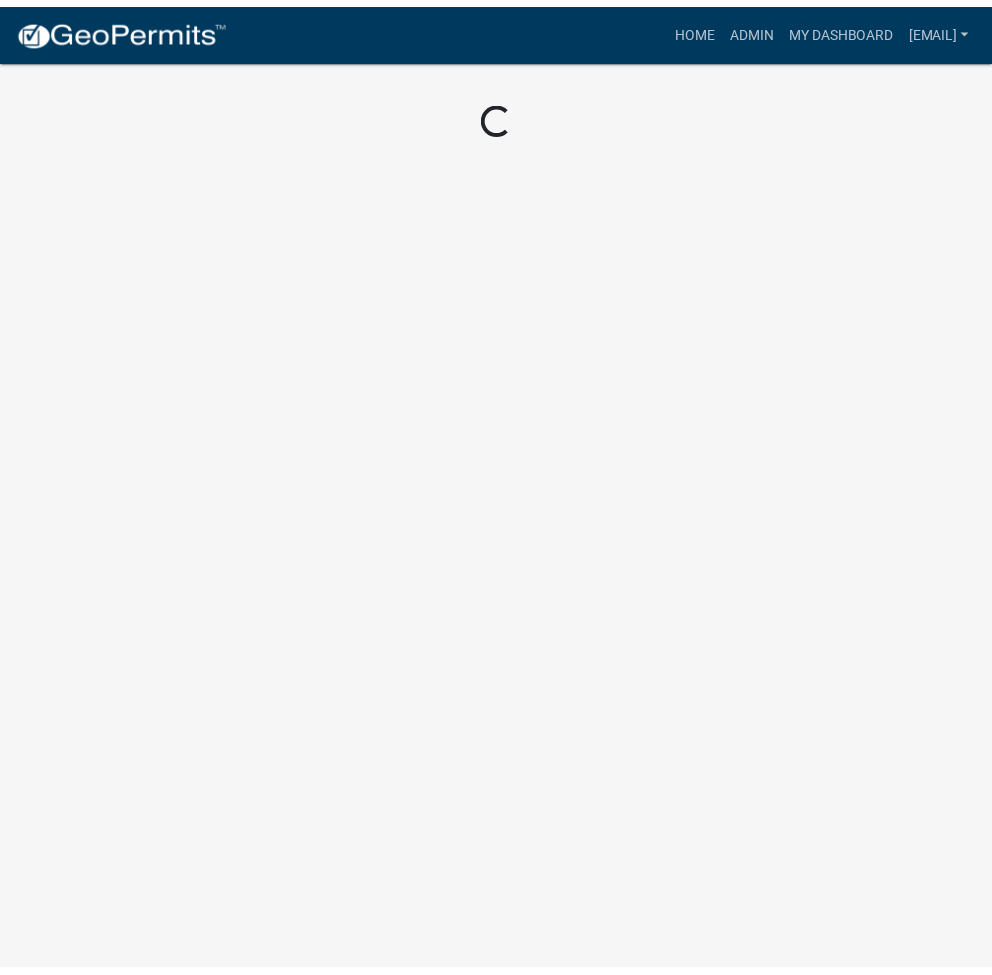 scroll, scrollTop: 0, scrollLeft: 0, axis: both 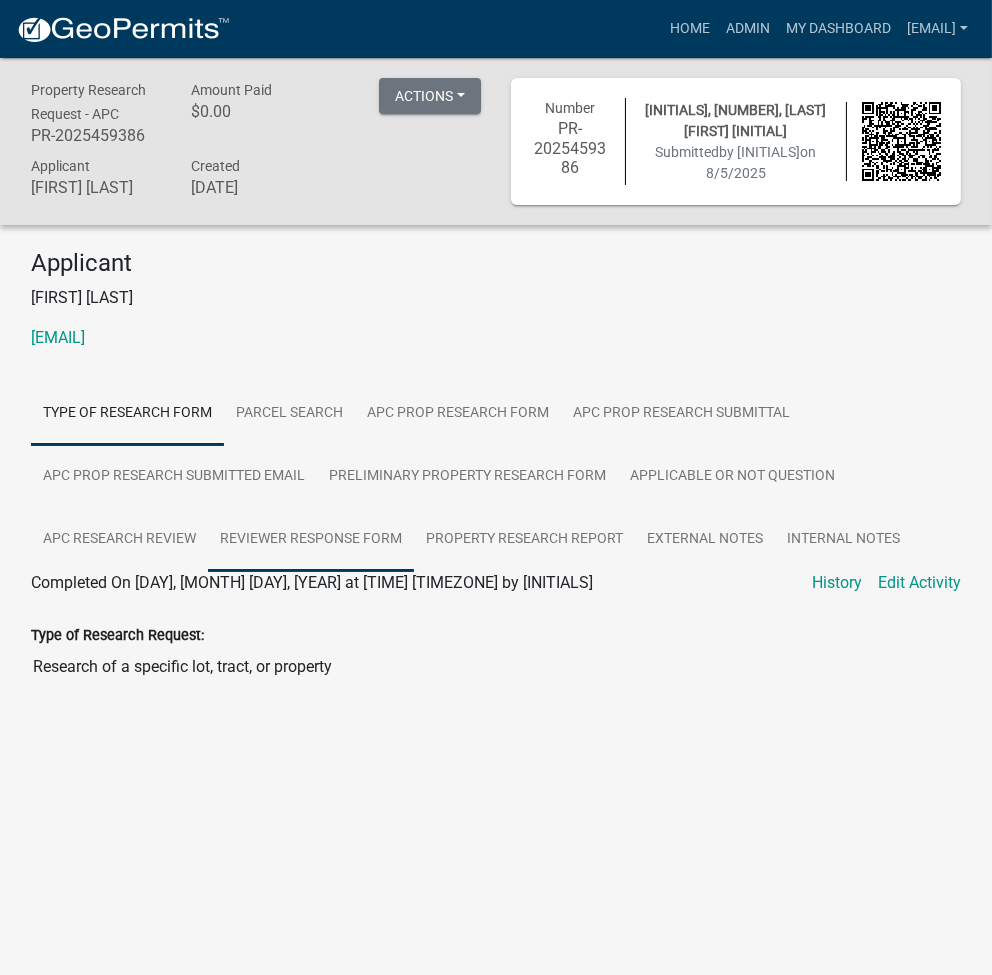 click on "Reviewer Response Form" at bounding box center (311, 540) 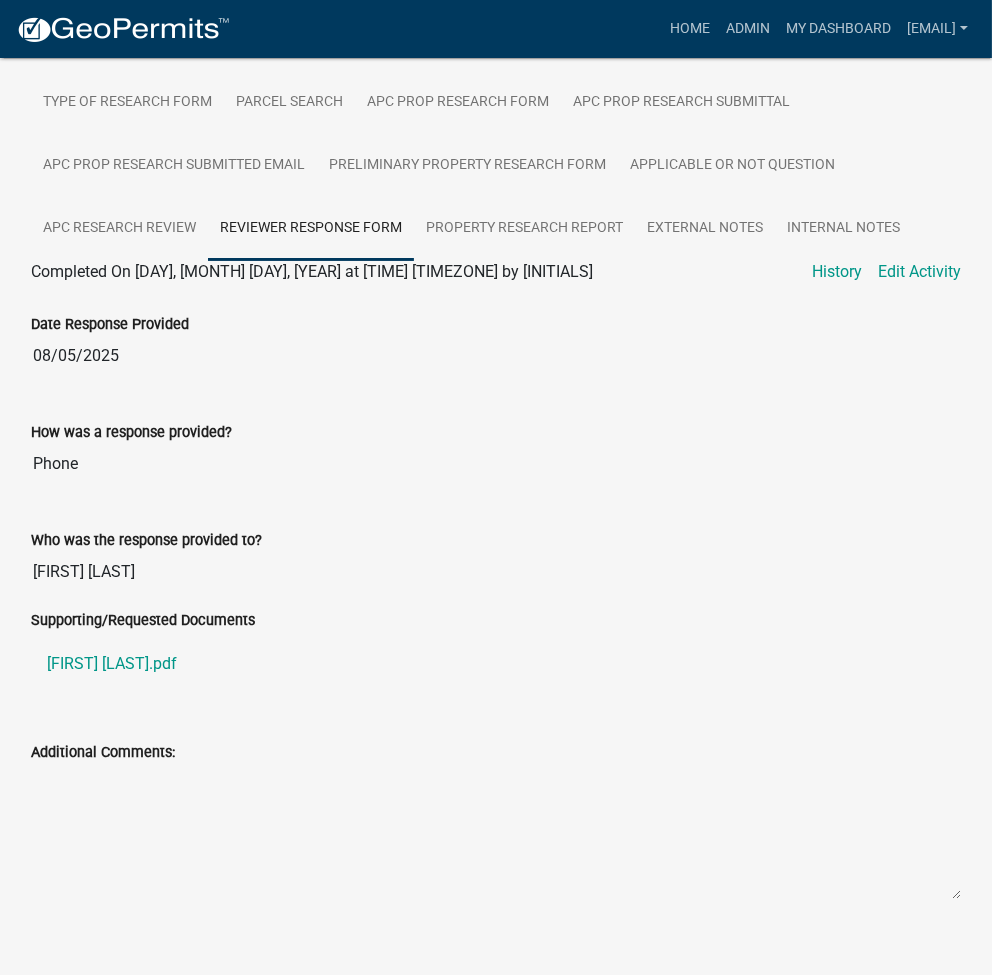 scroll, scrollTop: 333, scrollLeft: 0, axis: vertical 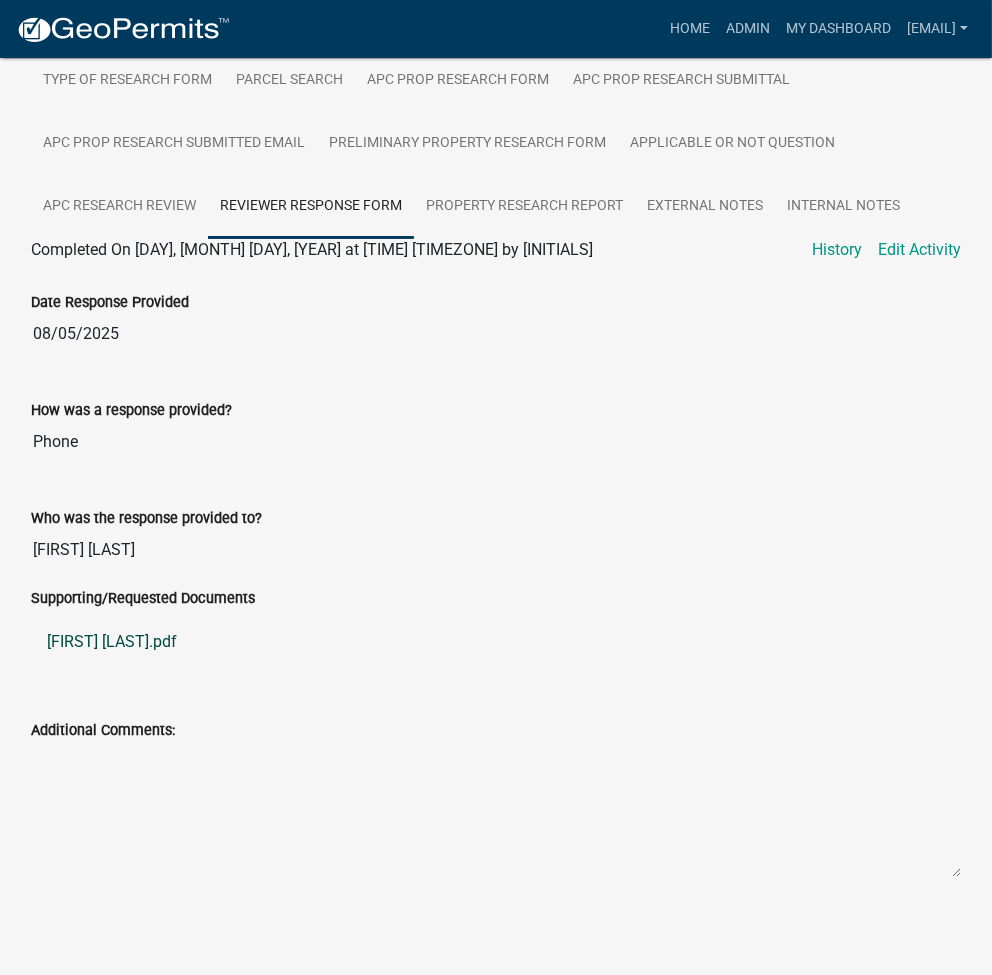 click on "Chris Patrick.pdf" 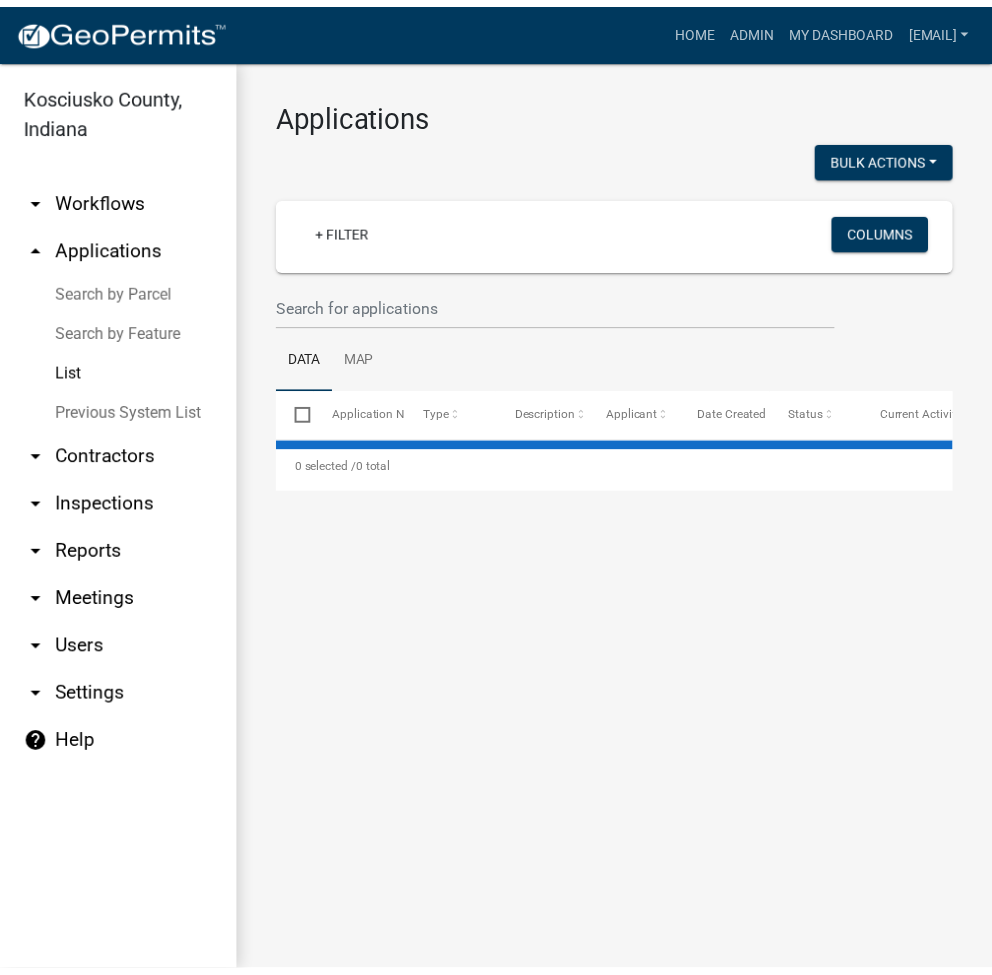scroll, scrollTop: 0, scrollLeft: 0, axis: both 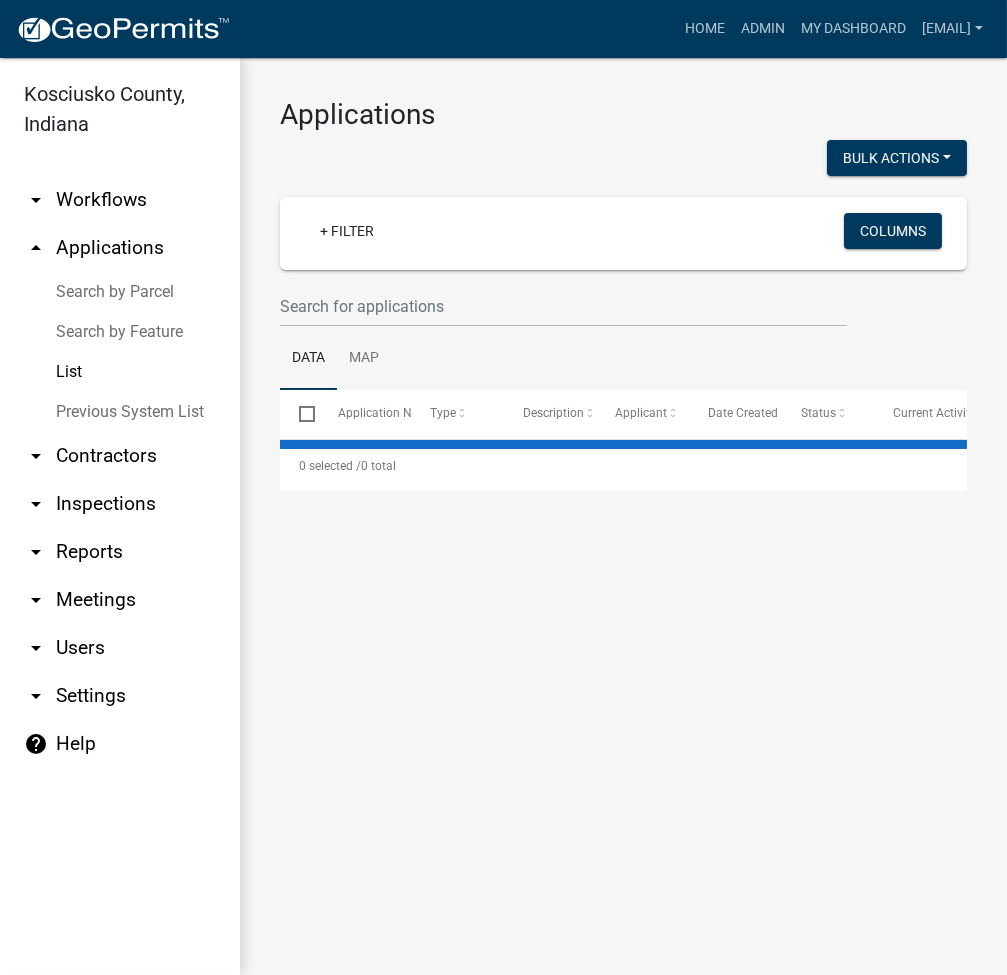 select on "3: 100" 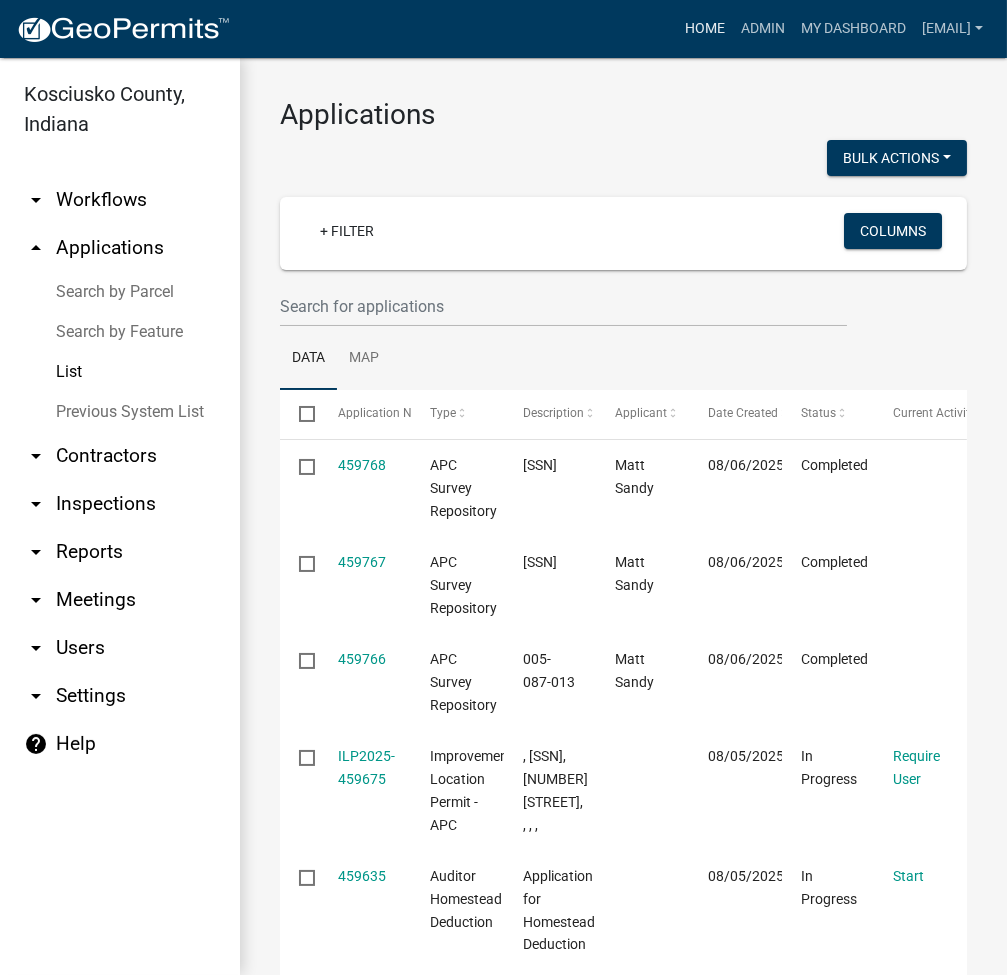 click on "Home" at bounding box center [705, 29] 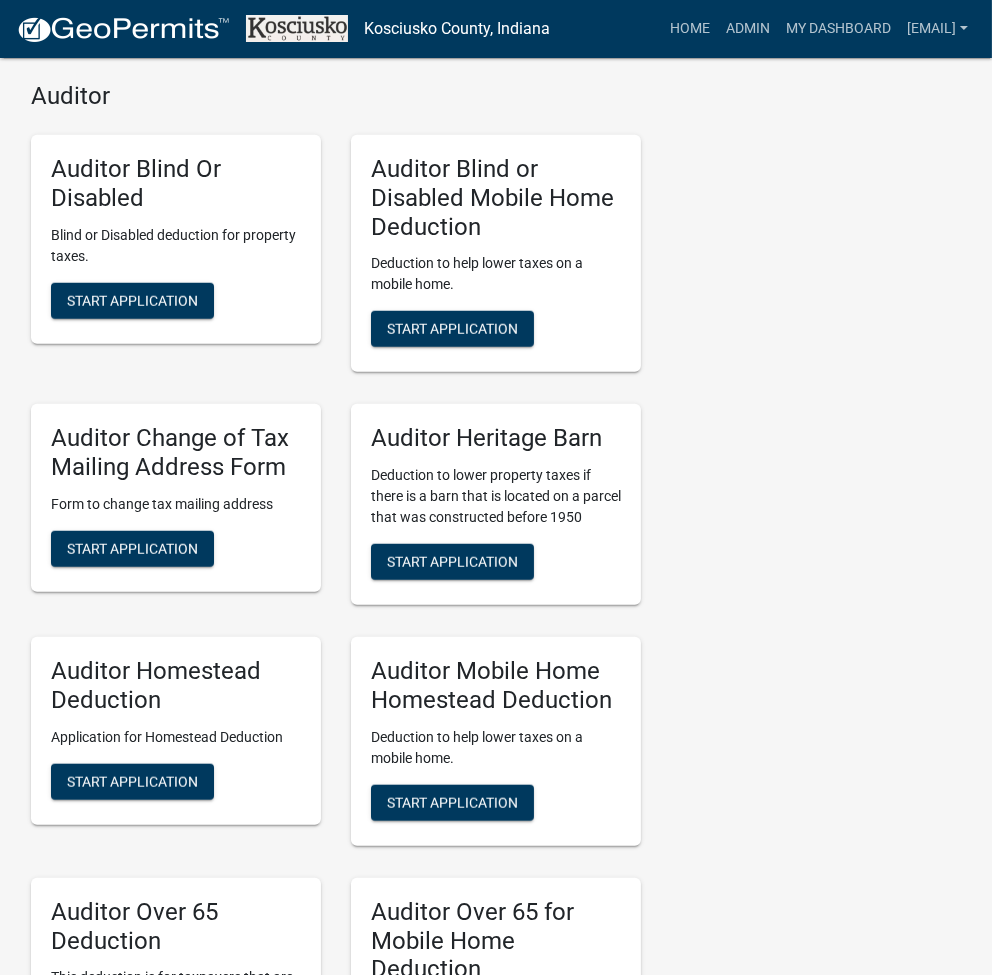 scroll, scrollTop: 4935, scrollLeft: 0, axis: vertical 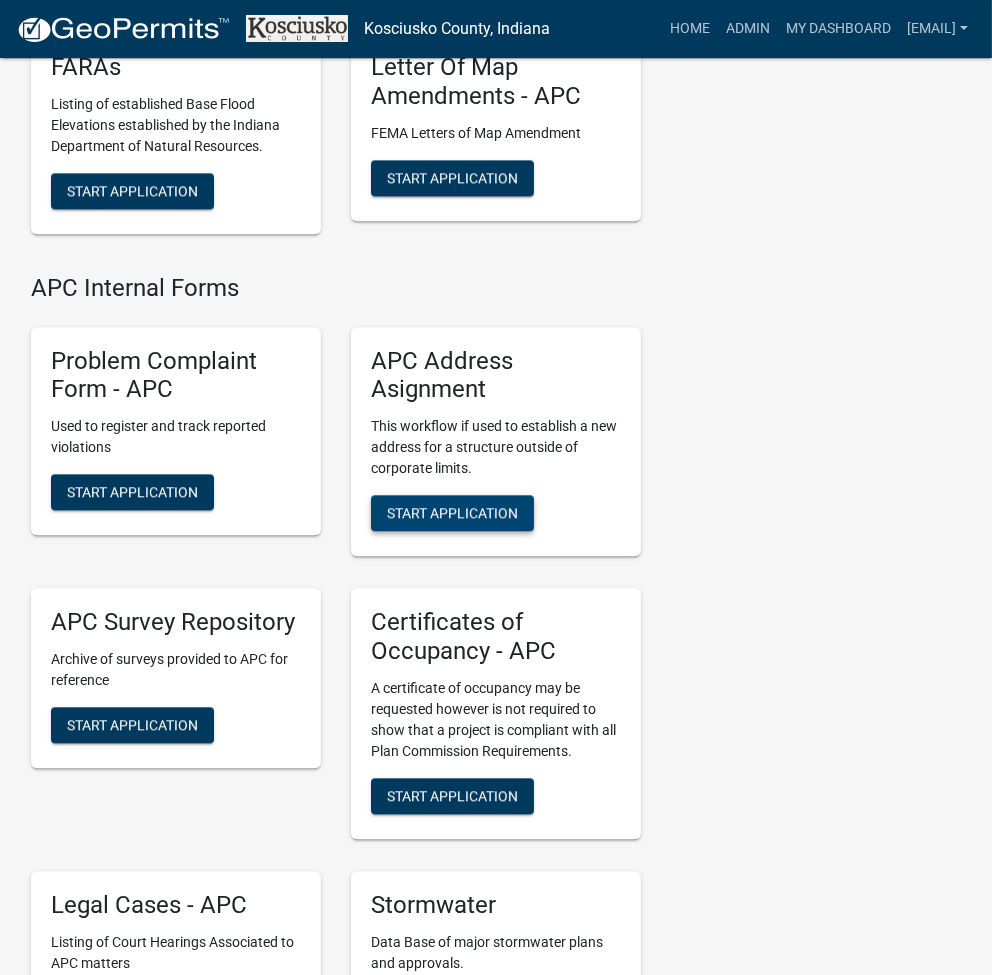 click on "Start Application" at bounding box center [452, 513] 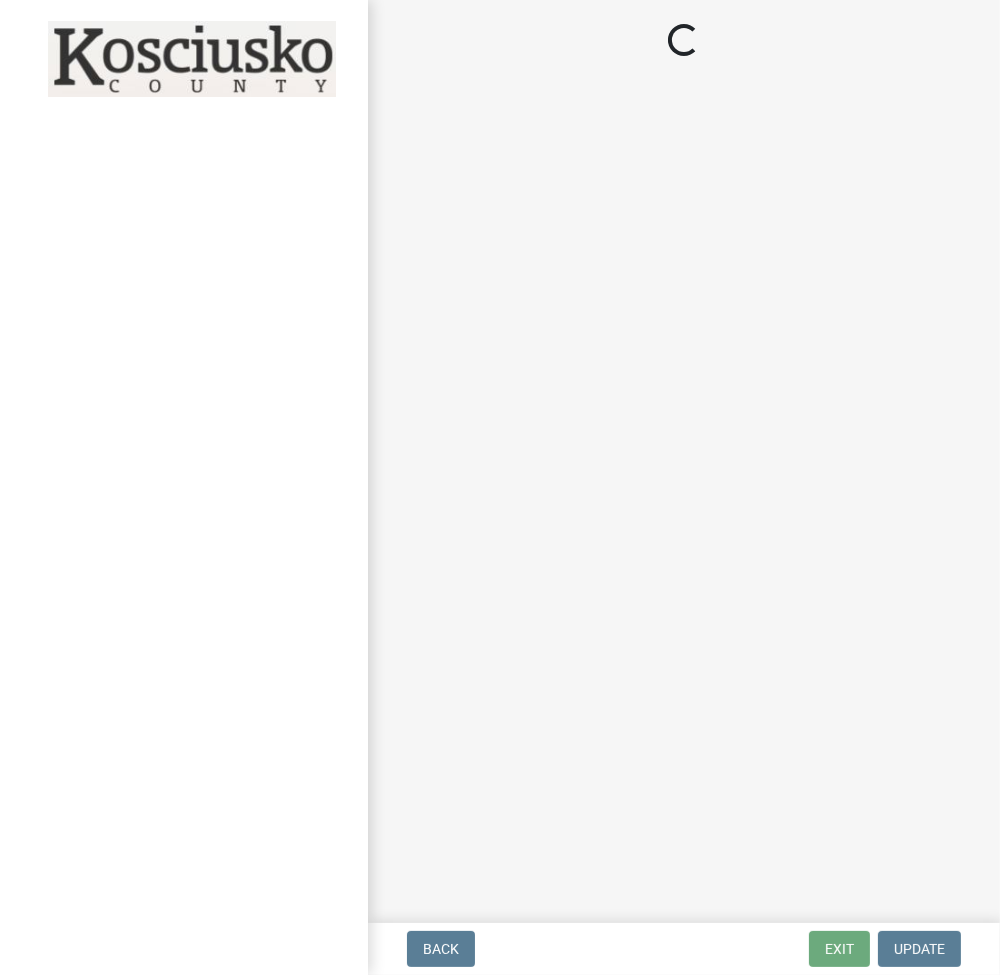 scroll, scrollTop: 0, scrollLeft: 0, axis: both 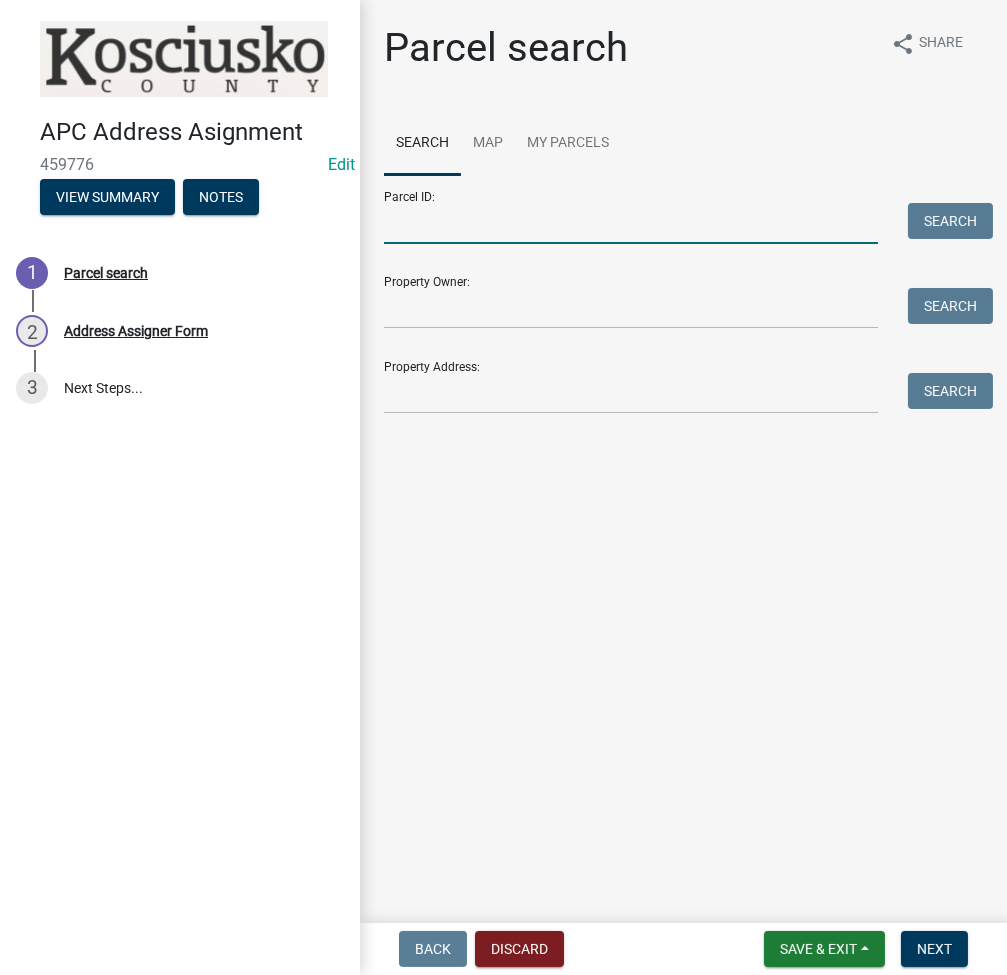 click on "Parcel ID:" at bounding box center [631, 223] 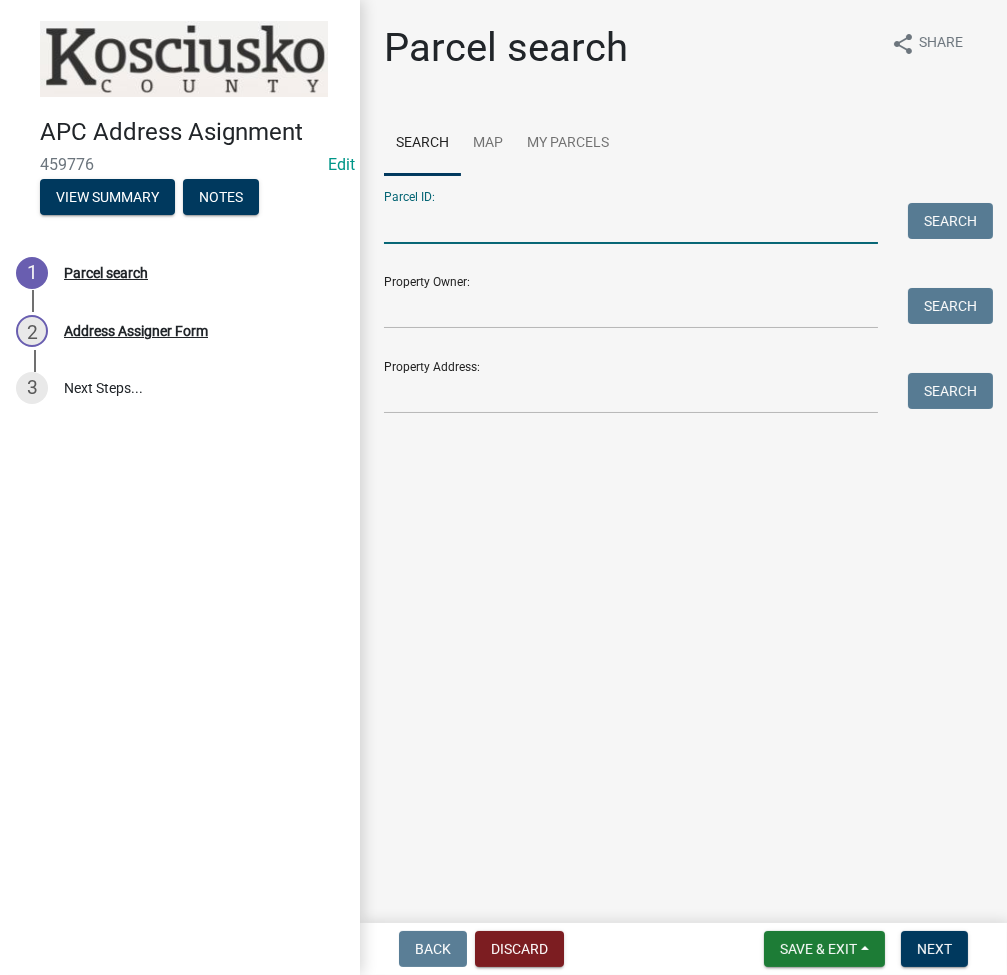 paste on "013-156-002.C" 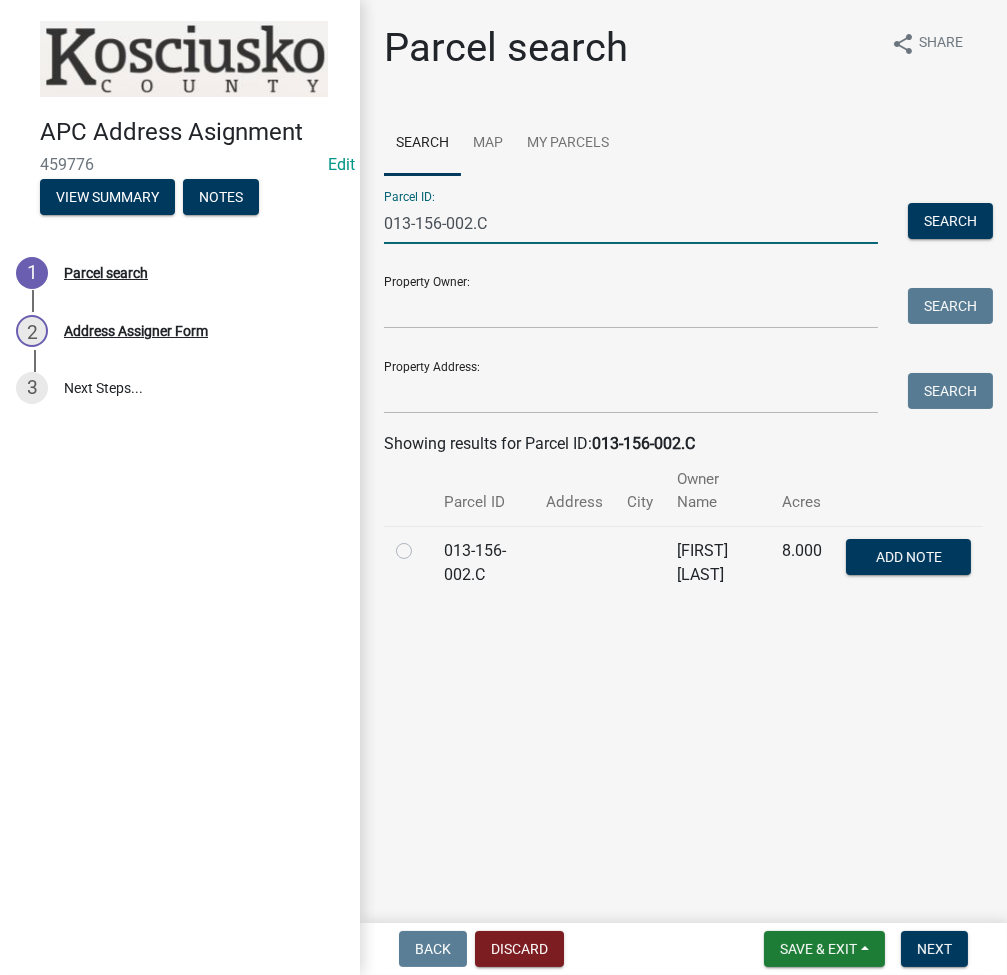type on "013-156-002.C" 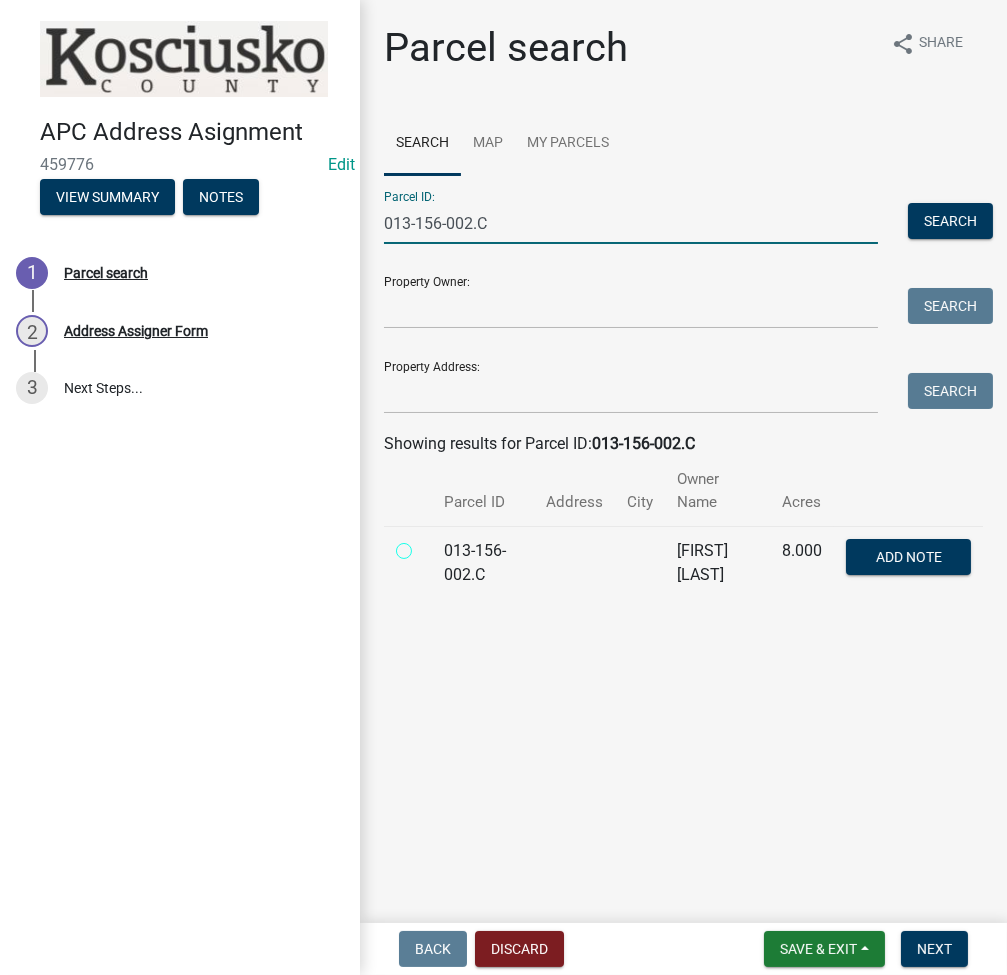 click at bounding box center (426, 545) 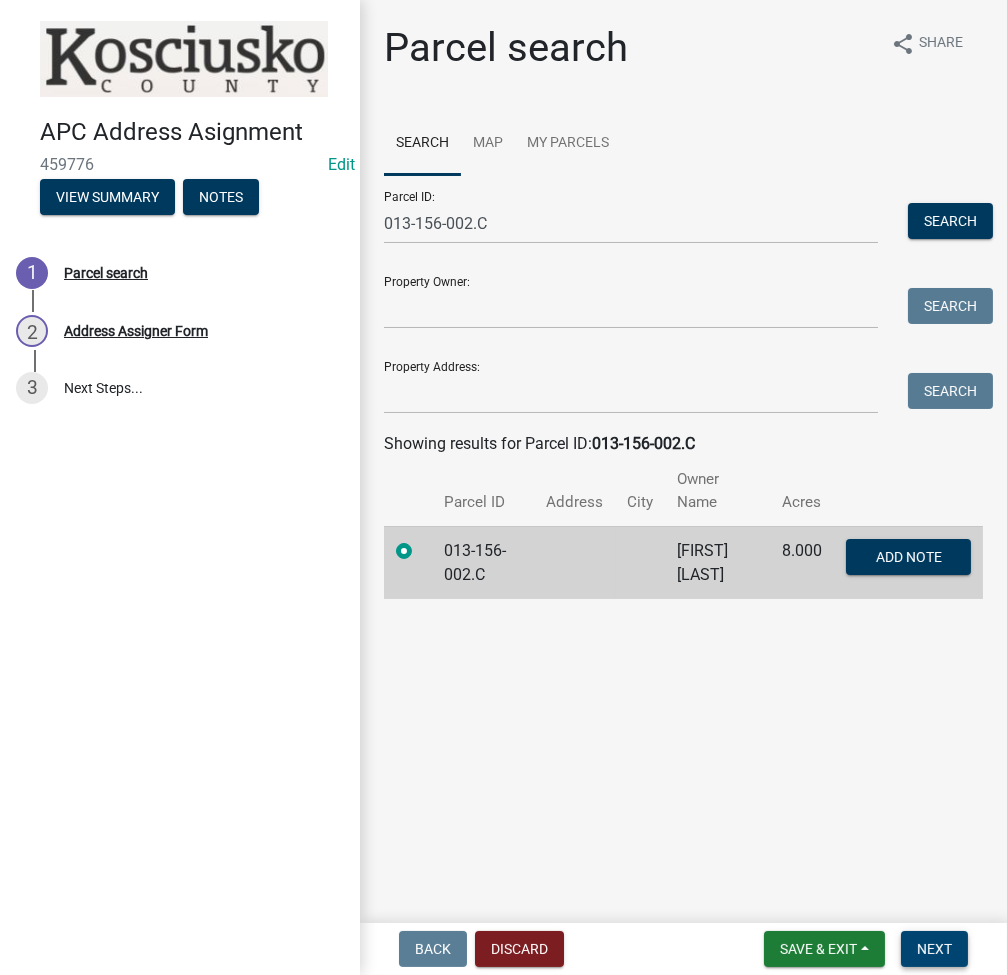 click on "Next" at bounding box center (934, 949) 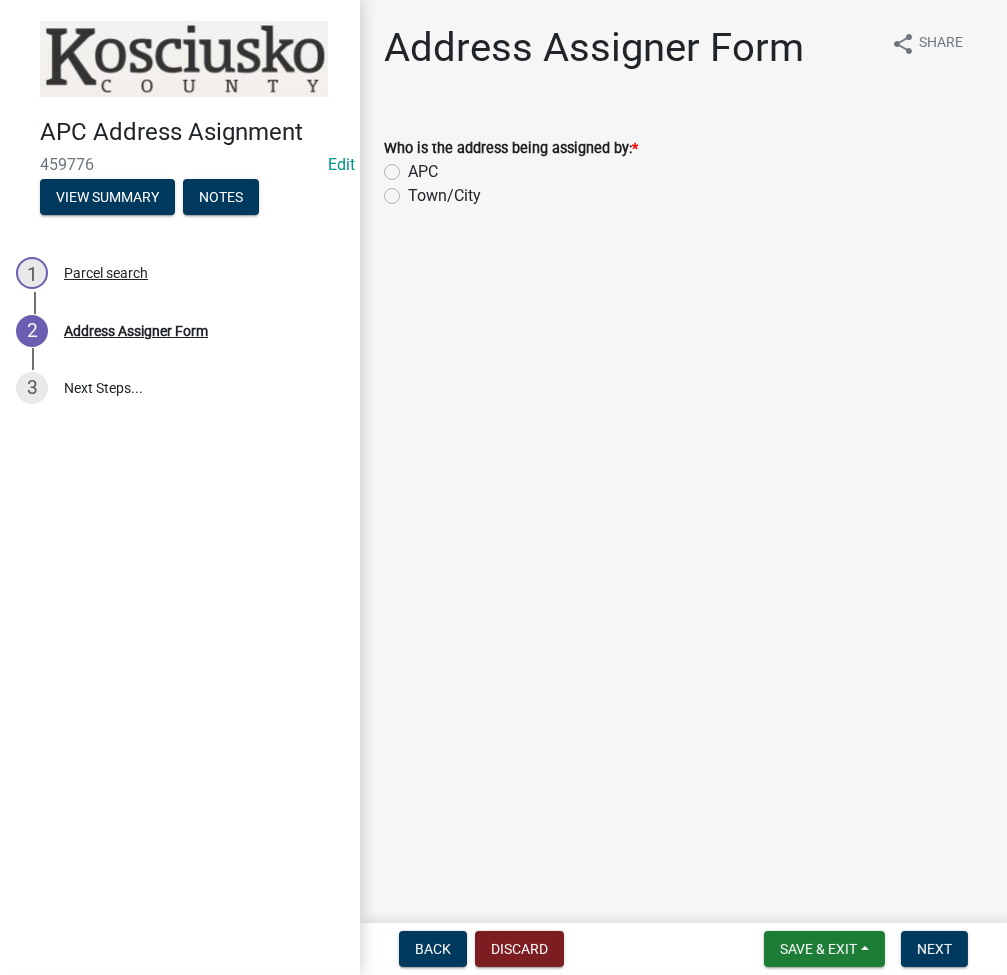 click on "APC" 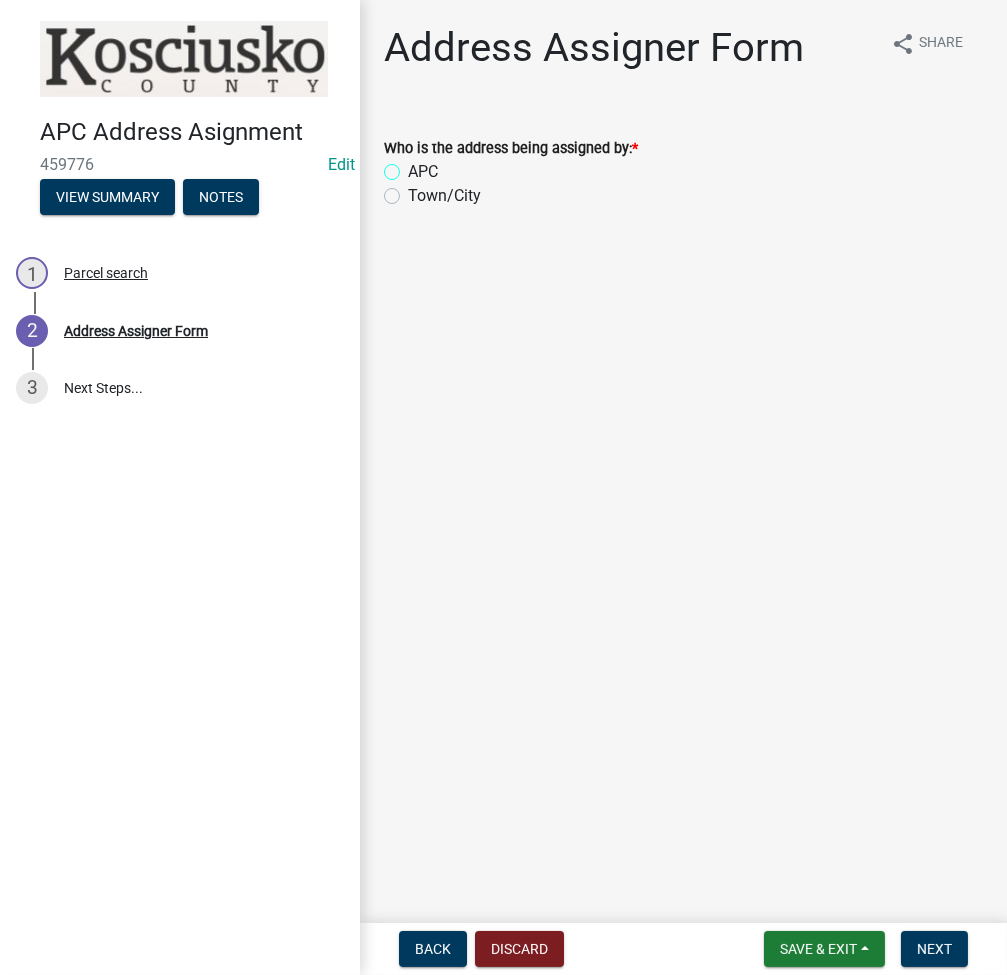 click on "APC" at bounding box center [414, 166] 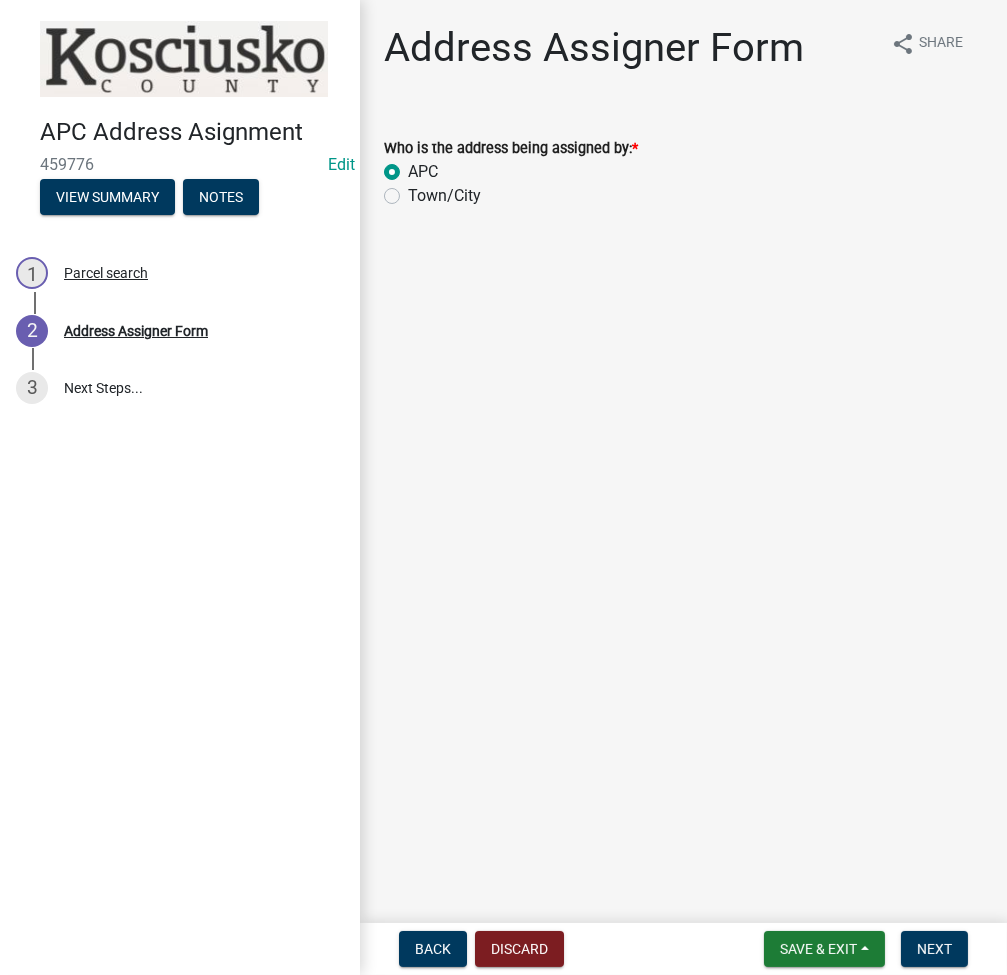 radio on "true" 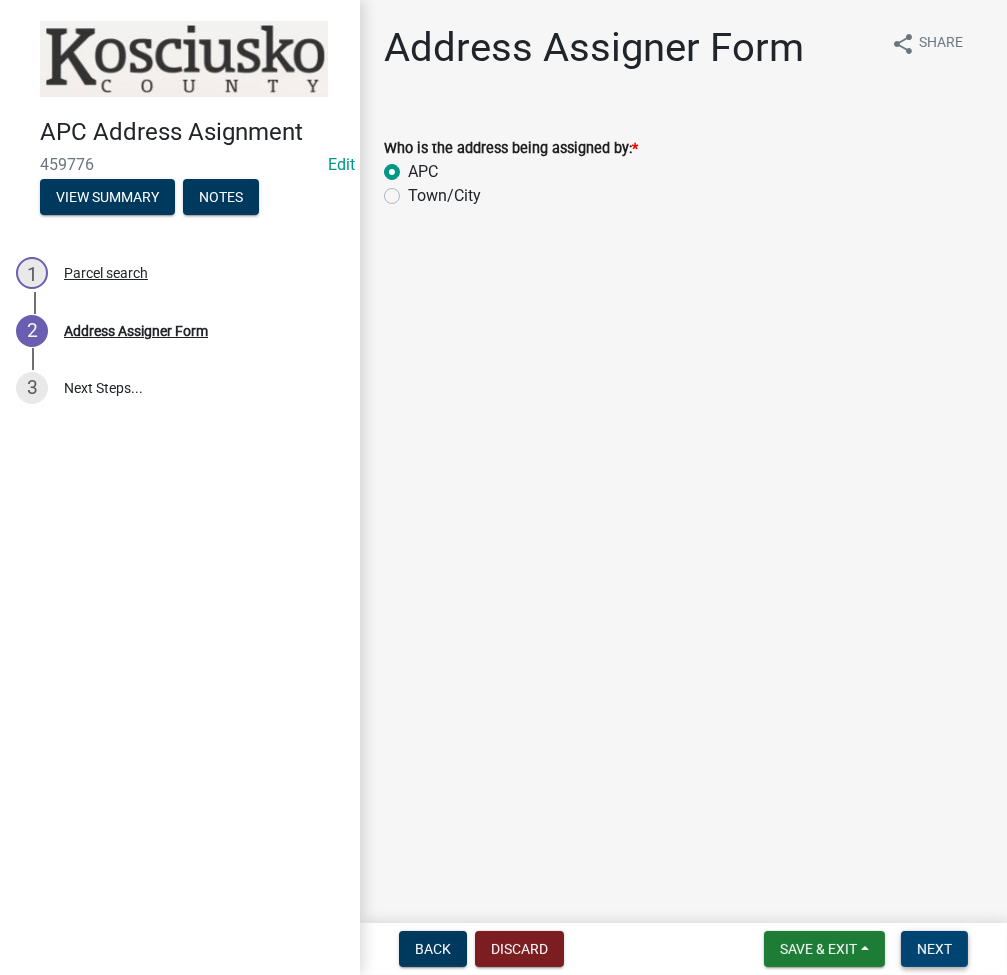 click on "Next" at bounding box center [934, 949] 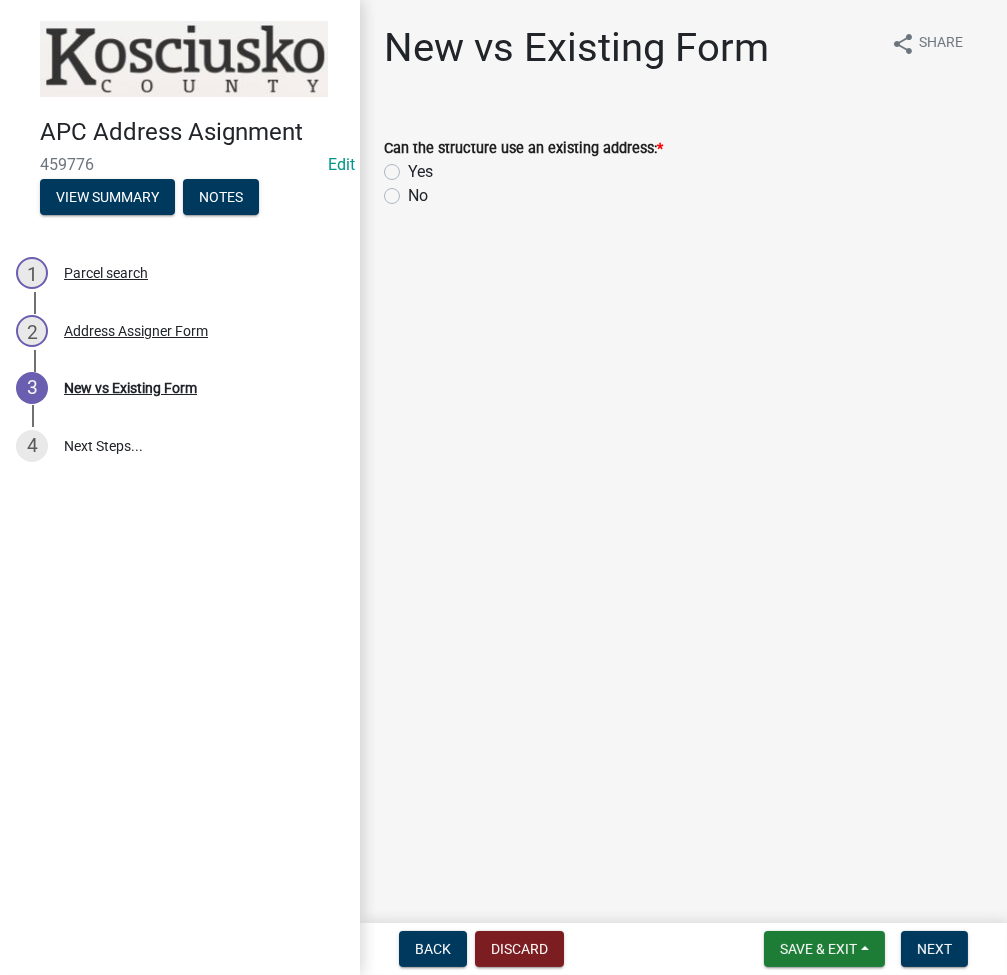 click on "No" 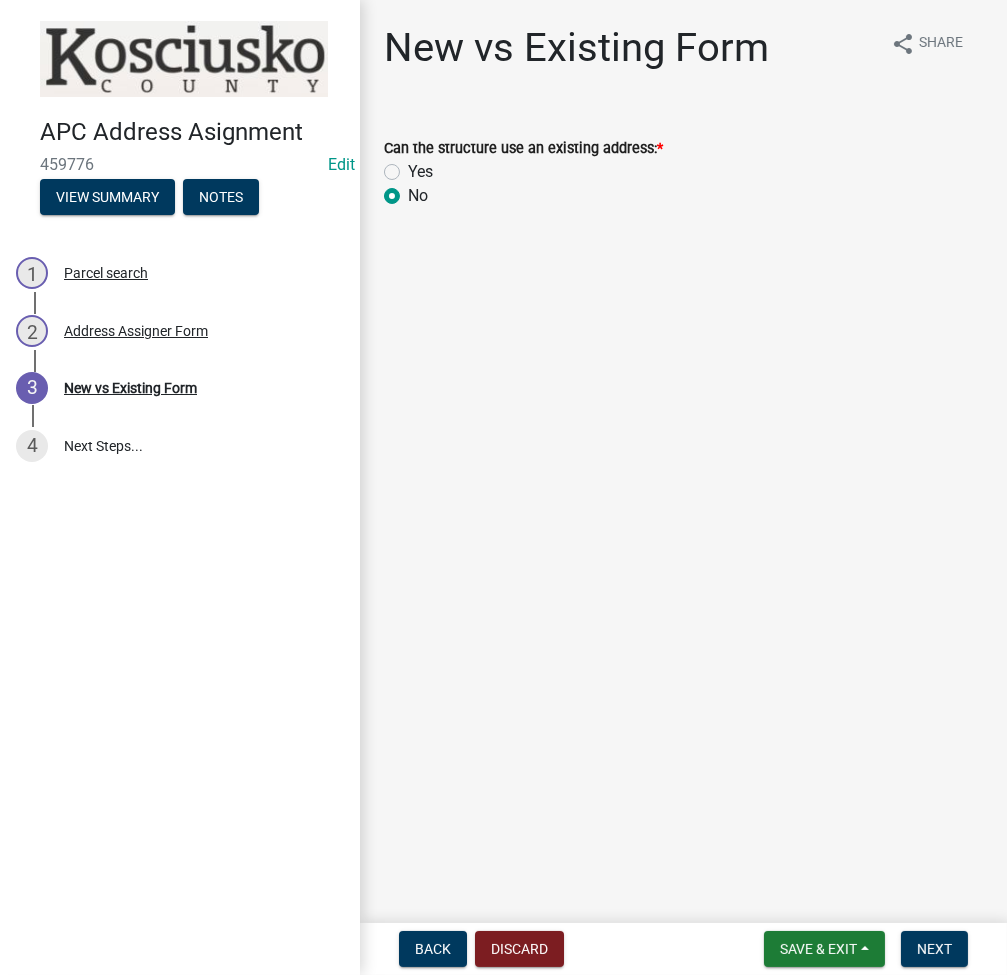 radio on "true" 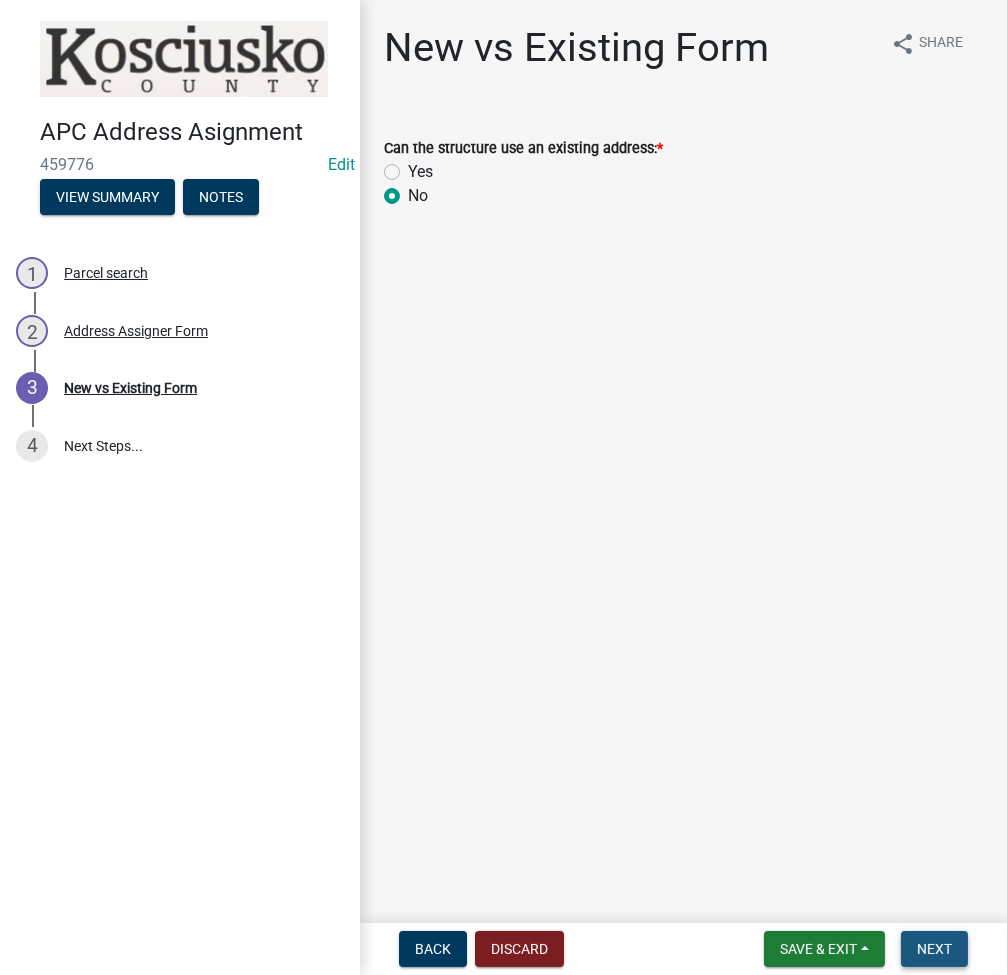 click on "Next" at bounding box center (934, 949) 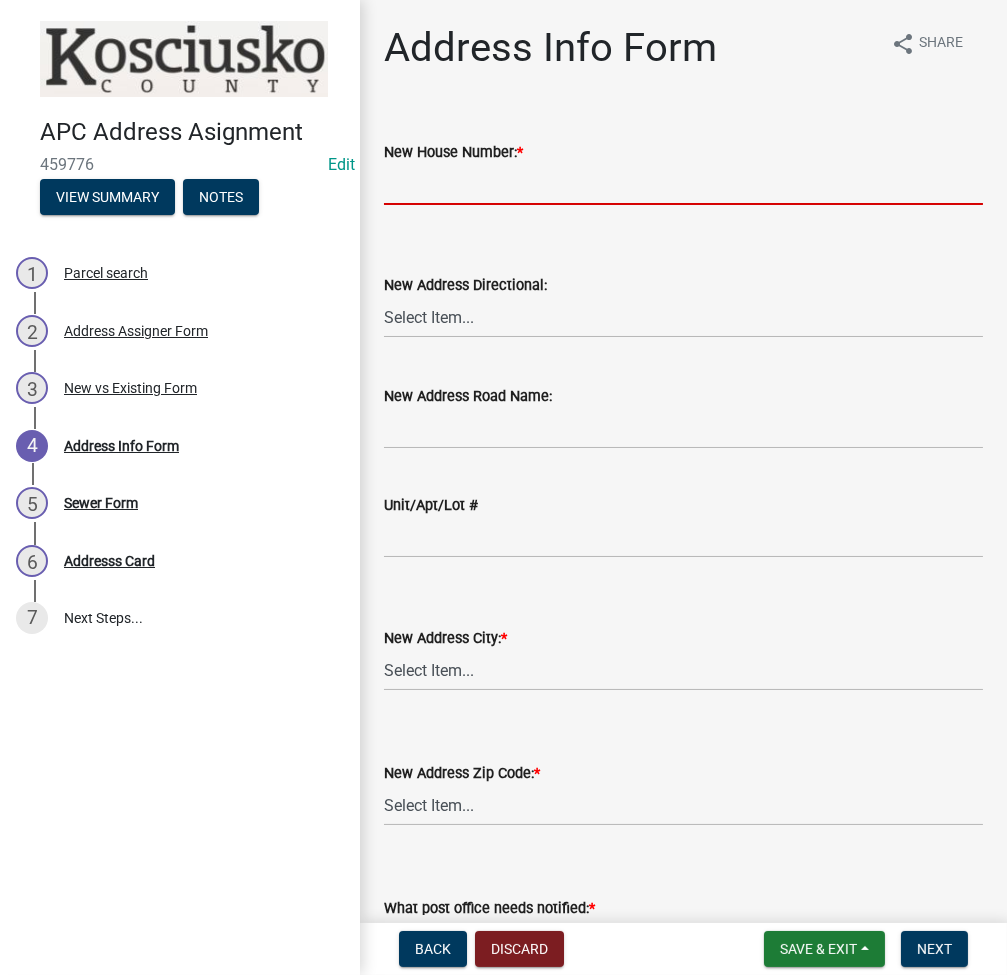 click on "New House Number:  *" at bounding box center (683, 184) 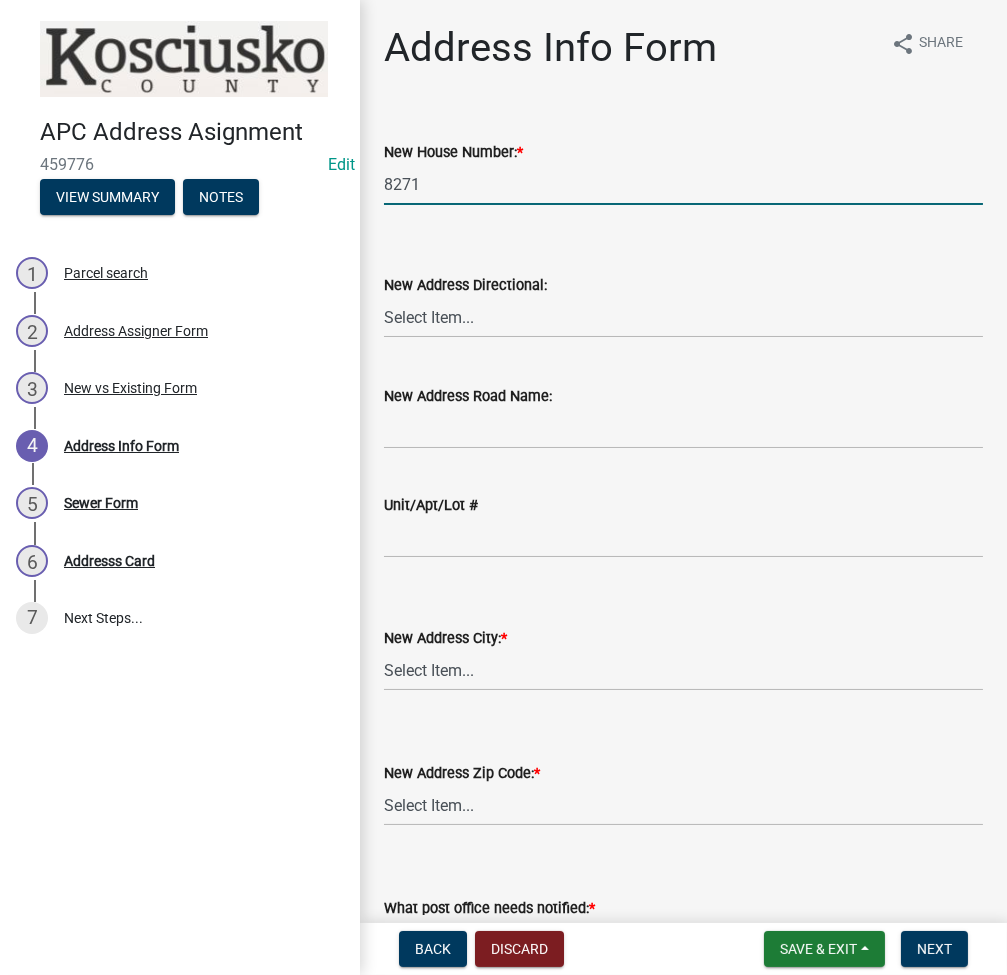 type on "8271" 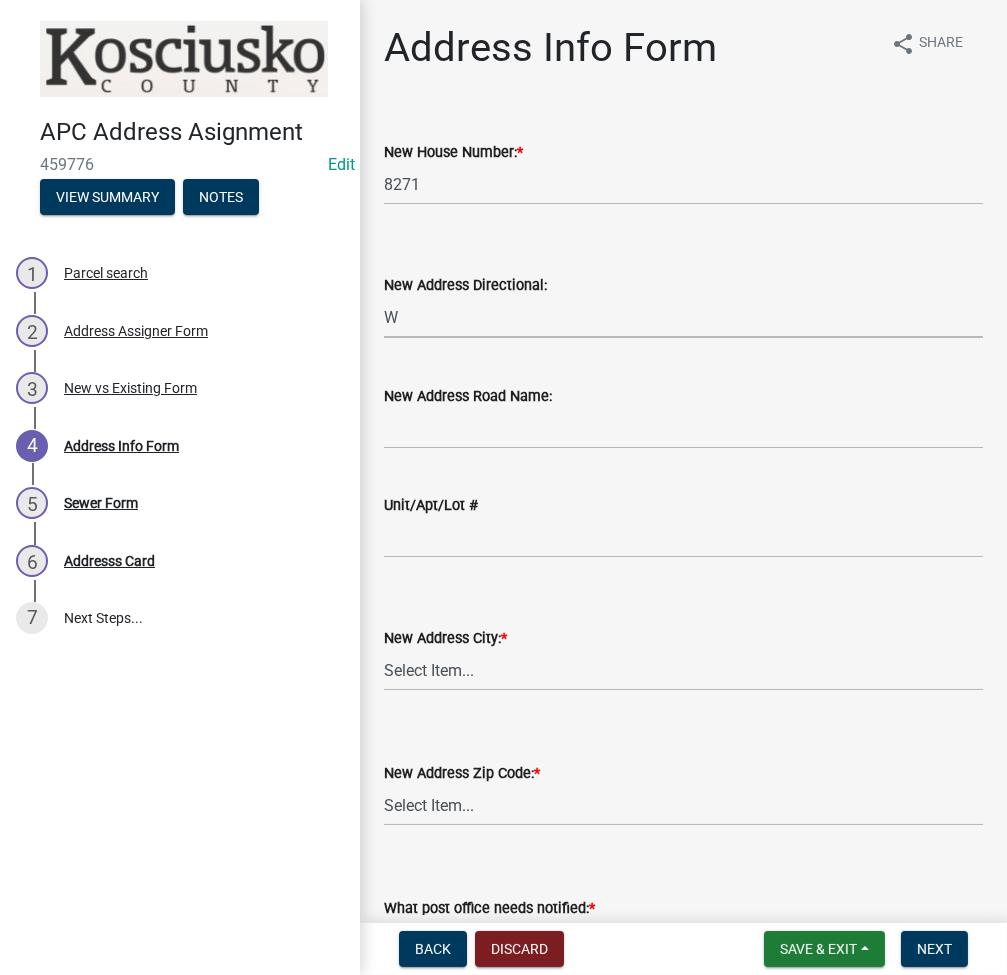 select on "7be83b82-95f0-4d2a-9561-53976055fc4b" 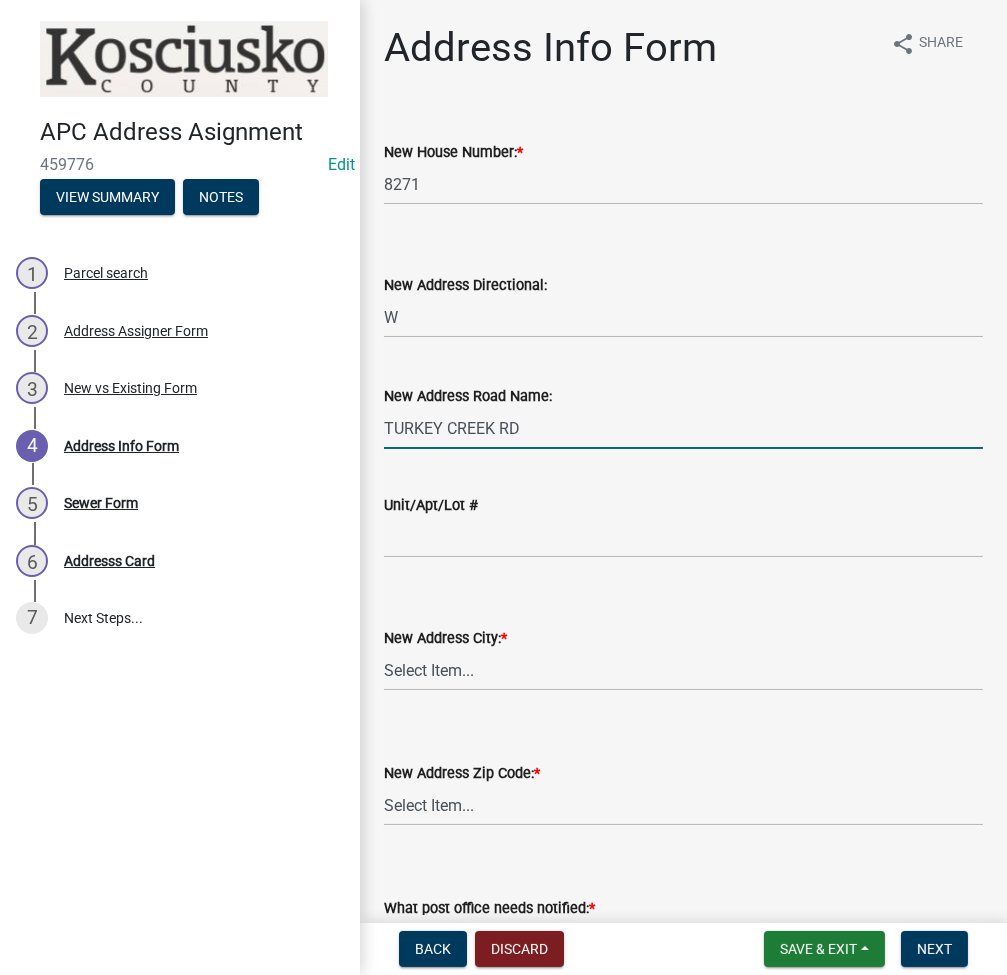 type on "SHILLING RD" 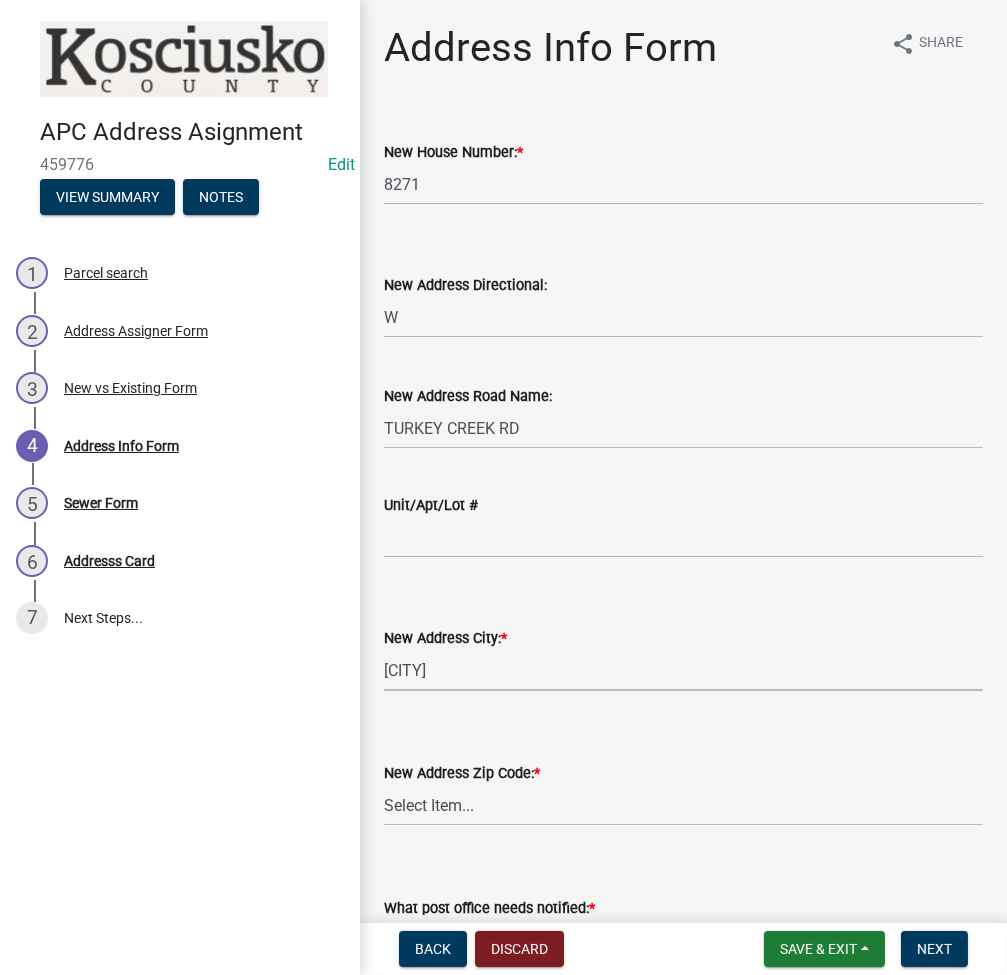 select on "acd486e6-7571-4875-b7e0-cfdad9e040ab" 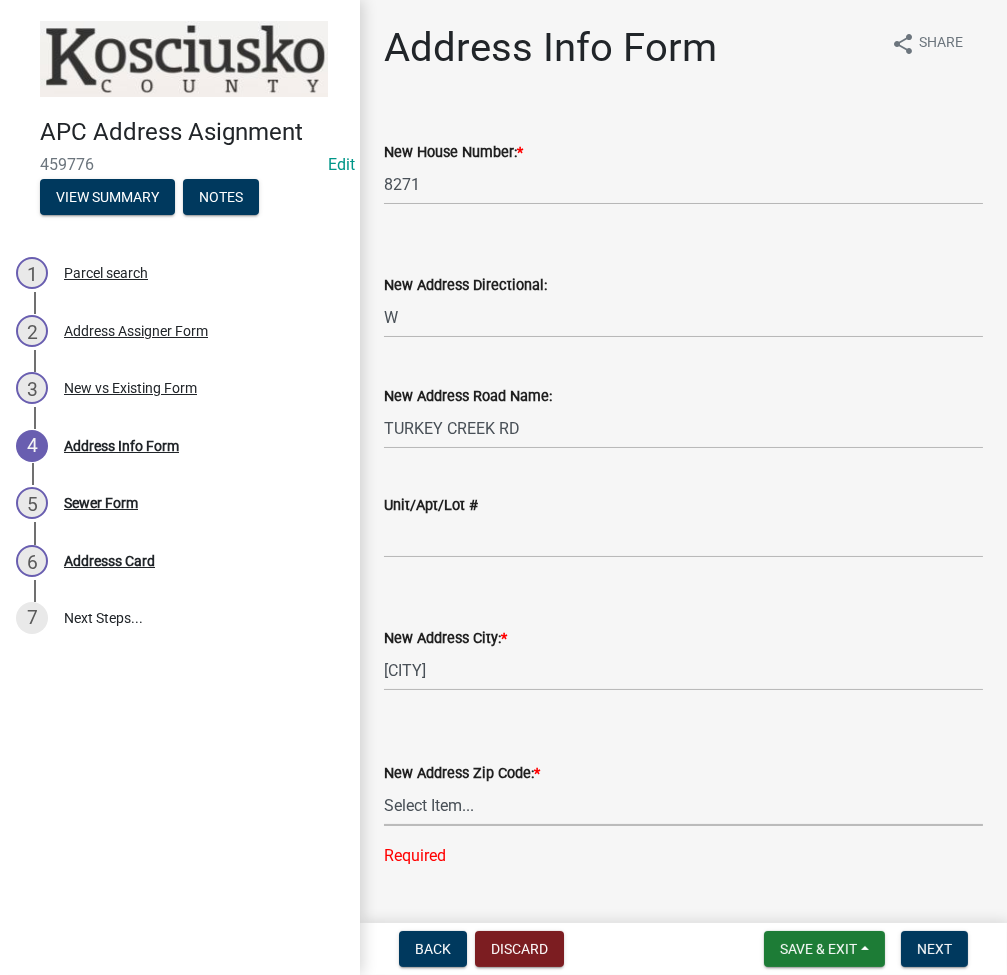 click on "Select Item...   46910   46504   46508   46510   46732   46524   46538   46539   46542   46550   46962   46555   46562   46975   46982   46787   46567   46580   46582   46590   46506" at bounding box center (683, 805) 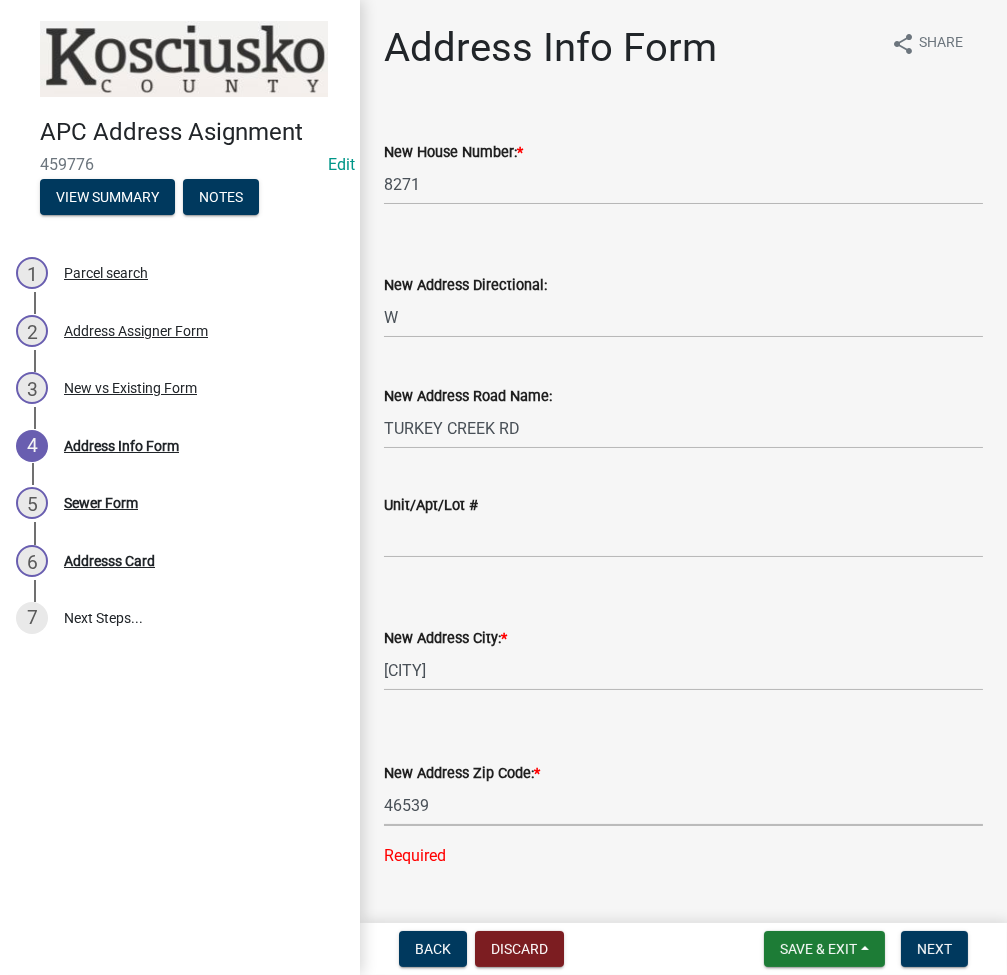 click on "Select Item...   46910   46504   46508   46510   46732   46524   46538   46539   46542   46550   46962   46555   46562   46975   46982   46787   46567   46580   46582   46590   46506" at bounding box center (683, 805) 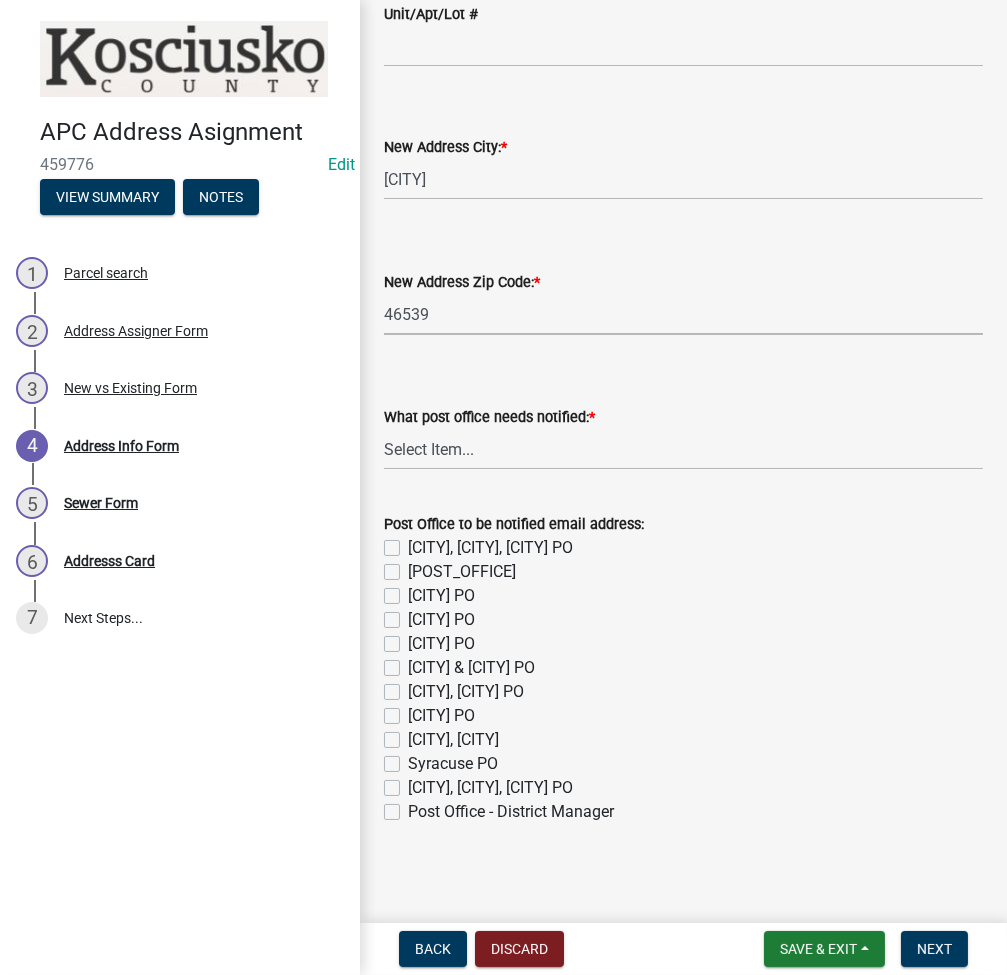 scroll, scrollTop: 494, scrollLeft: 0, axis: vertical 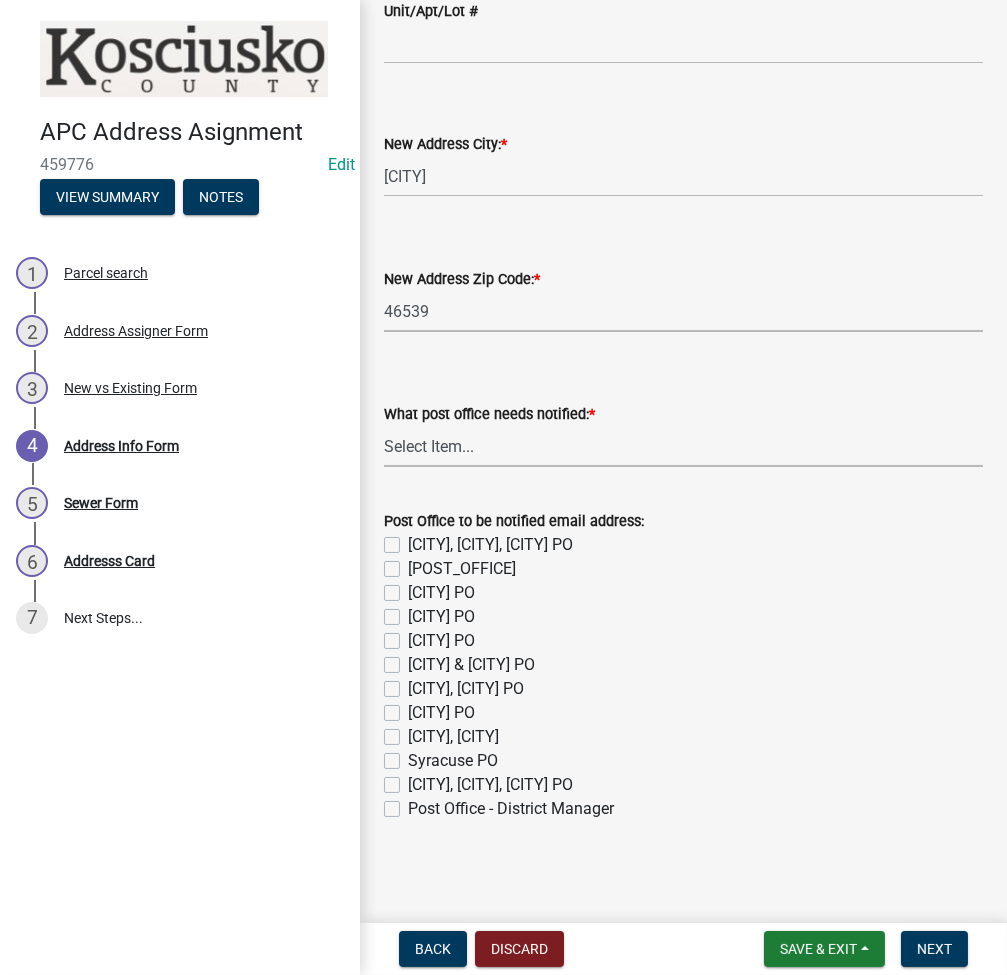 click on "Select Item...   None   Bourbon   Bremen   Cromwell   Mentone   Milford   Nappanee   North Manchester   North Webster   Pierceton   Rochester   Syracuse   Warsaw" at bounding box center (683, 446) 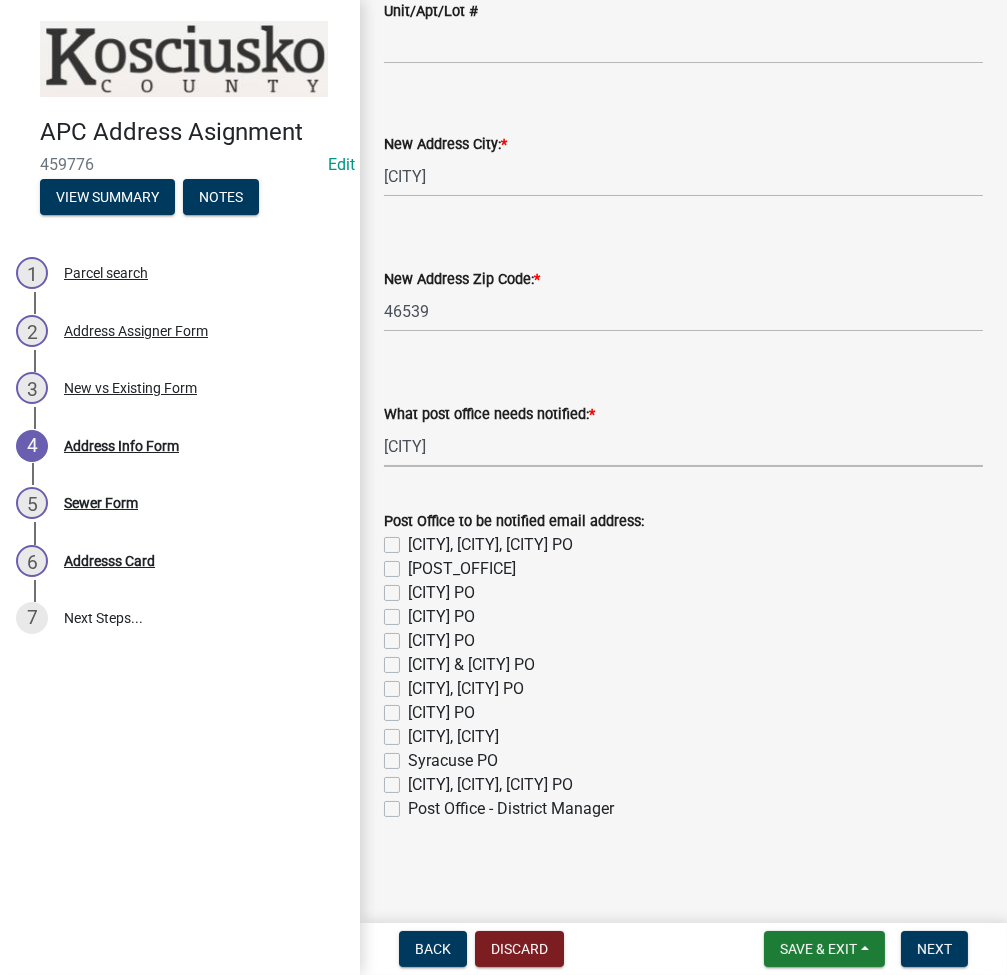 click on "Select Item...   None   Bourbon   Bremen   Cromwell   Mentone   Milford   Nappanee   North Manchester   North Webster   Pierceton   Rochester   Syracuse   Warsaw" at bounding box center [683, 446] 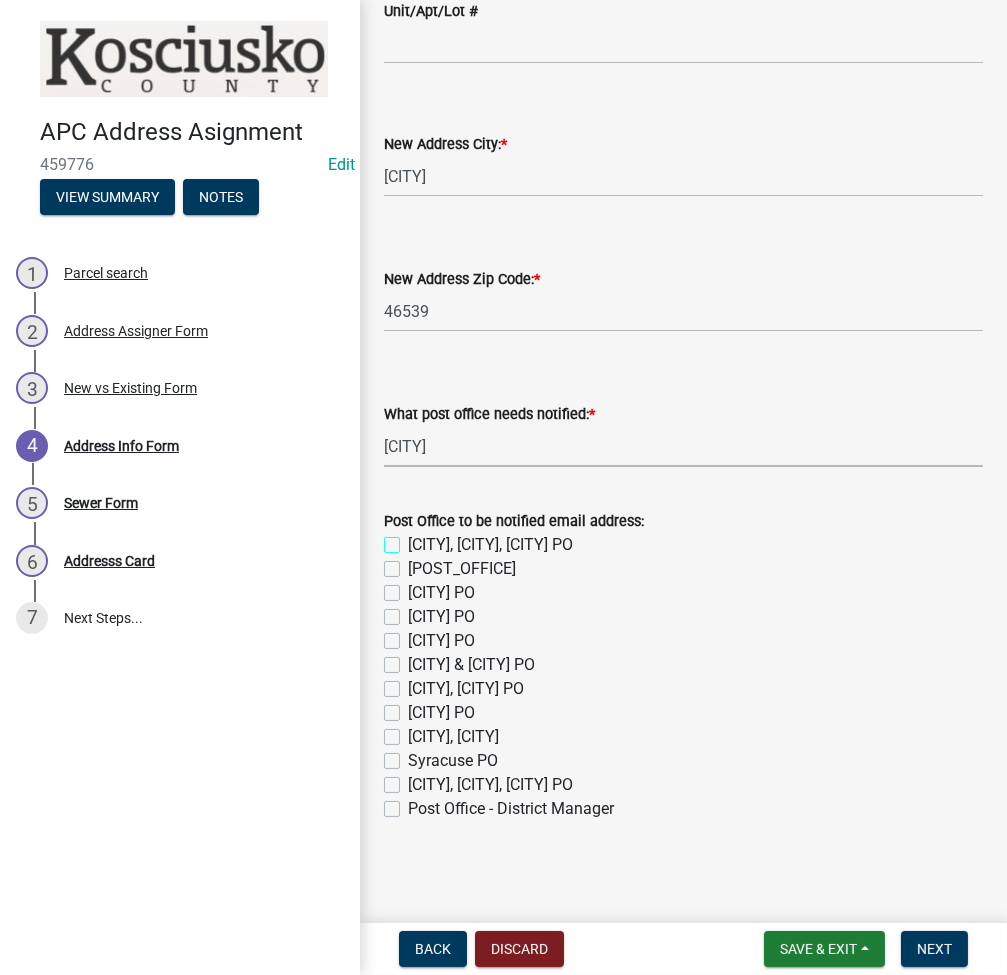click on "Bourbon, Mentone, Etna Green PO" at bounding box center (414, 539) 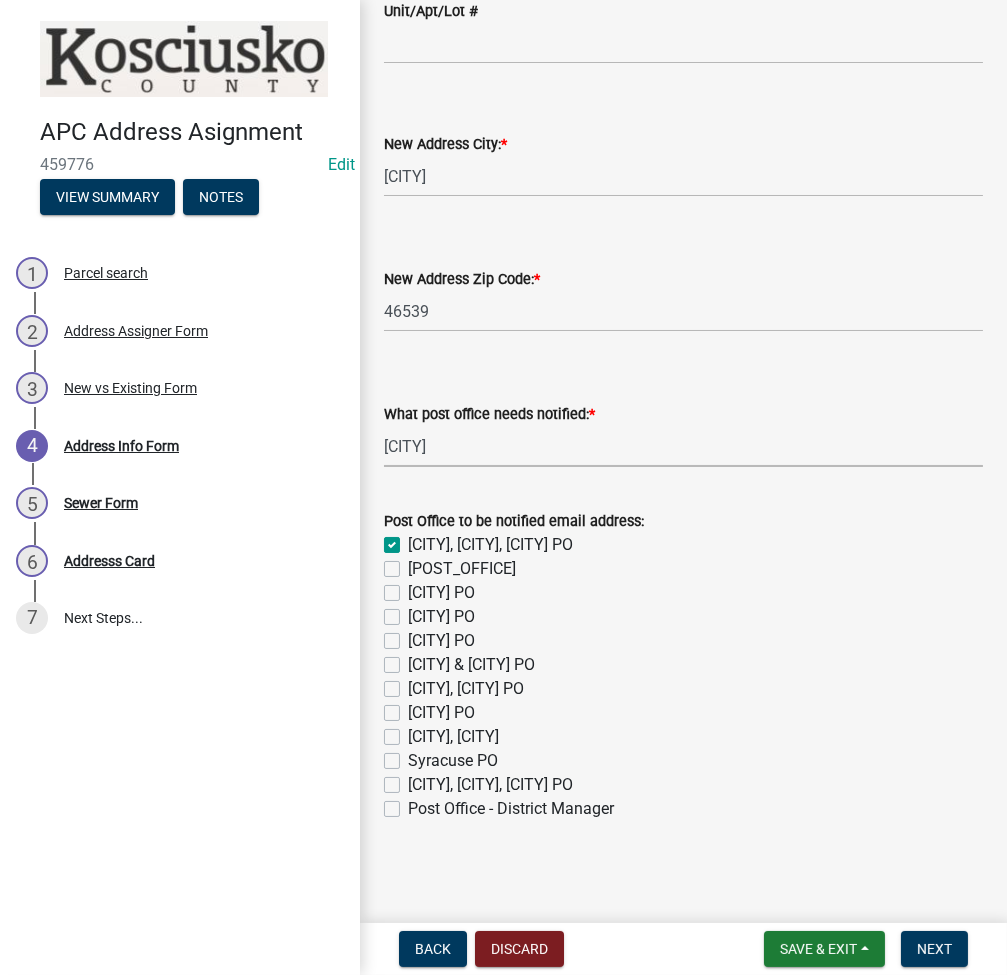 checkbox on "true" 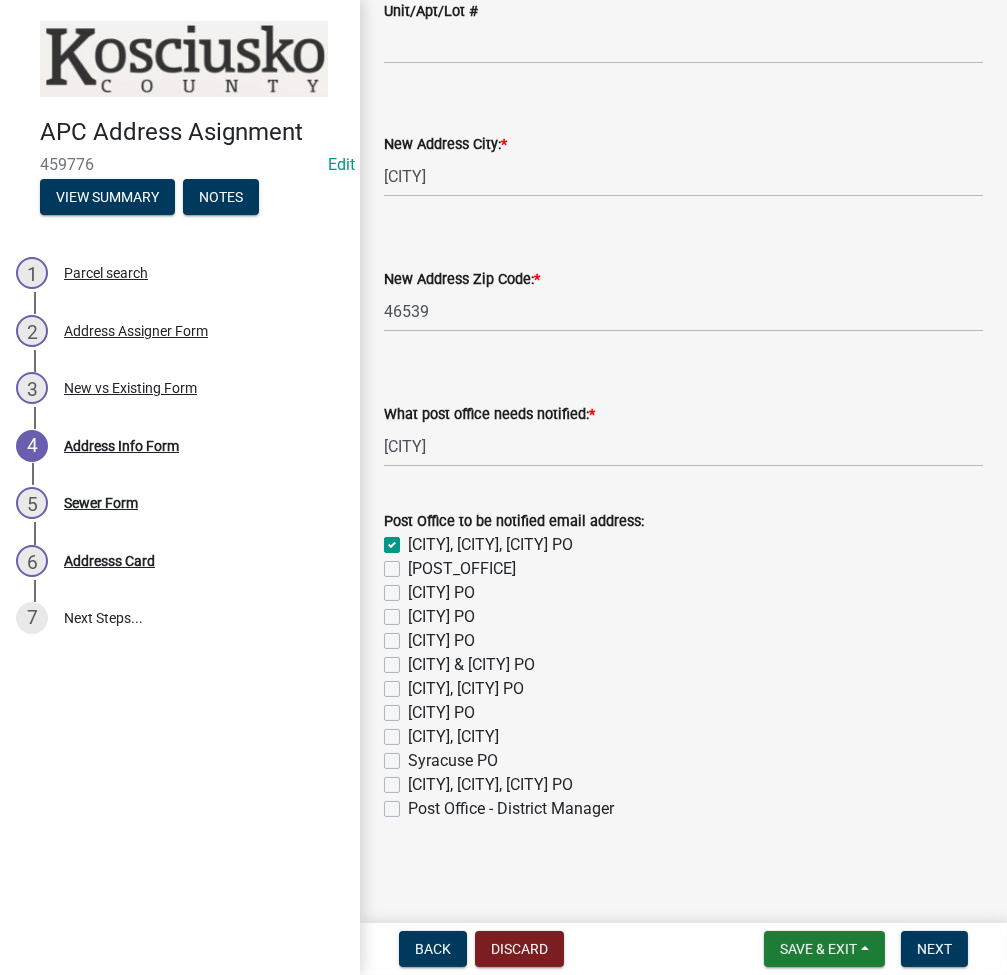 click on "Post Office - District Manager" 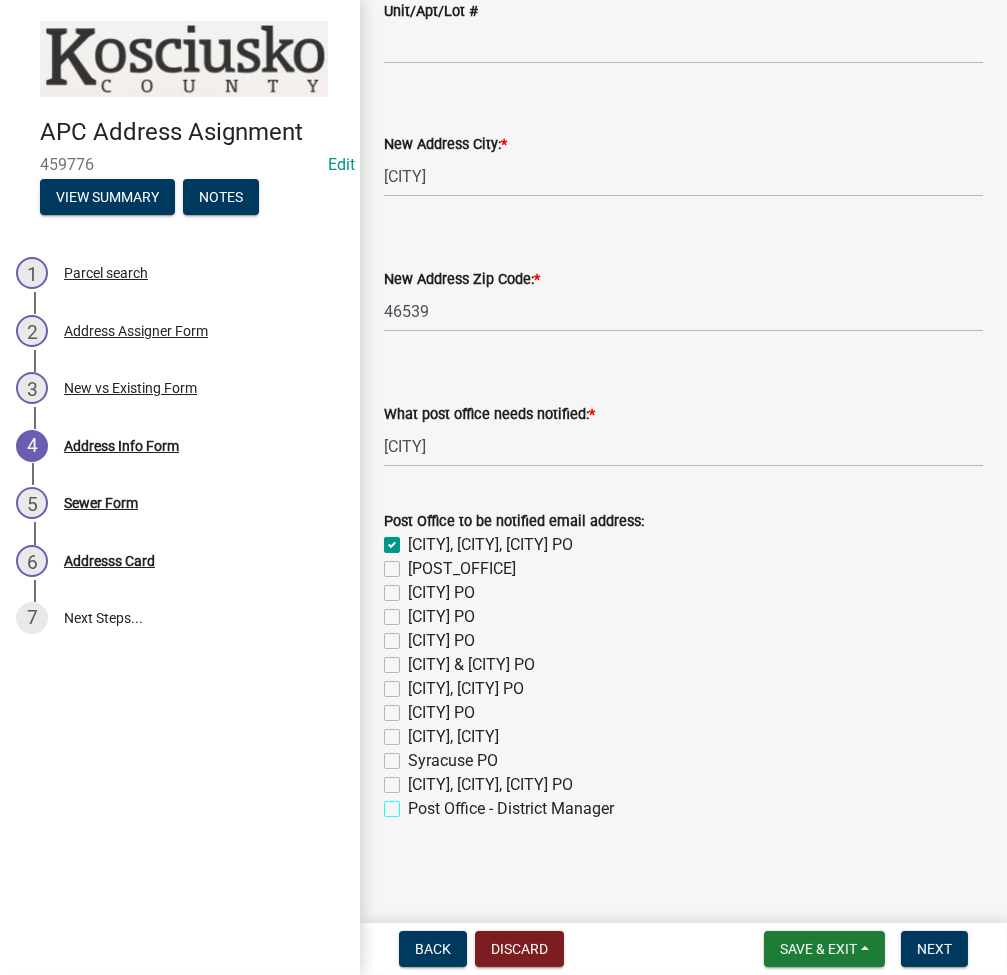 click on "Post Office - District Manager" at bounding box center [414, 803] 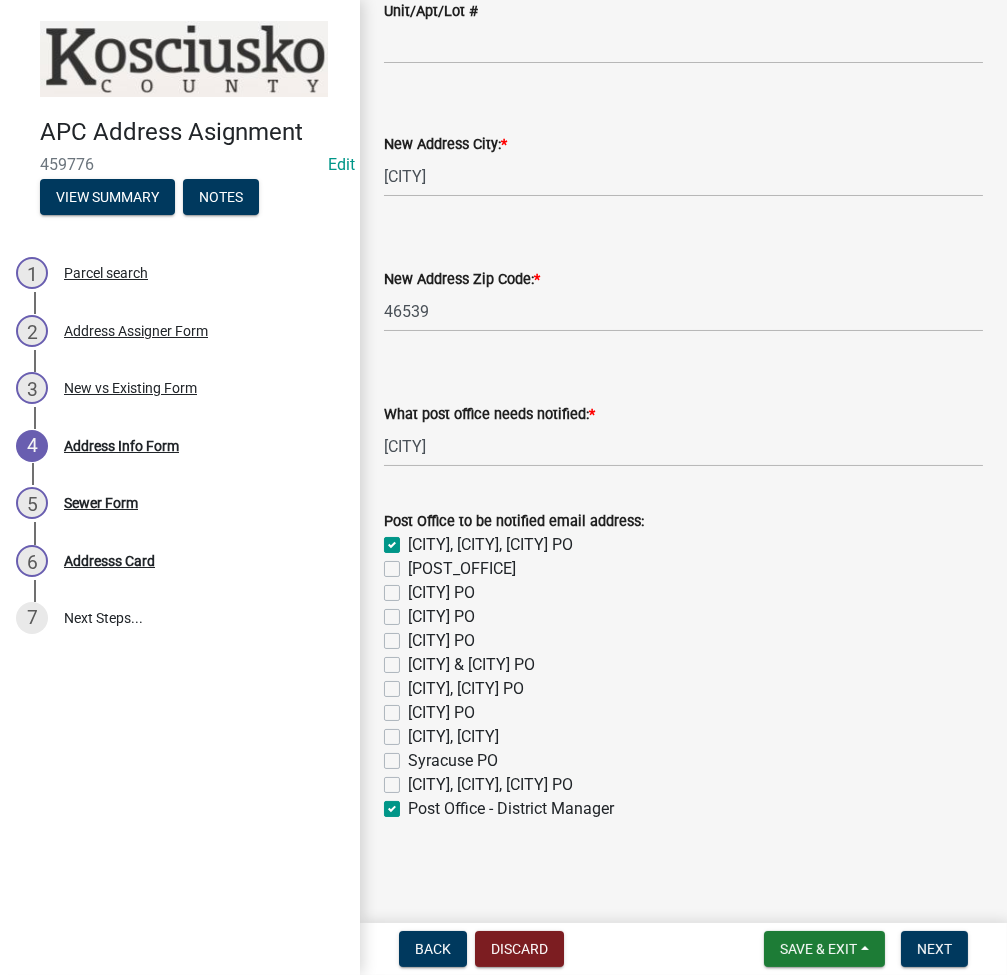 checkbox on "true" 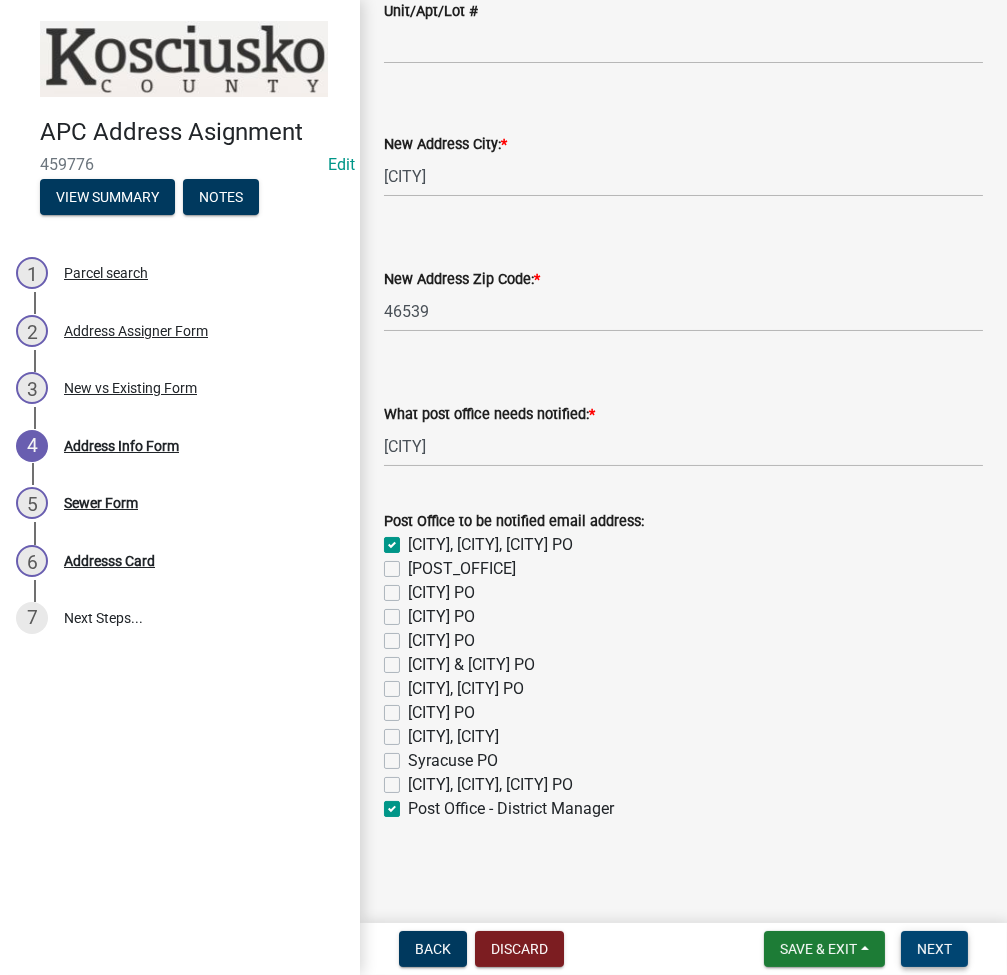 click on "Next" at bounding box center (934, 949) 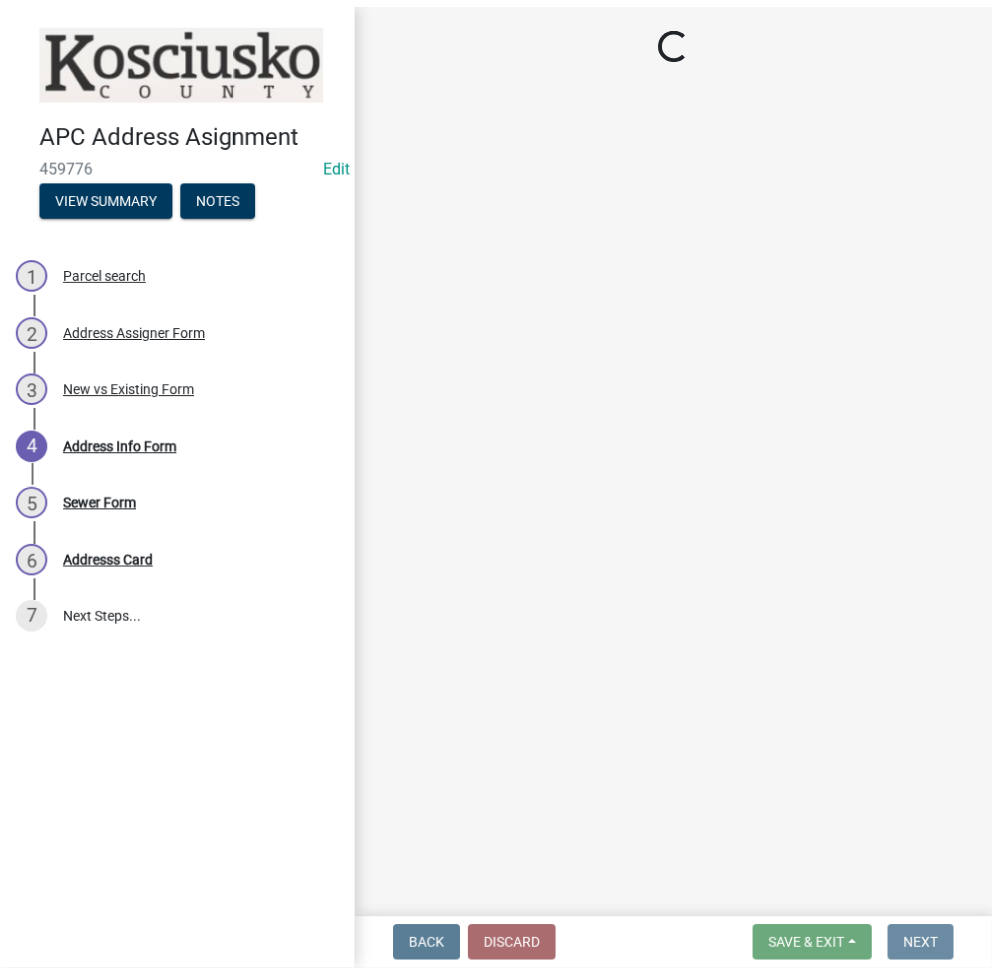 scroll, scrollTop: 0, scrollLeft: 0, axis: both 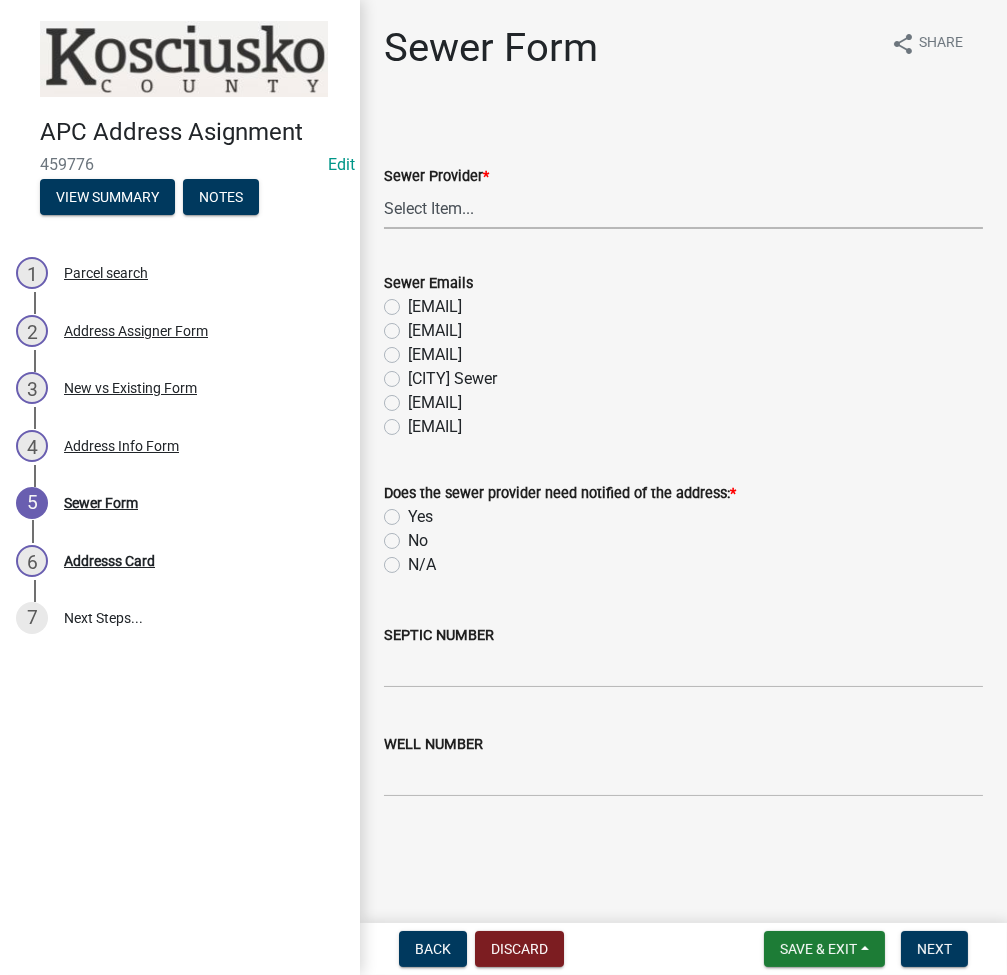 click on "Select Item...   N/A   Turkey Creek   City of Warsaw   Lakeland Sewer   Town of North Webster   Town of Syracuse   Town of Milford   Town of Leesburg   Town of Claypool   CHAPMAN/TIPPI" at bounding box center (683, 208) 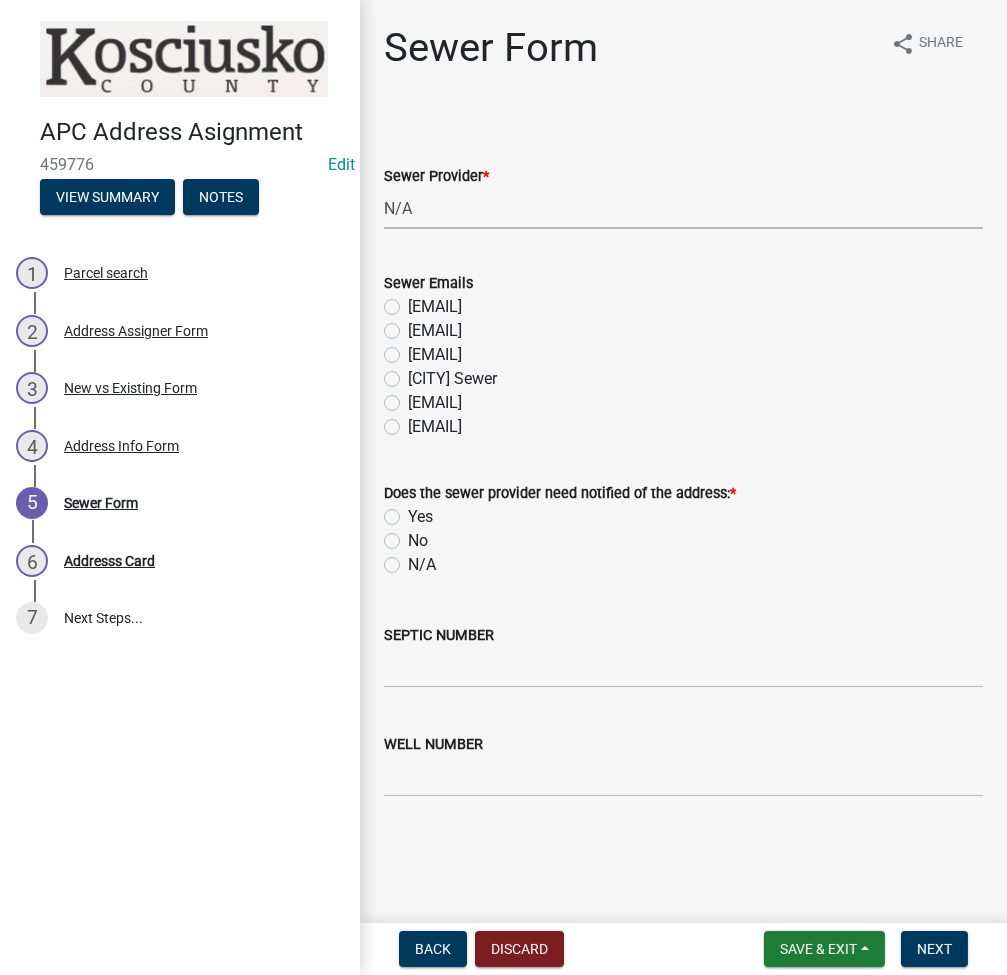 click on "Select Item...   N/A   Turkey Creek   City of Warsaw   Lakeland Sewer   Town of North Webster   Town of Syracuse   Town of Milford   Town of Leesburg   Town of Claypool   CHAPMAN/TIPPI" at bounding box center [683, 208] 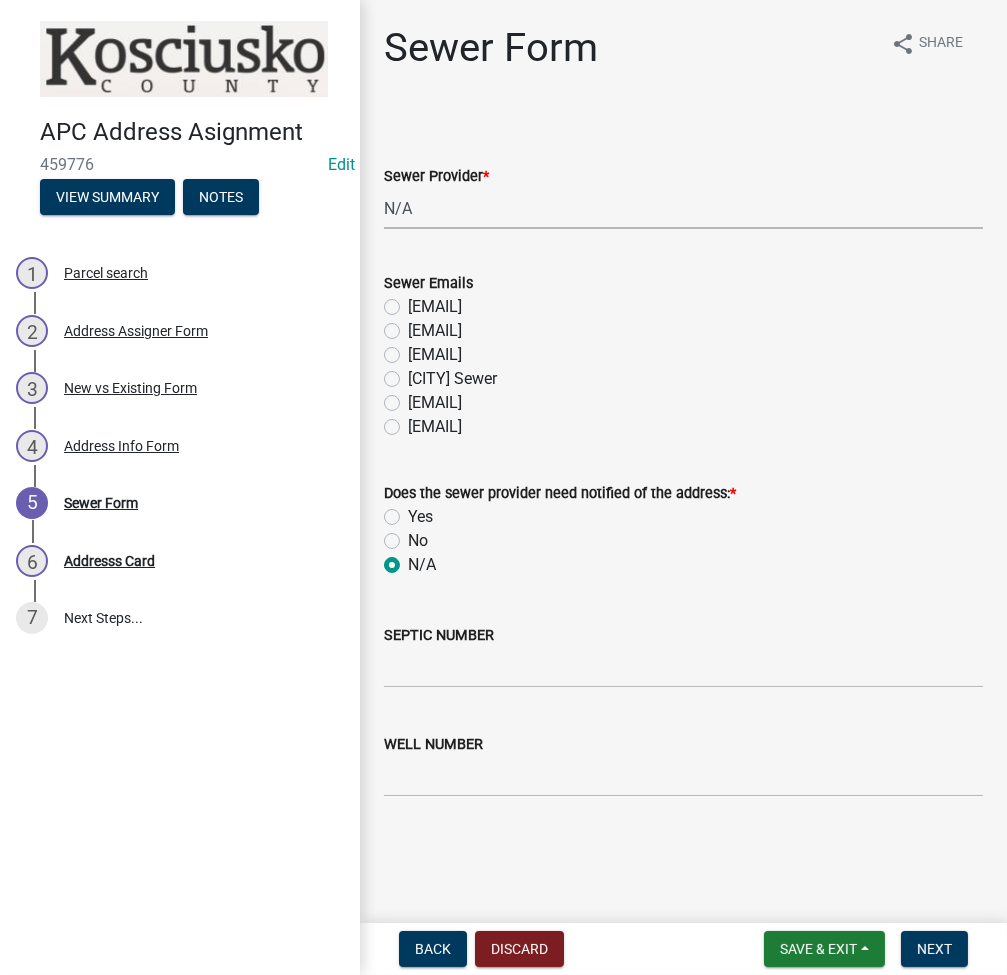 radio on "true" 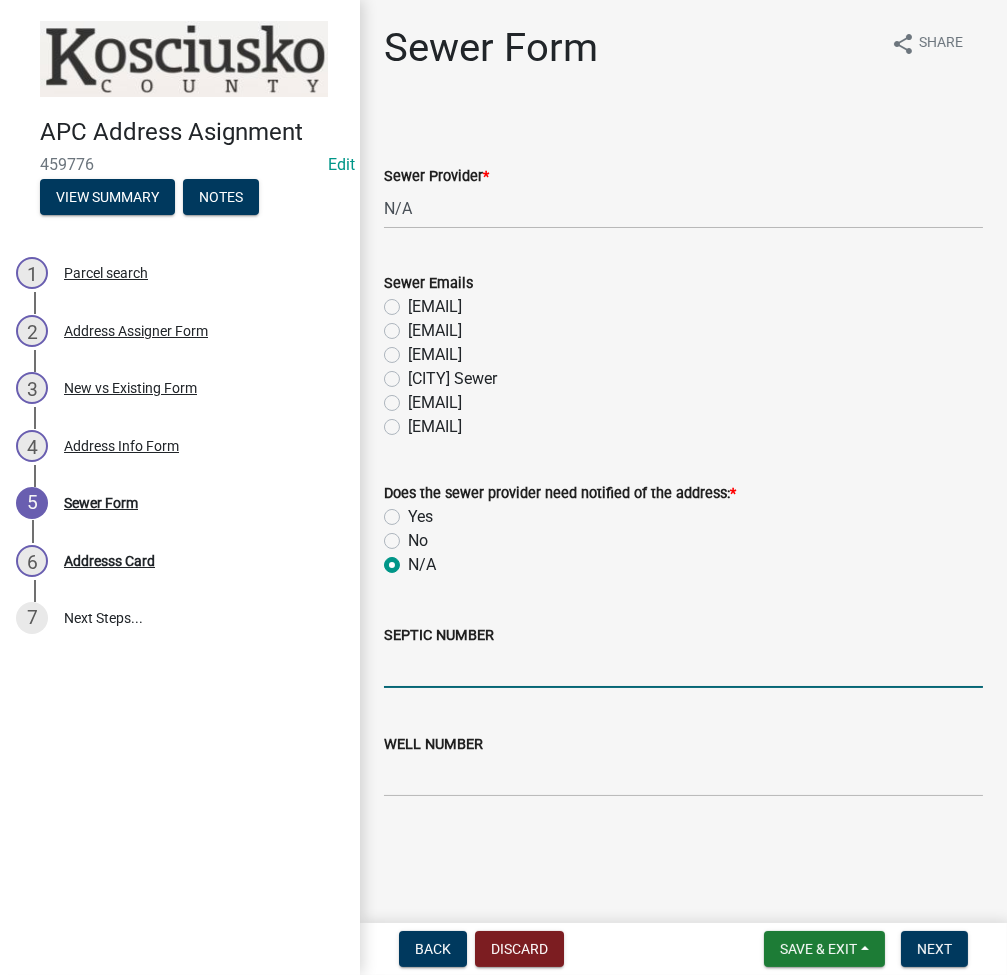 click on "SEPTIC NUMBER" at bounding box center [683, 667] 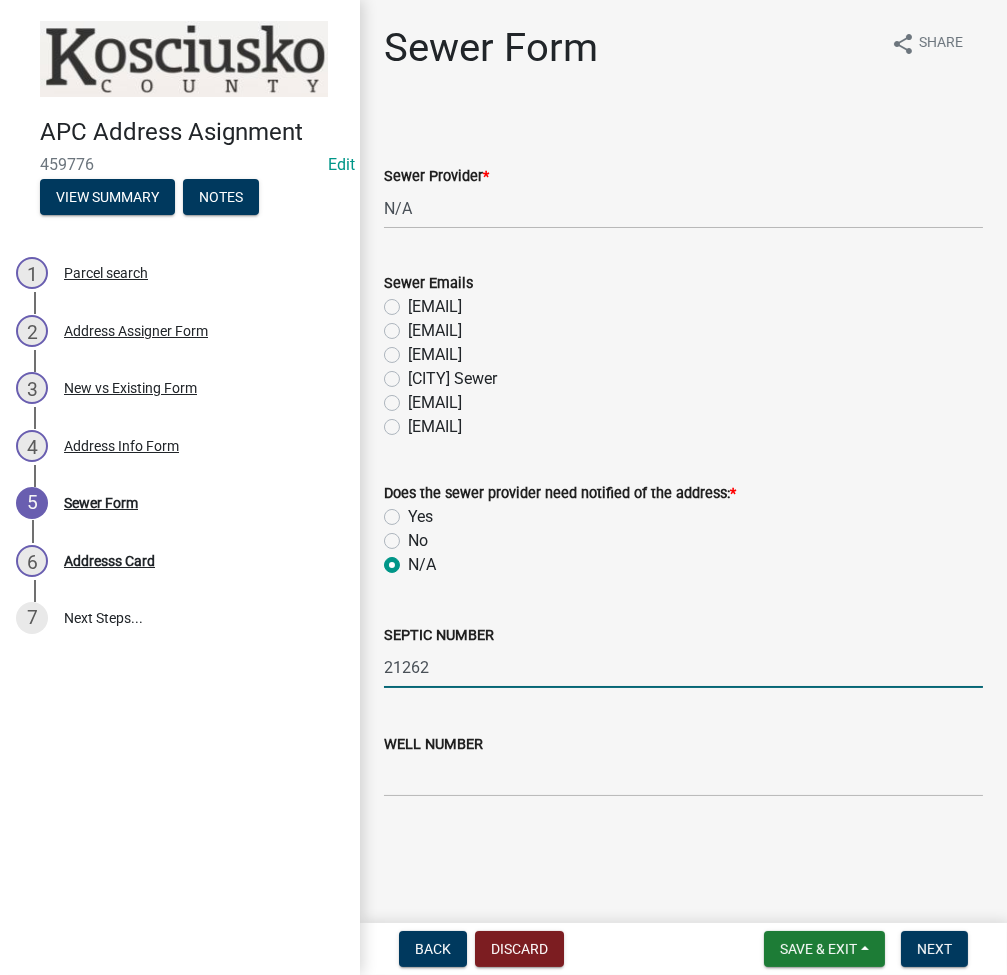 type on "21262" 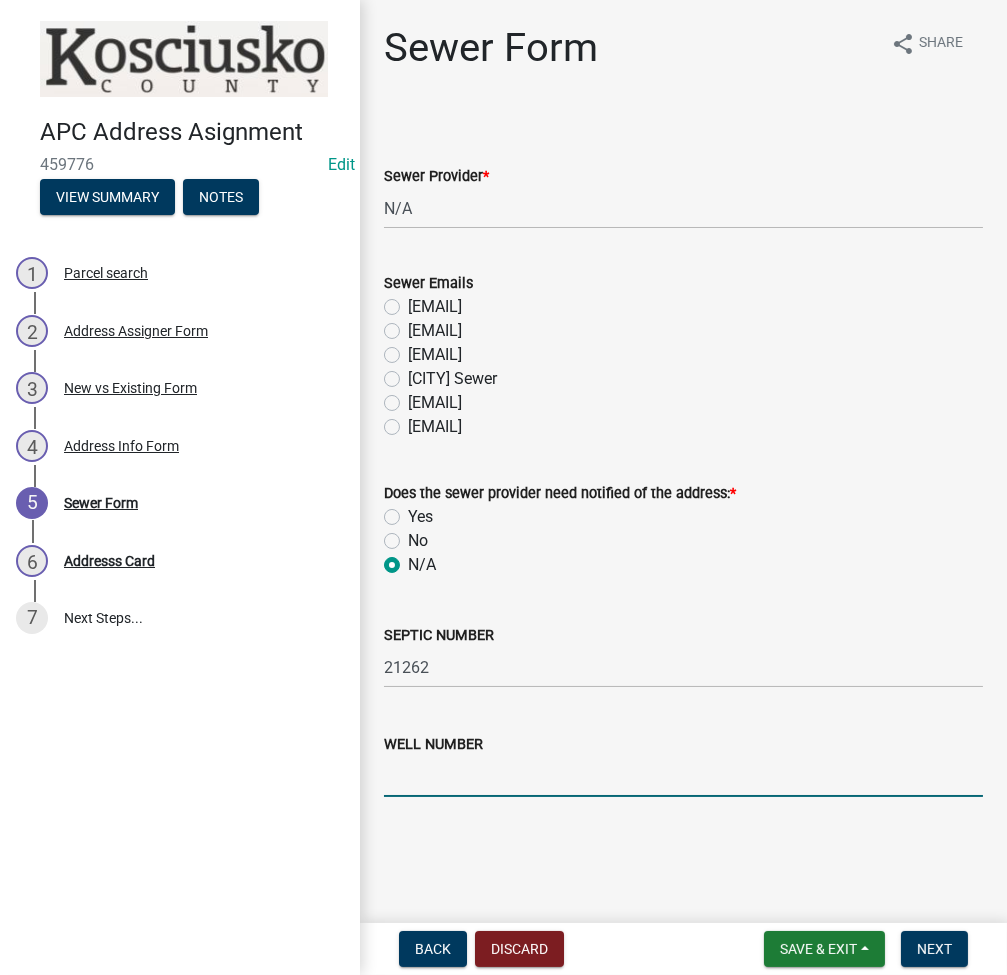 click on "WELL NUMBER" at bounding box center [683, 776] 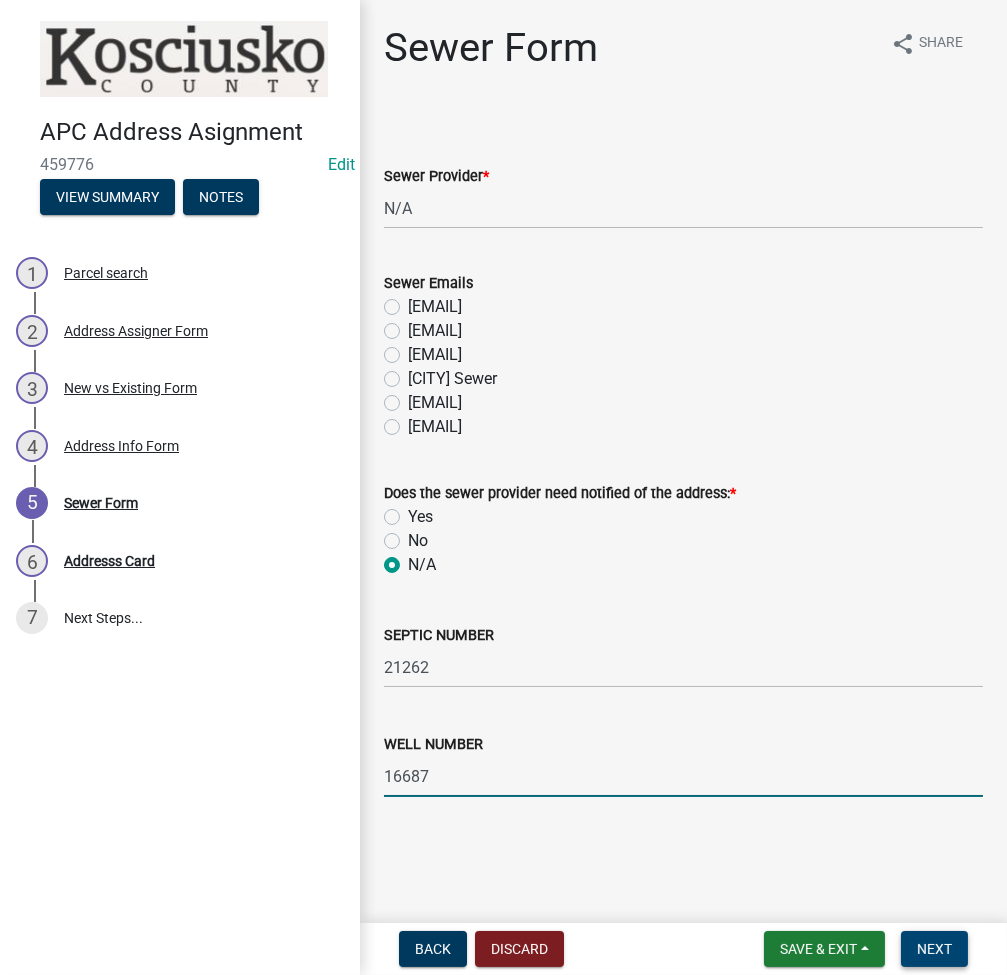 type on "16687" 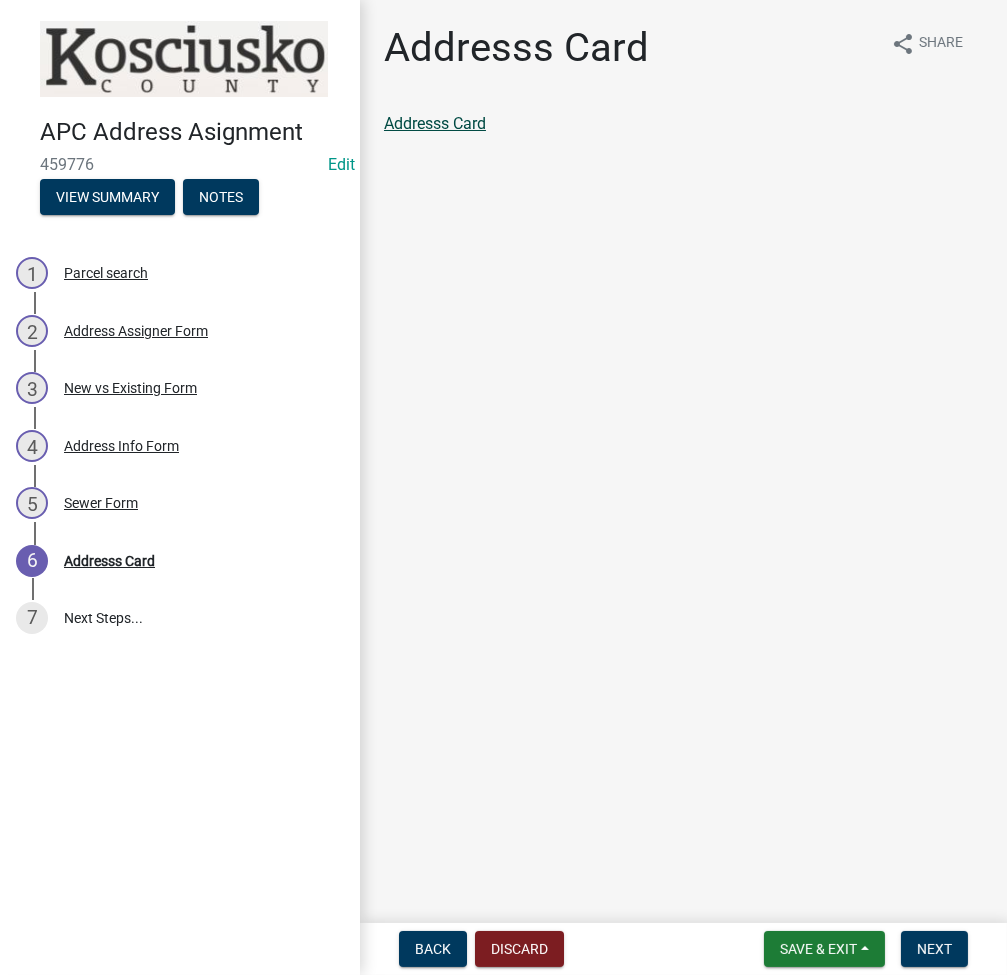 click on "Addresss Card" 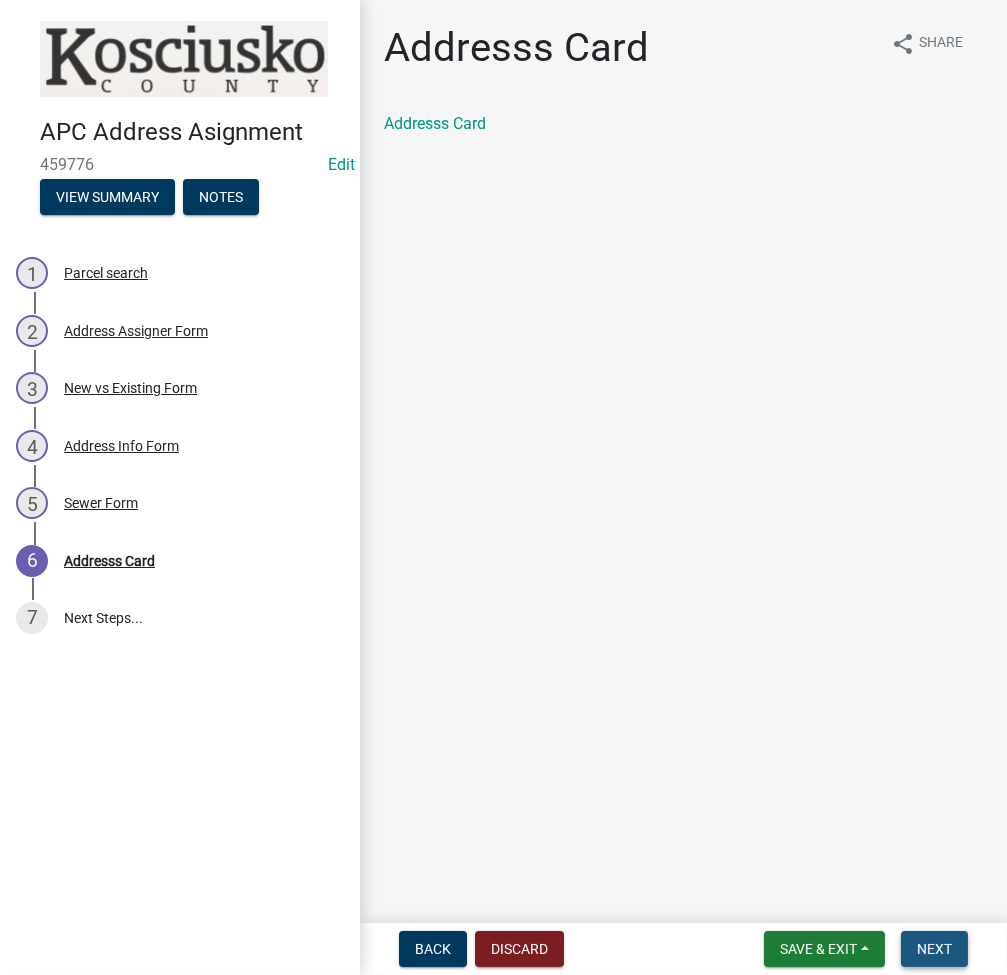 click on "Next" at bounding box center [934, 949] 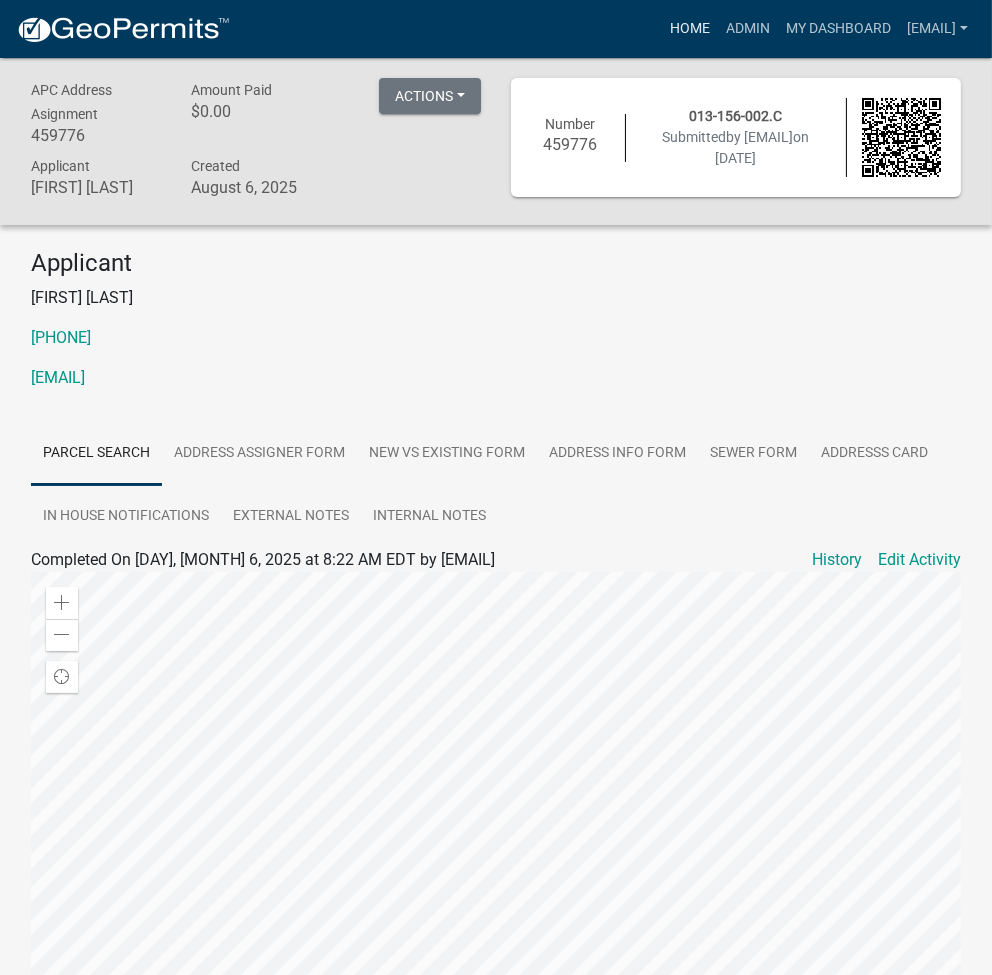 click on "Home" at bounding box center [690, 29] 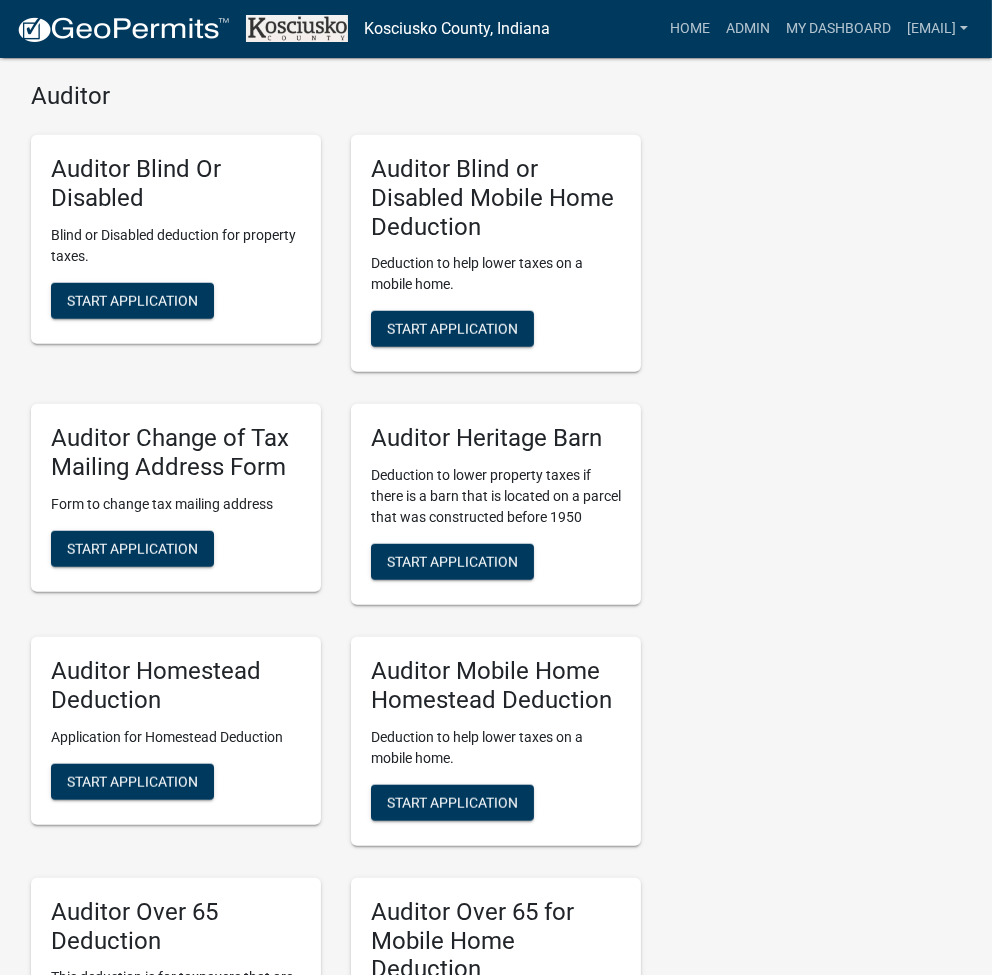 scroll, scrollTop: 4935, scrollLeft: 0, axis: vertical 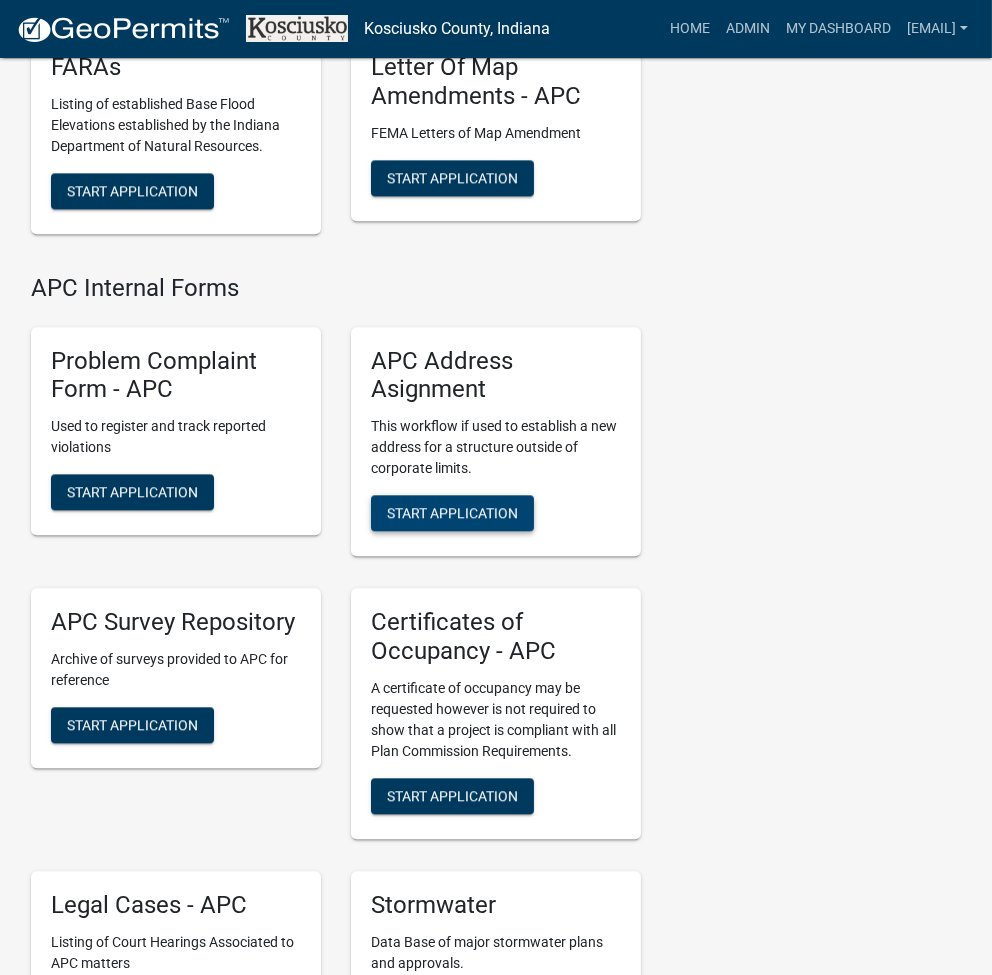 click on "Start Application" at bounding box center [452, 513] 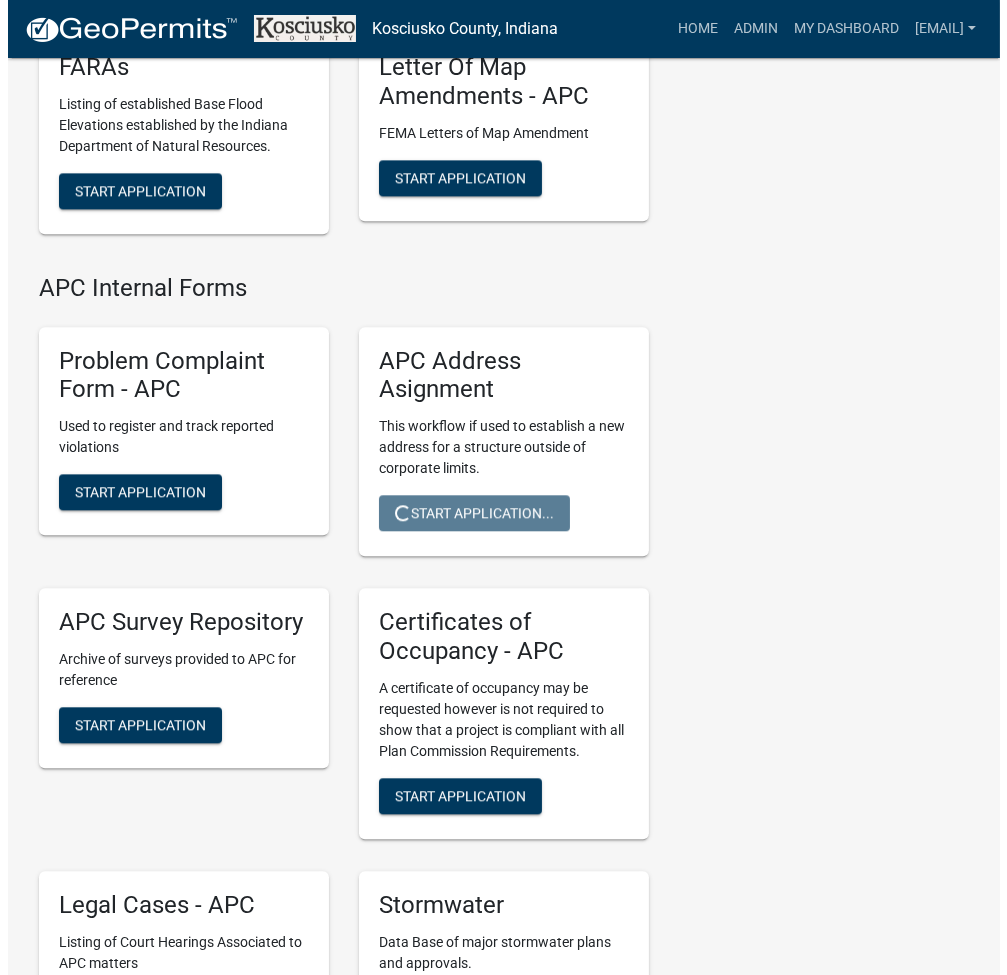 scroll, scrollTop: 0, scrollLeft: 0, axis: both 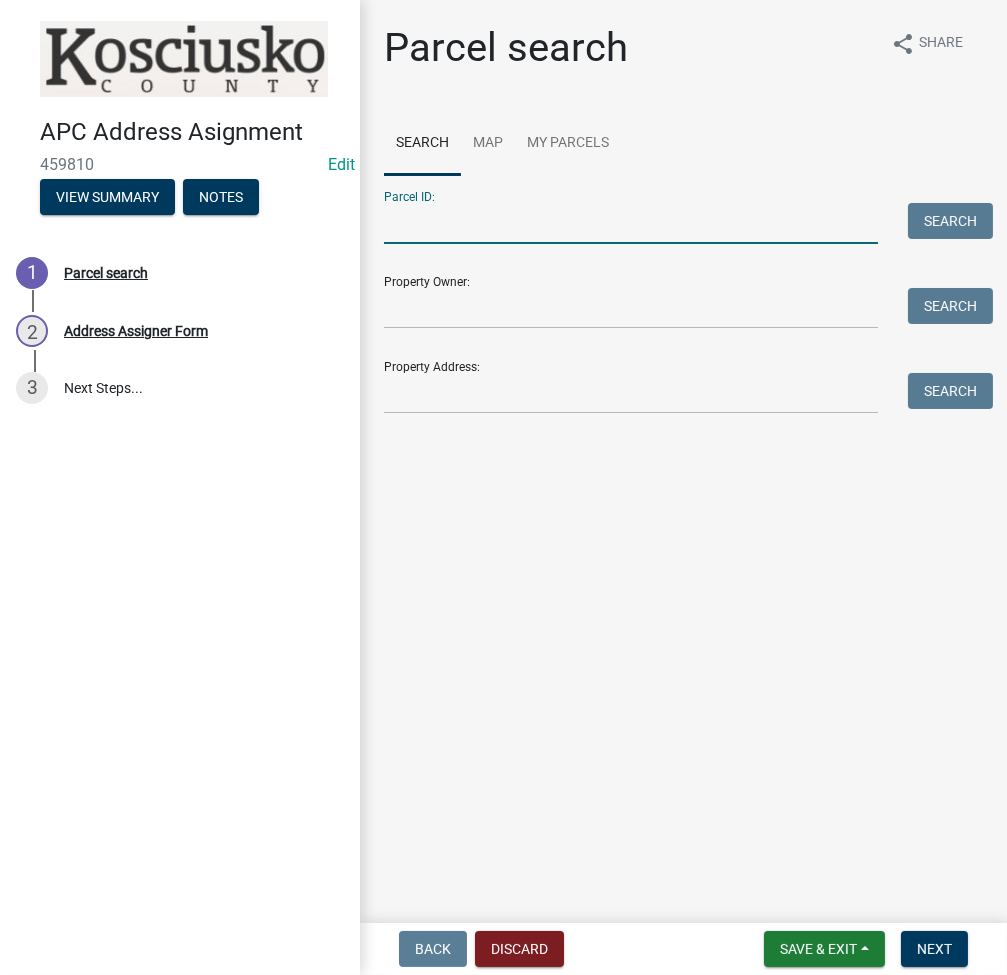 paste on "007-035-024.A" 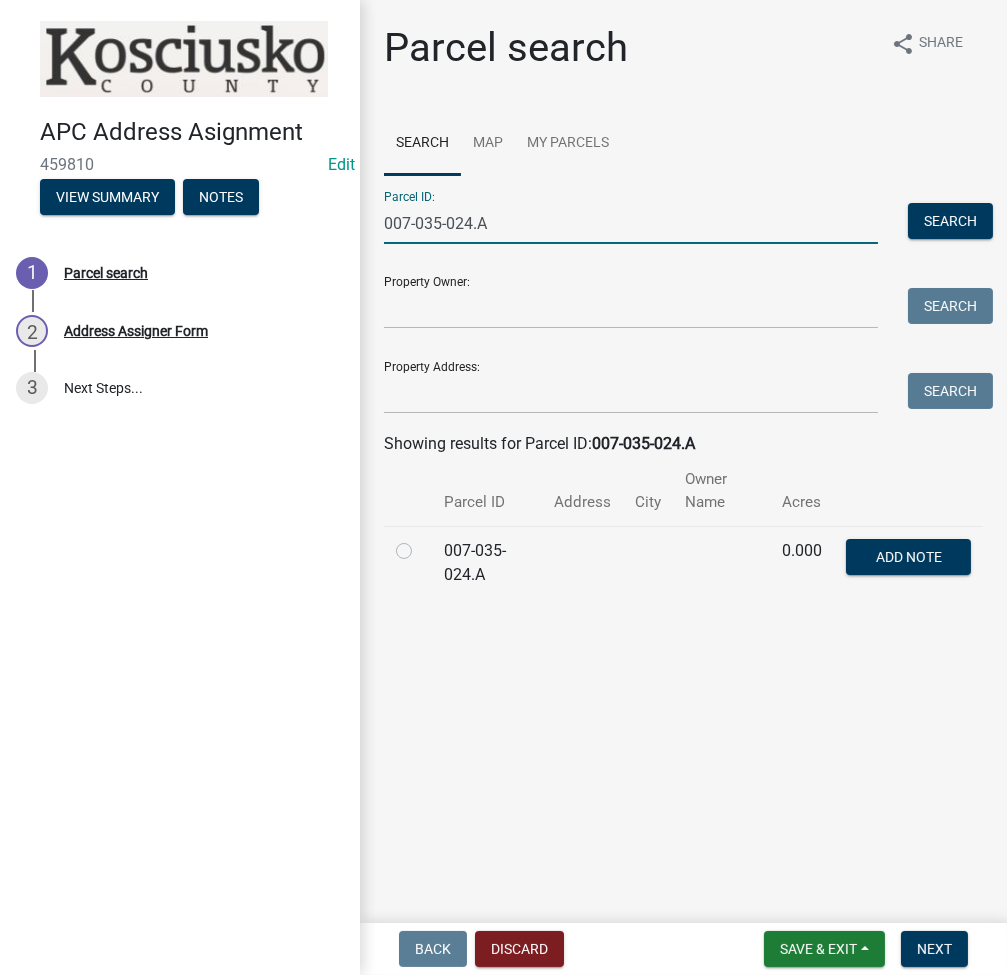 type on "007-035-024.A" 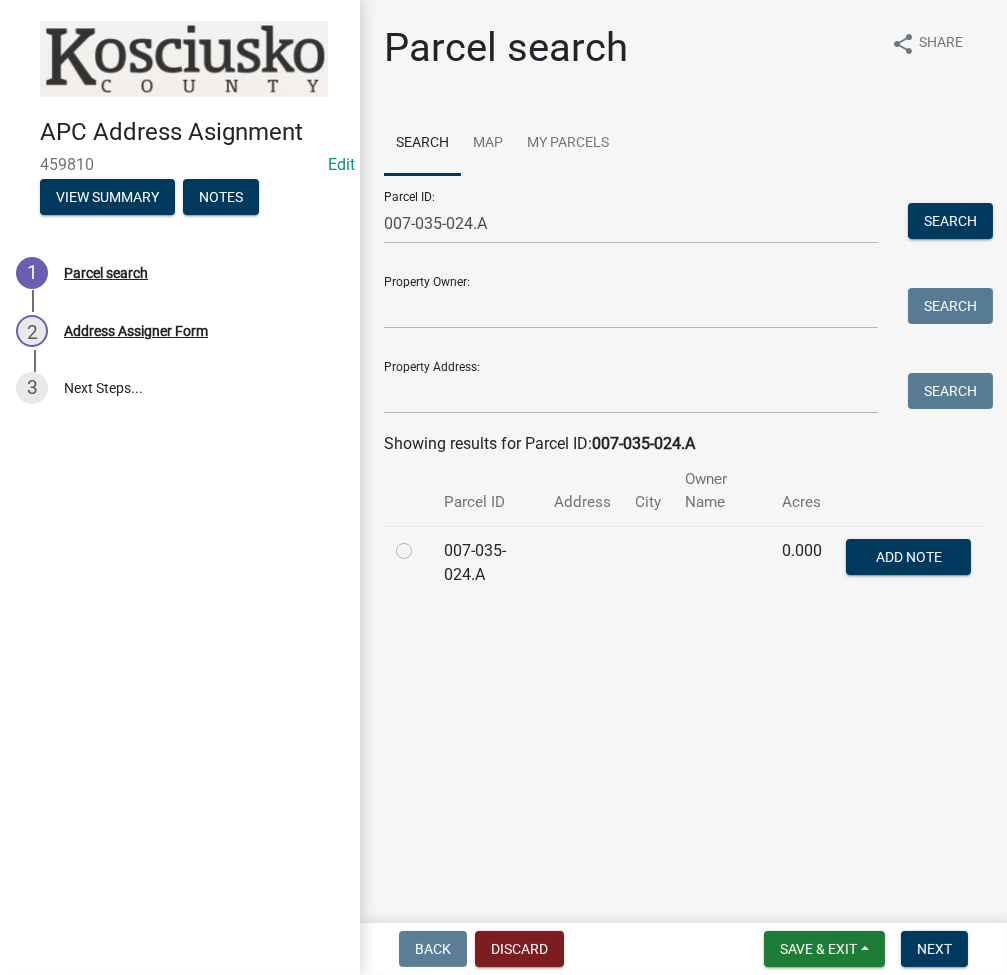 click 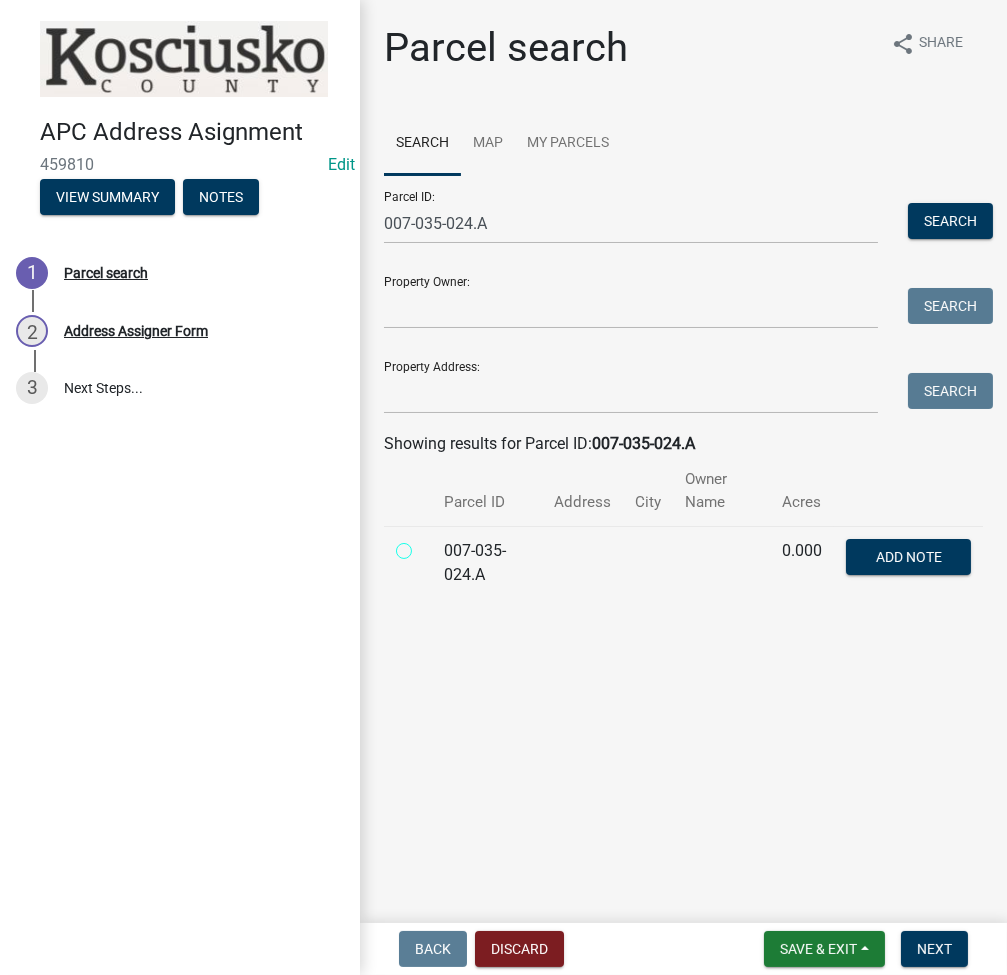 click at bounding box center (426, 545) 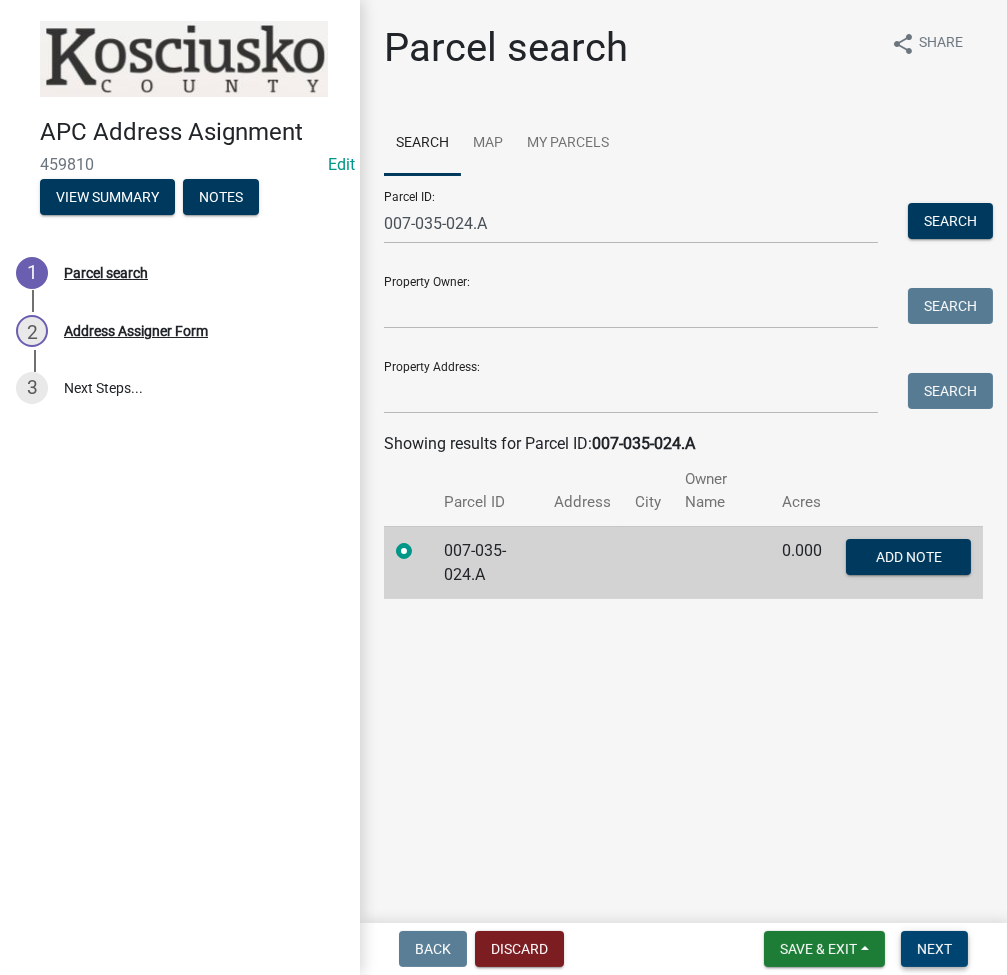 click on "Next" at bounding box center [934, 949] 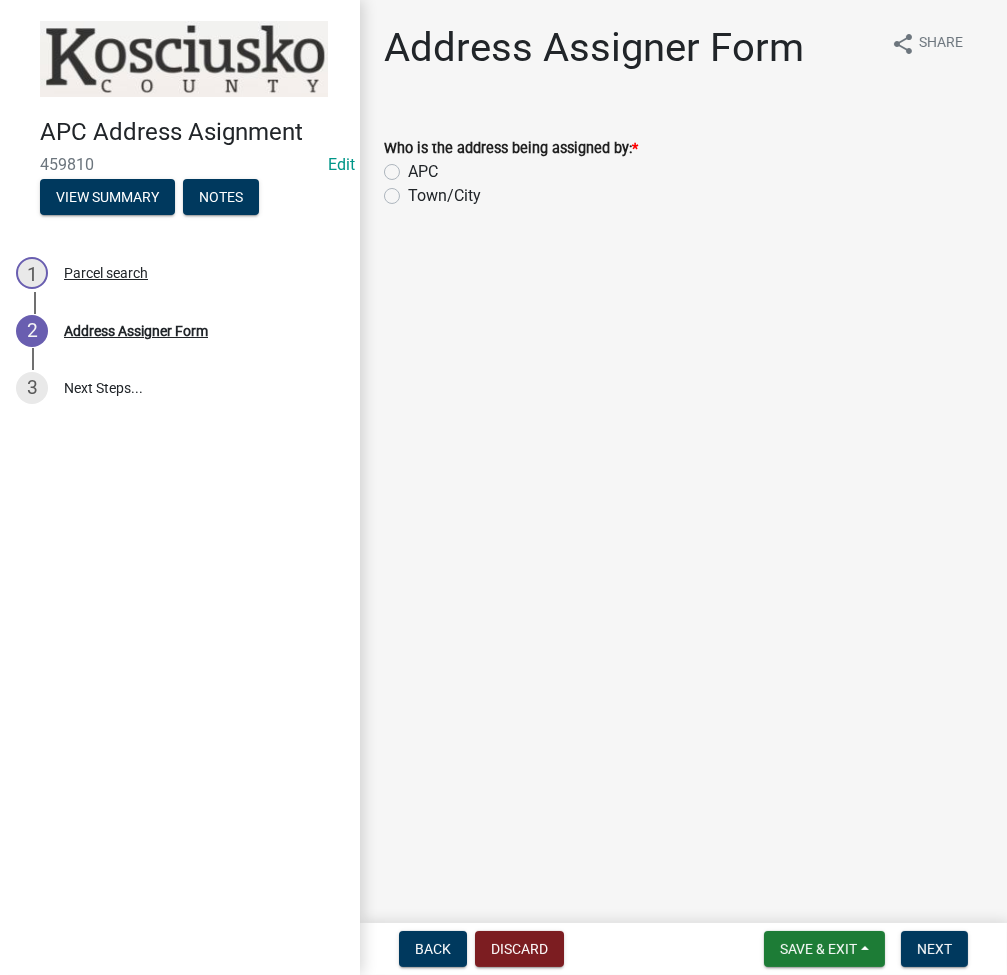 click on "APC" 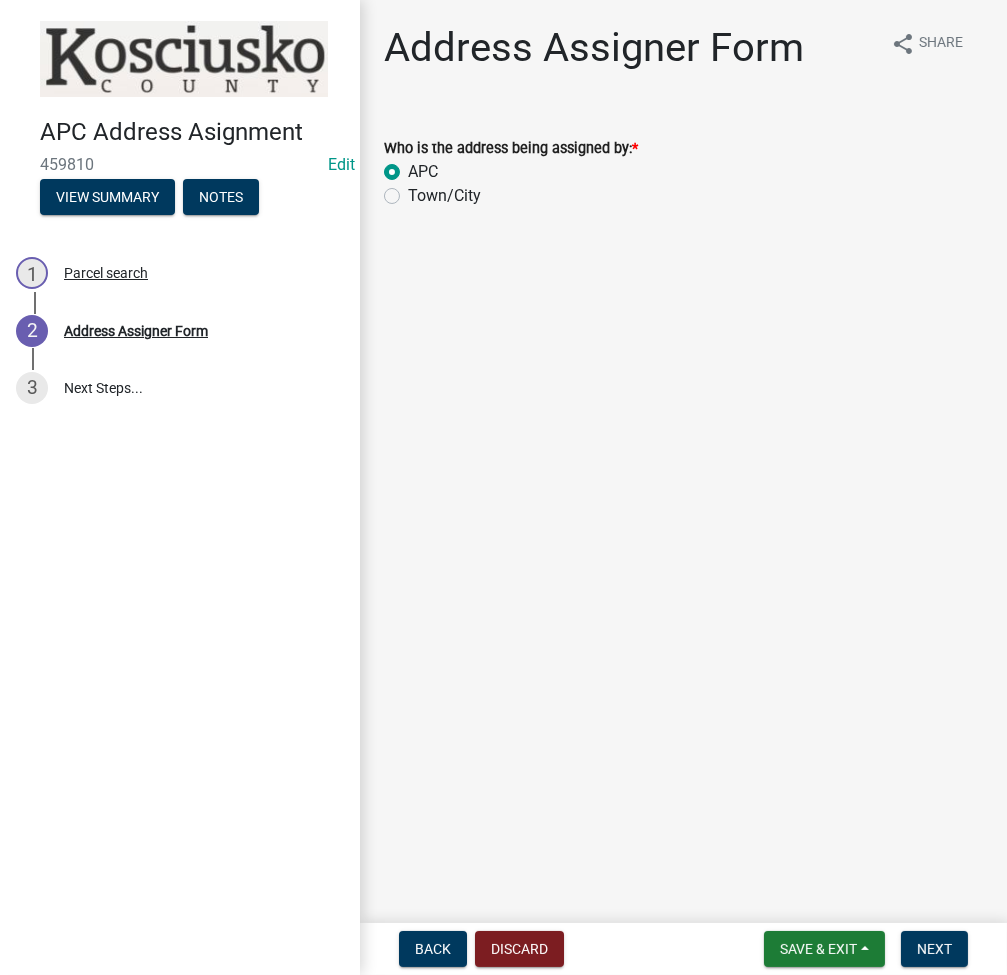 radio on "true" 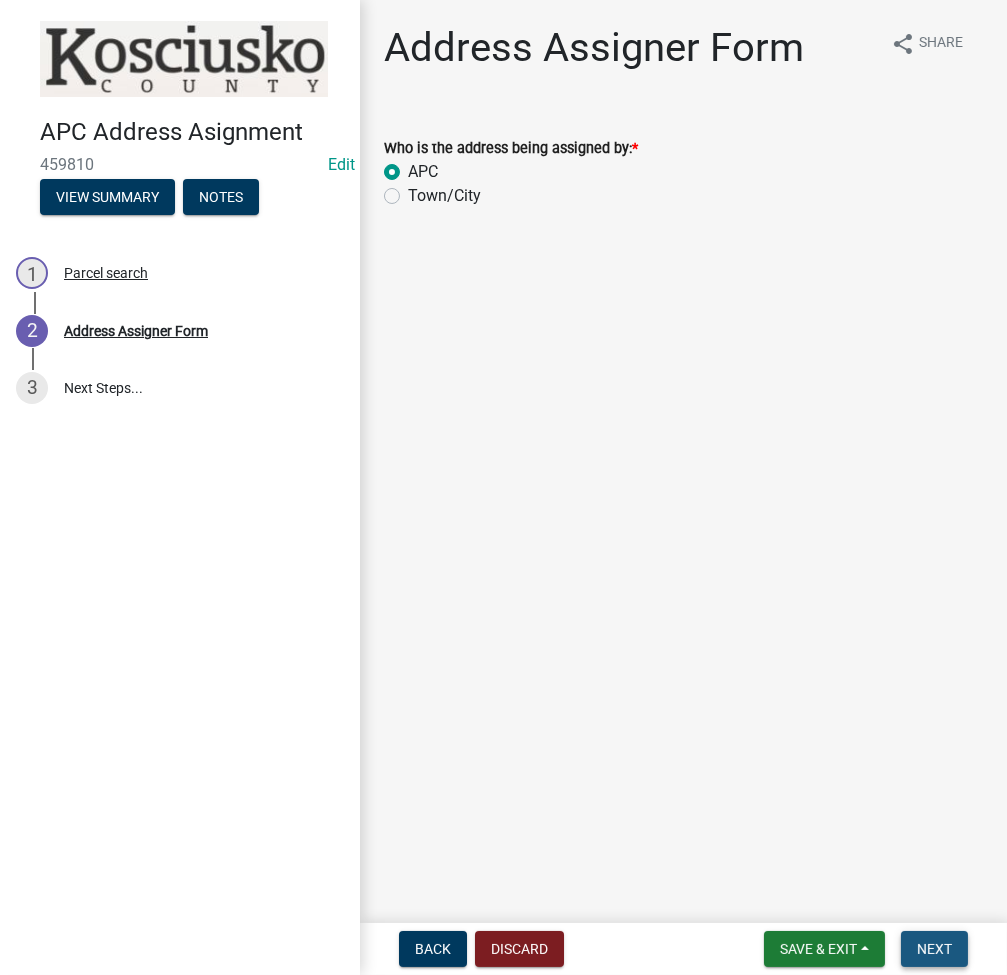 click on "Next" at bounding box center (934, 949) 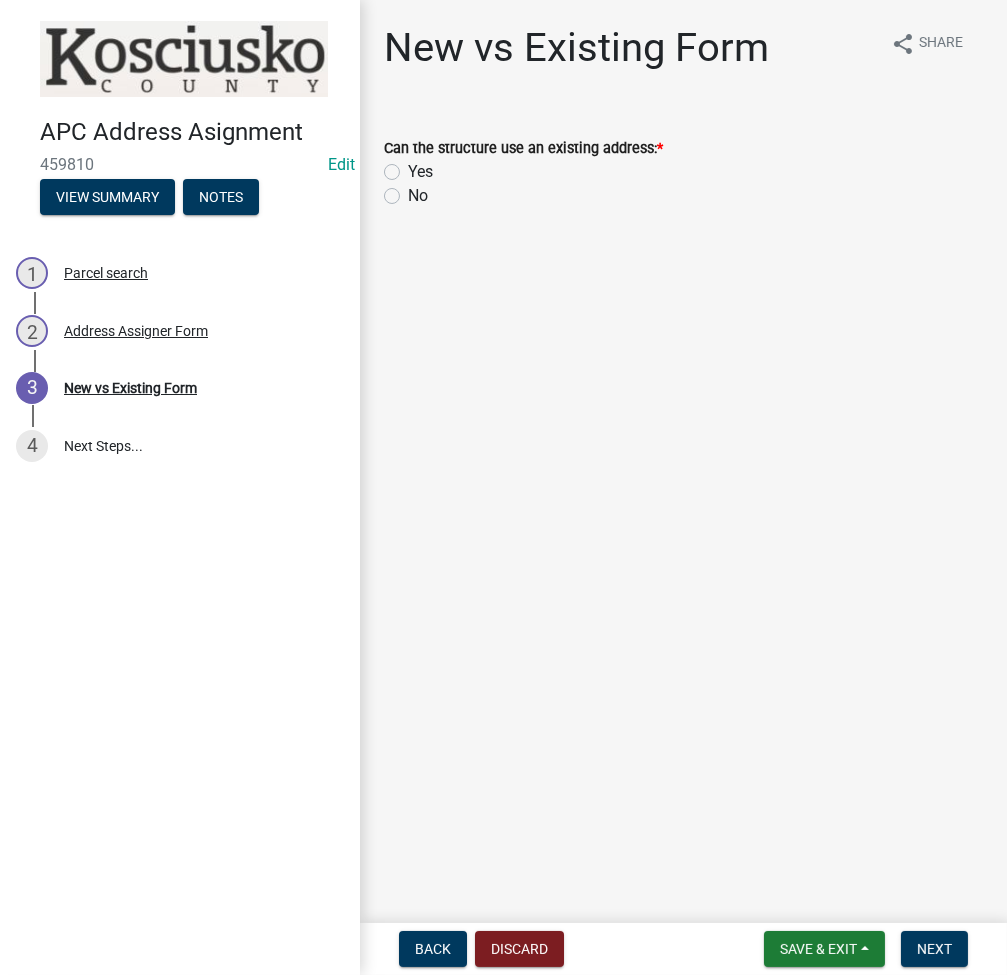 click on "No" 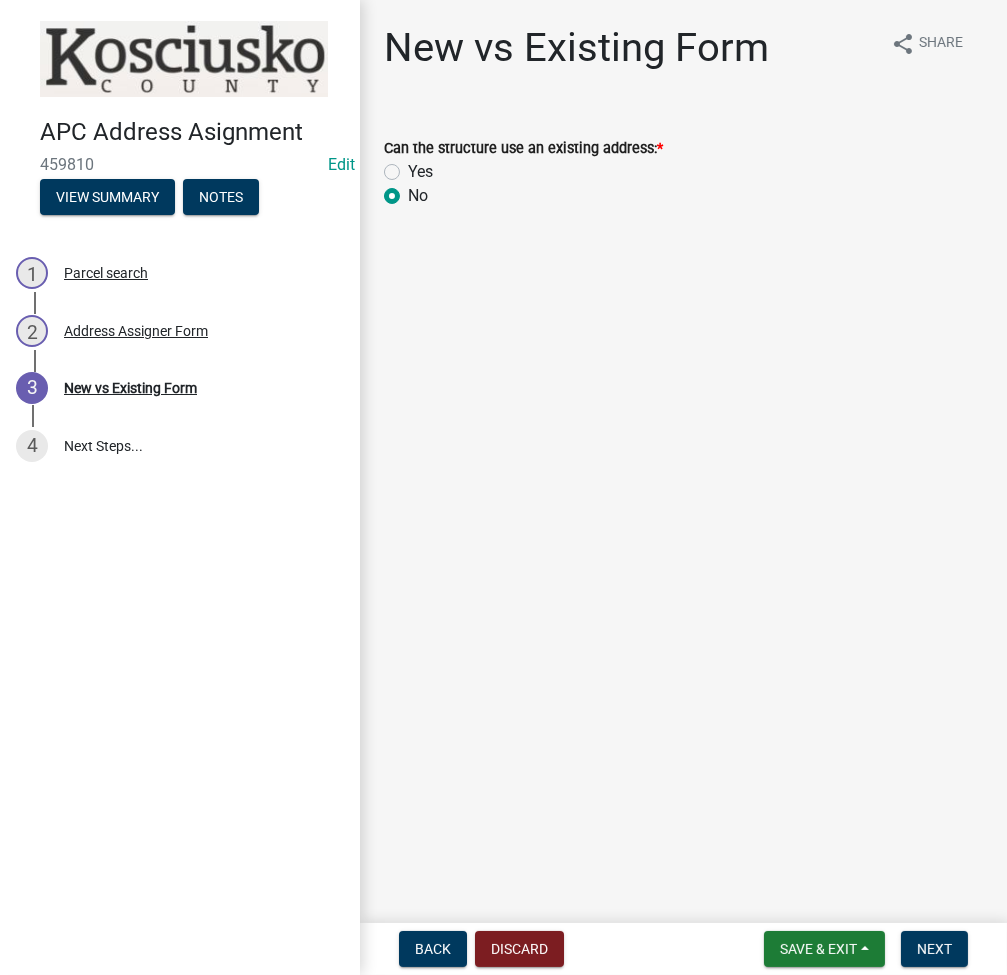 radio on "true" 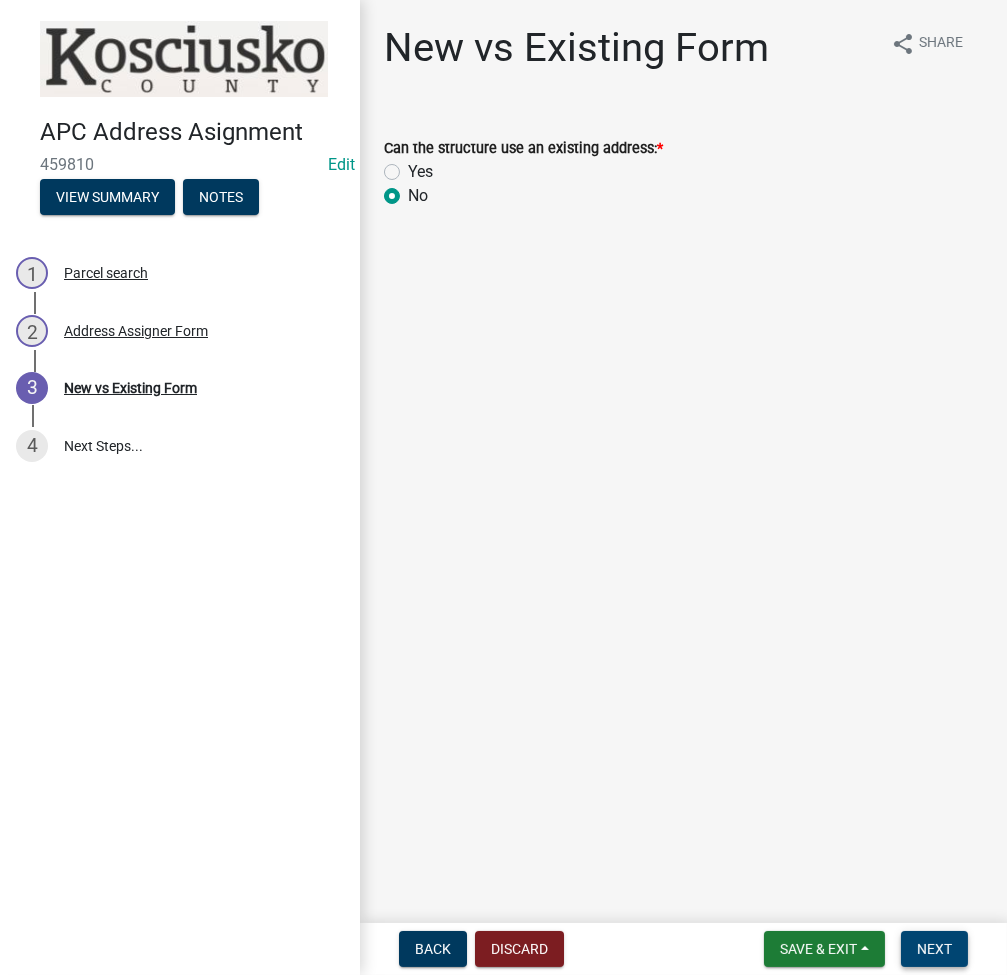 click on "Next" at bounding box center [934, 949] 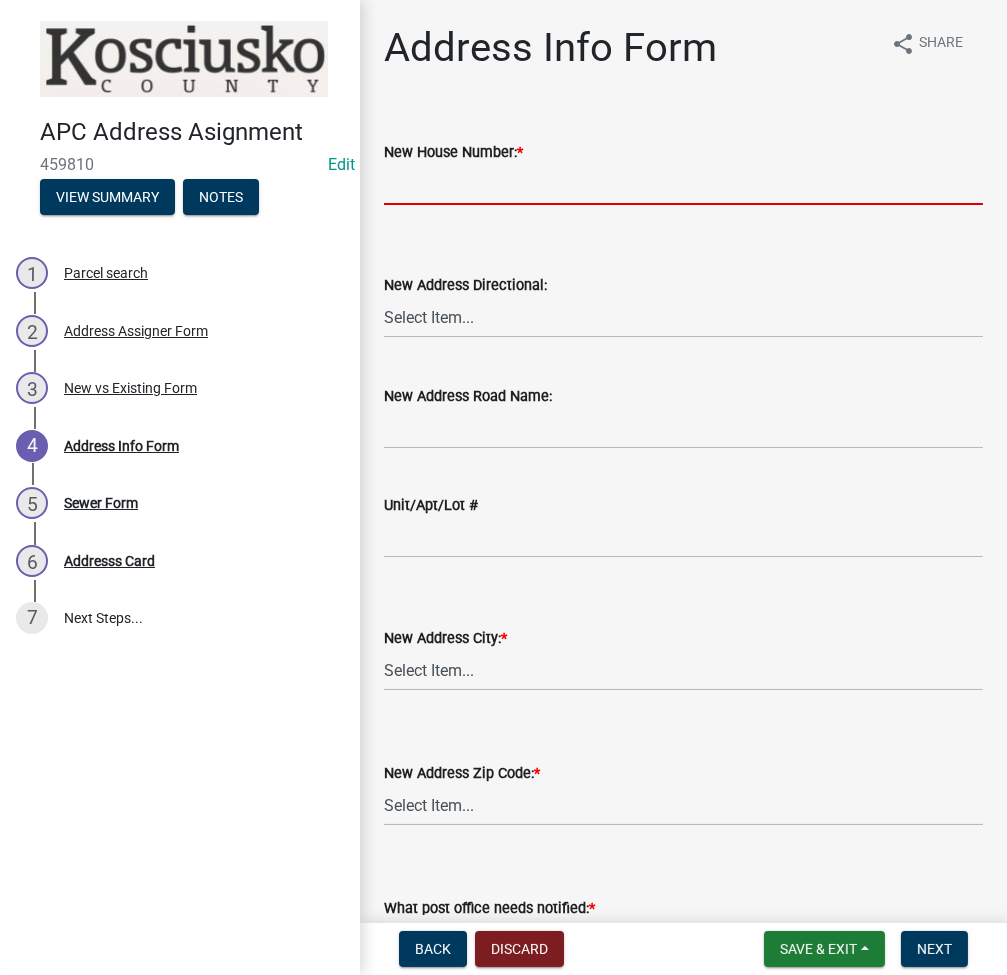 click on "New House Number:  *" at bounding box center (683, 184) 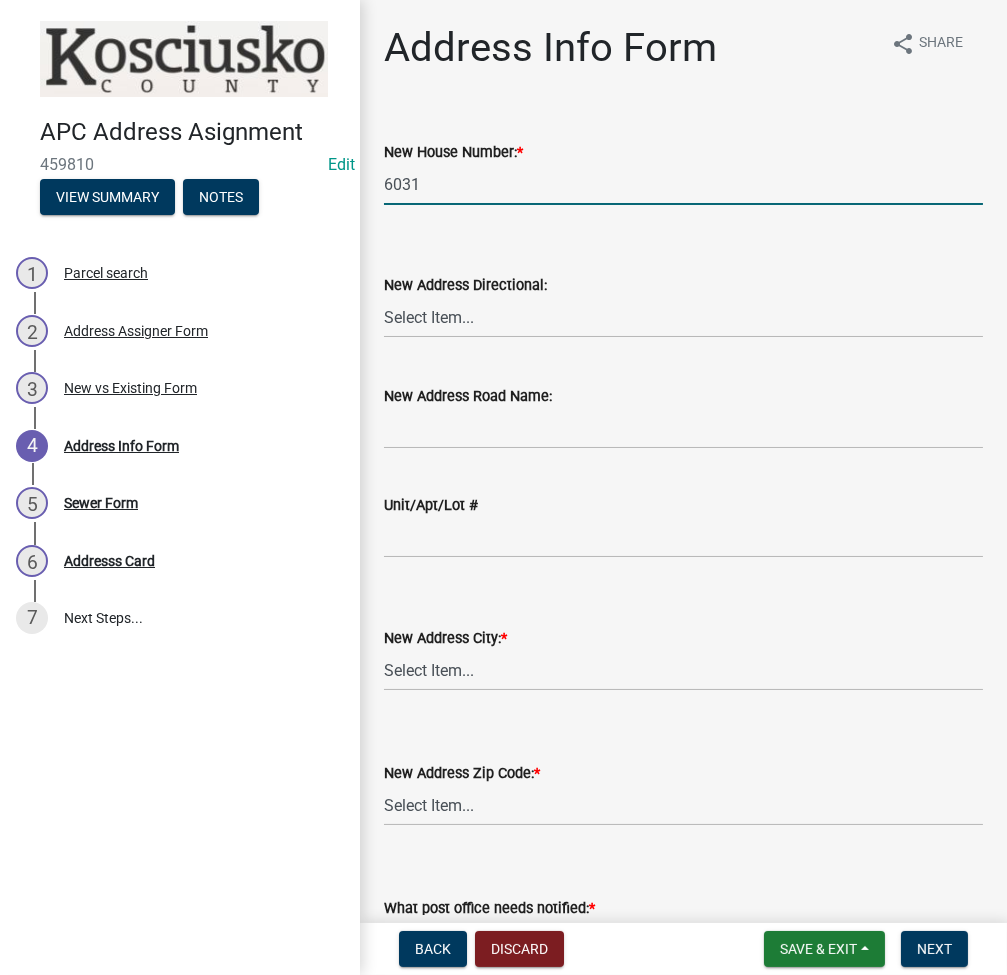 type on "6031" 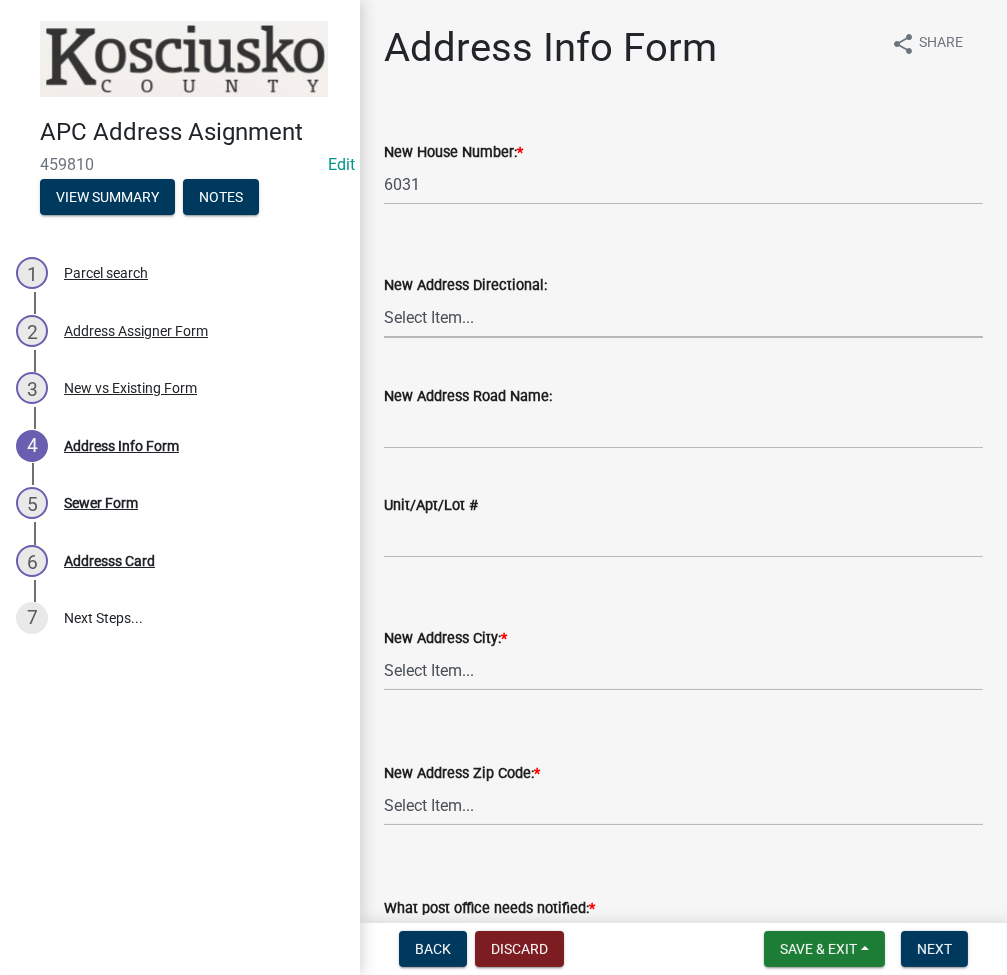 select on "96281095-6cf4-4b63-a344-abe74cfcb4ae" 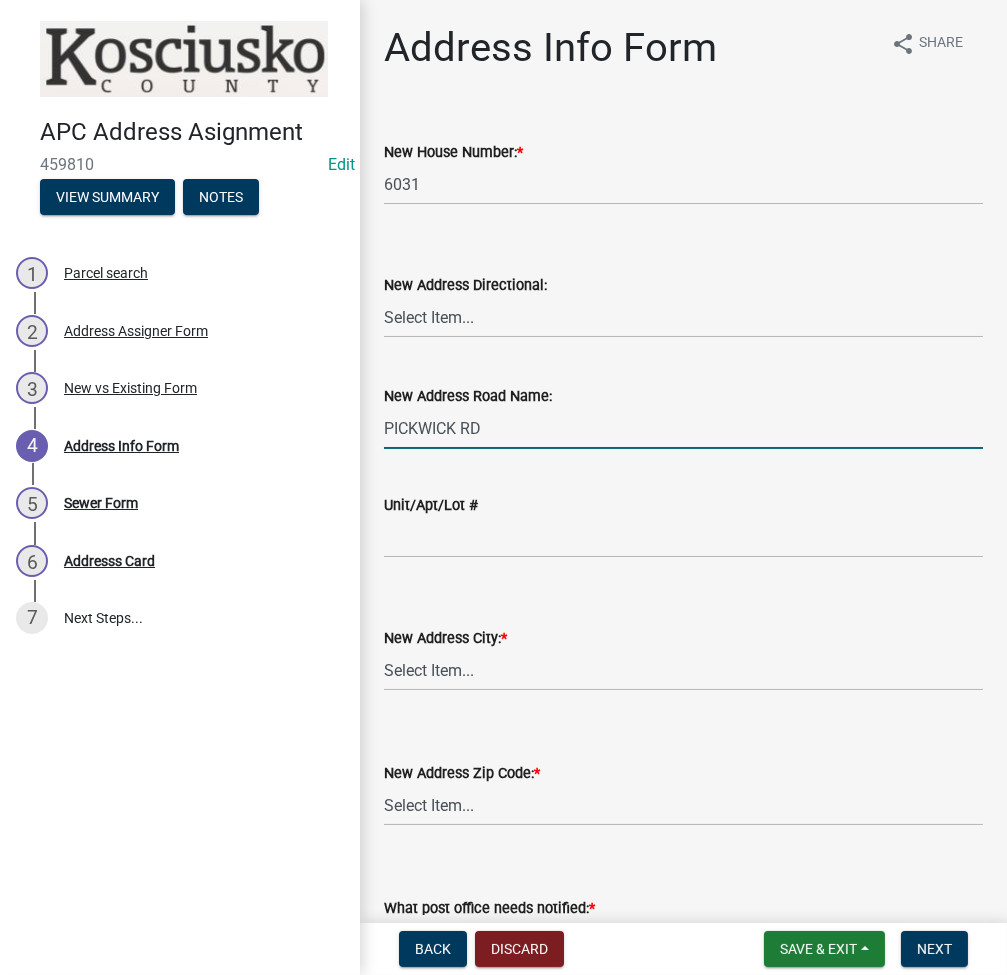 type on "PICKWICK RD" 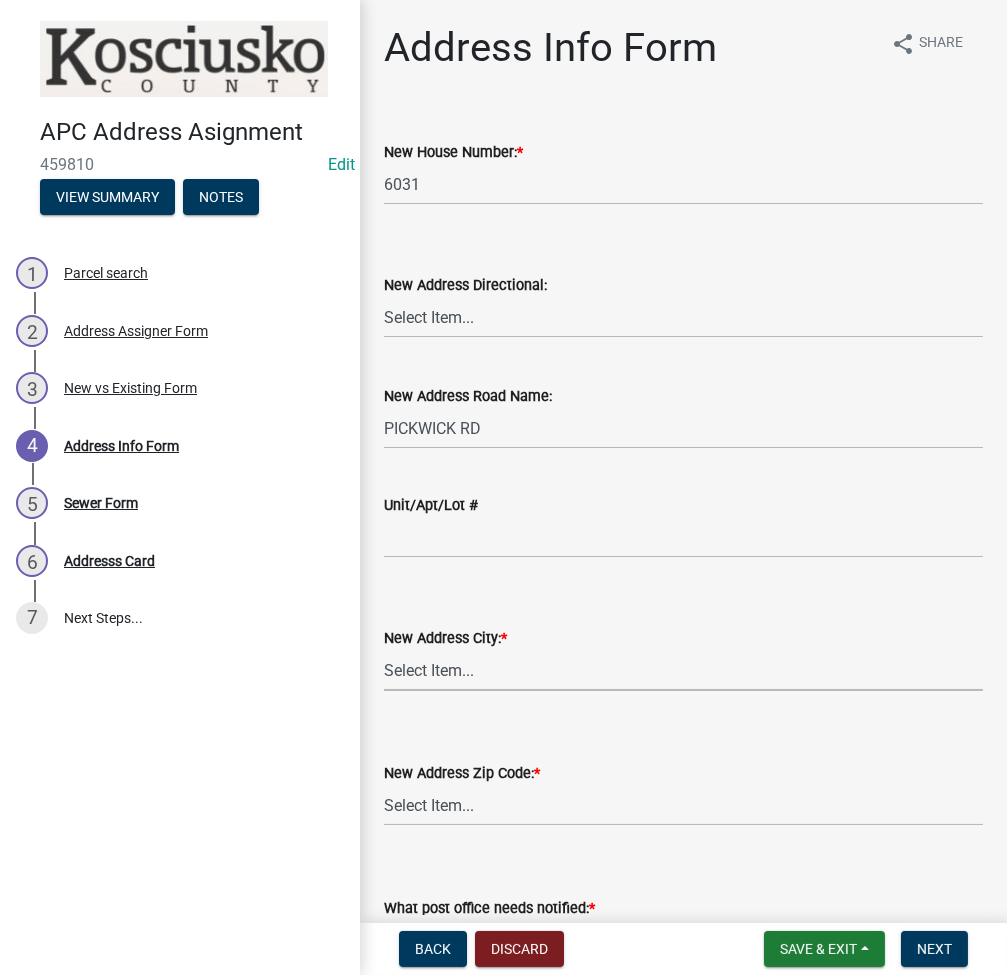 select on "9b664960-212d-4870-87f8-bfa5a5aac5f0" 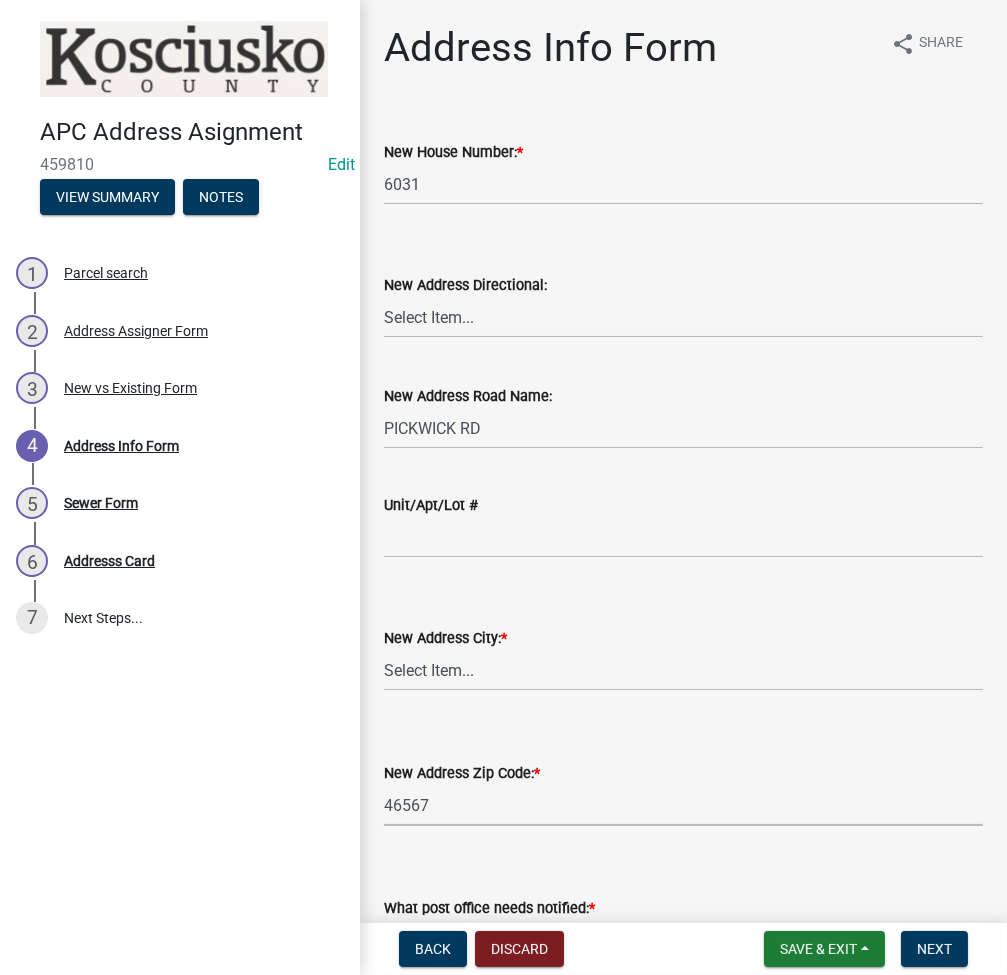 select on "91644e07-e87e-4f06-a356-f780e215f585" 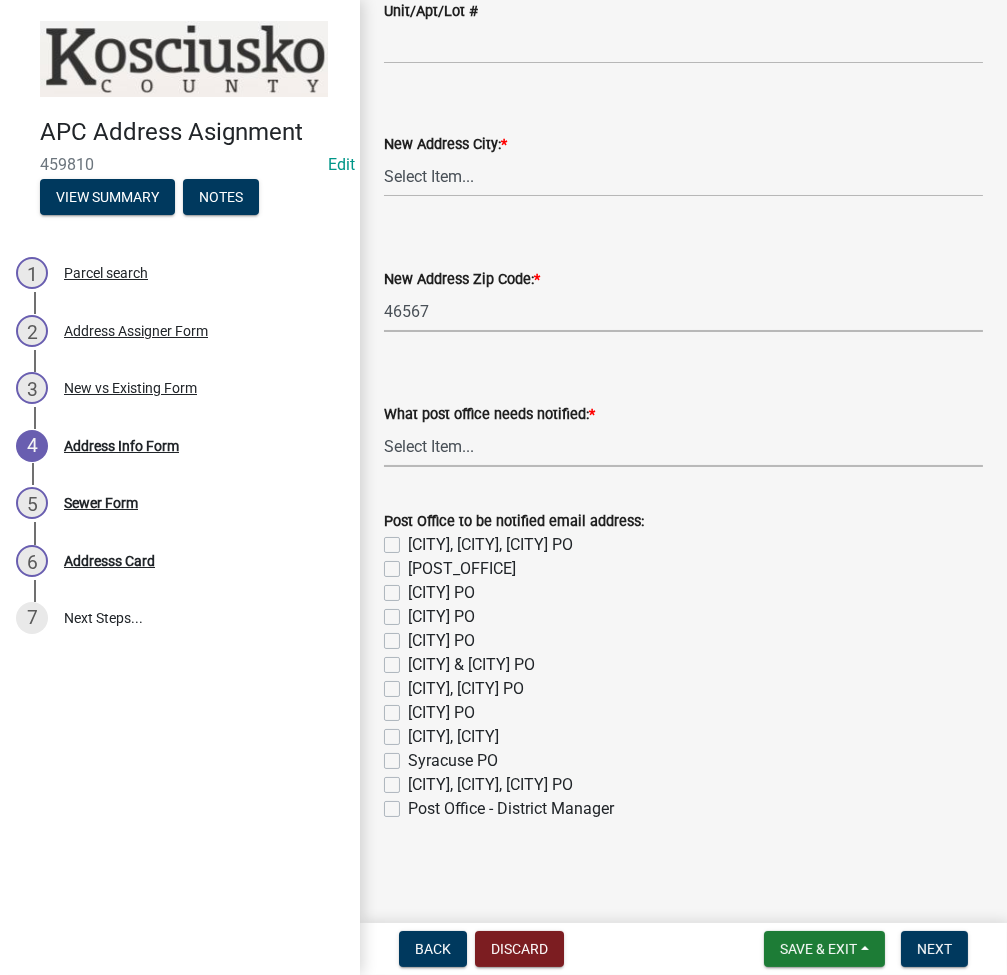 click on "Select Item...   None   Bourbon   Bremen   Cromwell   Mentone   Milford   Nappanee   North Manchester   North Webster   Pierceton   Rochester   Syracuse   Warsaw" at bounding box center (683, 446) 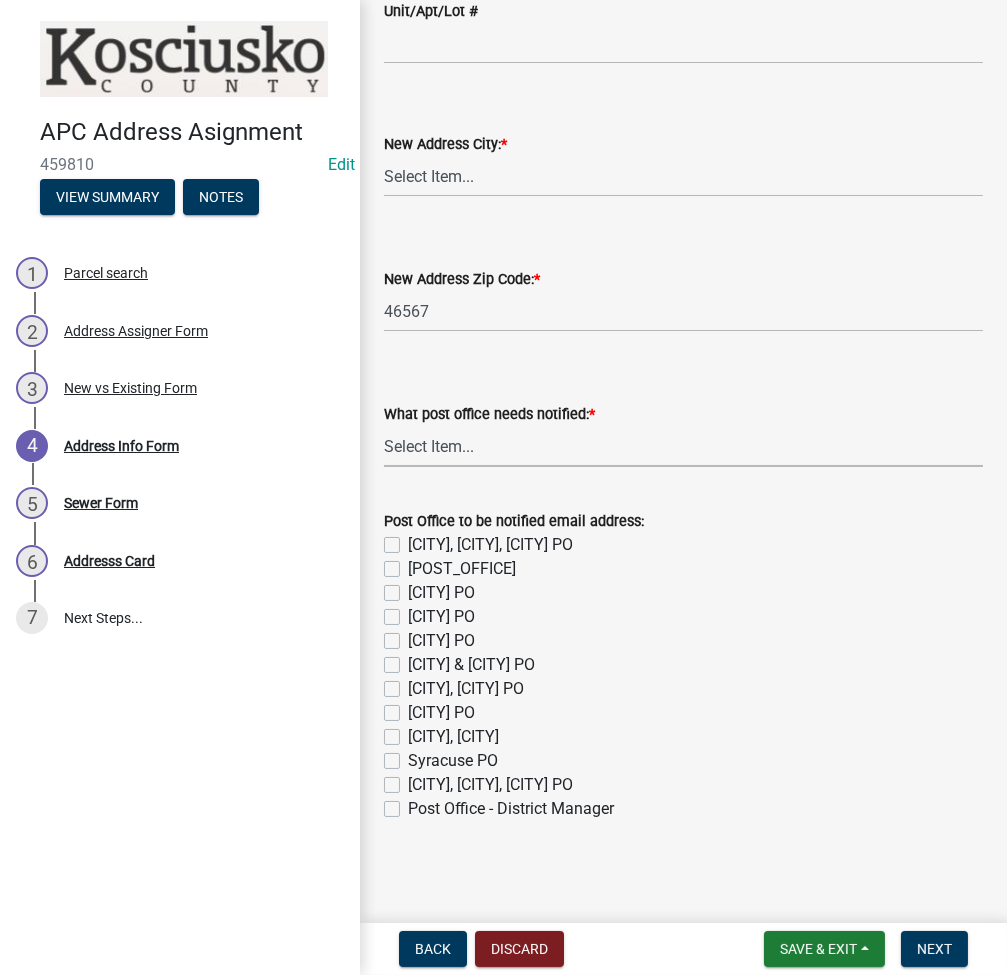 click on "Select Item...   None   Bourbon   Bremen   Cromwell   Mentone   Milford   Nappanee   North Manchester   North Webster   Pierceton   Rochester   Syracuse   Warsaw" at bounding box center (683, 446) 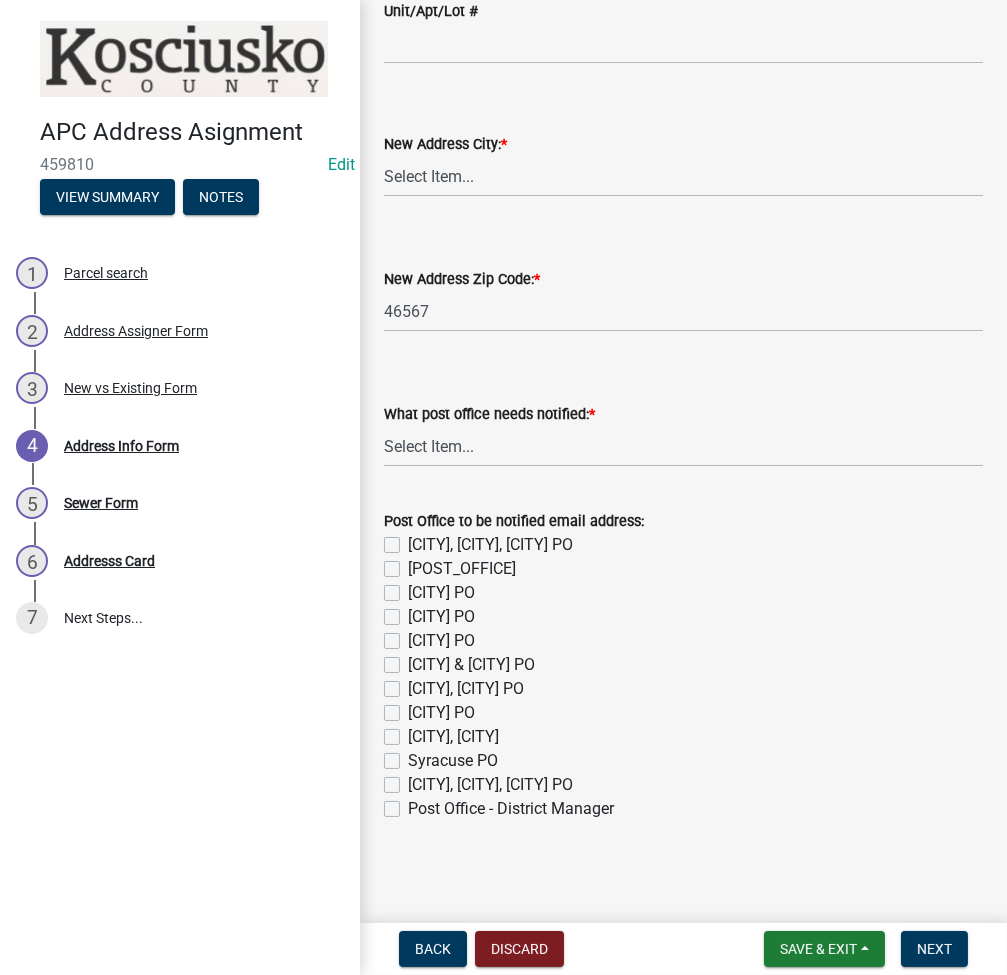 click on "Syracuse PO" 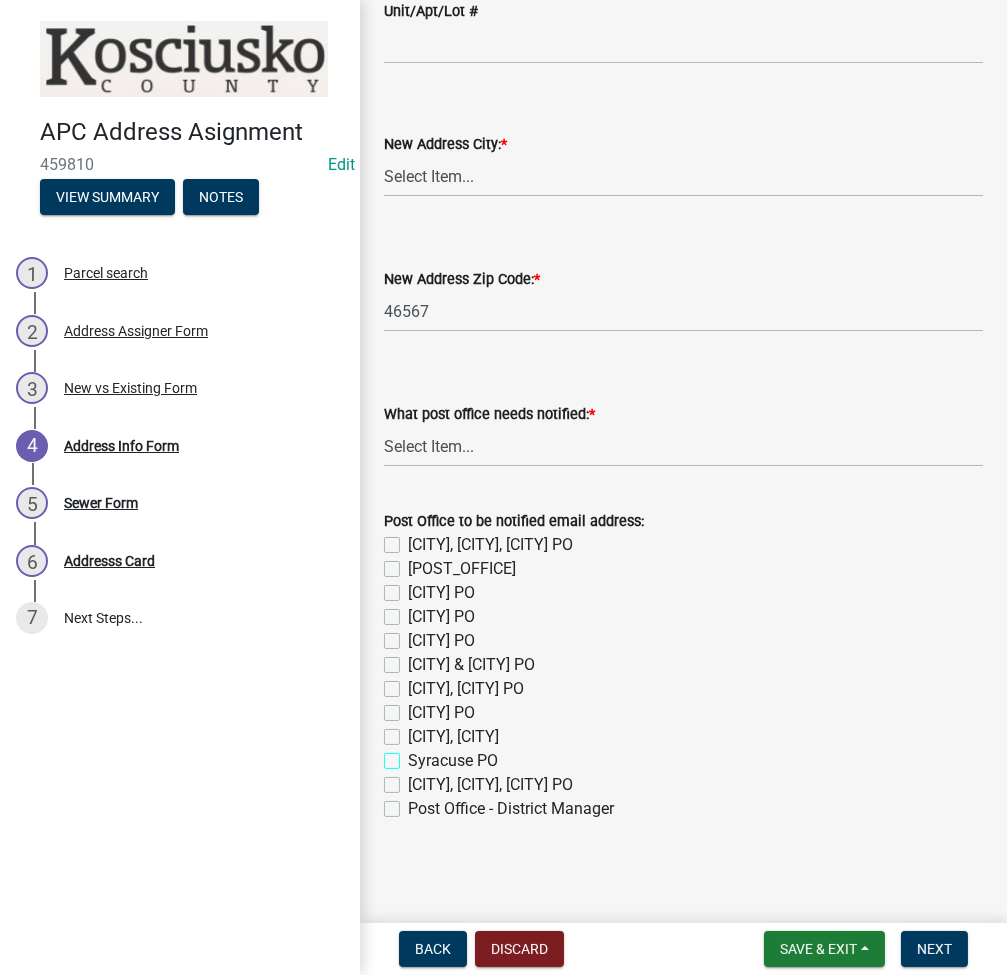 click on "Syracuse PO" at bounding box center [414, 755] 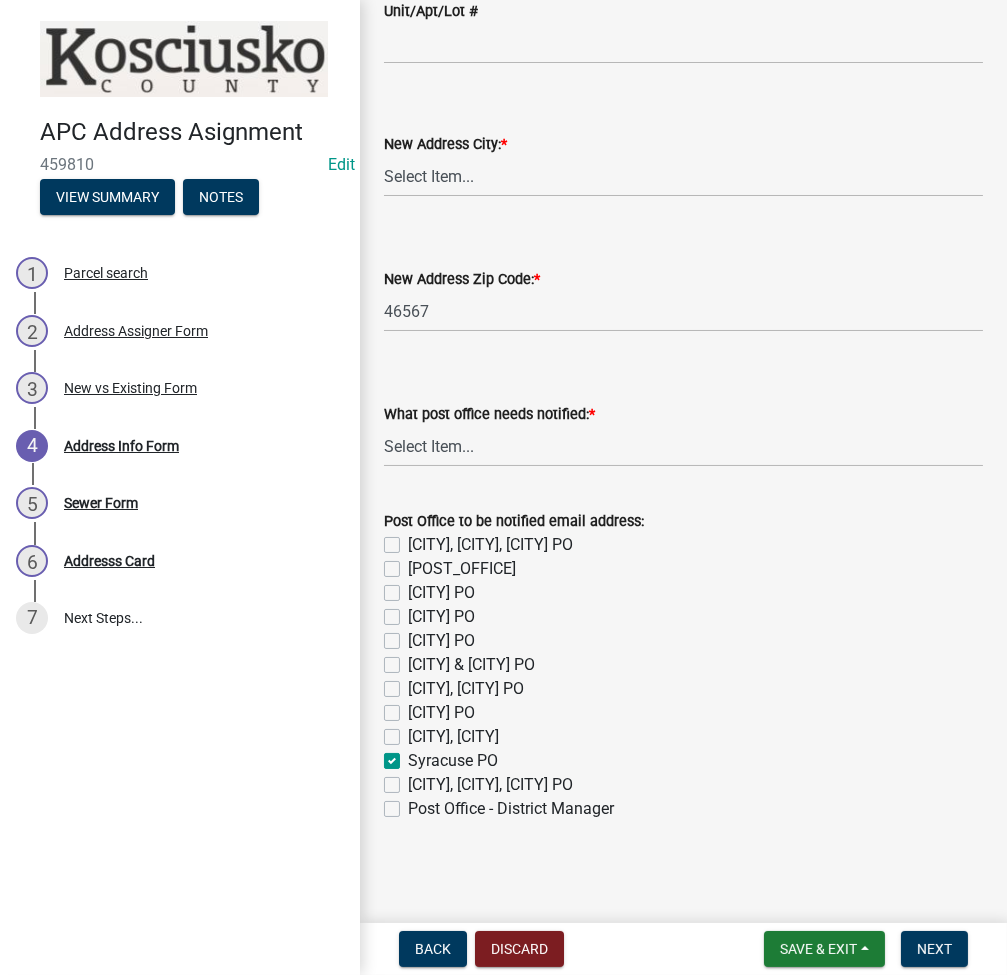checkbox on "false" 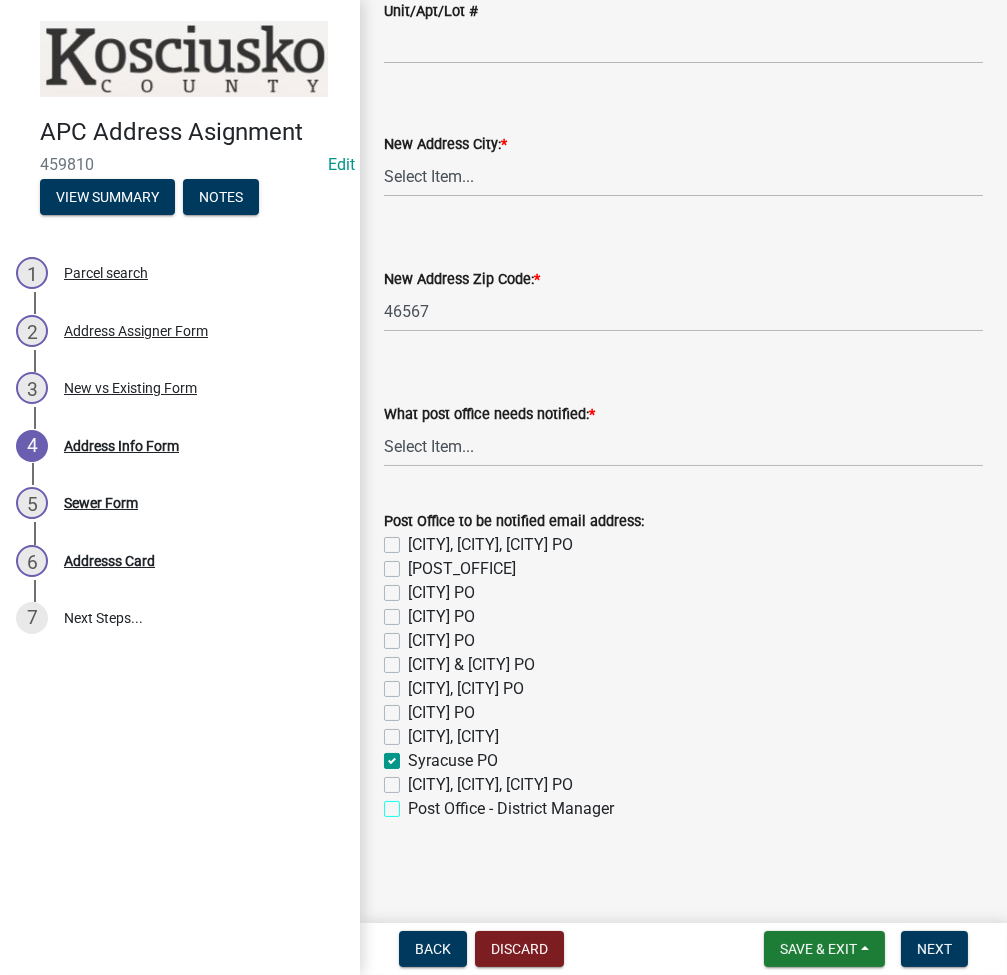 click on "Post Office - District Manager" at bounding box center (414, 803) 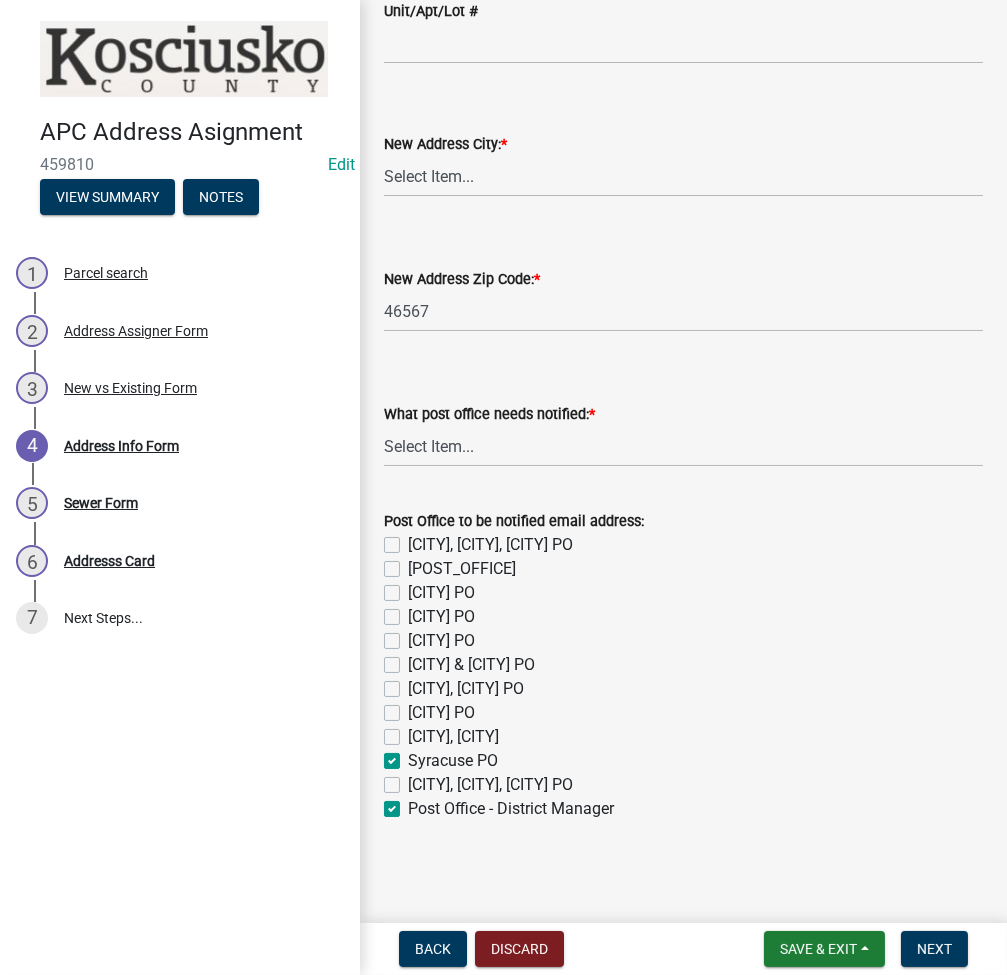 checkbox on "false" 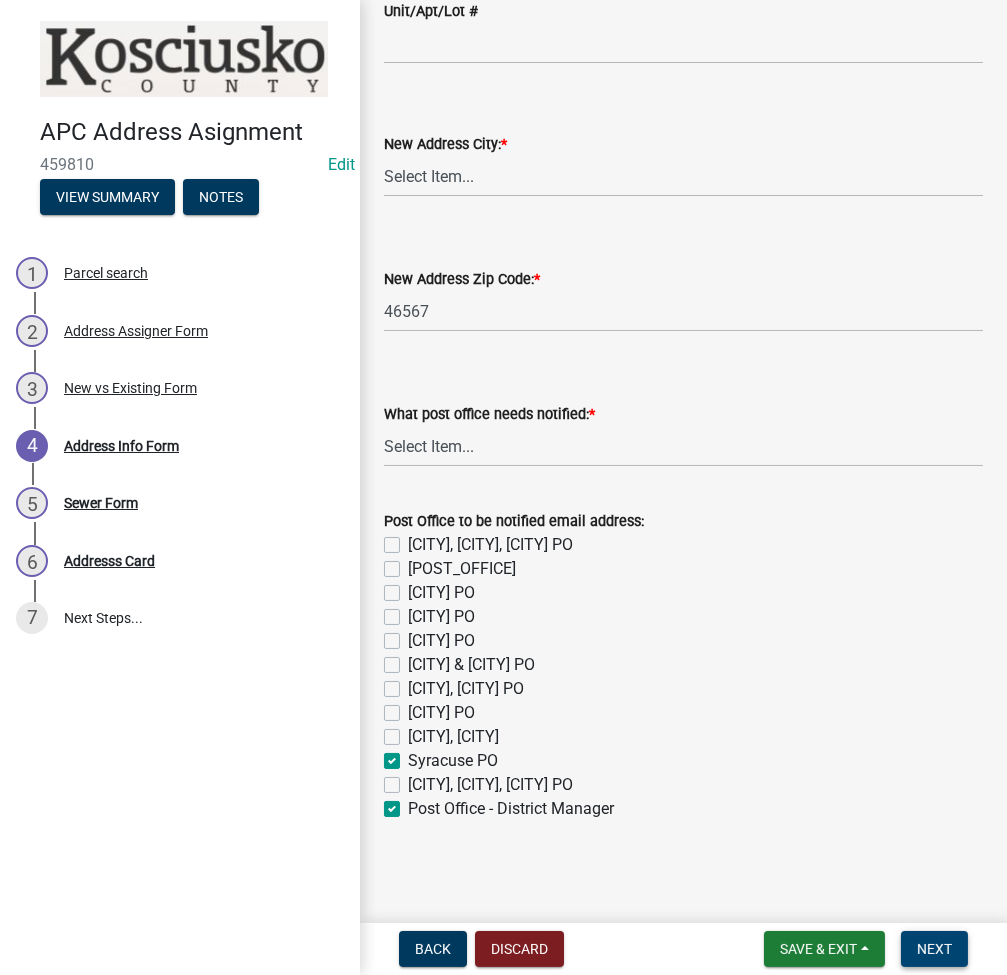 click on "Next" at bounding box center (934, 949) 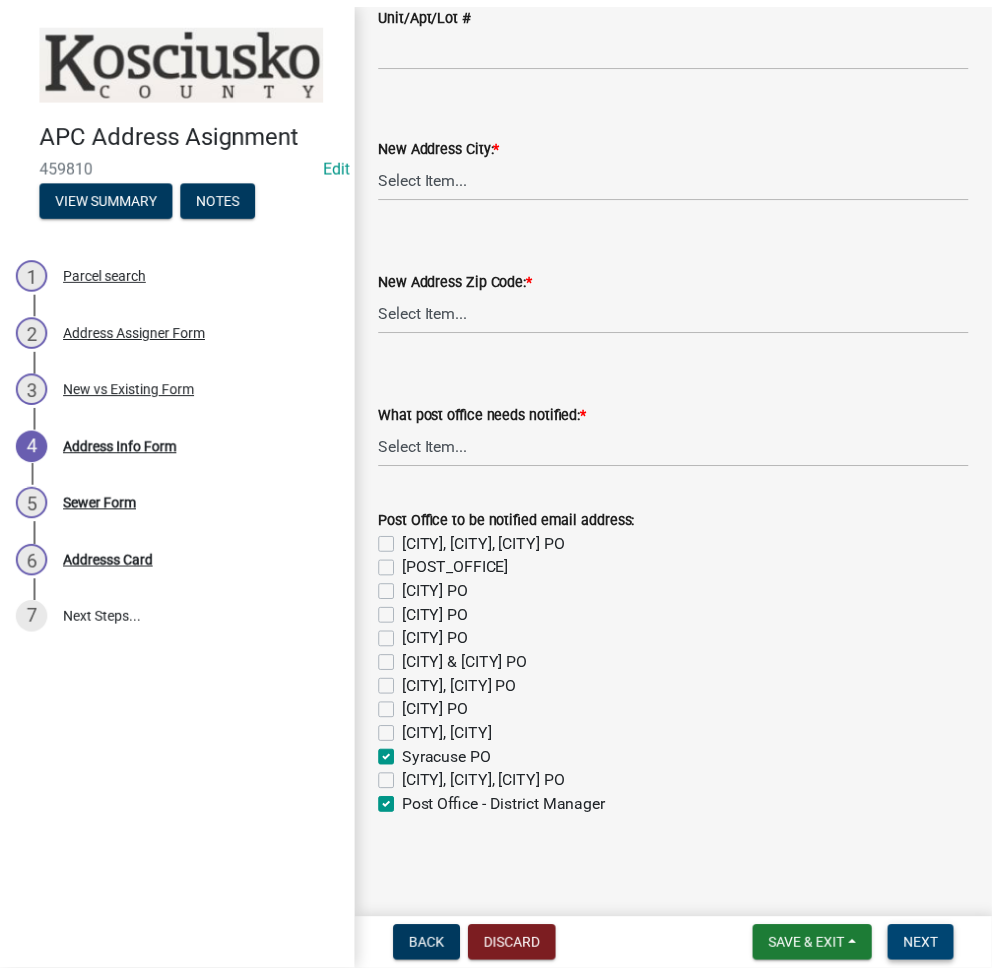 scroll, scrollTop: 0, scrollLeft: 0, axis: both 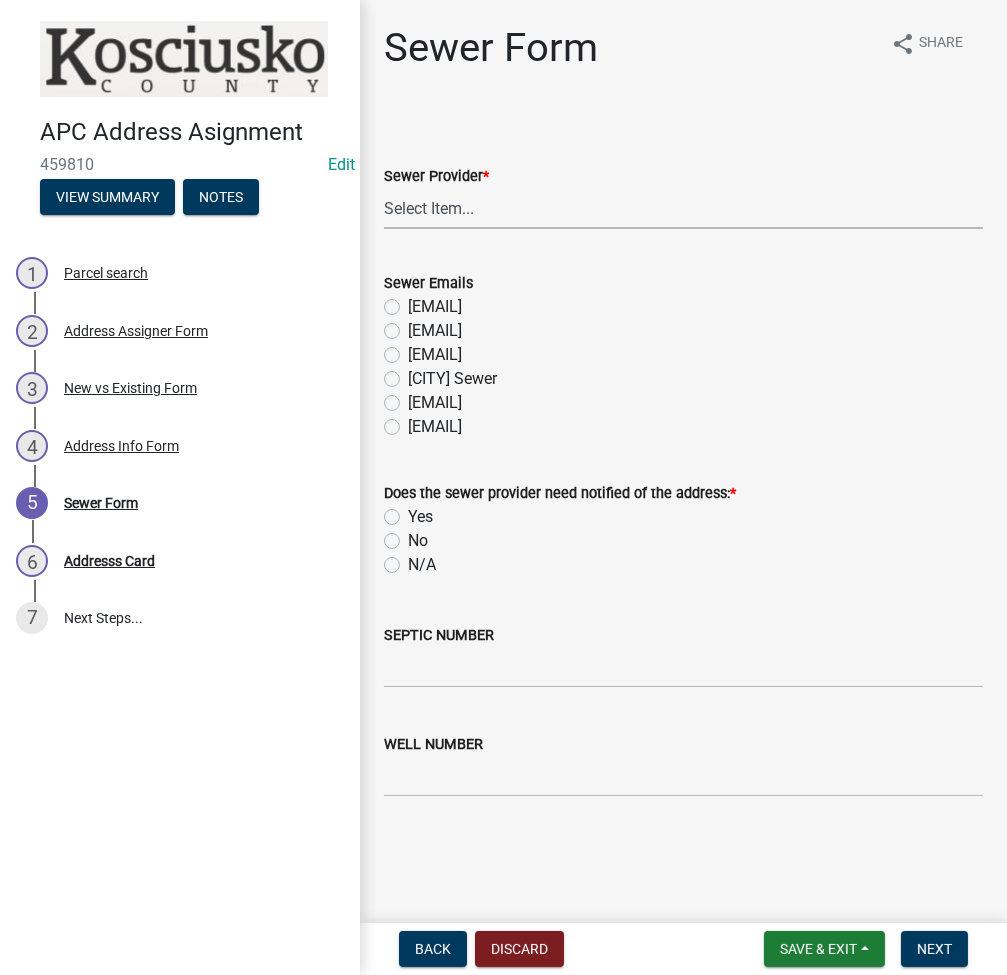 click on "Select Item...   N/A   Turkey Creek   City of Warsaw   Lakeland Sewer   Town of North Webster   Town of Syracuse   Town of Milford   Town of Leesburg   Town of Claypool   CHAPMAN/TIPPI" at bounding box center [683, 208] 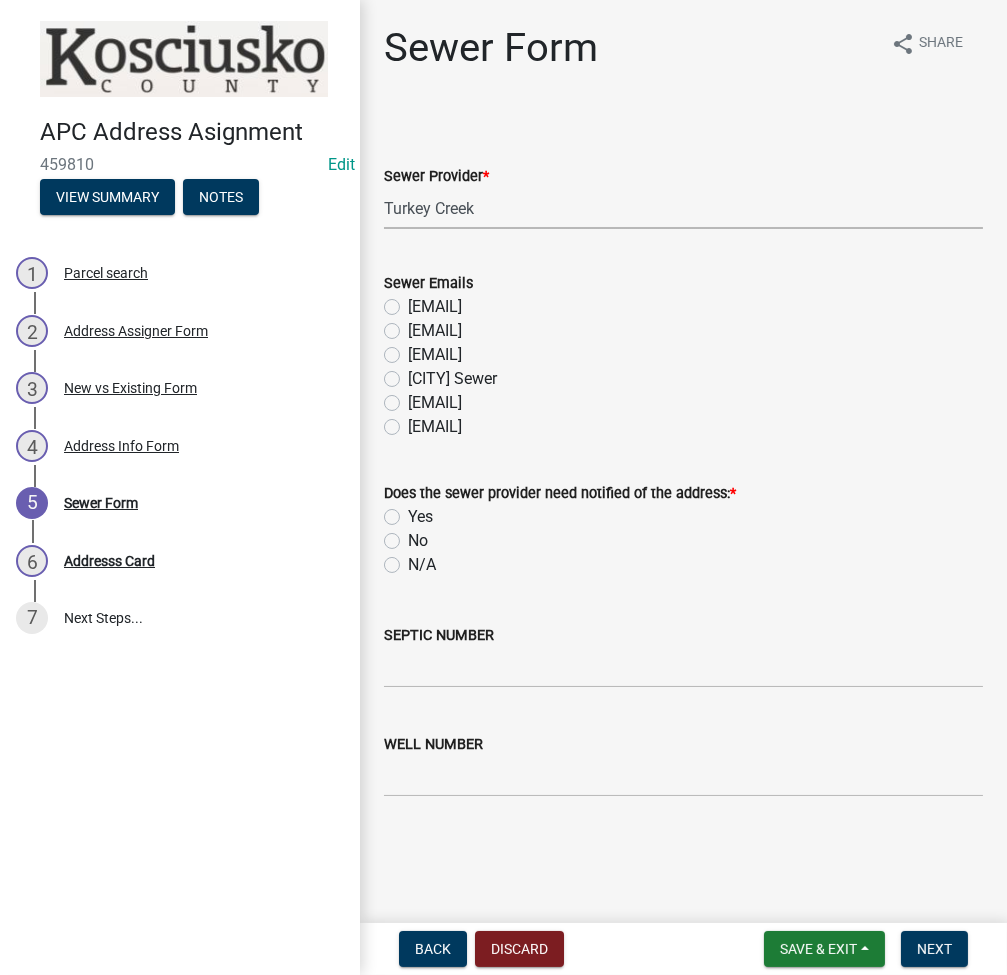 click on "Select Item...   N/A   Turkey Creek   City of Warsaw   Lakeland Sewer   Town of North Webster   Town of Syracuse   Town of Milford   Town of Leesburg   Town of Claypool   CHAPMAN/TIPPI" at bounding box center [683, 208] 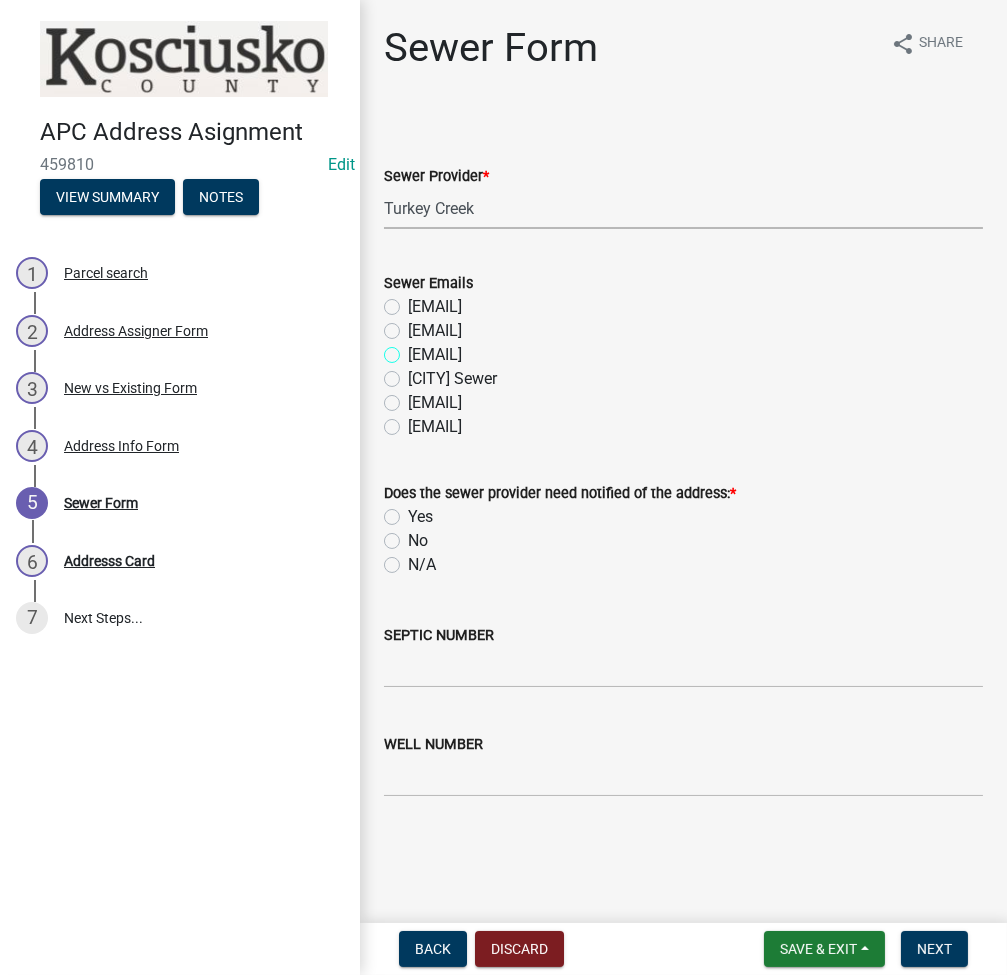 click on "jane@tcrsd.com" at bounding box center (414, 349) 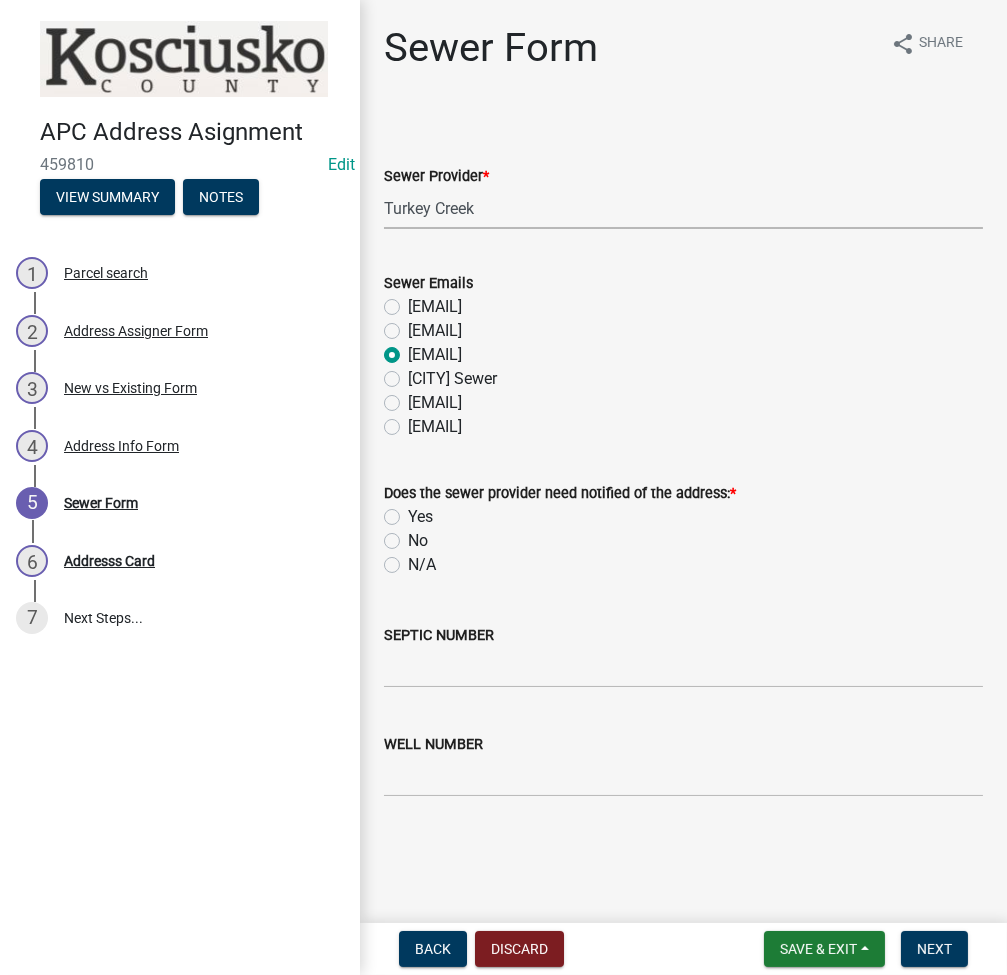 radio on "true" 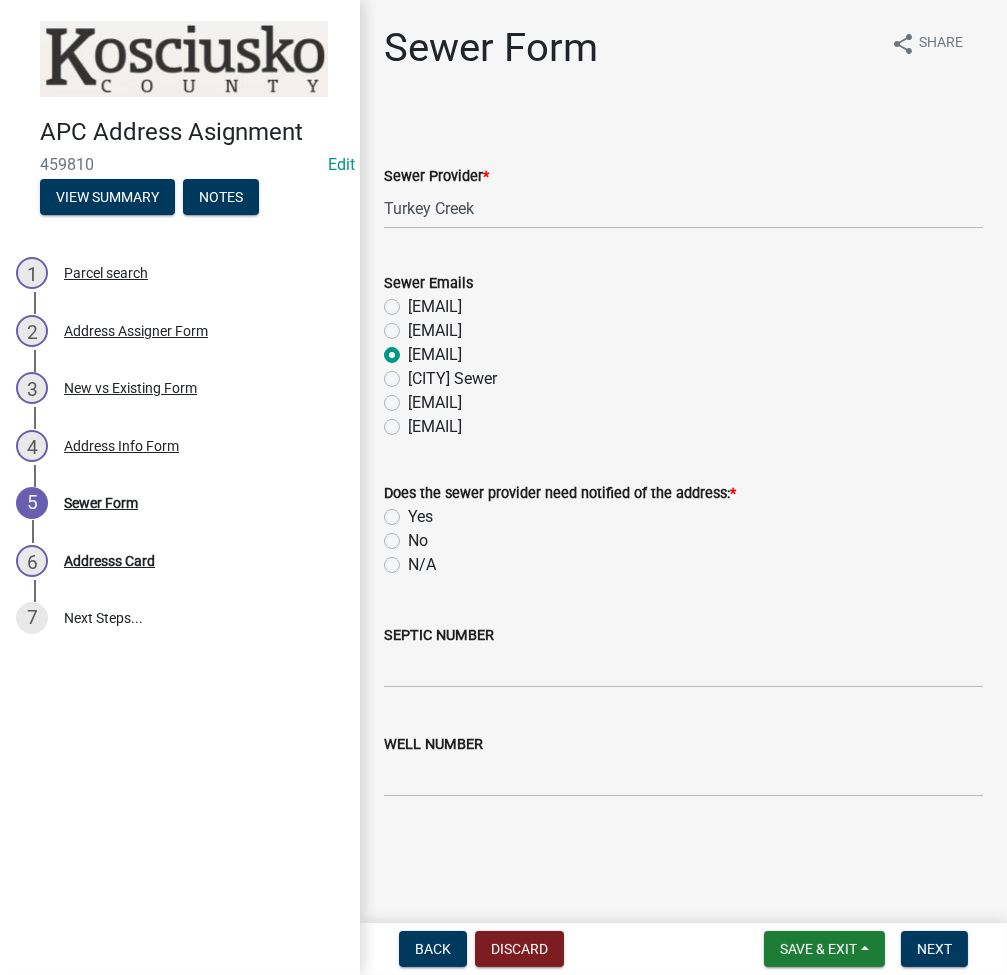 click on "jane@tcrsd.com" 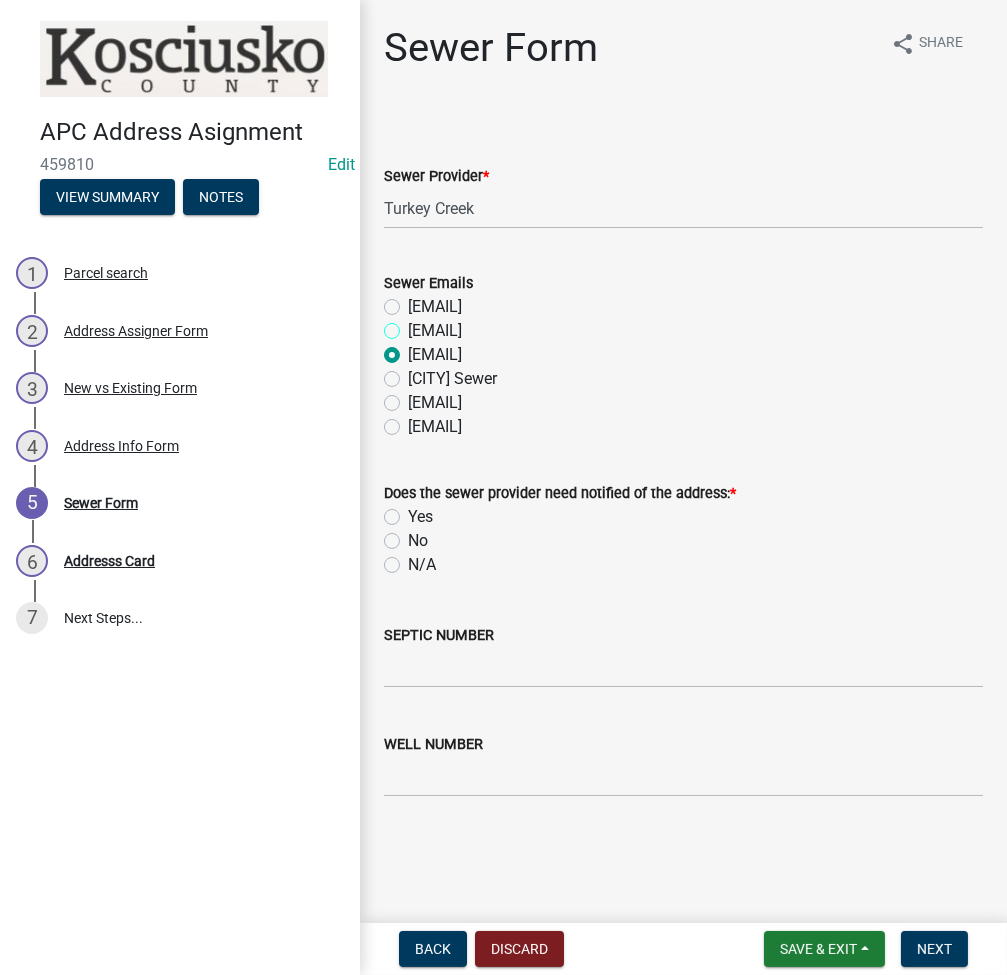 click on "pam@tcrsd.com" at bounding box center (414, 325) 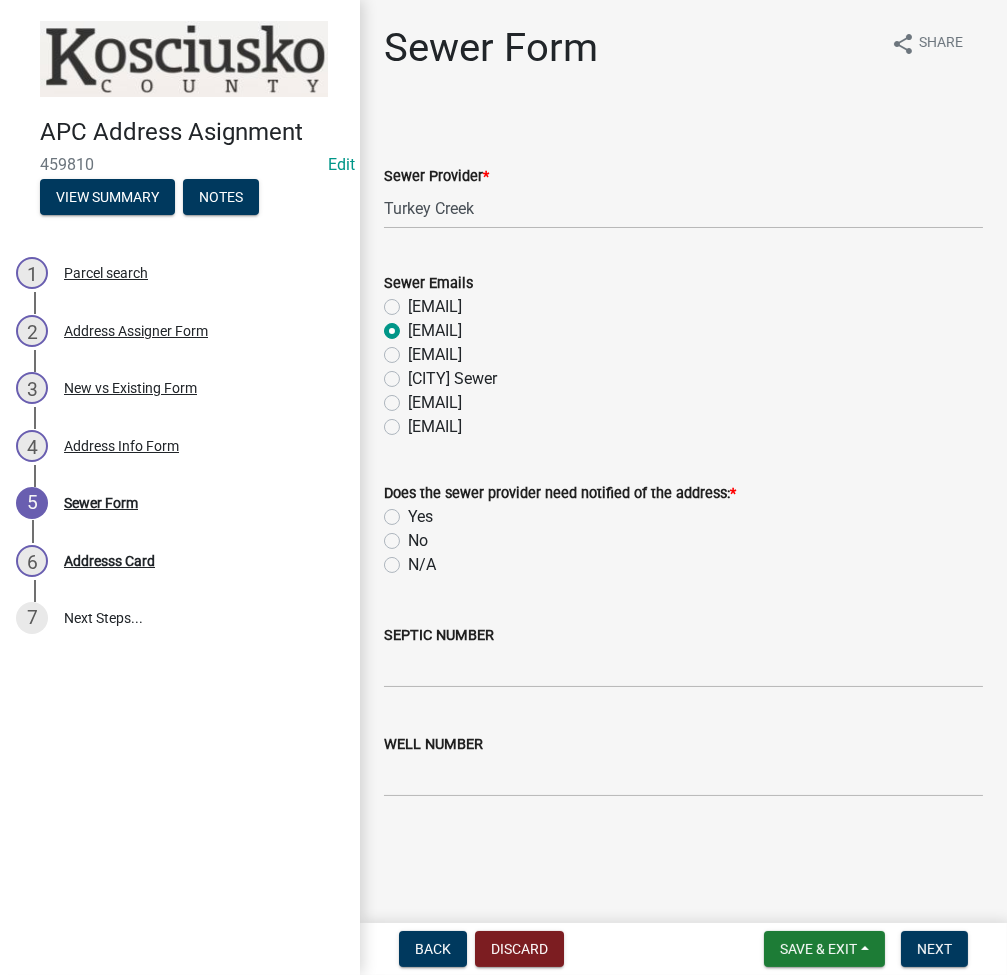 radio on "true" 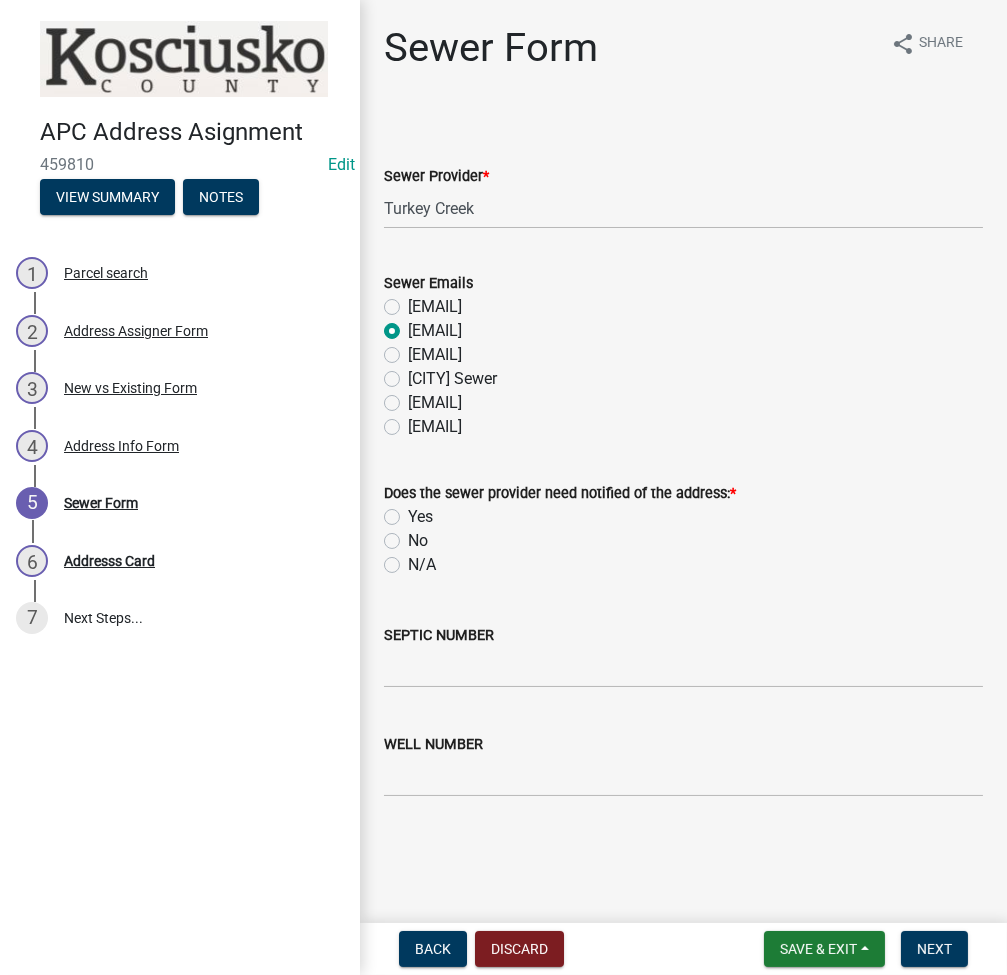 click on "Yes" 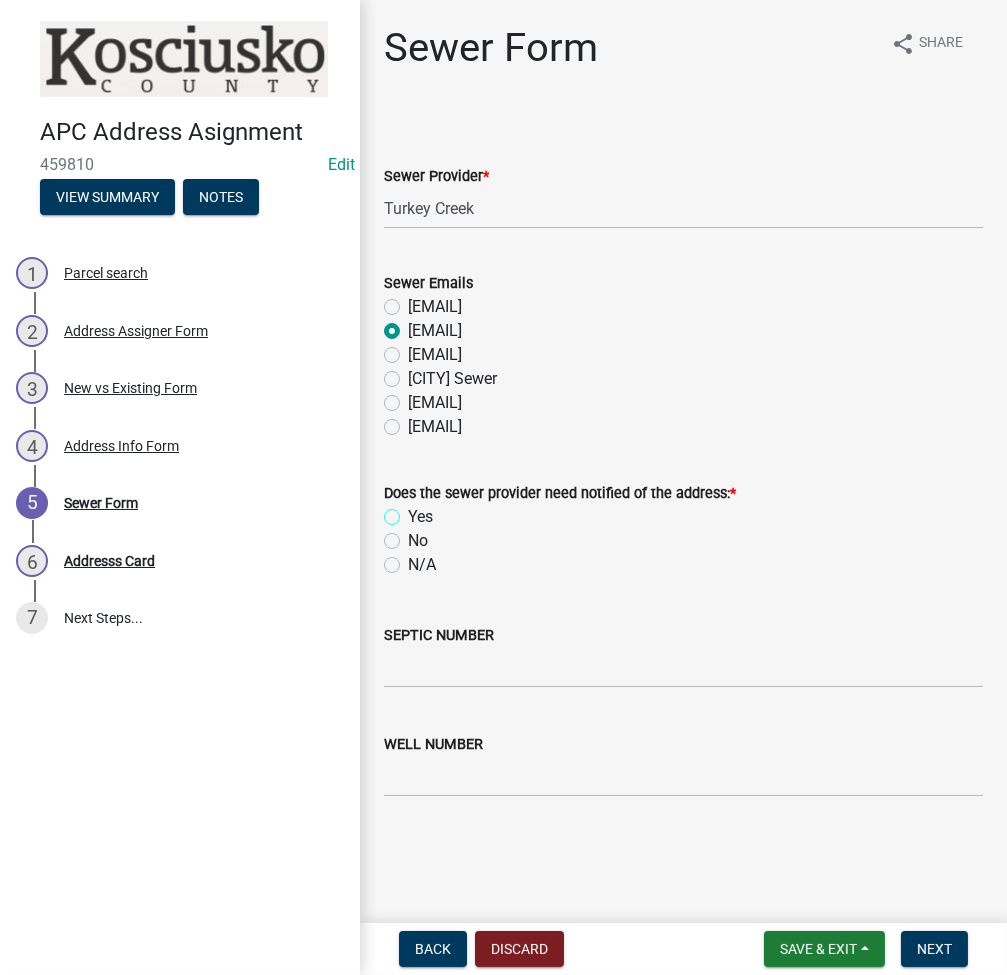 click on "Yes" at bounding box center [414, 511] 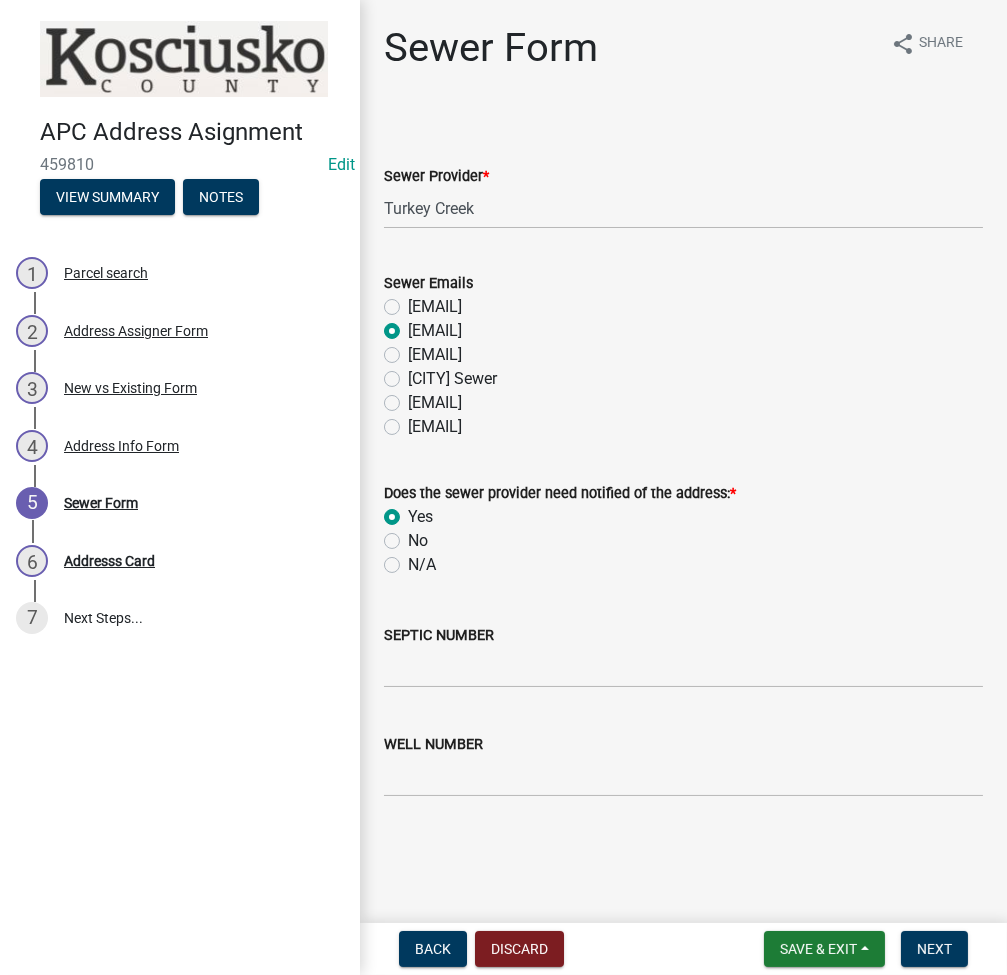 radio on "true" 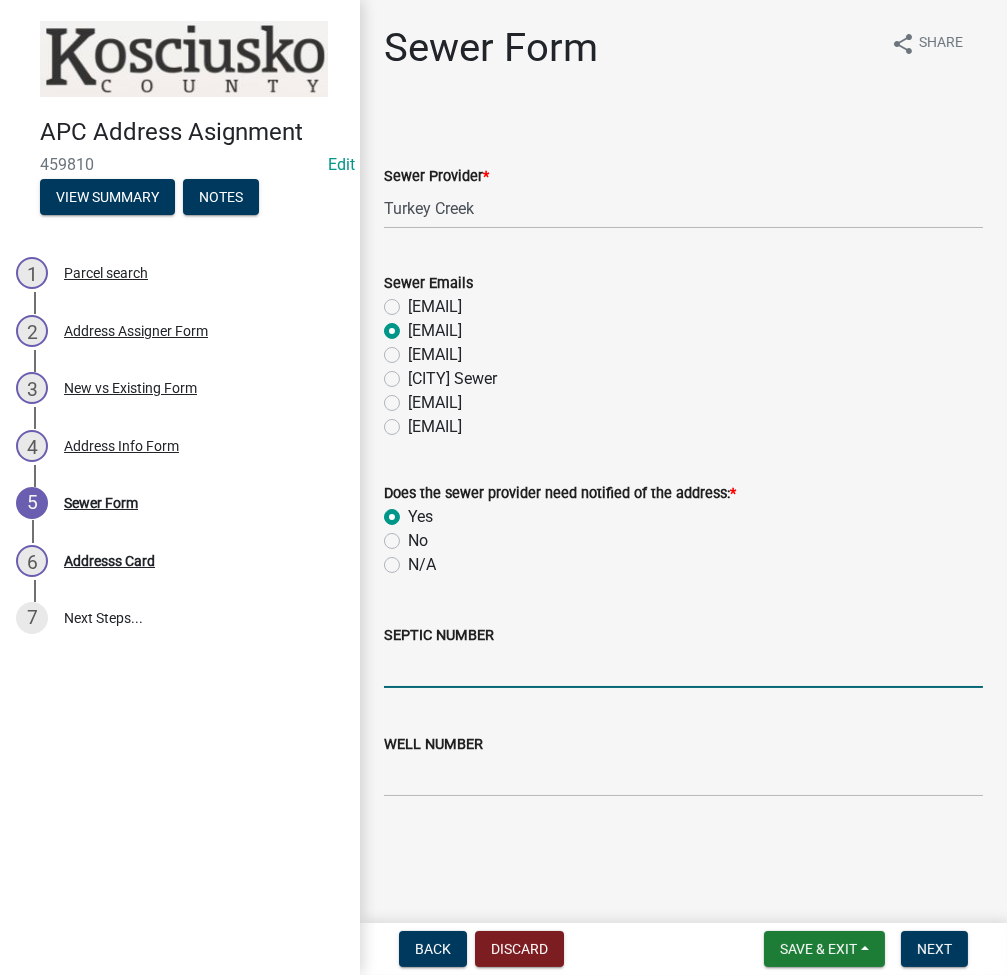 click on "SEPTIC NUMBER" at bounding box center (683, 667) 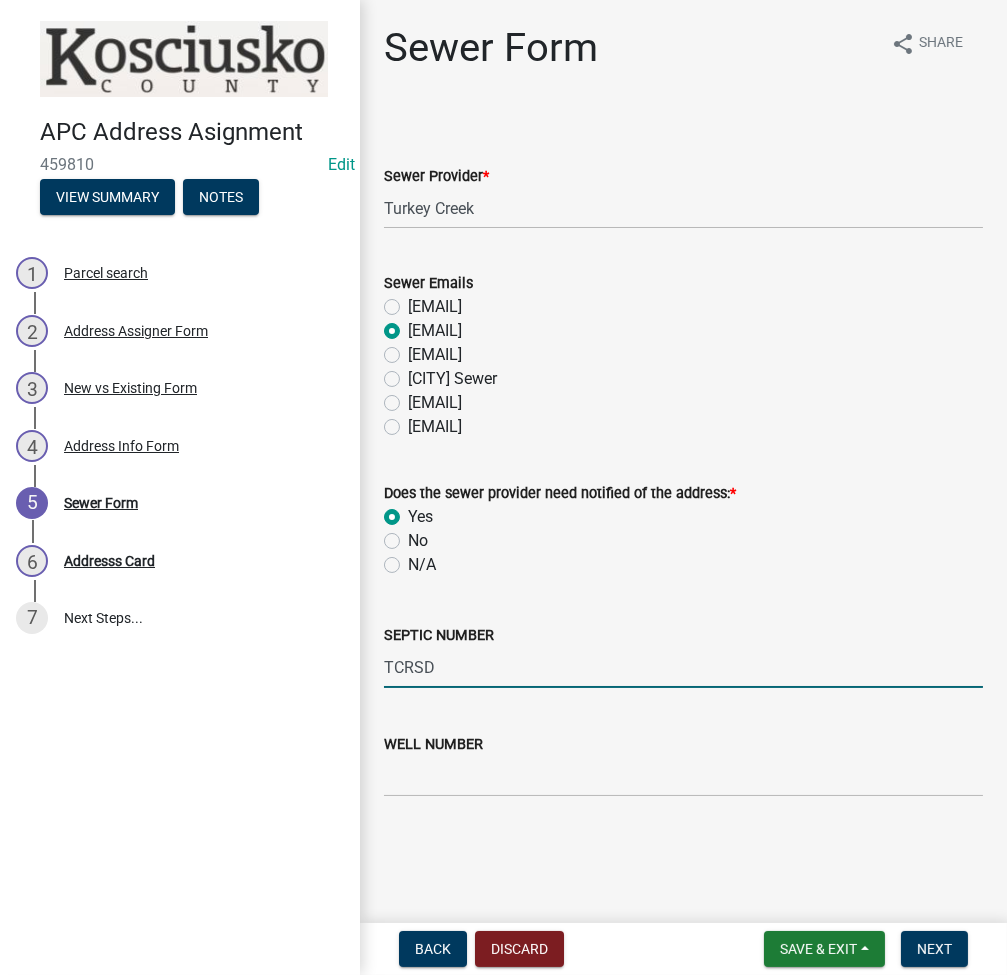type on "TCRSD" 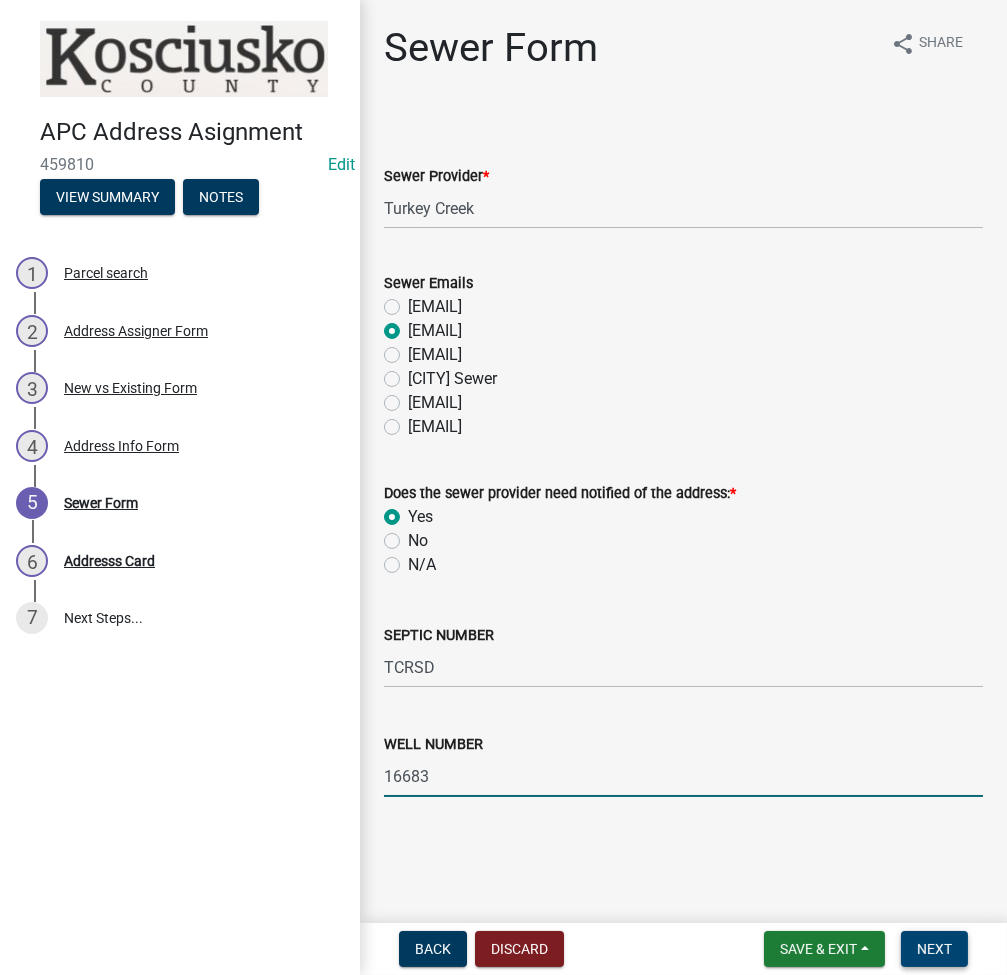 type on "16683" 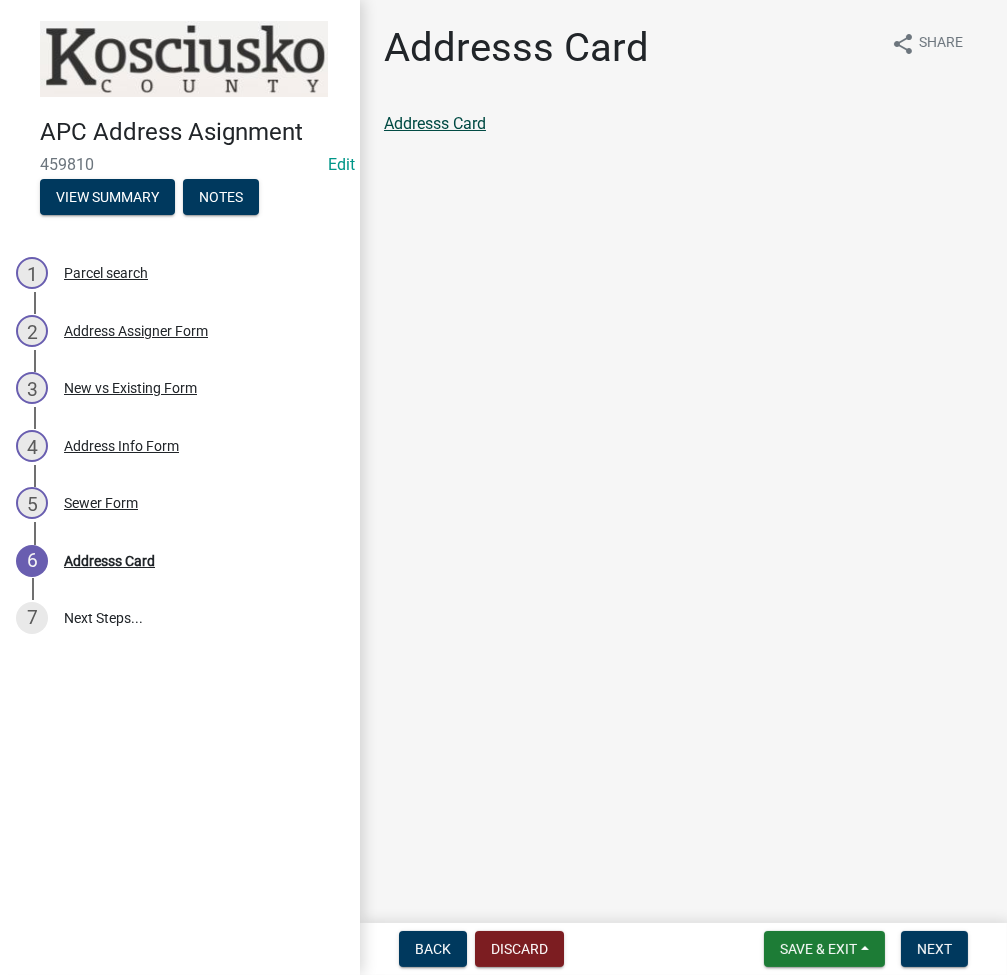 click on "Addresss Card" 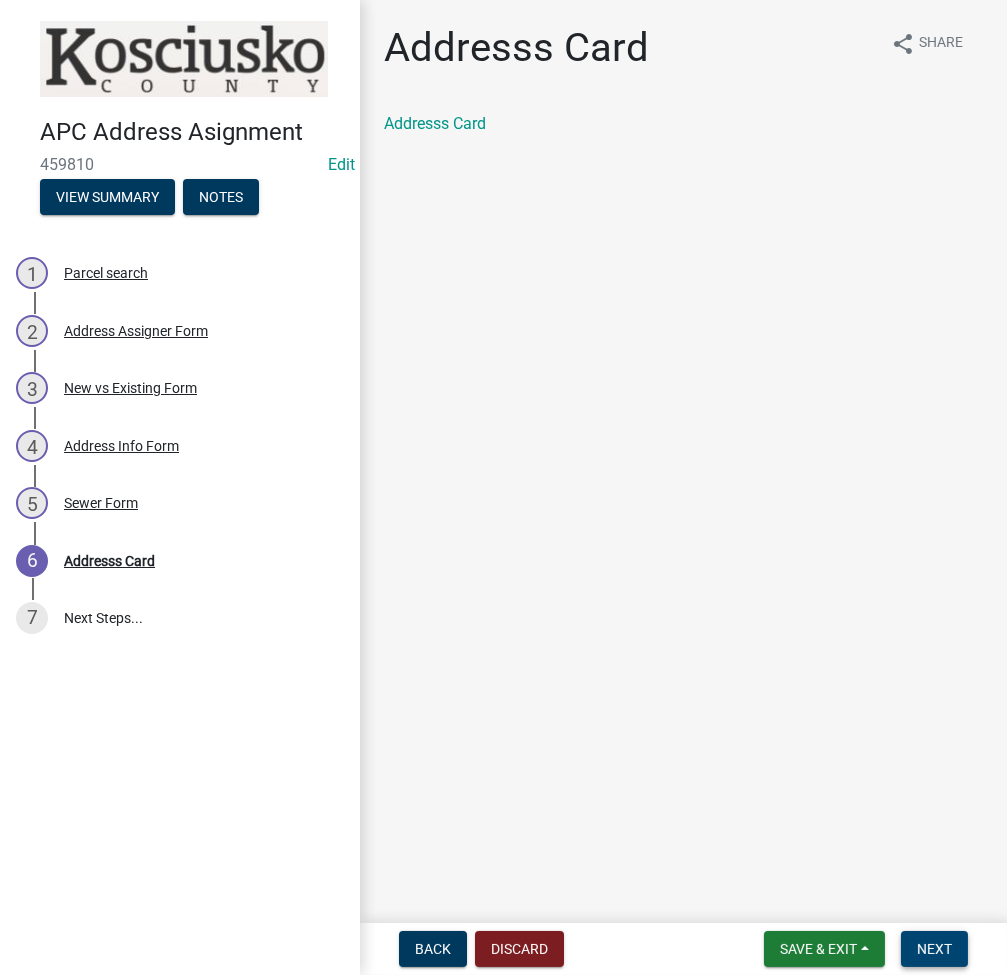 click on "Next" at bounding box center (934, 949) 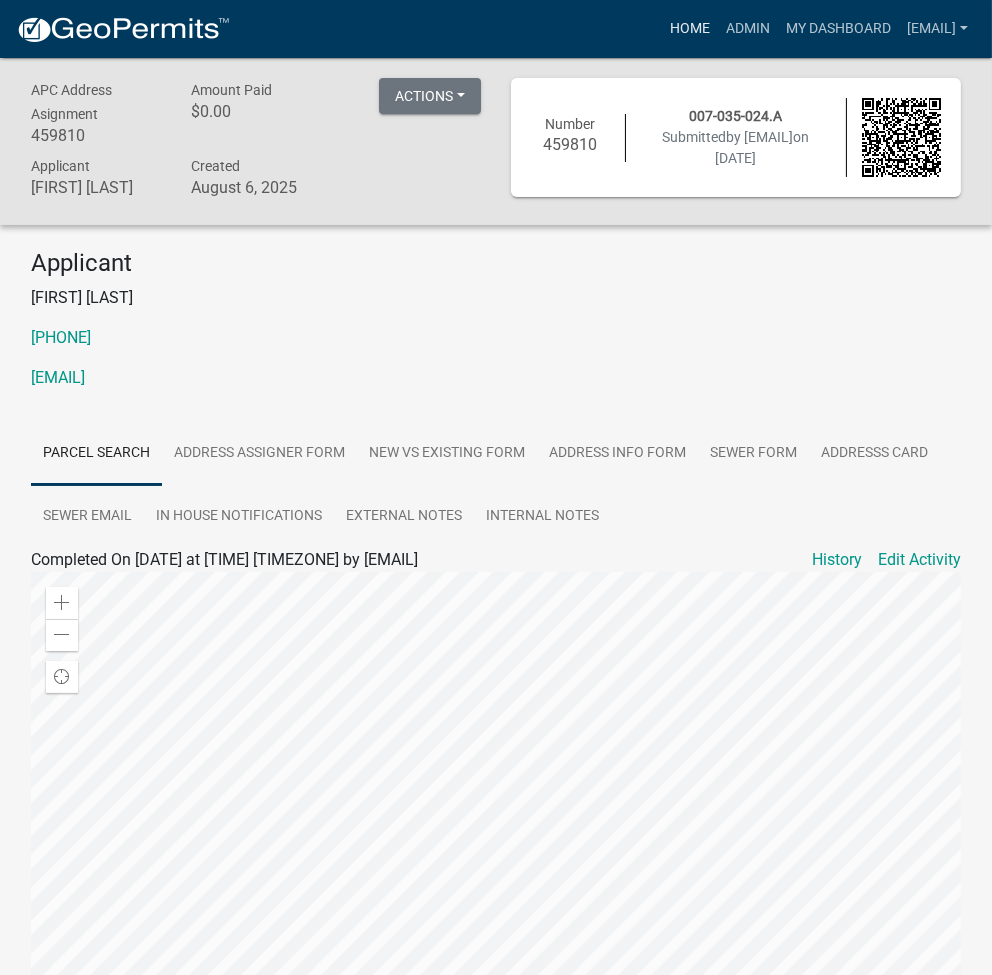 click on "Home" at bounding box center (690, 29) 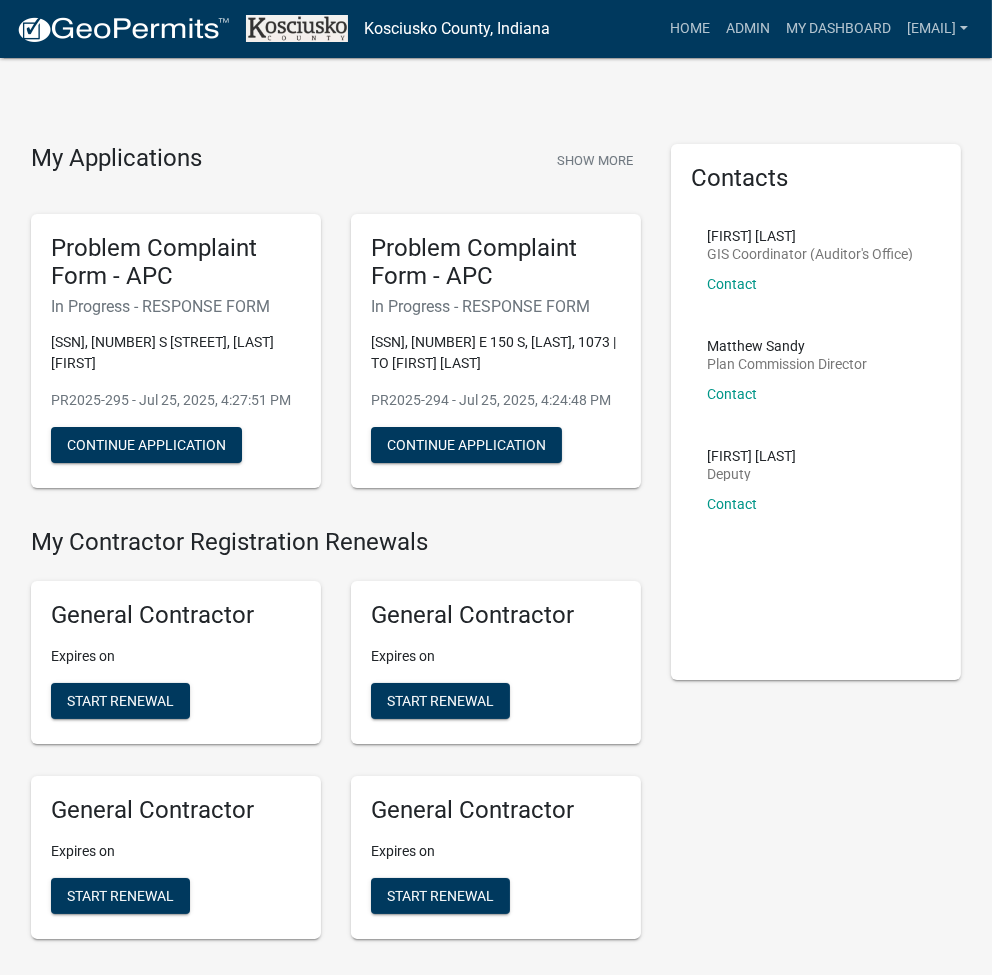 scroll, scrollTop: 4935, scrollLeft: 0, axis: vertical 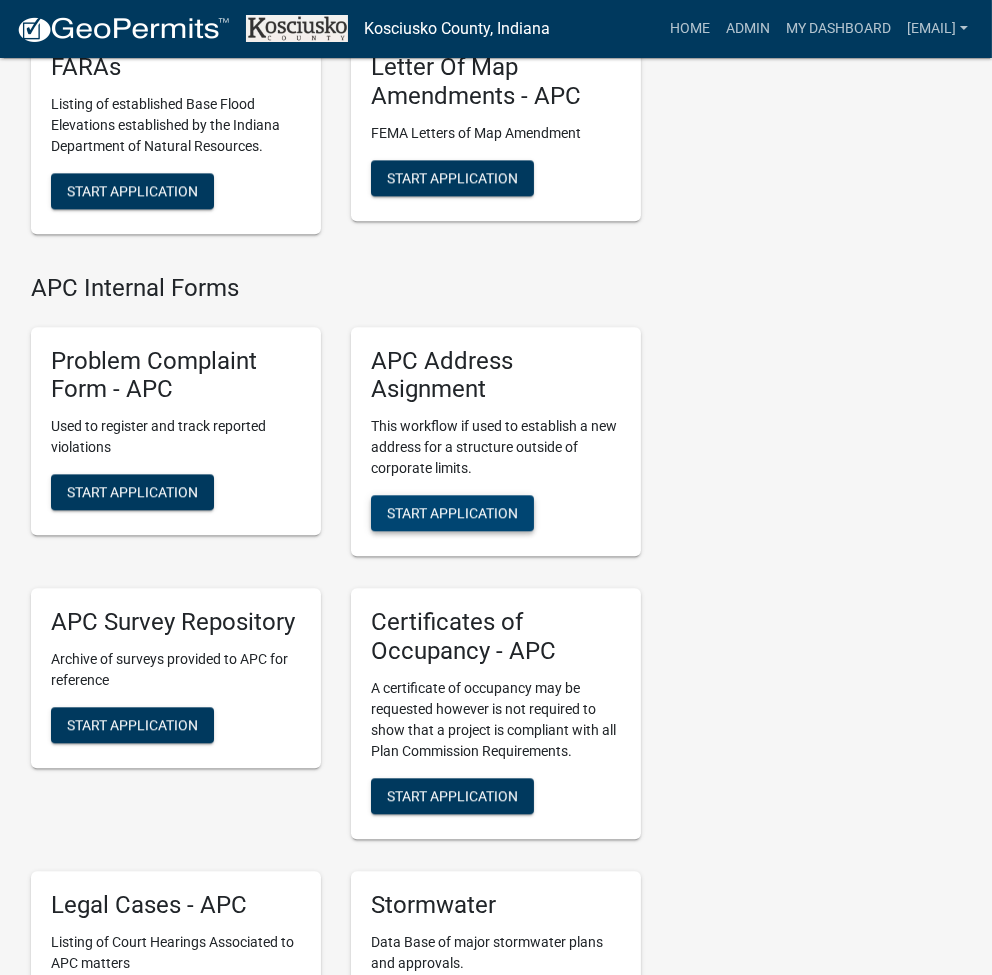 click on "Start Application" at bounding box center (452, 513) 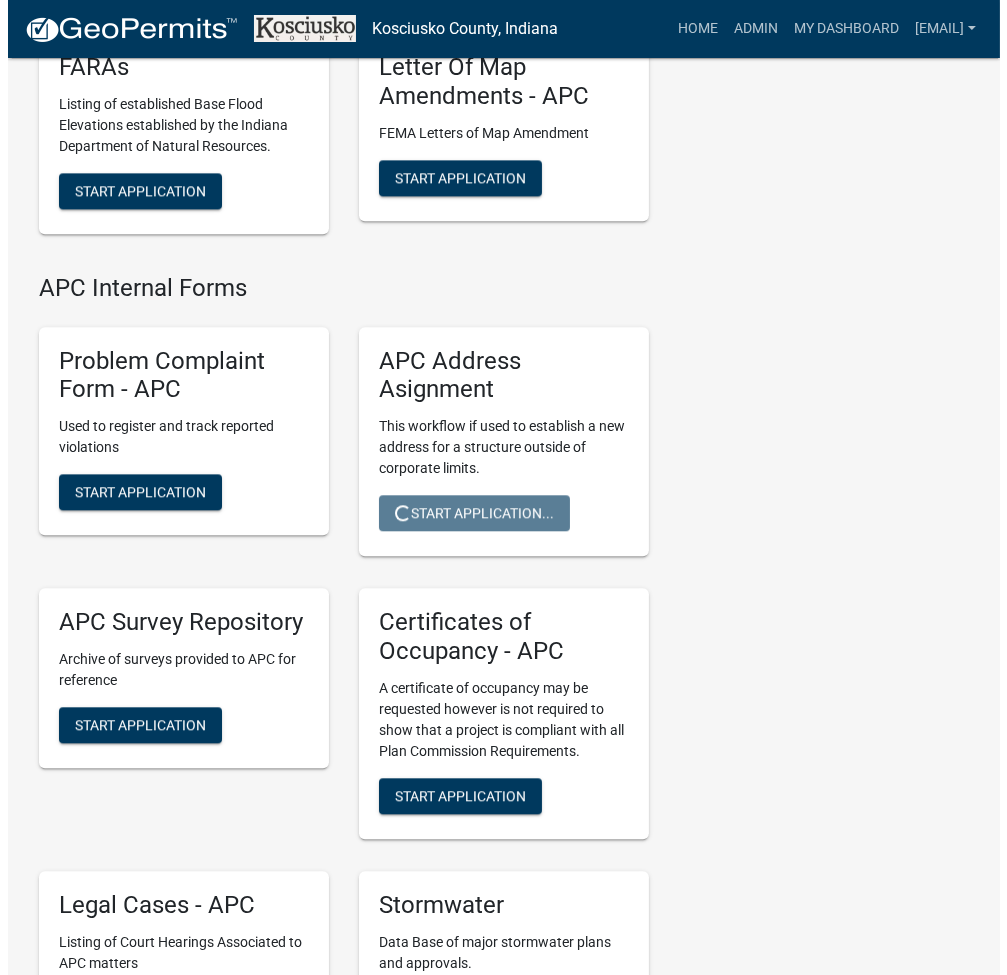 scroll, scrollTop: 0, scrollLeft: 0, axis: both 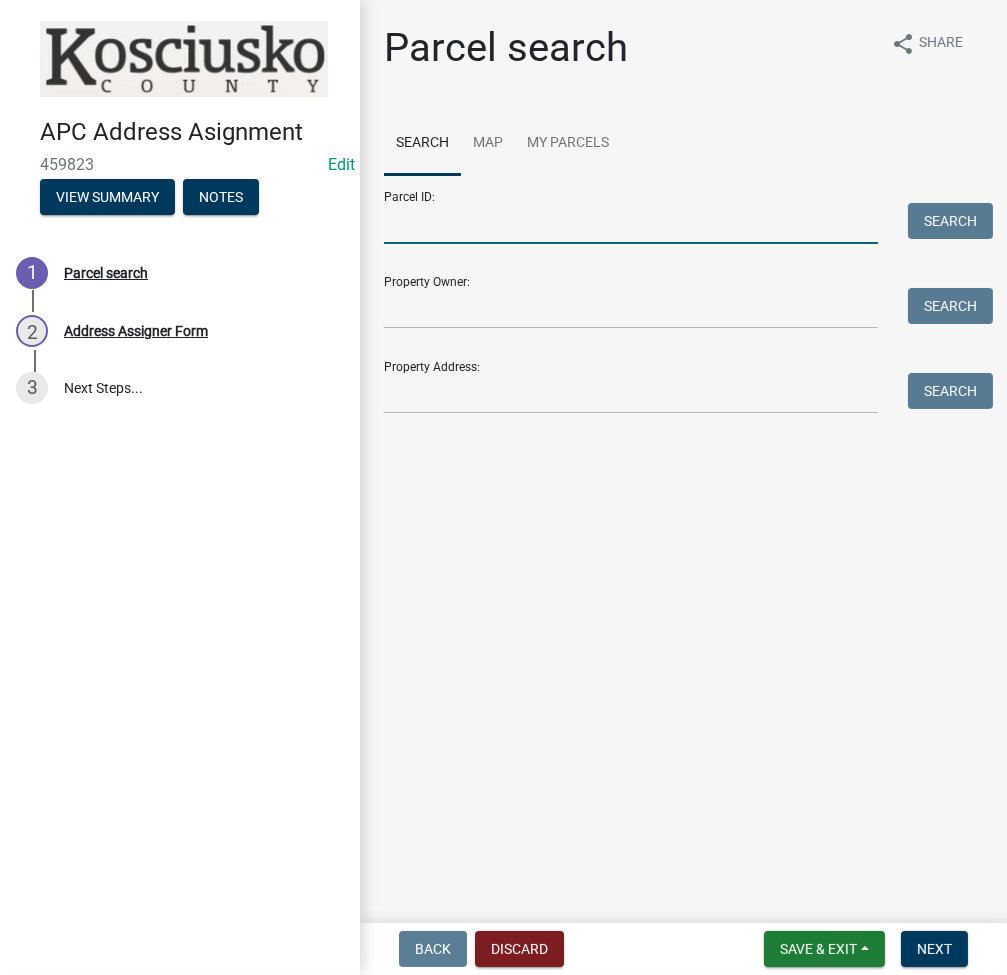 click on "Parcel ID:" at bounding box center (631, 223) 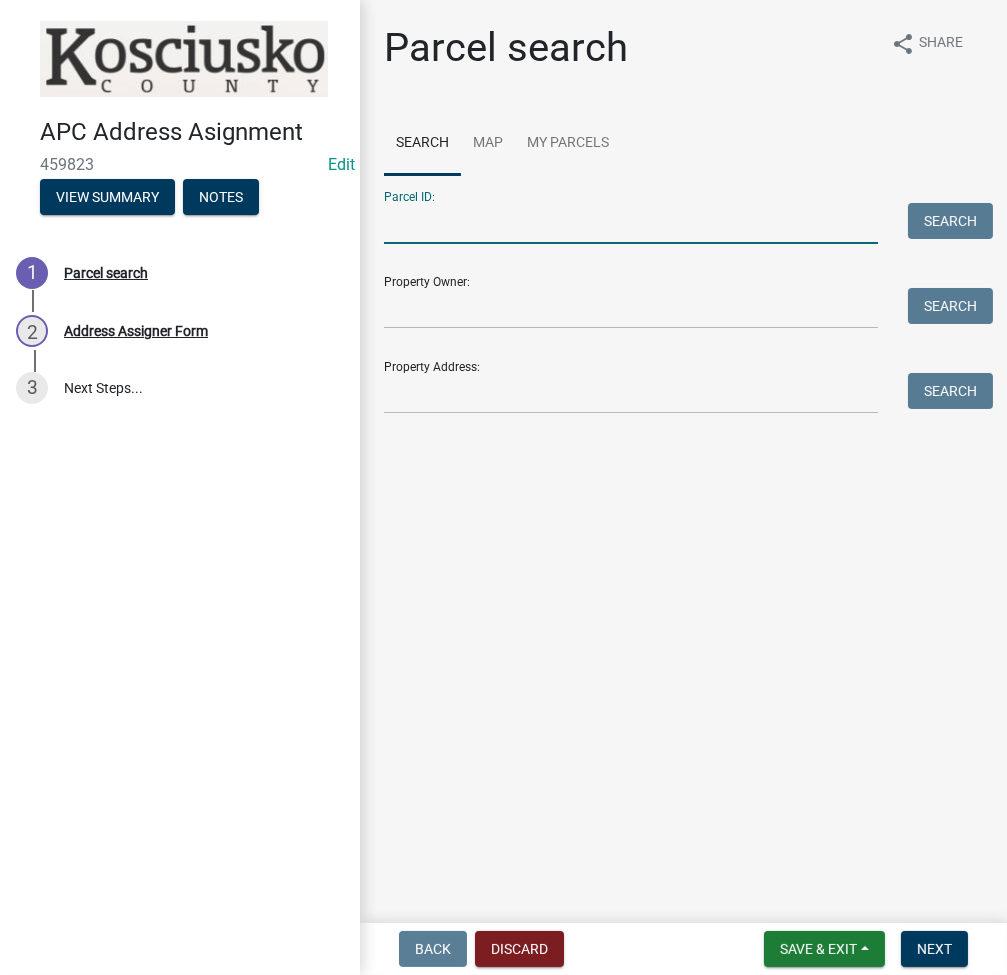 paste on "019-002-001.B" 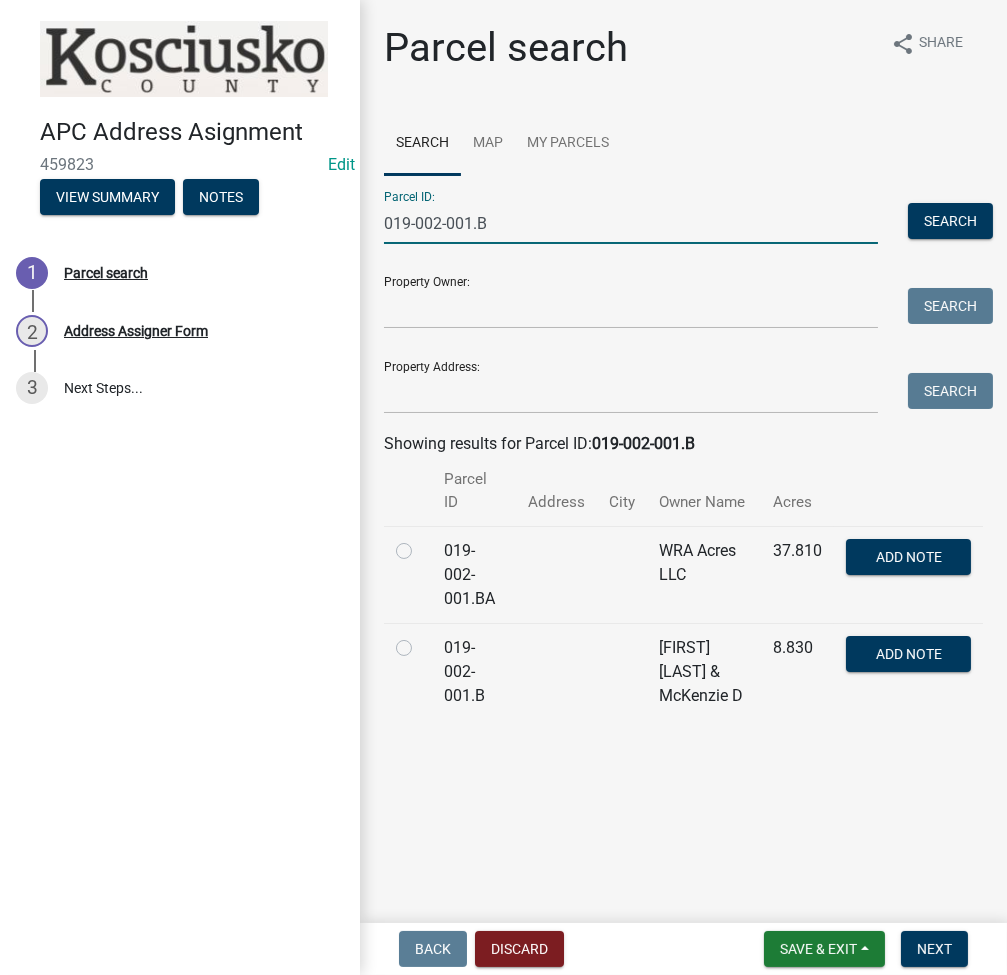 type on "019-002-001.B" 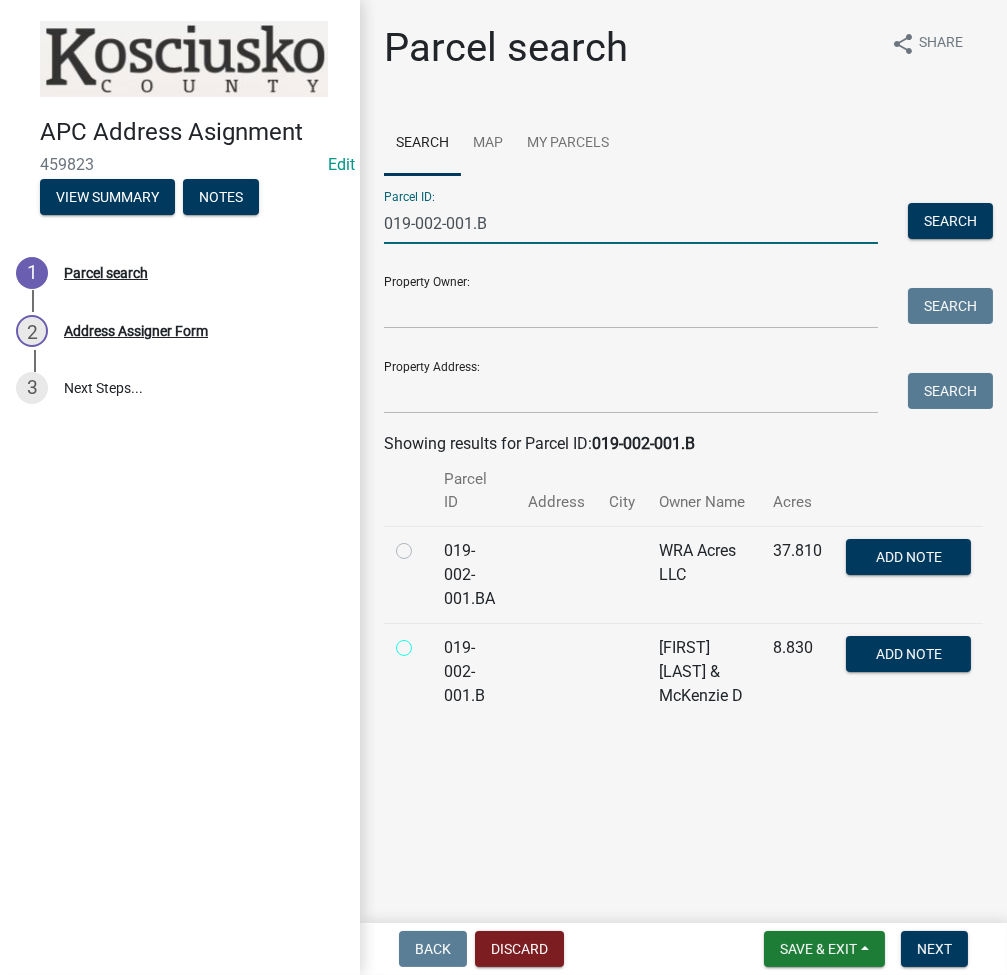 radio on "true" 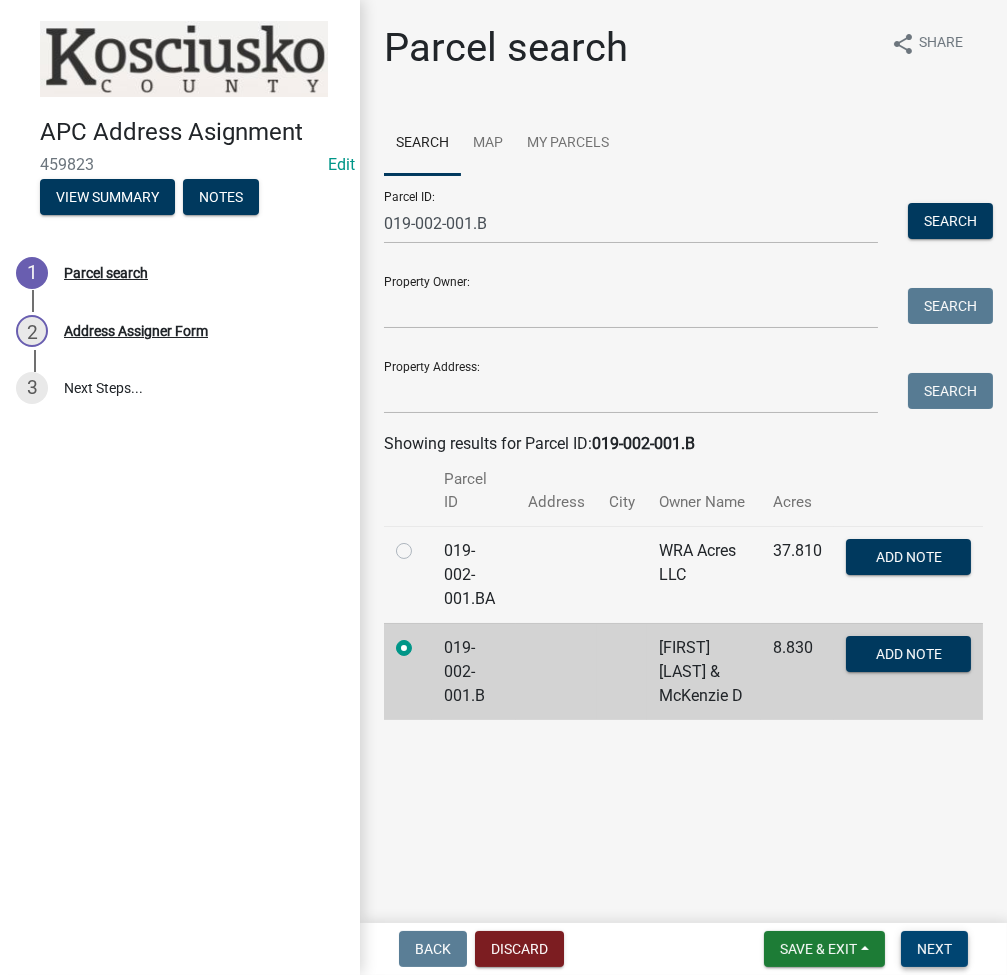 click on "Next" at bounding box center (934, 949) 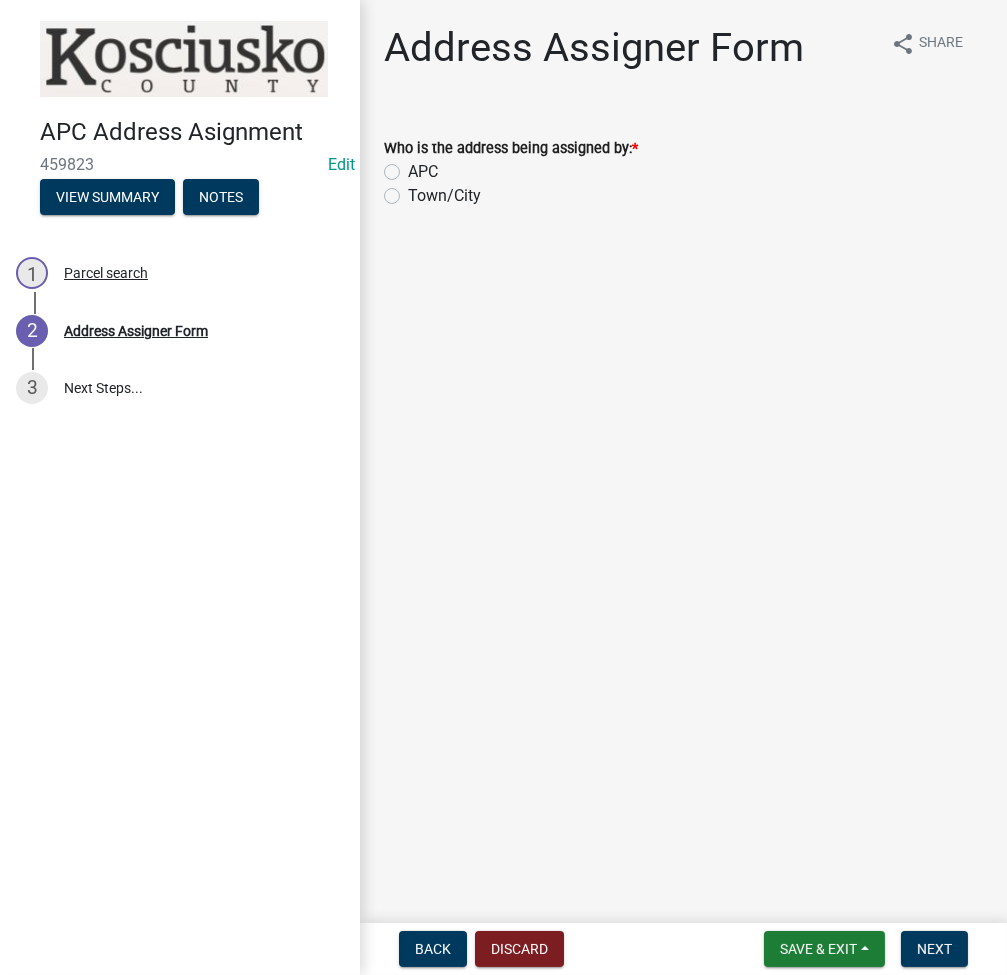 click on "APC" 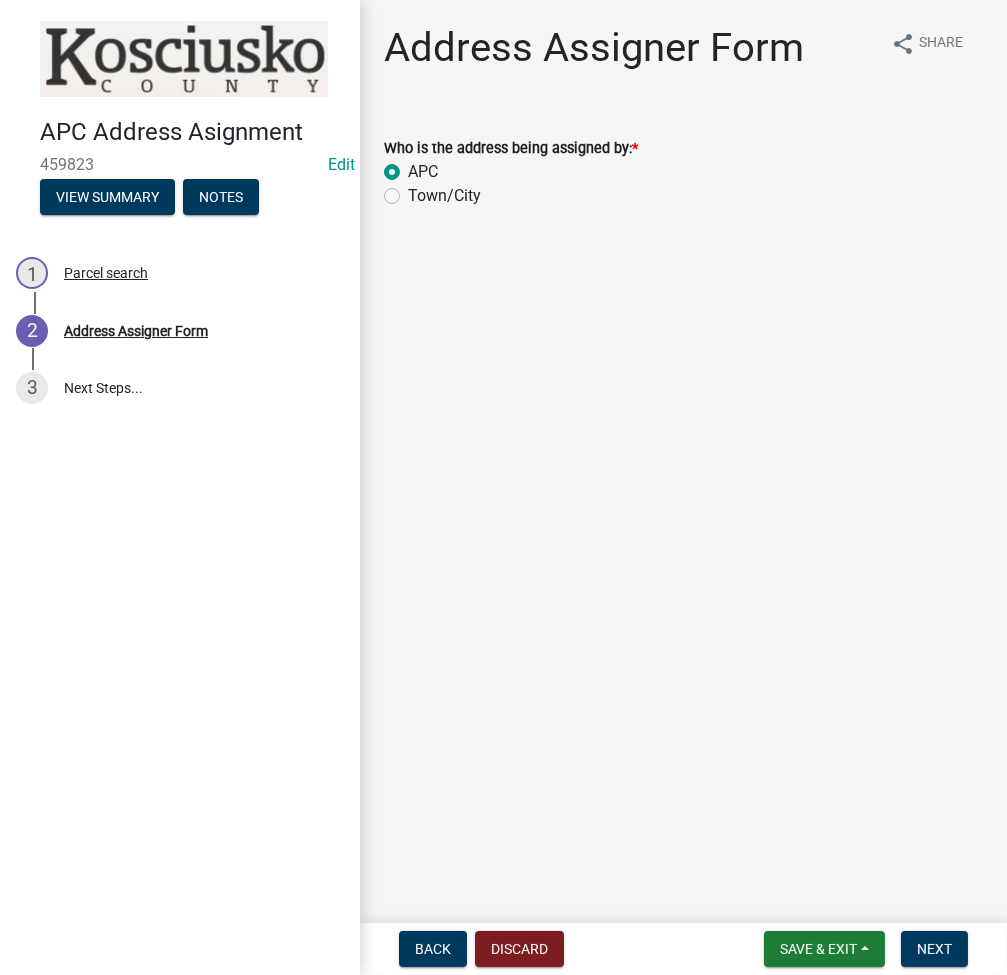 radio on "true" 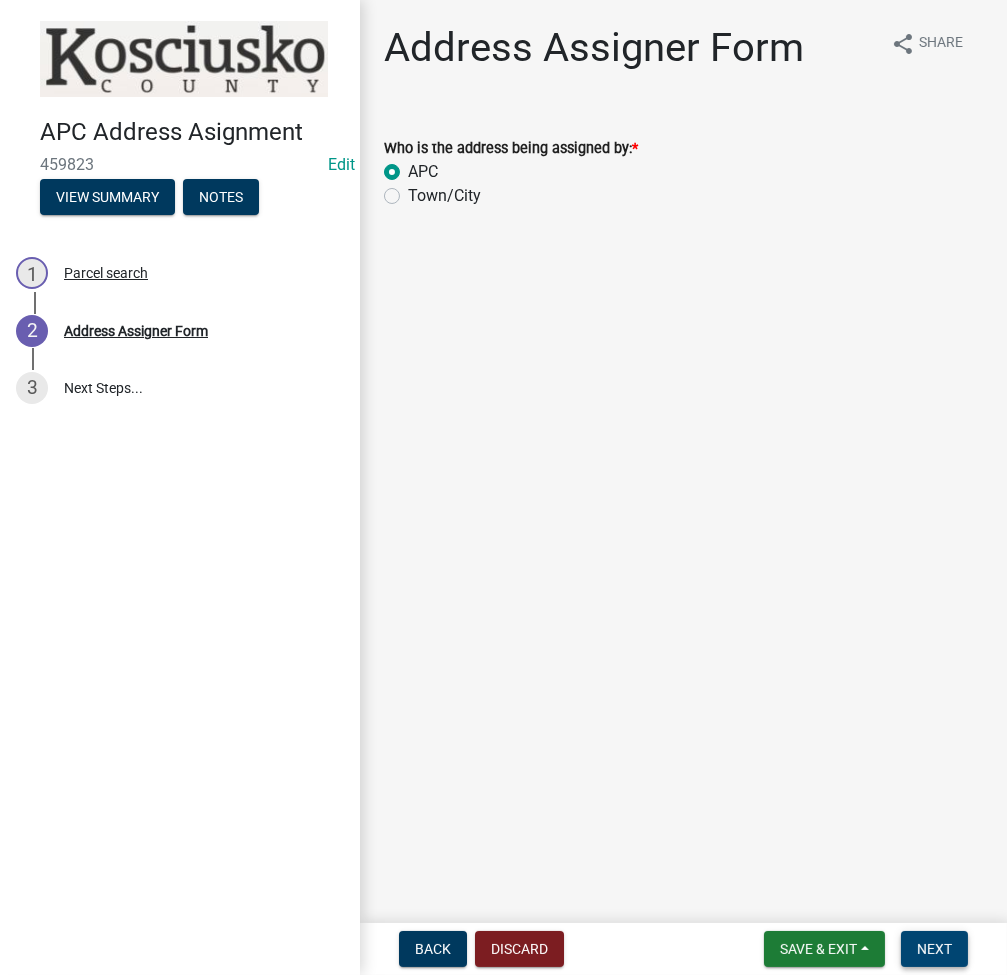 click on "Next" at bounding box center [934, 949] 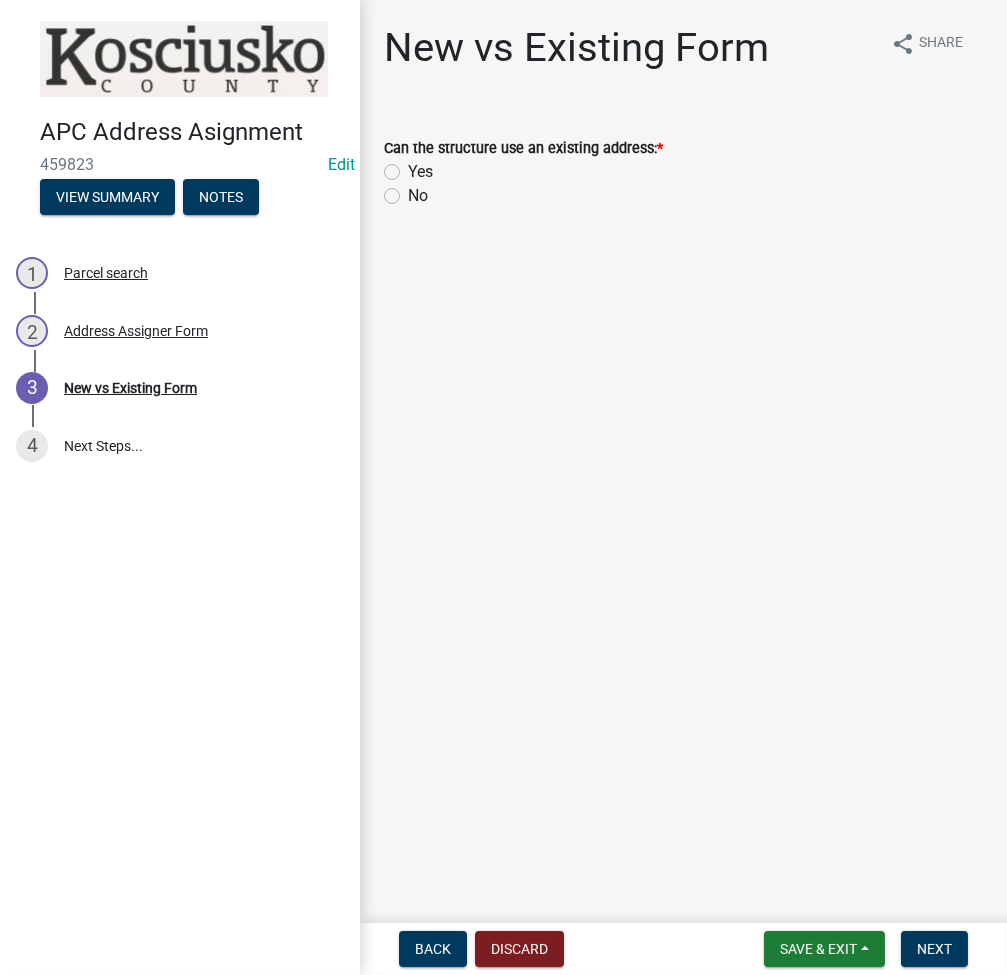 click on "No" 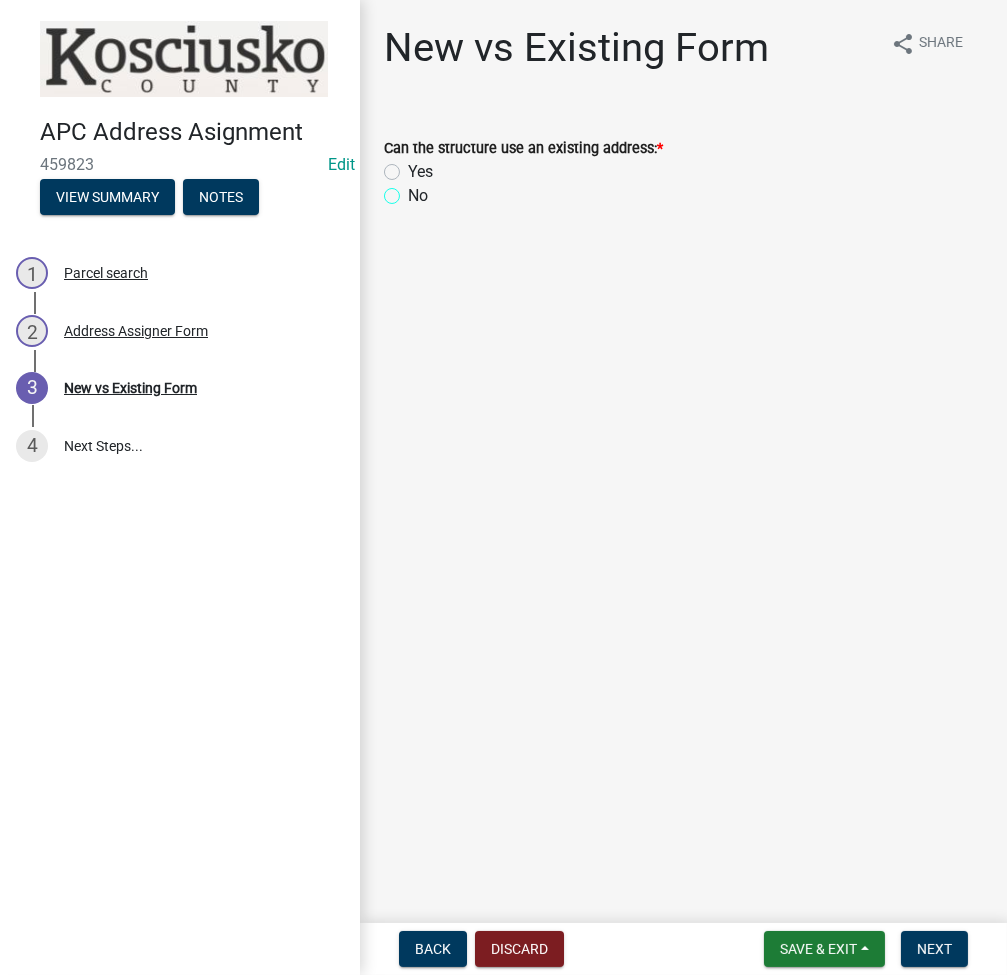 click on "No" at bounding box center (414, 190) 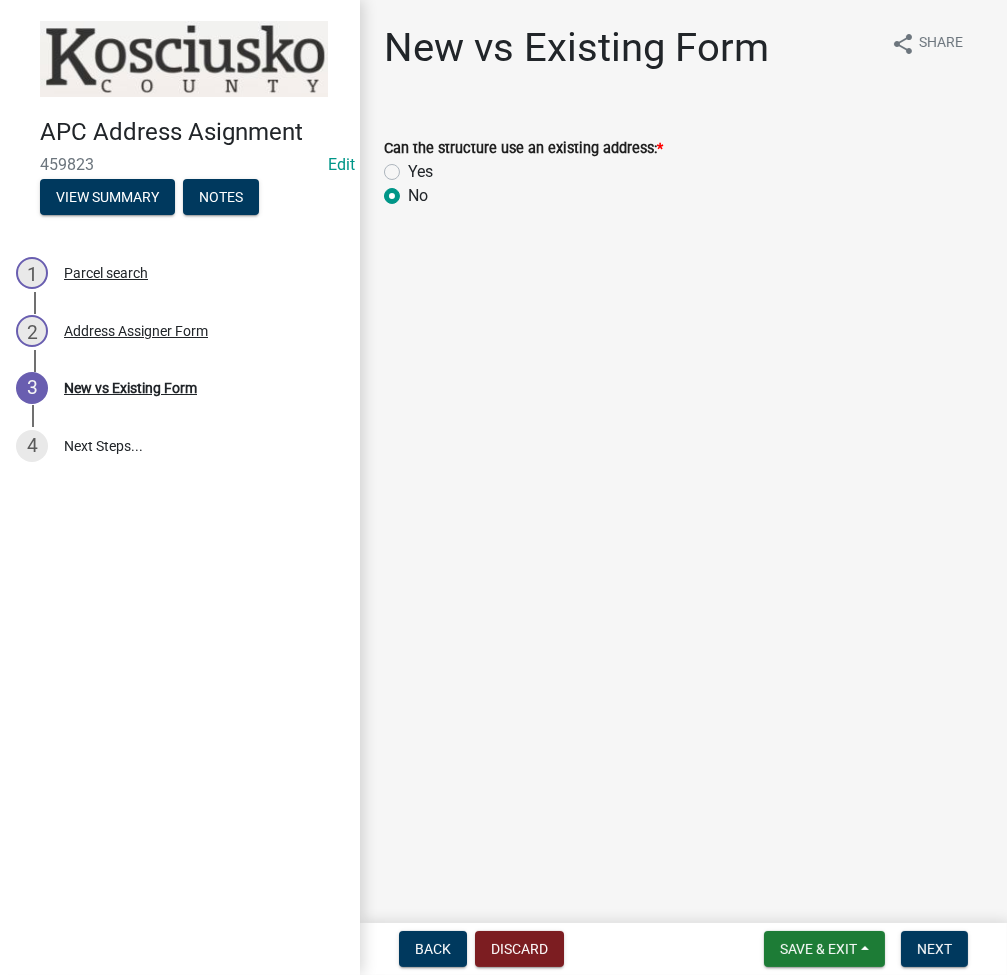 radio on "true" 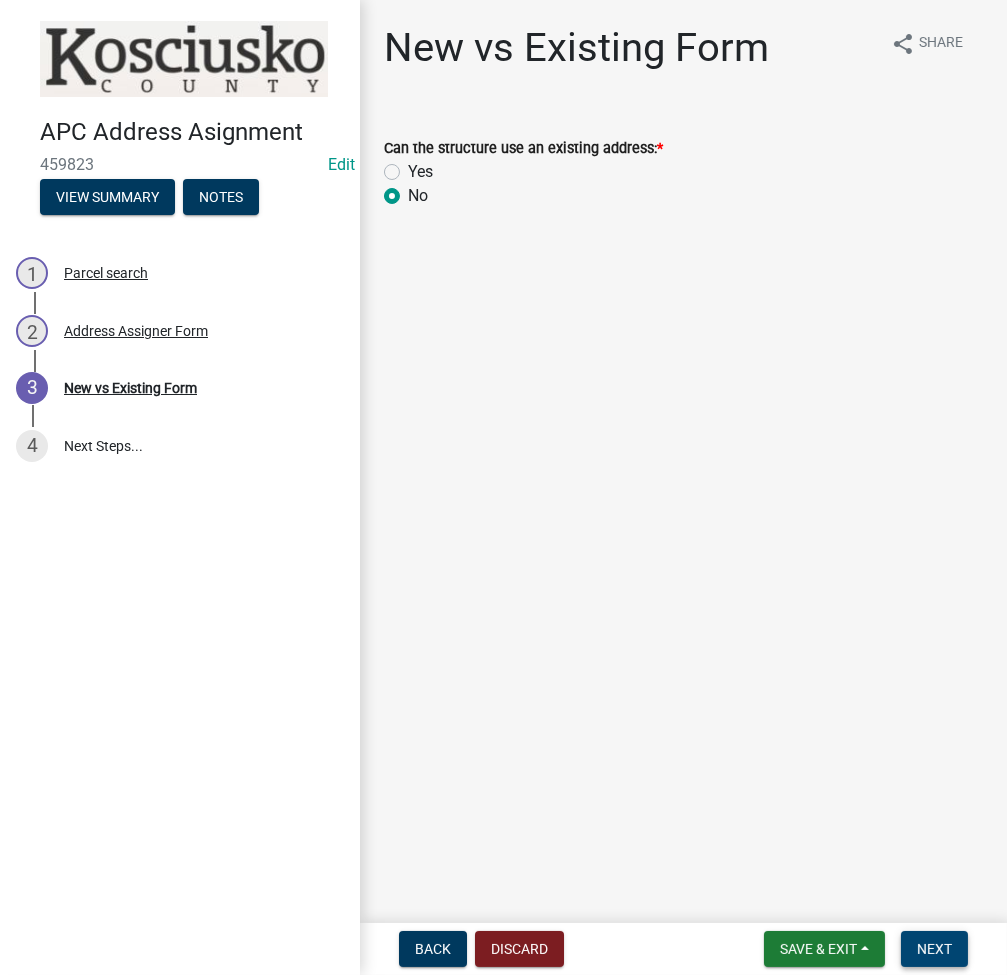 click on "Next" at bounding box center (934, 949) 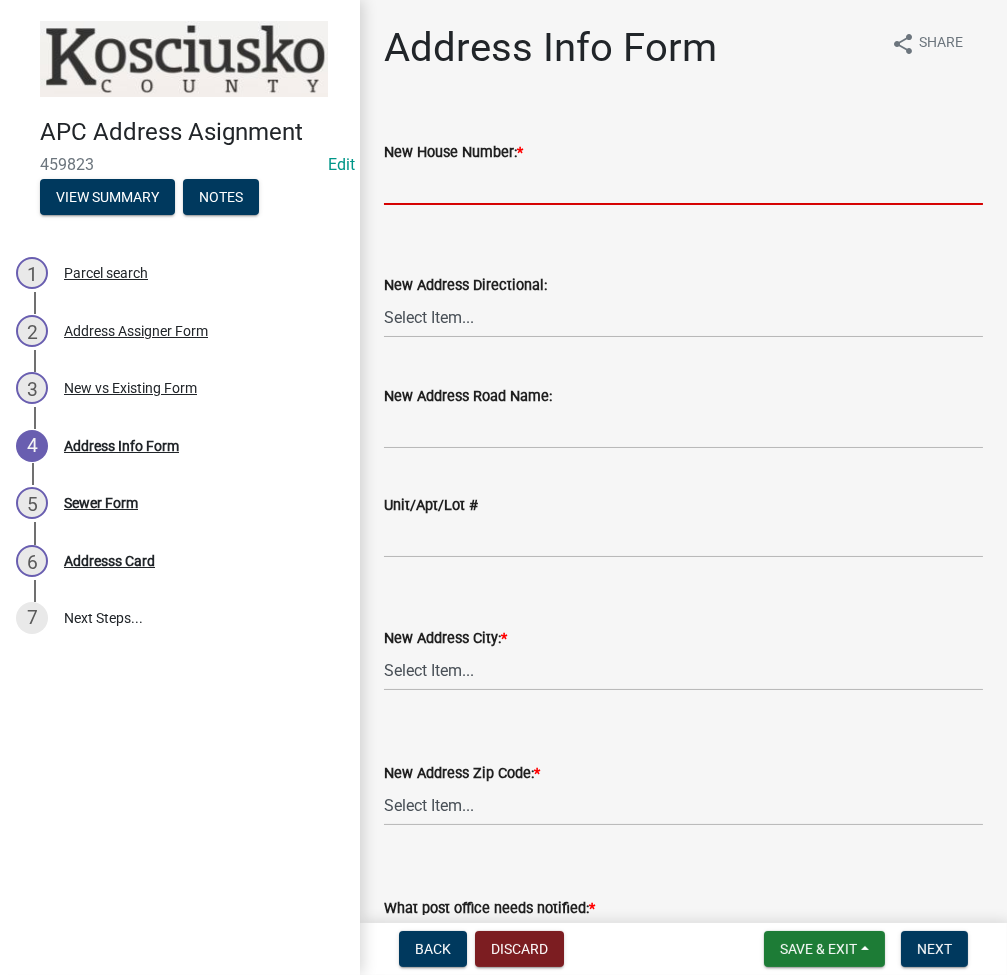 click on "New House Number:  *" at bounding box center [683, 184] 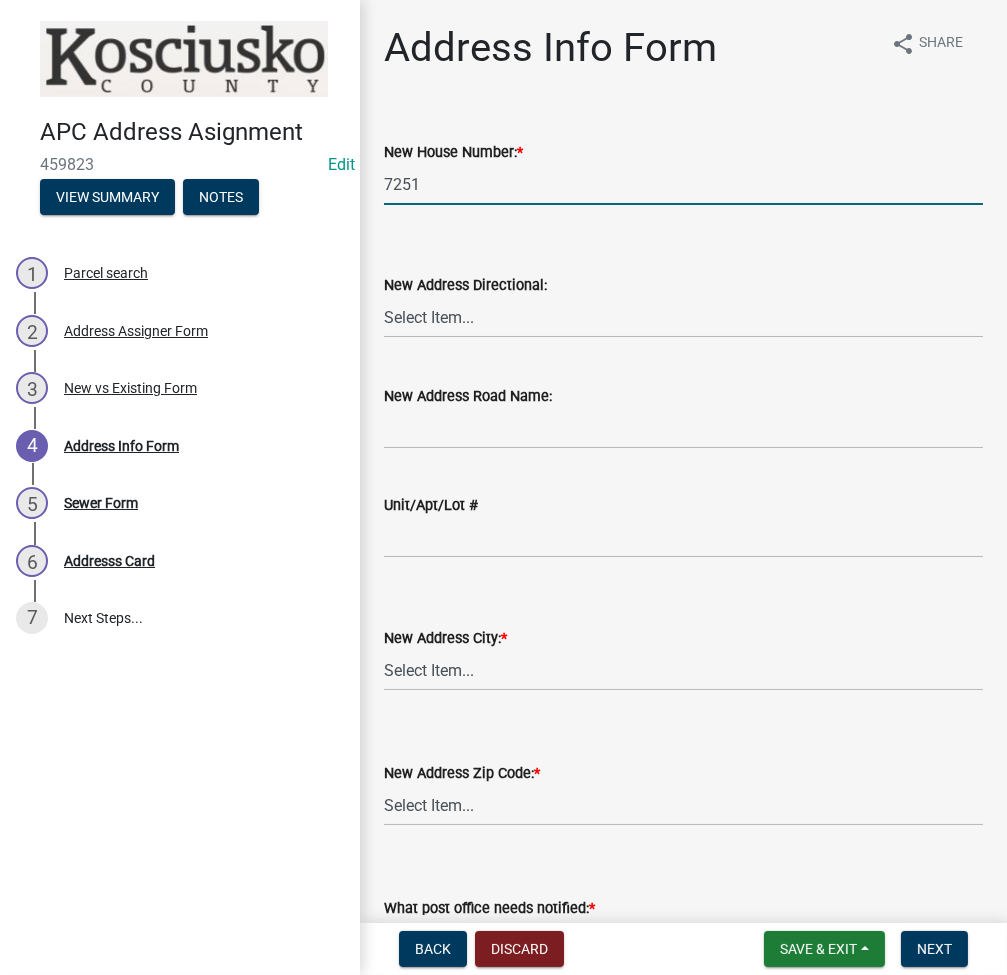type on "7251" 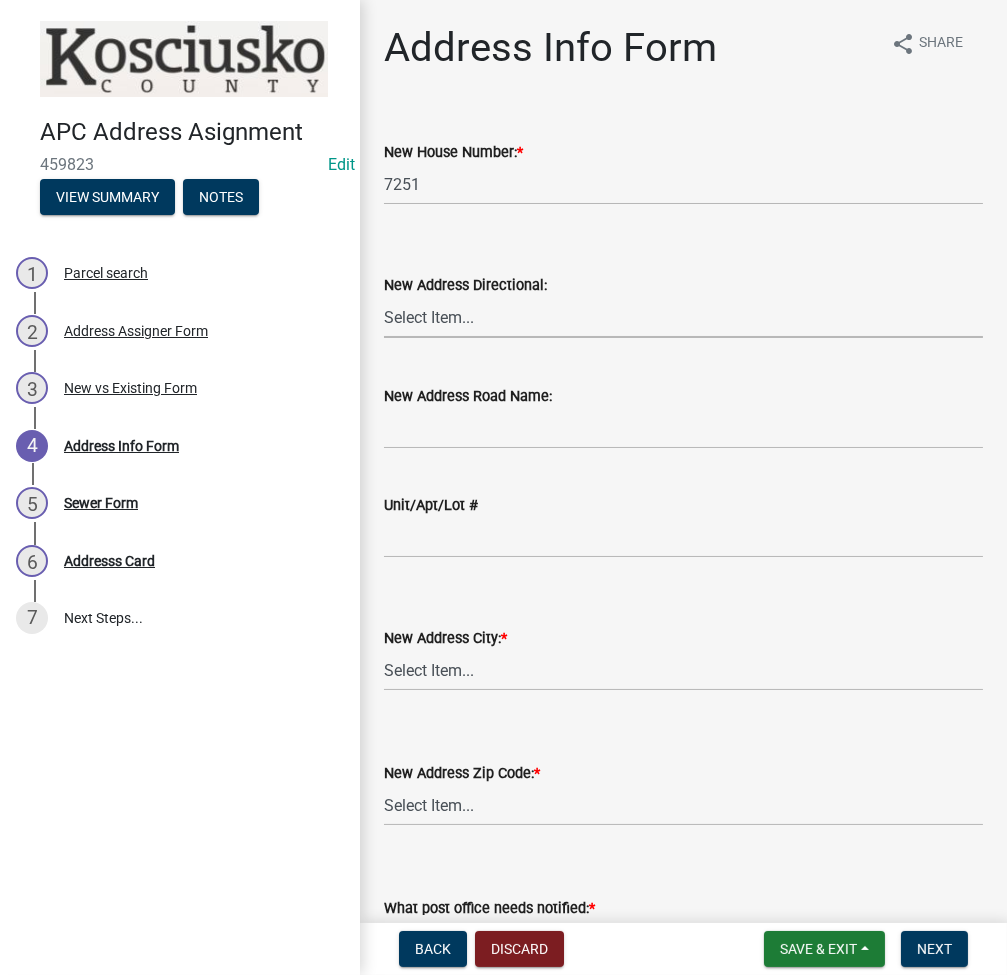 select on "96281095-6cf4-4b63-a344-abe74cfcb4ae" 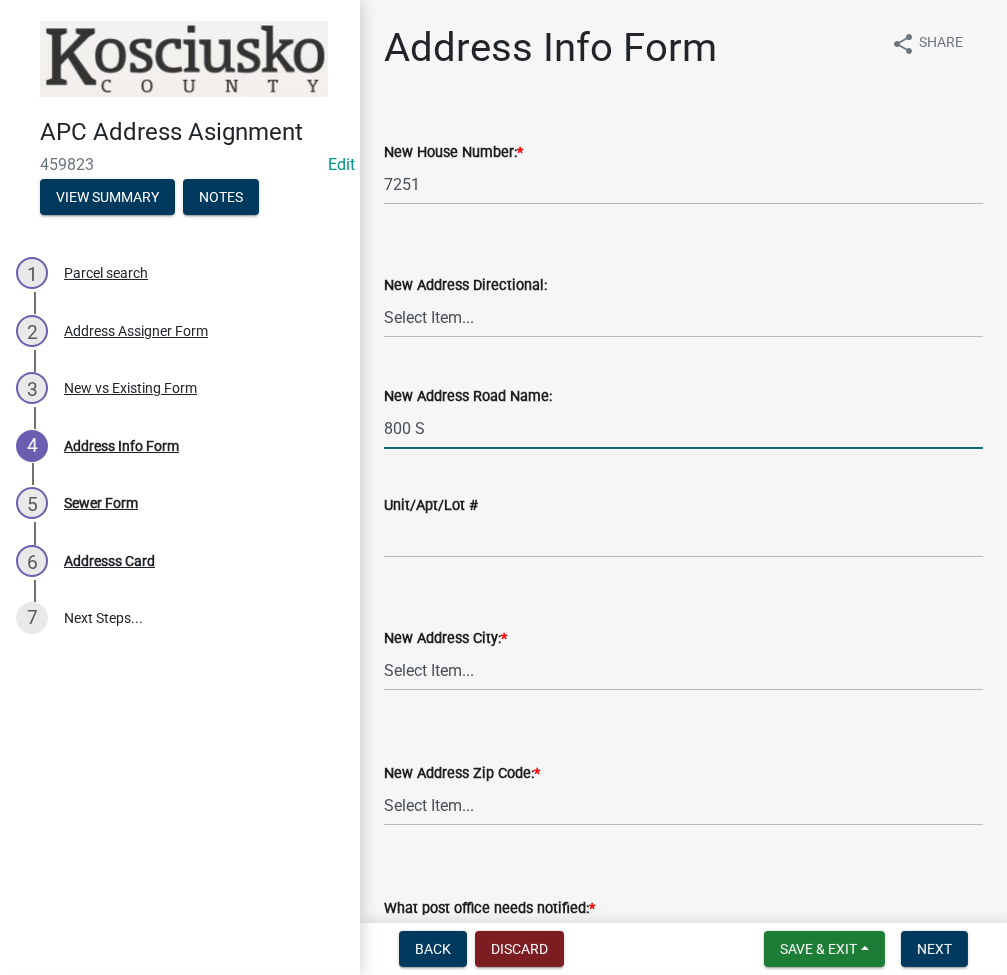 type on "800 S" 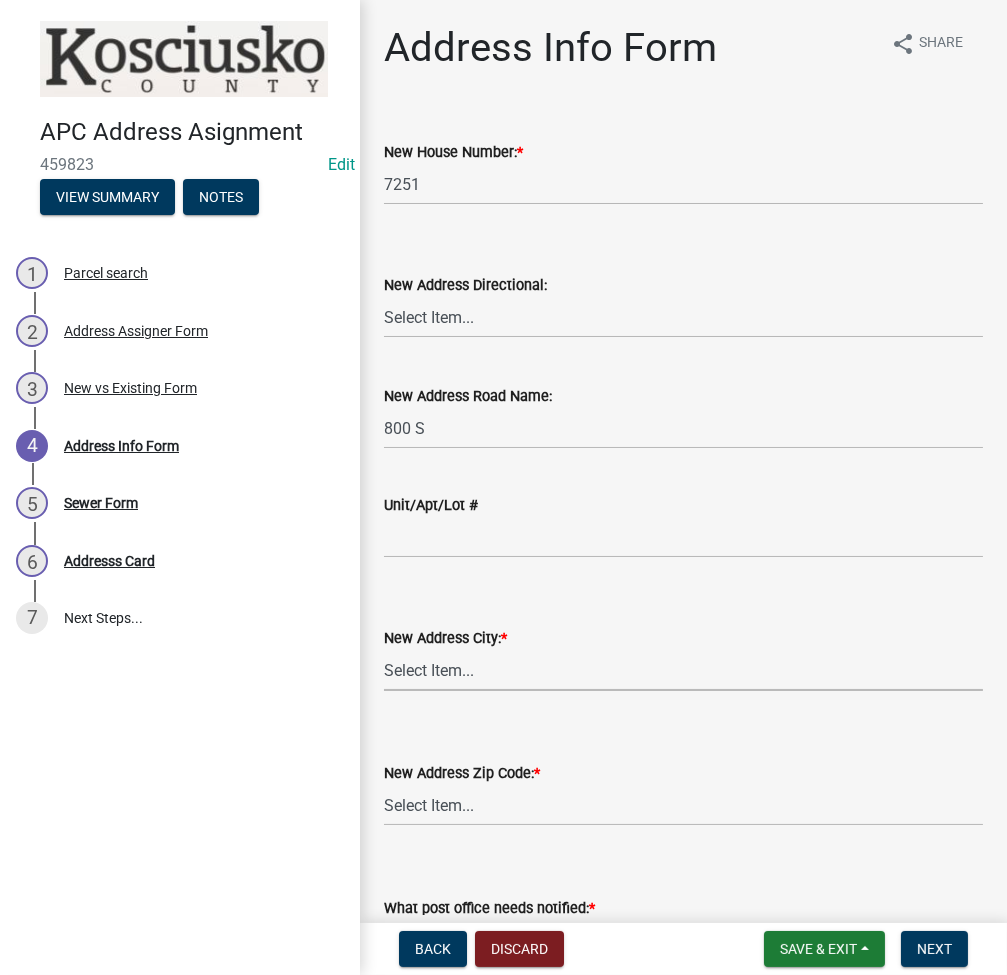 select on "b3d39e3f-9c86-4b8e-a887-922acc403ec4" 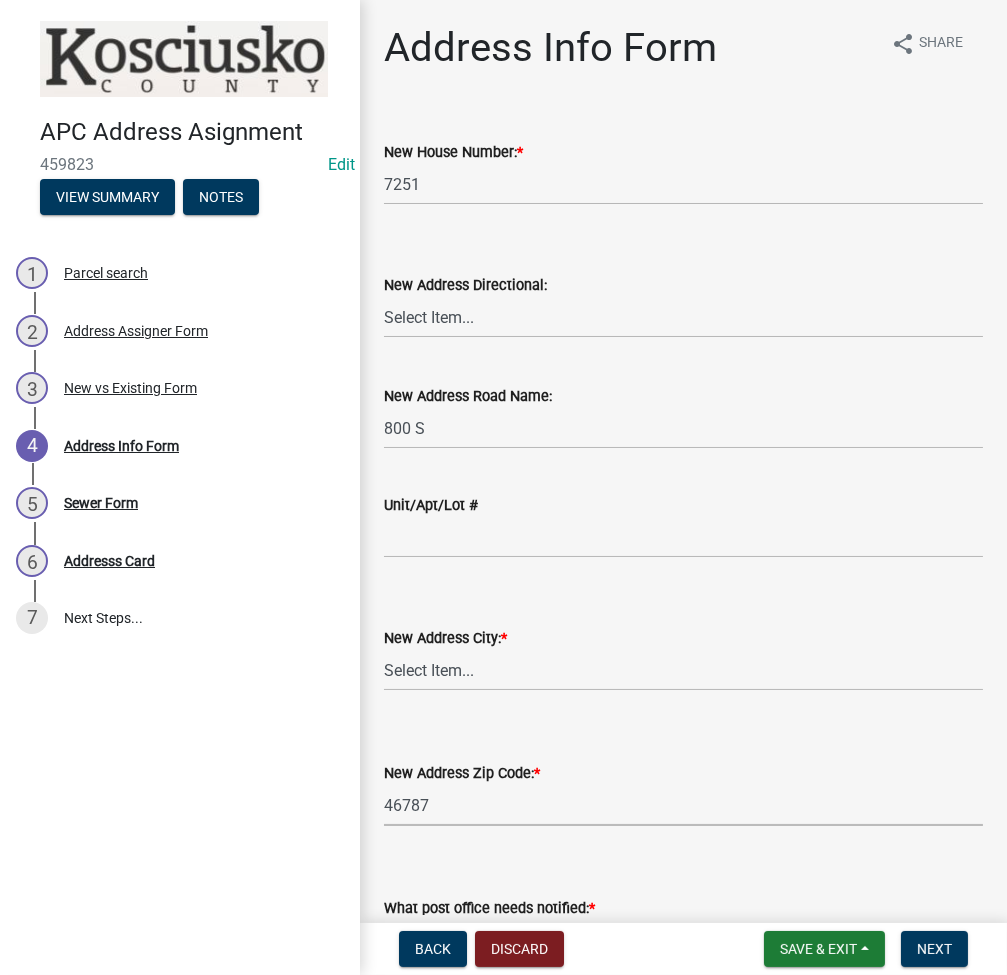 select on "f074eba4-1988-4349-b7f1-8f7dc397480e" 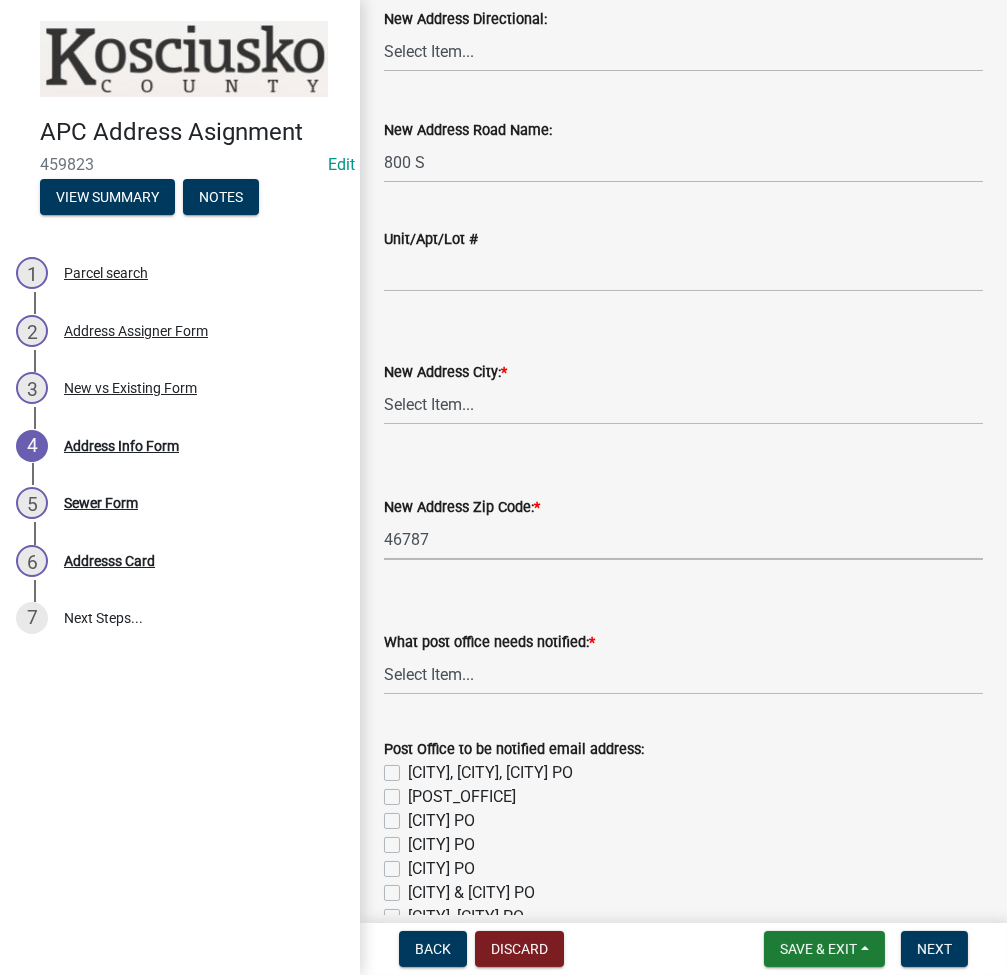 scroll, scrollTop: 494, scrollLeft: 0, axis: vertical 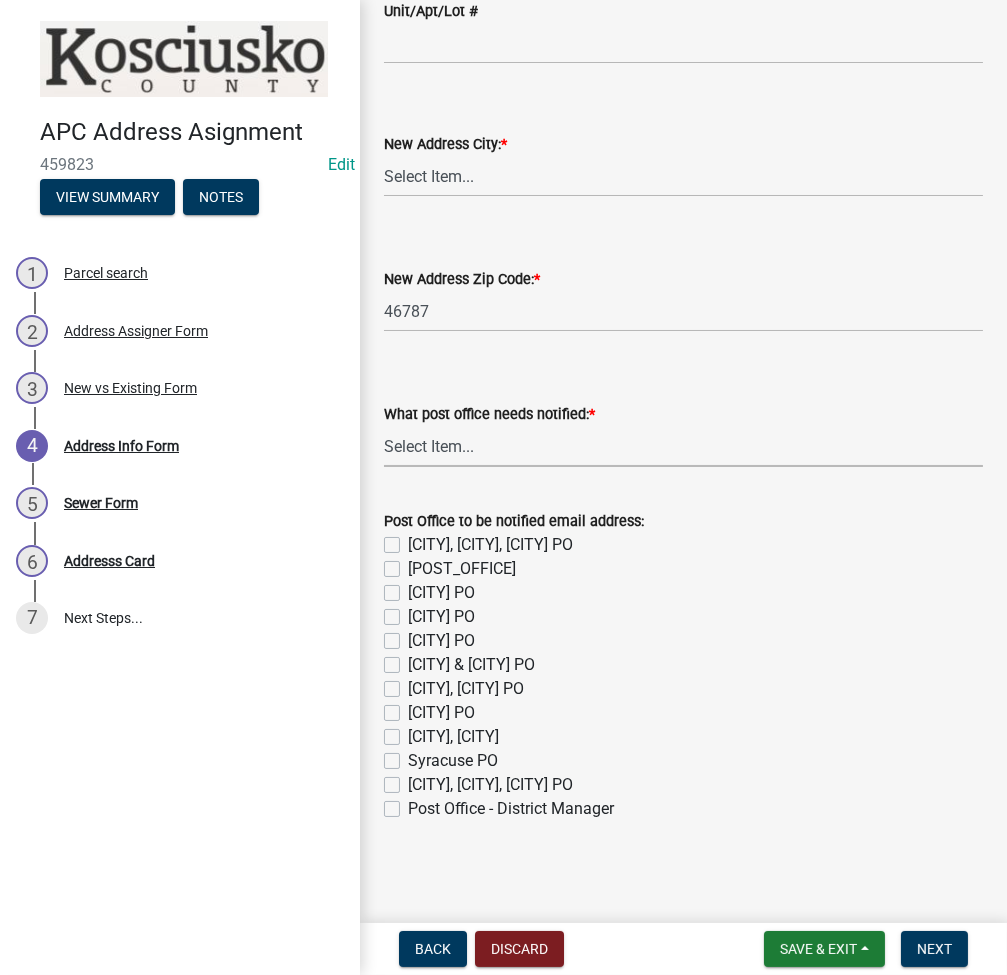 click on "Select Item...   None   Bourbon   Bremen   Cromwell   Mentone   Milford   Nappanee   North Manchester   North Webster   Pierceton   Rochester   Syracuse   Warsaw" at bounding box center [683, 446] 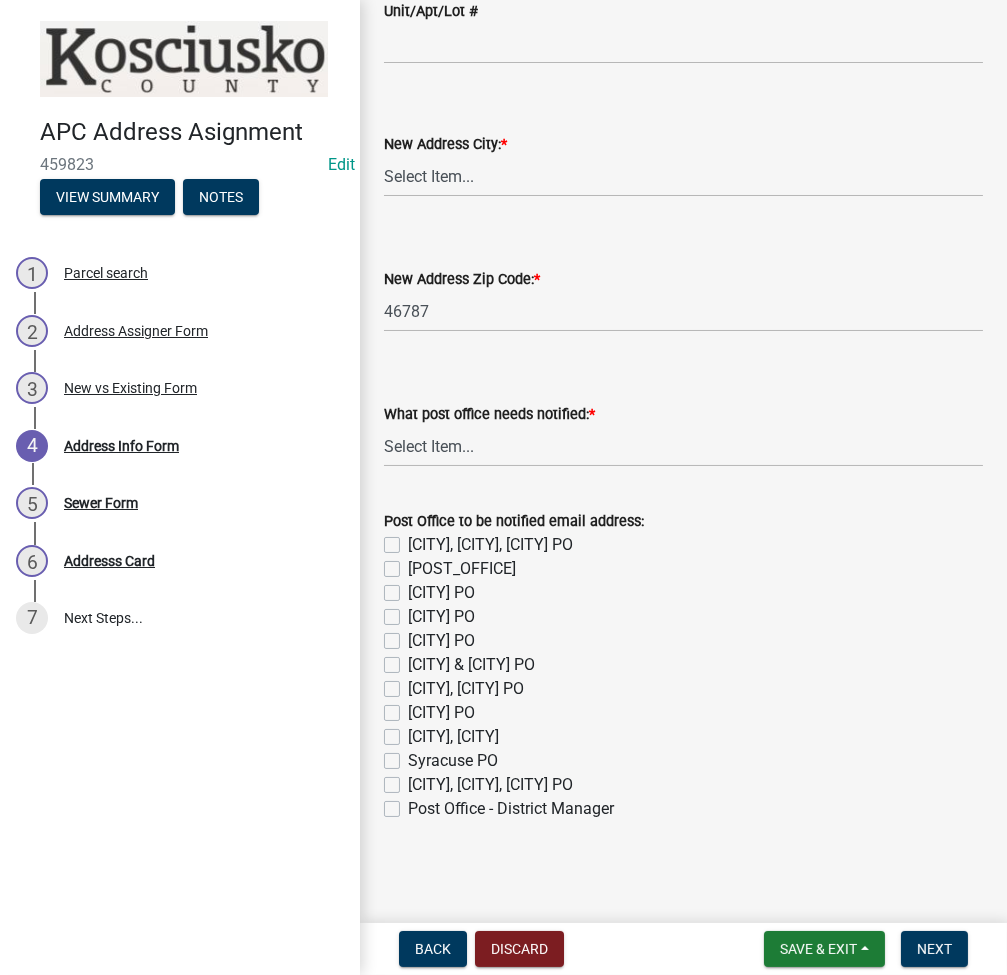 click on "Post Office - District Manager" 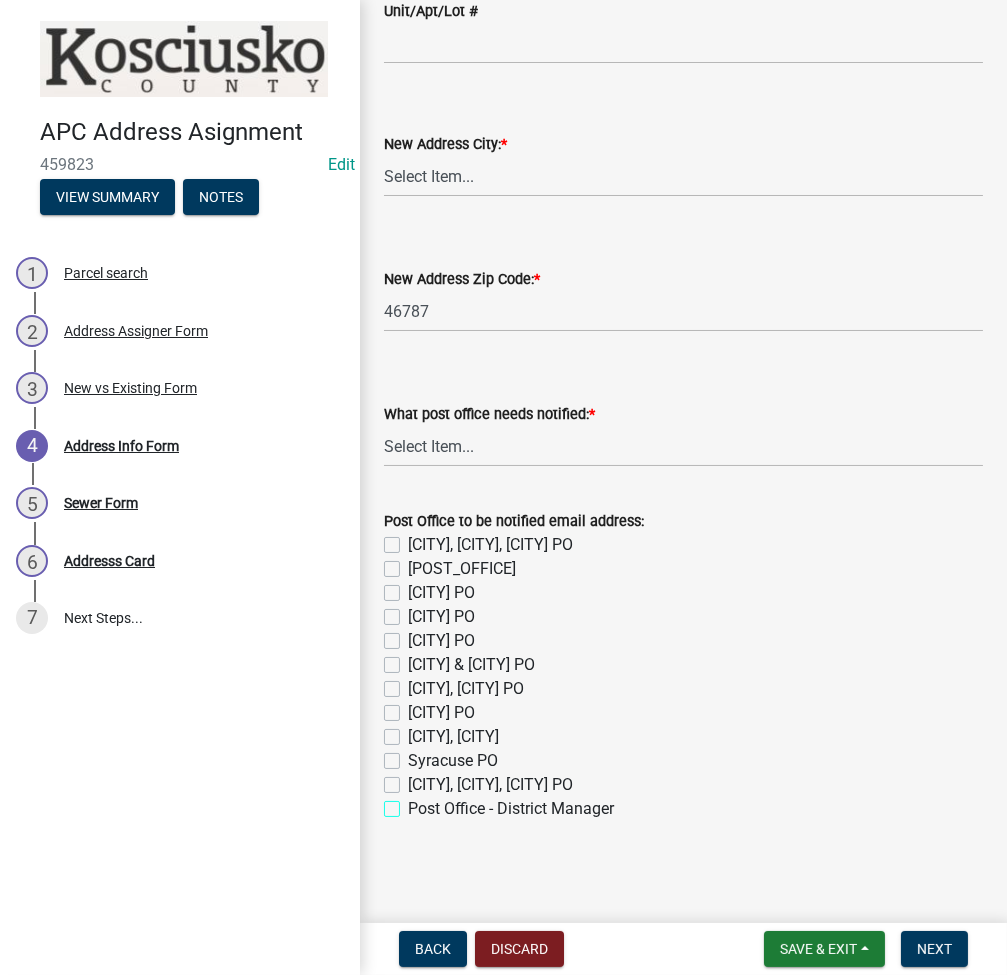 checkbox on "true" 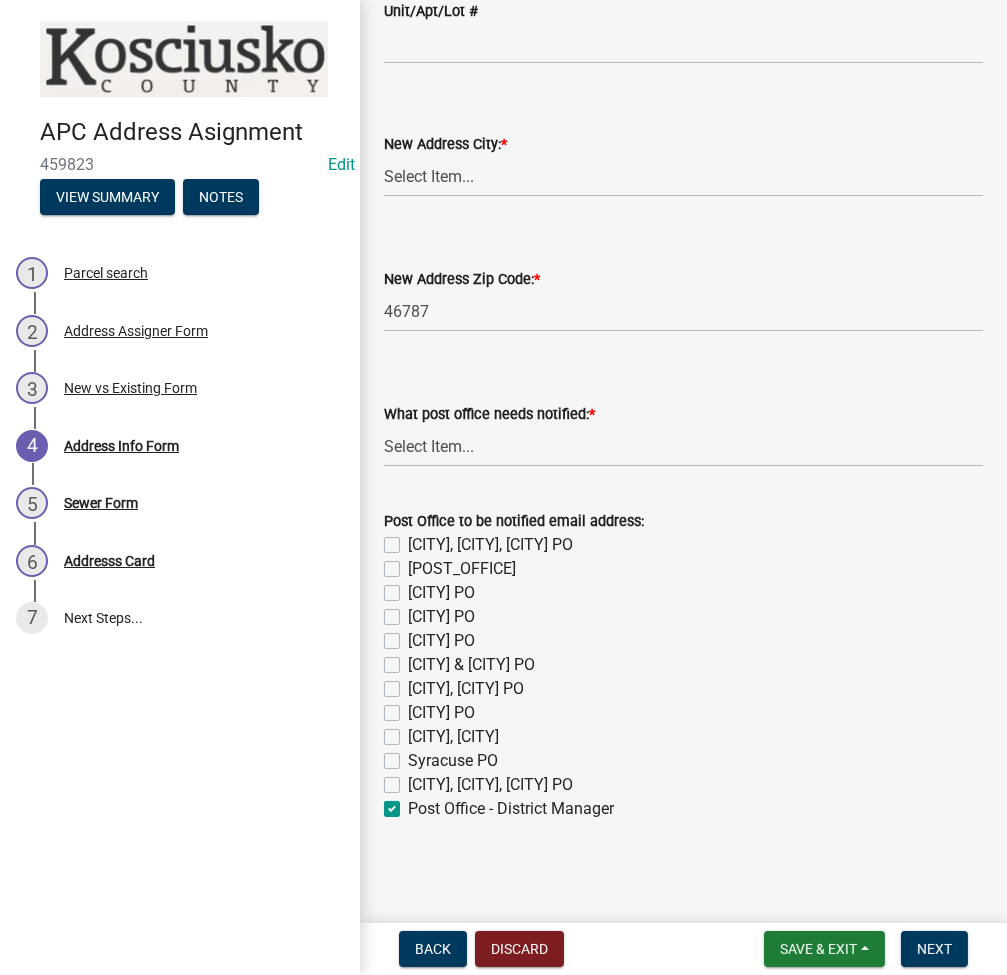 checkbox on "false" 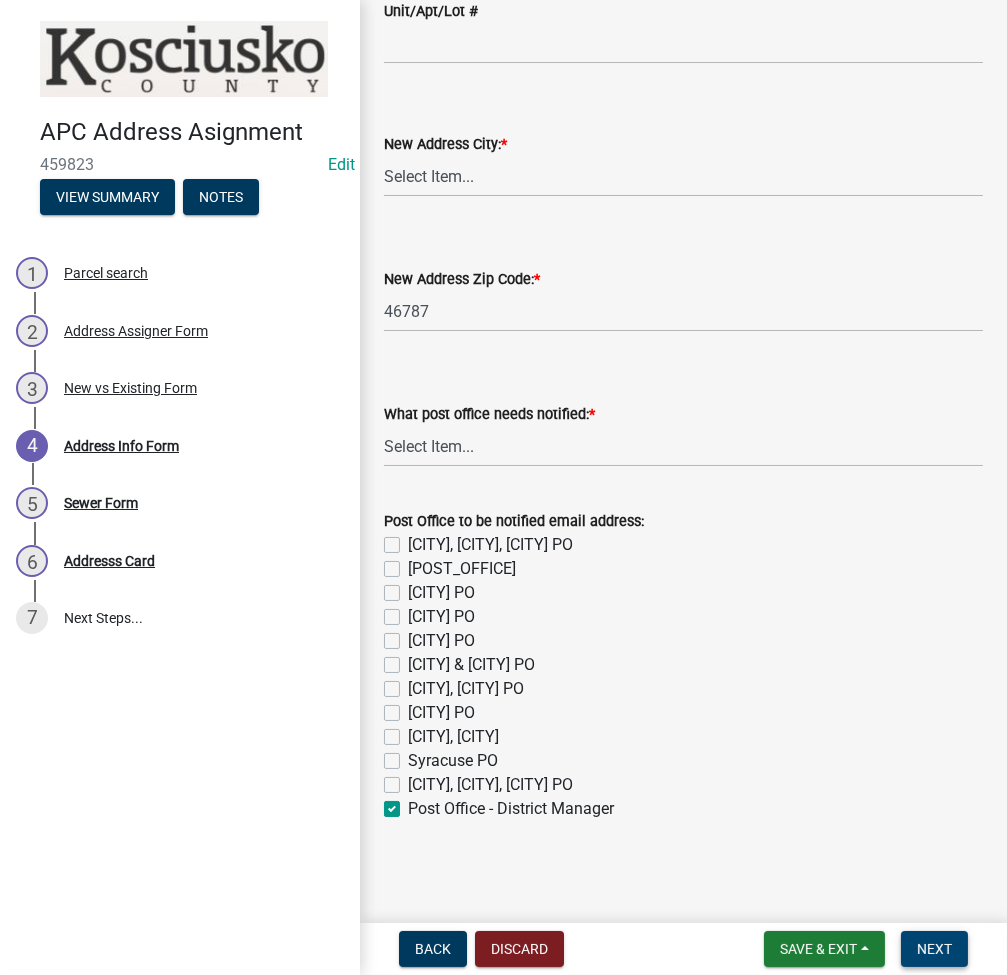 click on "Next" at bounding box center [934, 949] 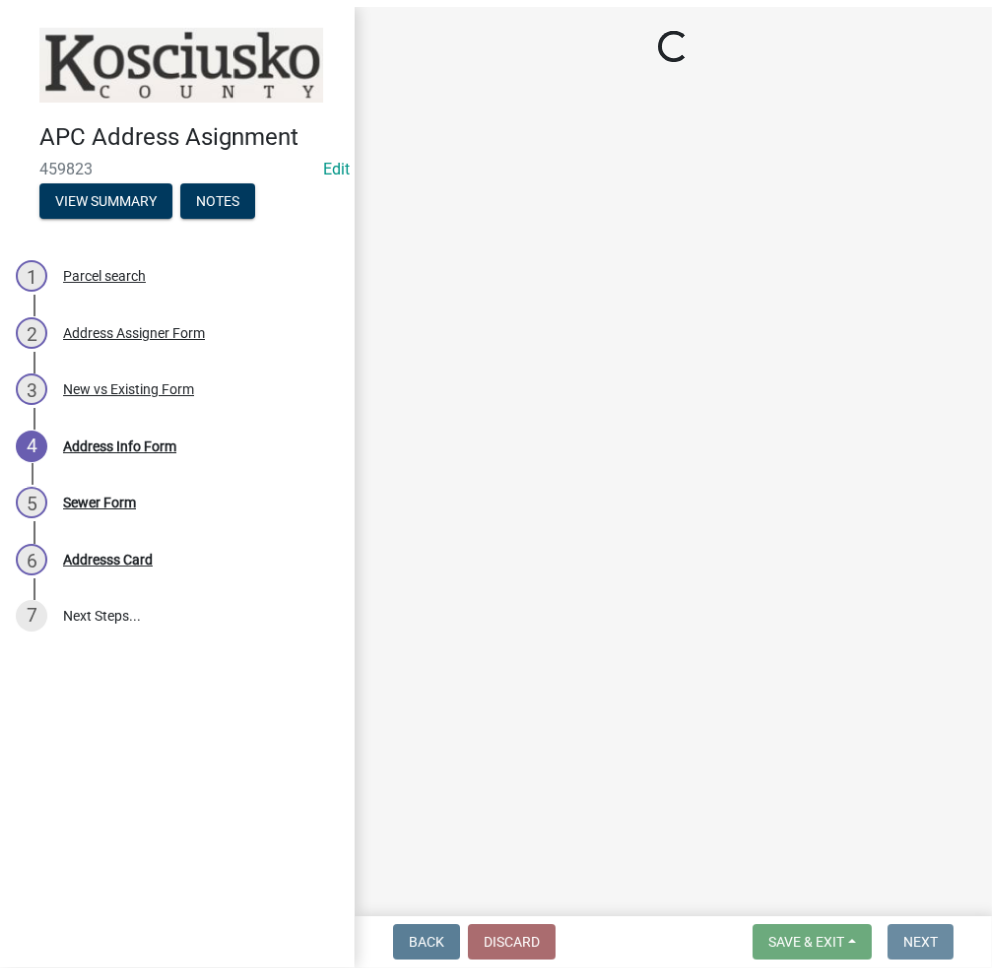 scroll, scrollTop: 0, scrollLeft: 0, axis: both 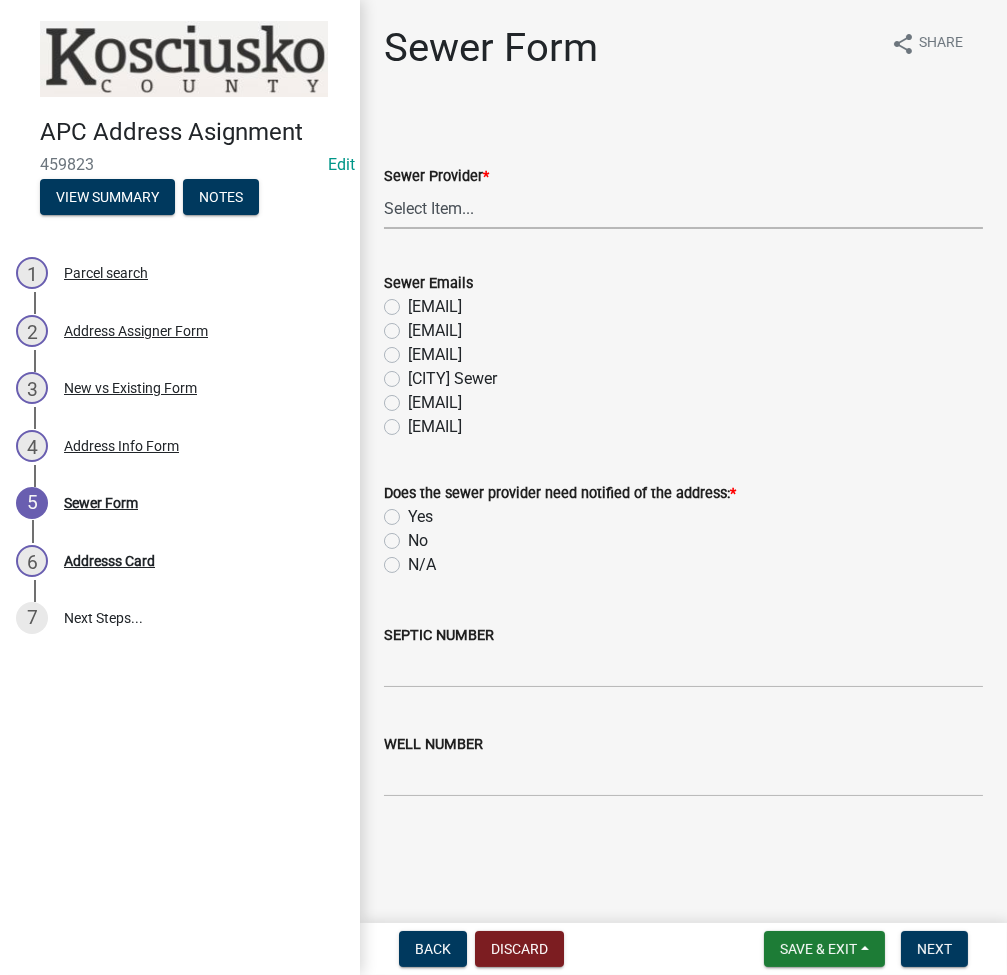 click on "Select Item...   N/A   Turkey Creek   City of Warsaw   Lakeland Sewer   Town of North Webster   Town of Syracuse   Town of Milford   Town of Leesburg   Town of Claypool   CHAPMAN/TIPPI" at bounding box center (683, 208) 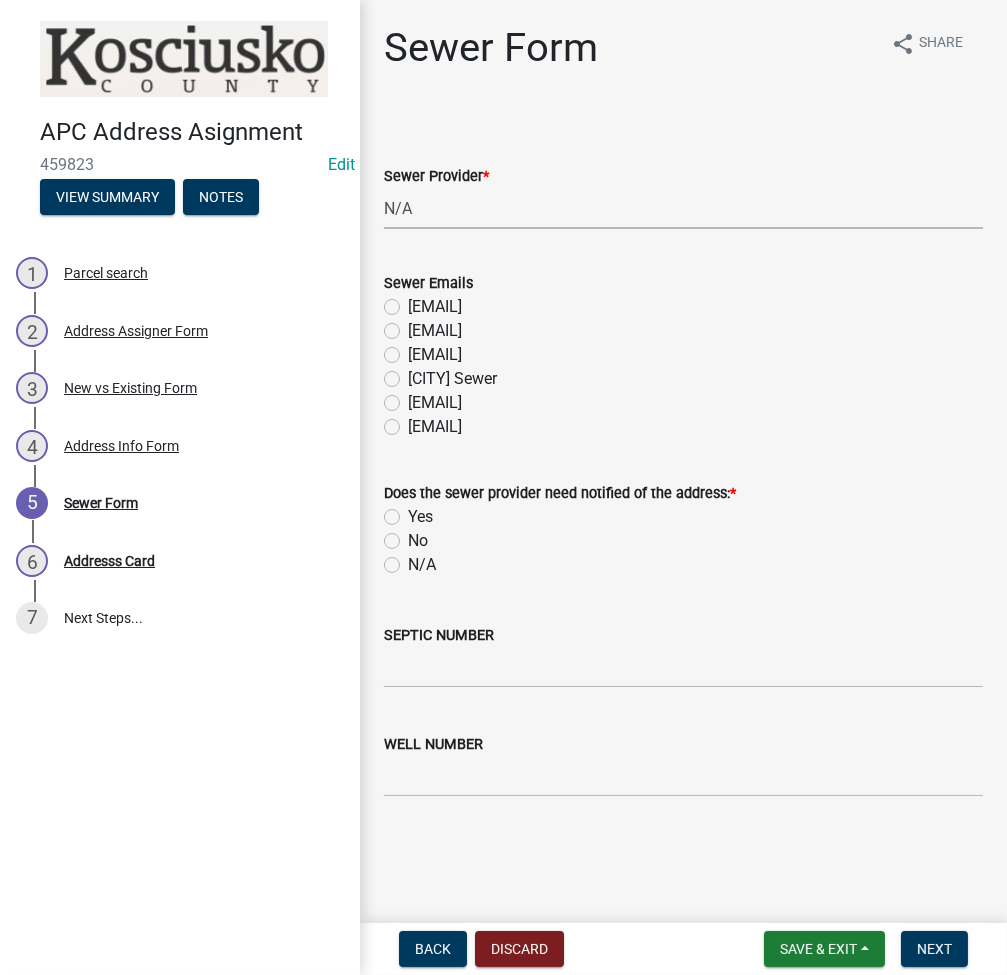 click on "Select Item...   N/A   Turkey Creek   City of Warsaw   Lakeland Sewer   Town of North Webster   Town of Syracuse   Town of Milford   Town of Leesburg   Town of Claypool   CHAPMAN/TIPPI" at bounding box center (683, 208) 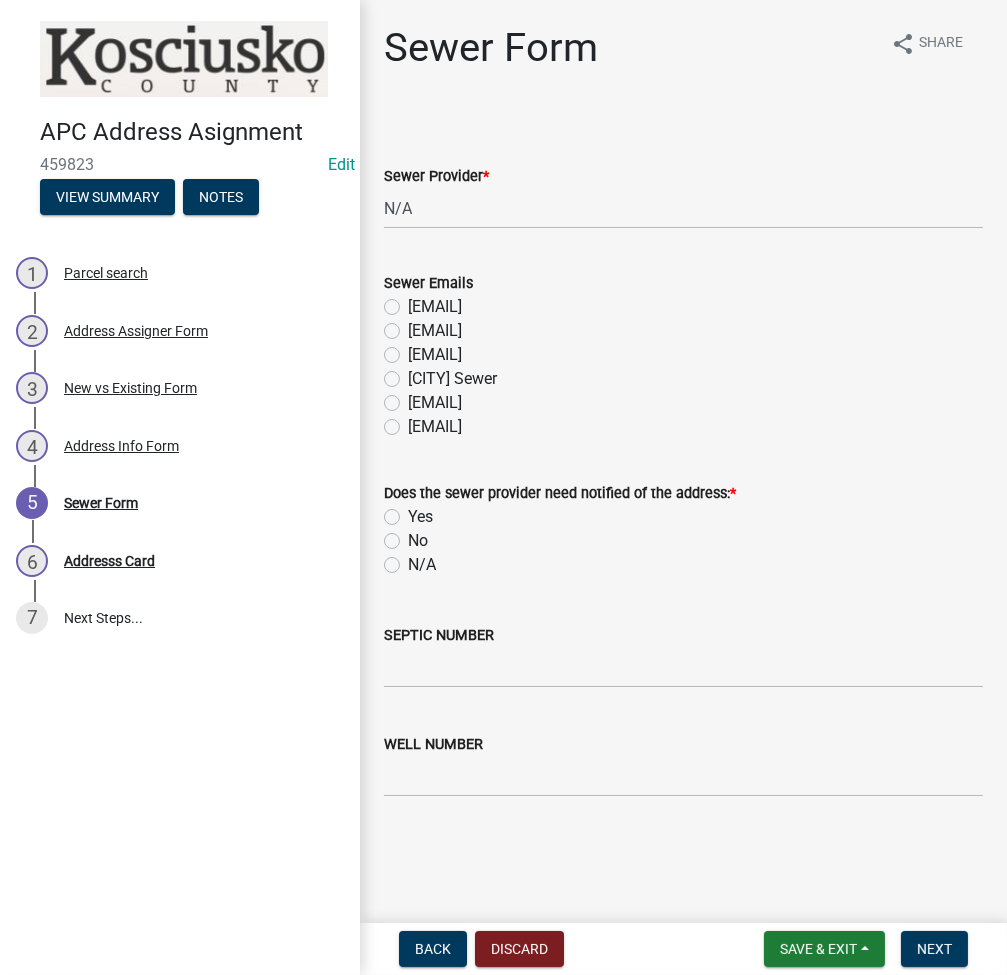 click on "N/A" 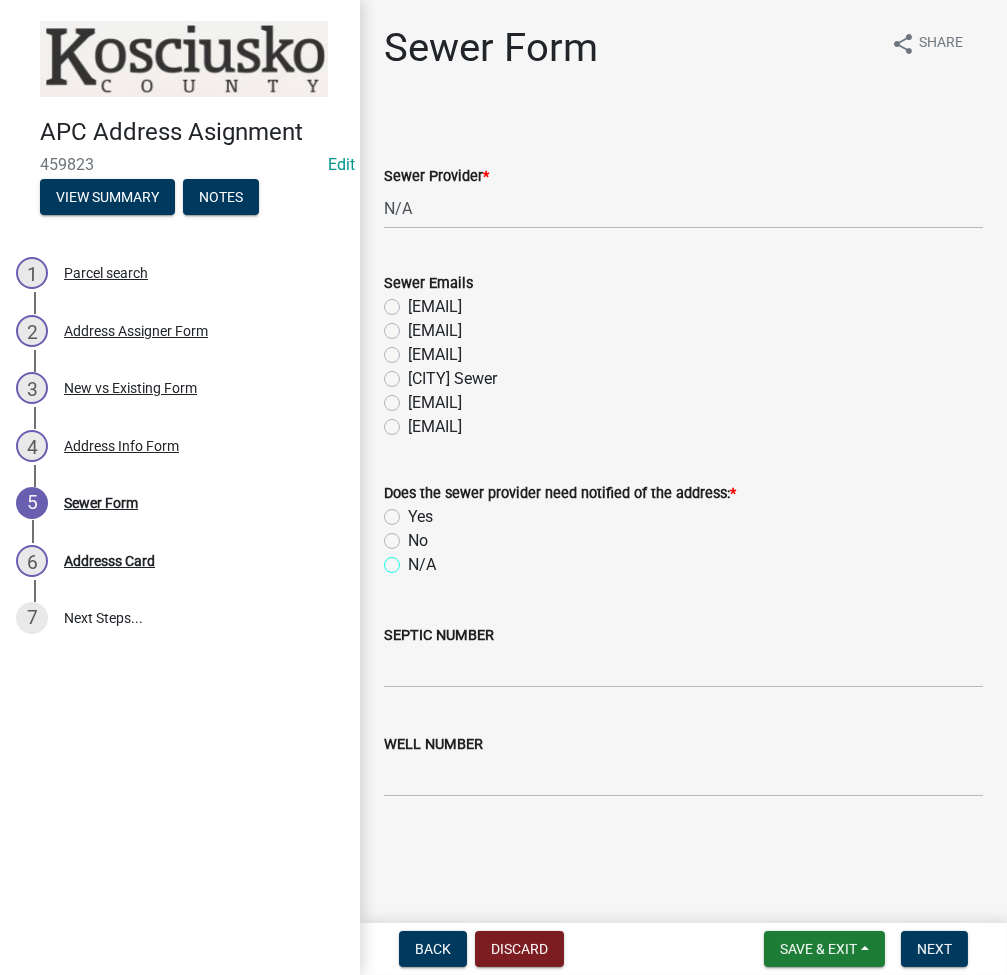 click on "N/A" at bounding box center (414, 559) 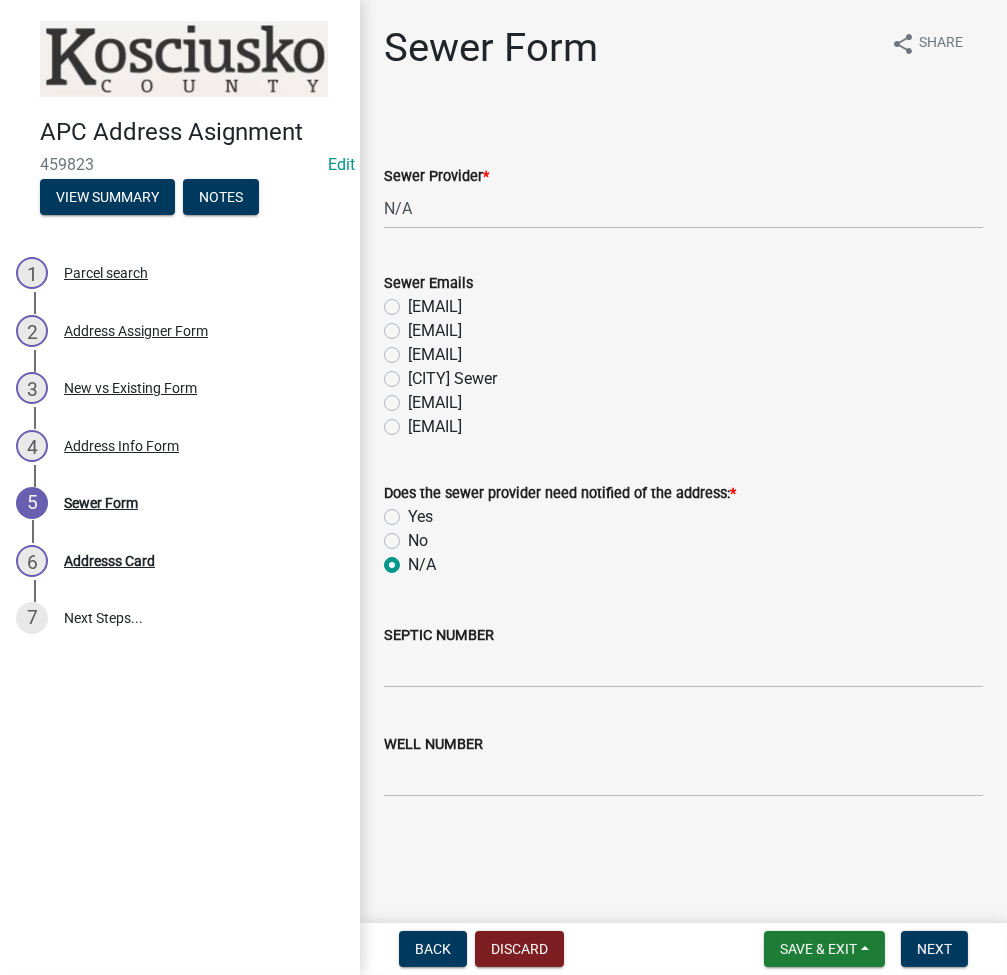 radio on "true" 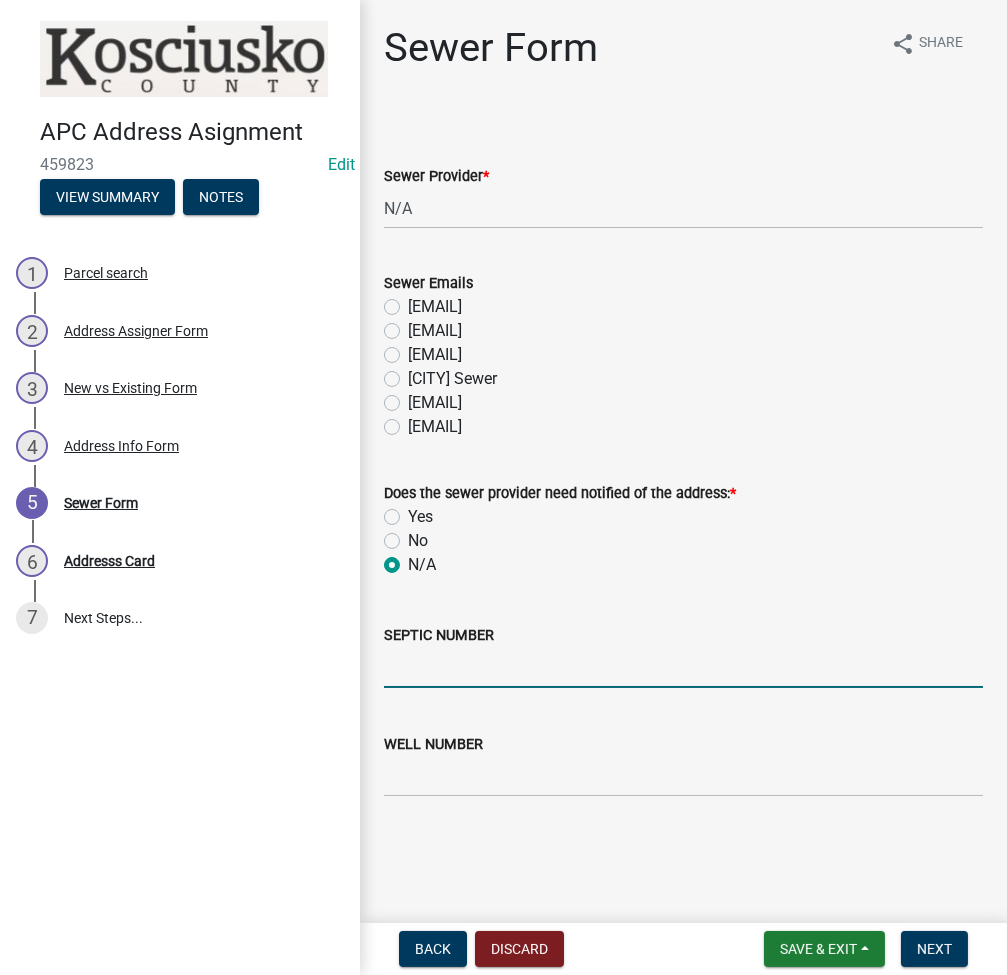 click on "SEPTIC NUMBER" at bounding box center [683, 667] 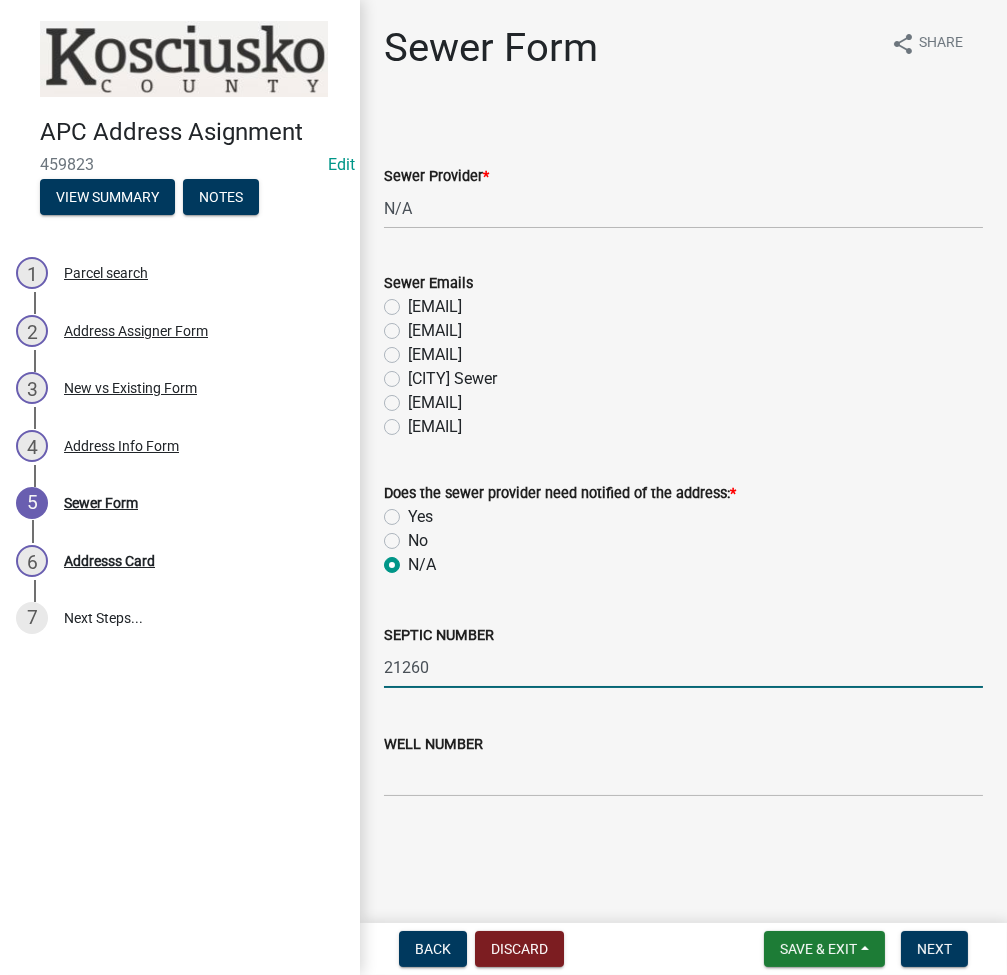 type on "21260" 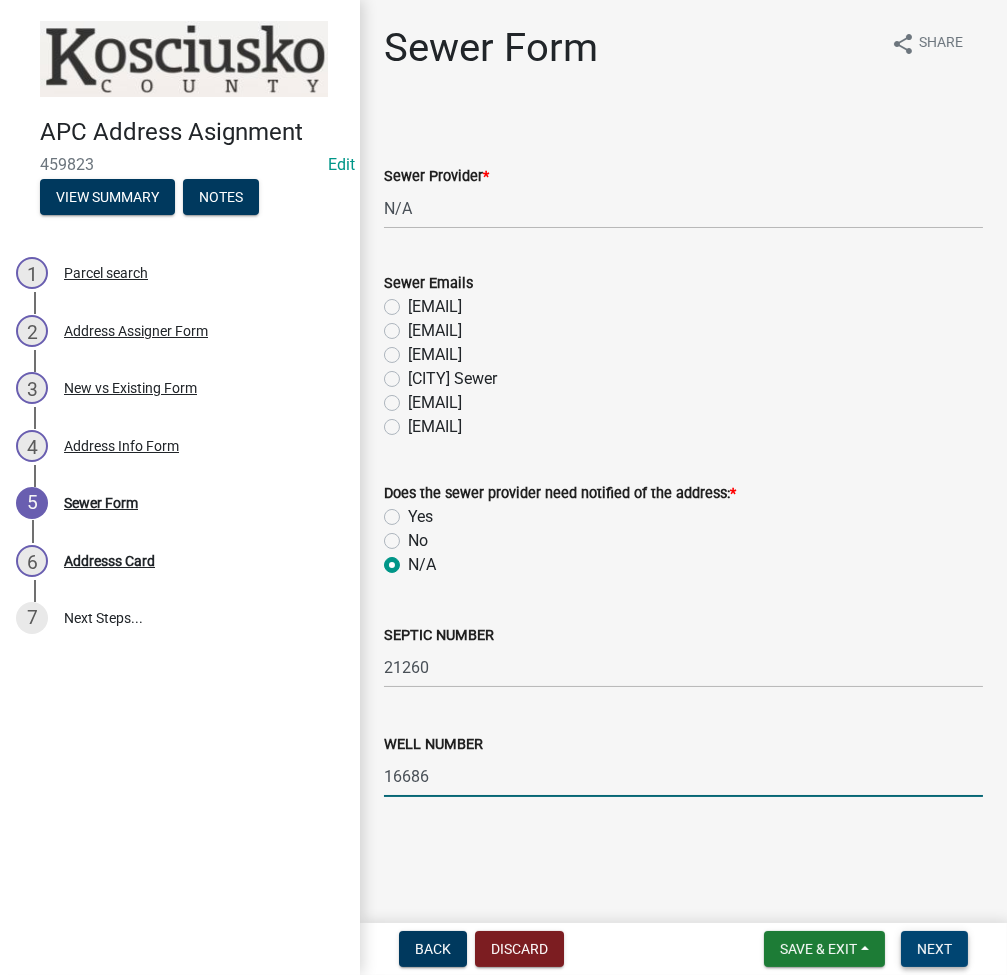 type on "16686" 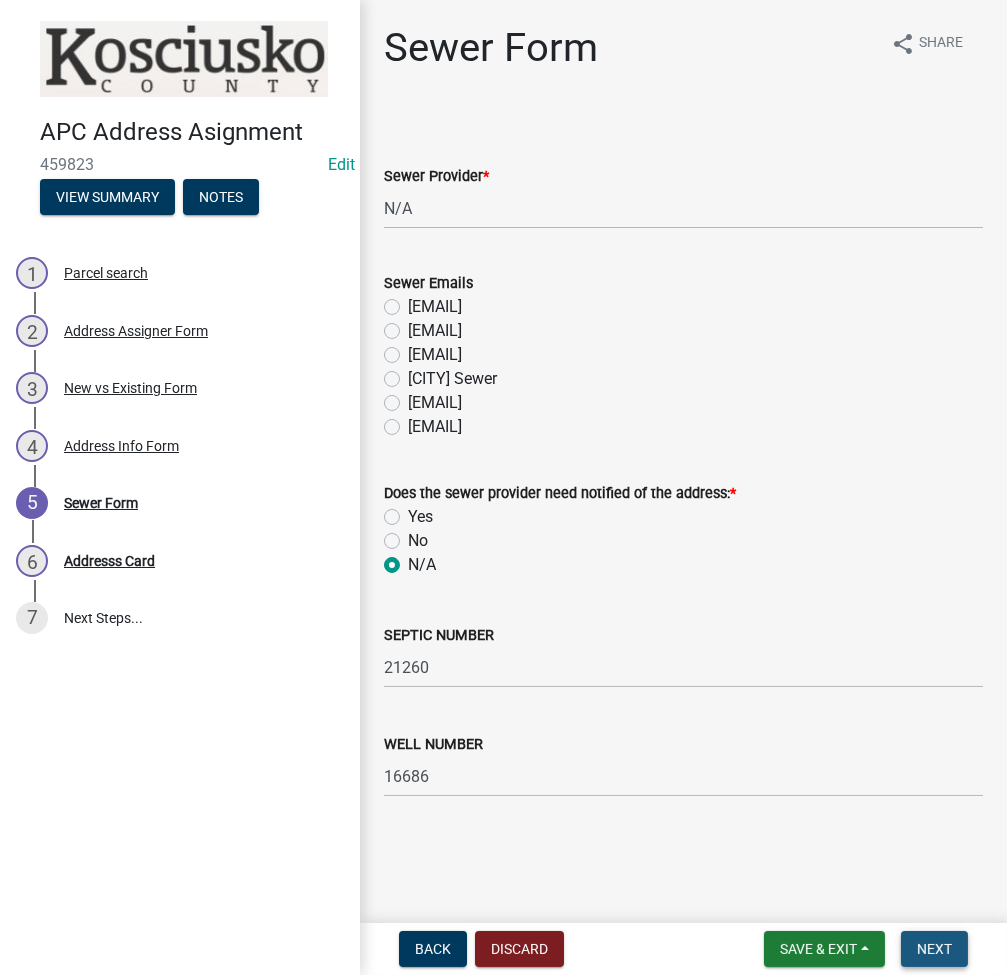 click on "Next" at bounding box center [934, 949] 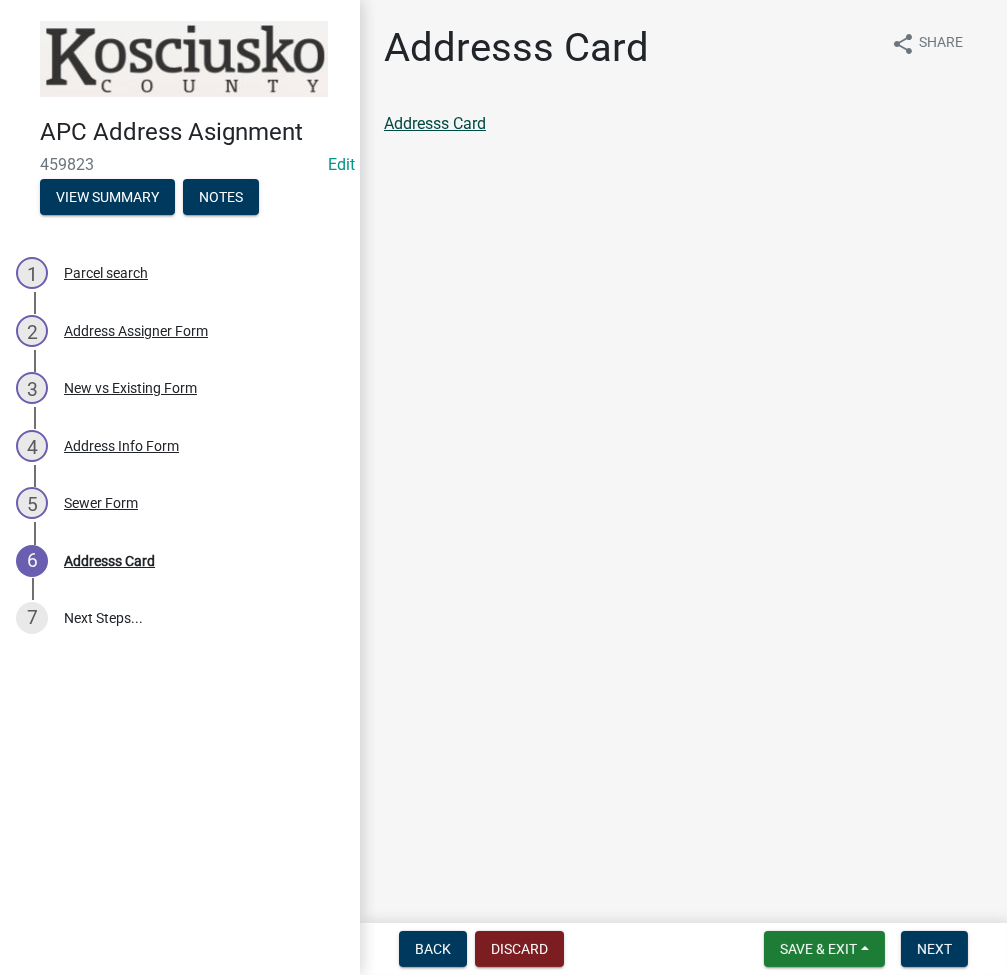 click on "Addresss Card" 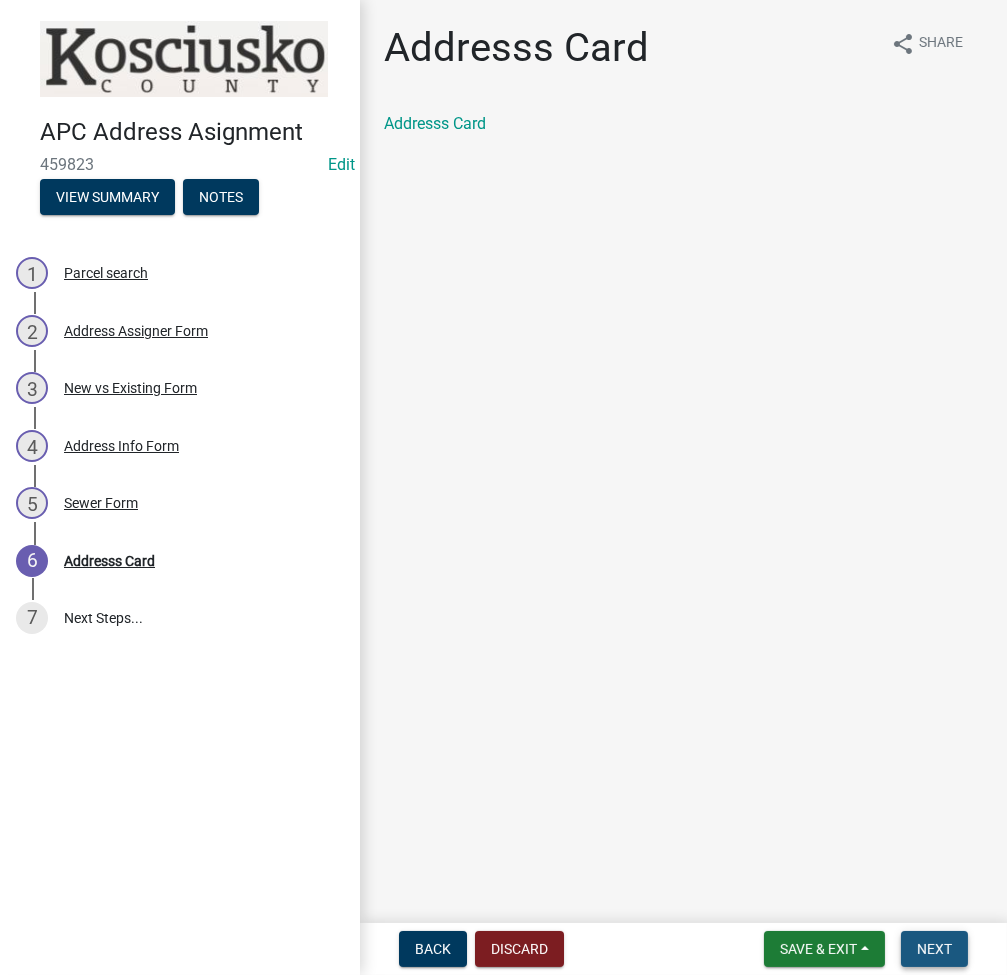 click on "Next" at bounding box center (934, 949) 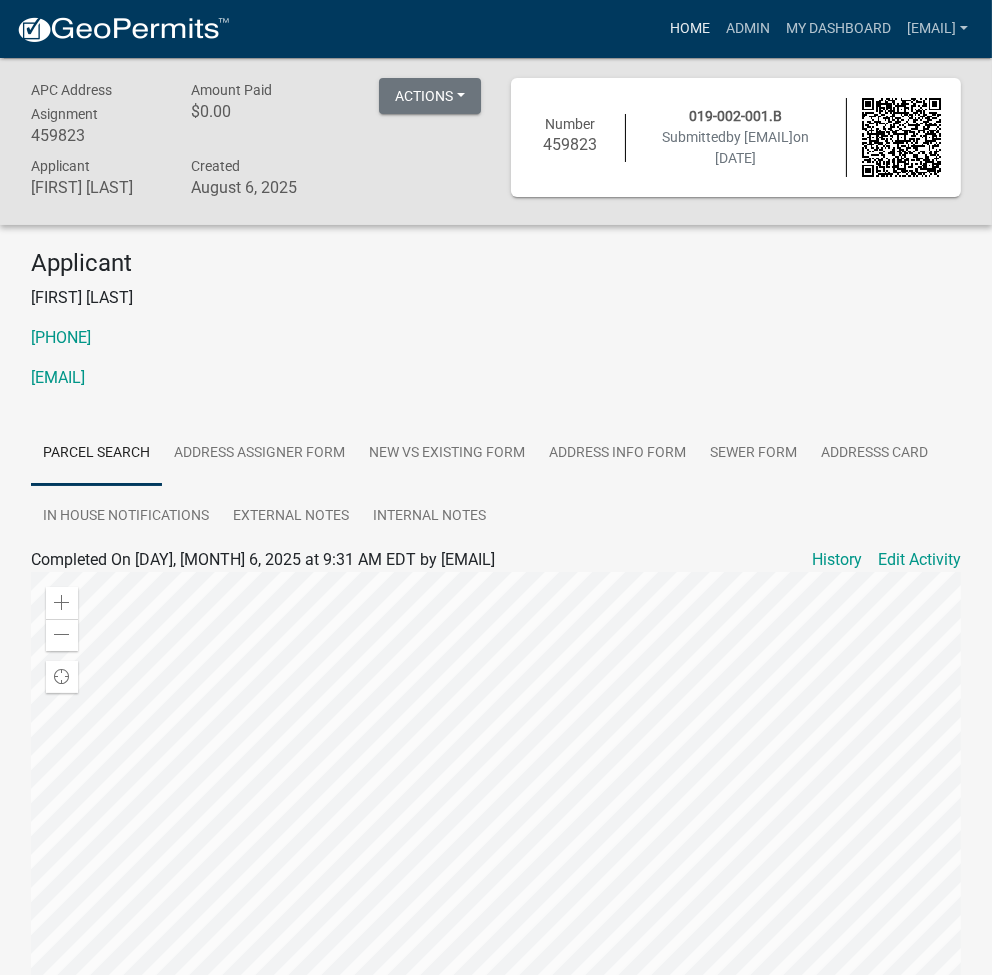 click on "Home" at bounding box center (690, 29) 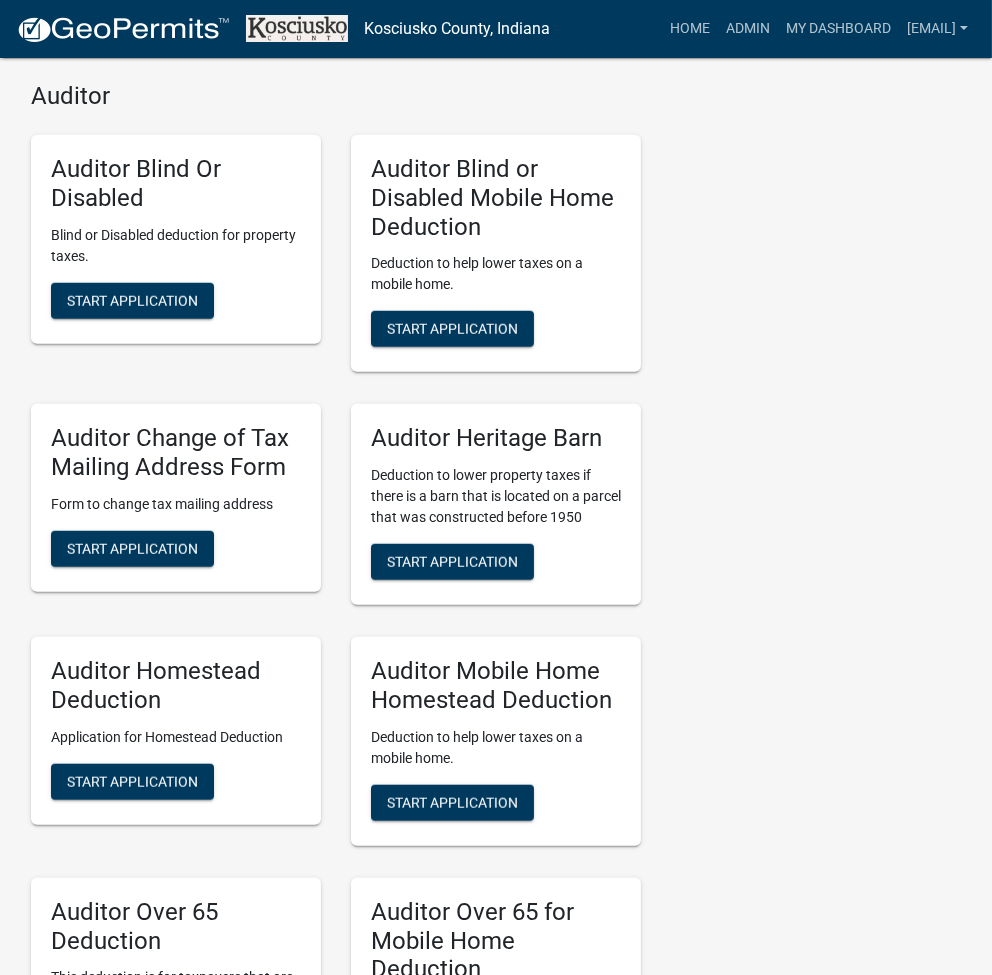 scroll, scrollTop: 4935, scrollLeft: 0, axis: vertical 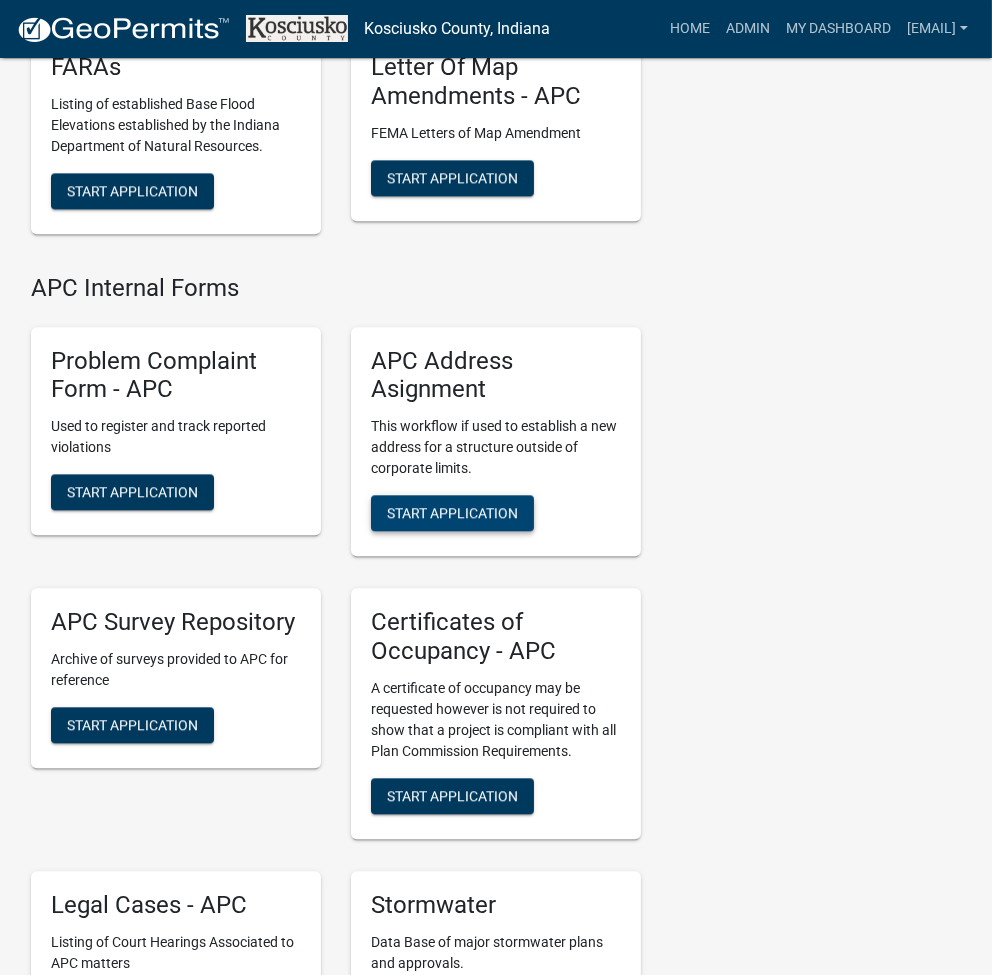 click on "Start Application" at bounding box center [452, 513] 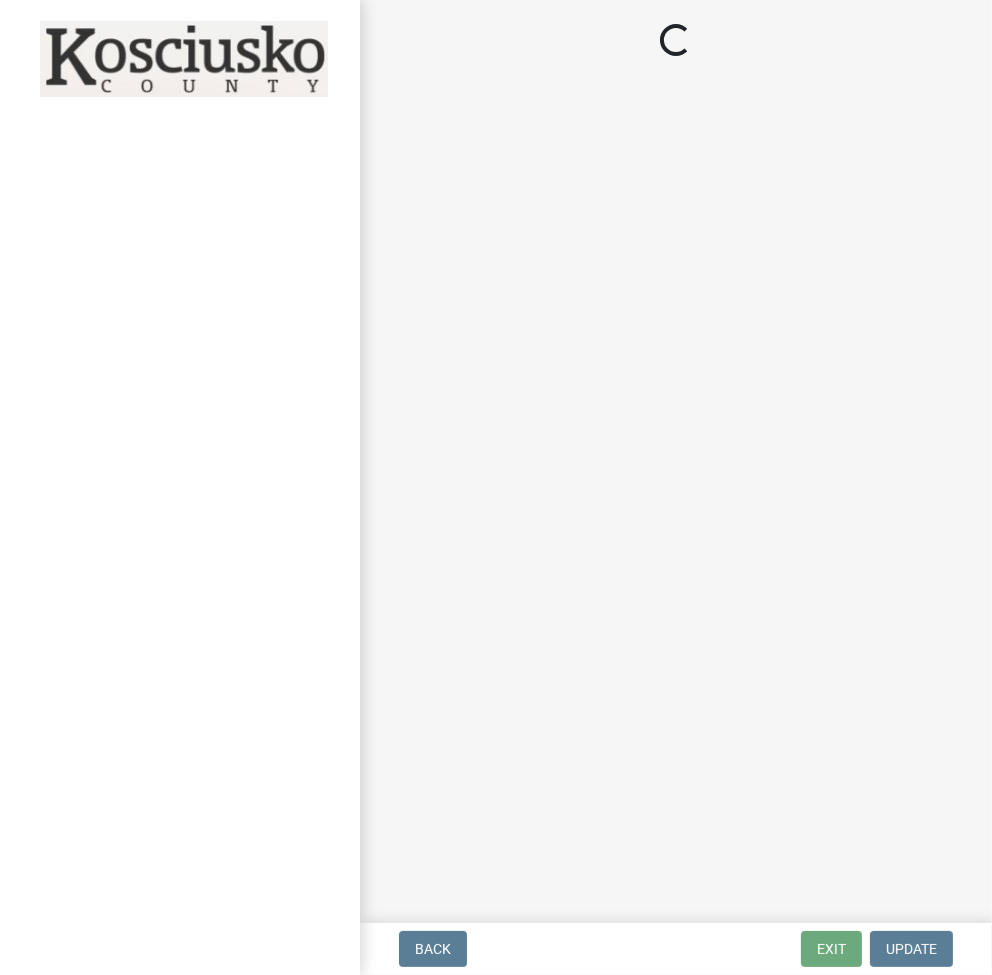 scroll, scrollTop: 0, scrollLeft: 0, axis: both 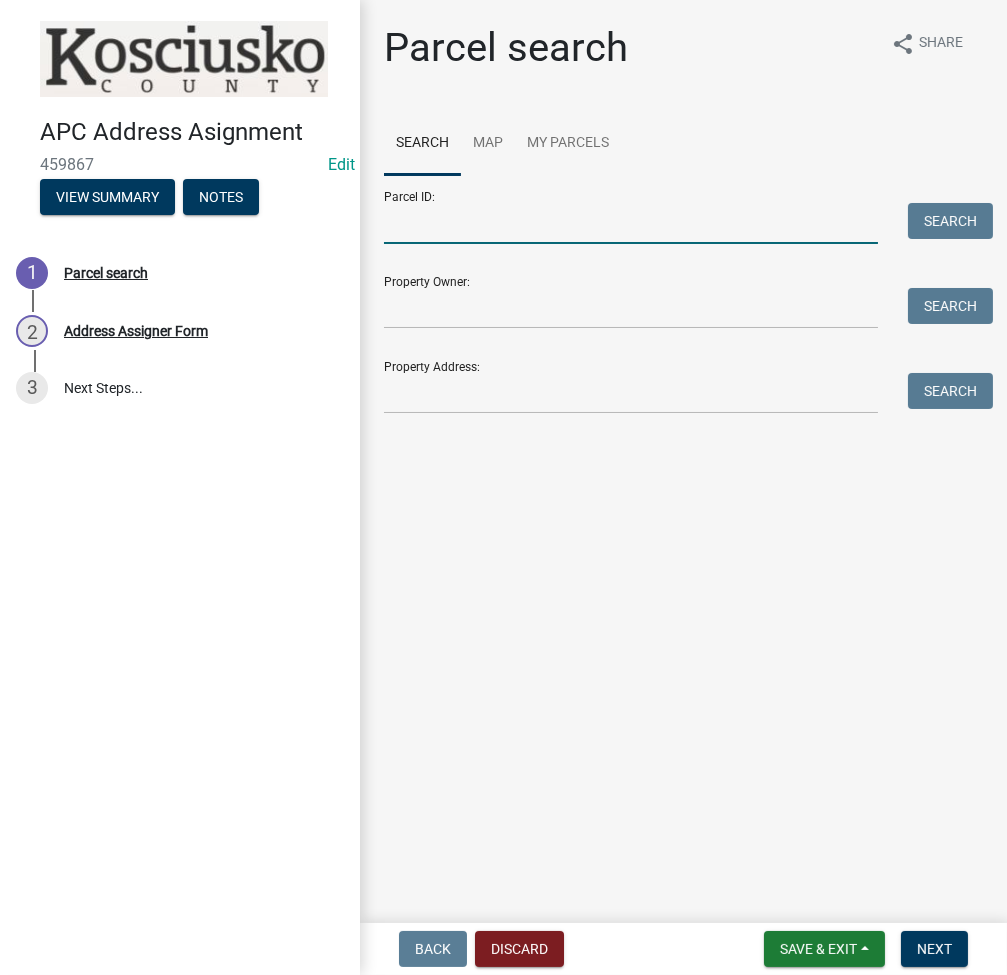 click on "Parcel ID:" at bounding box center (631, 223) 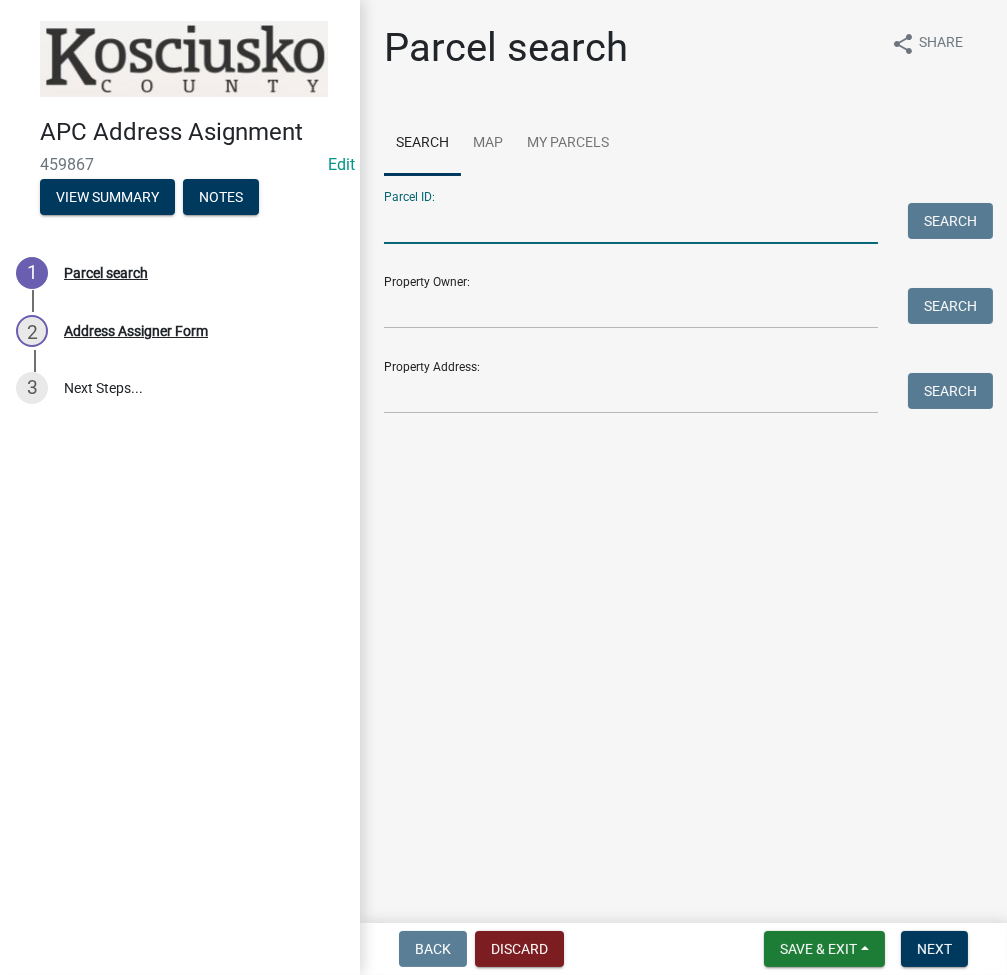 paste on "017-036-056" 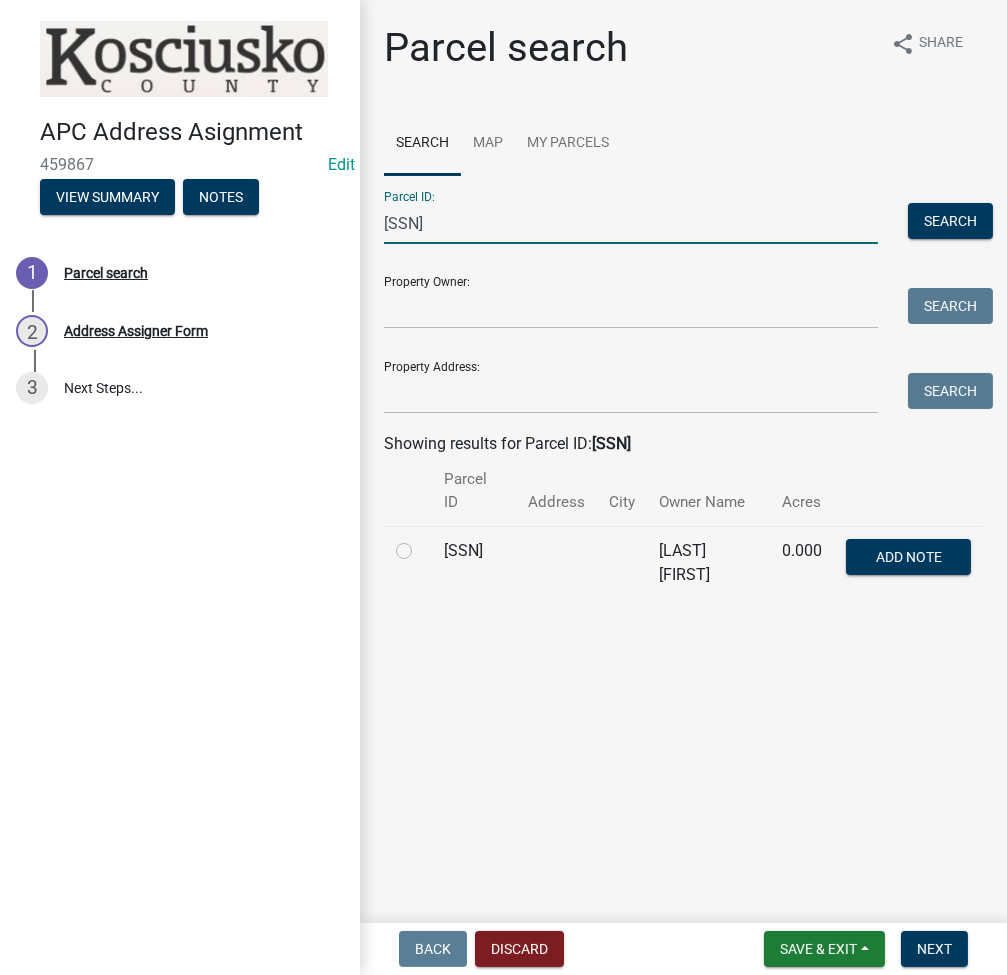type on "017-036-056" 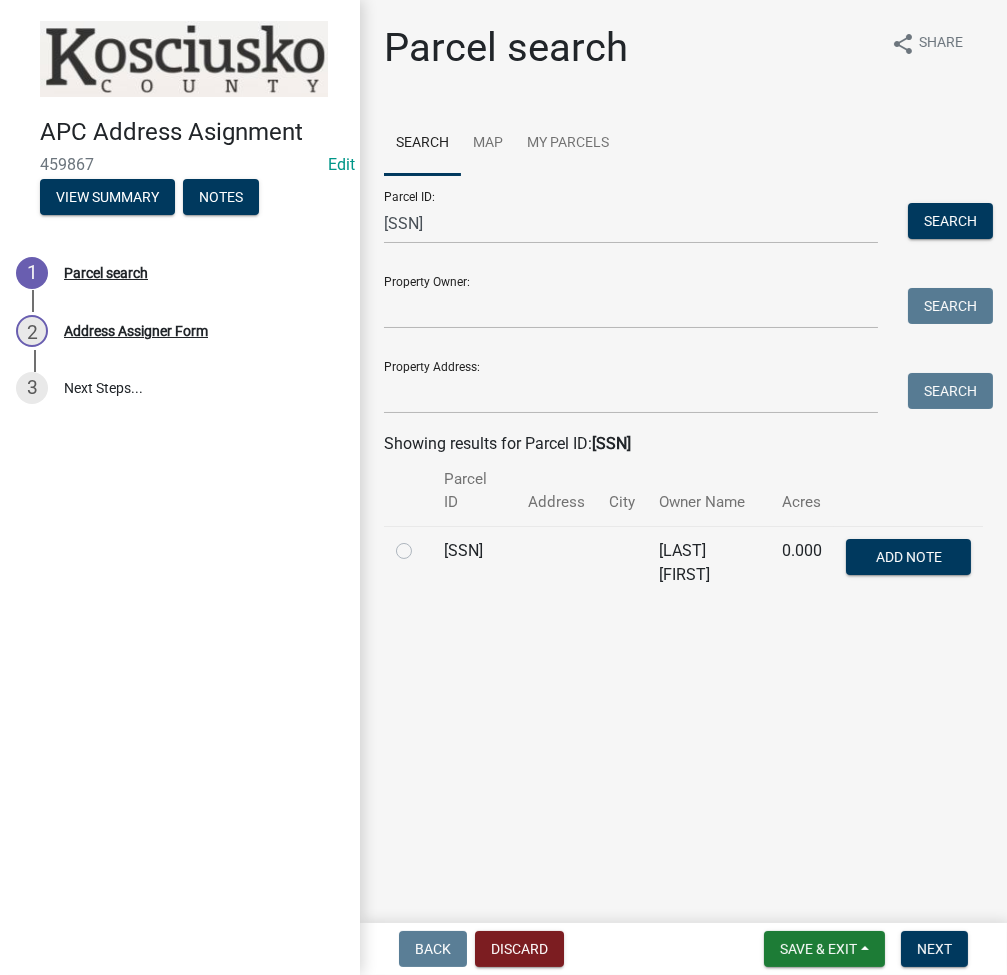 click 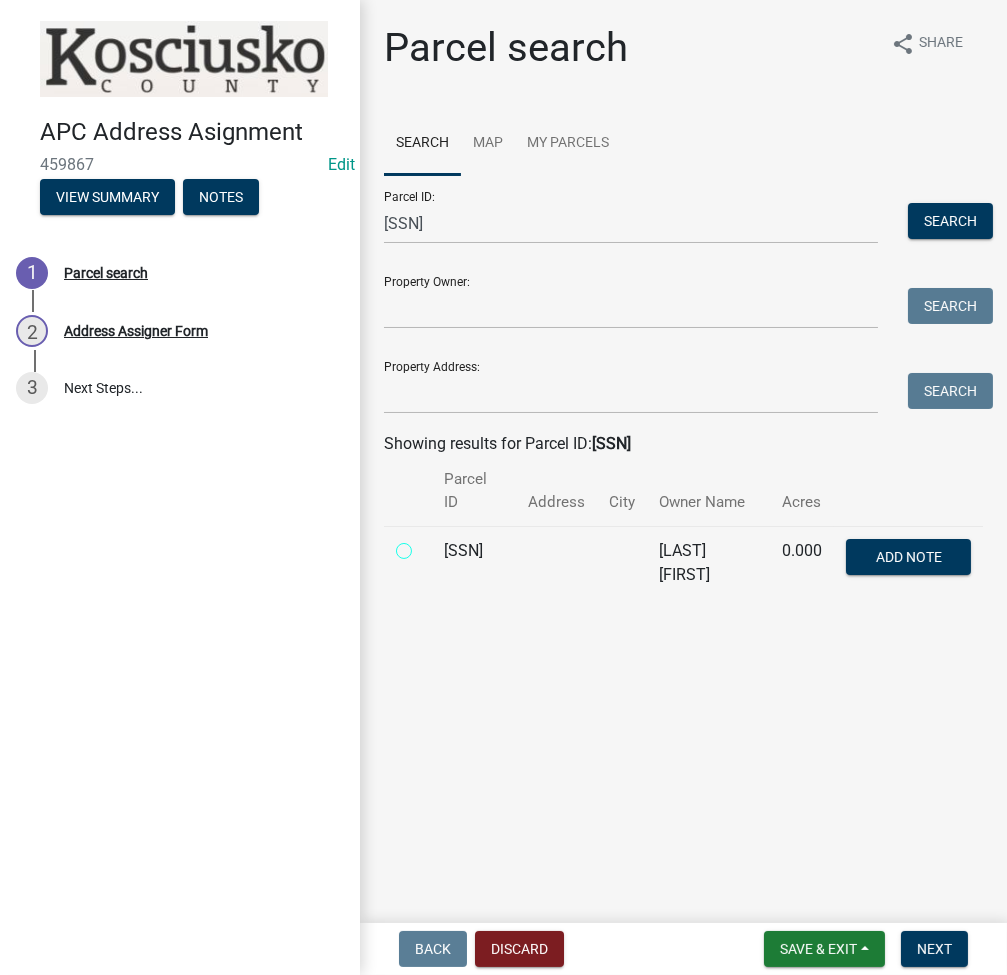 radio on "true" 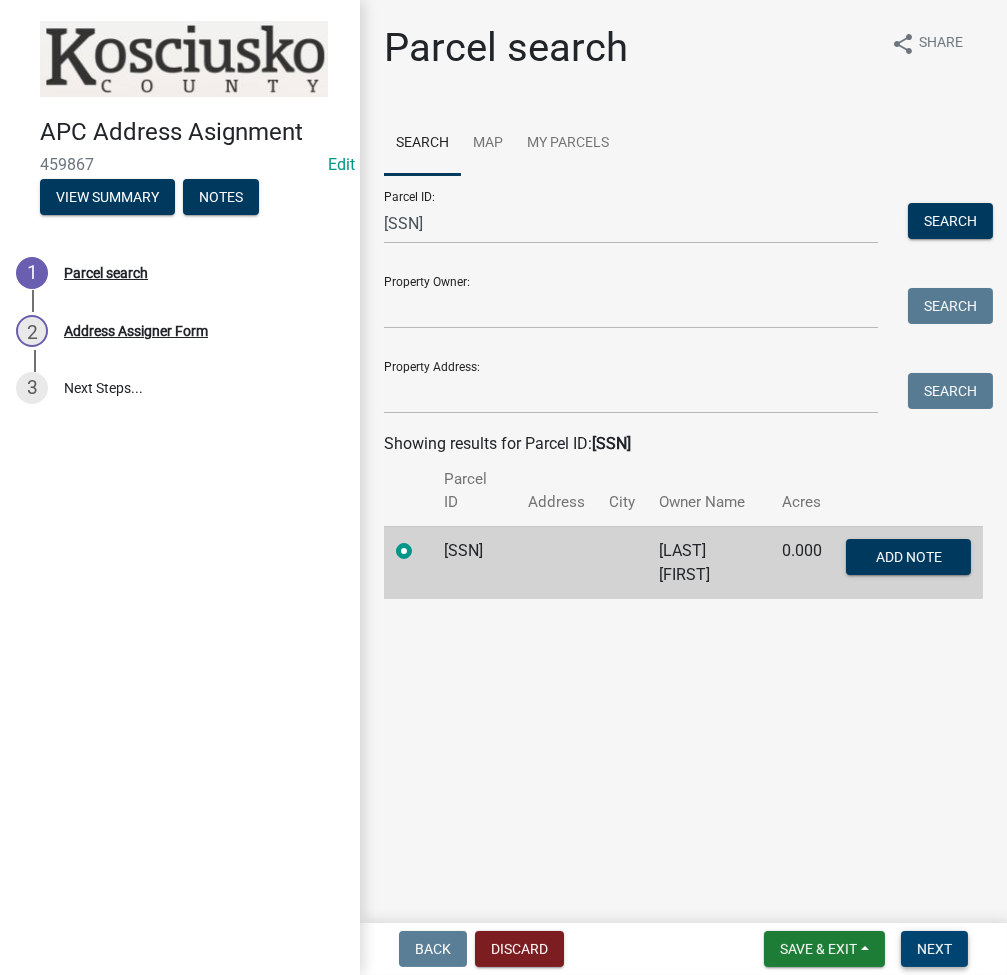 click on "Next" at bounding box center [934, 949] 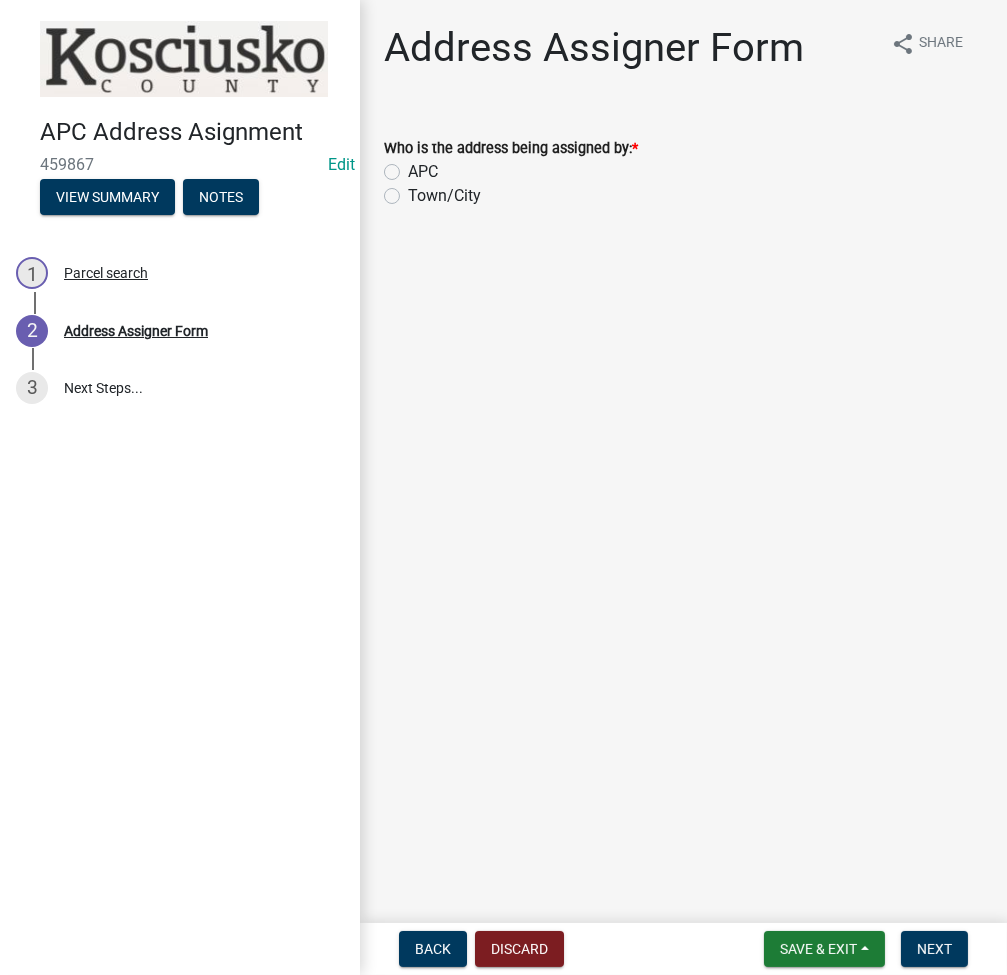 click on "APC" 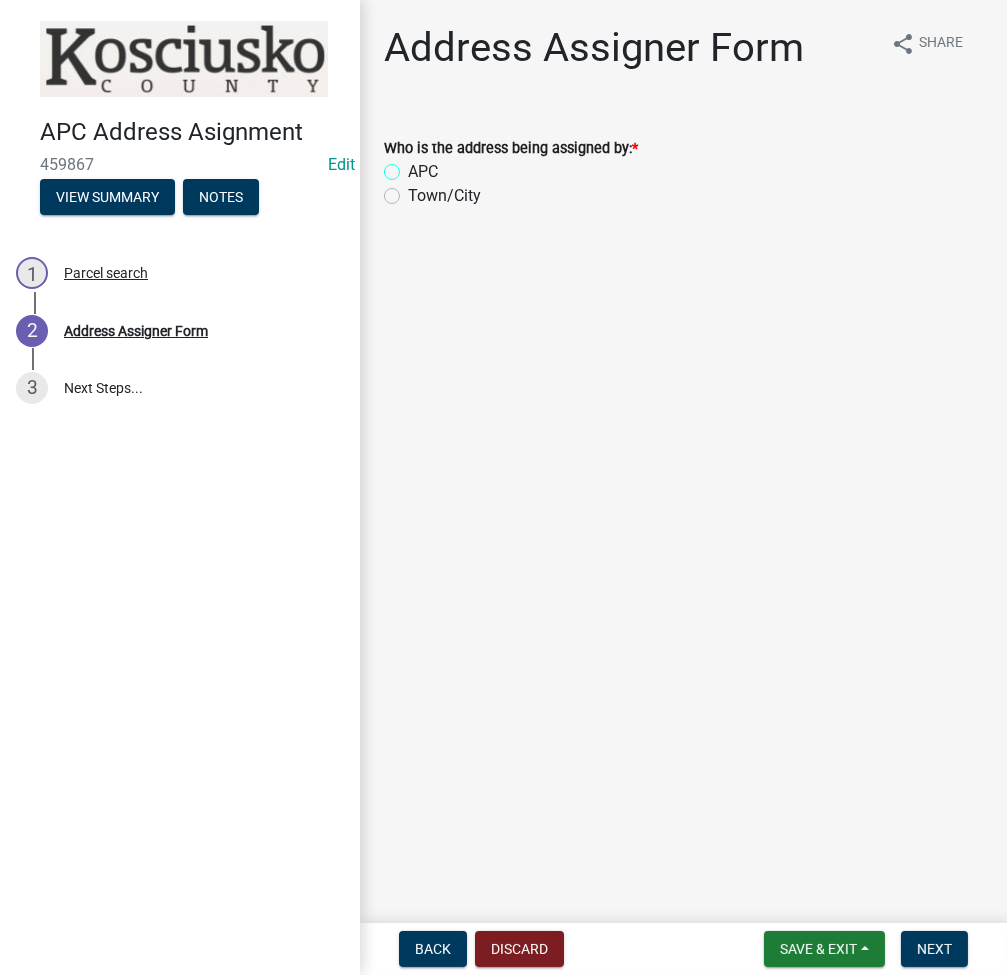 click on "APC" at bounding box center [414, 166] 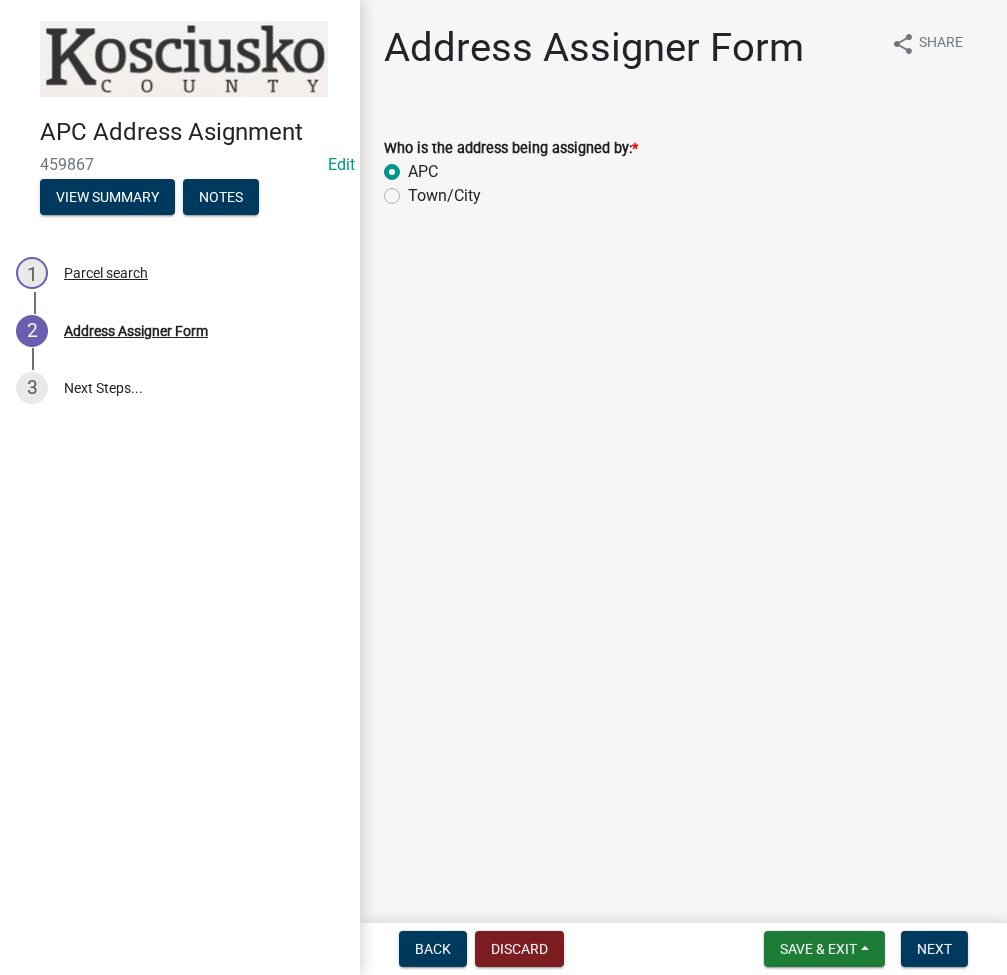 radio on "true" 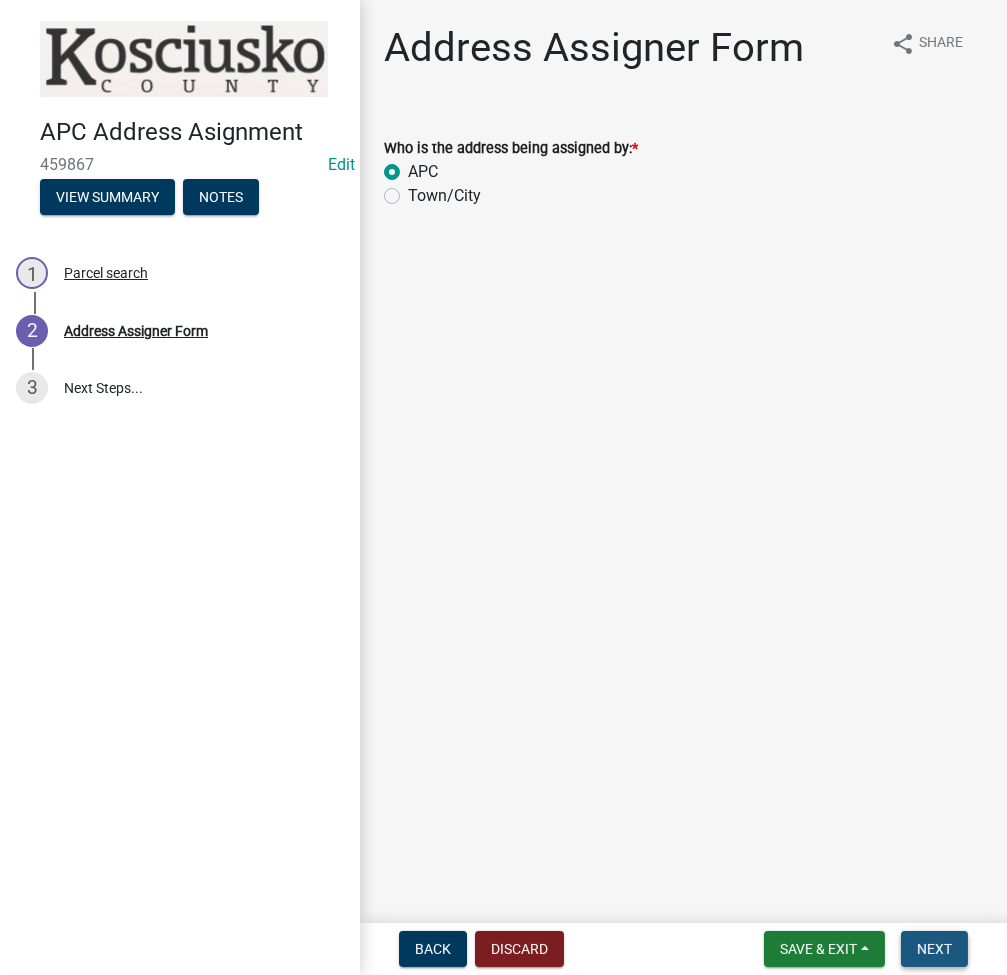 click on "Next" at bounding box center (934, 949) 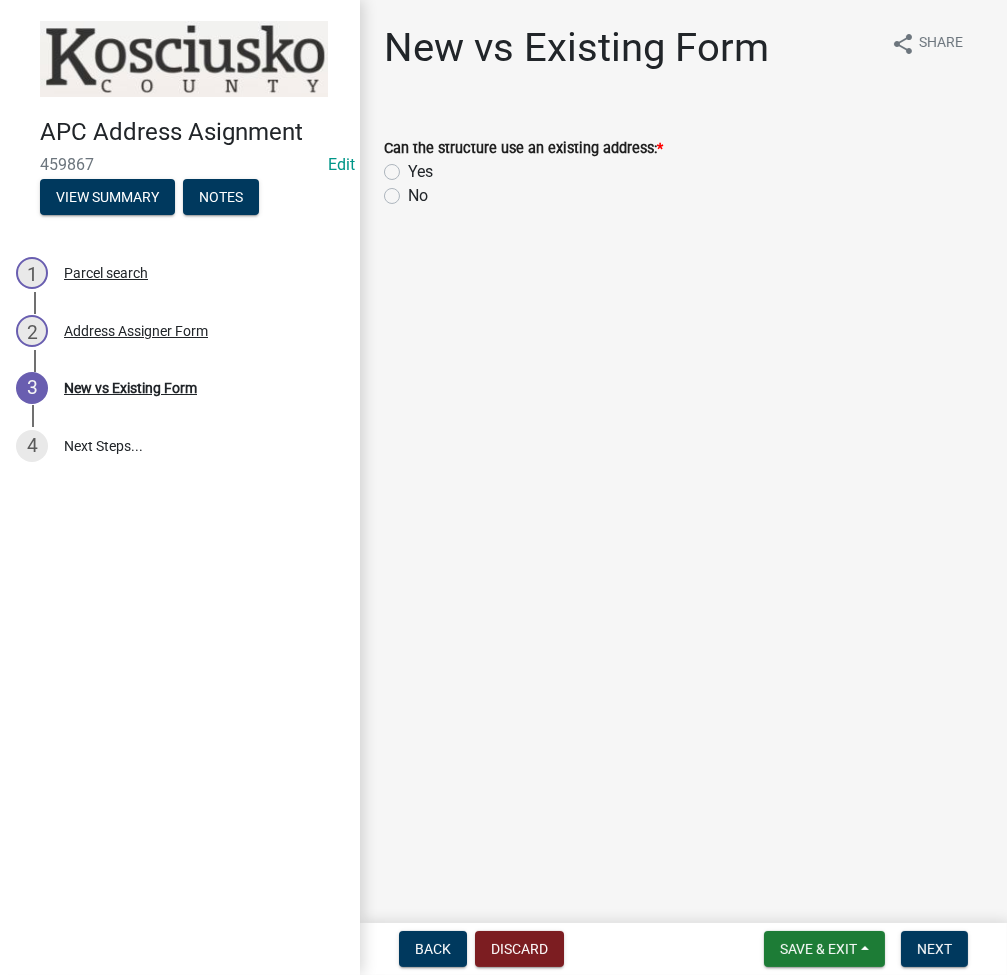 click on "No" 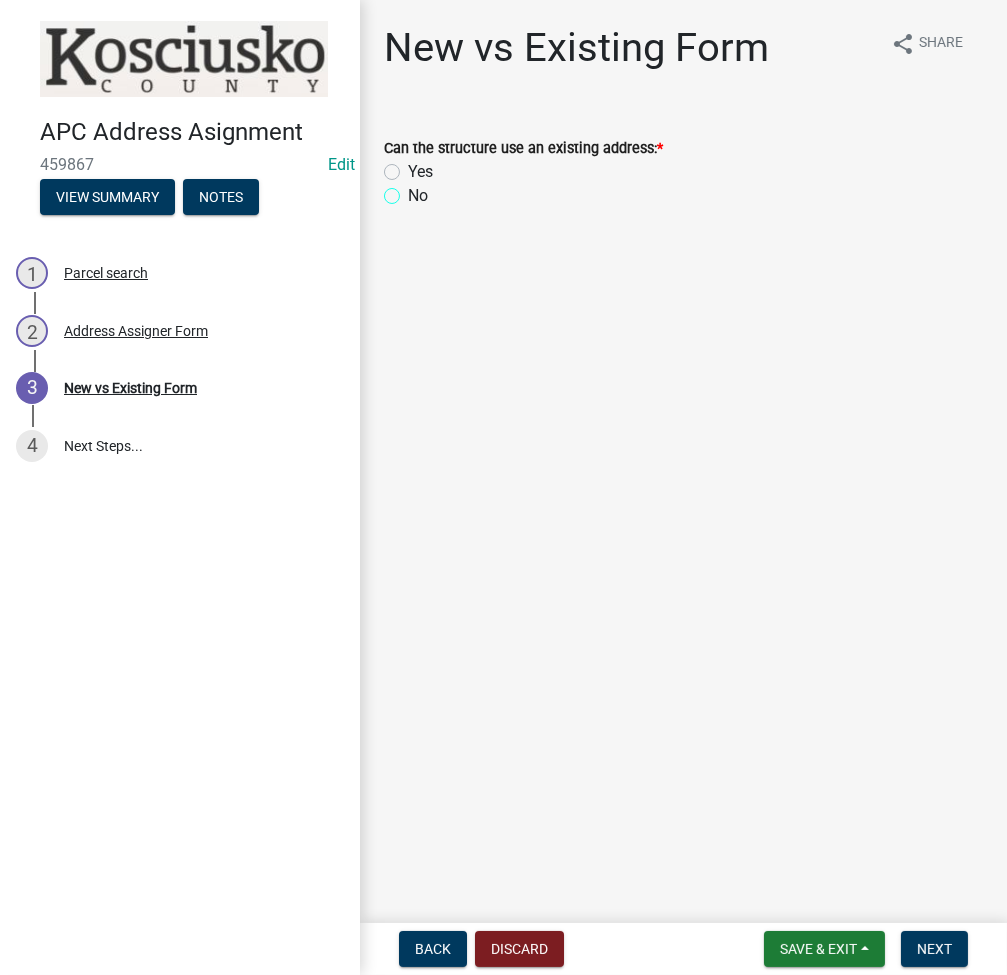 click on "No" at bounding box center (414, 190) 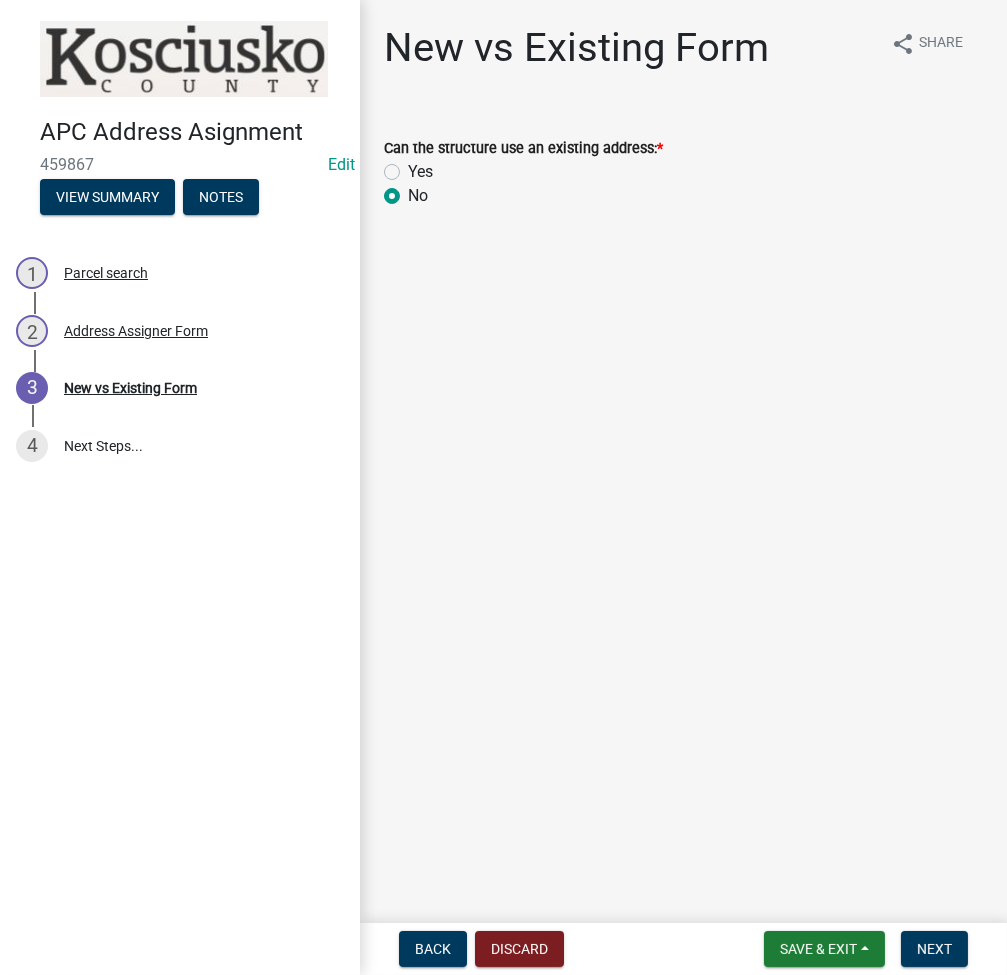 radio on "true" 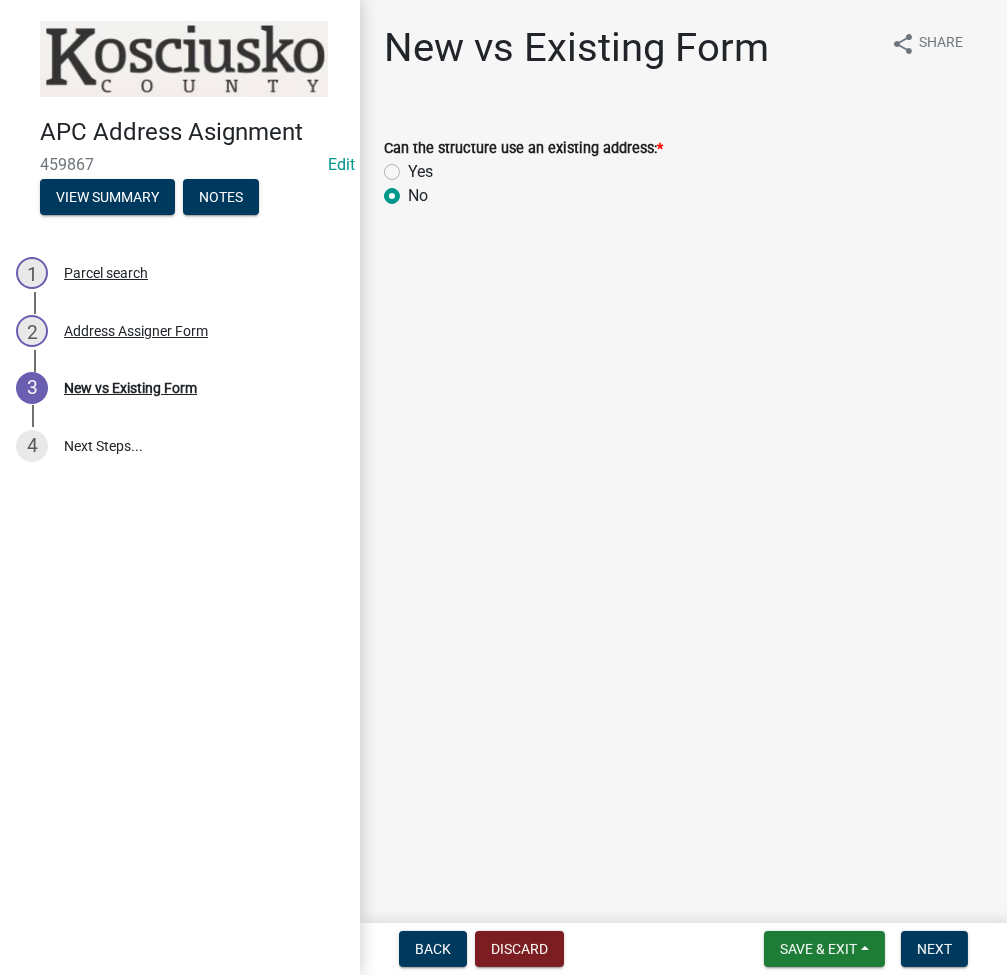 click on "Yes" 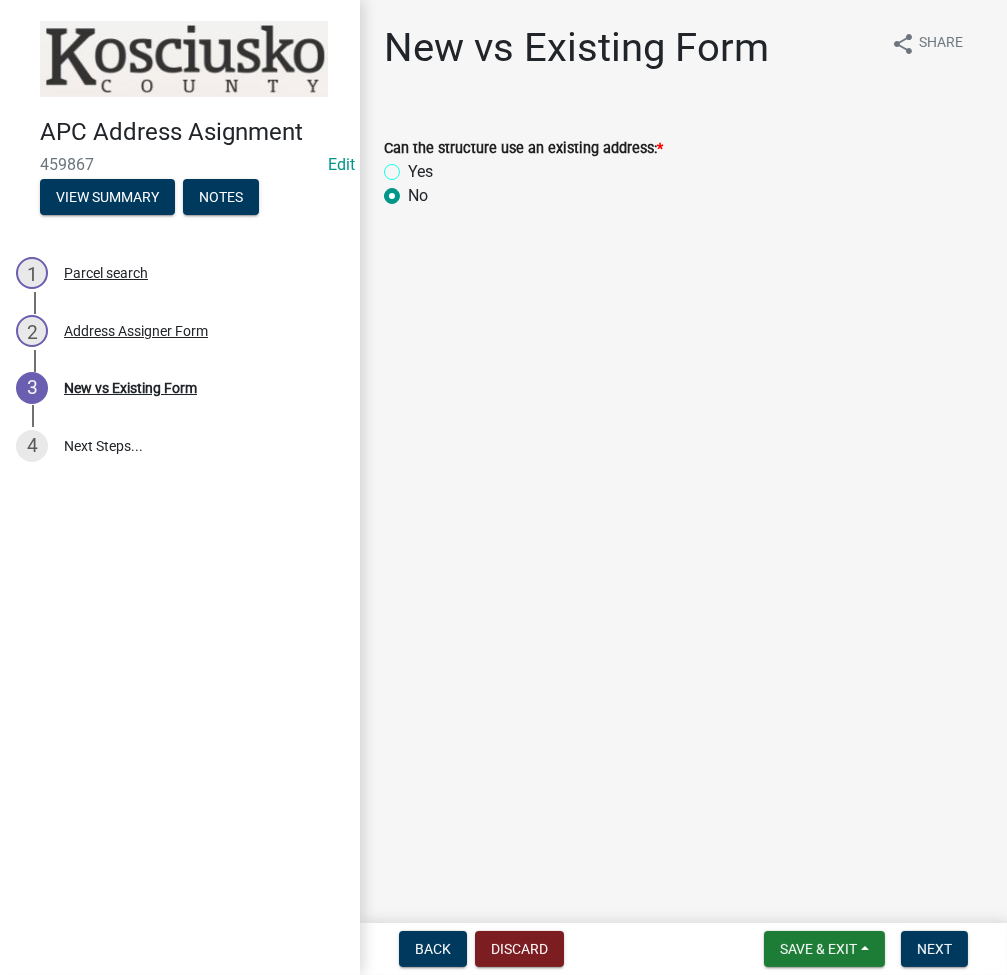 click on "Yes" at bounding box center [414, 166] 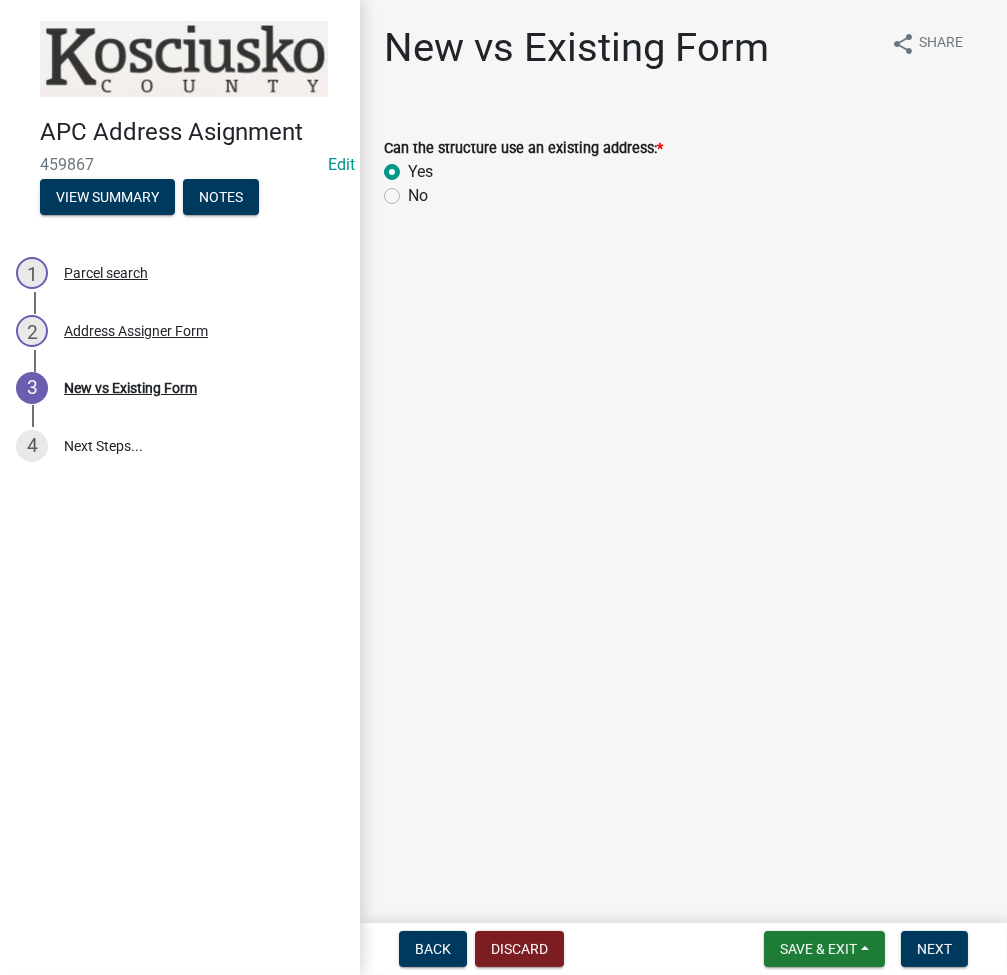 radio on "true" 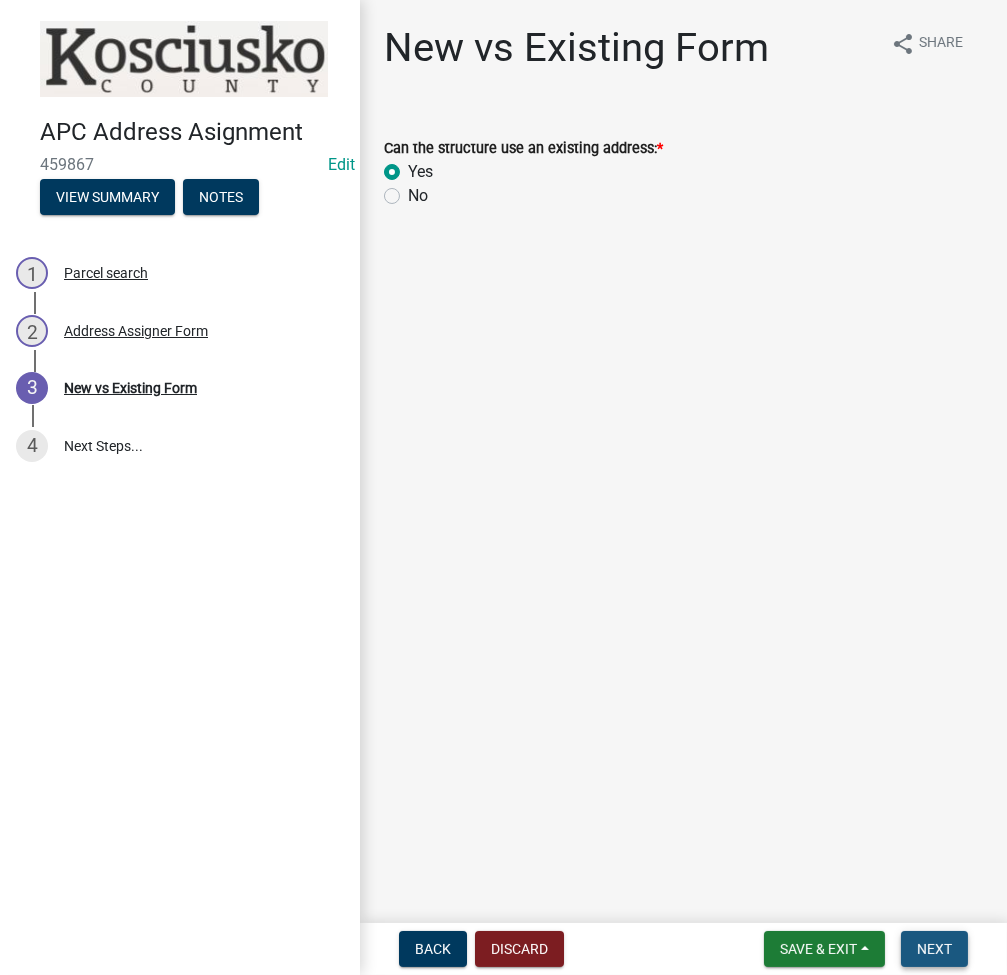 click on "Next" at bounding box center (934, 949) 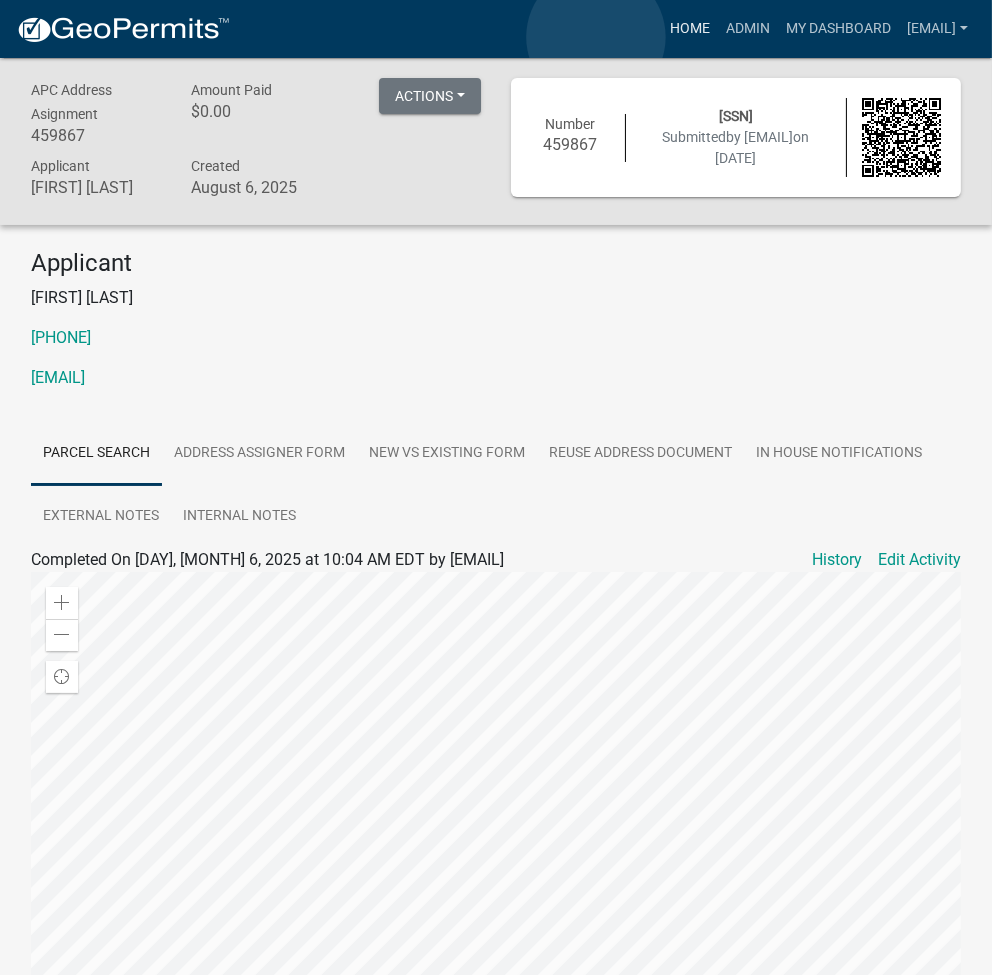 click on "Home" at bounding box center [690, 29] 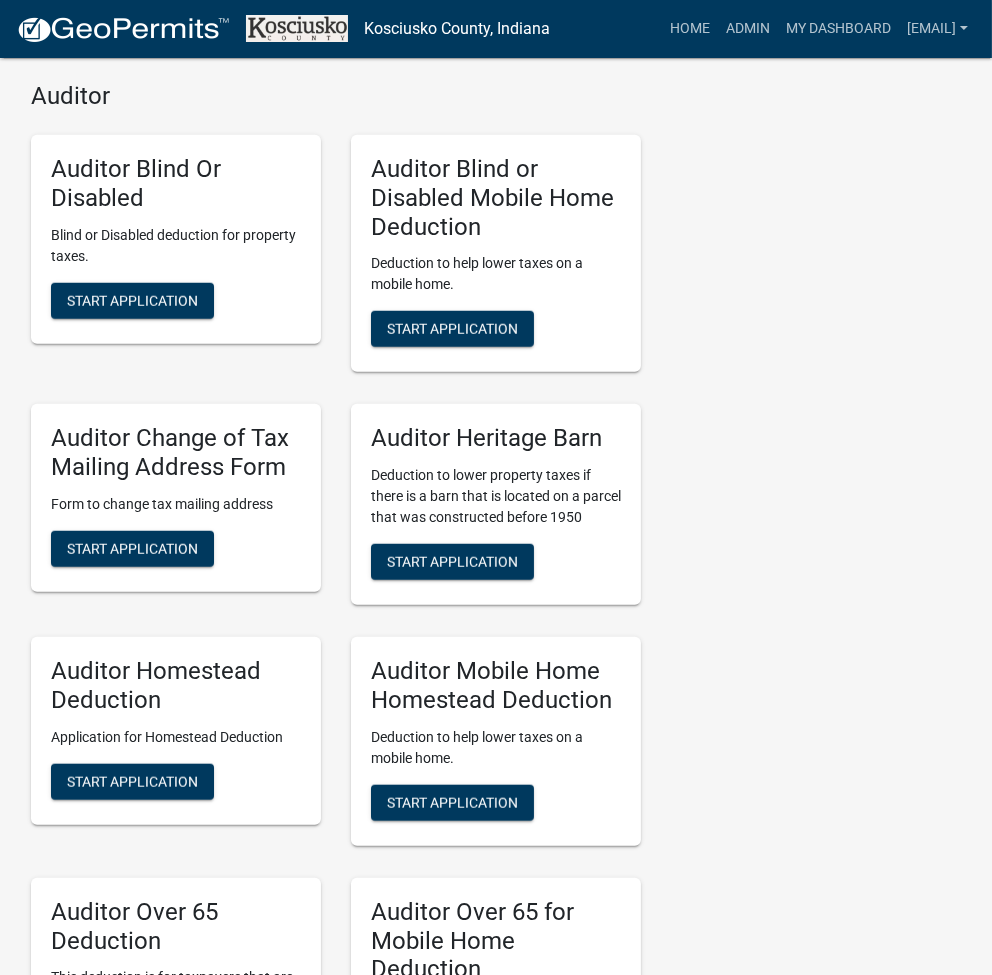 scroll, scrollTop: 4935, scrollLeft: 0, axis: vertical 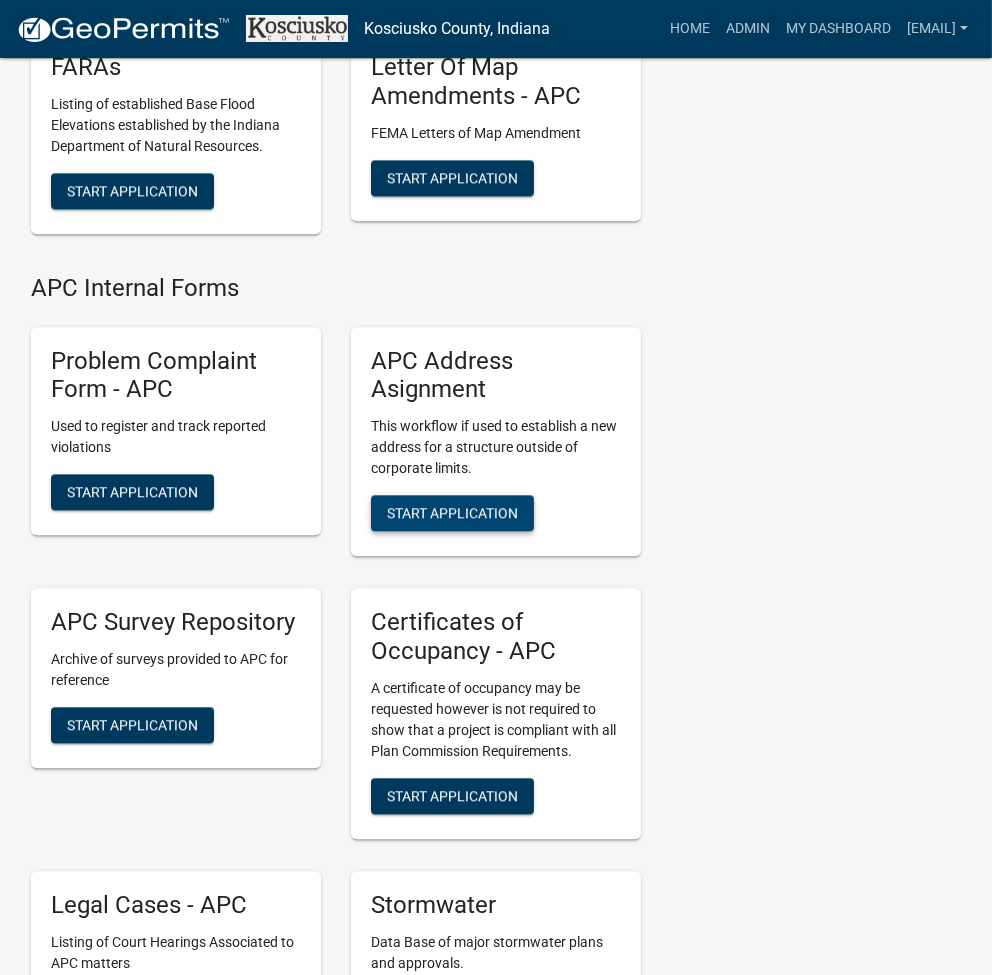 click on "Start Application" at bounding box center (452, 513) 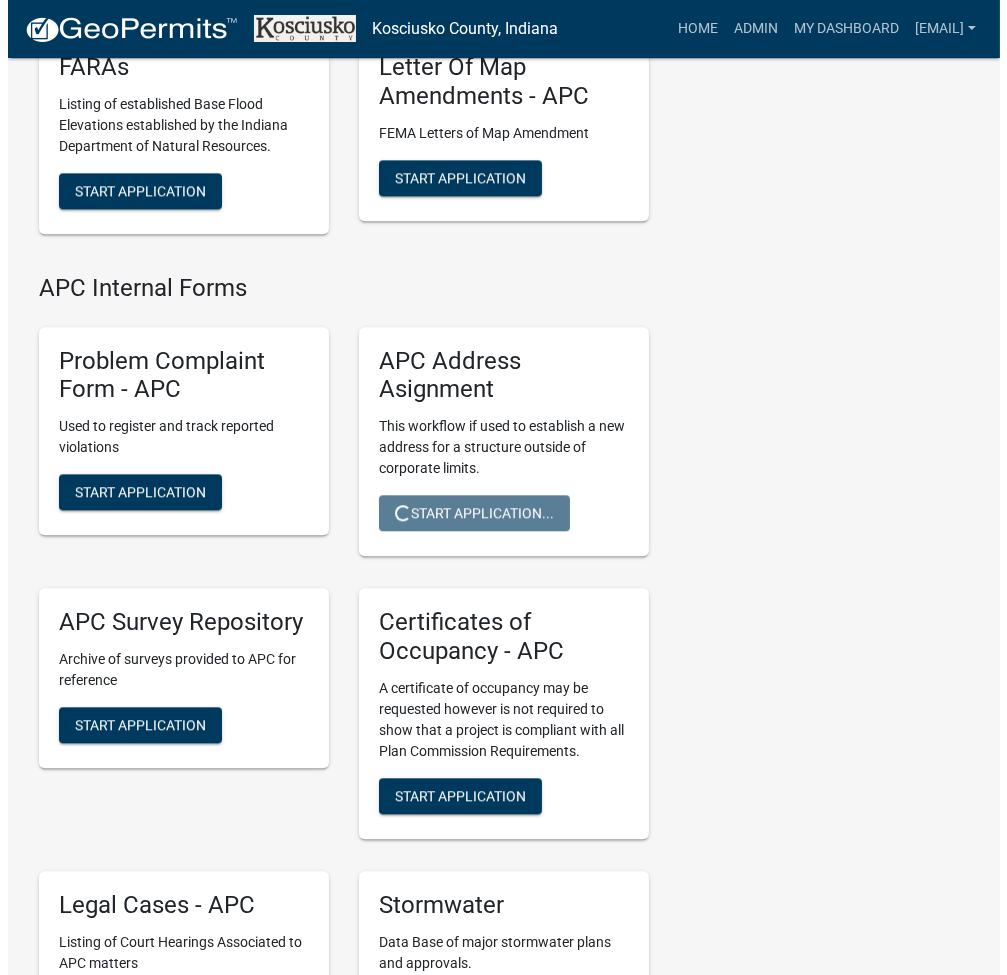 scroll, scrollTop: 0, scrollLeft: 0, axis: both 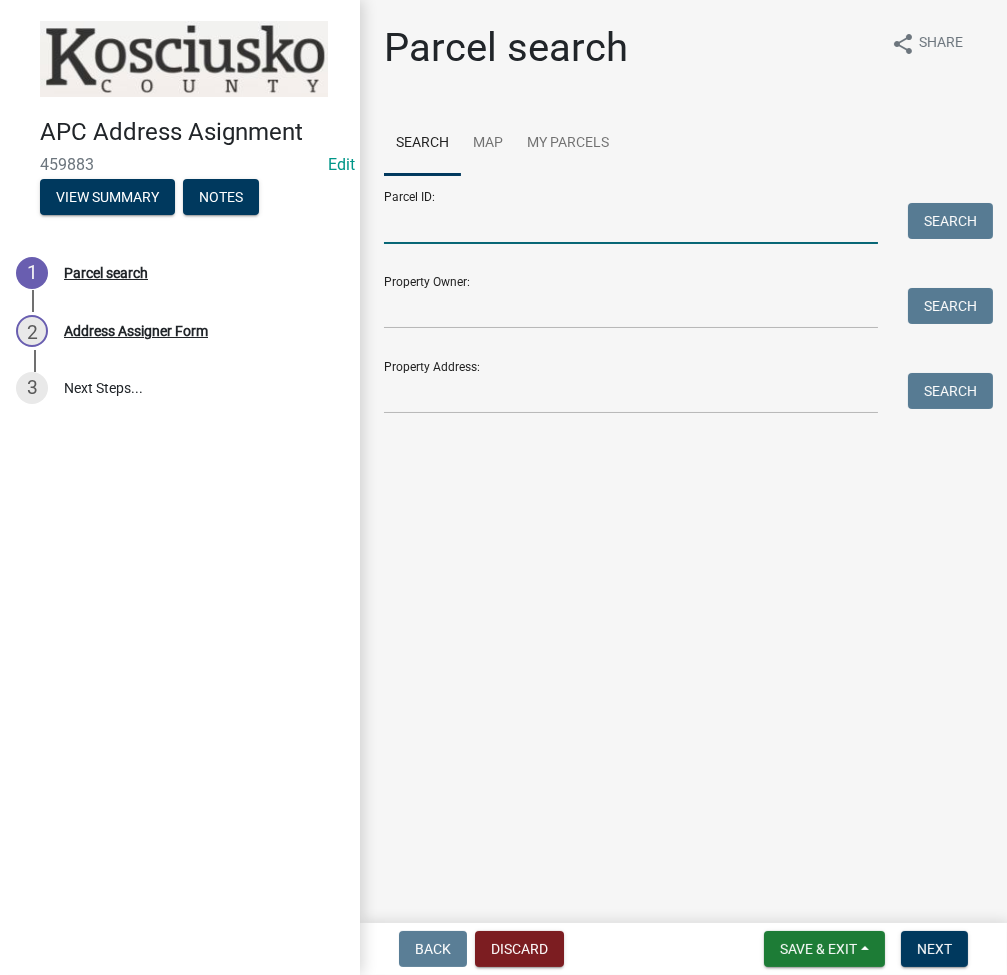click on "Parcel ID:" at bounding box center [631, 223] 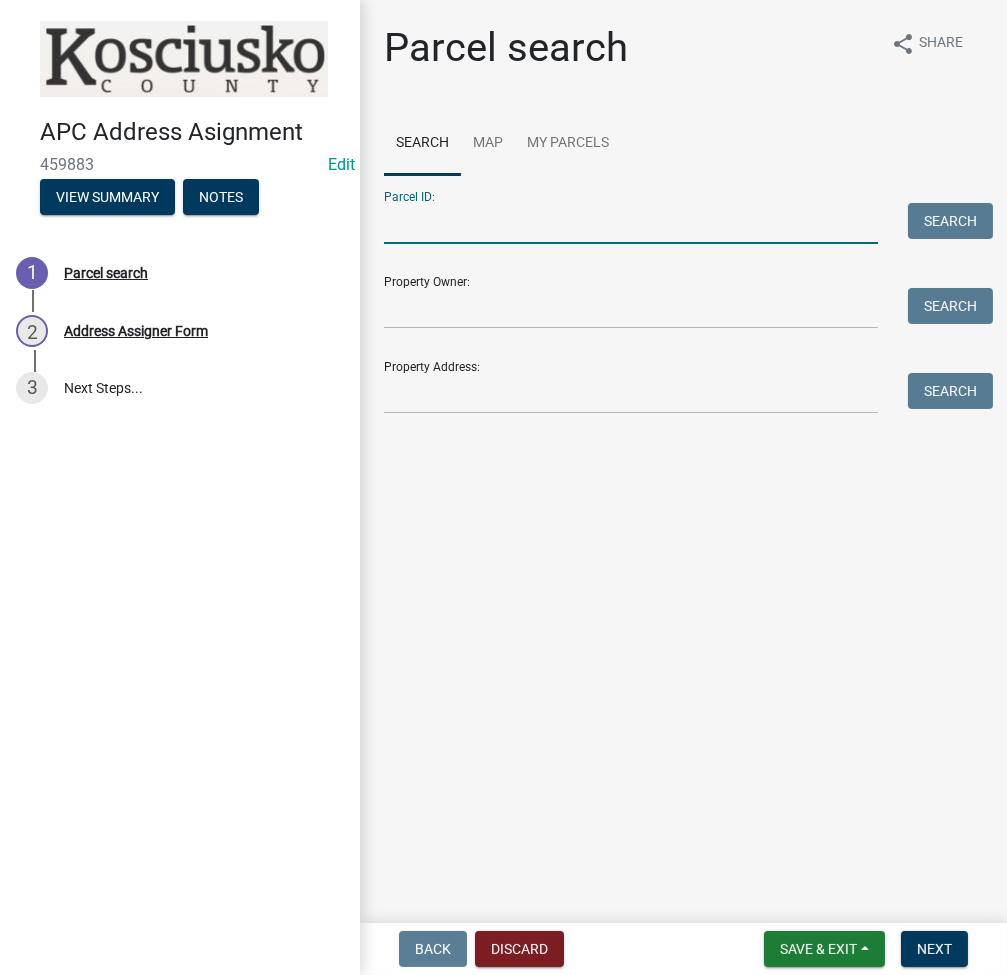 paste on "007-094-087" 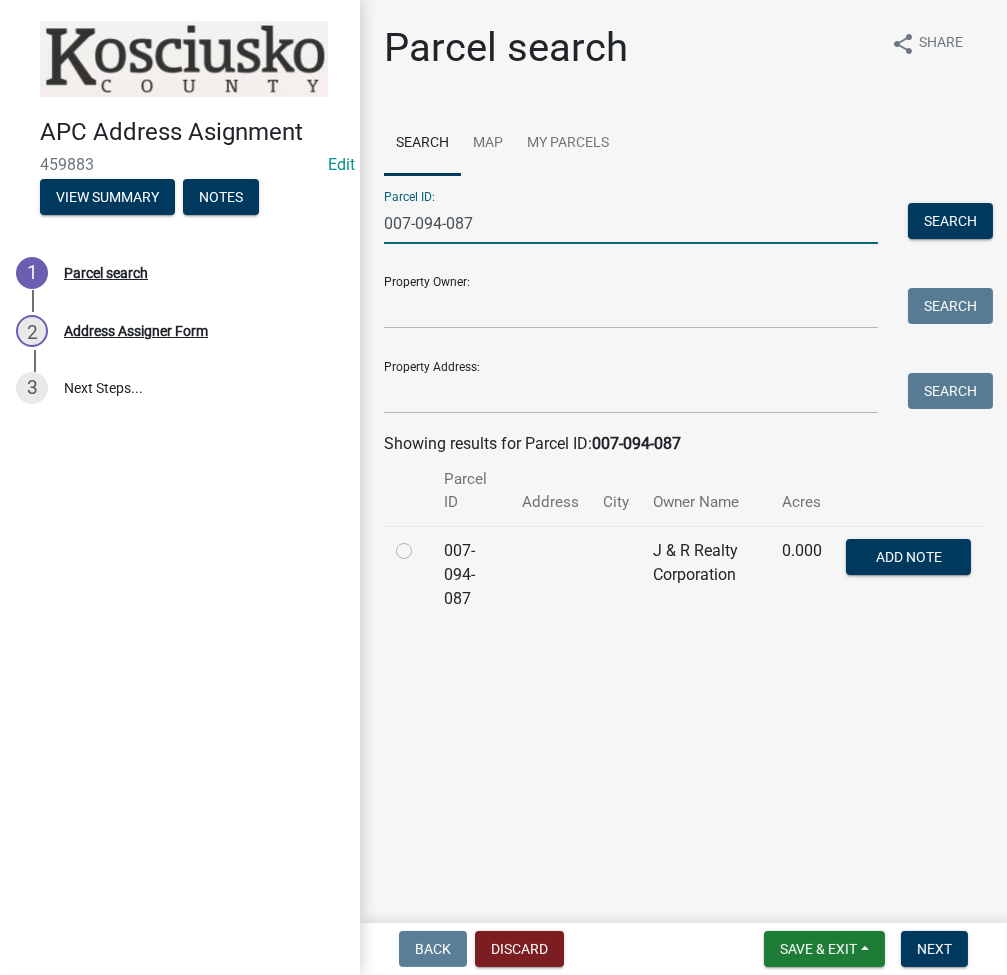 type on "007-094-087" 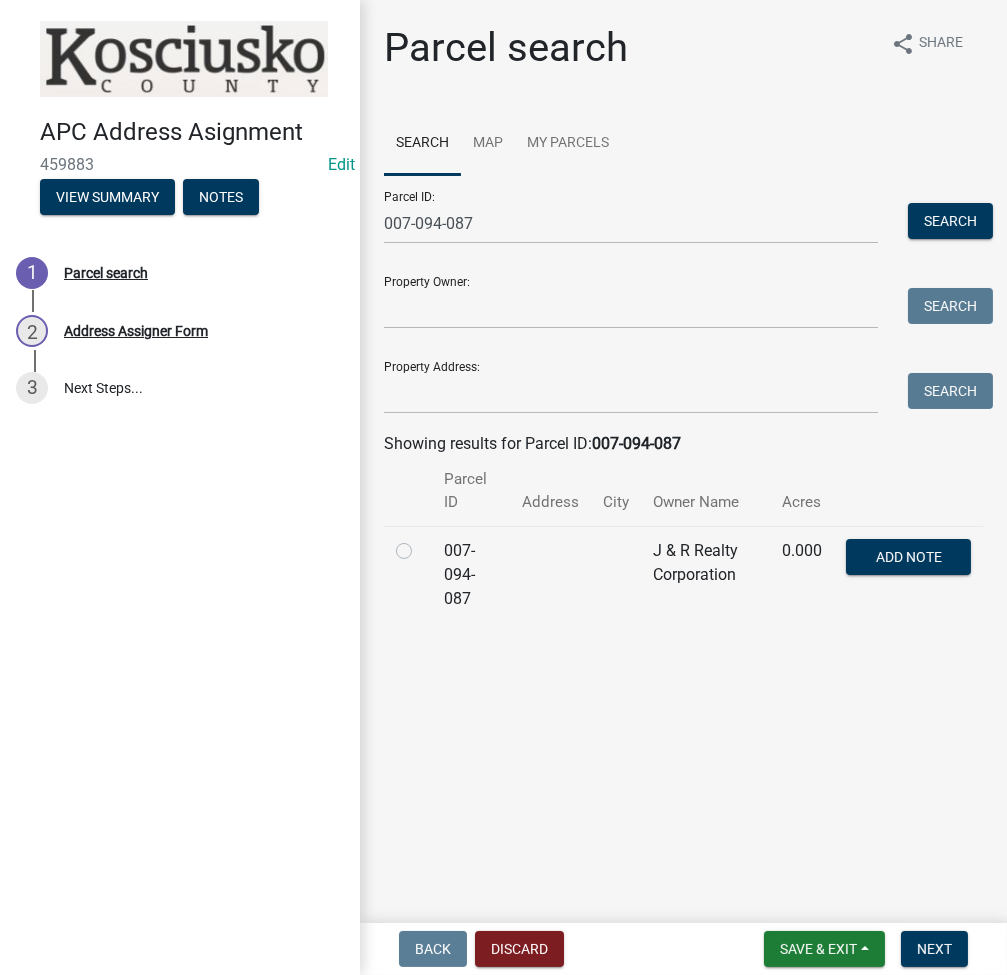 click 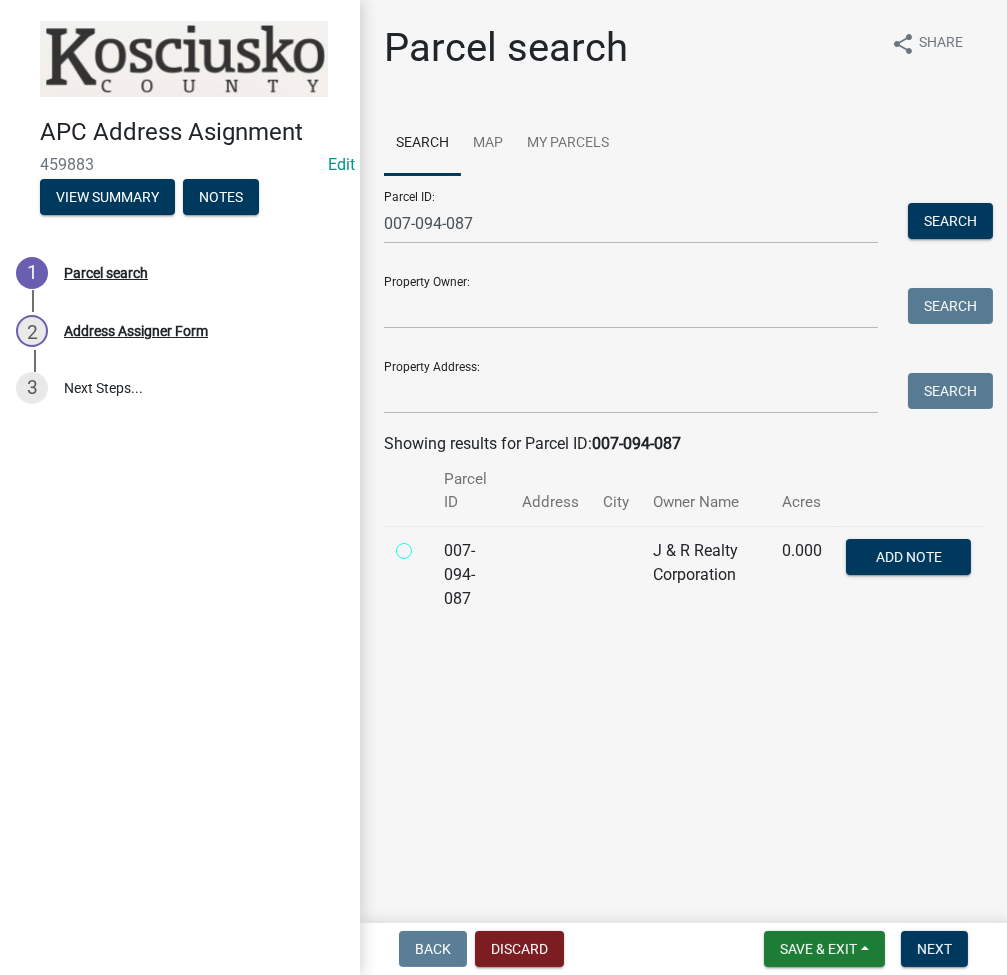 click at bounding box center [426, 545] 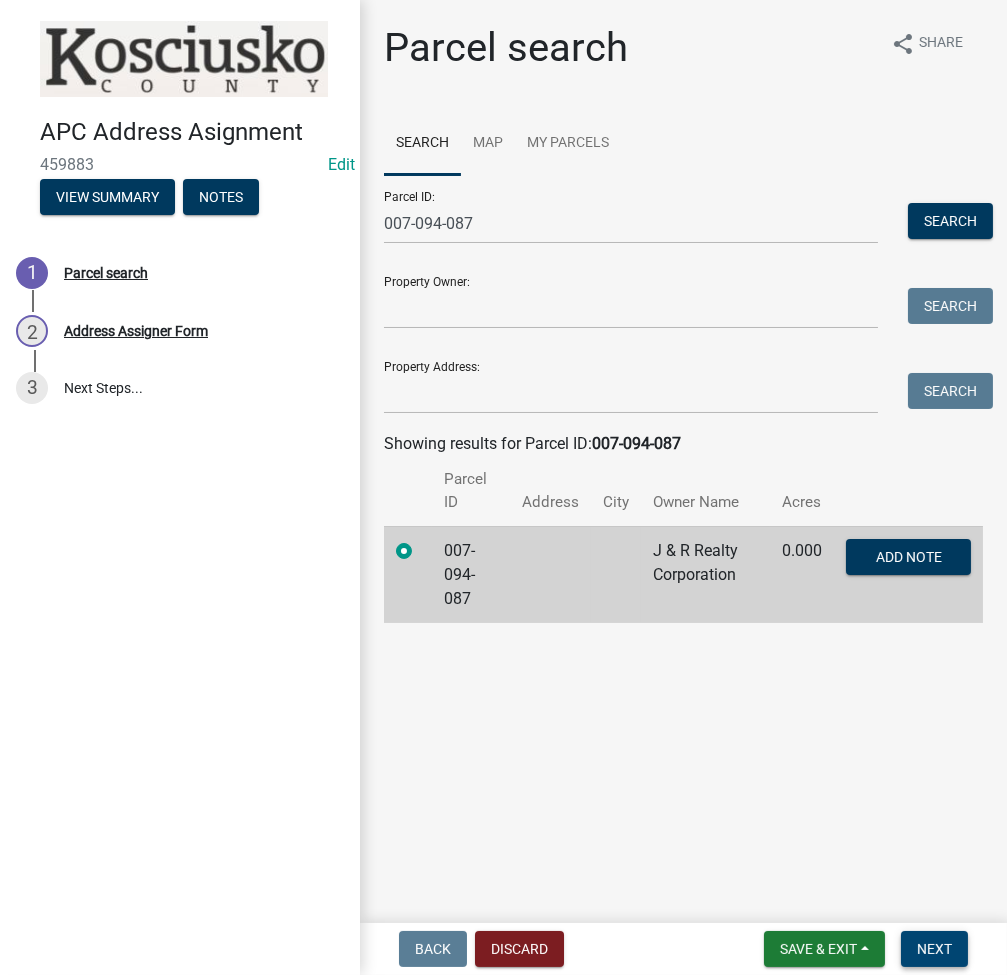 click on "Next" at bounding box center (934, 949) 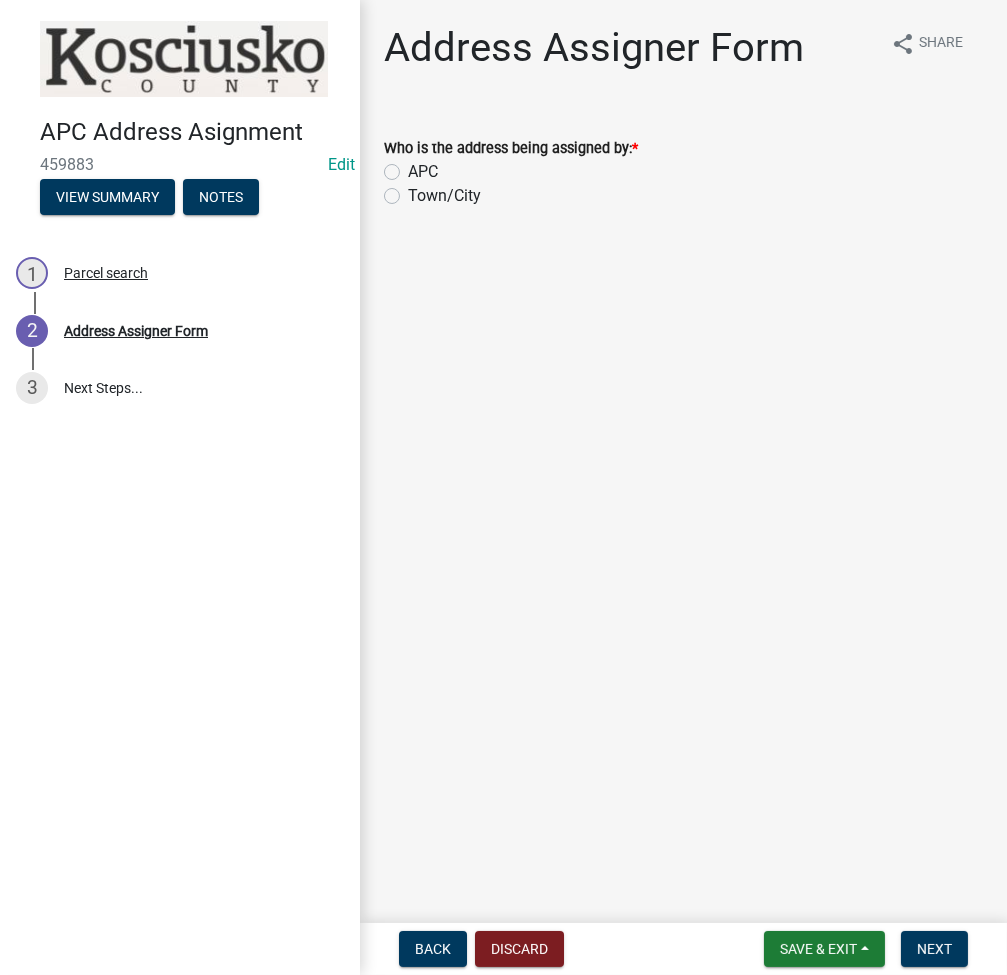 click on "APC" 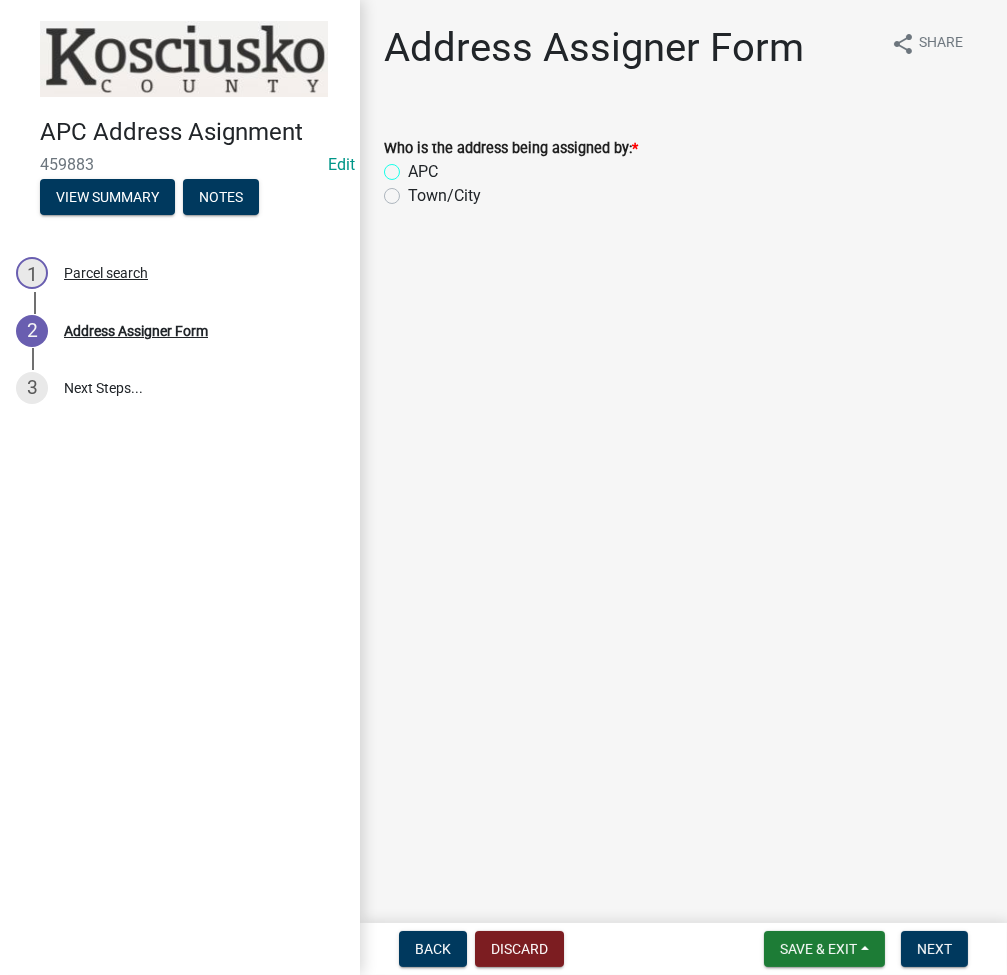 click on "APC" at bounding box center [414, 166] 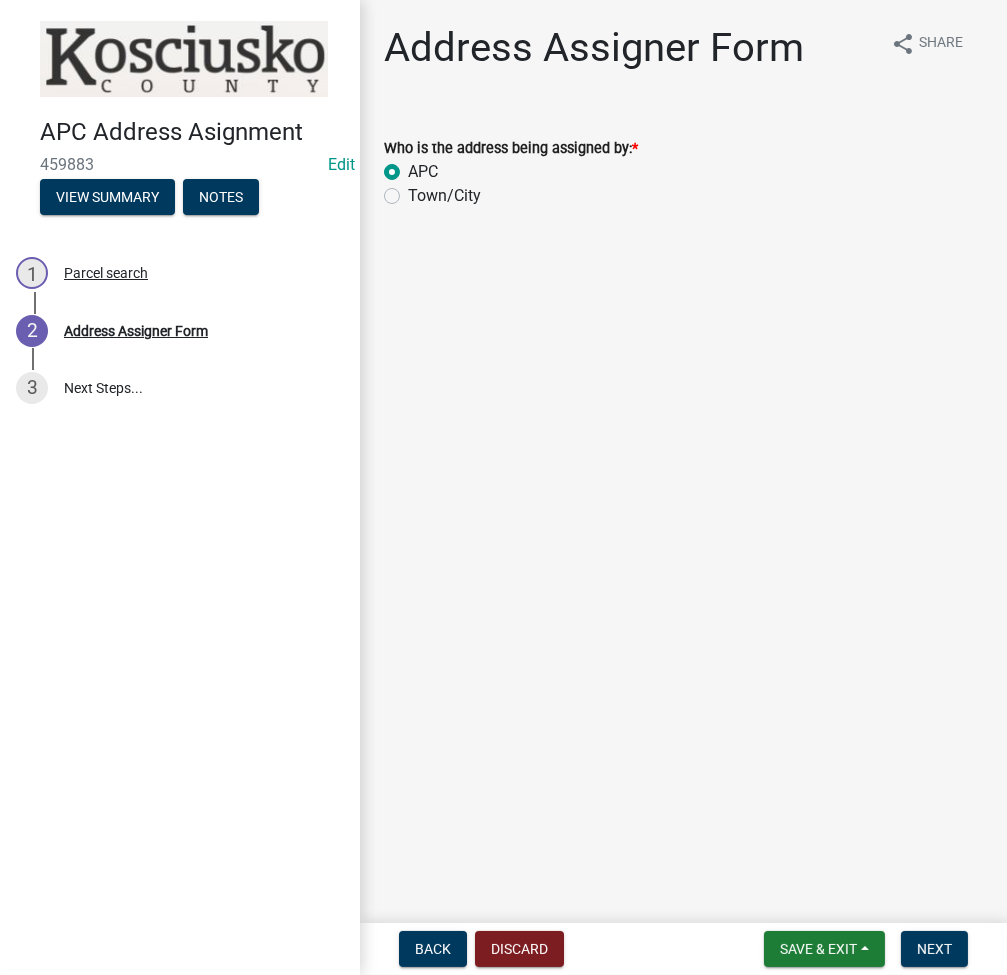 radio on "true" 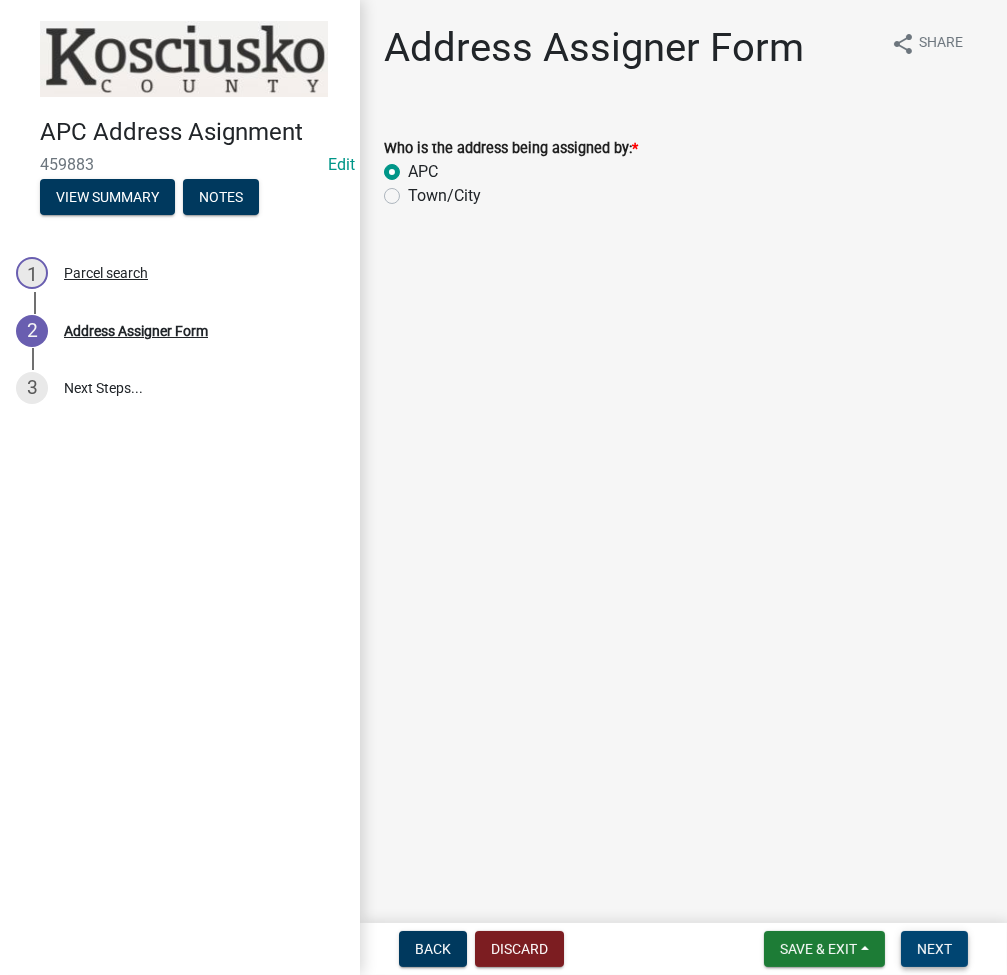 click on "Next" at bounding box center (934, 949) 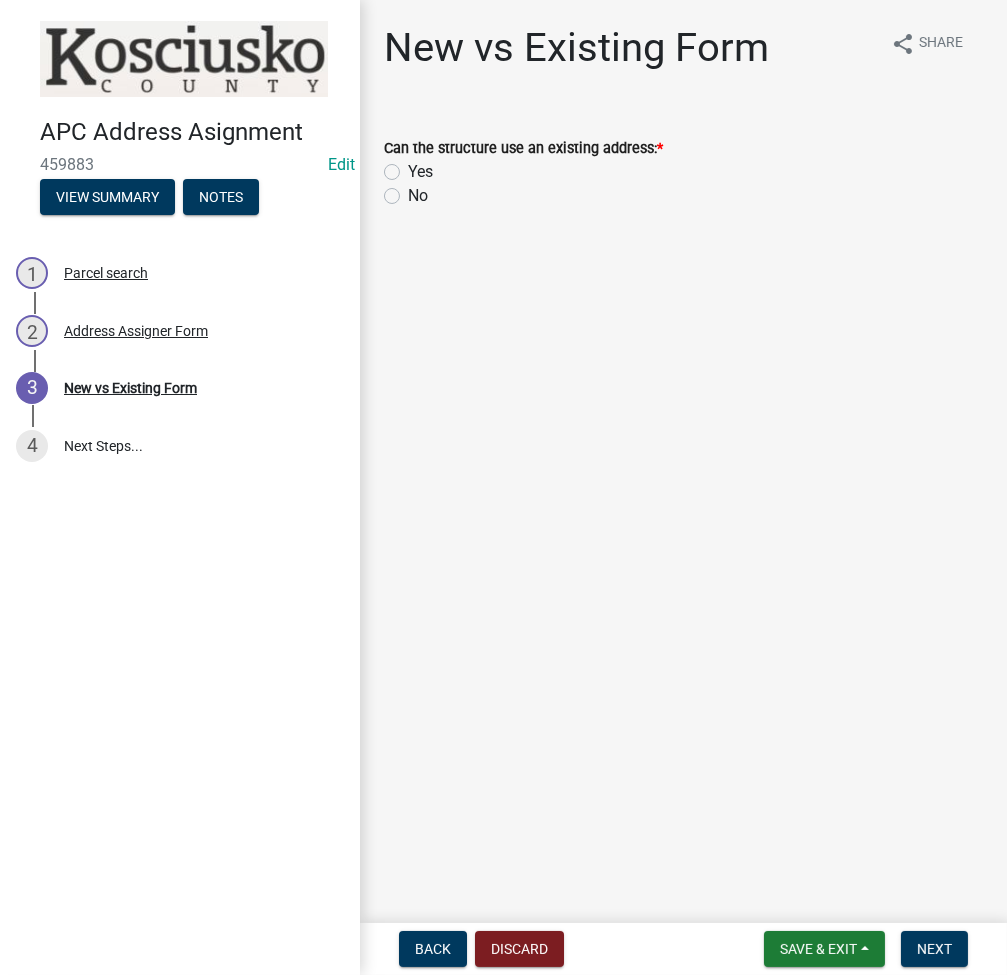 click on "No" 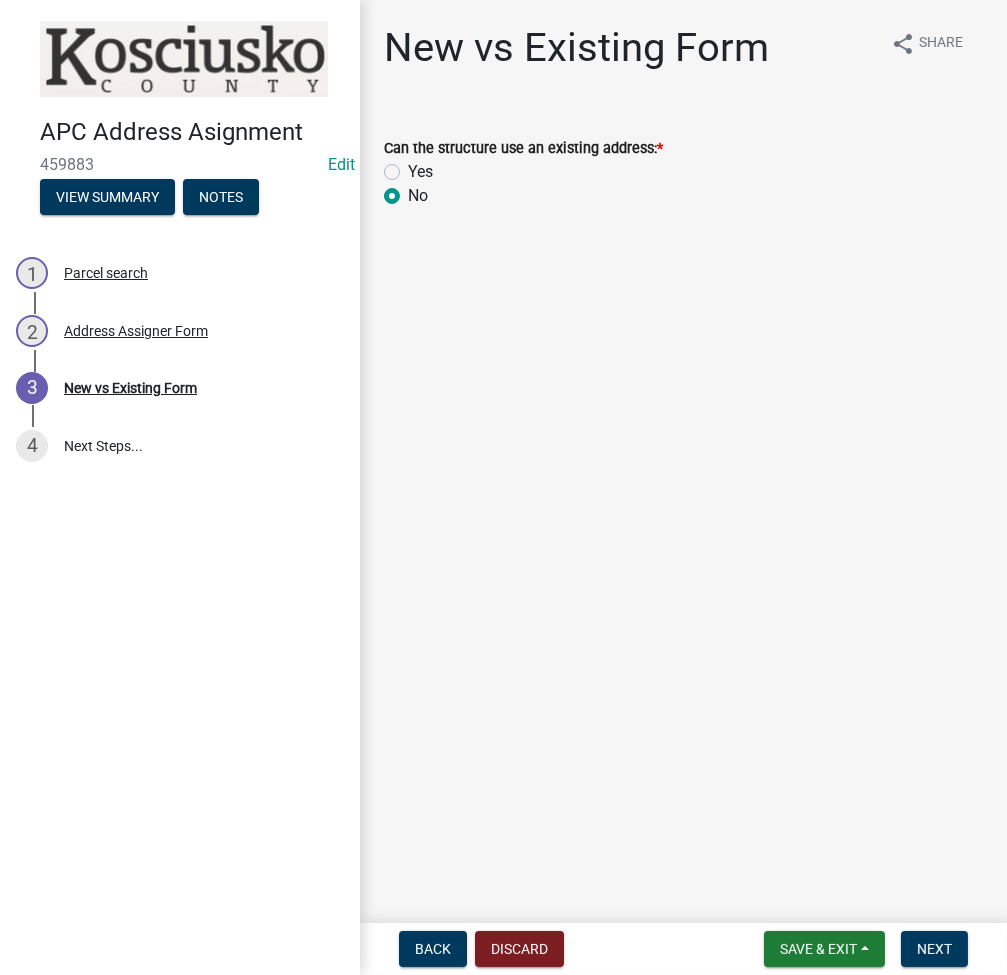 radio on "true" 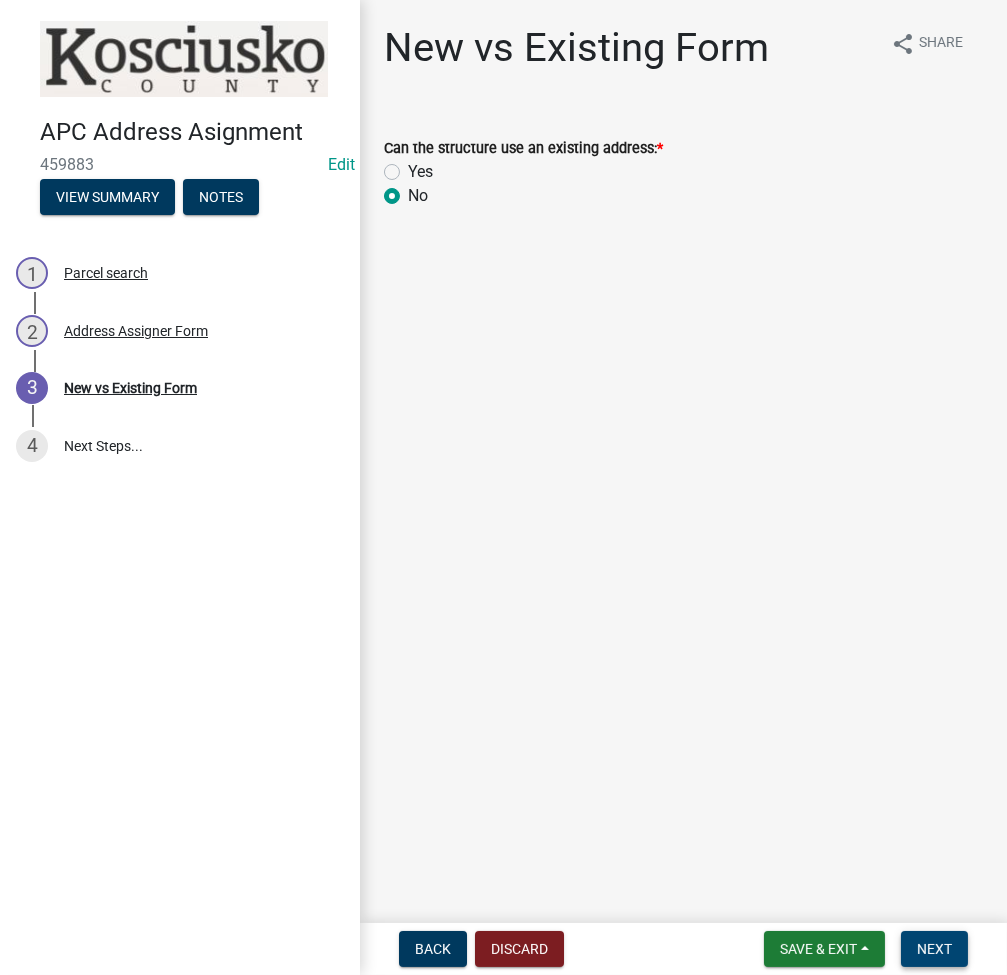 click on "Next" at bounding box center (934, 949) 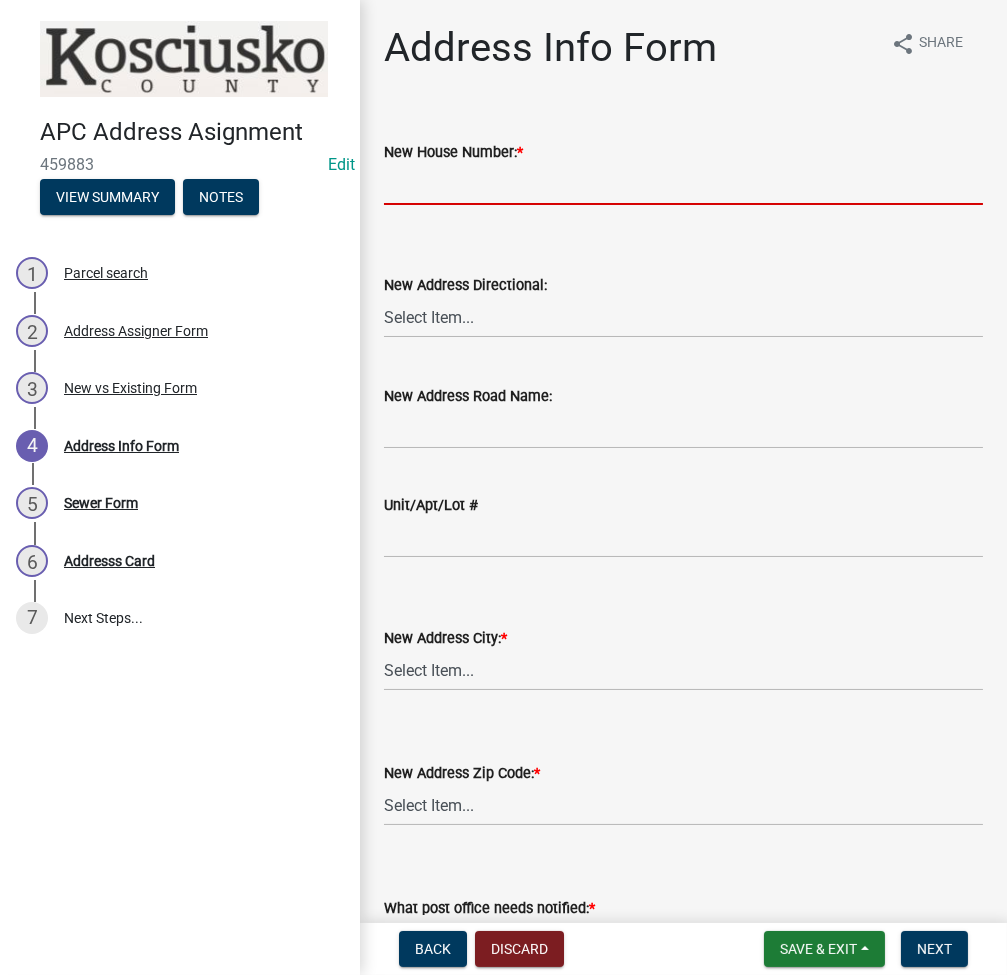 click on "New House Number:  *" at bounding box center [683, 184] 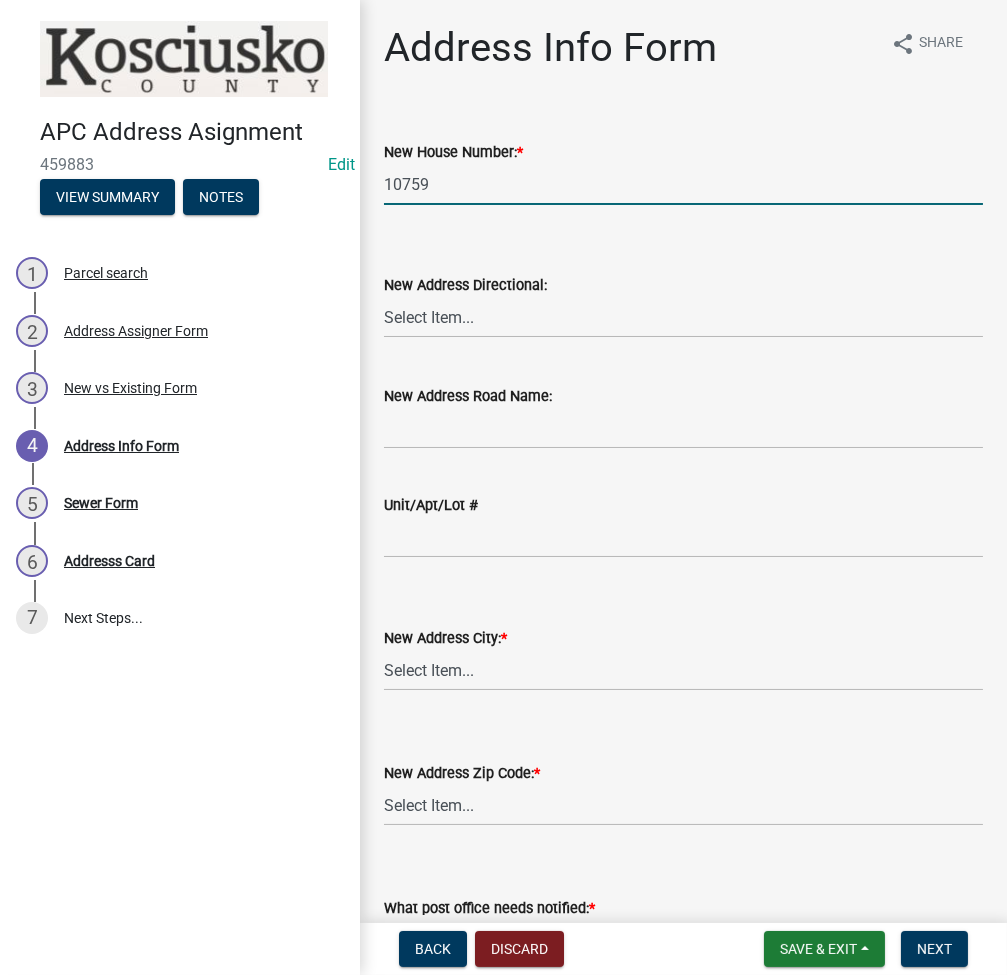 type on "10759" 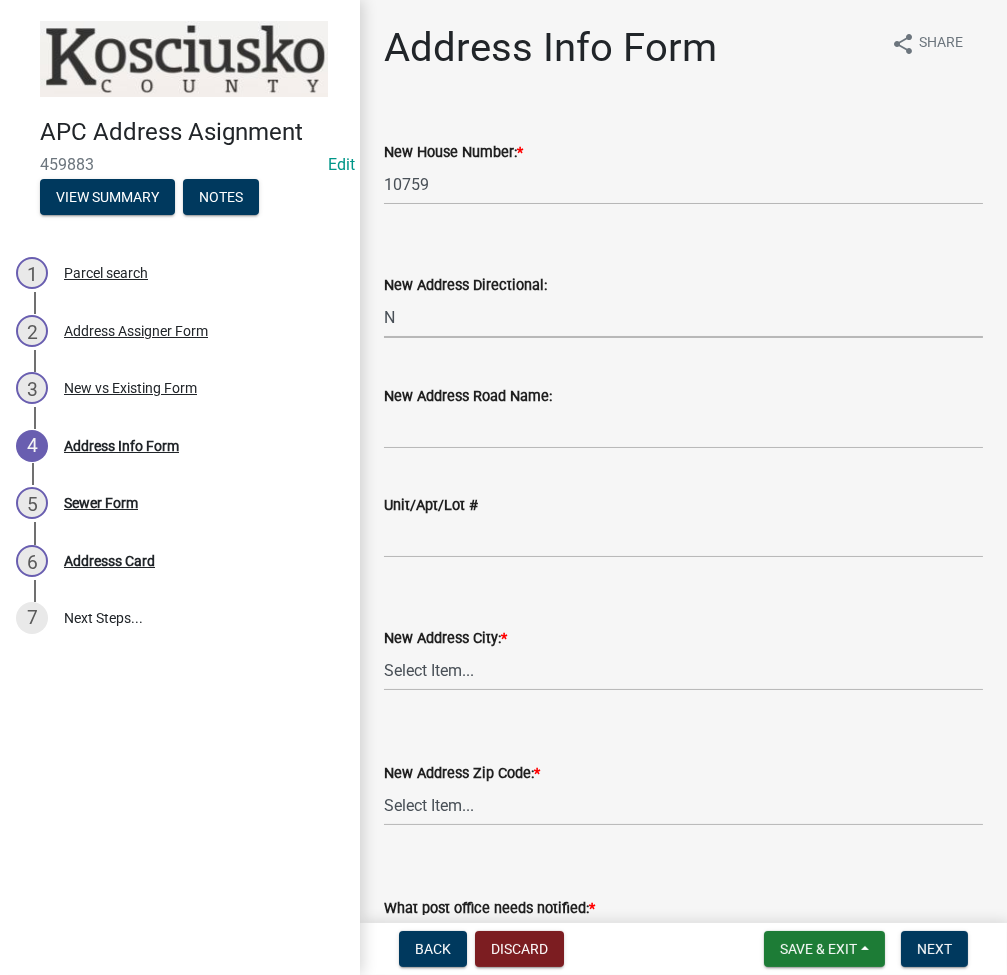 select on "cb6d8625-1401-46f7-8a63-3b4de4b85a43" 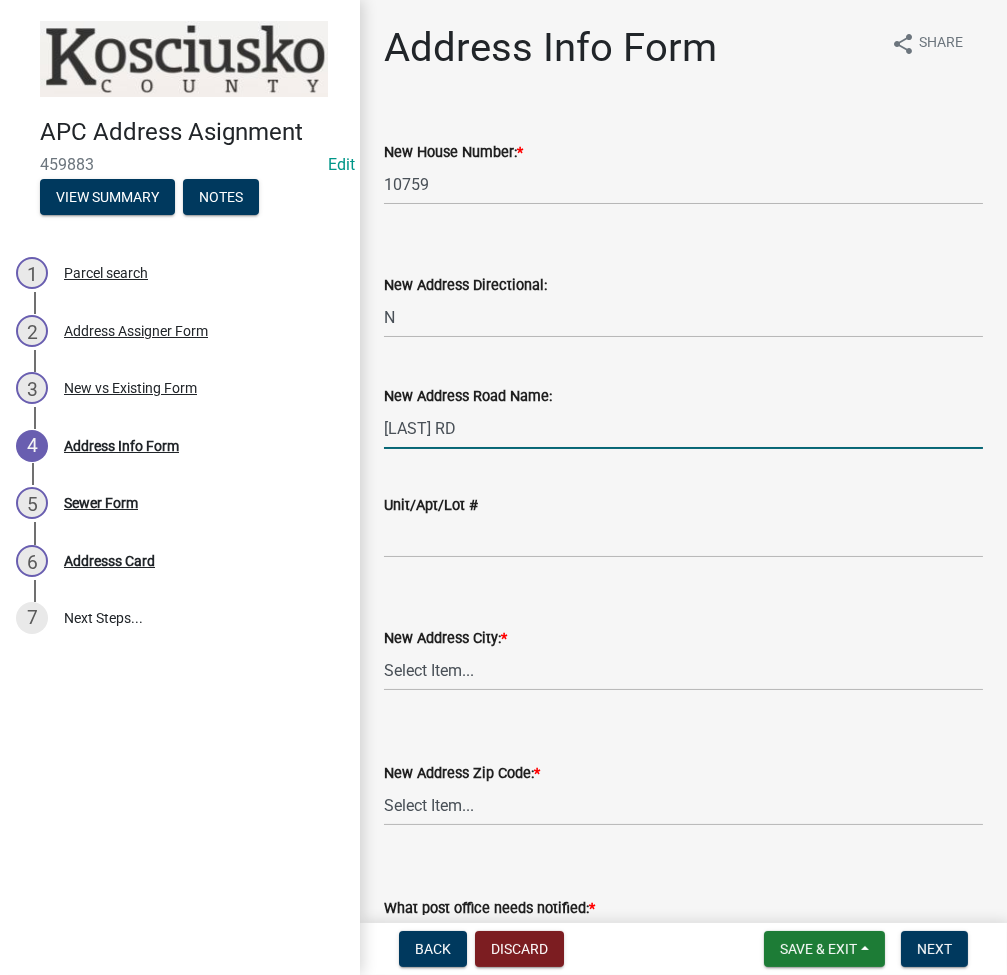 type on "TURKEY CREEK RD" 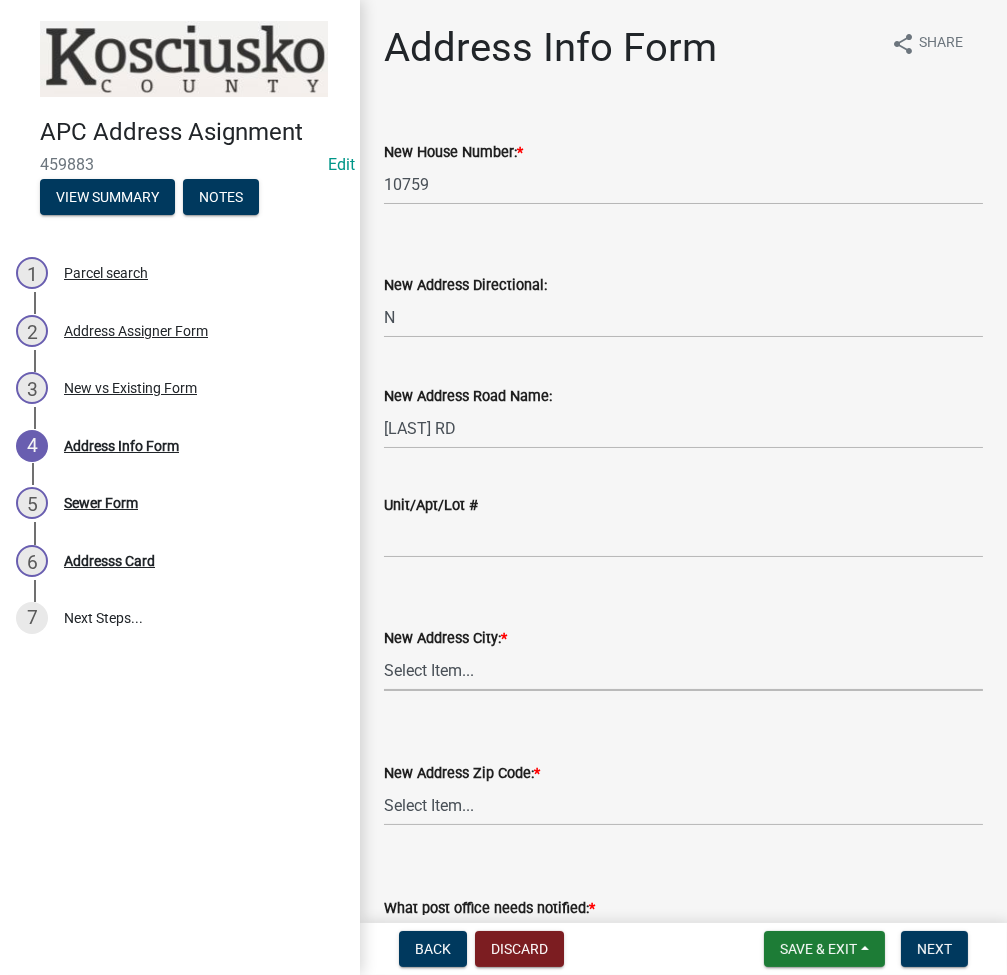 select on "9b664960-212d-4870-87f8-bfa5a5aac5f0" 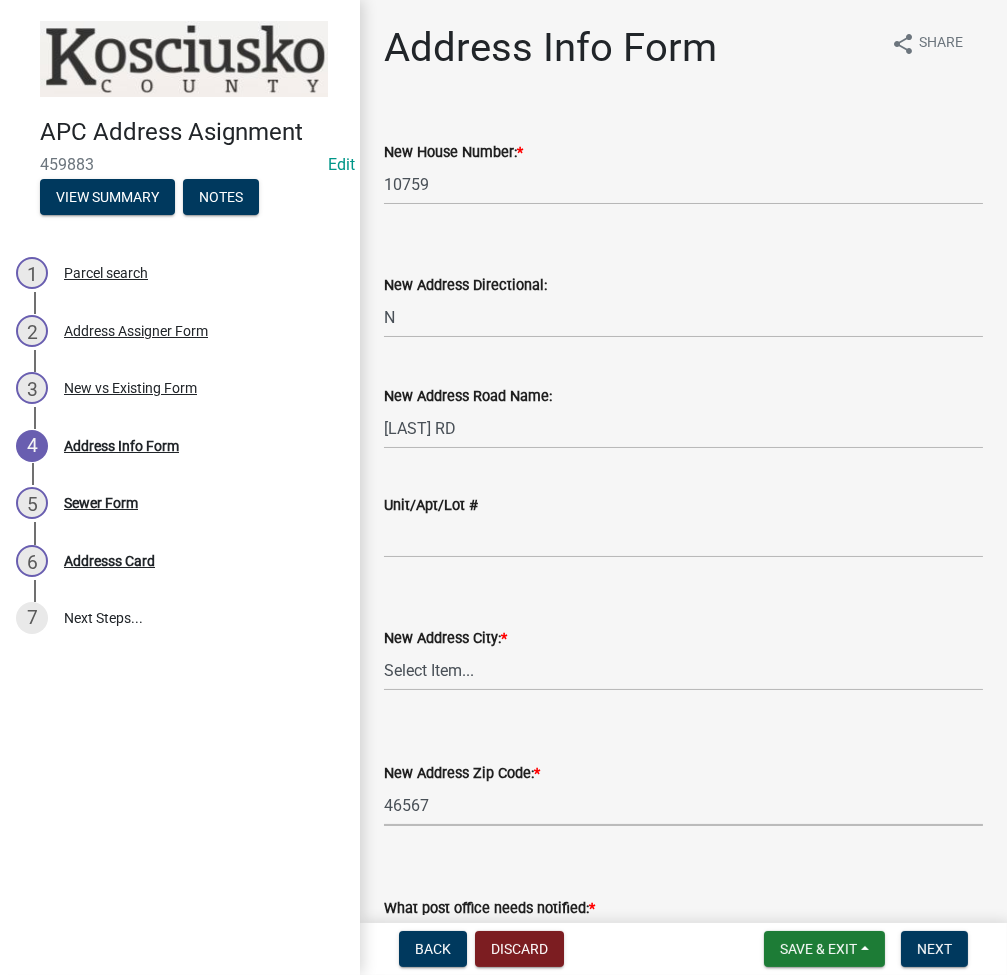 select on "91644e07-e87e-4f06-a356-f780e215f585" 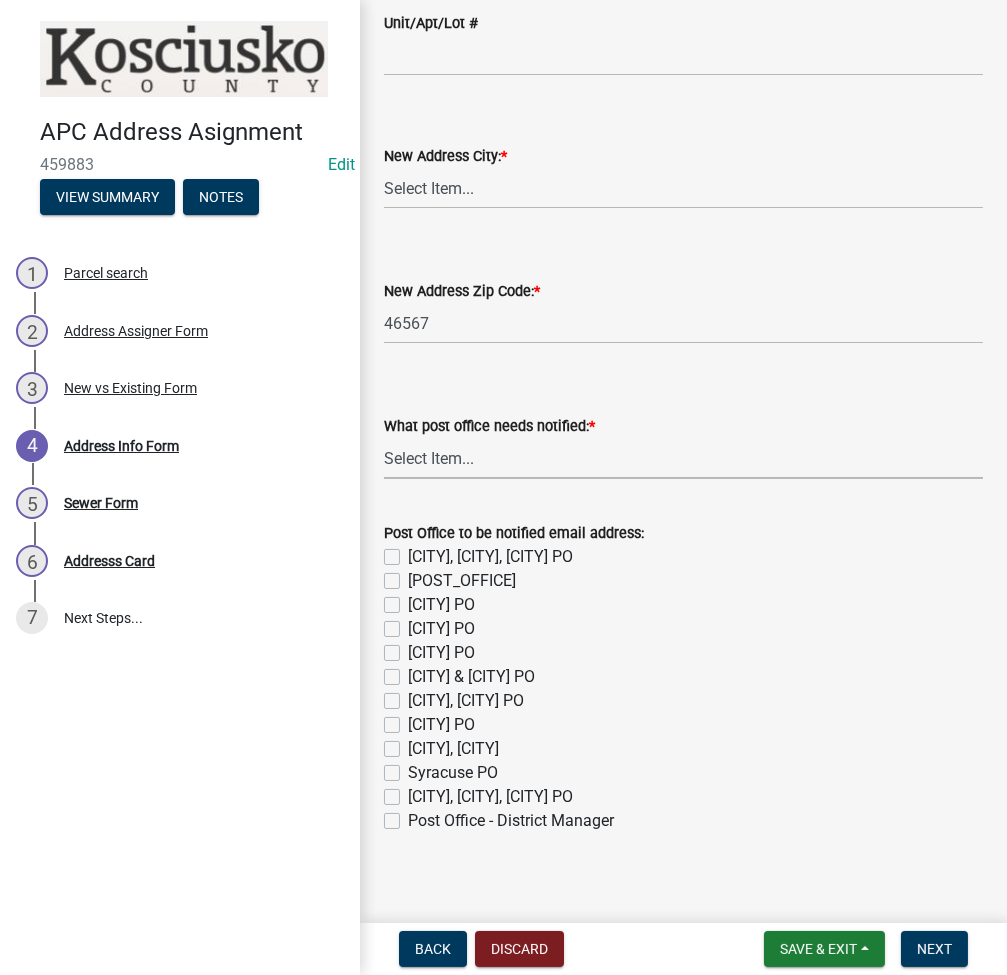 select on "3b3da088-131e-437d-8fd8-57dc700970f8" 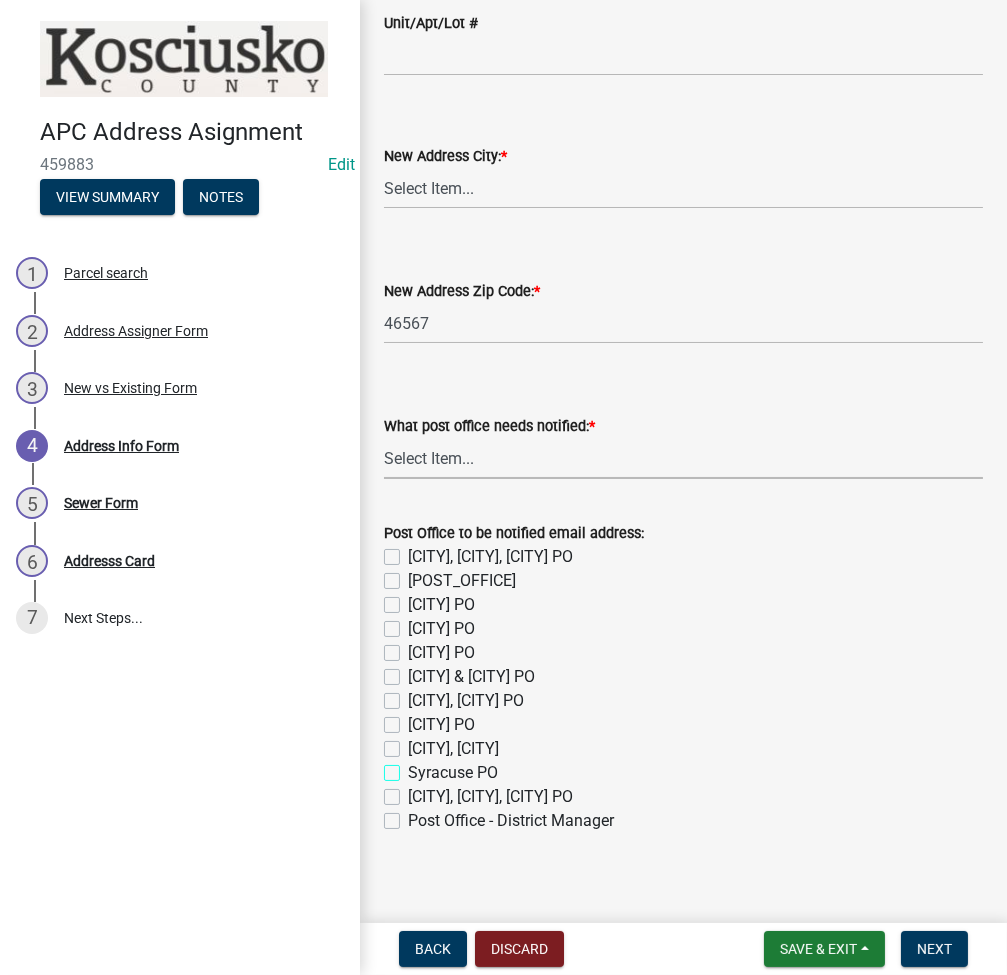click on "Syracuse PO" at bounding box center [414, 767] 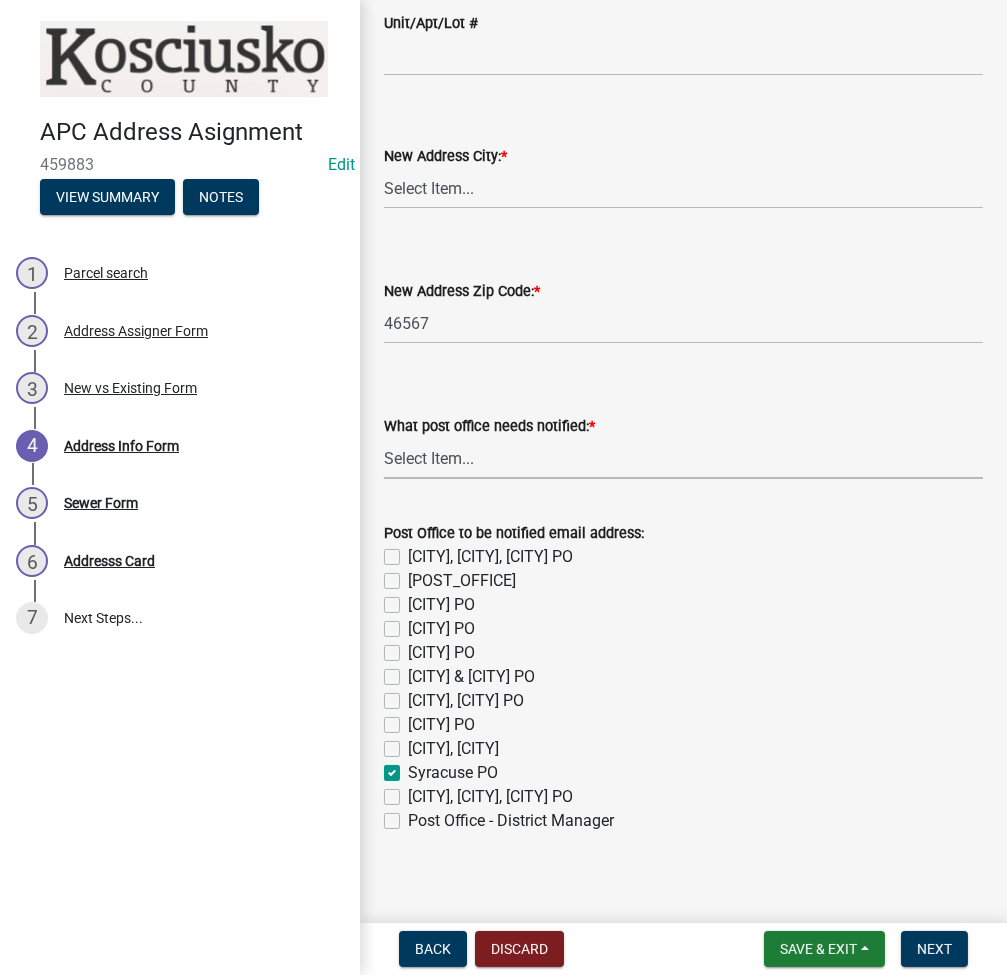 checkbox on "false" 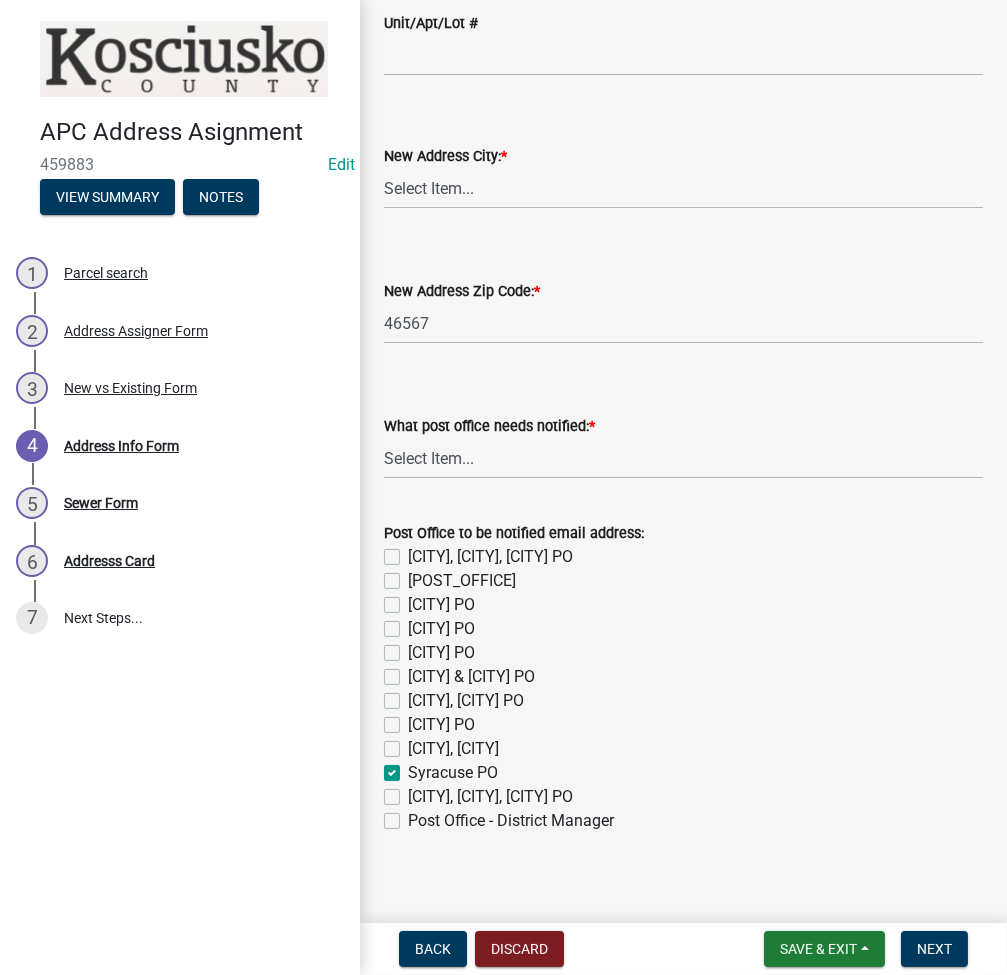 click on "Post Office - District Manager" 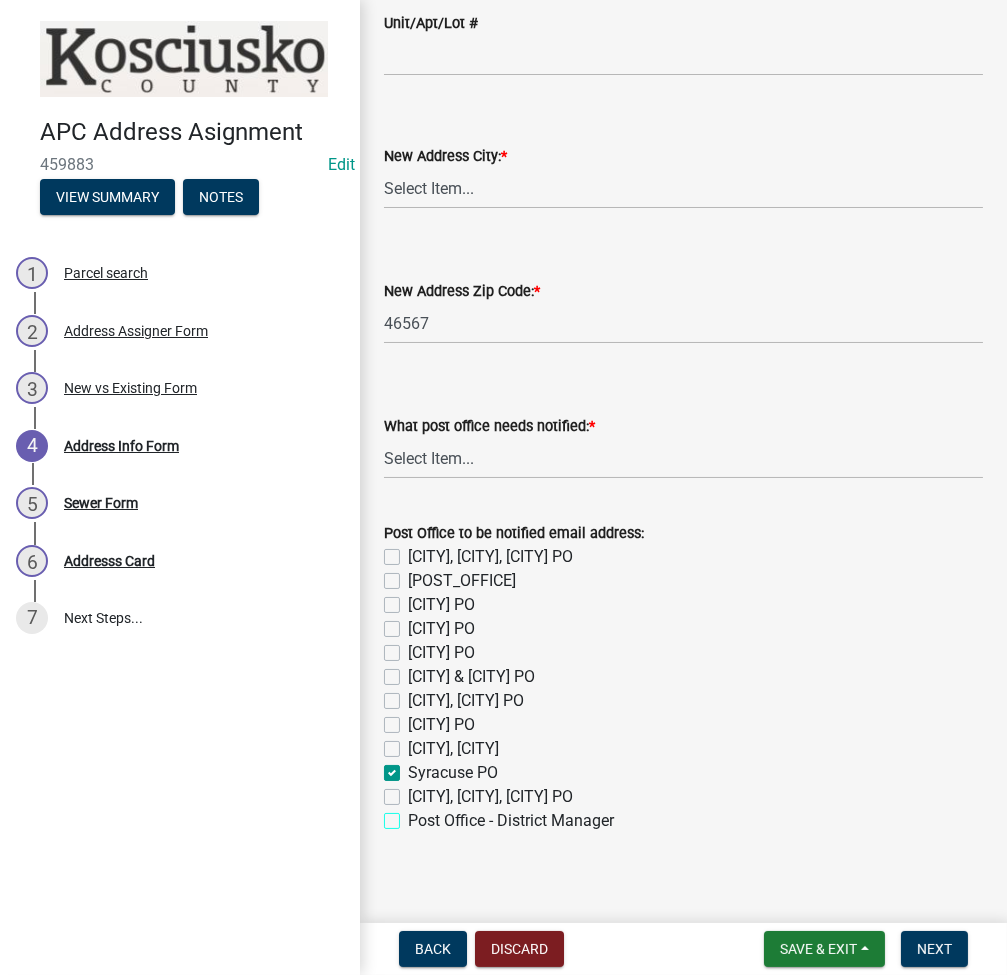 click on "Post Office - District Manager" at bounding box center [414, 815] 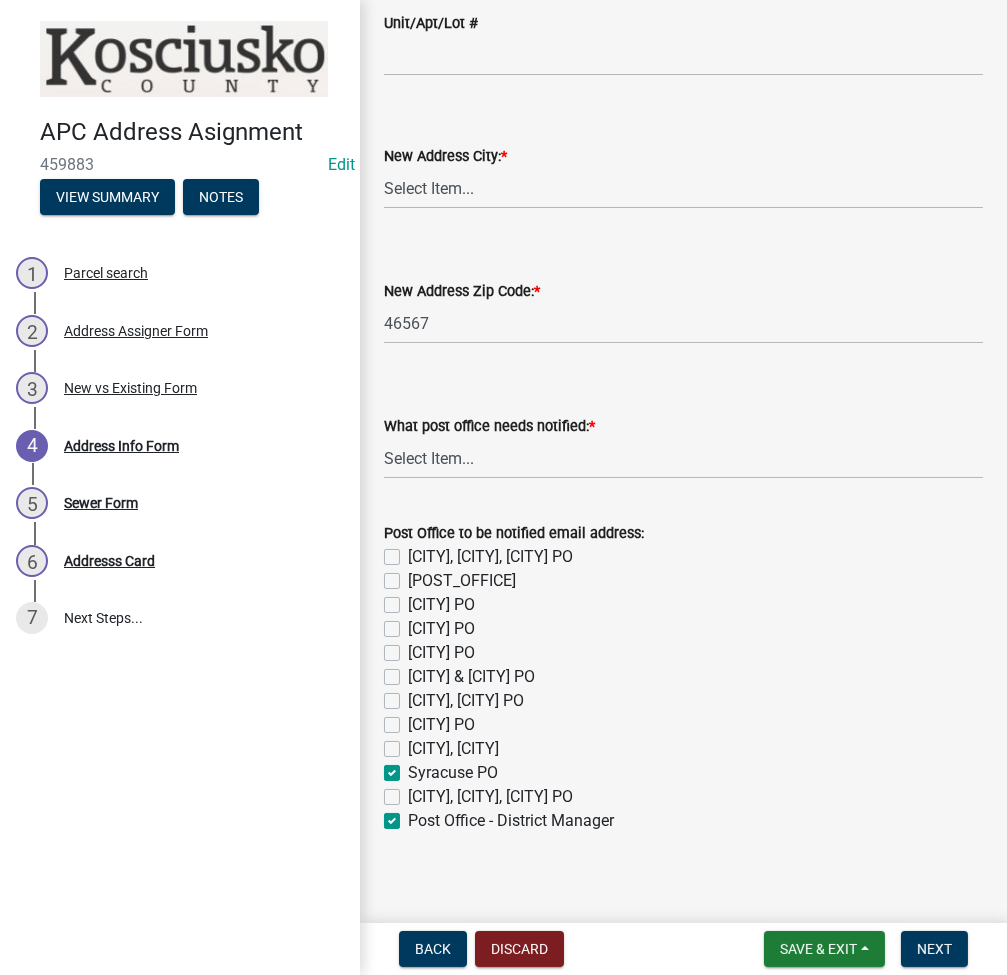 checkbox on "false" 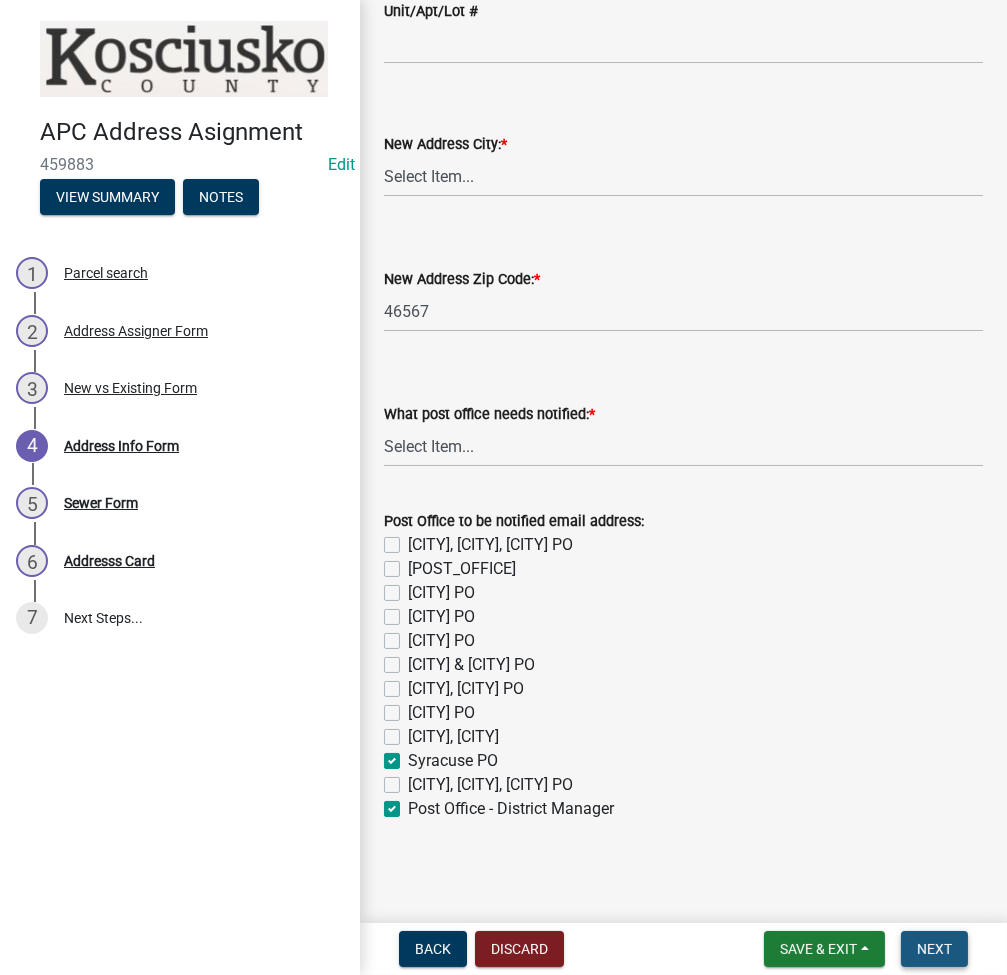 click on "Next" at bounding box center (934, 949) 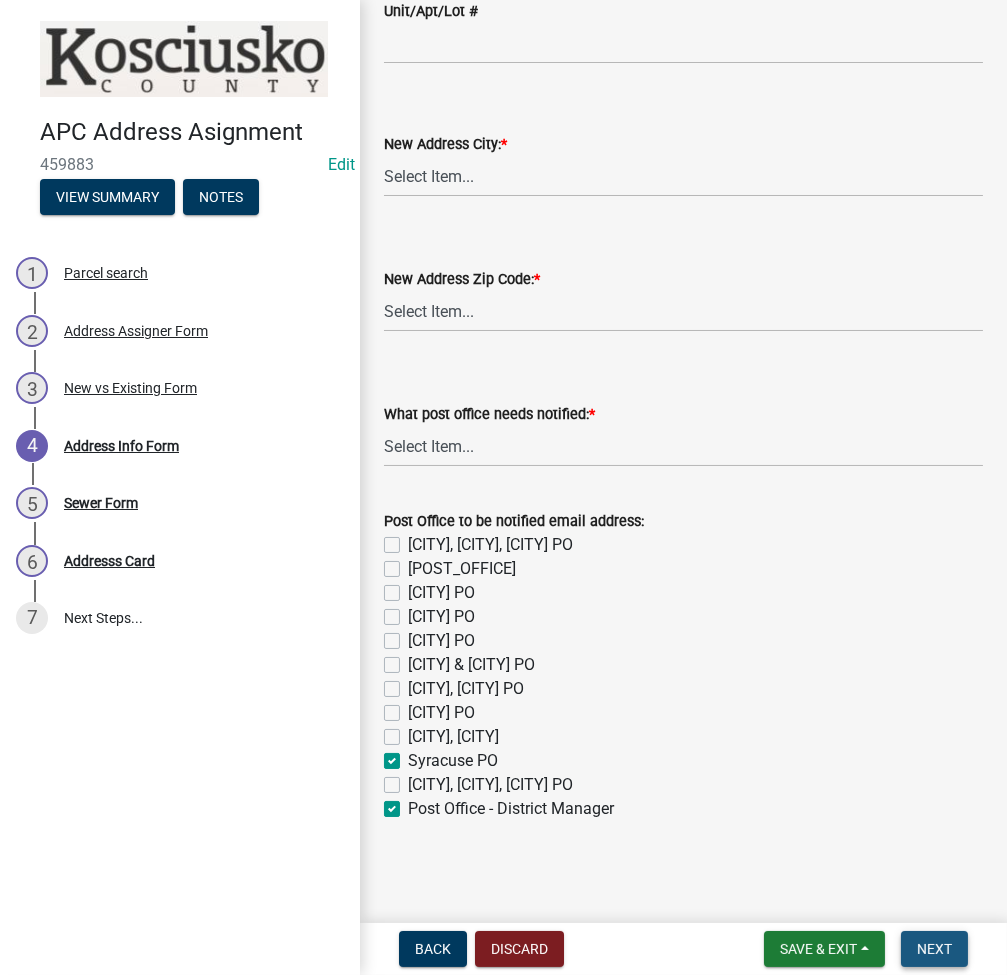 scroll, scrollTop: 0, scrollLeft: 0, axis: both 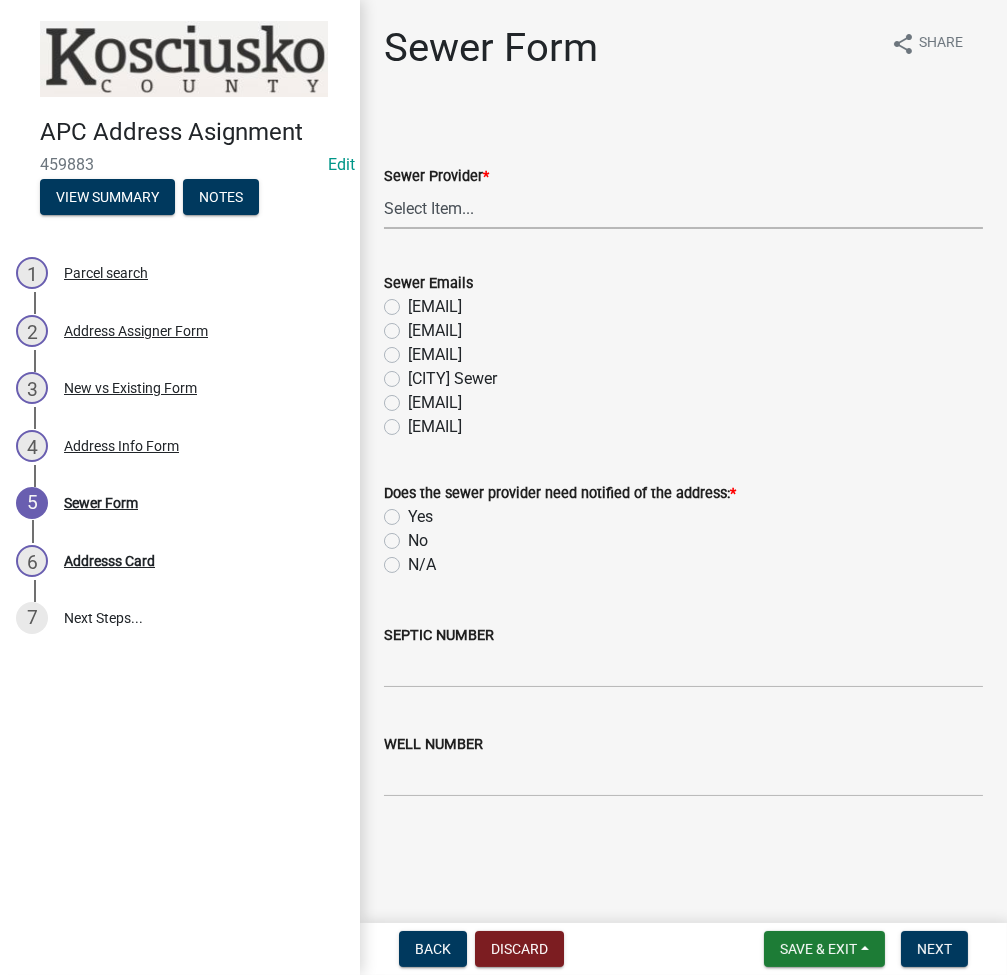 click on "Select Item...   N/A   Turkey Creek   City of Warsaw   Lakeland Sewer   Town of North Webster   Town of Syracuse   Town of Milford   Town of Leesburg   Town of Claypool   CHAPMAN/TIPPI" at bounding box center [683, 208] 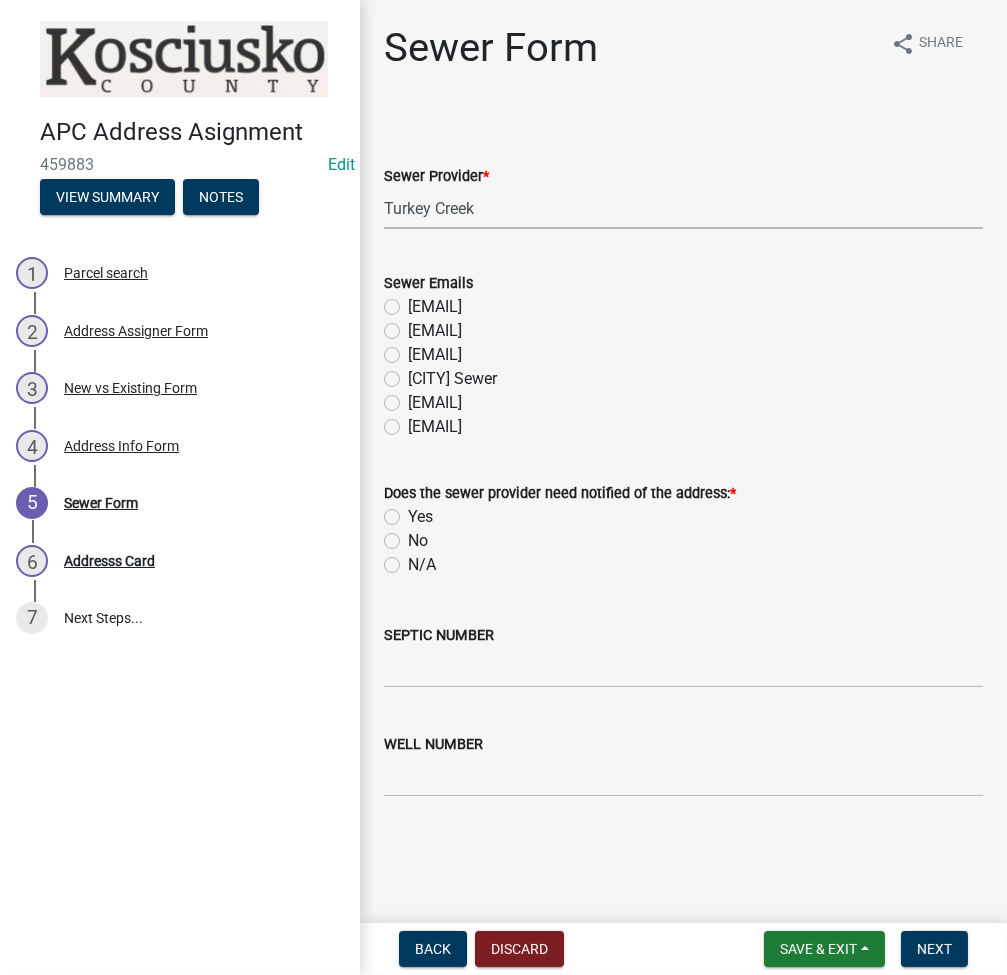click on "Select Item...   N/A   Turkey Creek   City of Warsaw   Lakeland Sewer   Town of North Webster   Town of Syracuse   Town of Milford   Town of Leesburg   Town of Claypool   CHAPMAN/TIPPI" at bounding box center [683, 208] 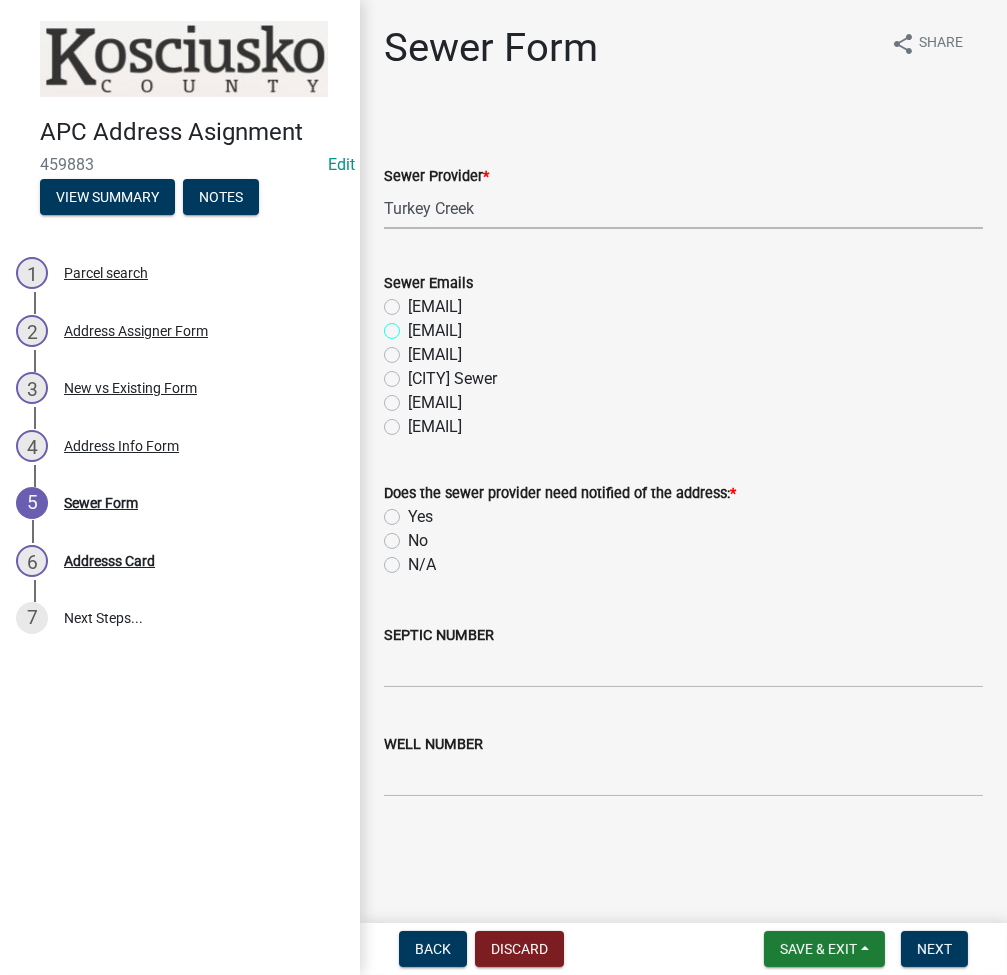 click on "pam@tcrsd.com" at bounding box center (414, 325) 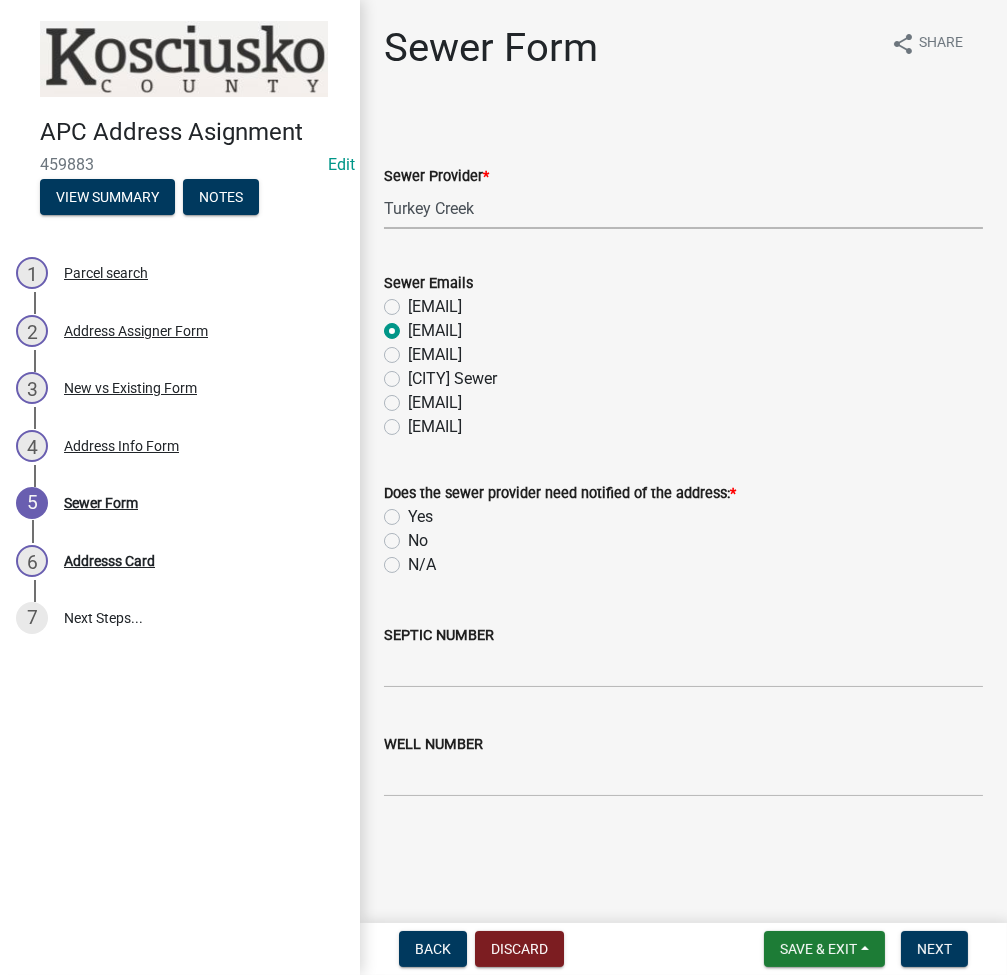 radio on "true" 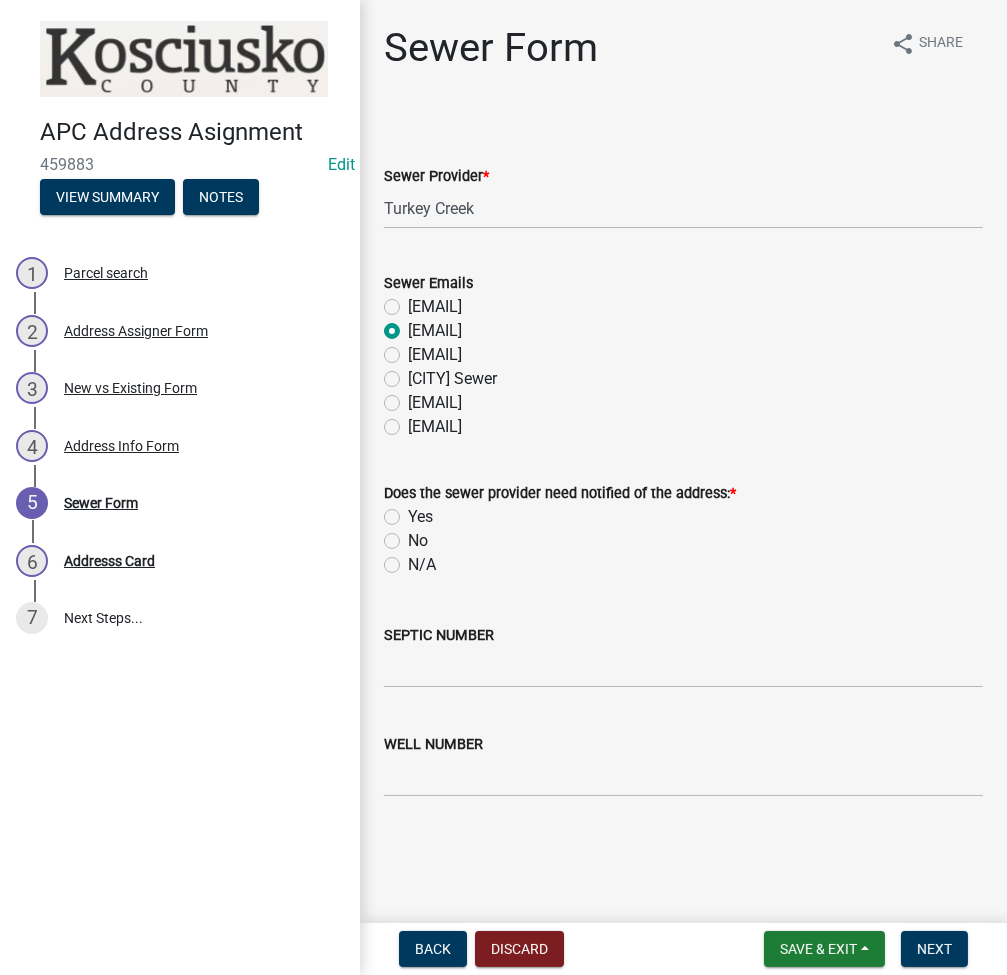 click on "Yes" 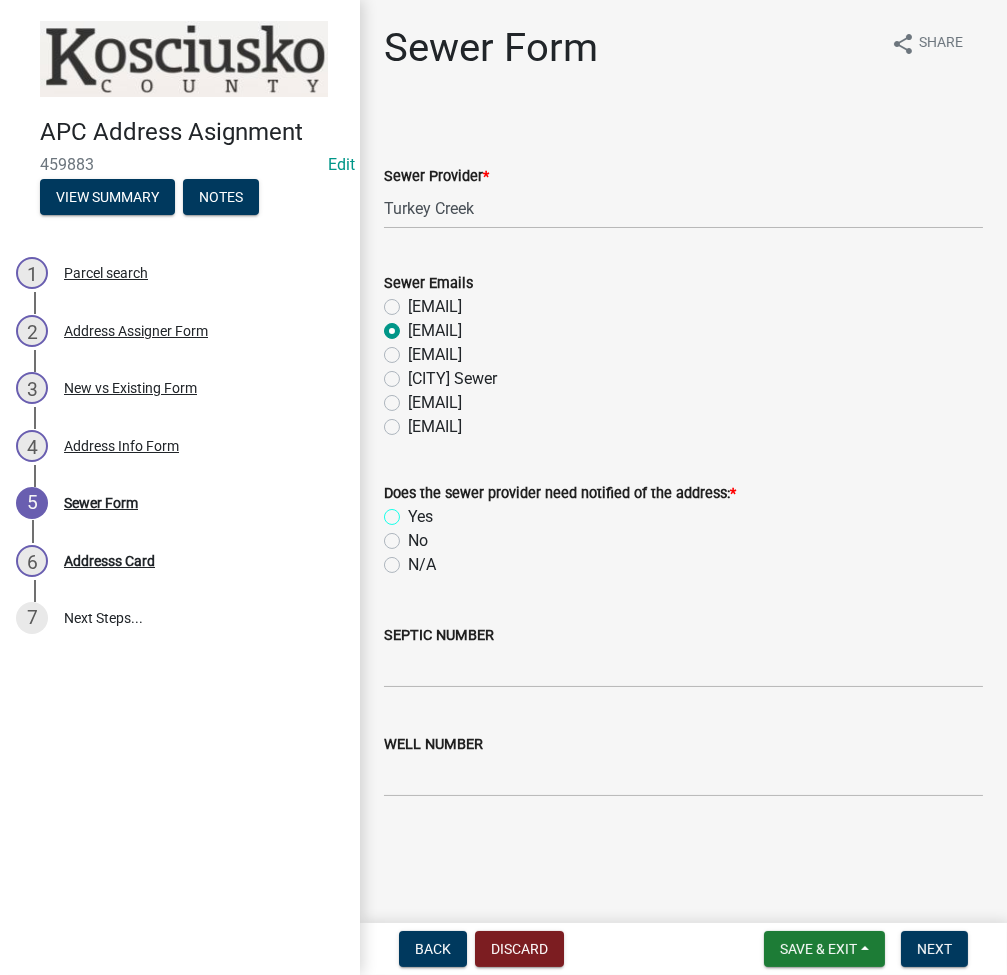click on "Yes" at bounding box center (414, 511) 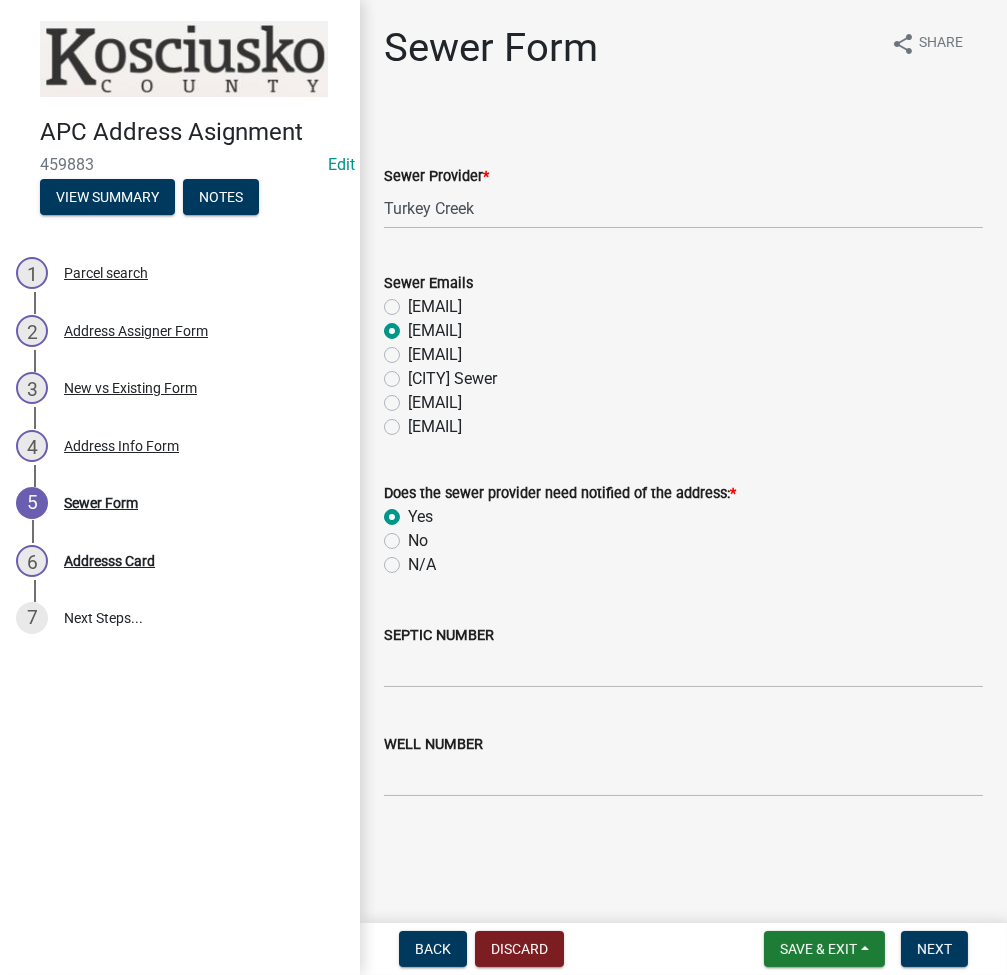 radio on "true" 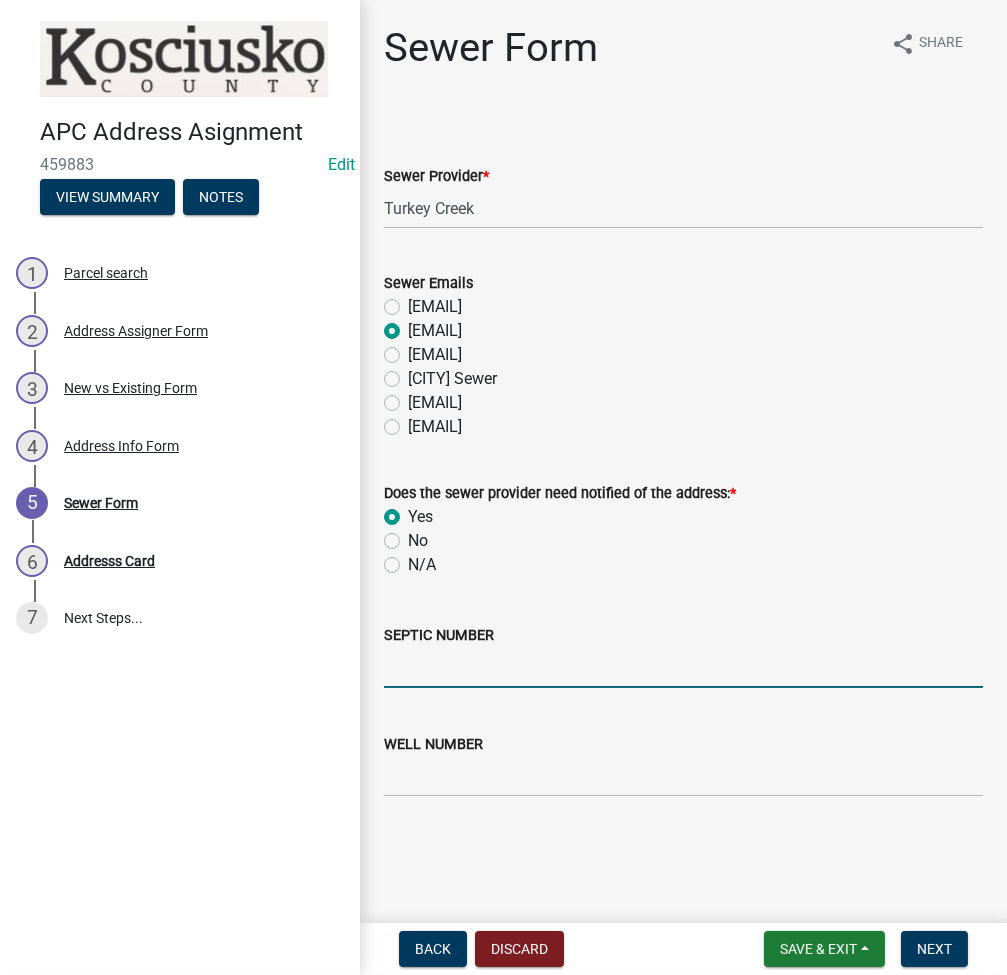 click on "SEPTIC NUMBER" at bounding box center [683, 667] 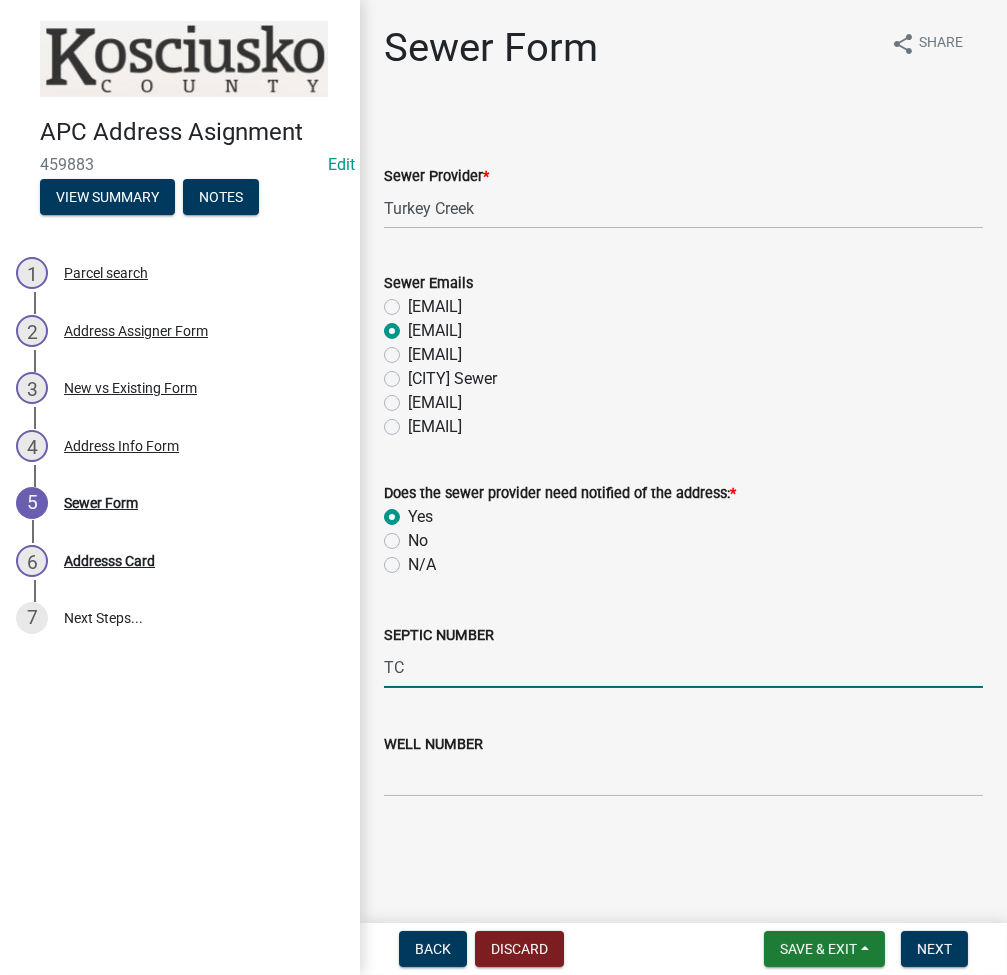 type on "TC REGIONAL" 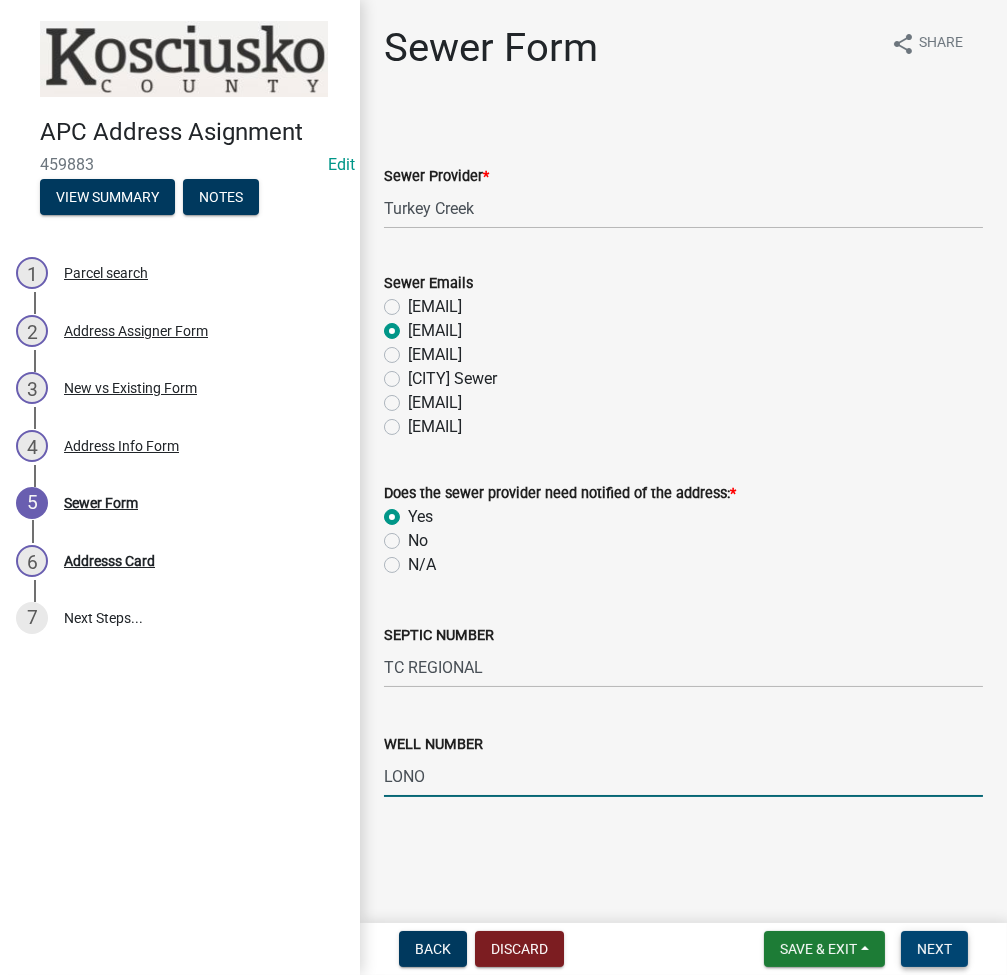 type on "LONO" 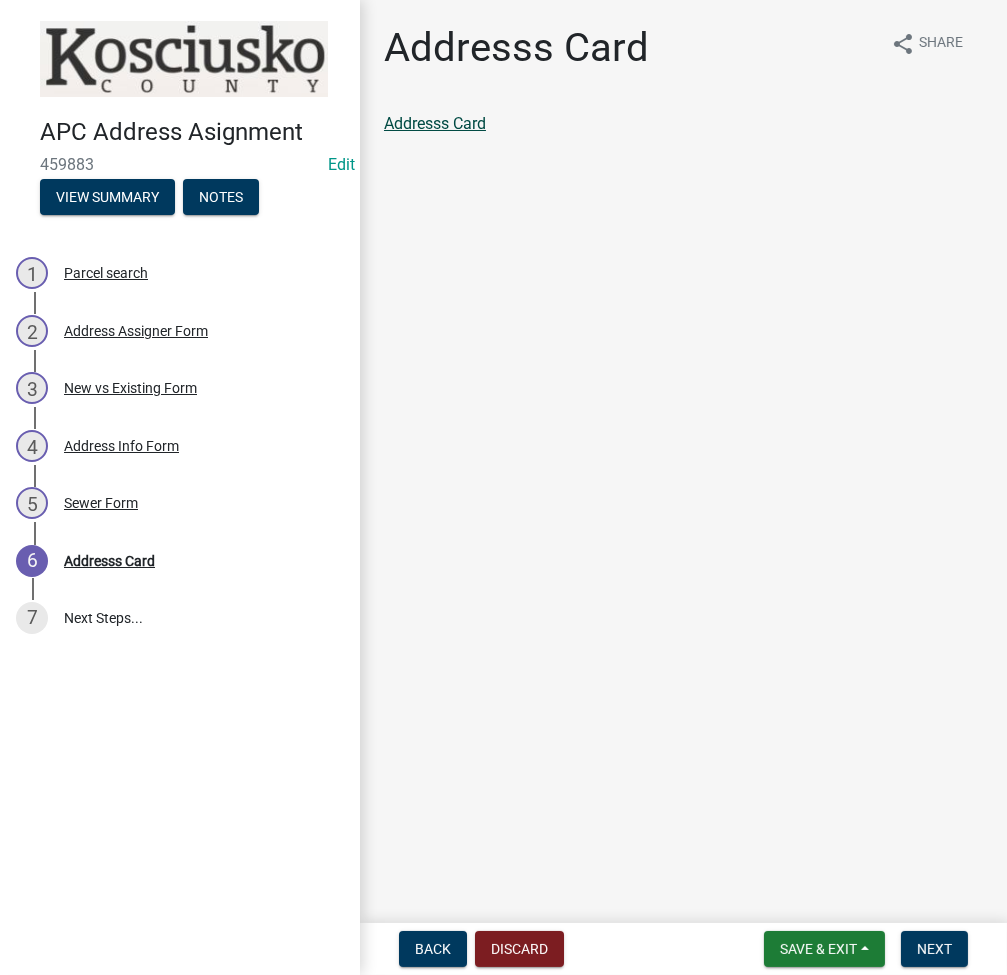 click on "Addresss Card" 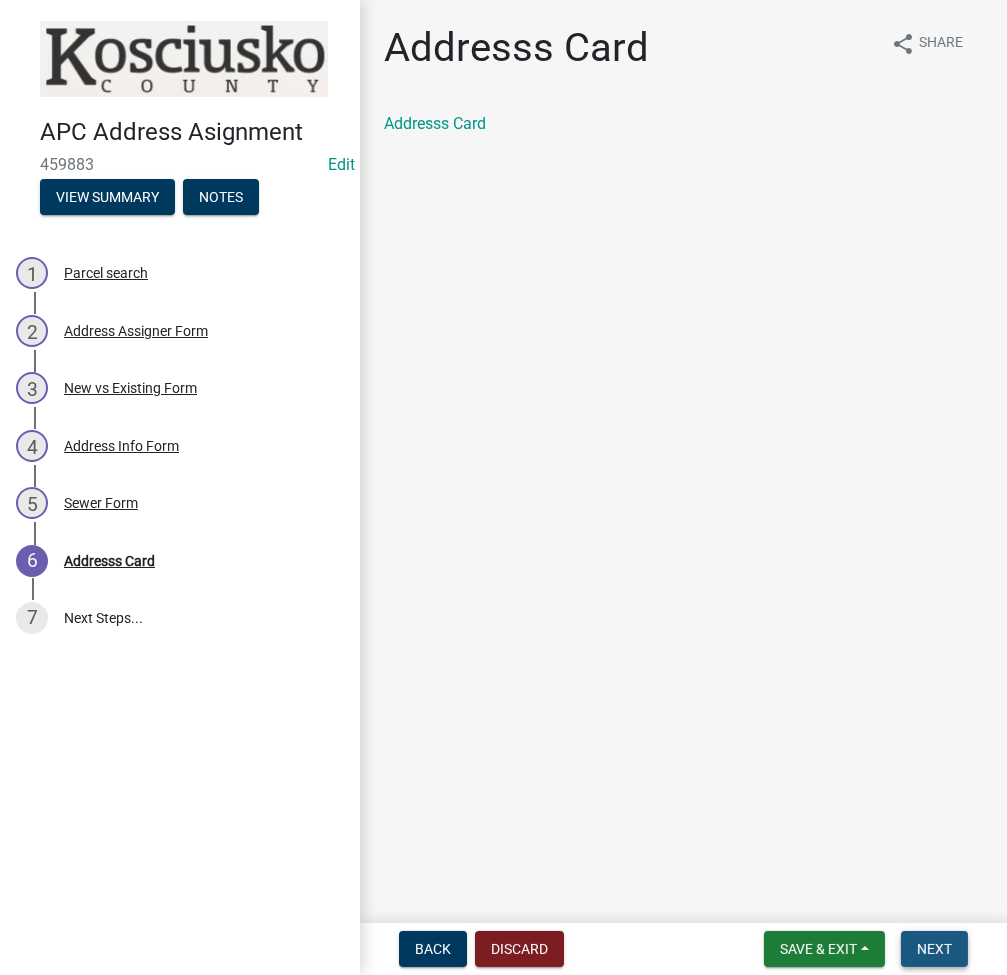 click on "Next" at bounding box center (934, 949) 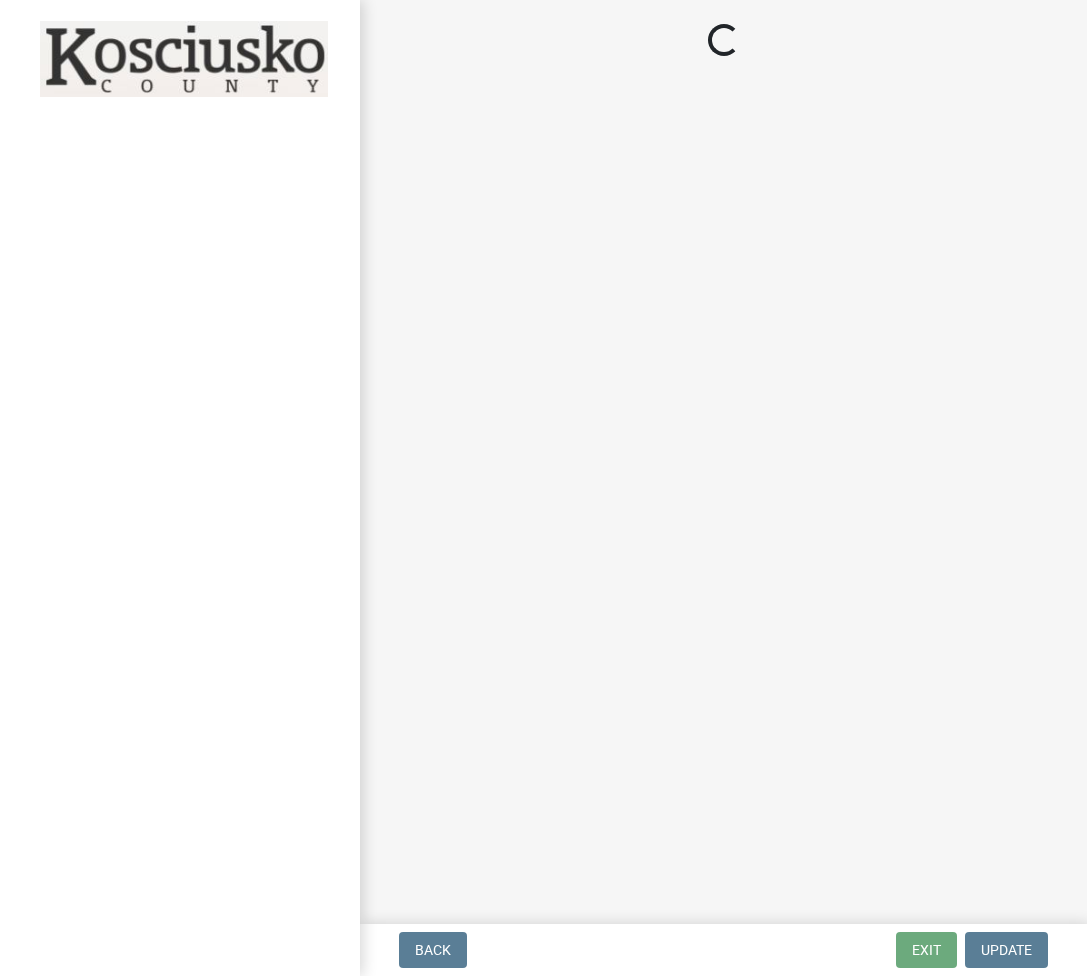 scroll, scrollTop: 0, scrollLeft: 0, axis: both 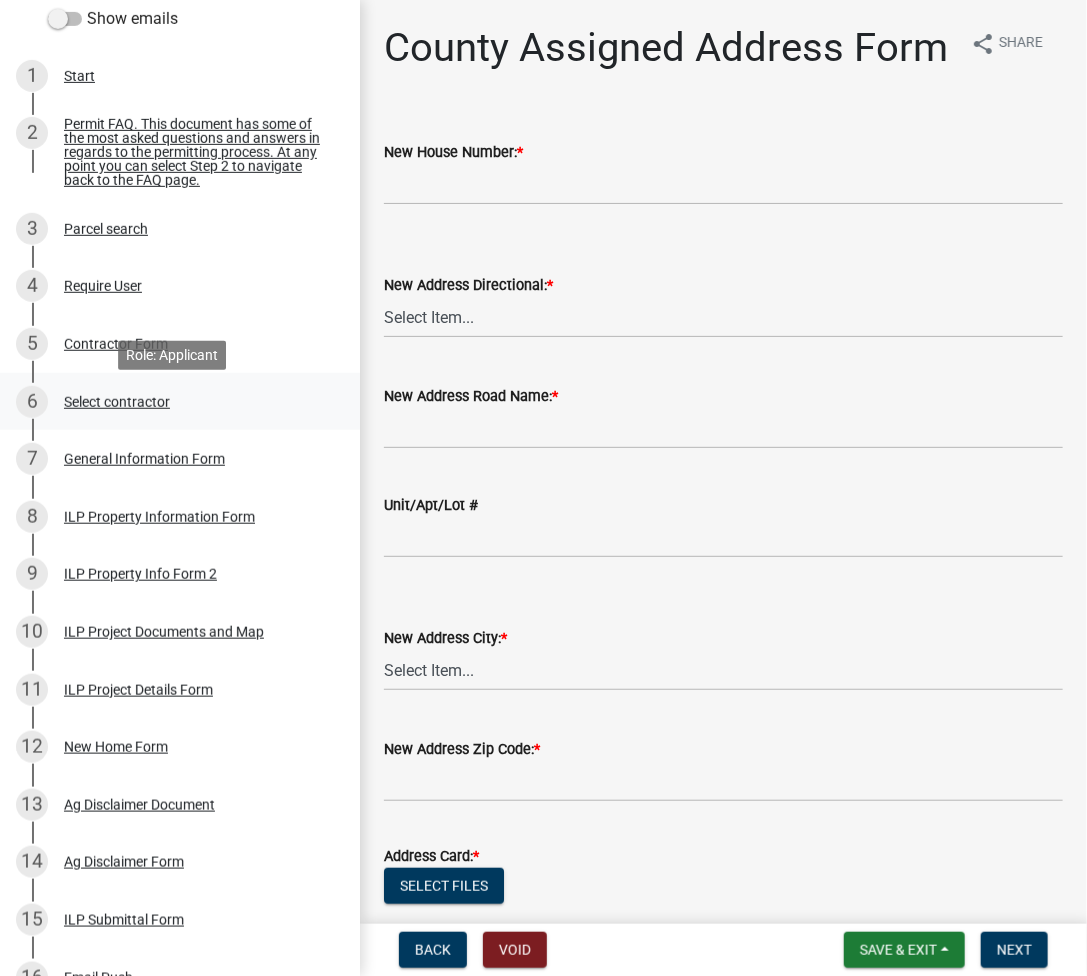 click on "6     Select contractor" at bounding box center (172, 402) 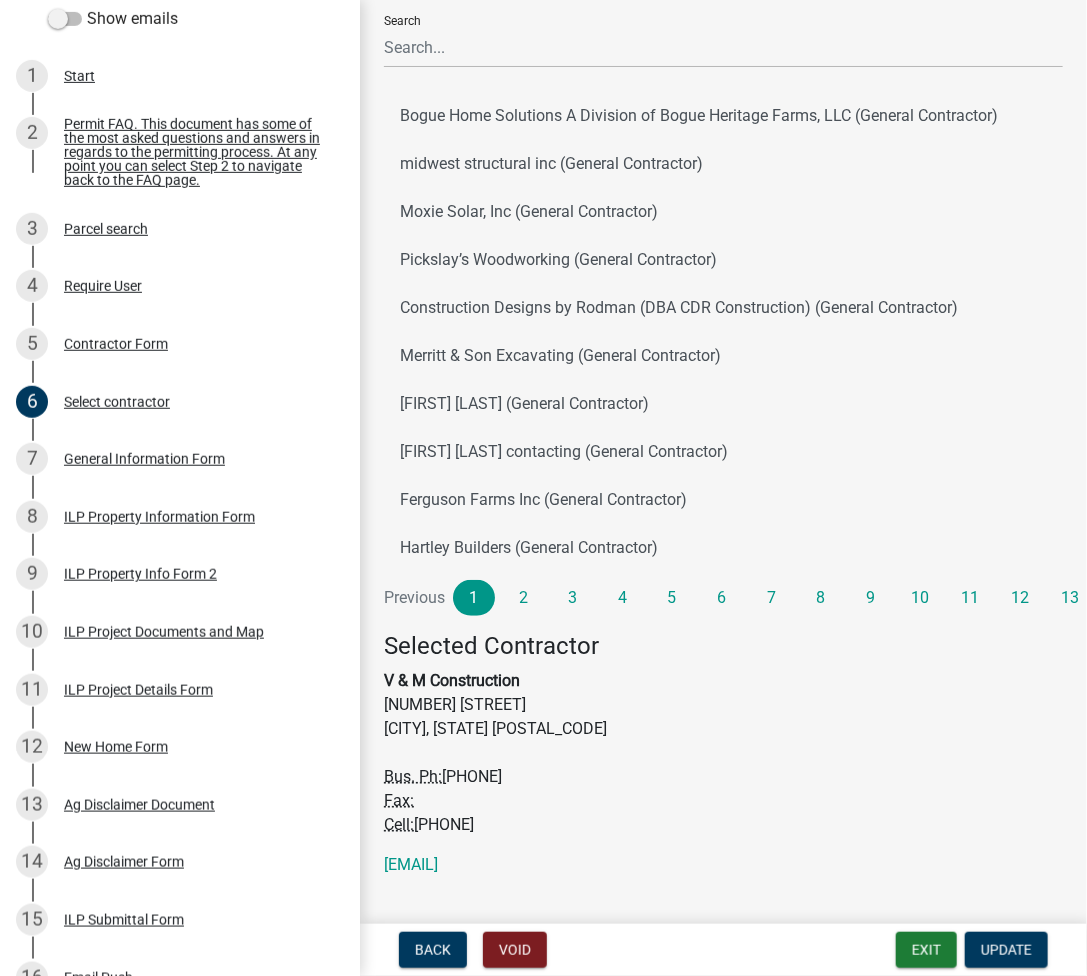scroll, scrollTop: 151, scrollLeft: 0, axis: vertical 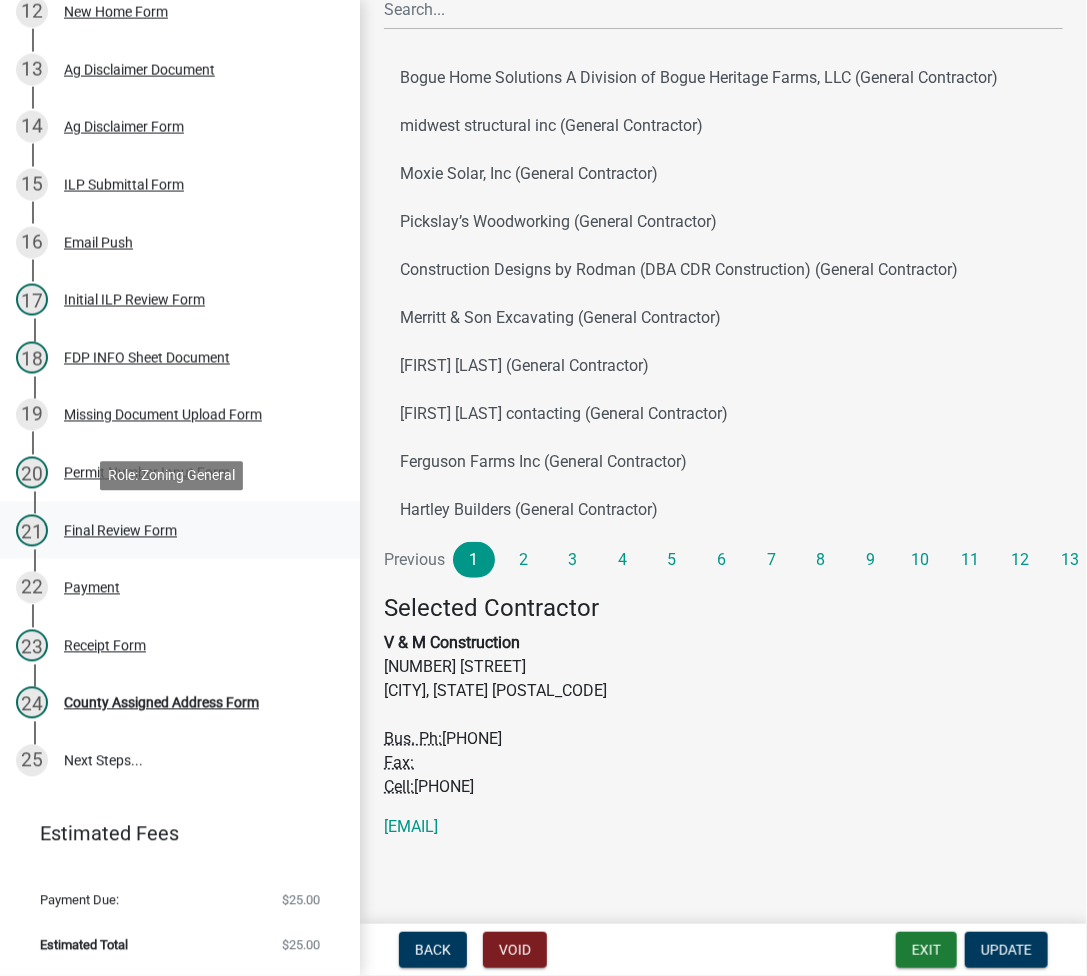 click on "Final Review Form" at bounding box center [120, 531] 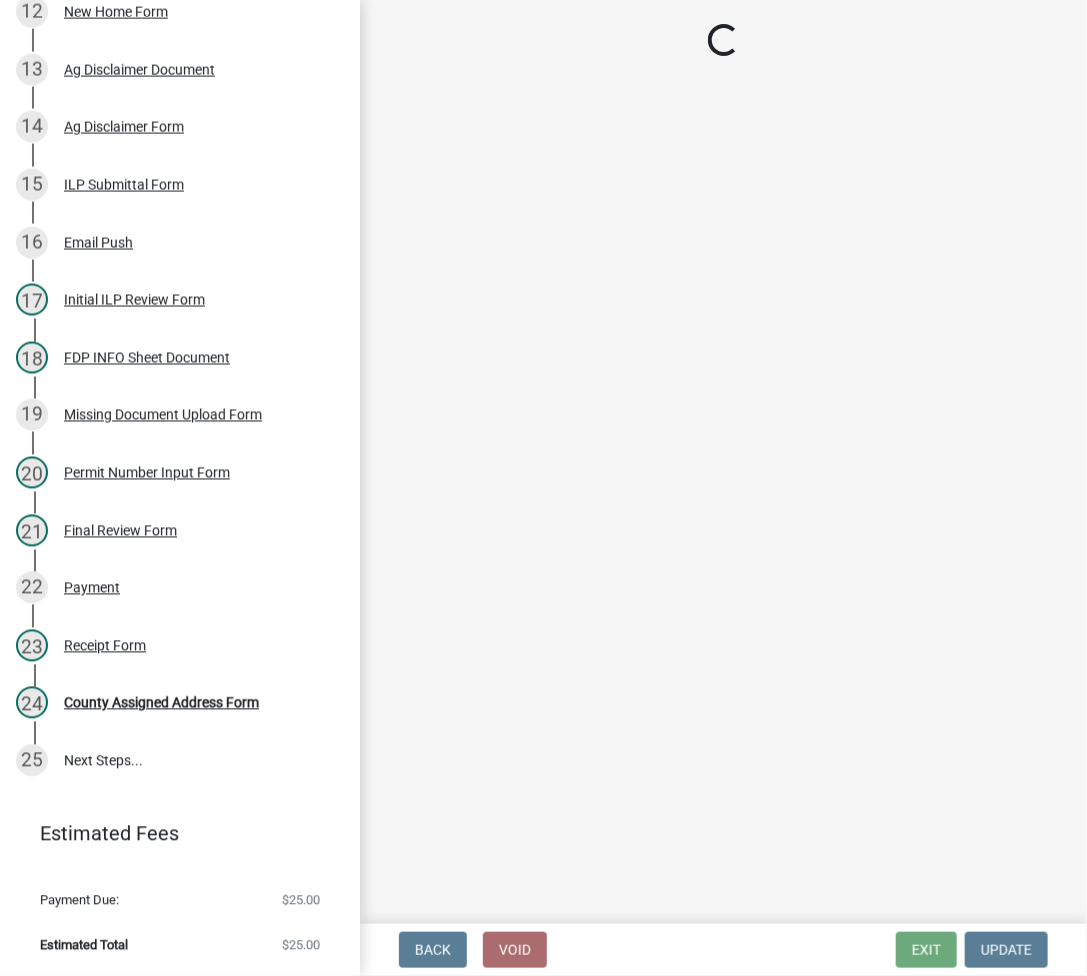 select on "c872cdc8-ca01-49f1-a213-e4b05fa58cd2" 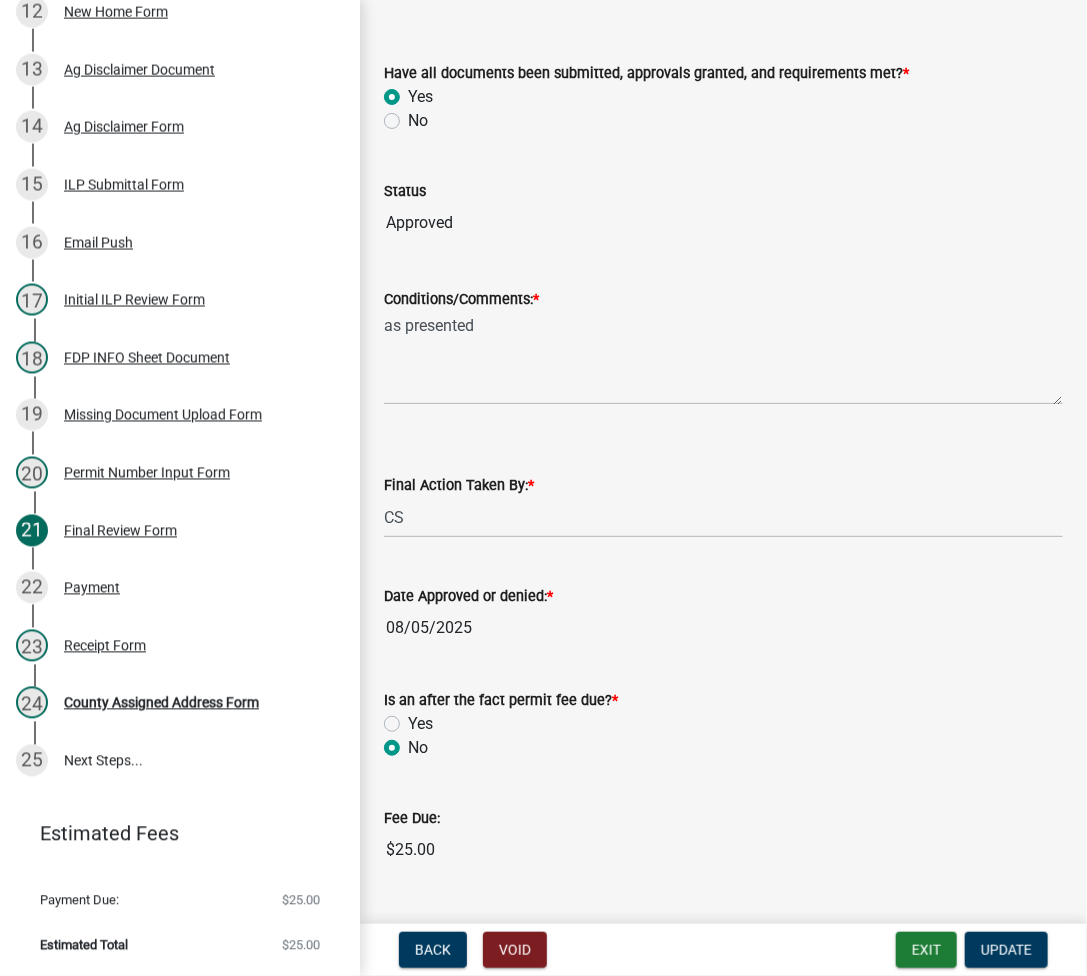 scroll, scrollTop: 342, scrollLeft: 0, axis: vertical 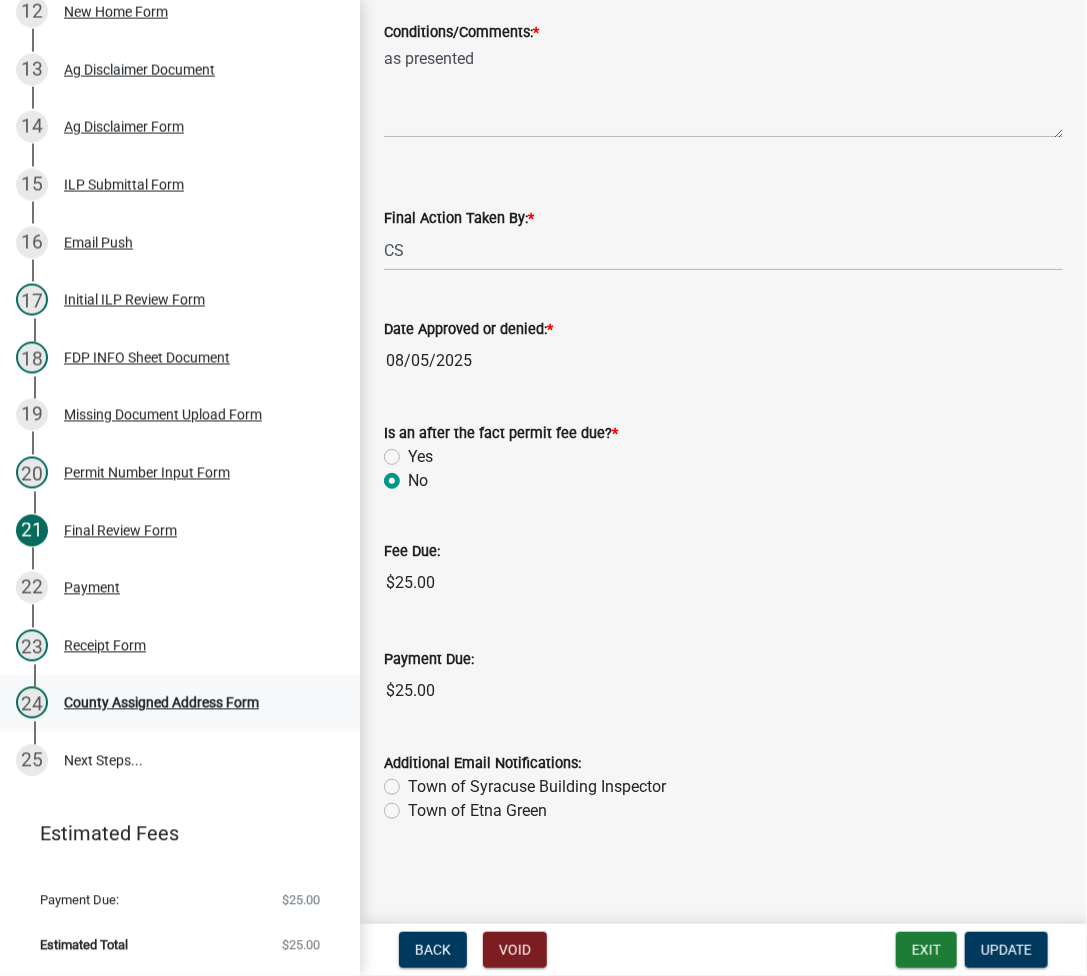 click on "County Assigned Address Form" at bounding box center (161, 703) 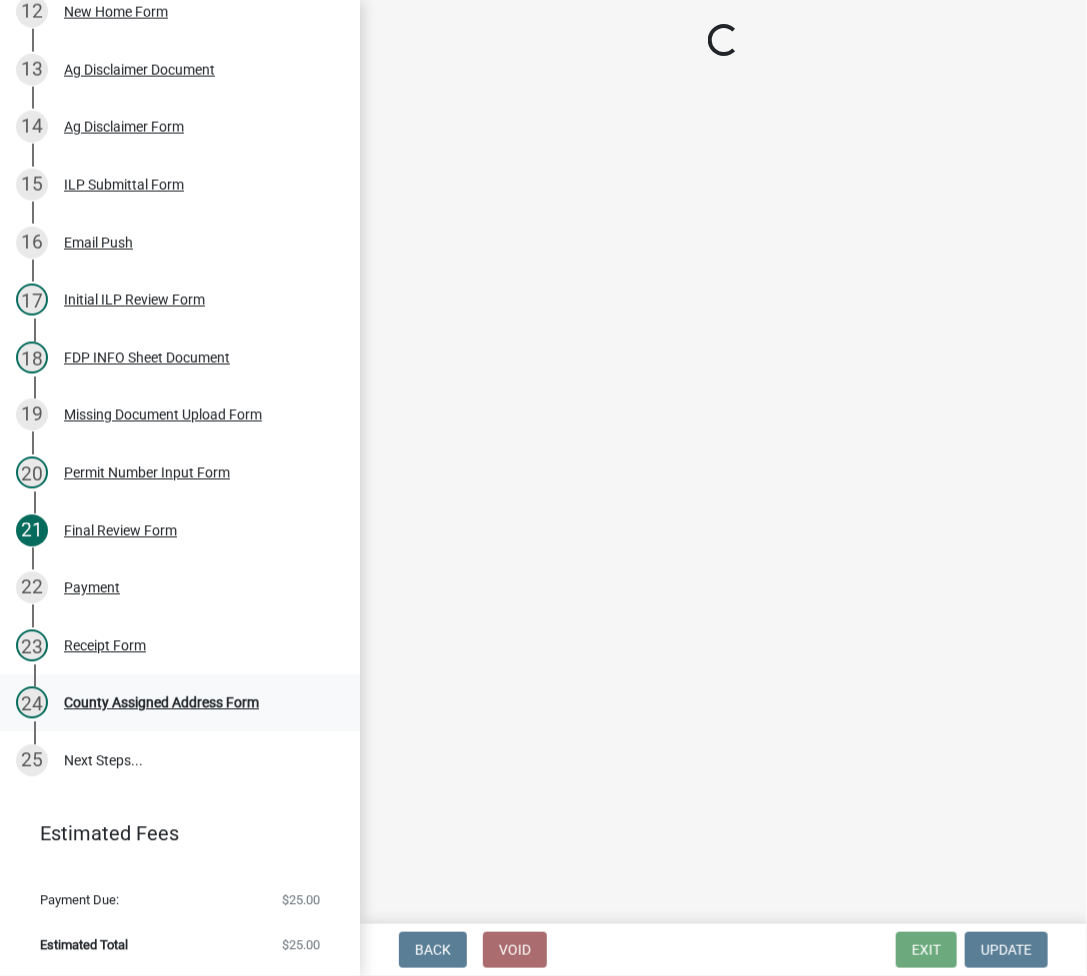 scroll, scrollTop: 0, scrollLeft: 0, axis: both 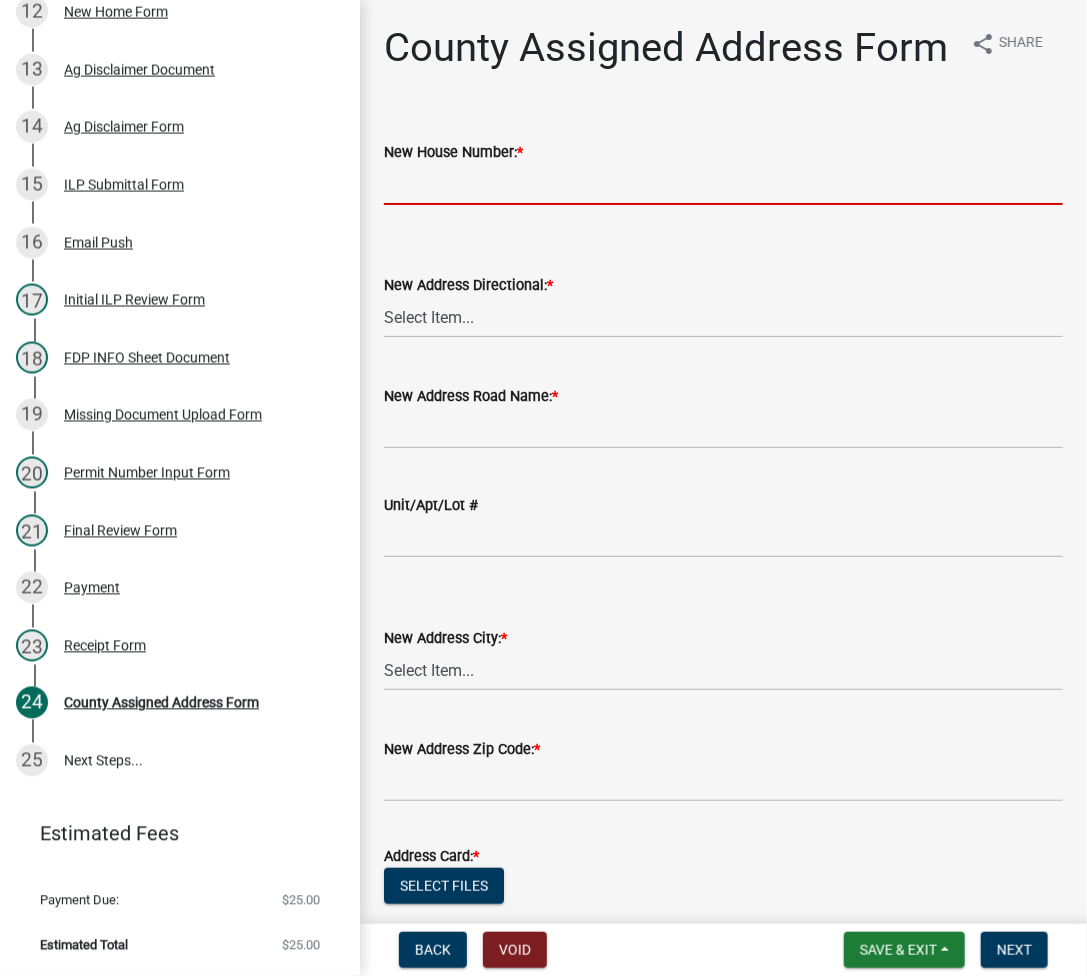 click on "New House Number:  *" at bounding box center [723, 184] 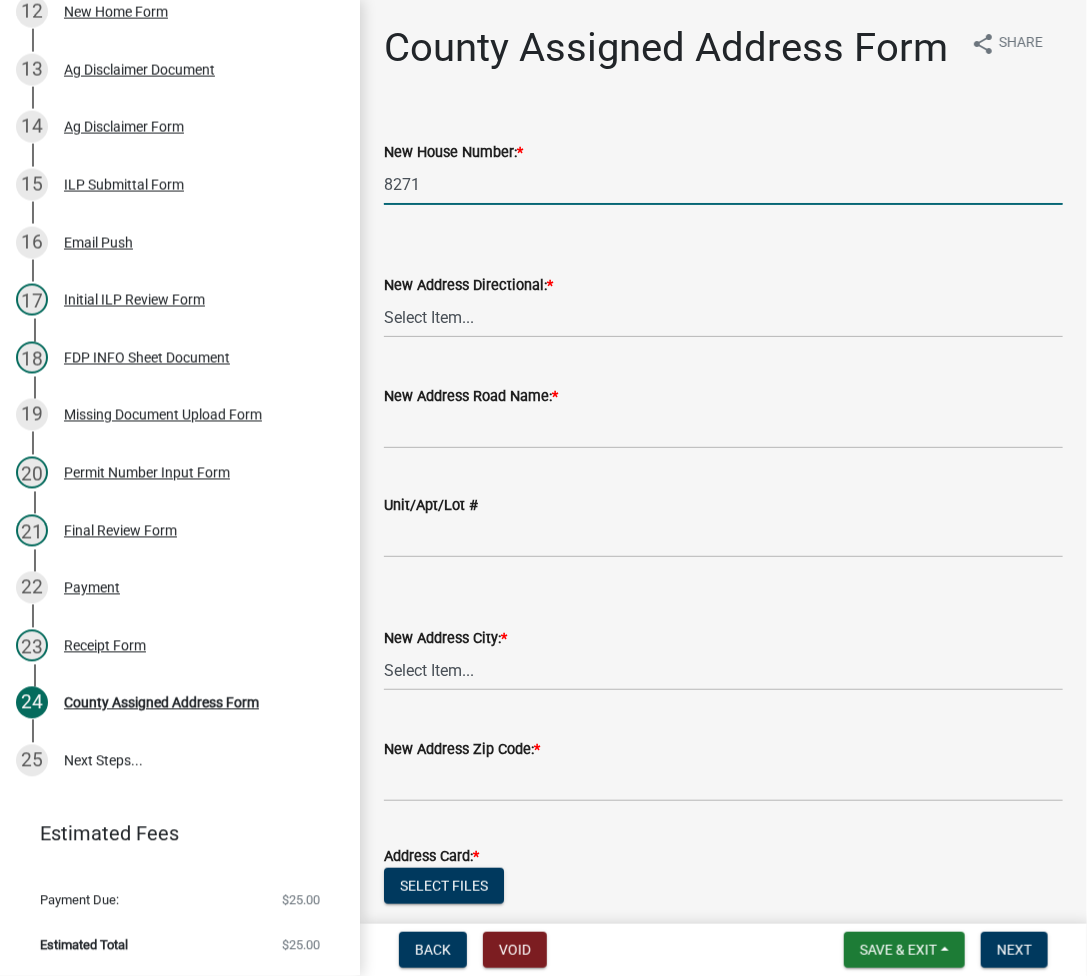 type on "8271" 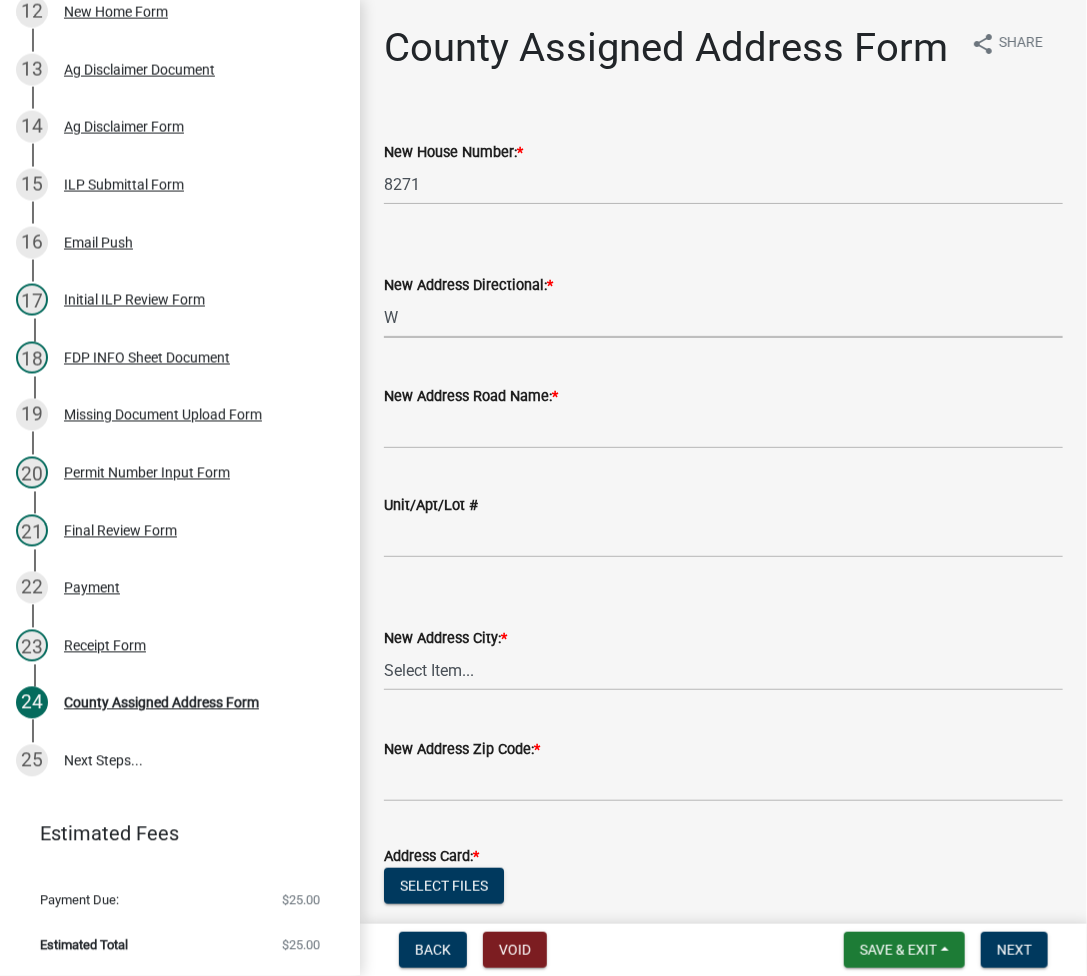 select on "31bc1b1d-d11f-4166-b73b-2a3111089e94" 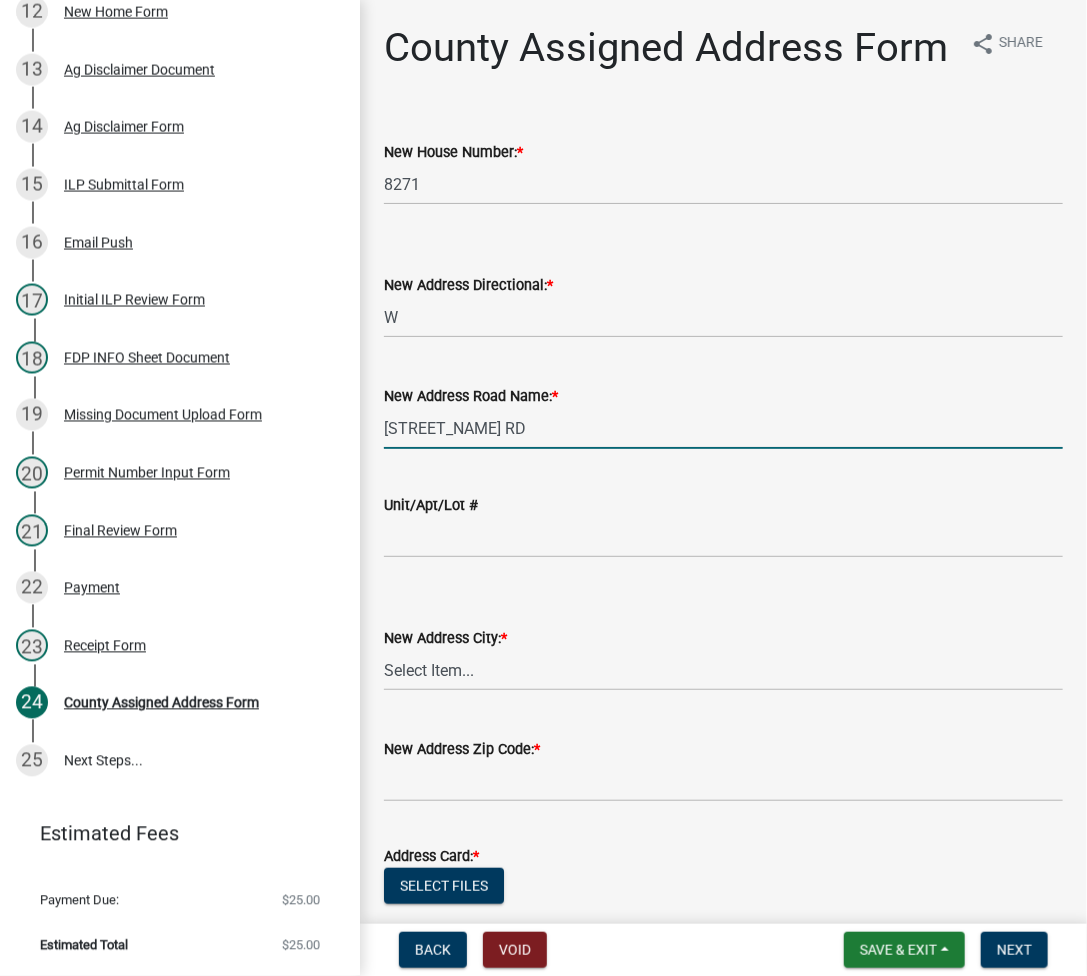 type on "[STREET_NAME] RD" 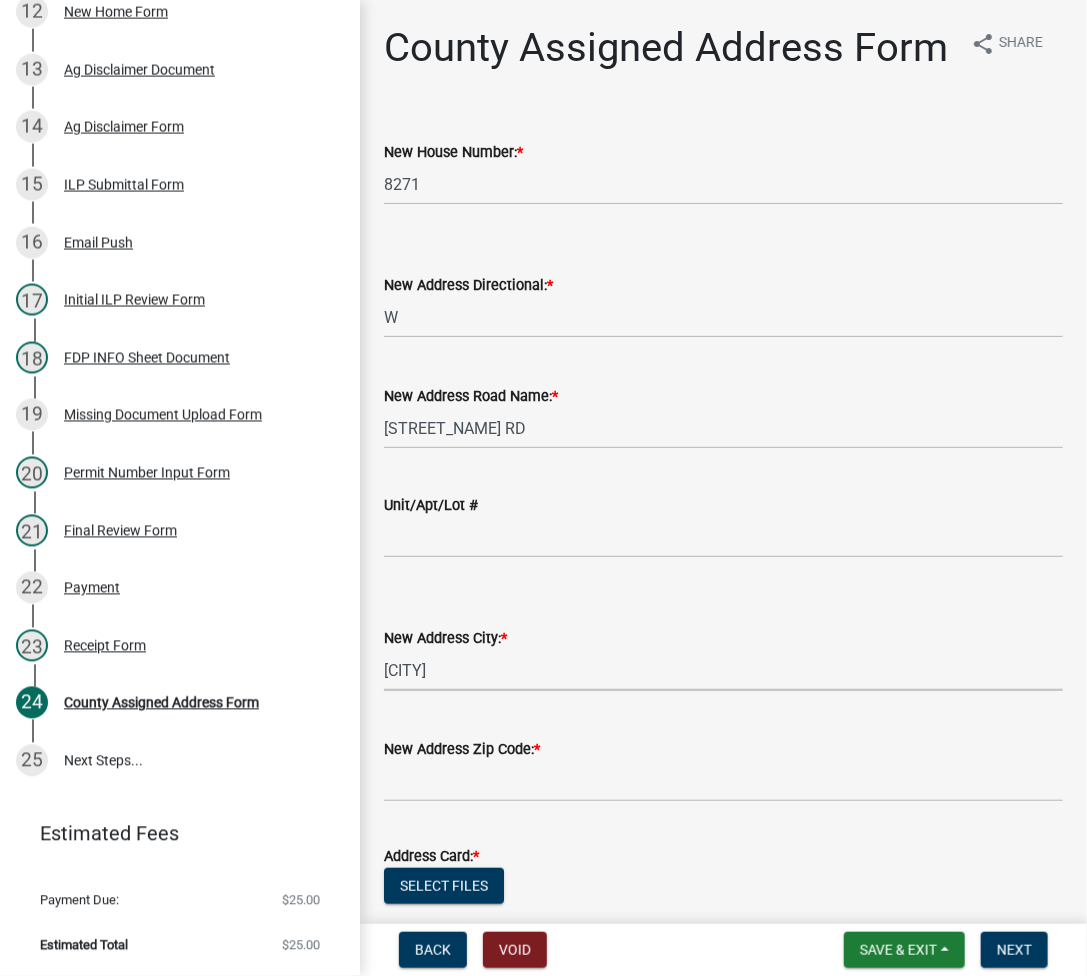 select on "40f33094-e6f7-4ded-999b-31a1d0e85cdd" 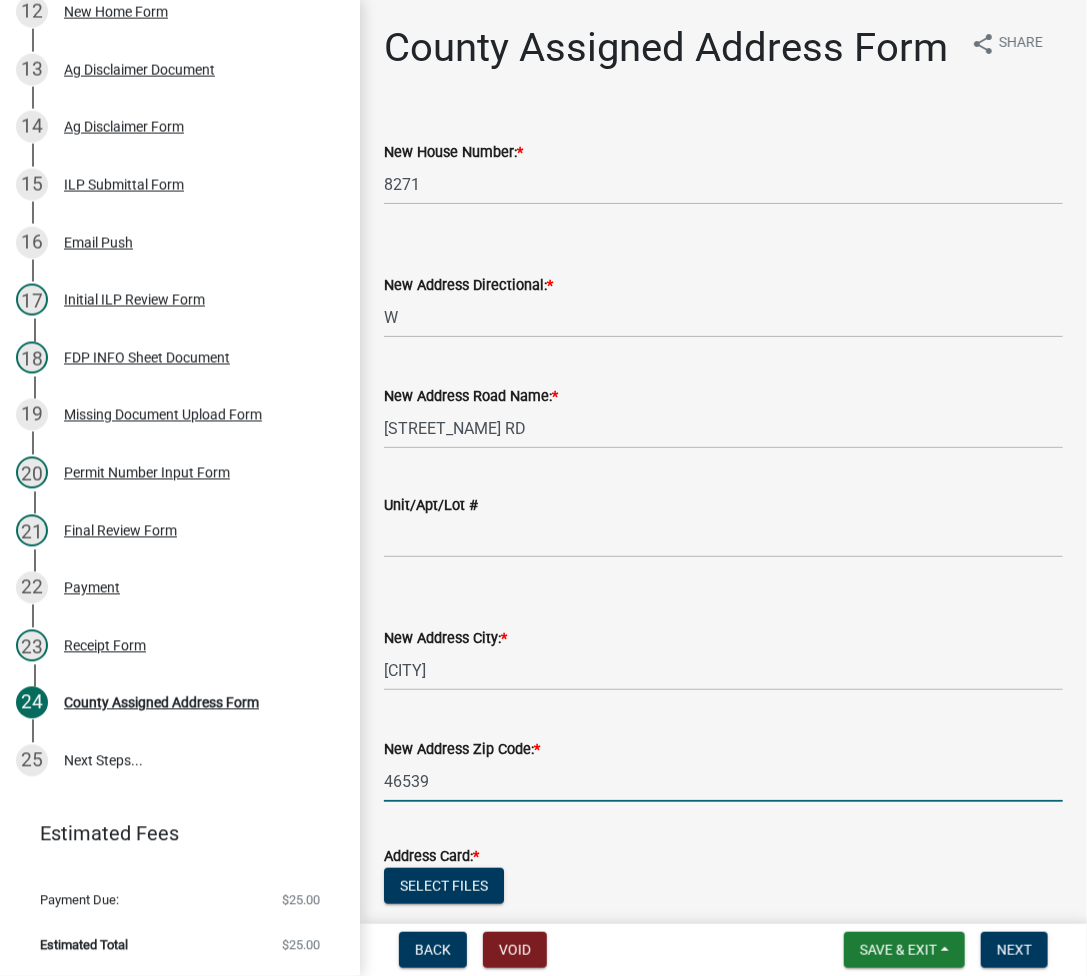 scroll, scrollTop: 176, scrollLeft: 0, axis: vertical 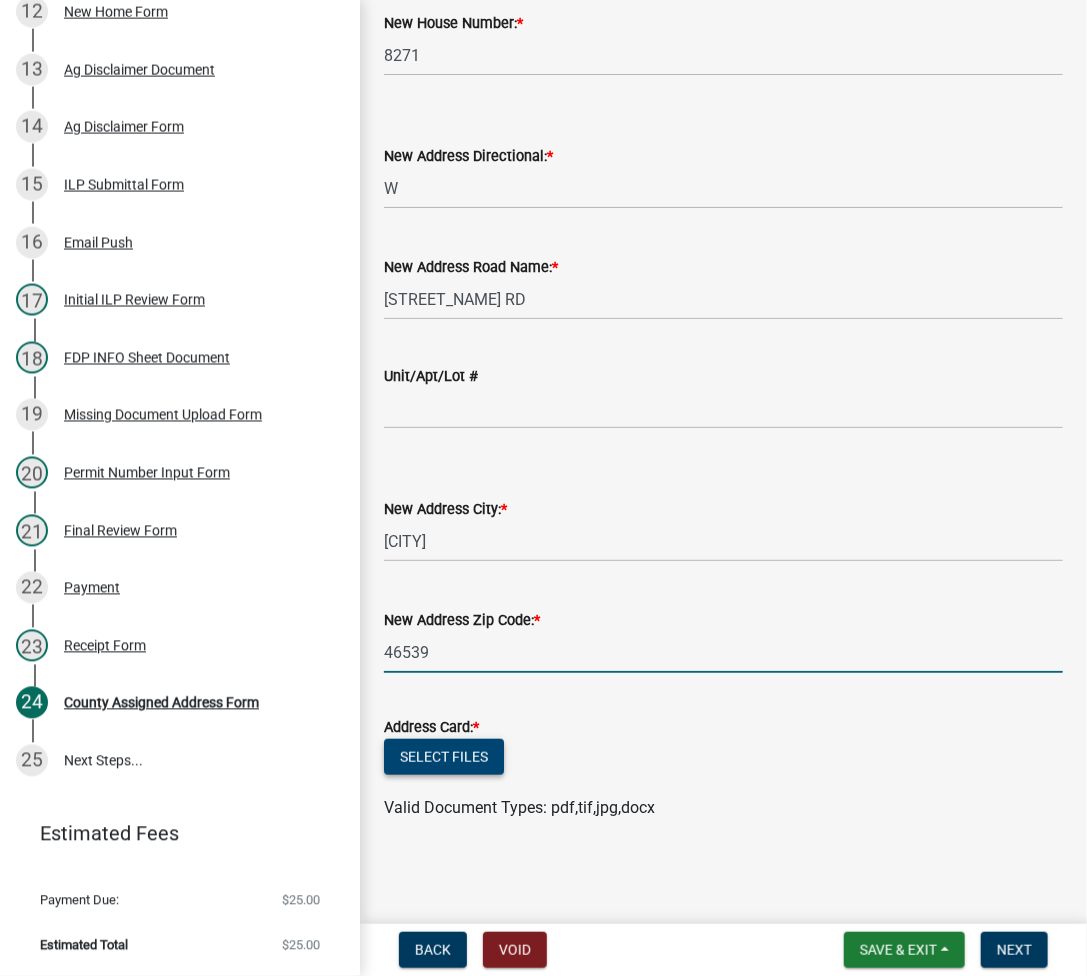 type on "46539" 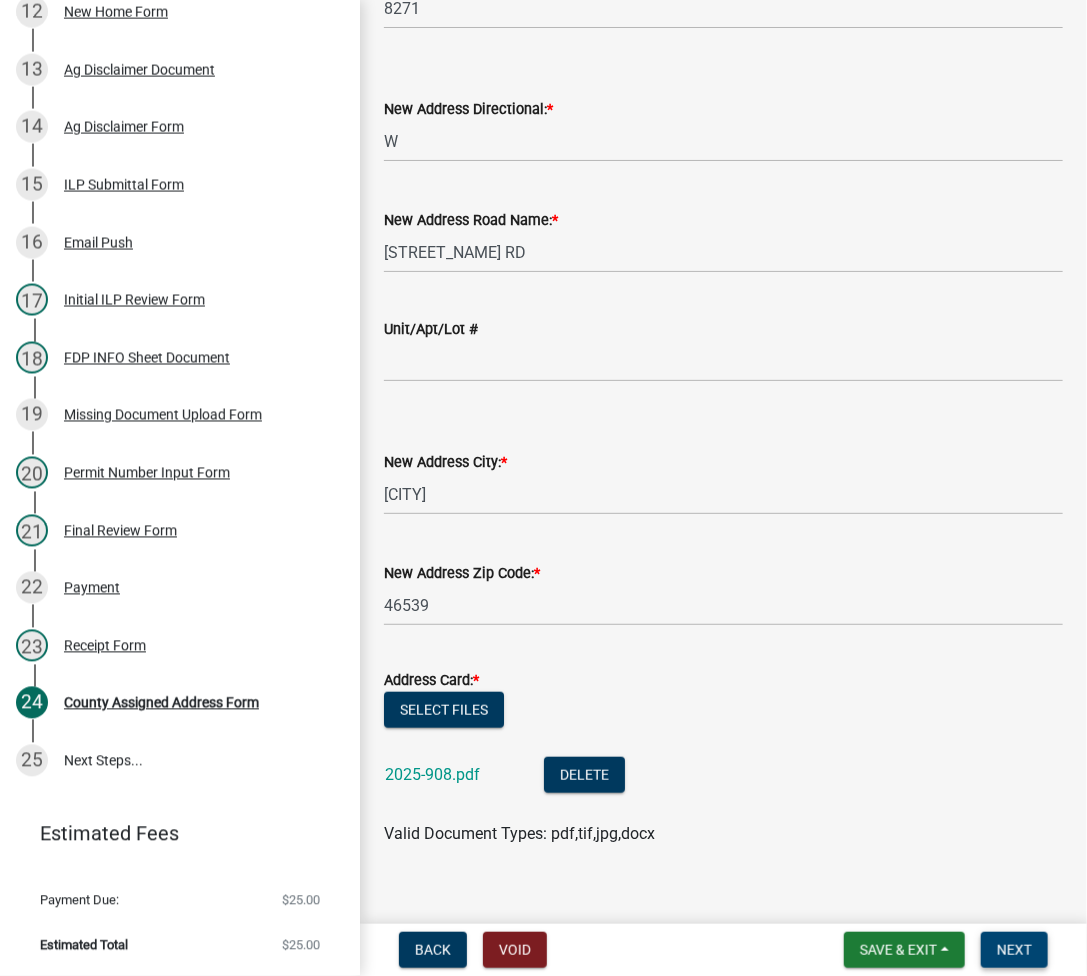 click on "Next" at bounding box center (1014, 950) 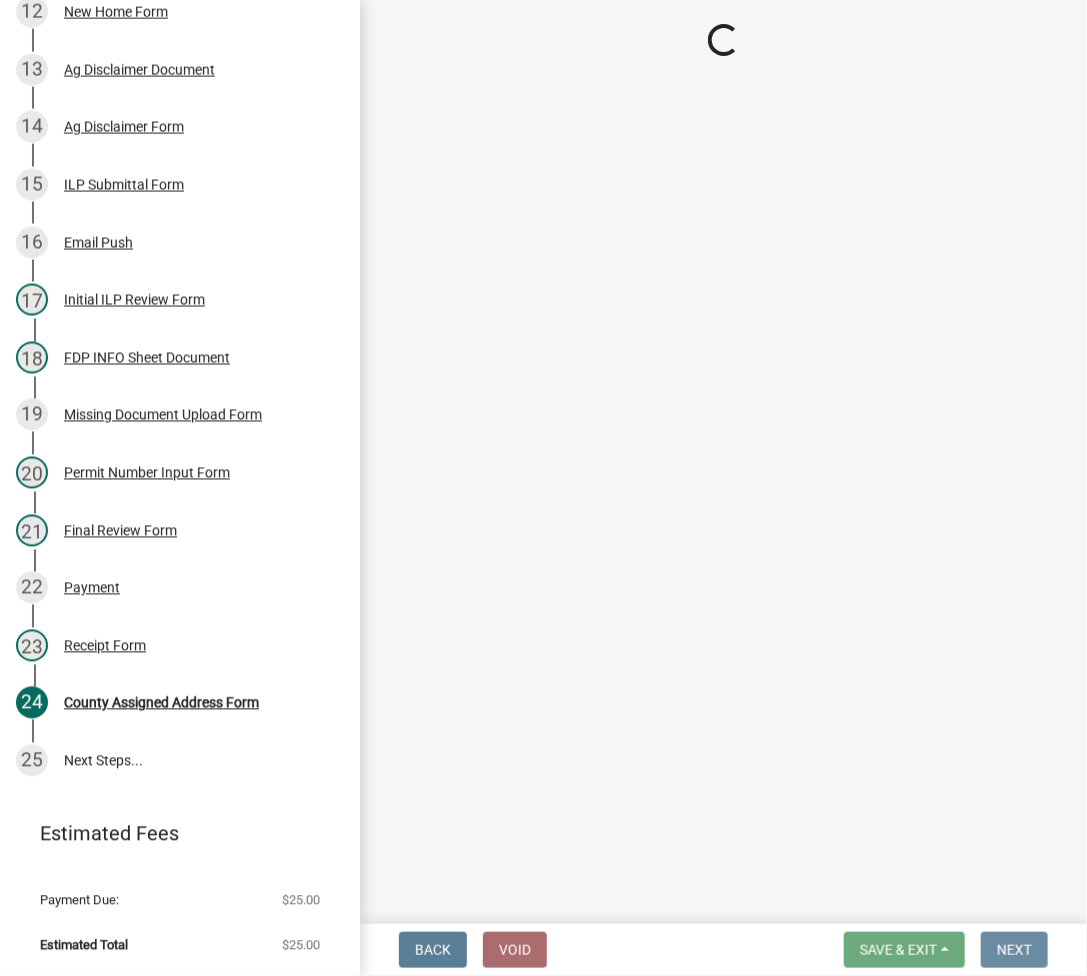 scroll, scrollTop: 0, scrollLeft: 0, axis: both 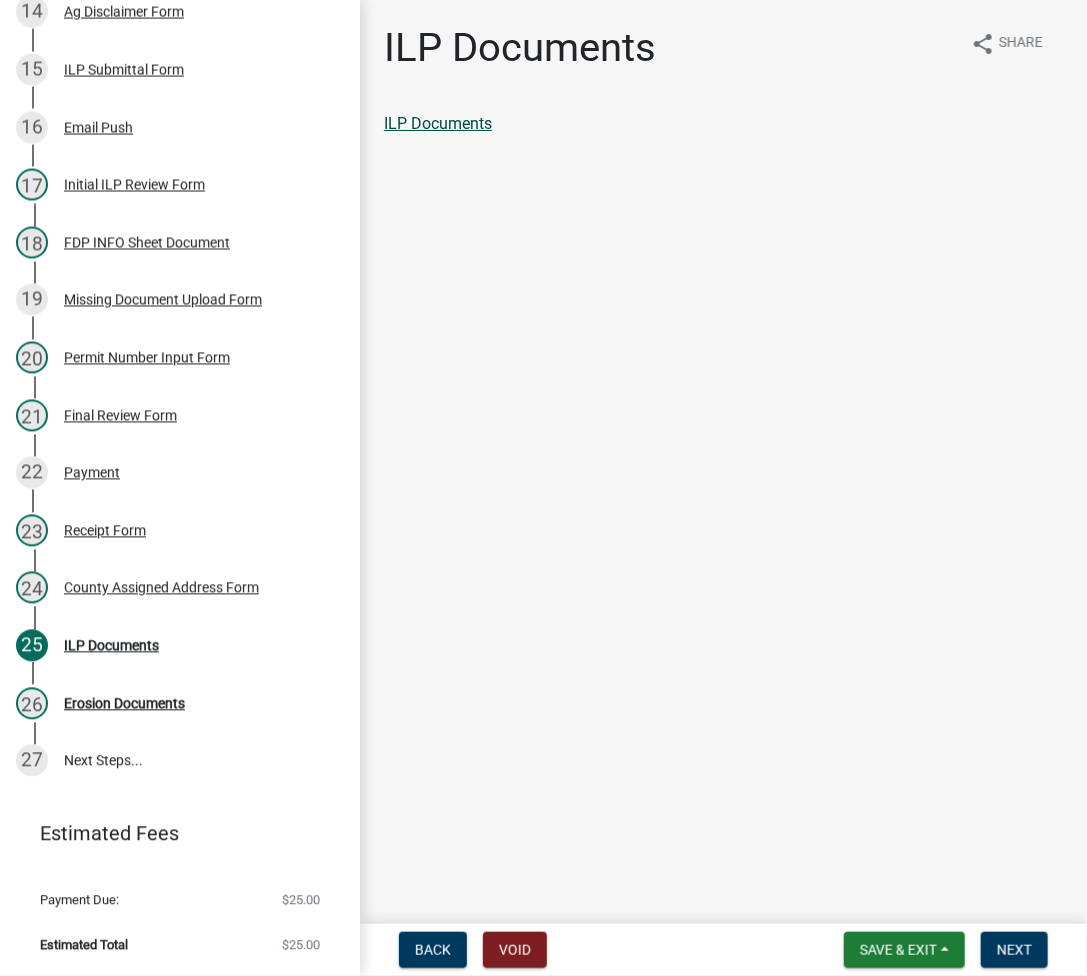 click on "ILP Documents" 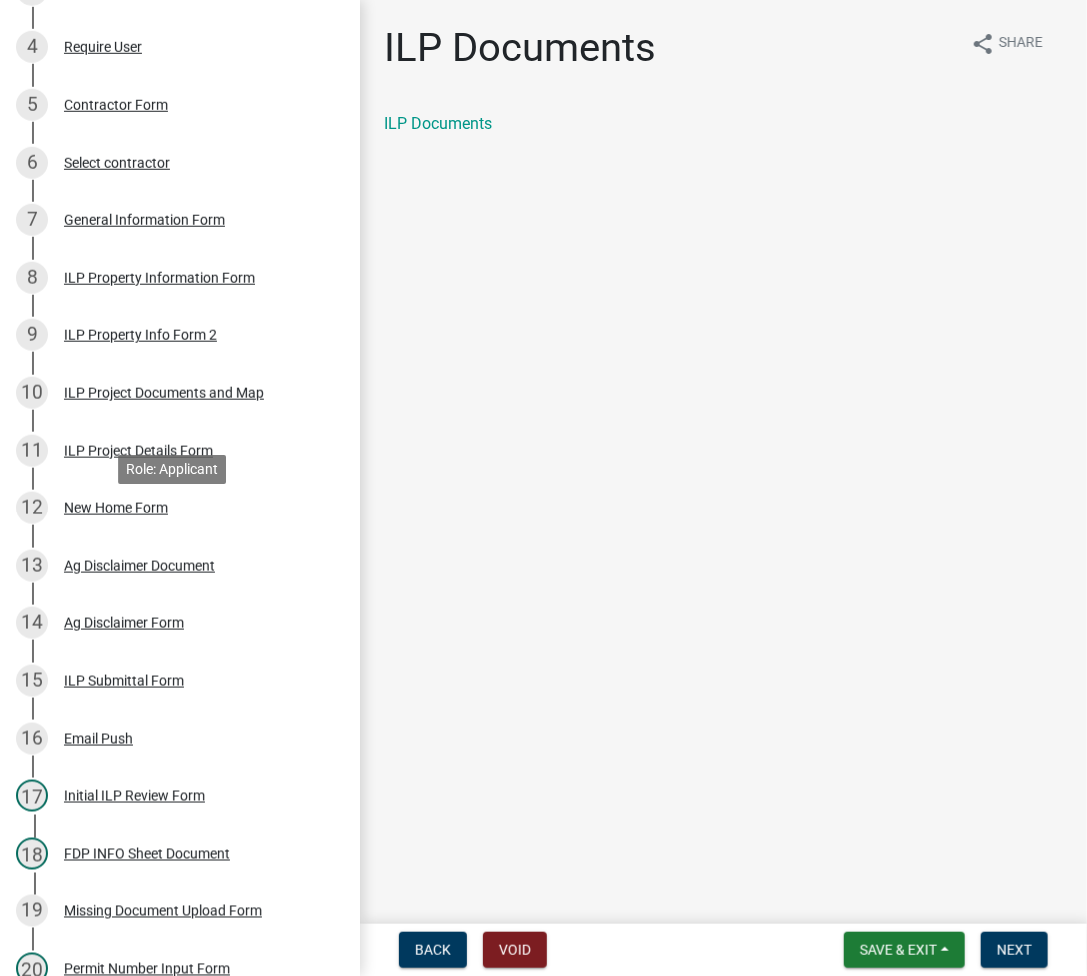 scroll, scrollTop: 325, scrollLeft: 0, axis: vertical 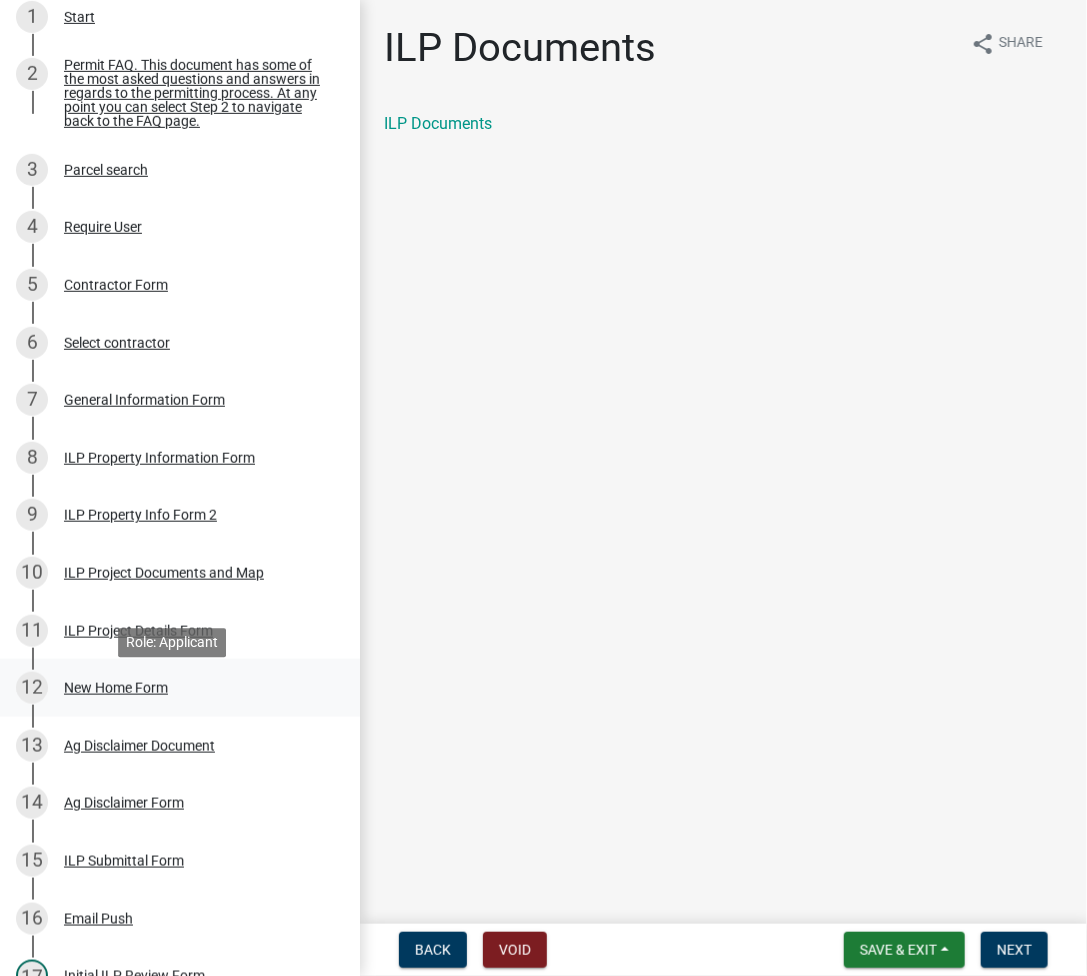 click on "New Home Form" at bounding box center (116, 688) 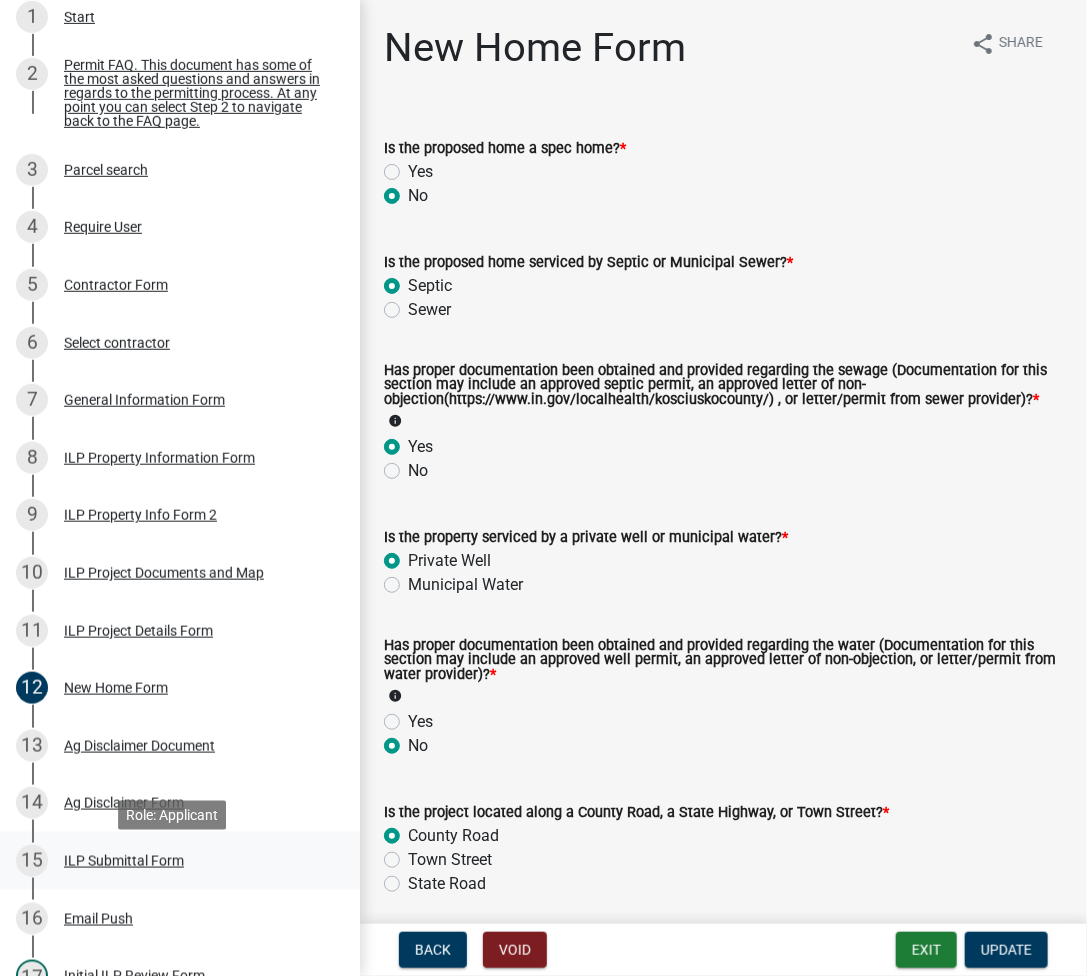 click on "ILP Submittal Form" at bounding box center (124, 861) 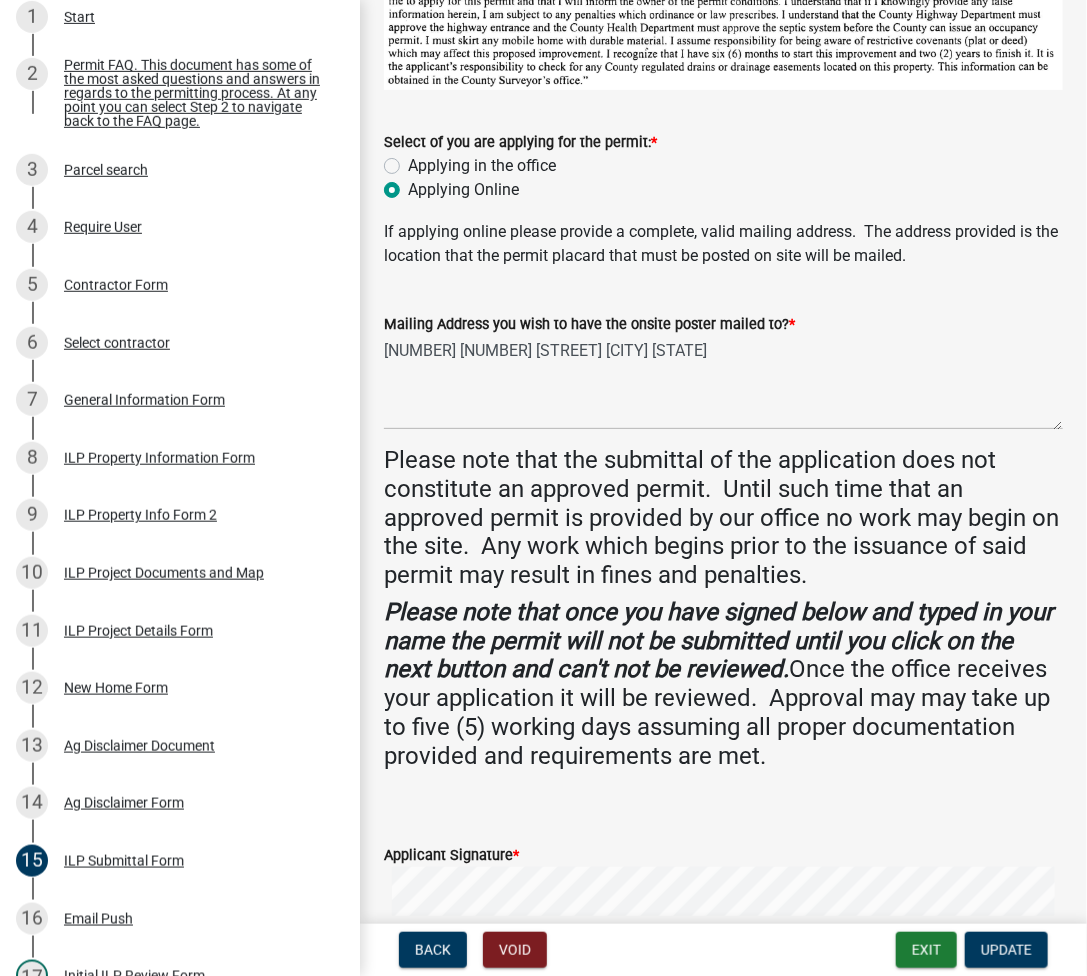 scroll, scrollTop: 0, scrollLeft: 0, axis: both 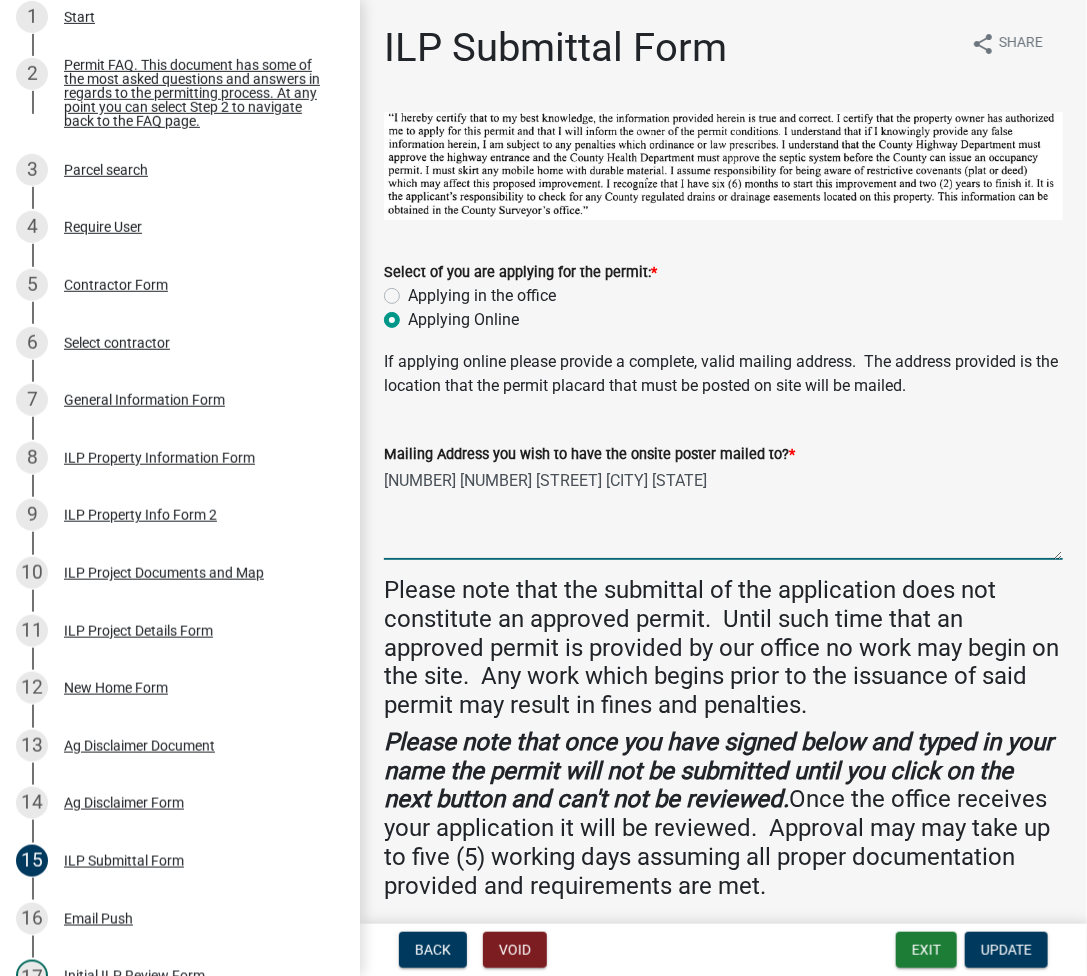 drag, startPoint x: 385, startPoint y: 475, endPoint x: 729, endPoint y: 480, distance: 344.03635 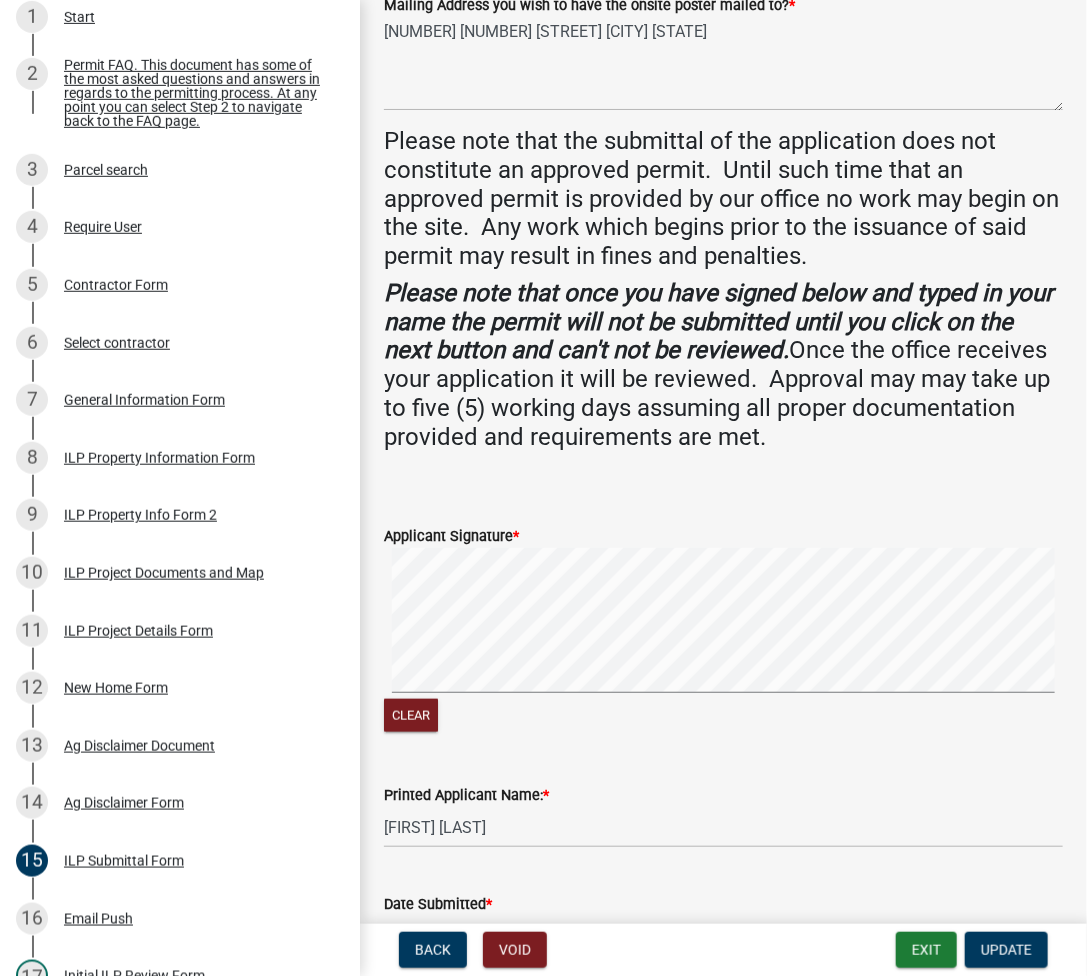 scroll, scrollTop: 579, scrollLeft: 0, axis: vertical 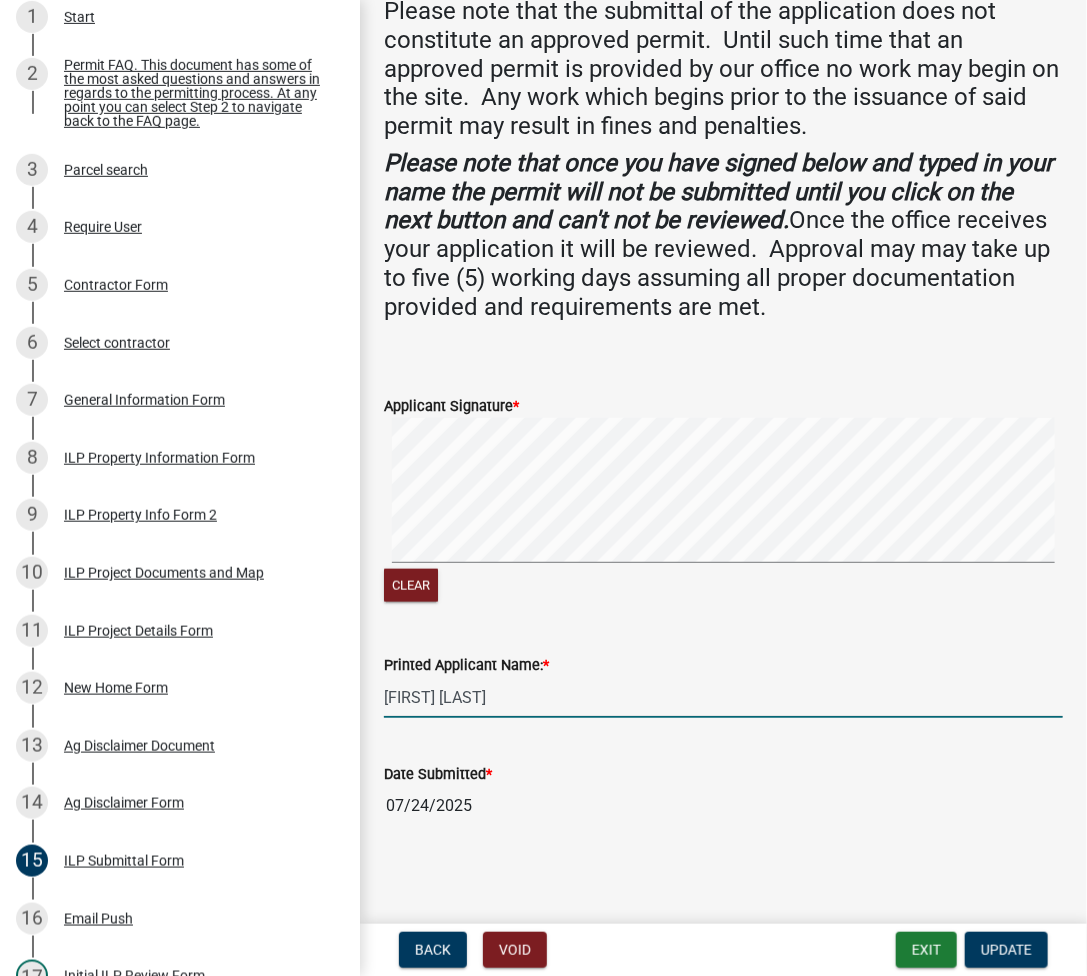 drag, startPoint x: 481, startPoint y: 701, endPoint x: 368, endPoint y: 693, distance: 113.28283 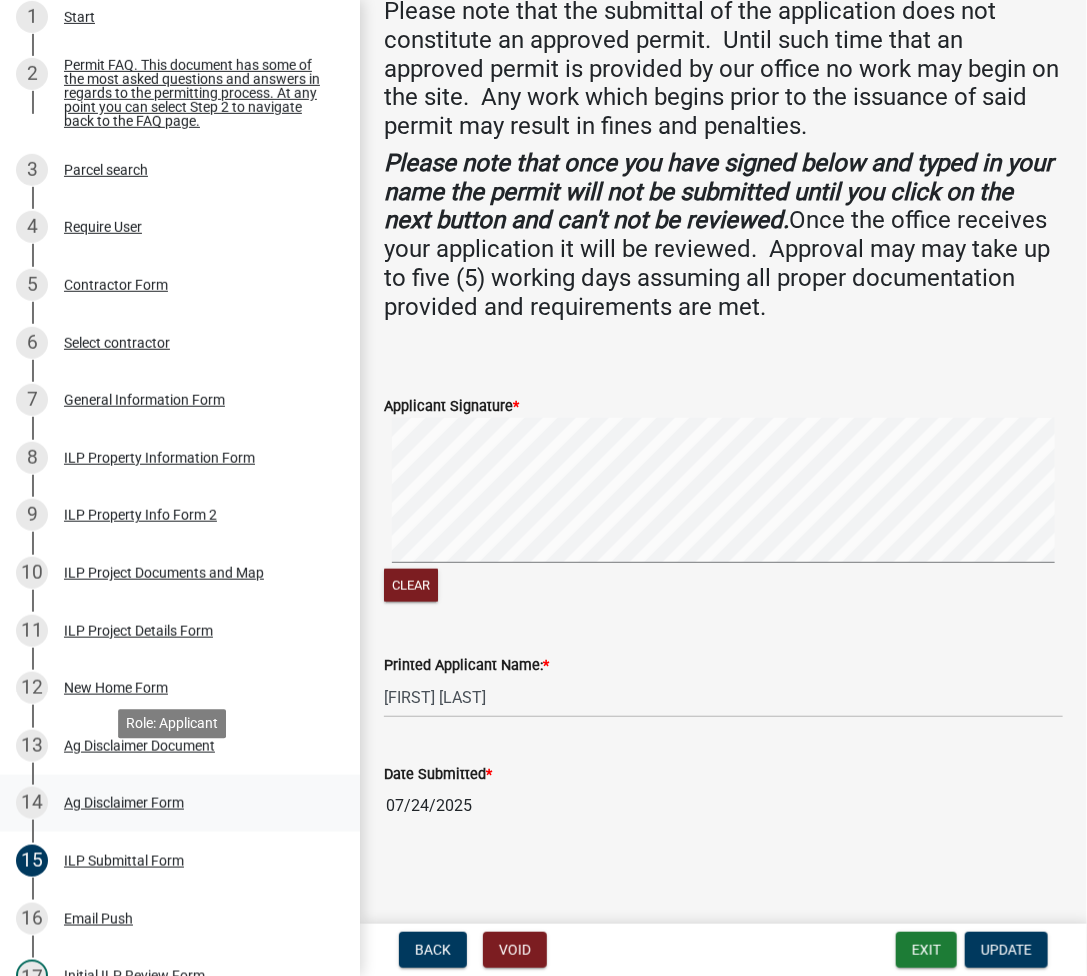 scroll, scrollTop: 1125, scrollLeft: 0, axis: vertical 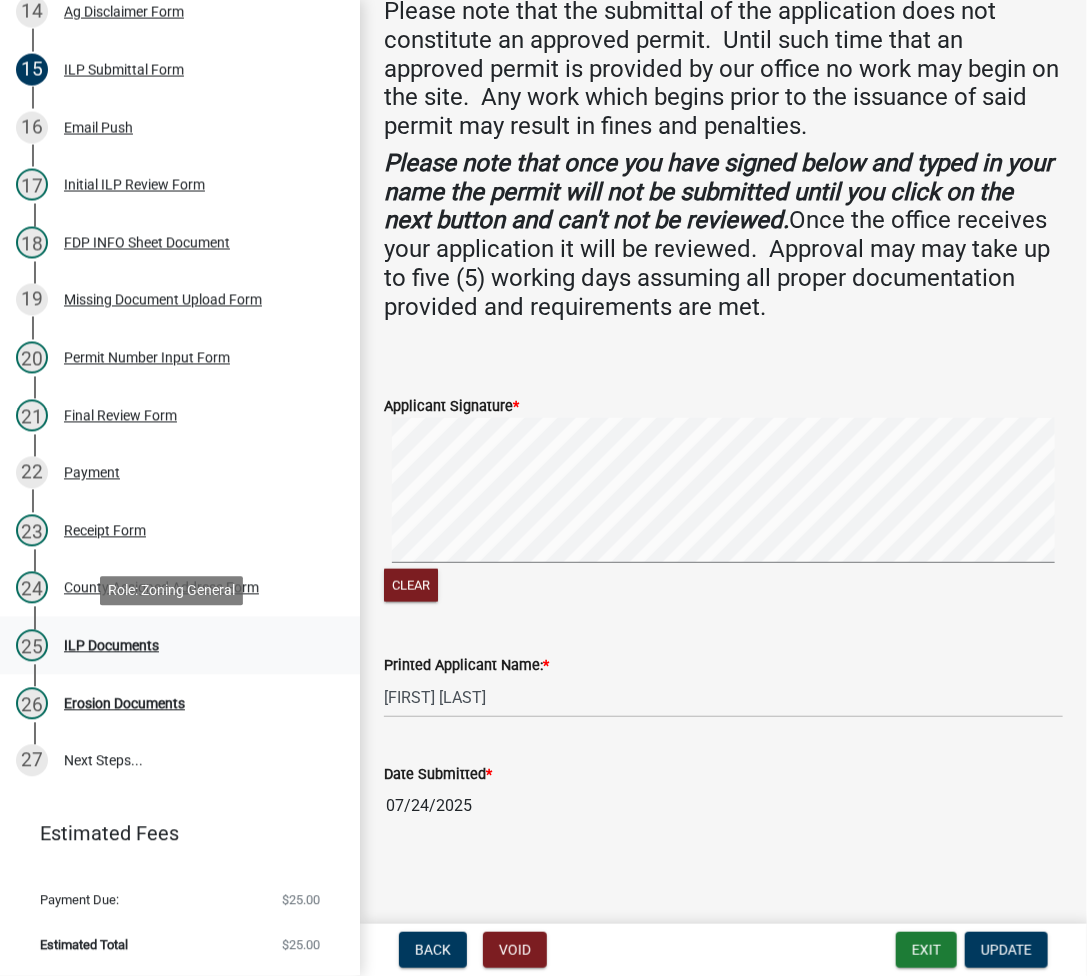 click on "ILP Documents" at bounding box center (111, 646) 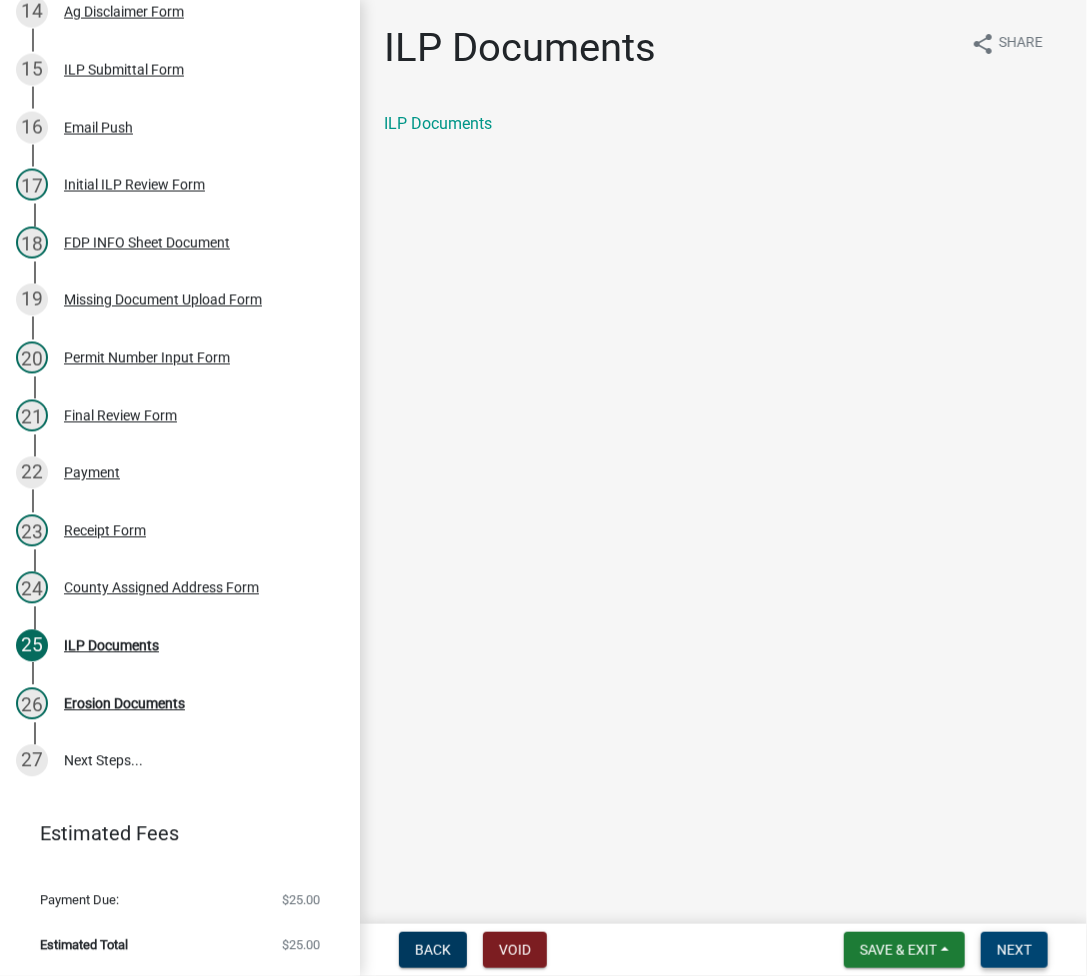 click on "Next" at bounding box center (1014, 950) 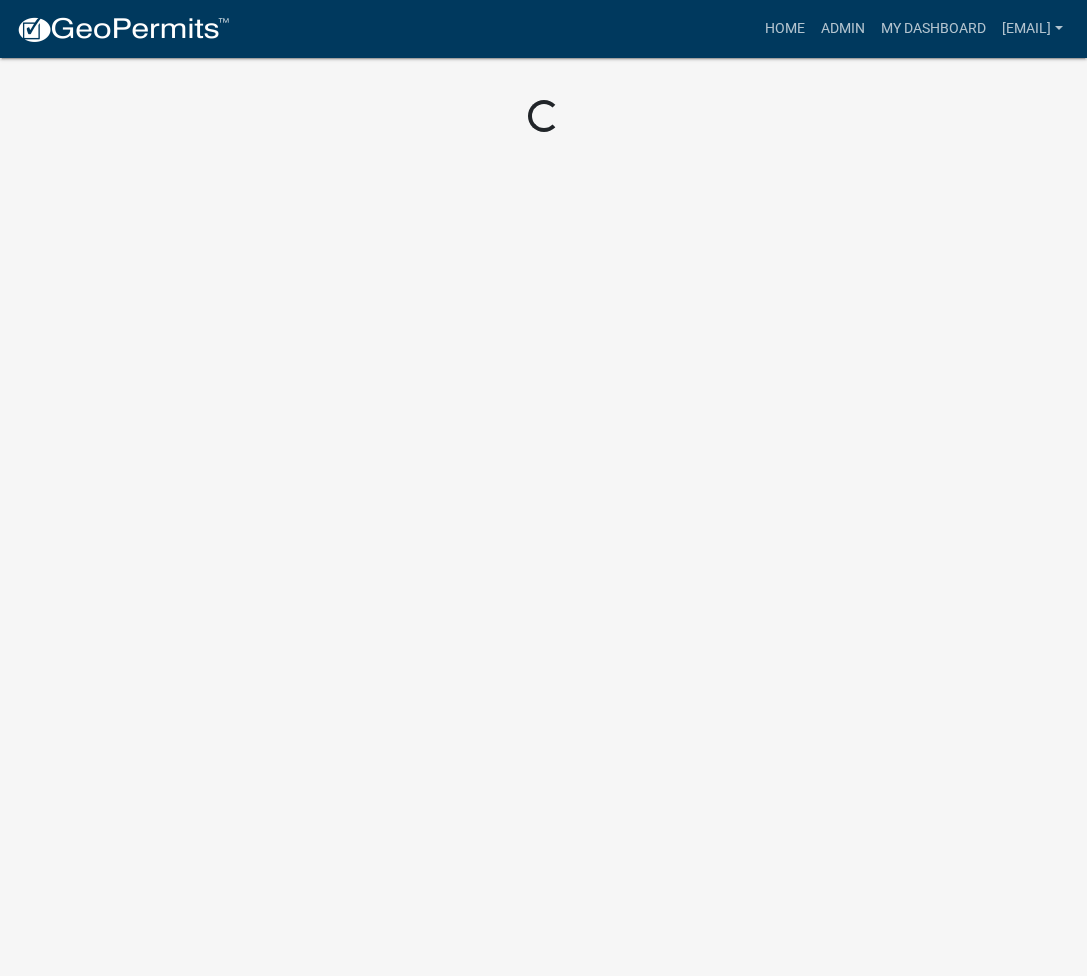 scroll, scrollTop: 0, scrollLeft: 0, axis: both 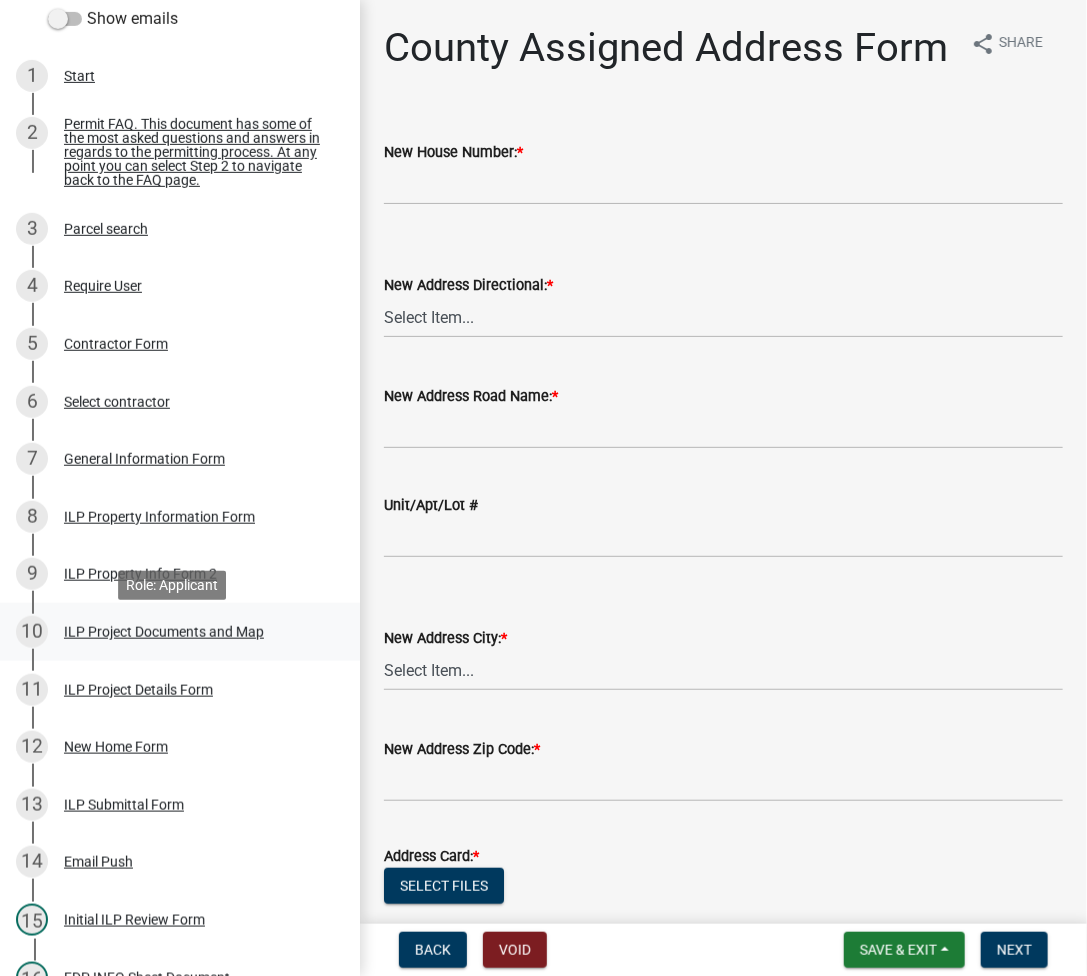 click on "10     ILP Project Documents and Map" at bounding box center [172, 632] 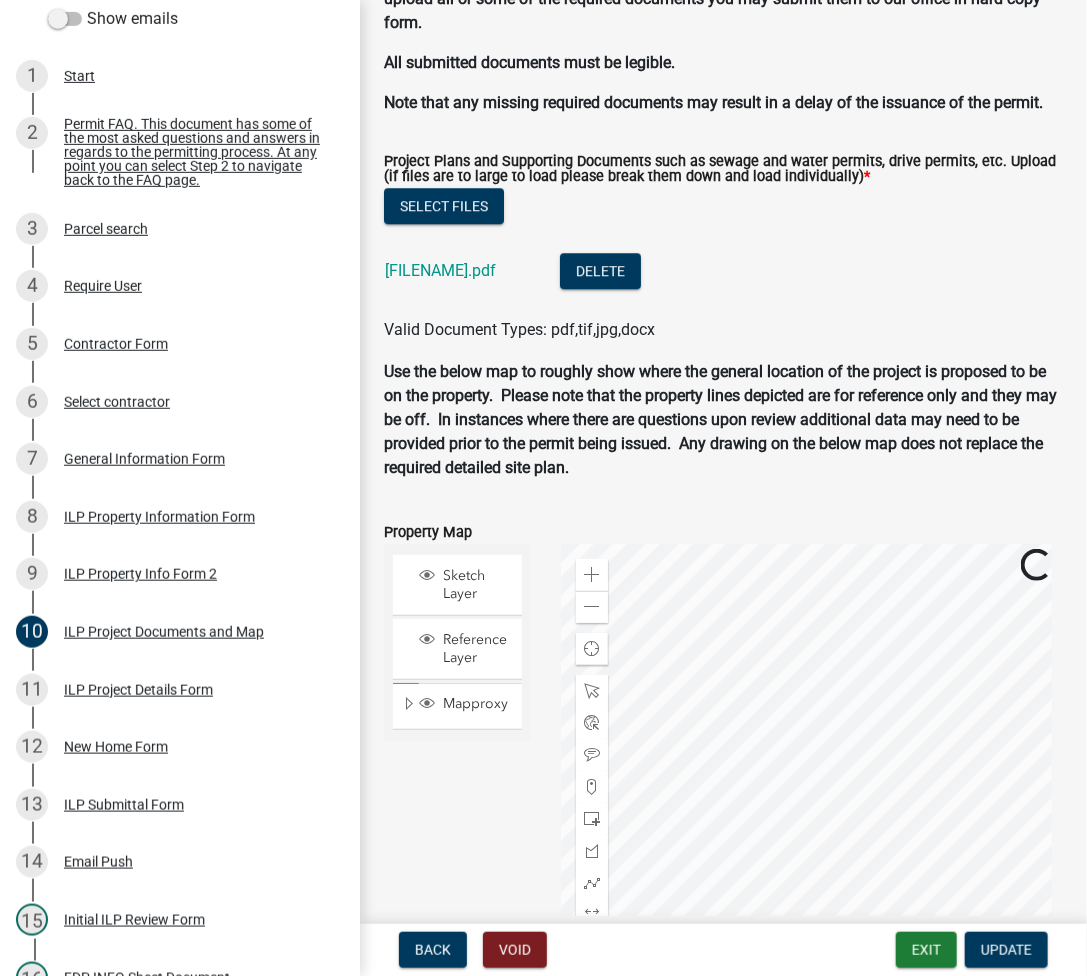 scroll, scrollTop: 1866, scrollLeft: 0, axis: vertical 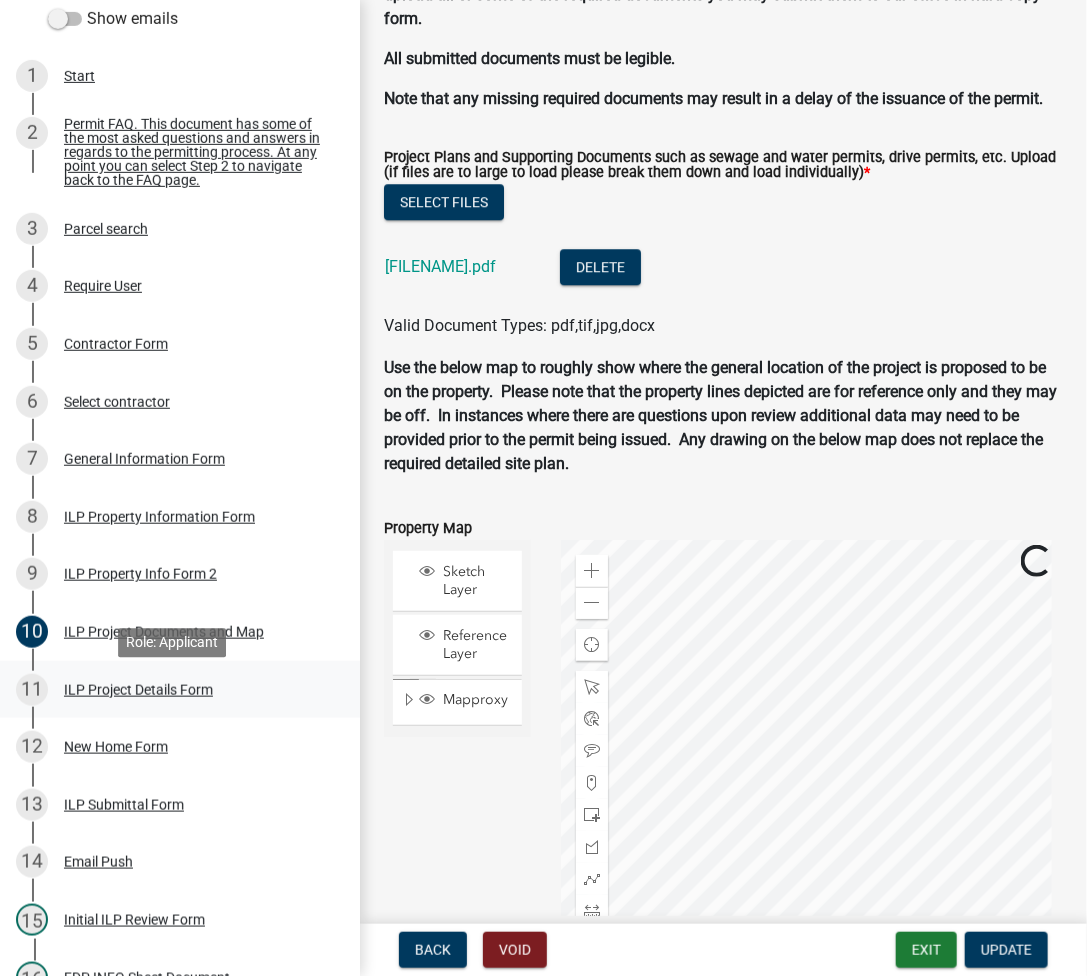 click on "ILP Project Details Form" at bounding box center [138, 690] 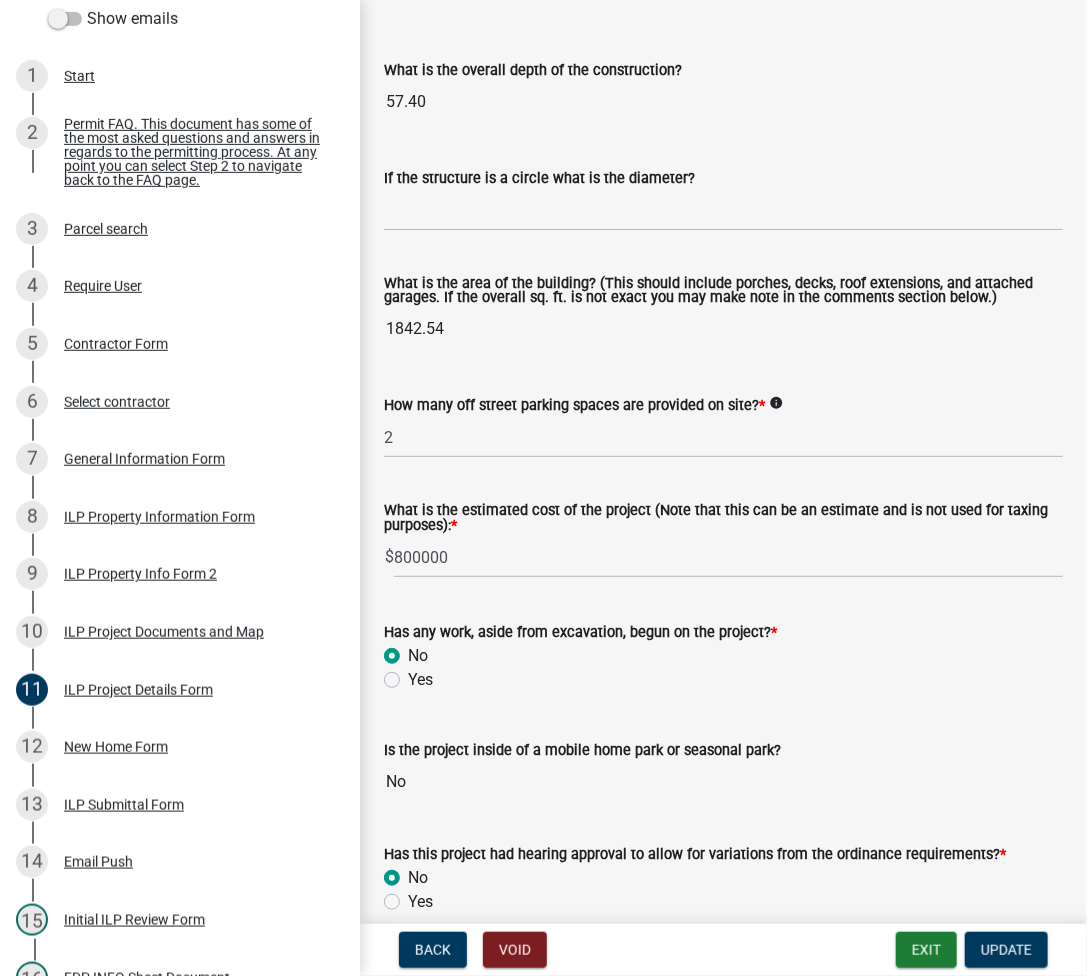 scroll, scrollTop: 1357, scrollLeft: 0, axis: vertical 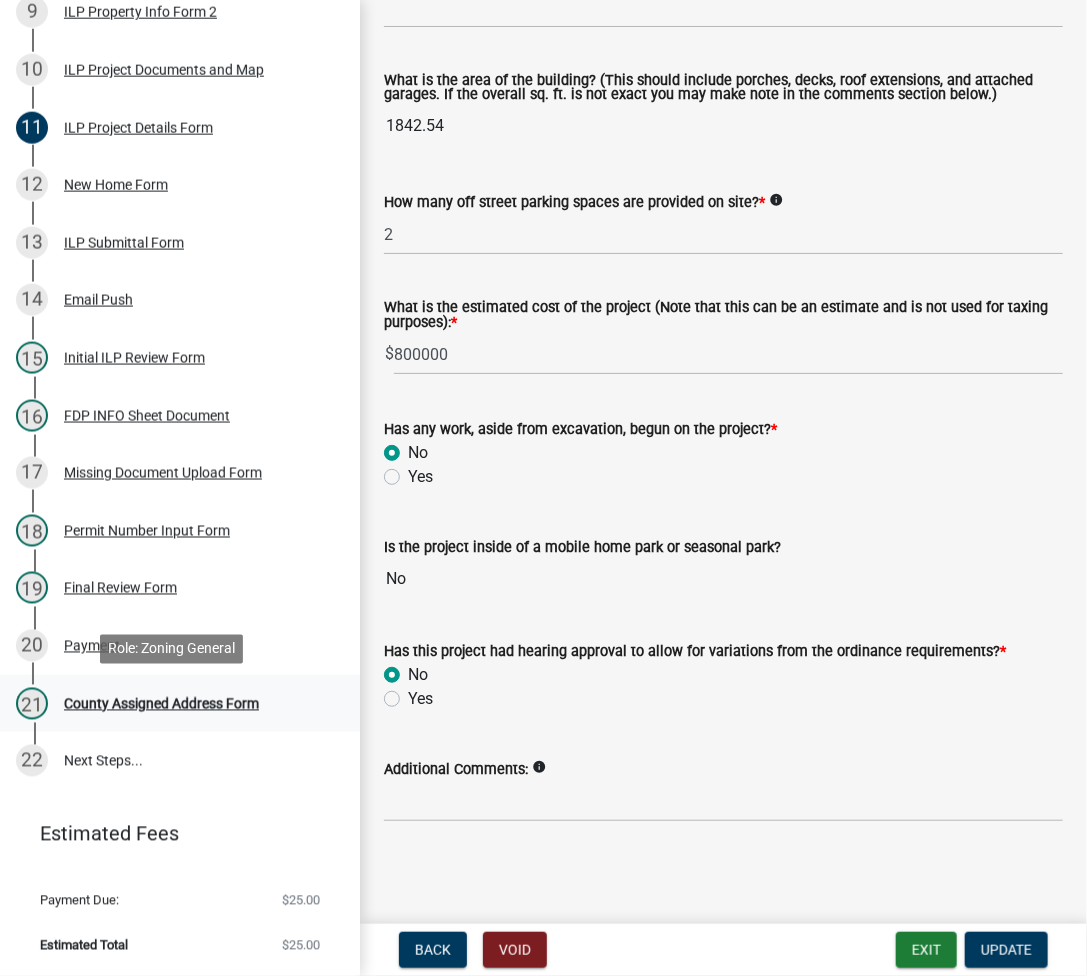 click on "County Assigned Address Form" at bounding box center [161, 704] 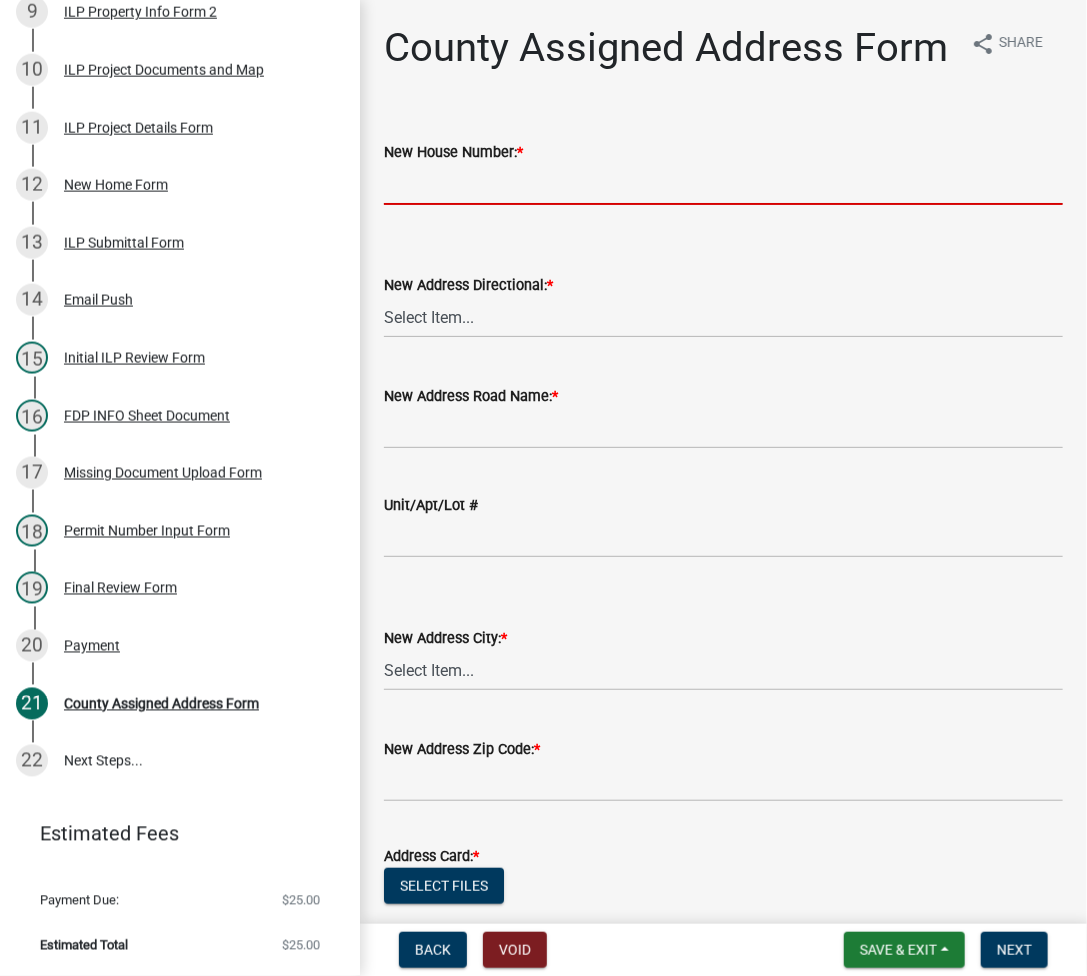 click on "New House Number:  *" at bounding box center [723, 184] 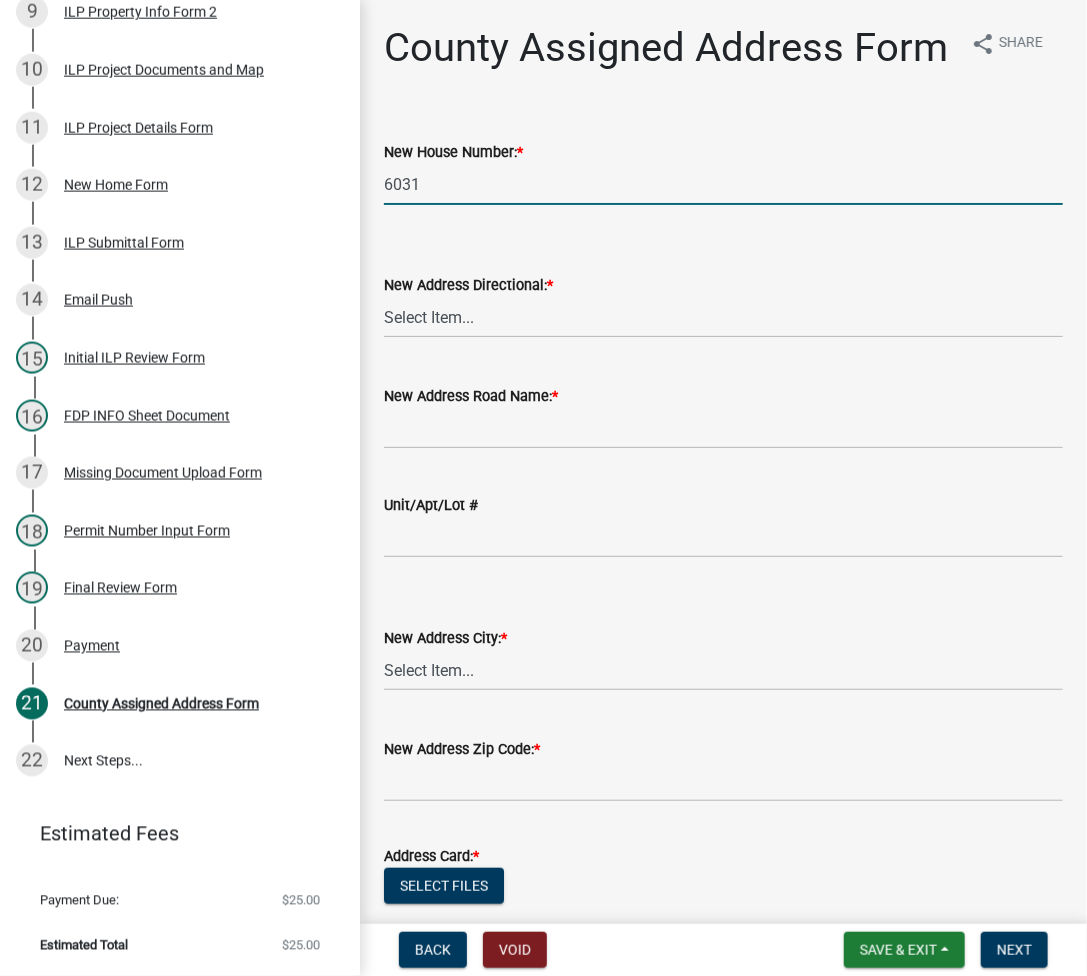 type on "6031" 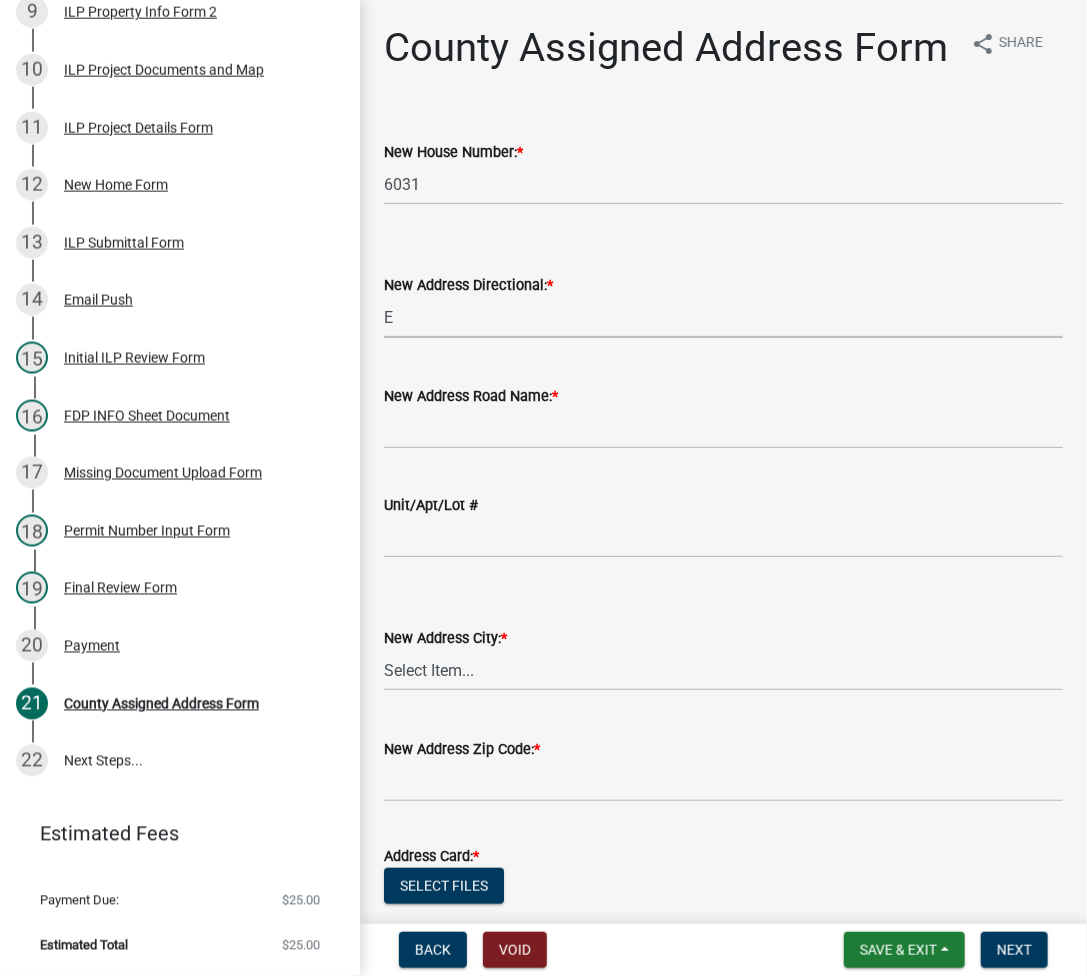 select on "148f84ff-3e58-44c7-a4f6-3eb3f135cbab" 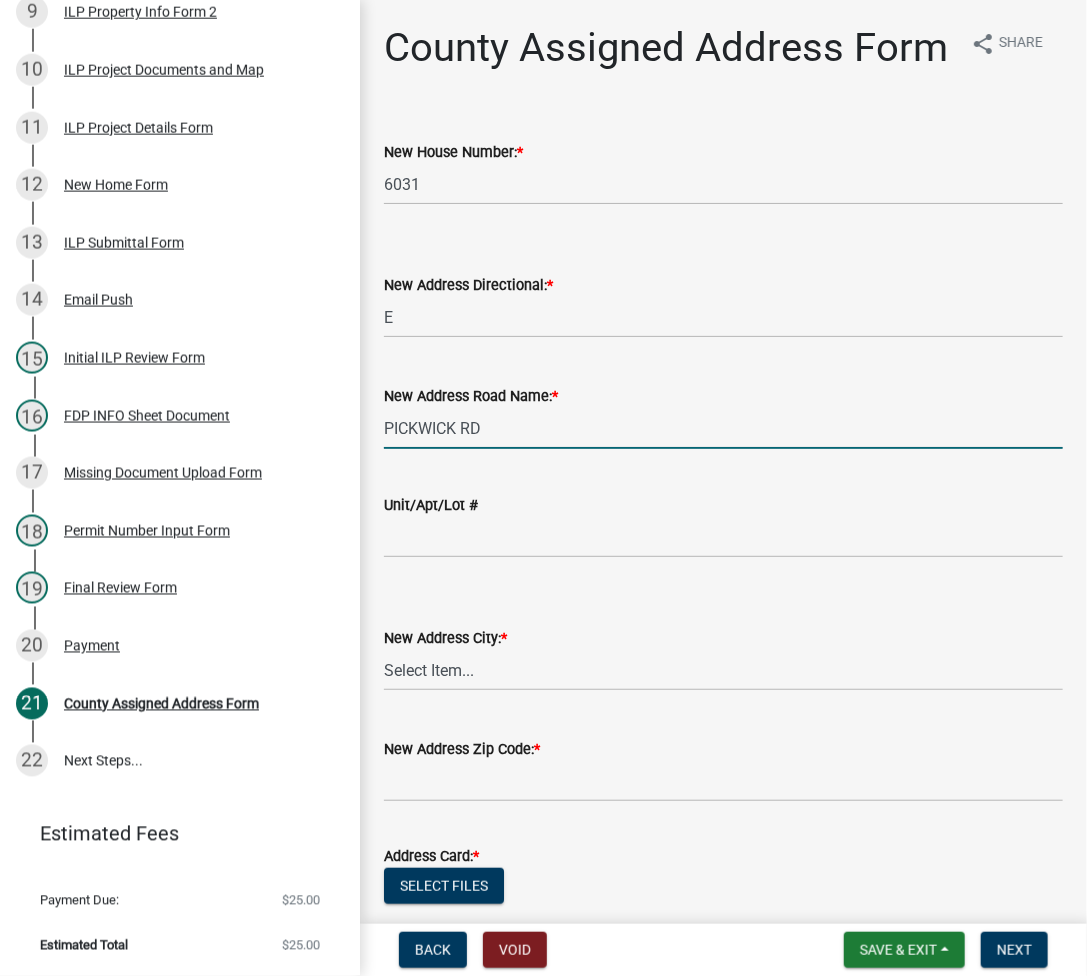 type on "PICKWICK RD" 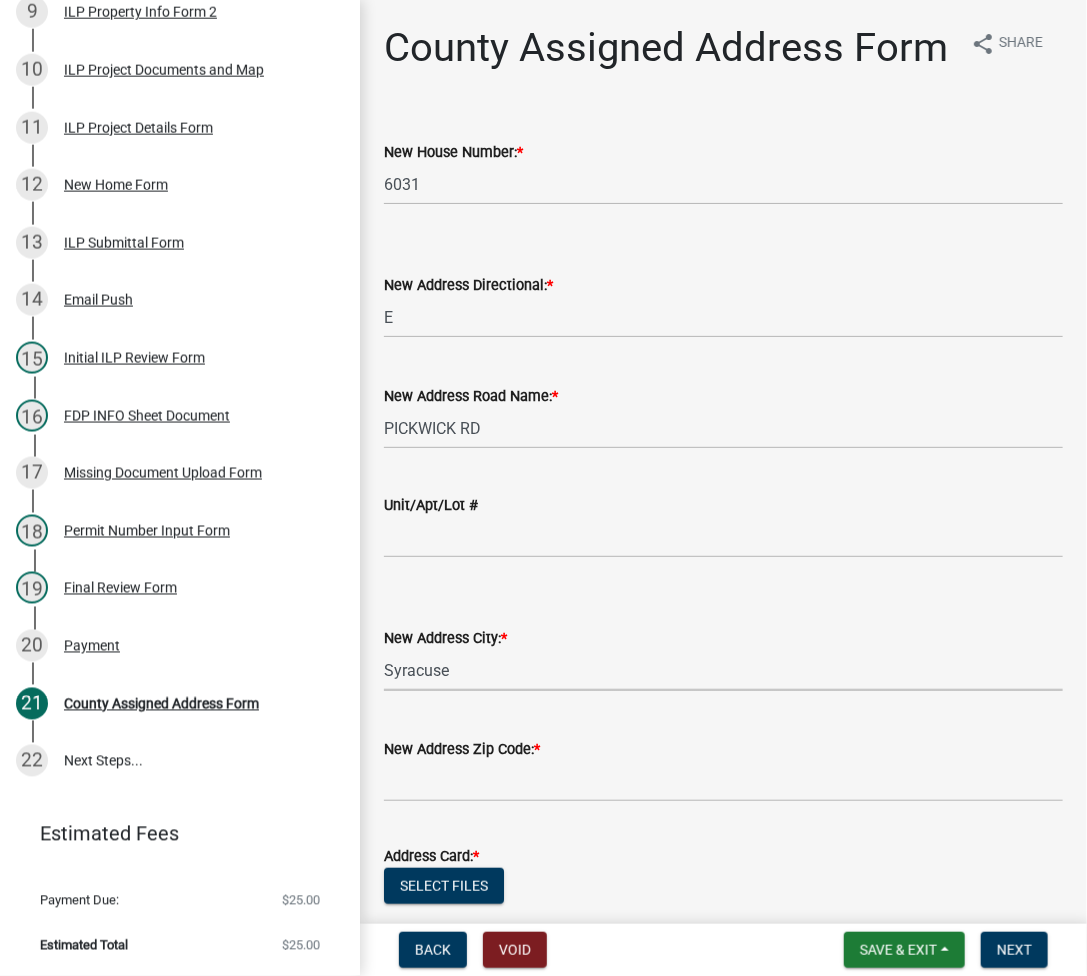 select on "d7f8c8bd-54ec-430e-a087-ff08b2a91d9f" 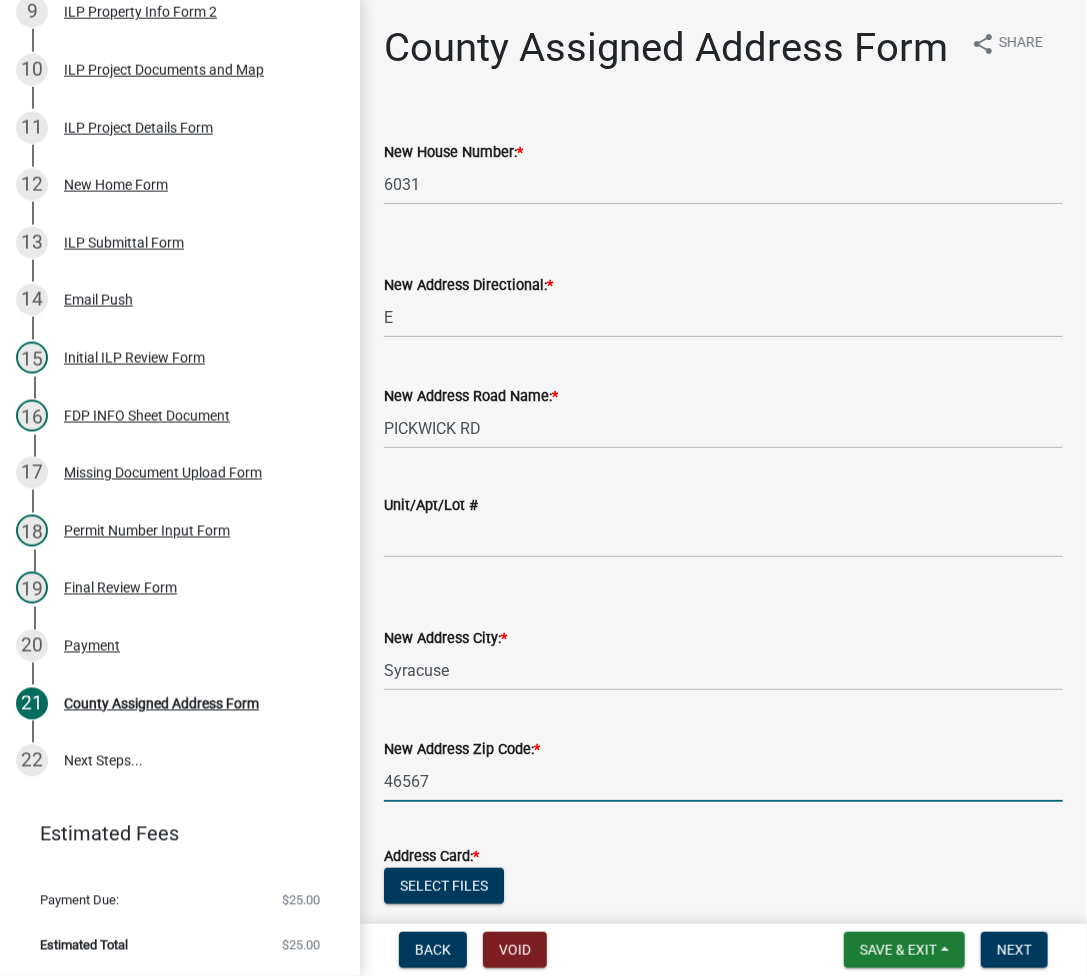 type on "46567" 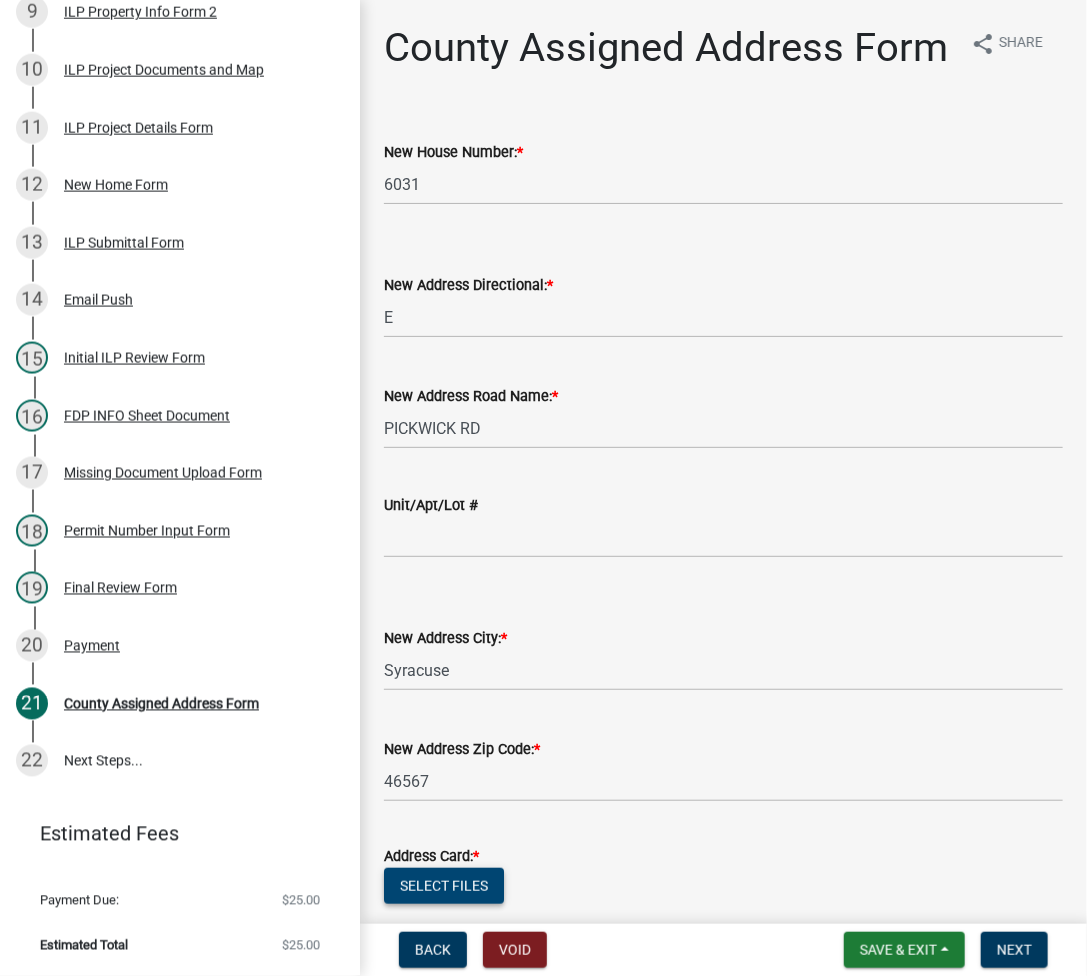 type 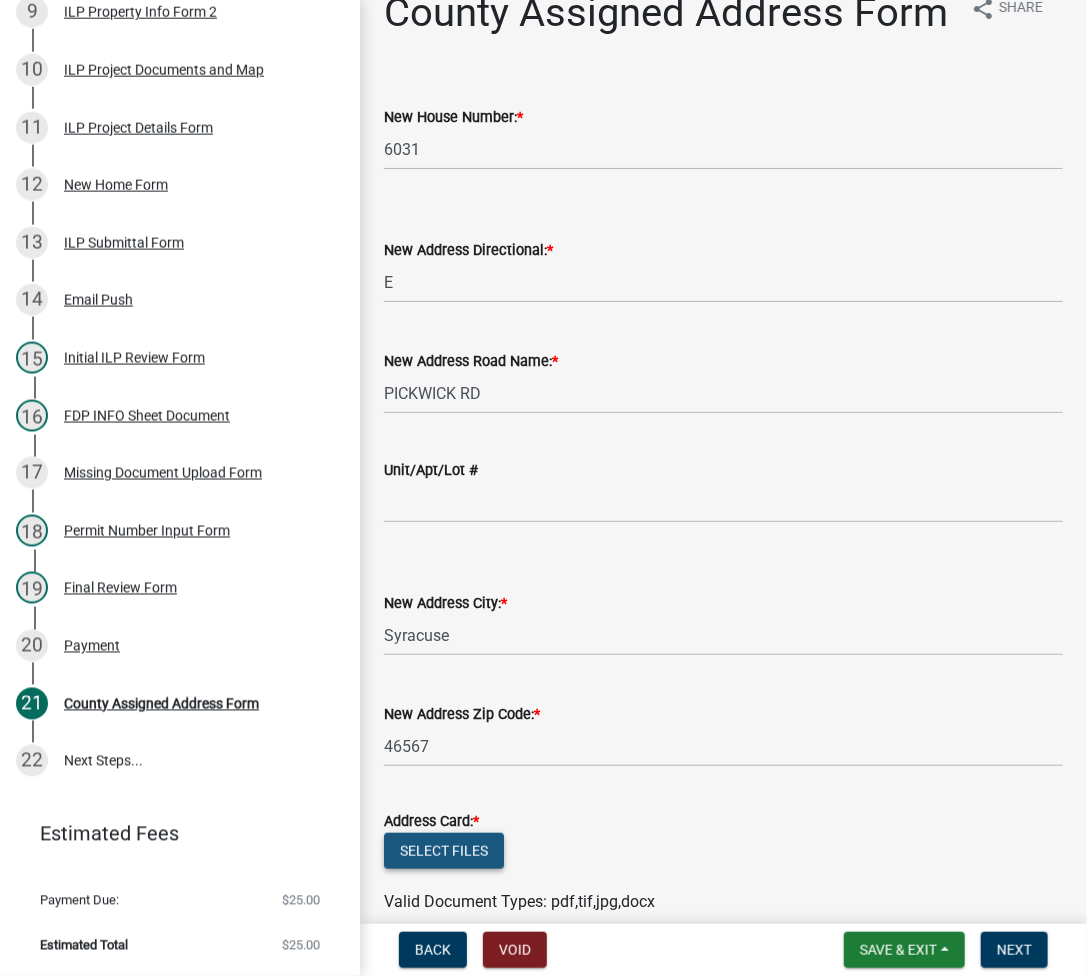 click on "Select files" 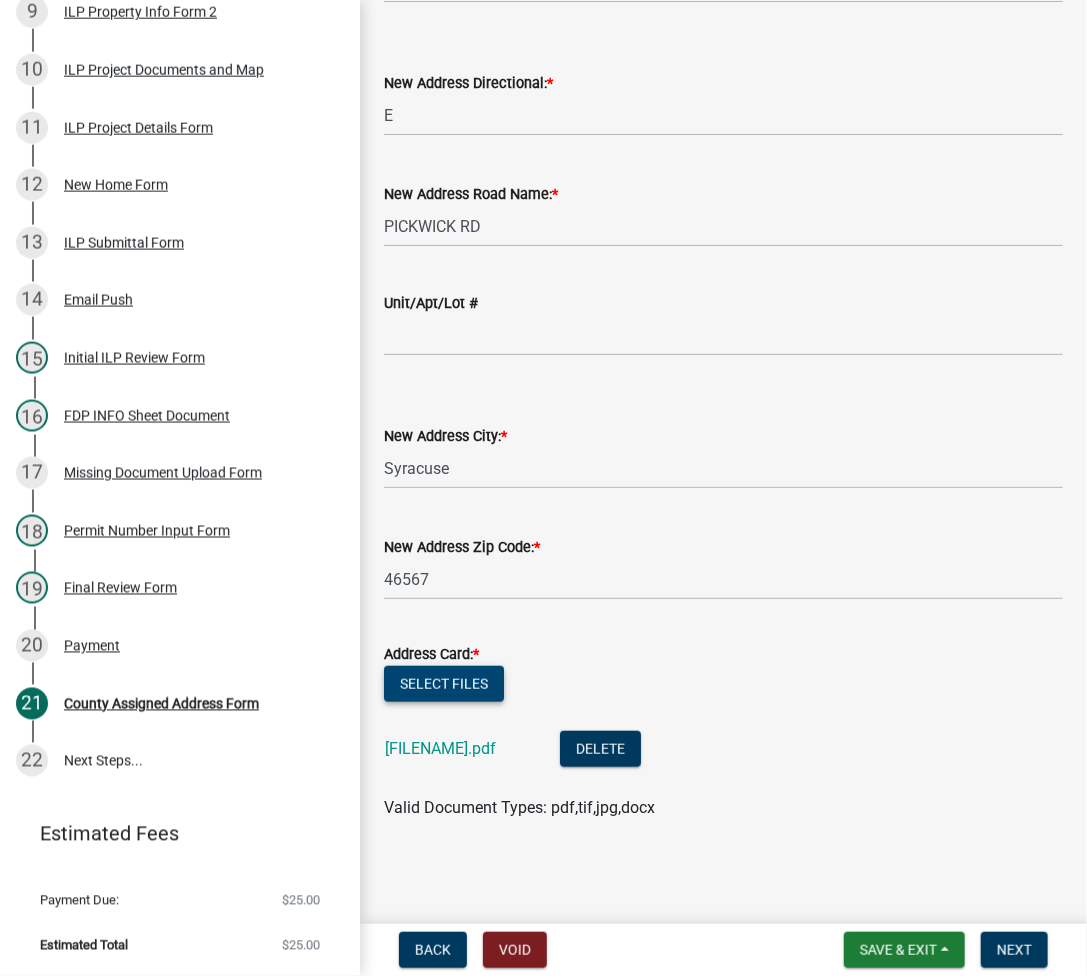 scroll, scrollTop: 248, scrollLeft: 0, axis: vertical 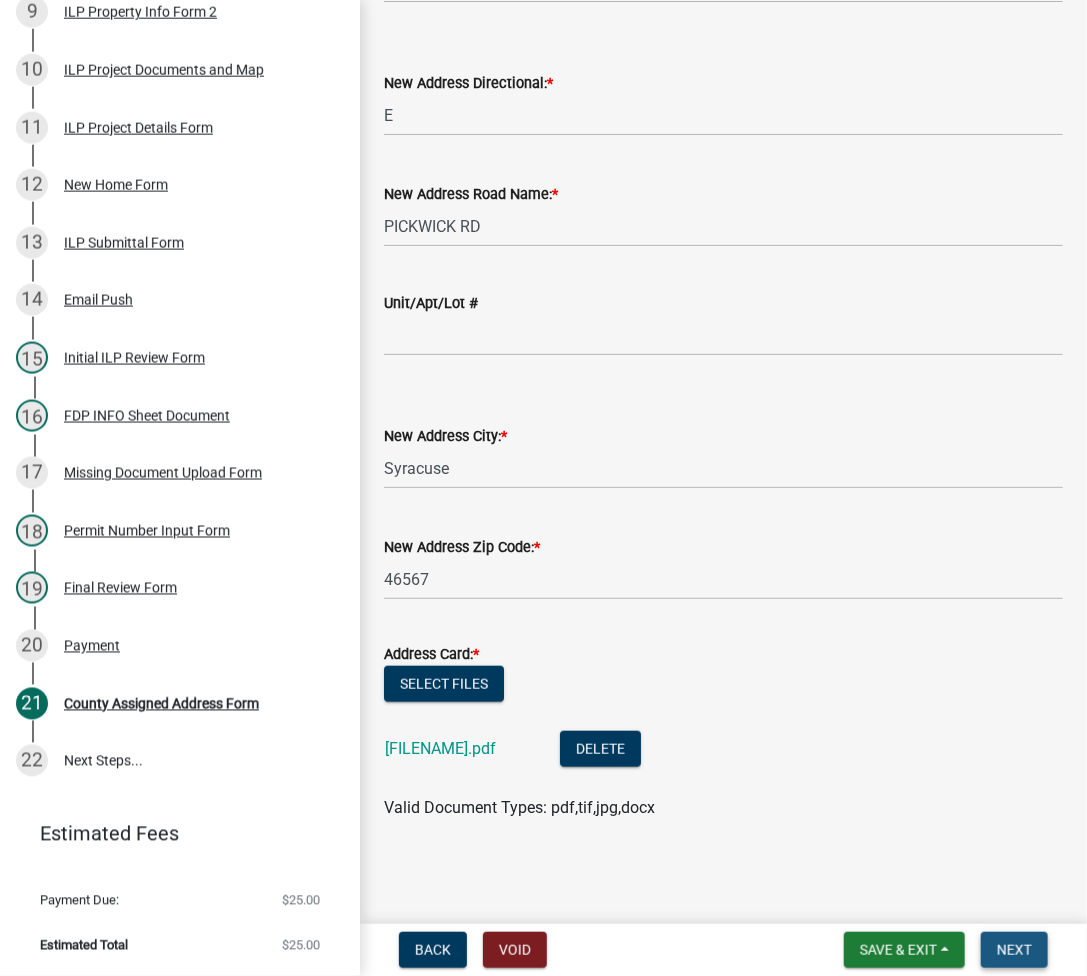 click on "Next" at bounding box center [1014, 950] 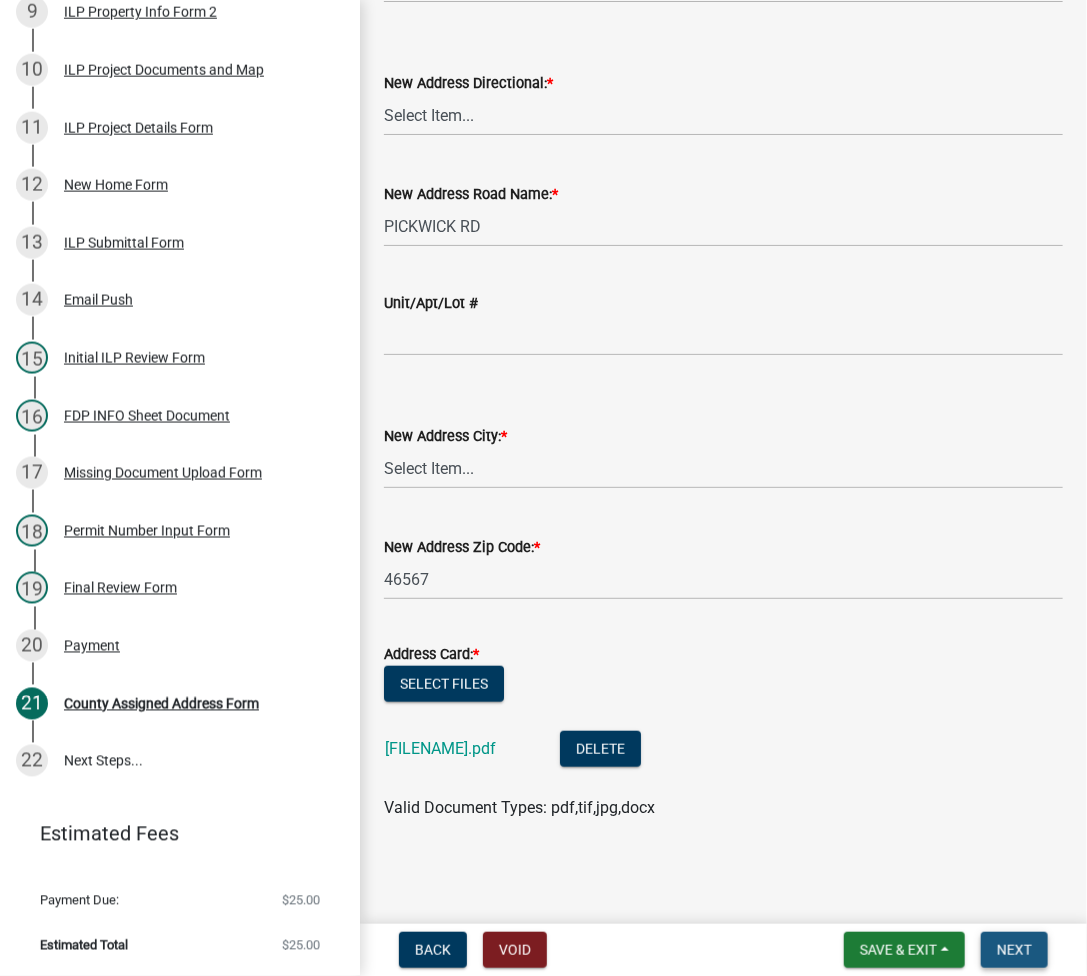 scroll, scrollTop: 0, scrollLeft: 0, axis: both 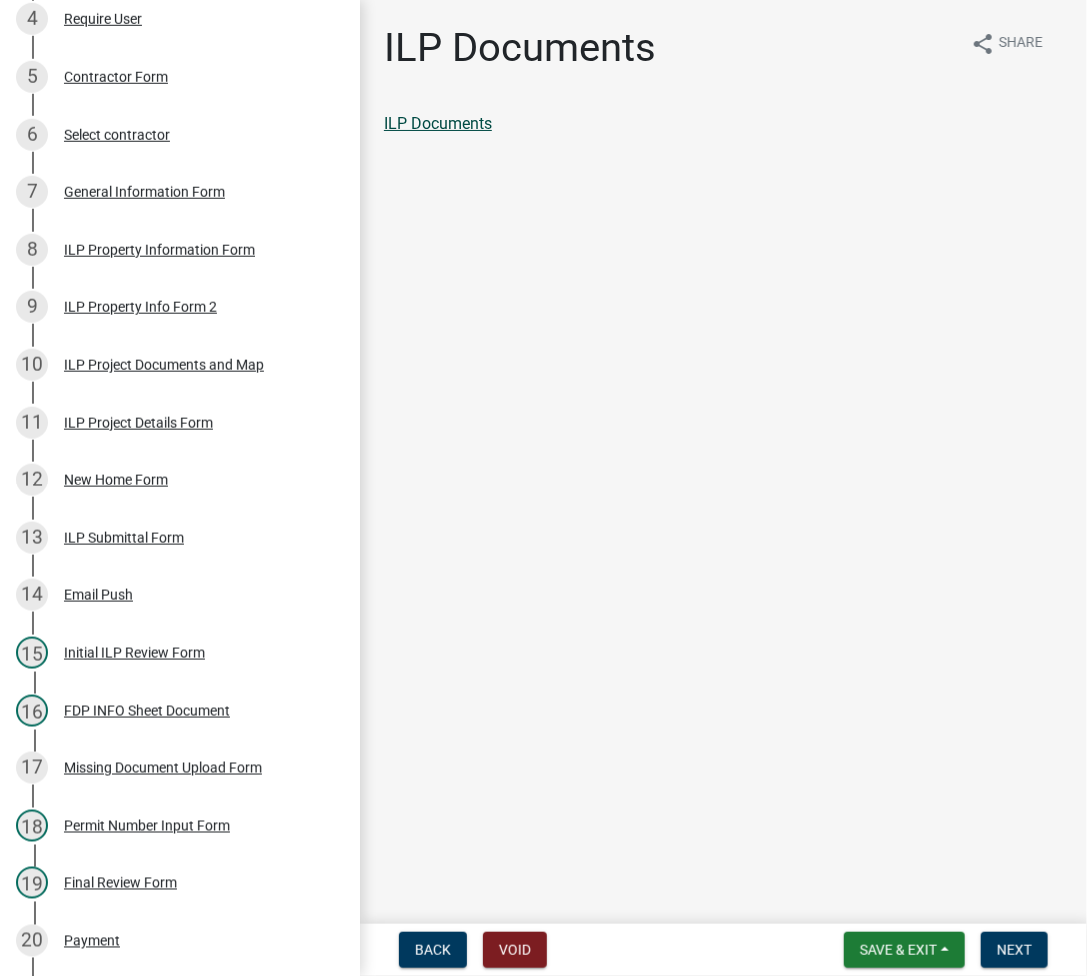 click on "ILP Documents" 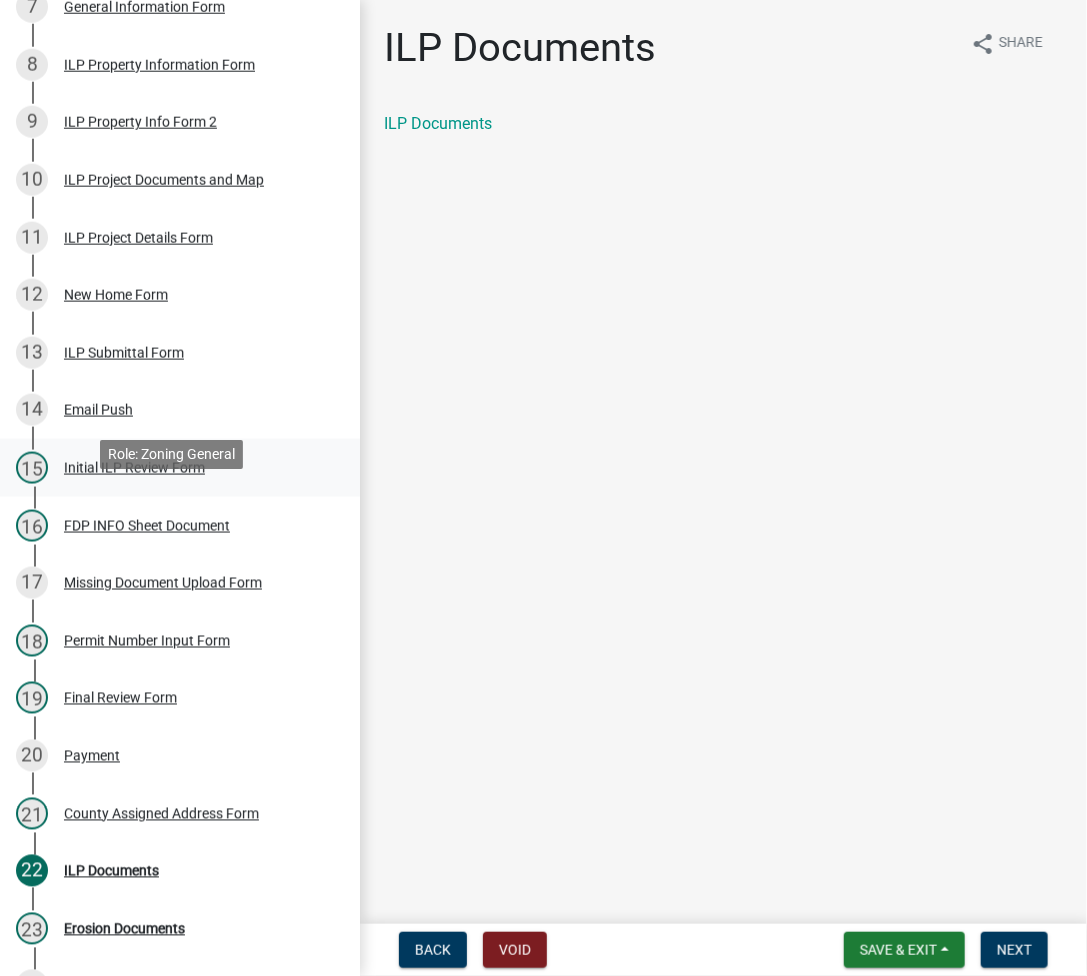 scroll, scrollTop: 685, scrollLeft: 0, axis: vertical 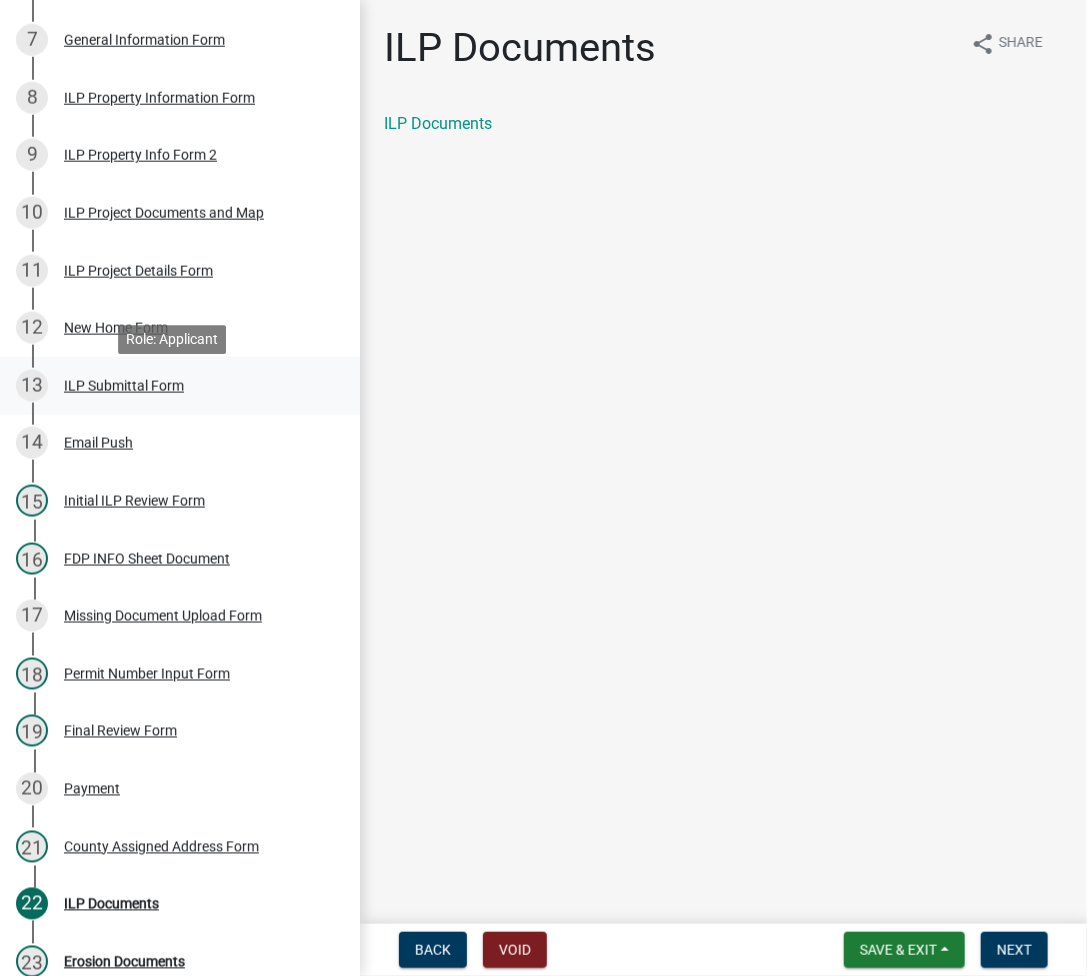 click on "ILP Submittal Form" at bounding box center (124, 386) 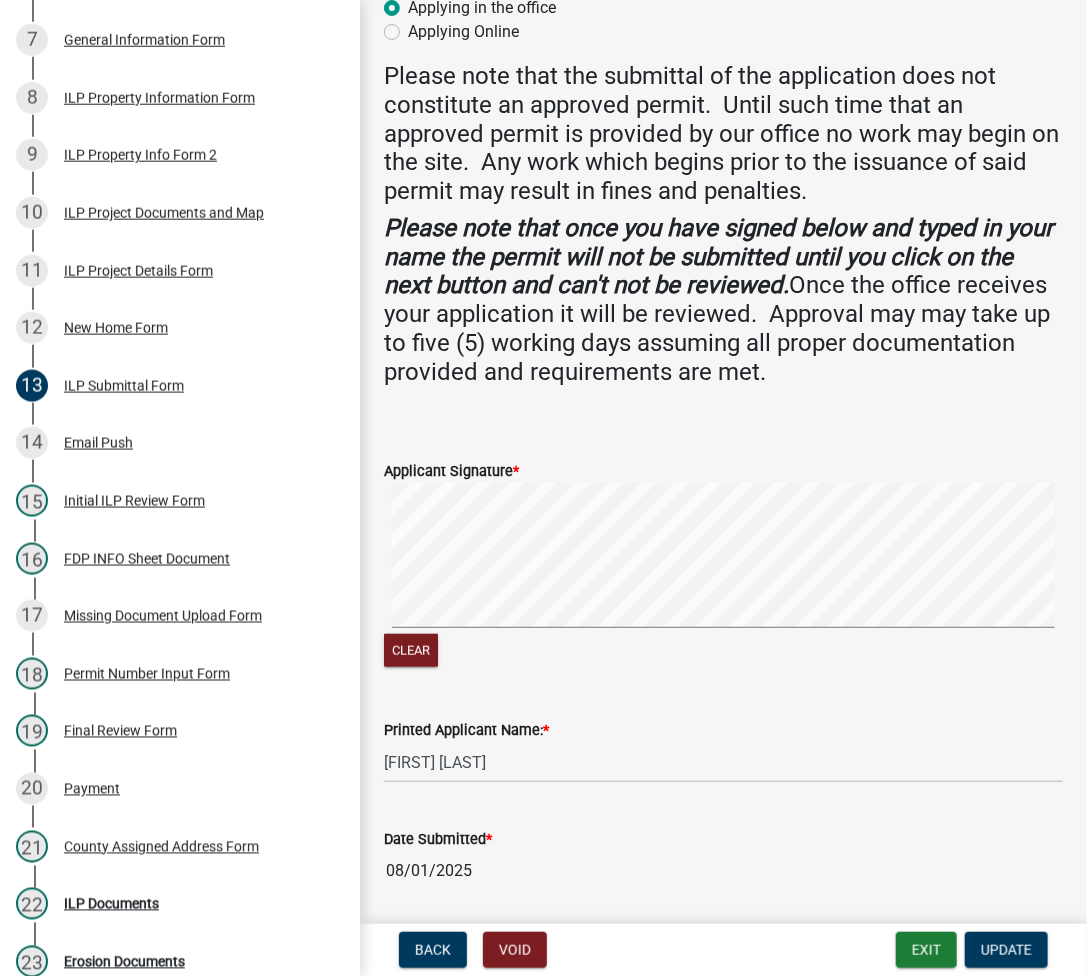 scroll, scrollTop: 353, scrollLeft: 0, axis: vertical 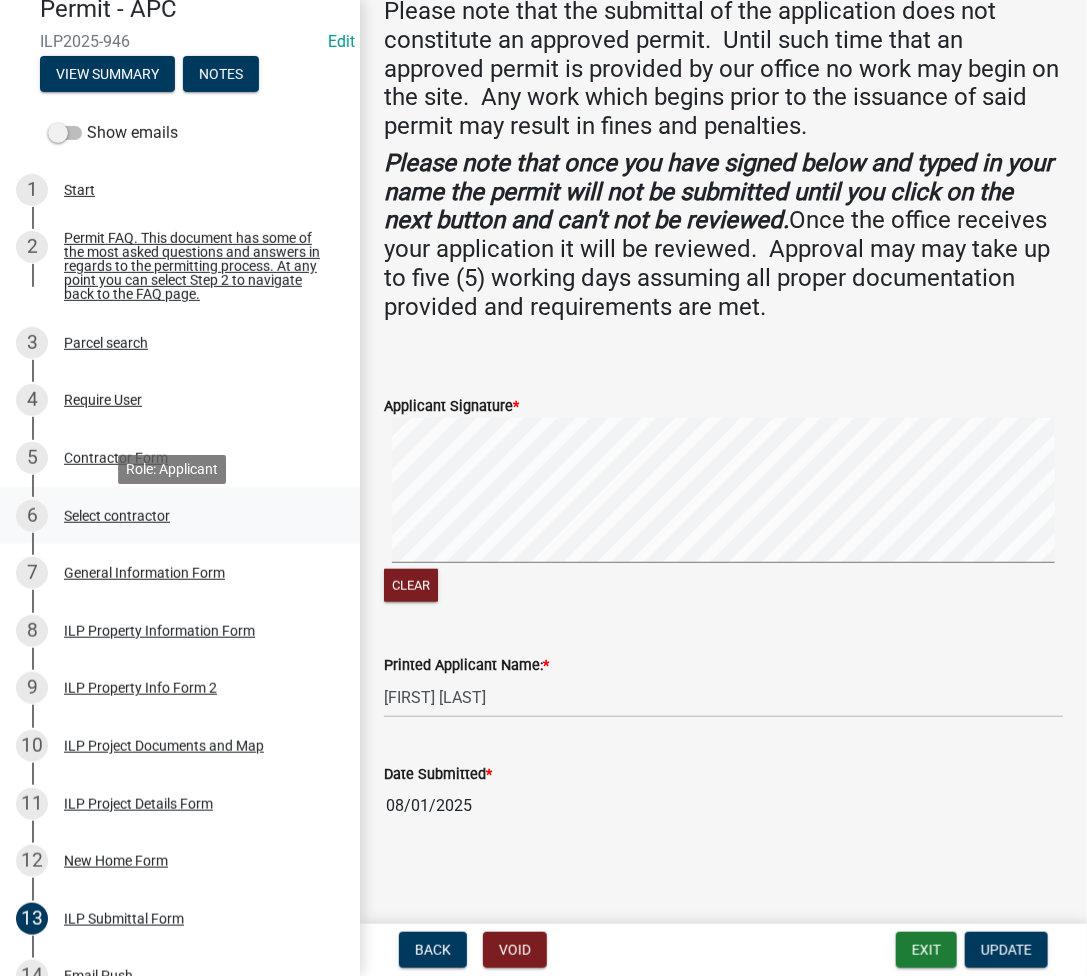 click on "Select contractor" at bounding box center [117, 516] 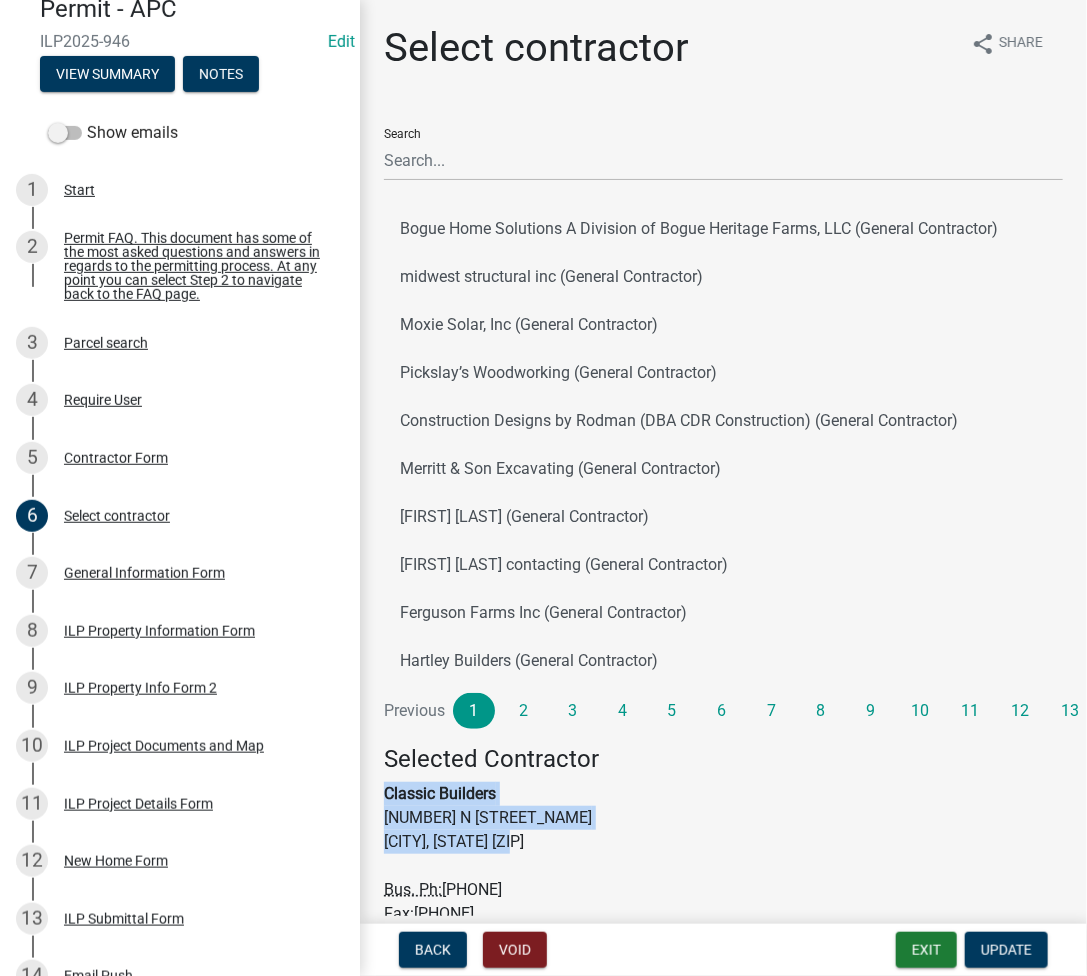 drag, startPoint x: 385, startPoint y: 794, endPoint x: 597, endPoint y: 843, distance: 217.58907 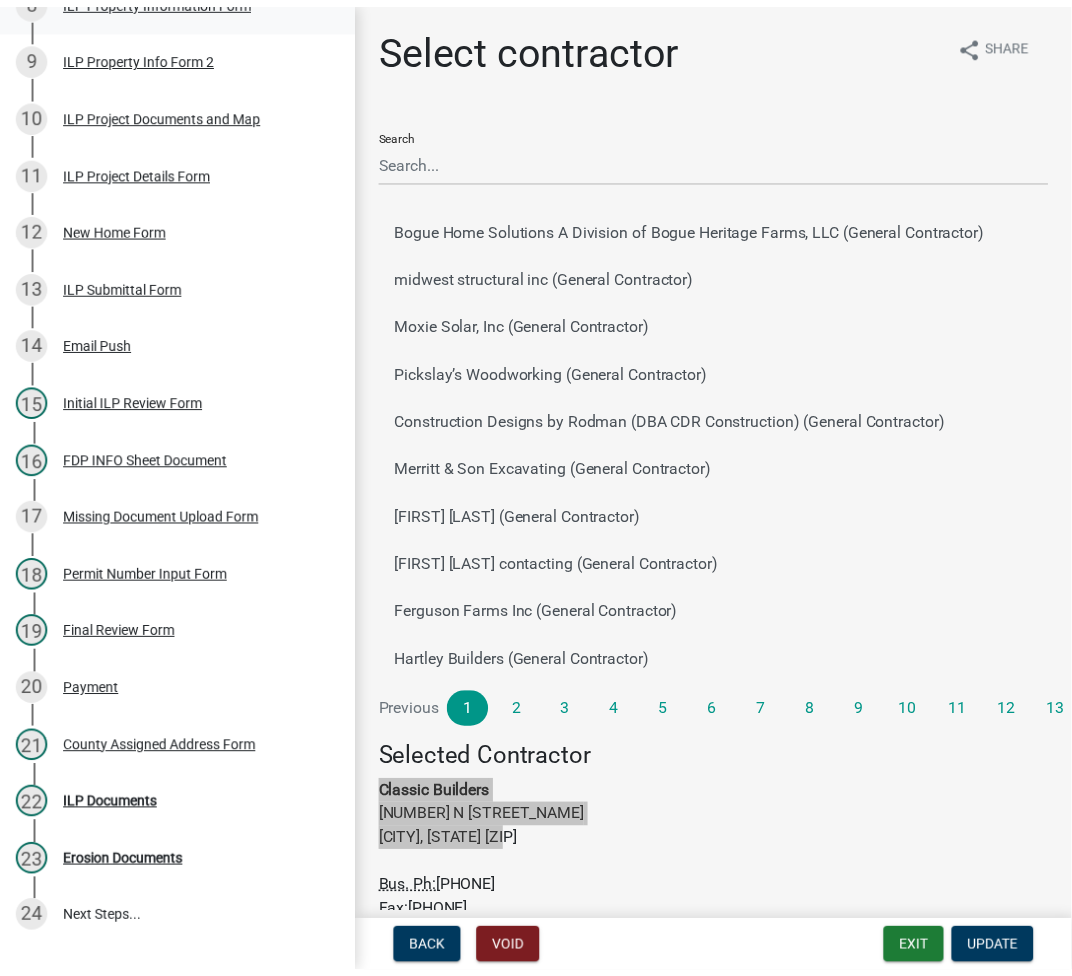 scroll, scrollTop: 952, scrollLeft: 0, axis: vertical 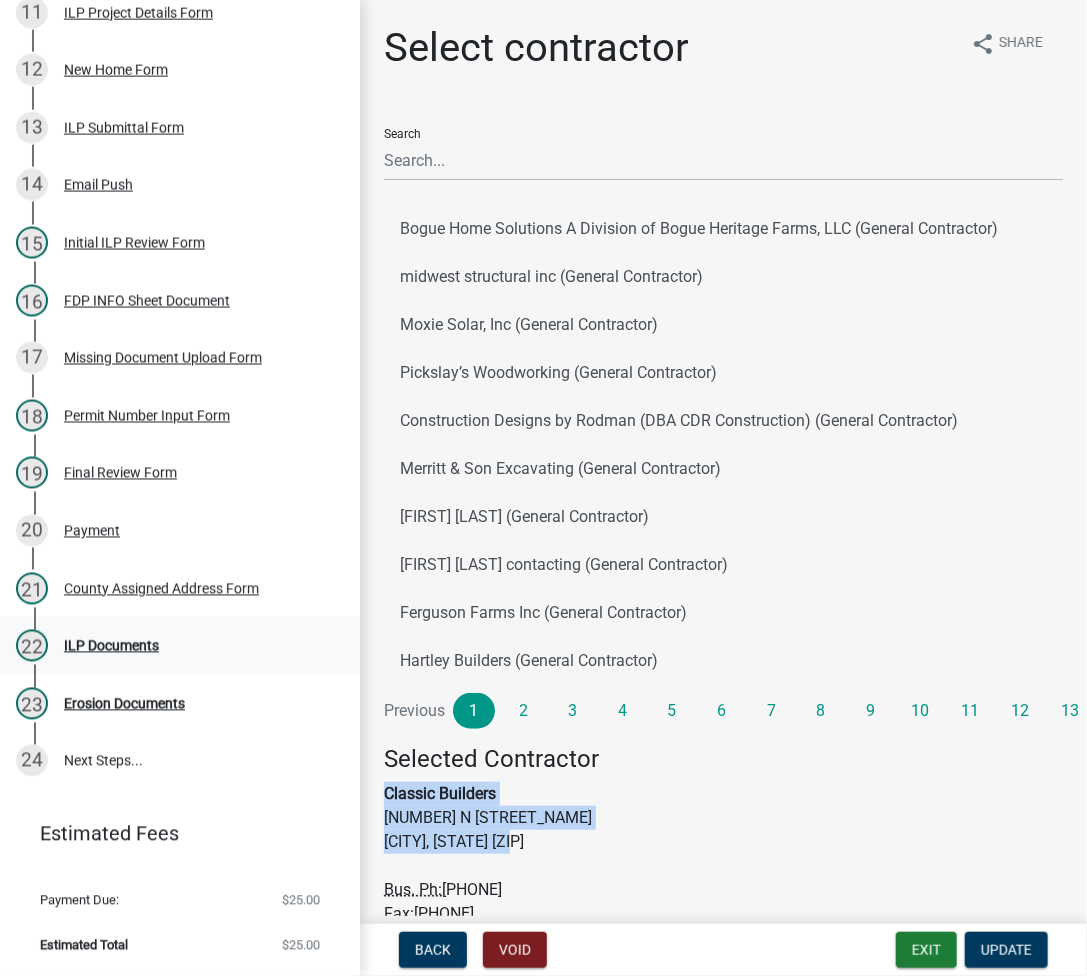 click on "ILP Documents" at bounding box center [111, 646] 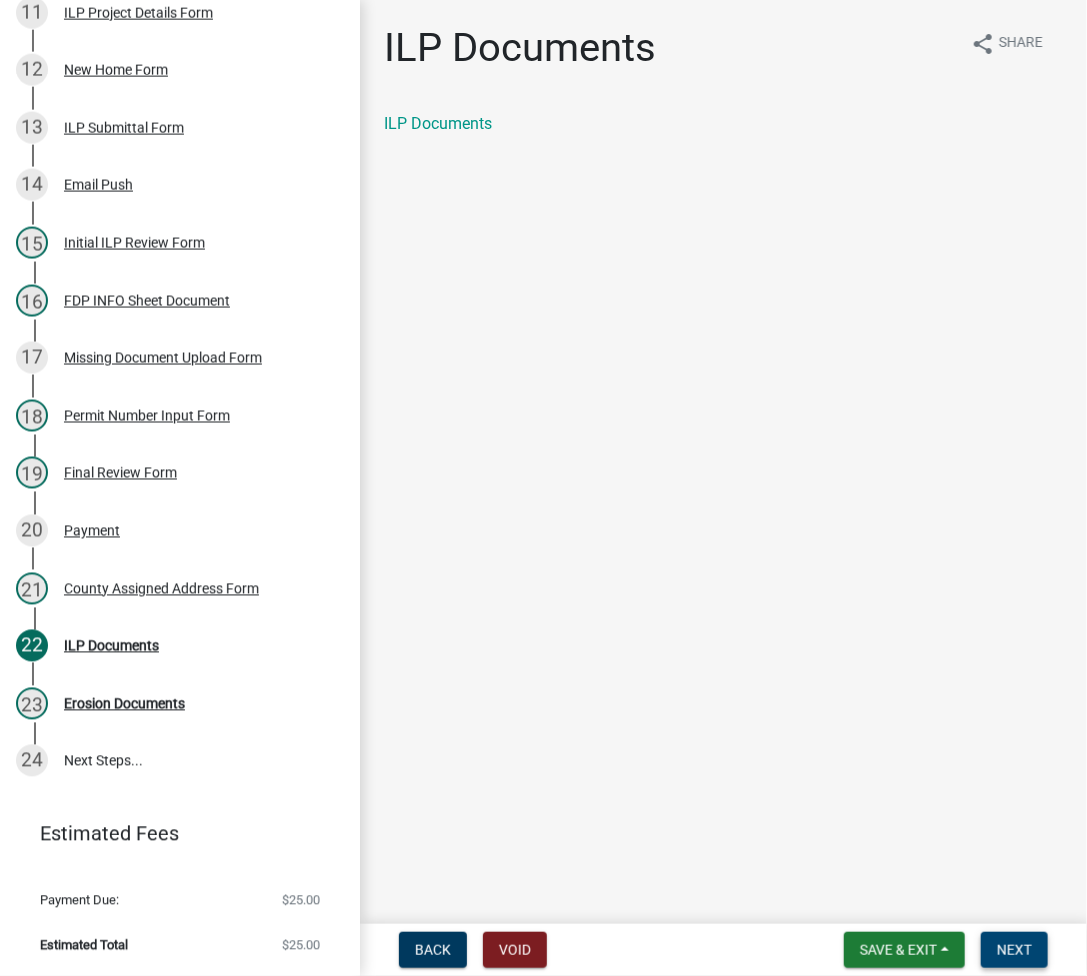 click on "Next" at bounding box center [1014, 950] 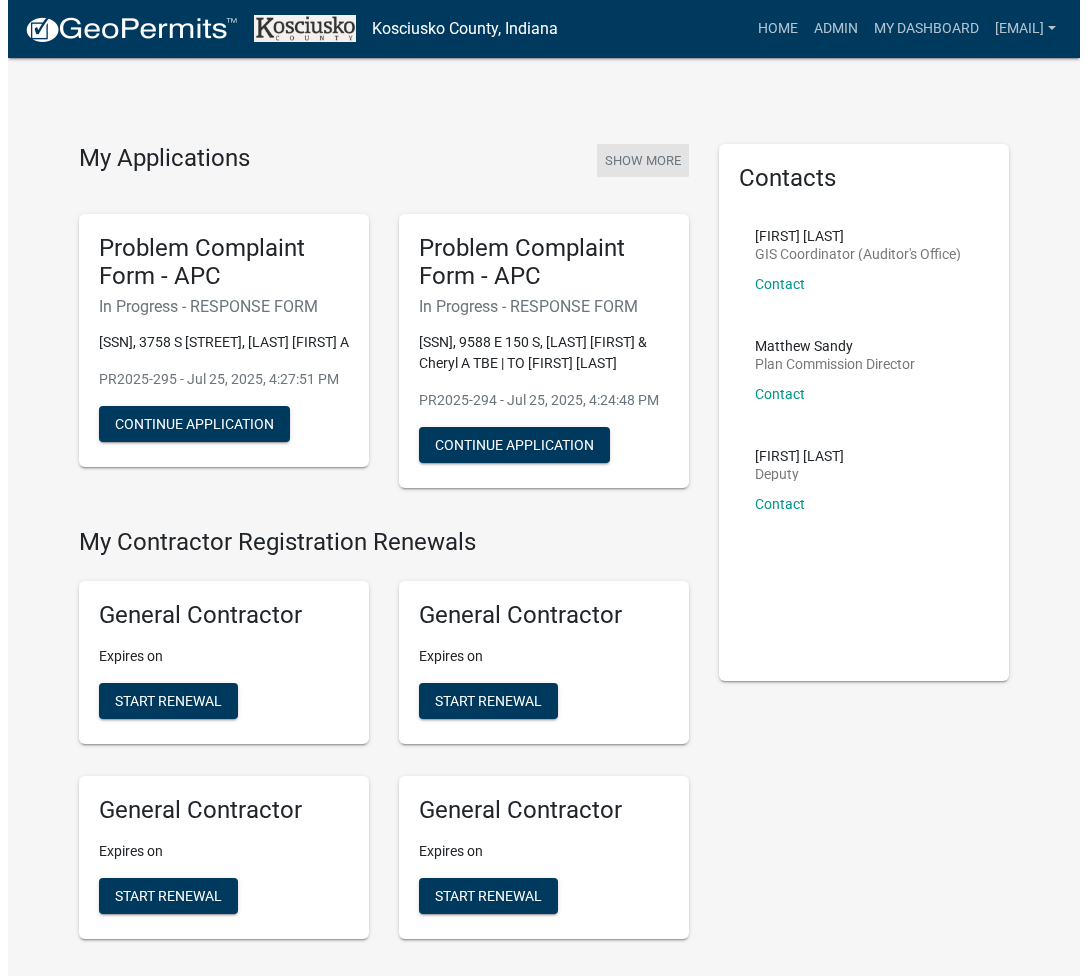 scroll, scrollTop: 0, scrollLeft: 0, axis: both 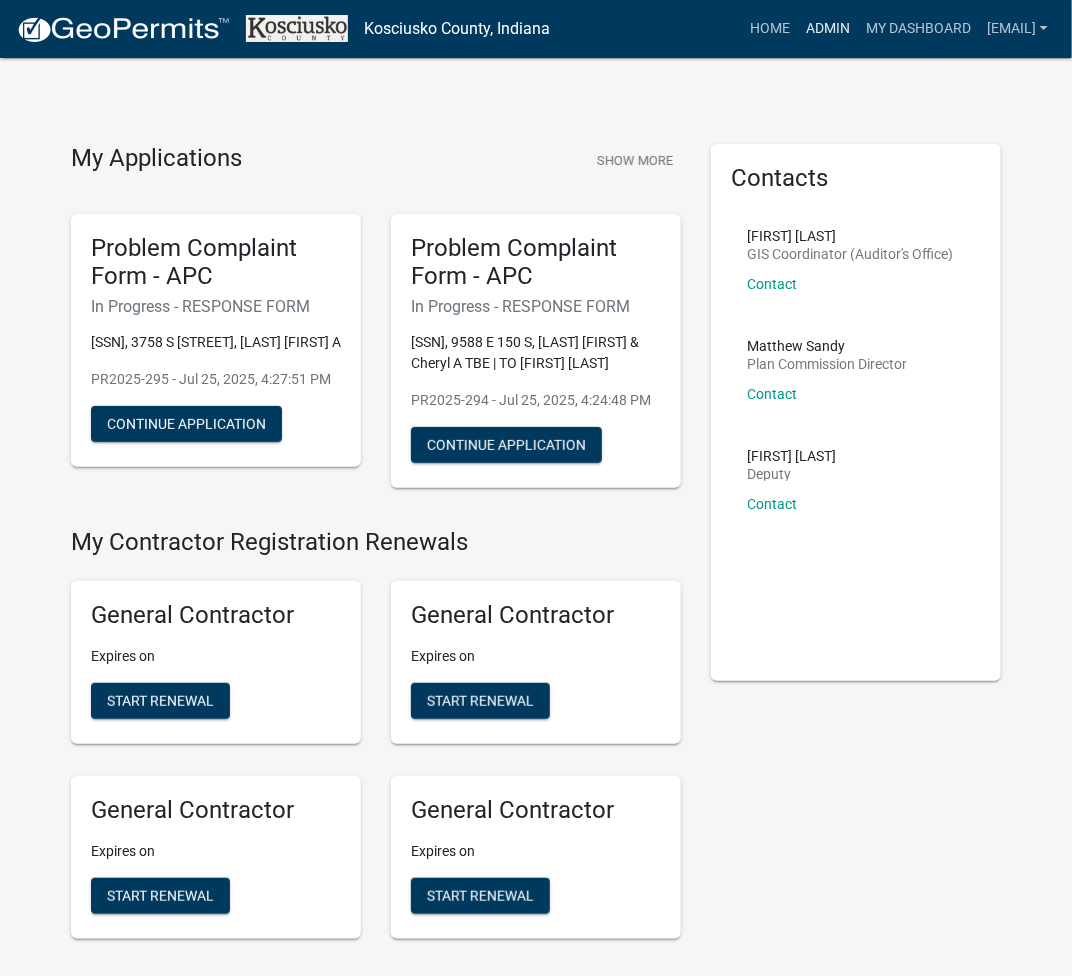click on "Admin" at bounding box center (828, 29) 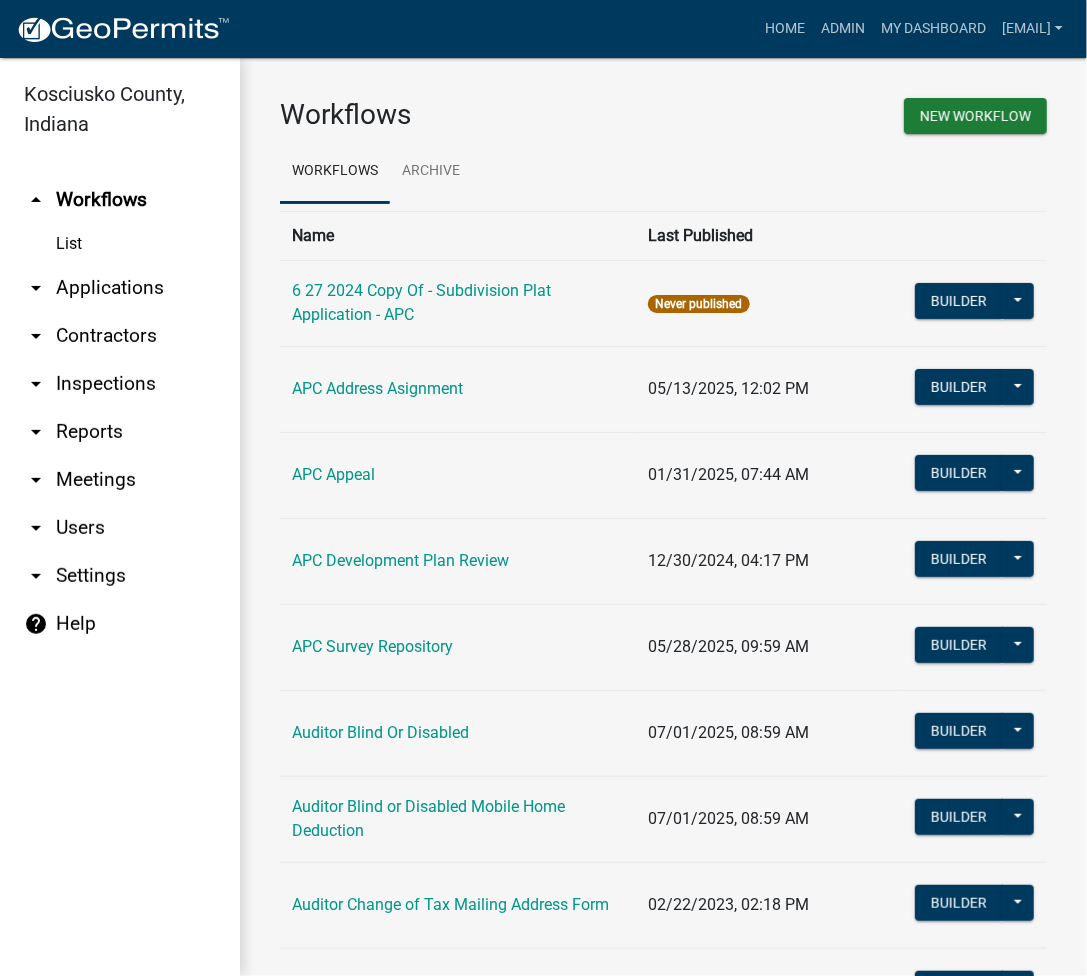 click on "arrow_drop_down   Applications" at bounding box center [120, 288] 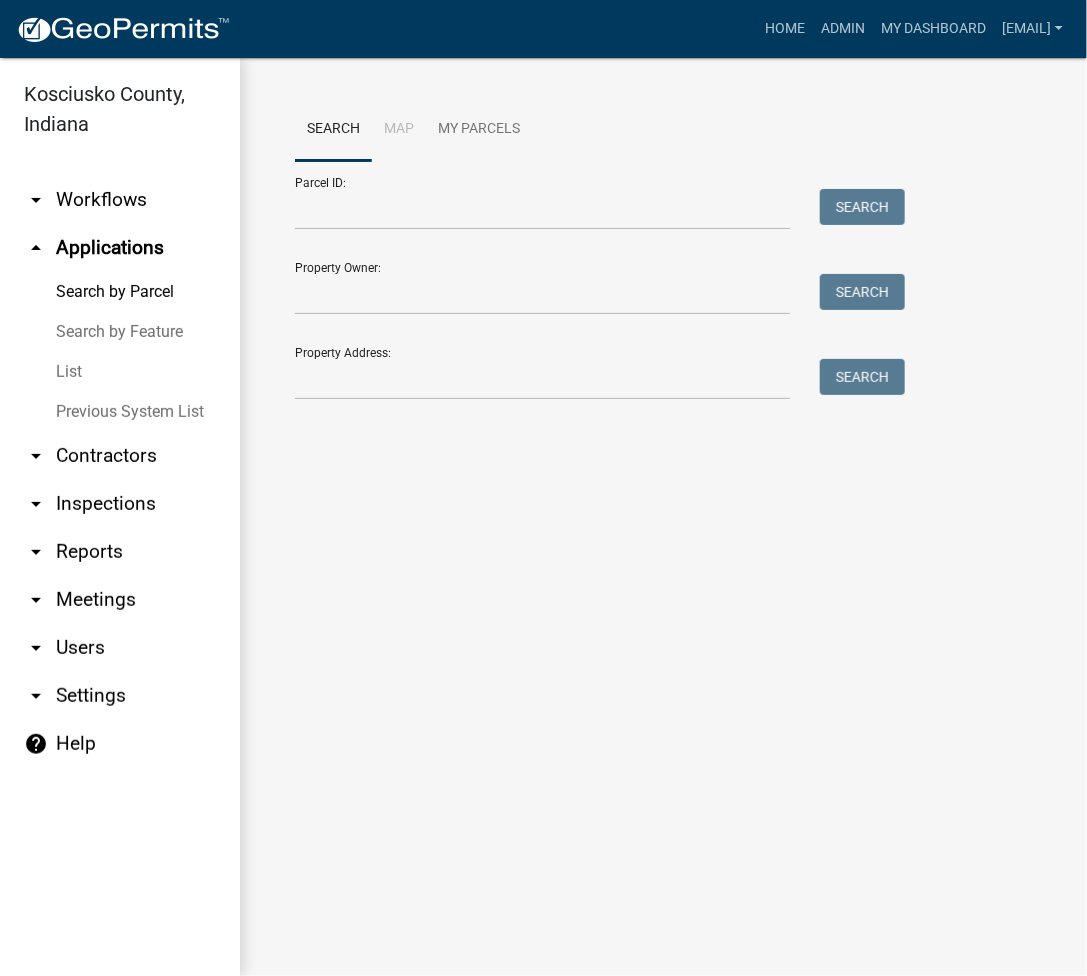 click on "List" at bounding box center [120, 372] 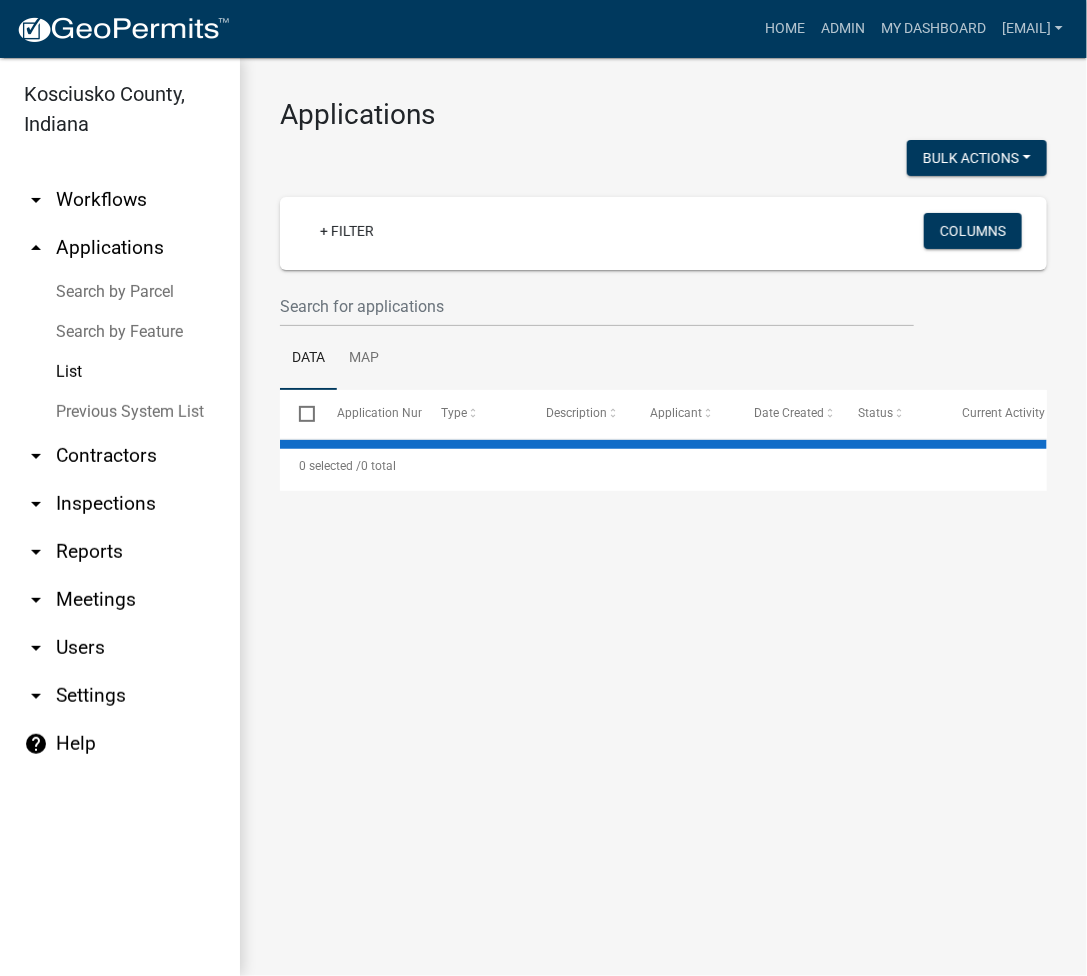 select on "3: 100" 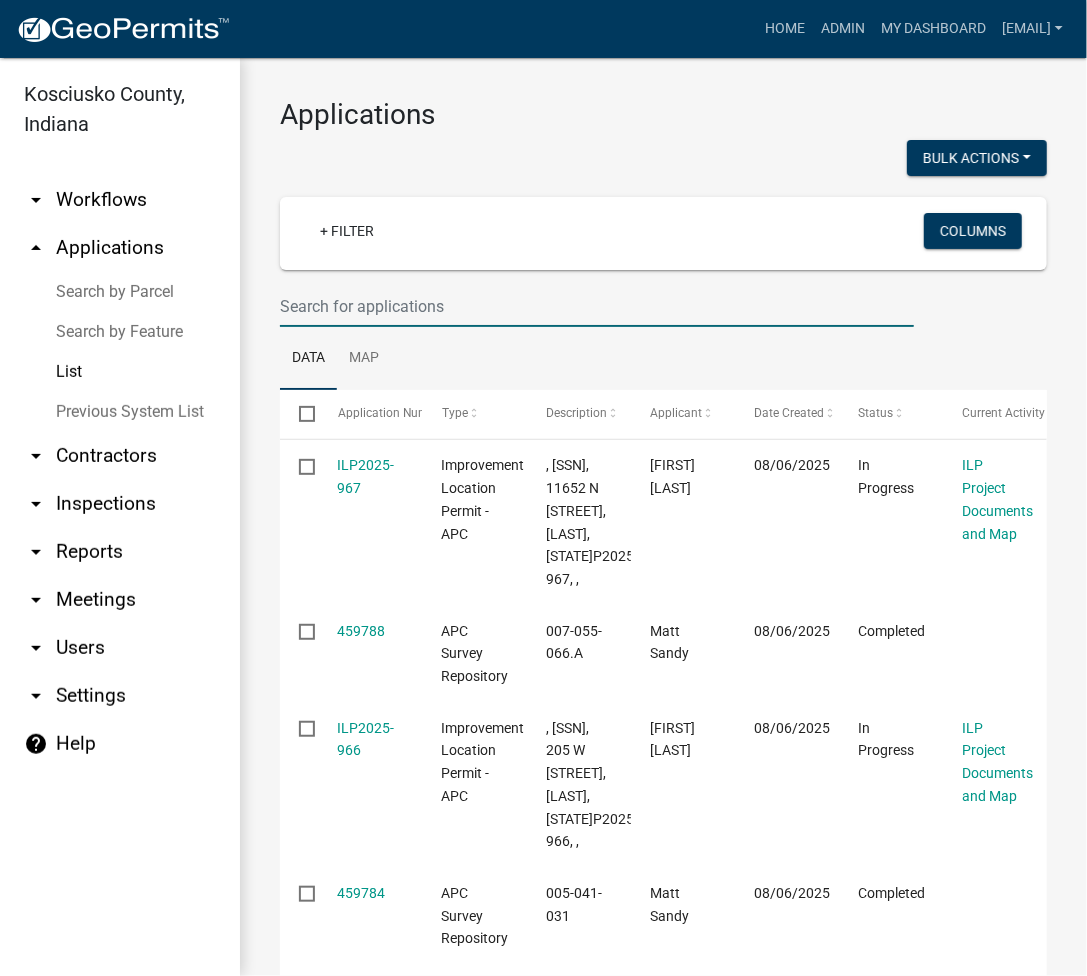 click at bounding box center [597, 306] 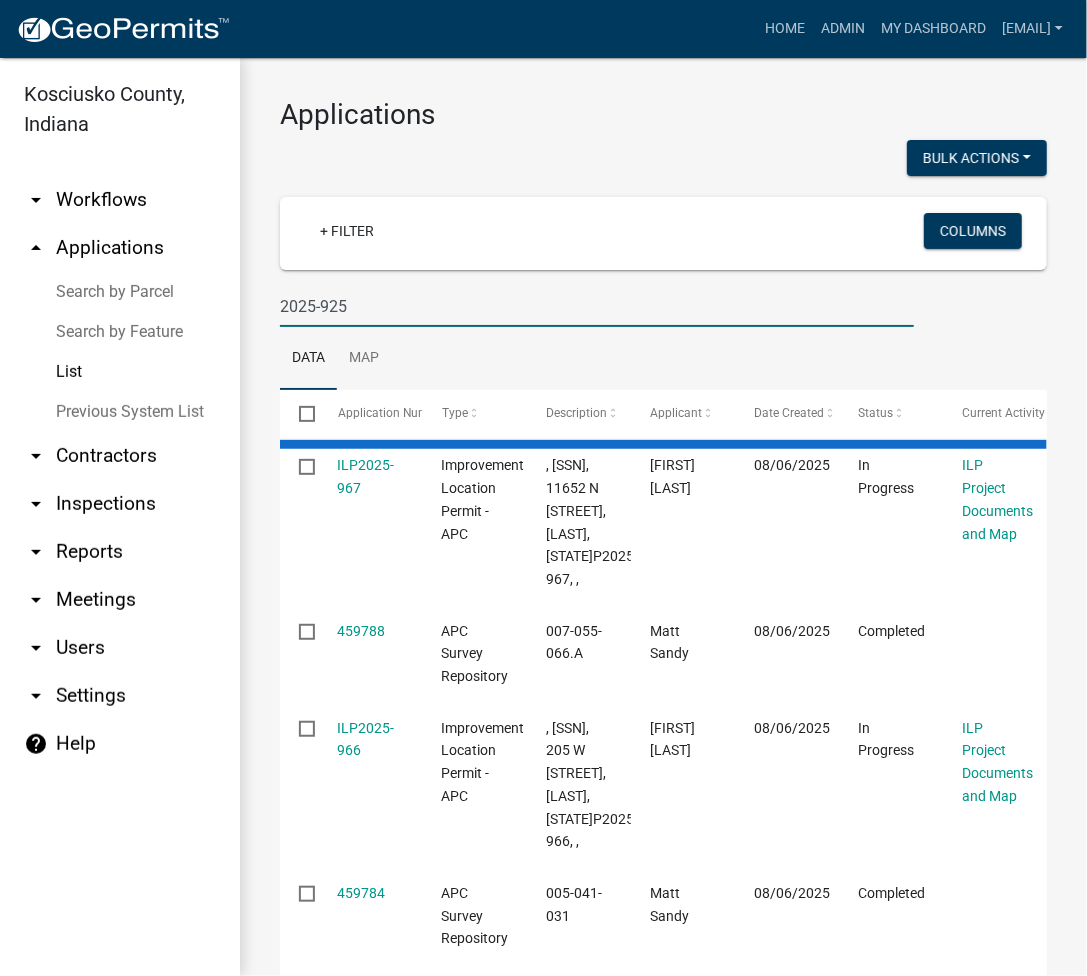 type on "2025-925" 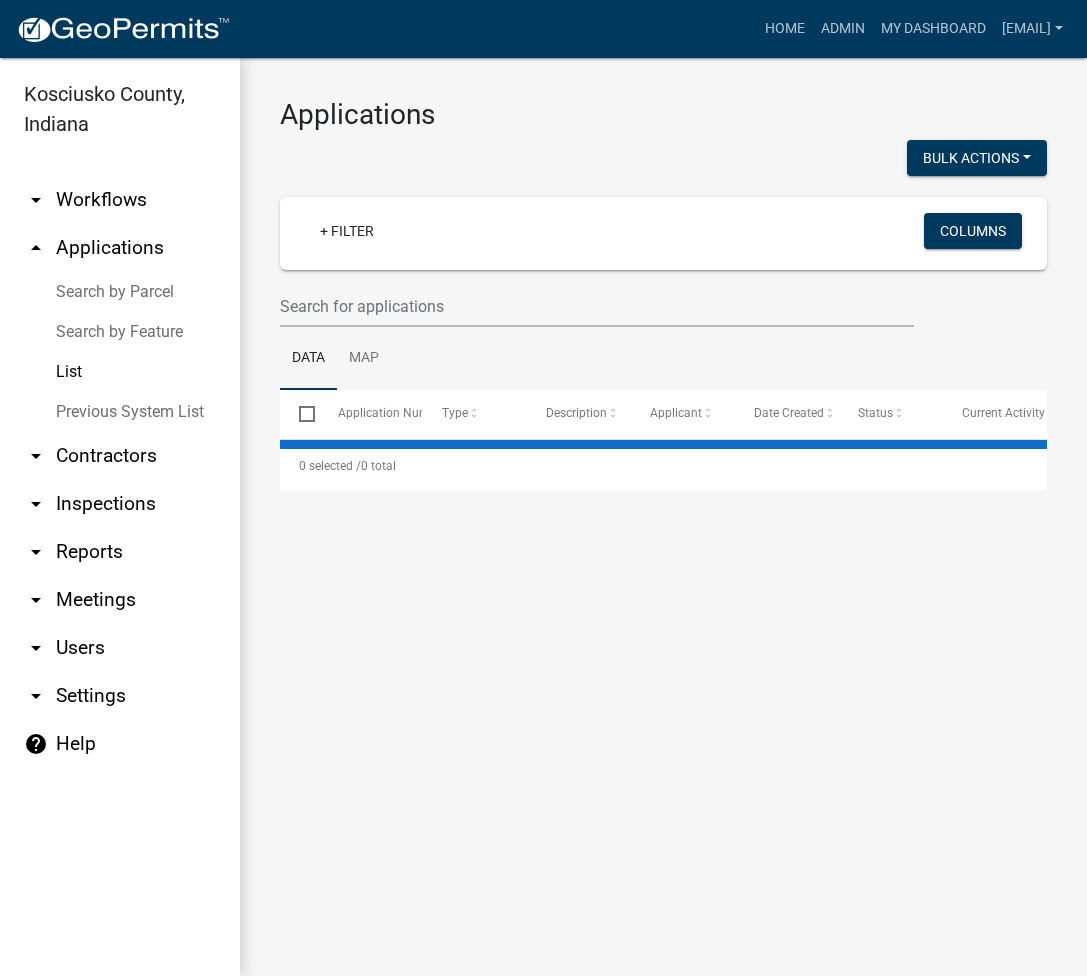 scroll, scrollTop: 0, scrollLeft: 0, axis: both 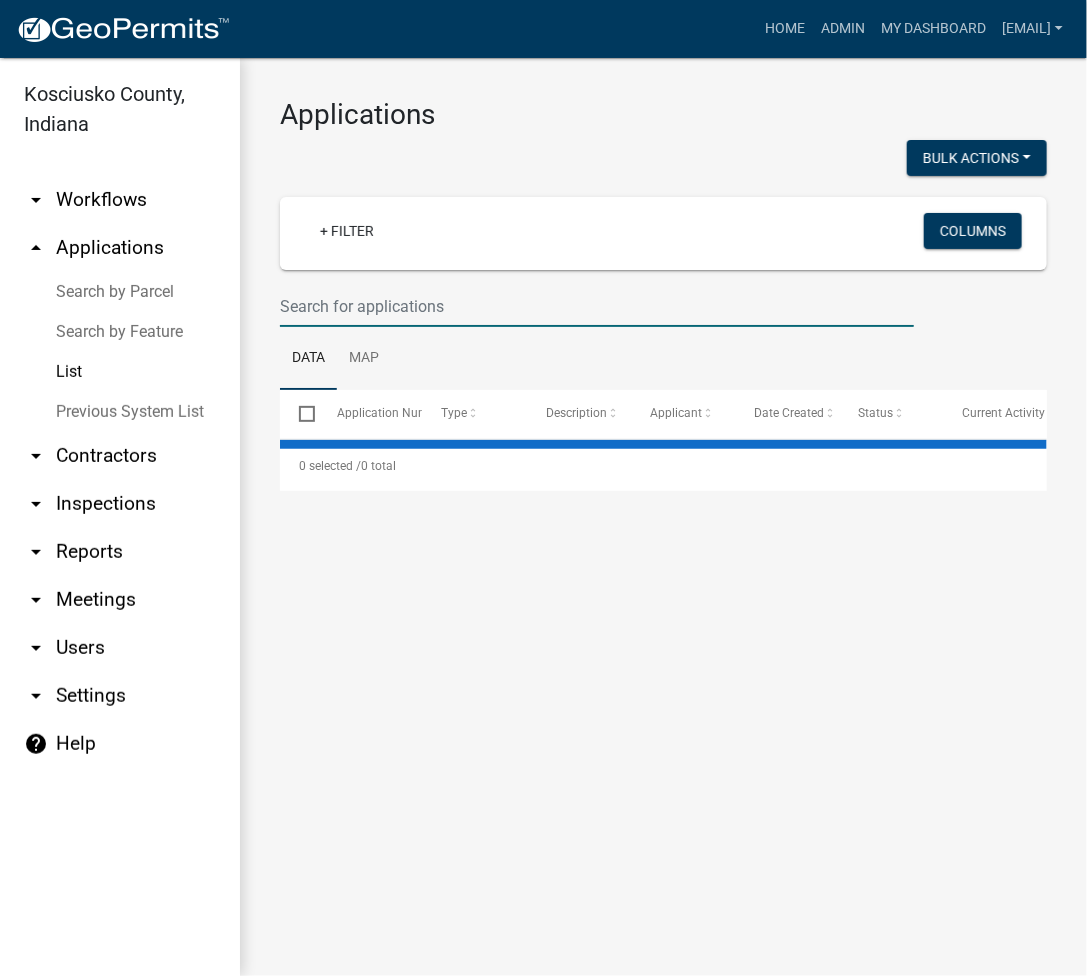 click at bounding box center [597, 306] 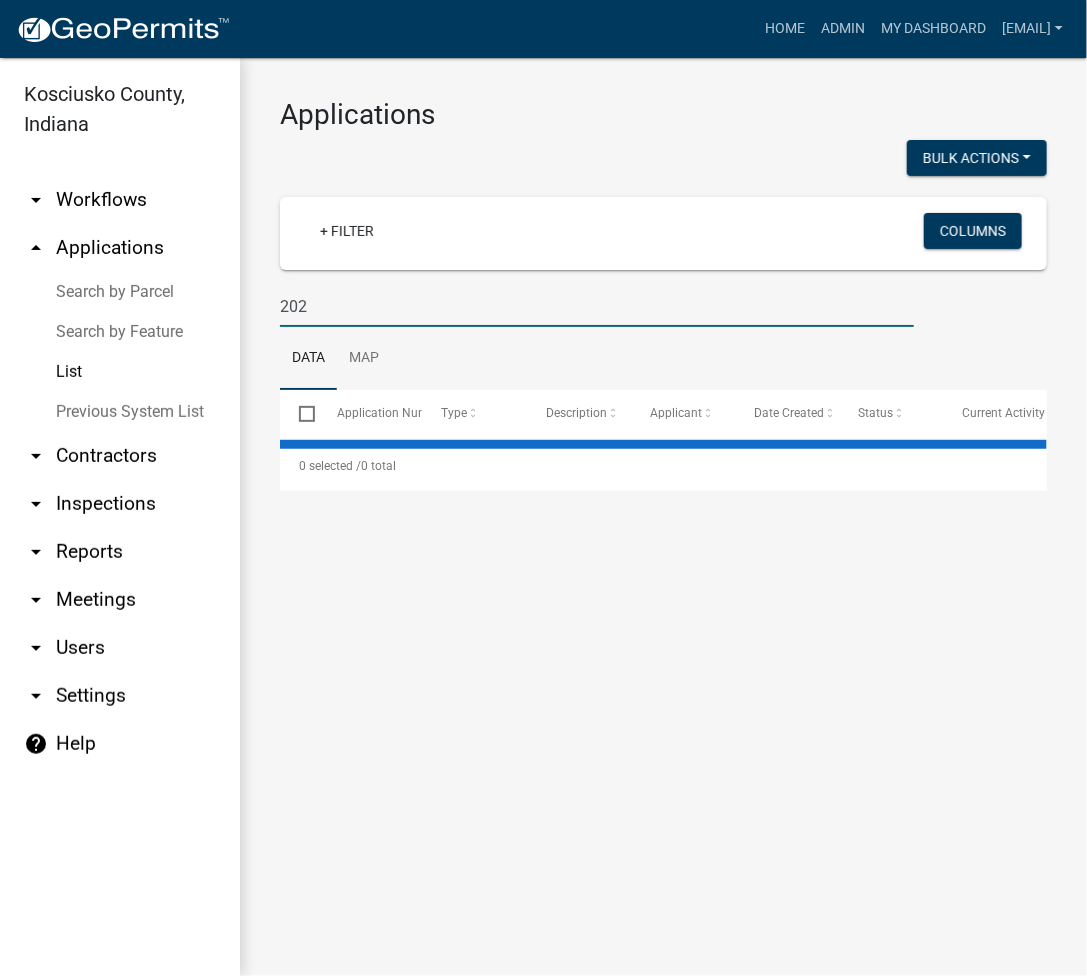 type on "2025" 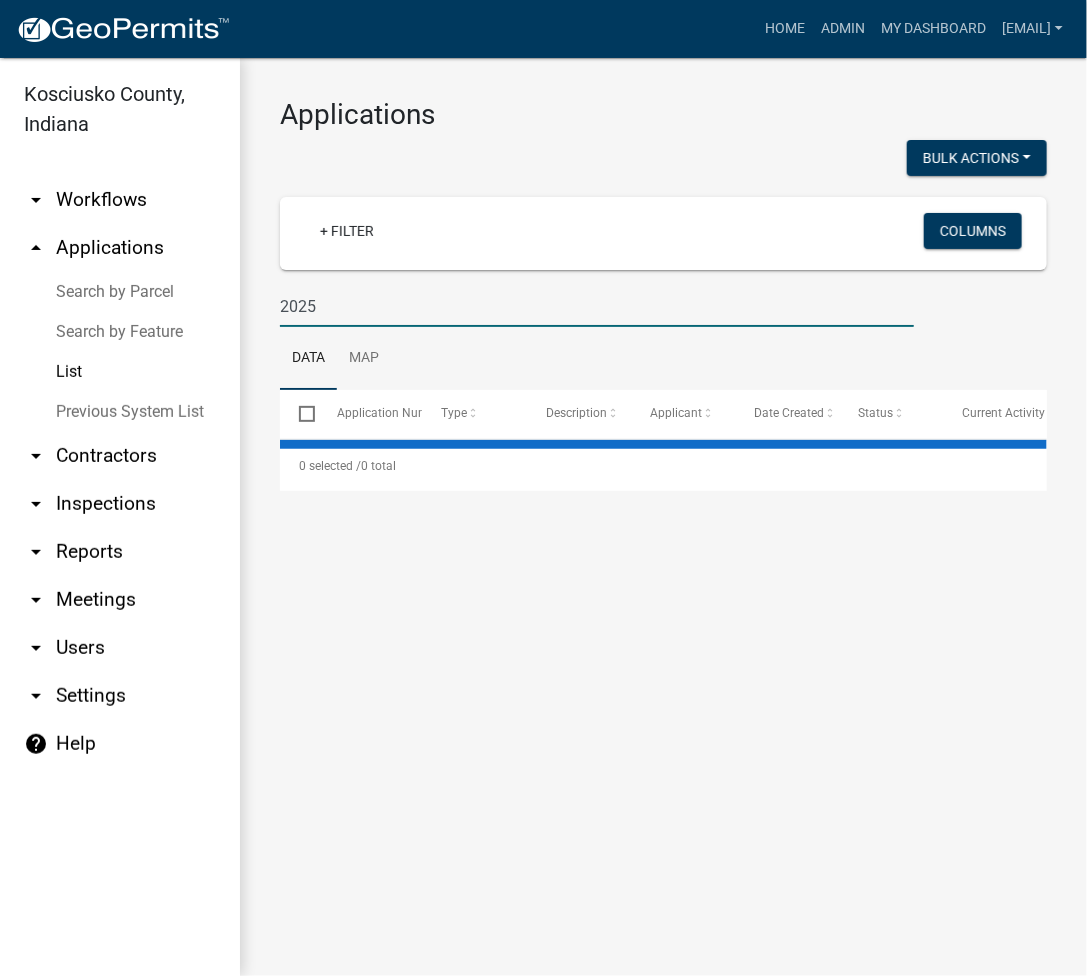 select on "3: 100" 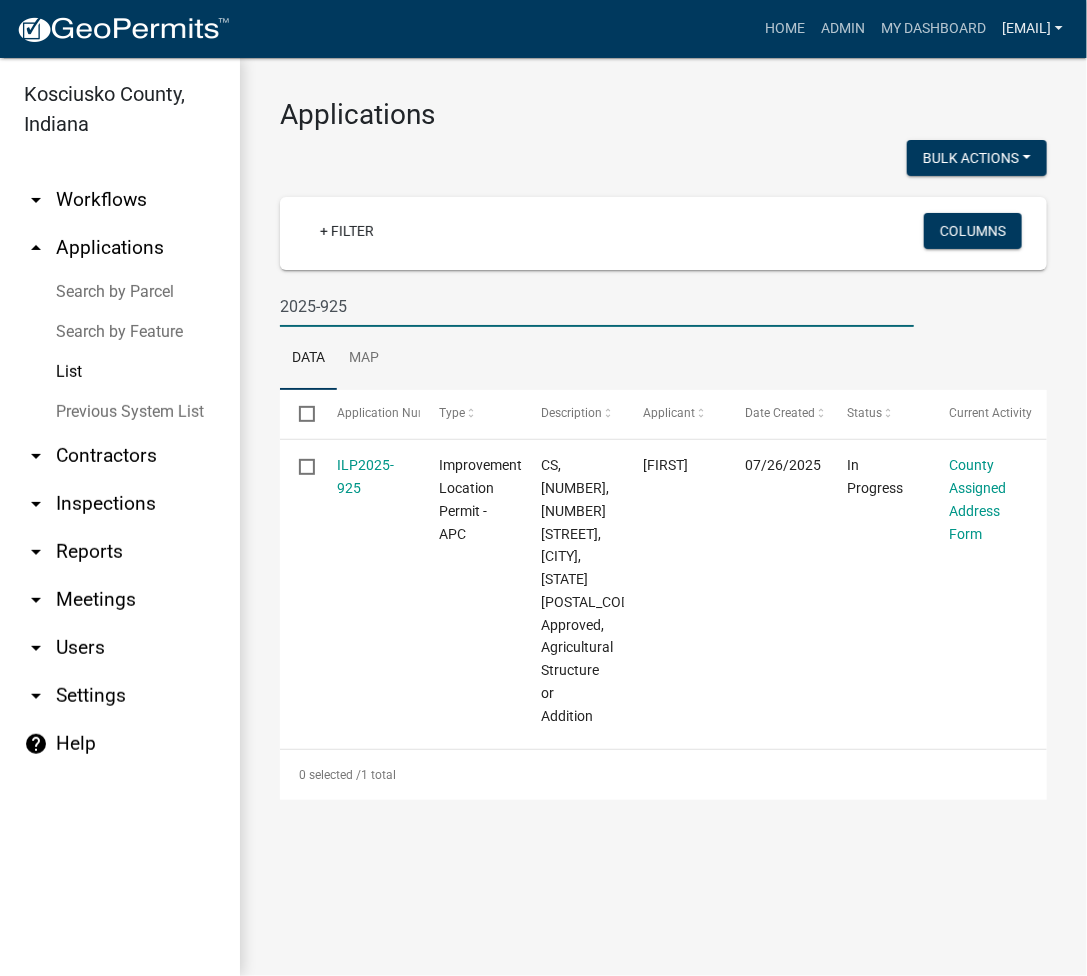 type on "2025-925" 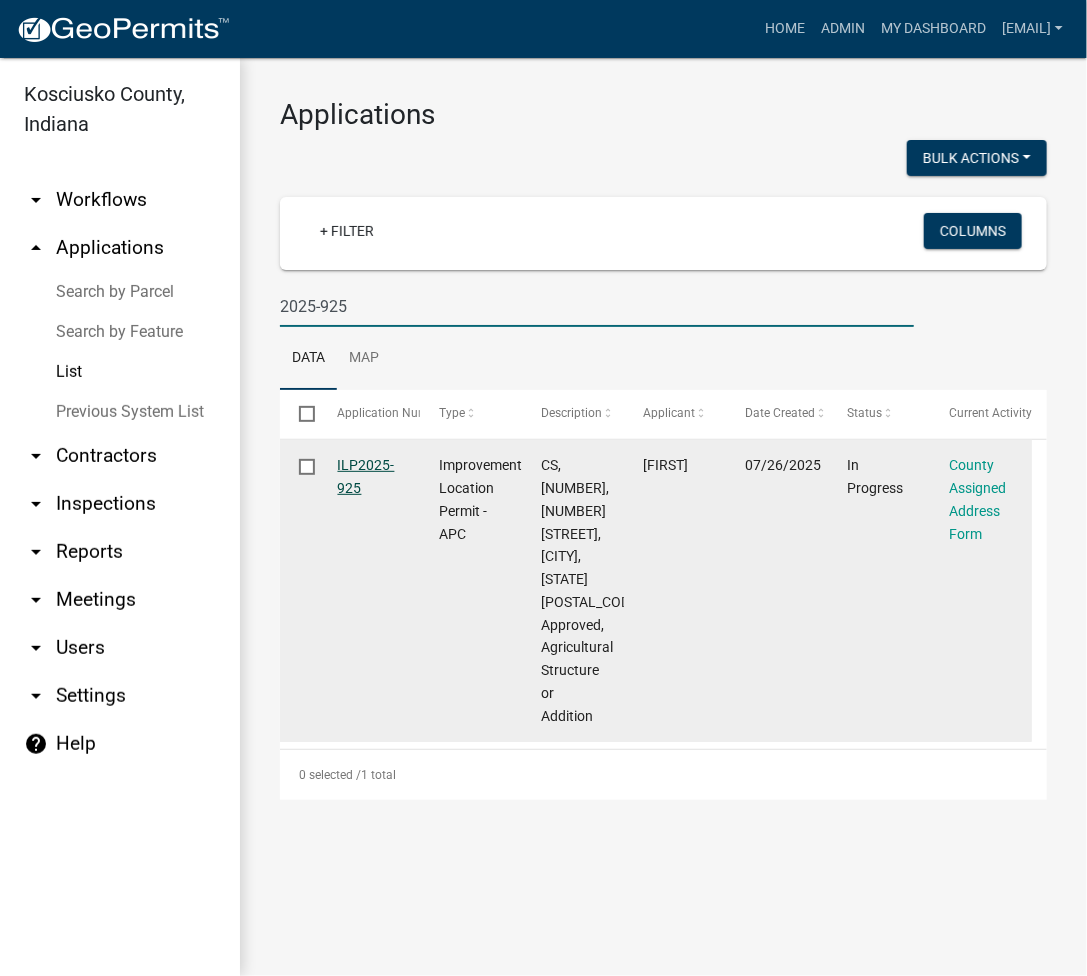click on "ILP2025-925" 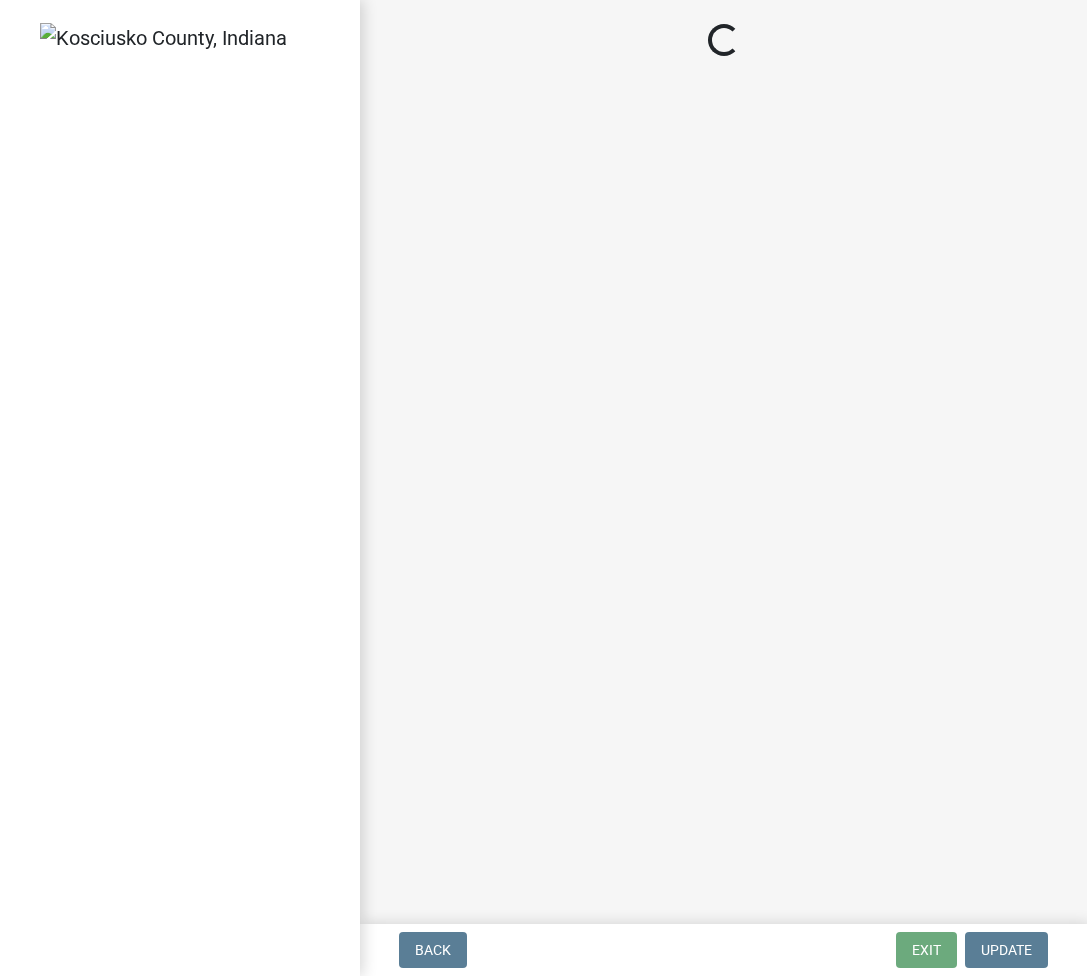 scroll, scrollTop: 0, scrollLeft: 0, axis: both 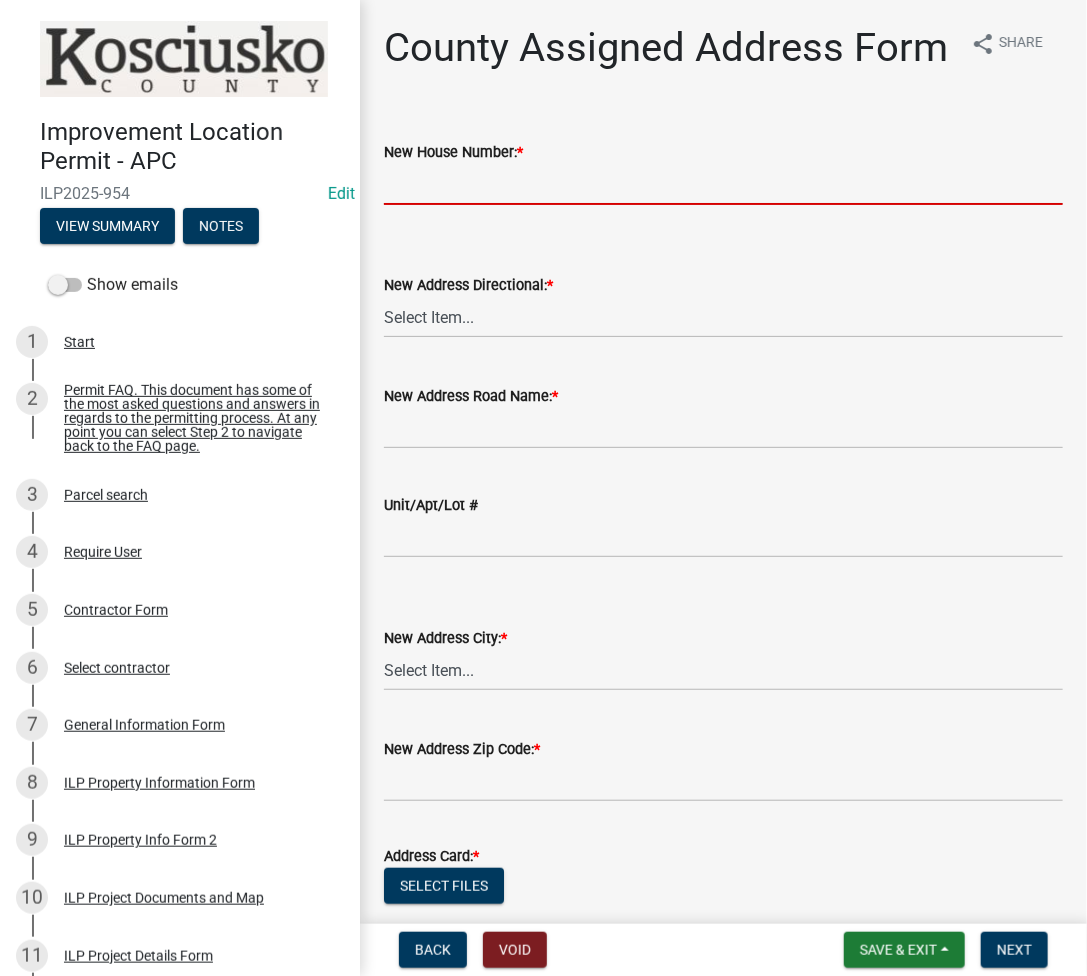 click on "New House Number:  *" at bounding box center (723, 184) 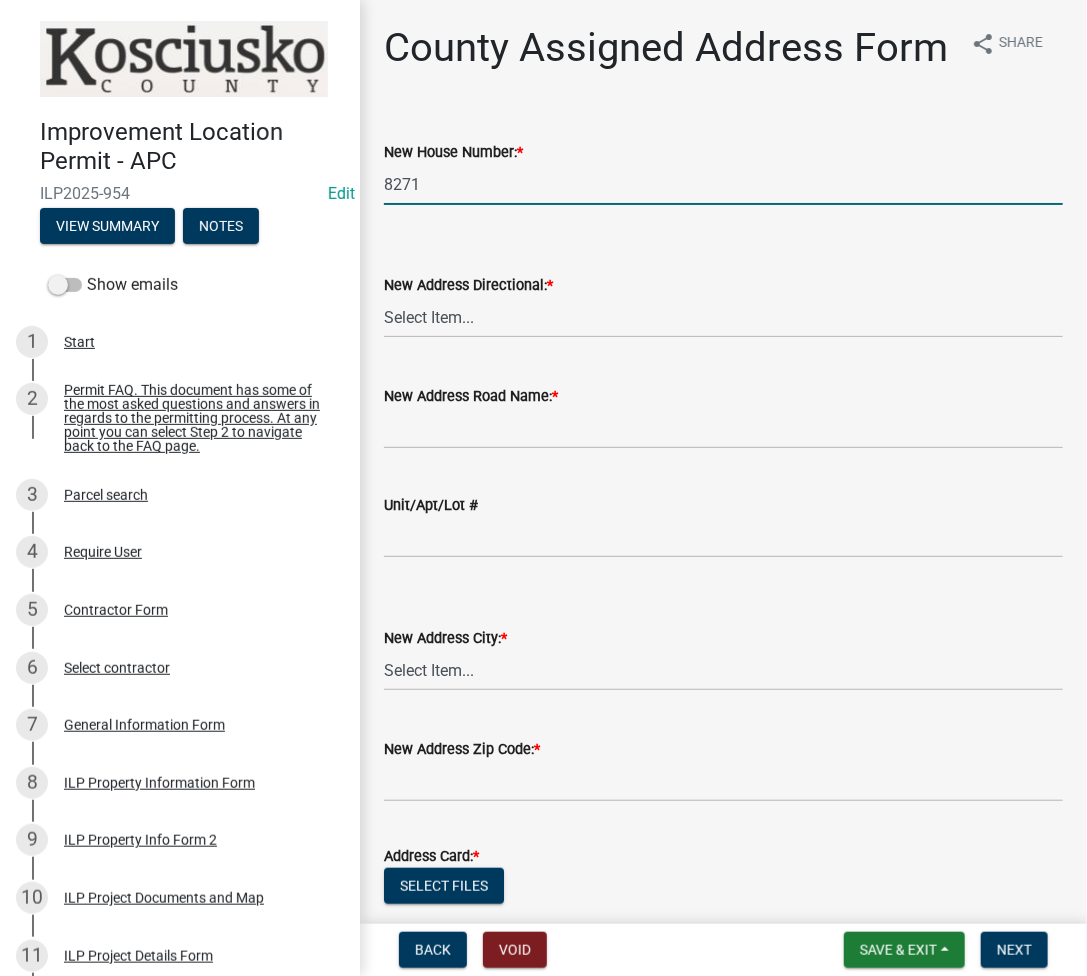 type on "8271" 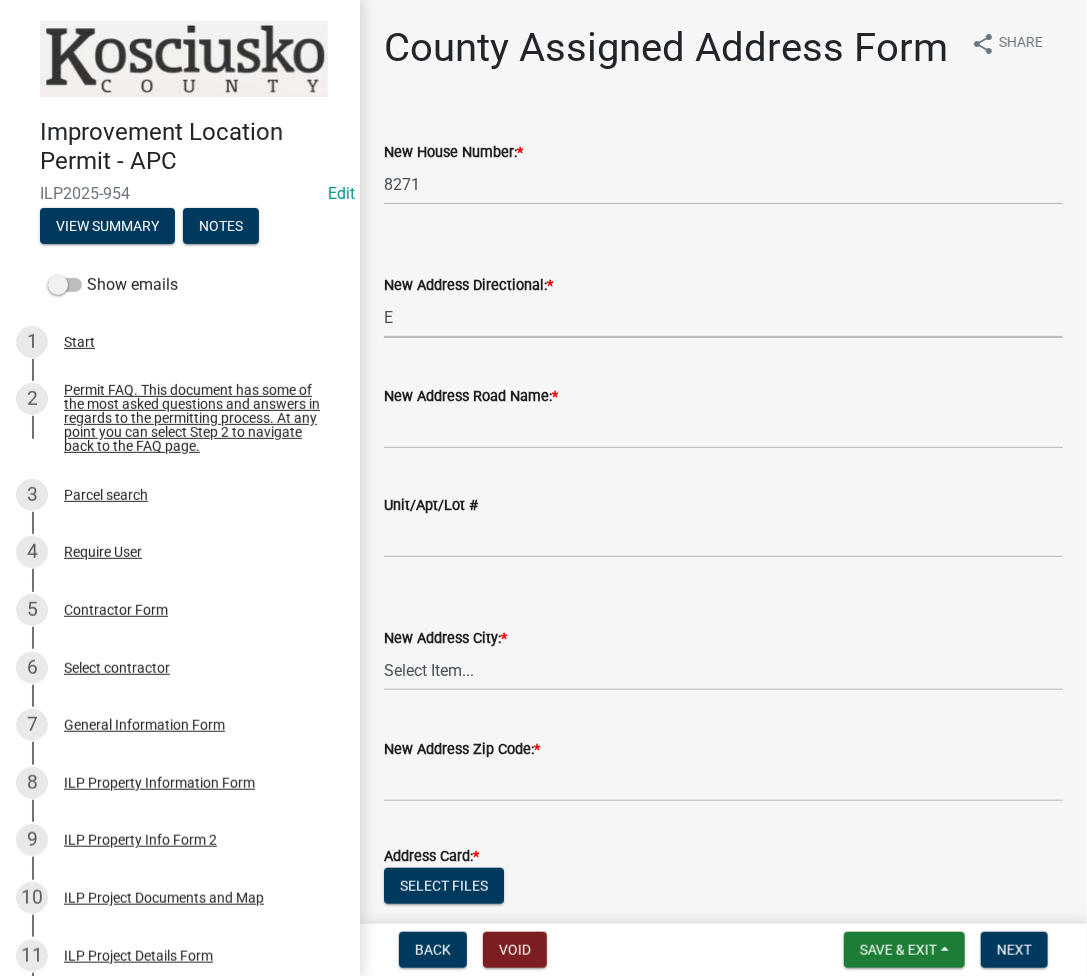 select on "148f84ff-3e58-44c7-a4f6-3eb3f135cbab" 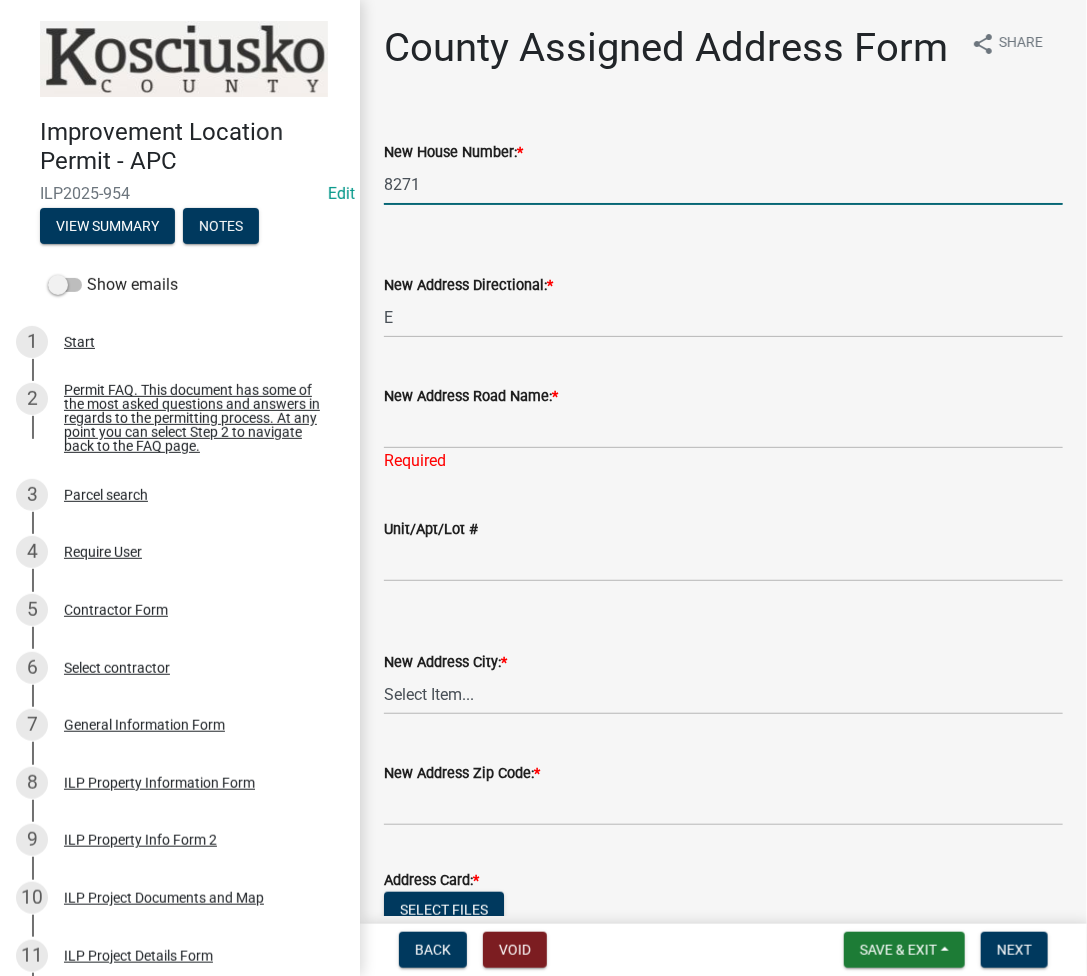 click on "8271" at bounding box center [723, 184] 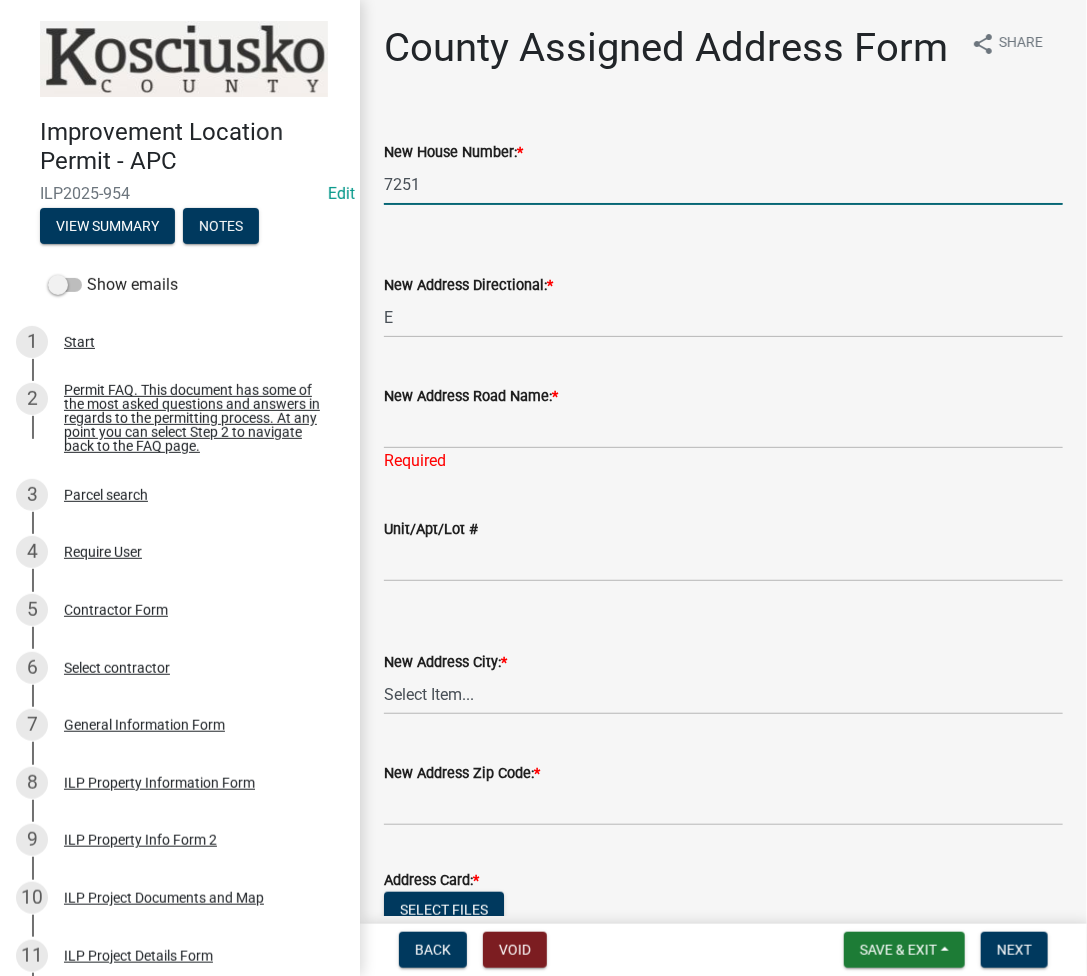 type on "7251" 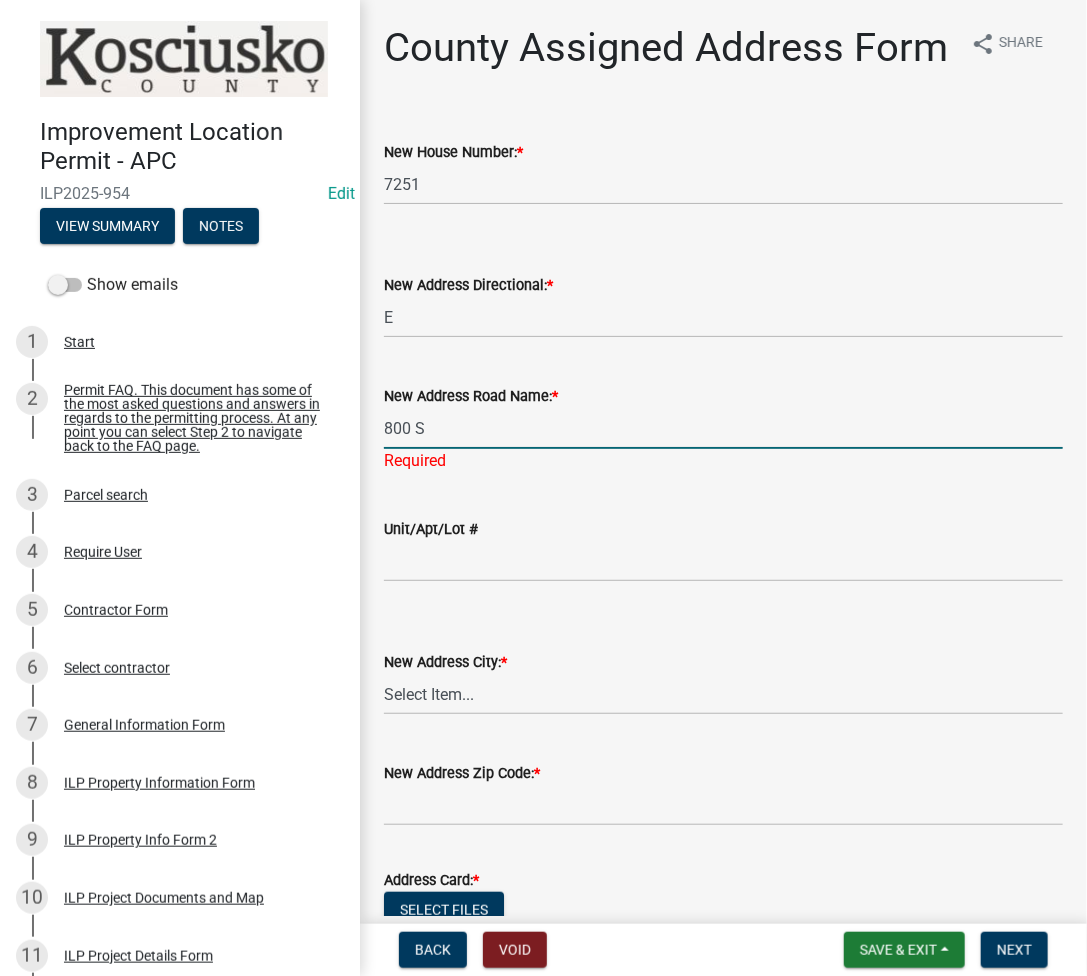 type on "800 S" 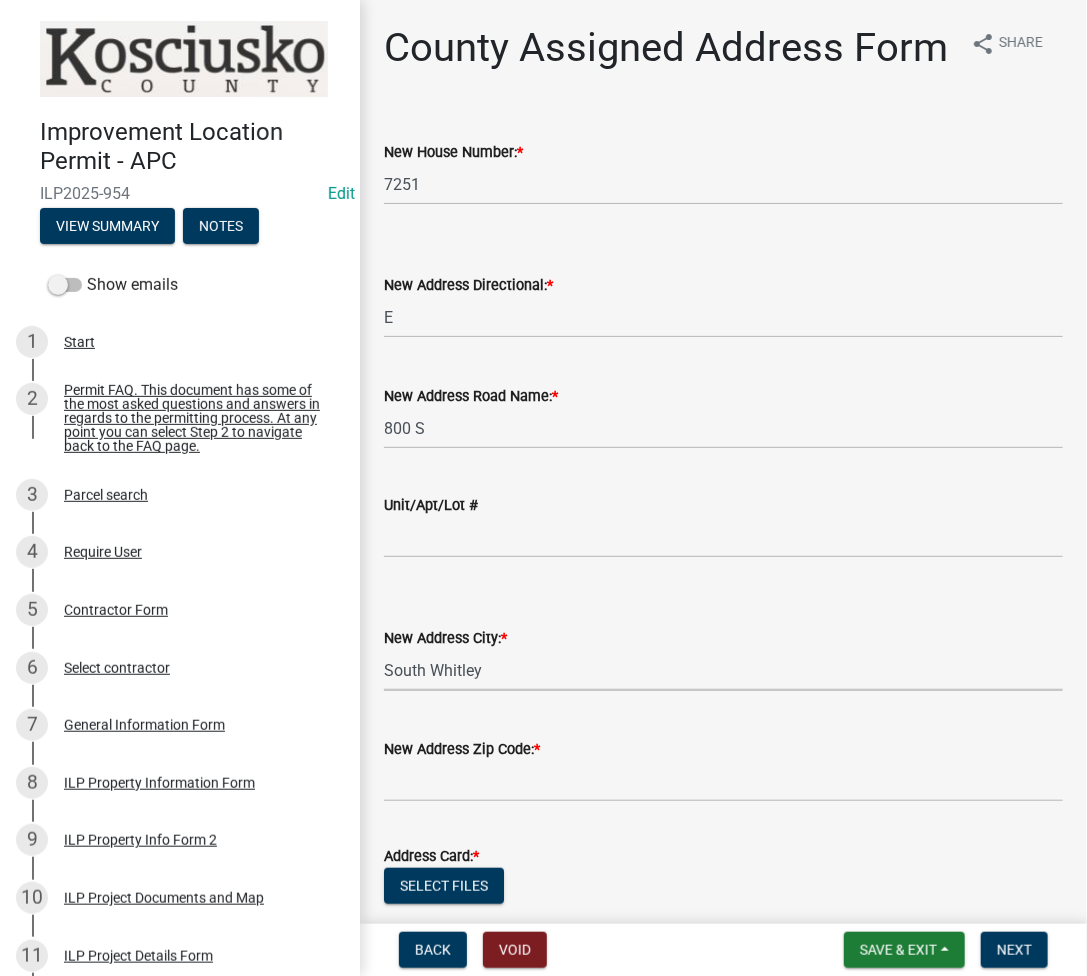 select on "aedb173d-4ab3-42f7-aca8-4de406b406ea" 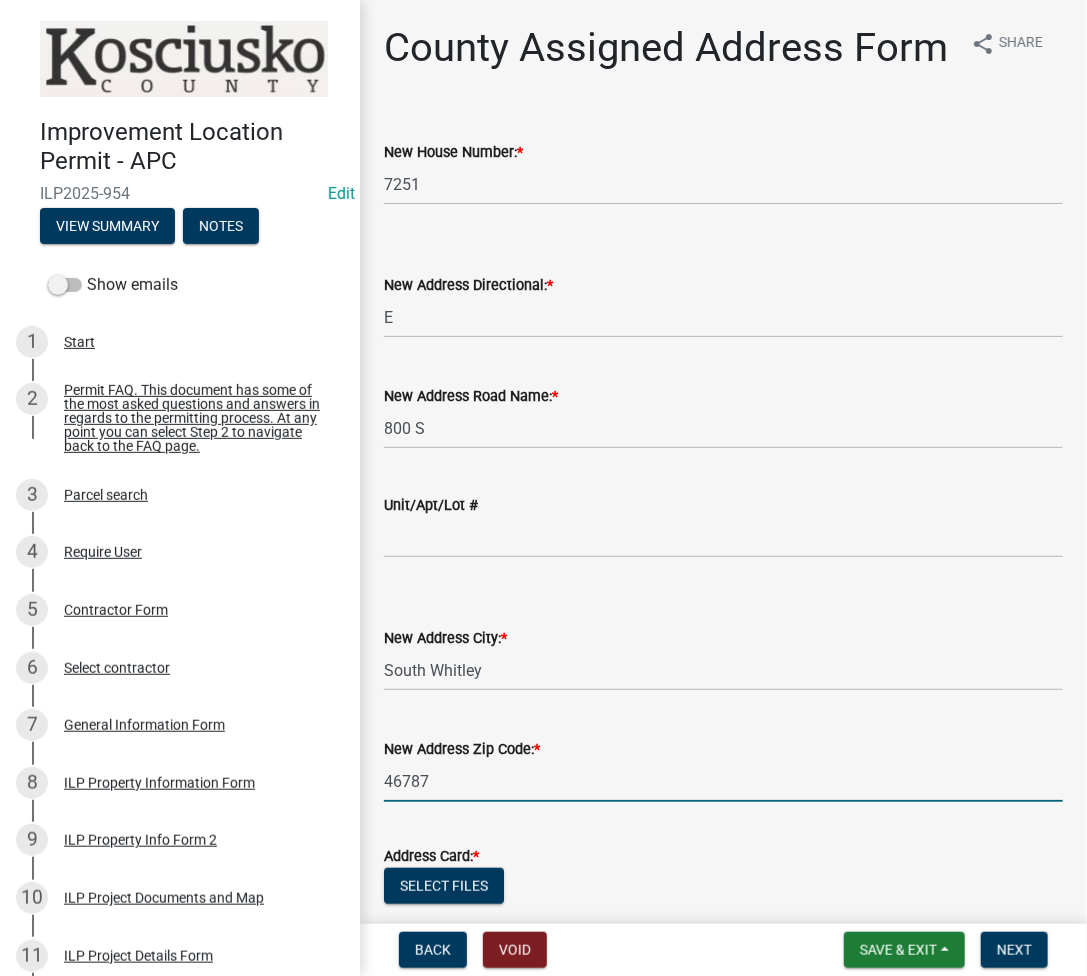 type on "46787" 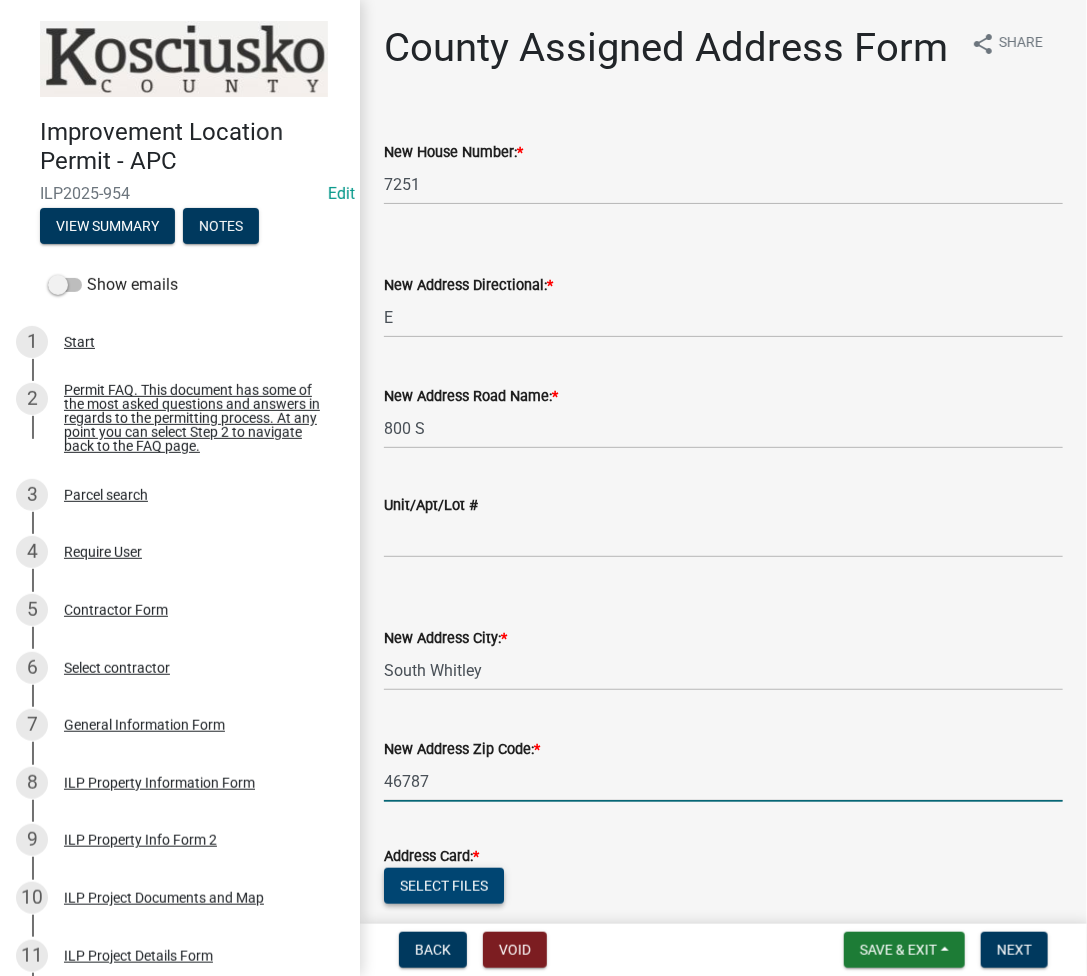 scroll, scrollTop: 35, scrollLeft: 0, axis: vertical 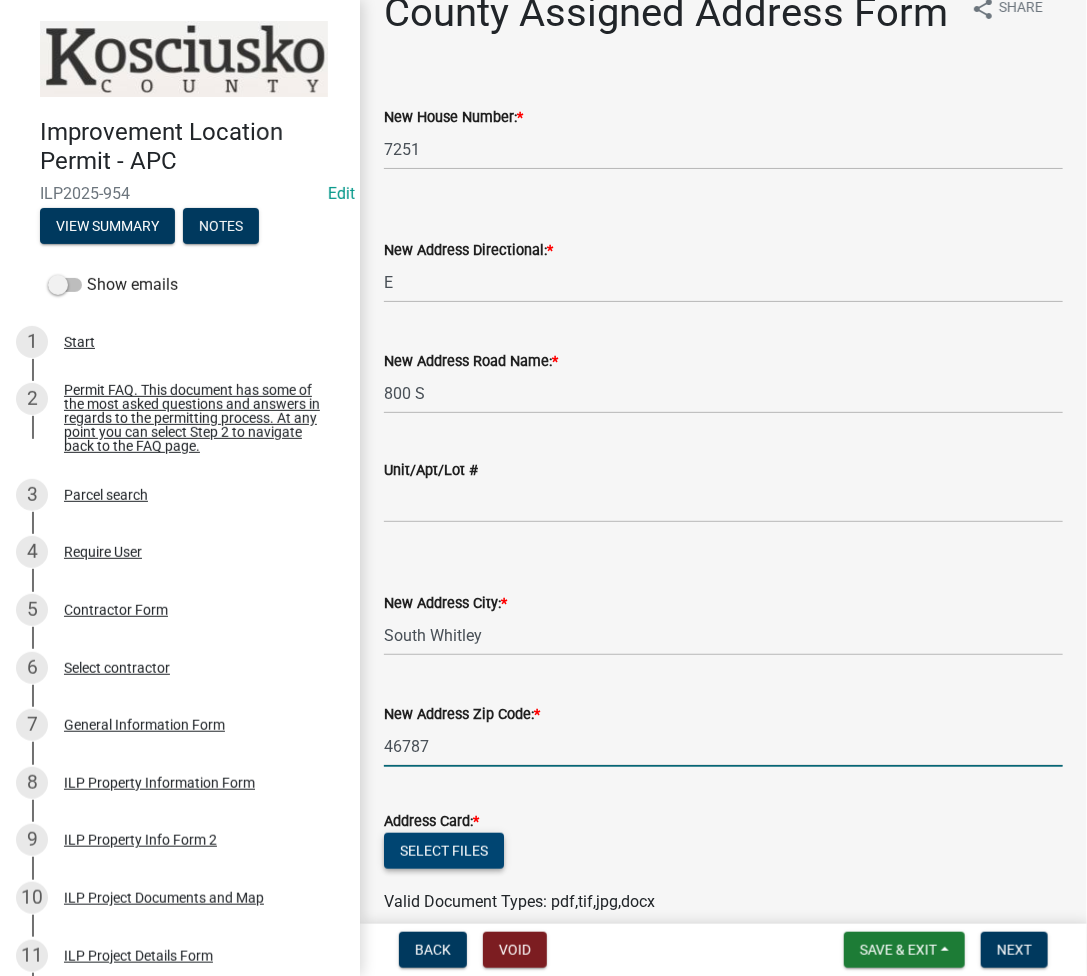 type 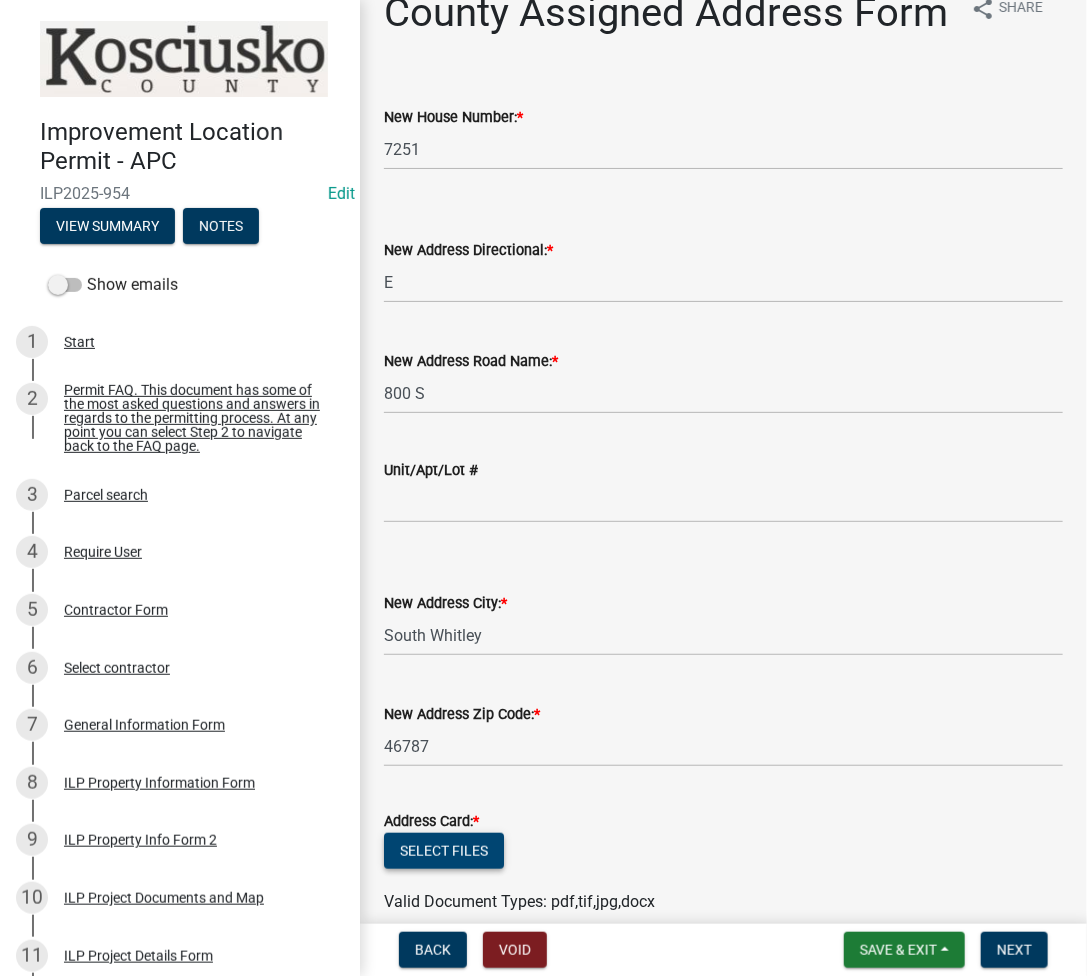 scroll, scrollTop: 176, scrollLeft: 0, axis: vertical 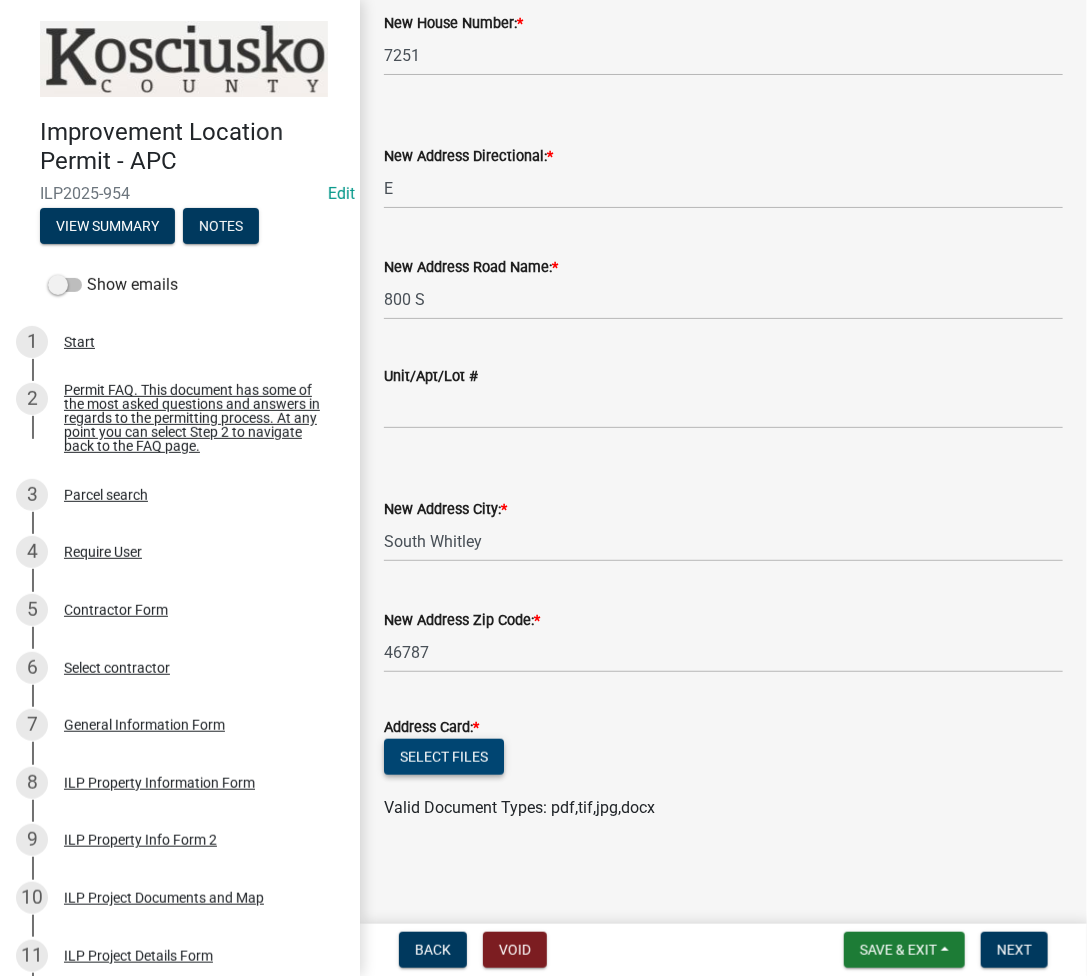 click on "Select files" 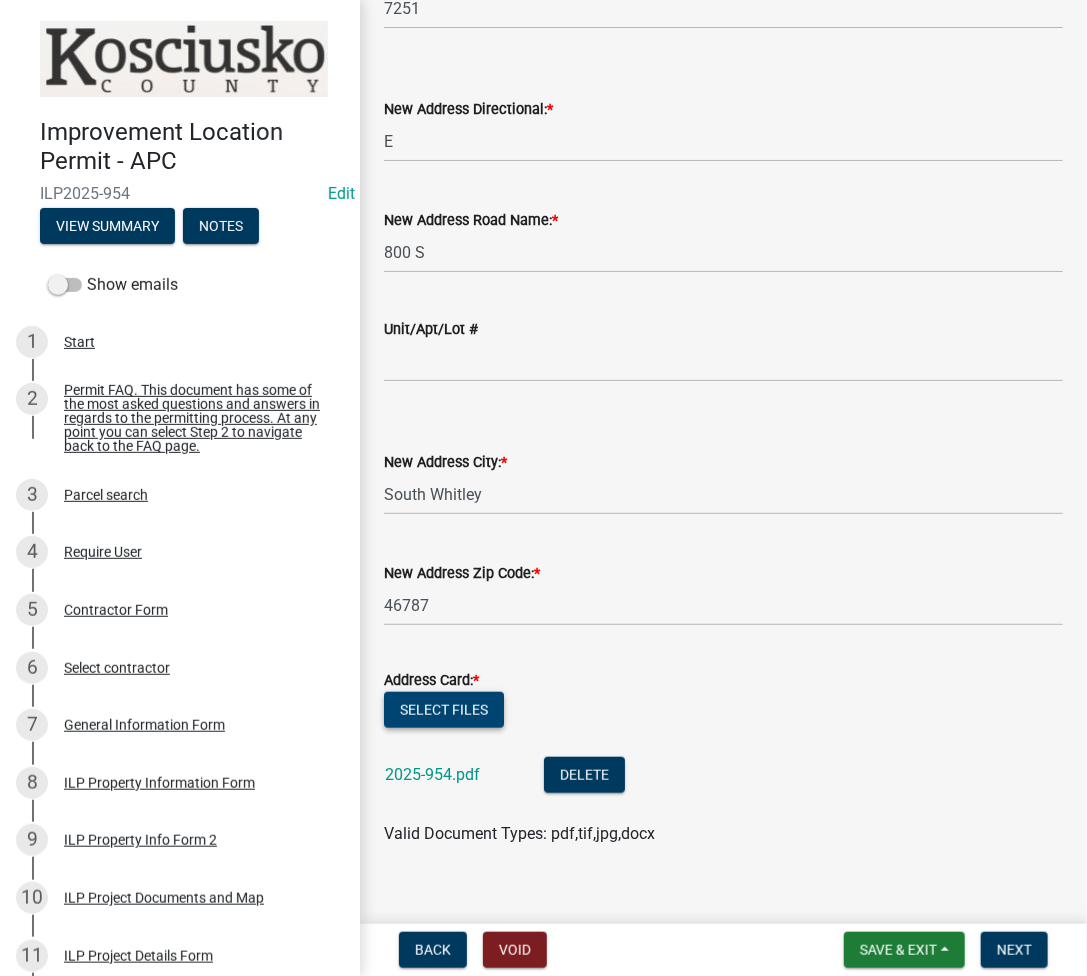 scroll, scrollTop: 248, scrollLeft: 0, axis: vertical 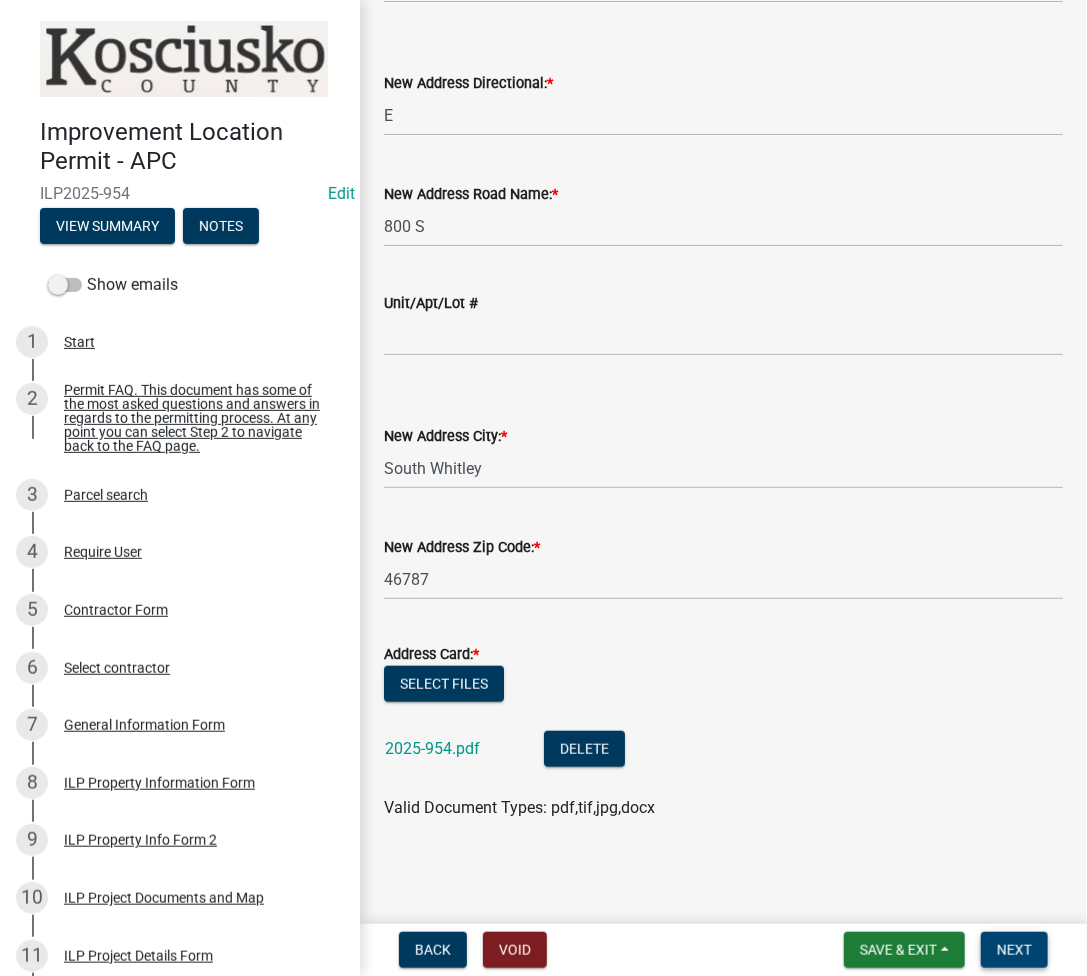 click on "Next" at bounding box center (1014, 950) 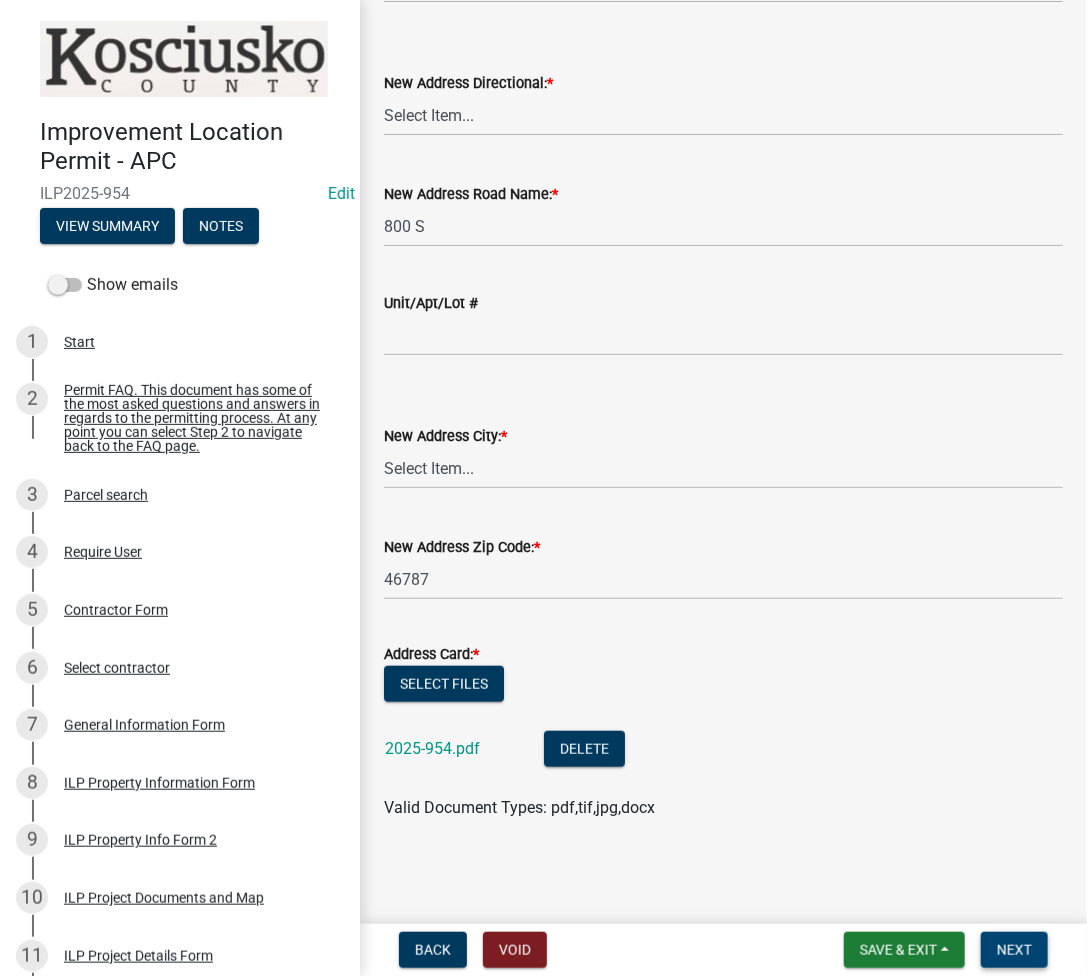 scroll, scrollTop: 0, scrollLeft: 0, axis: both 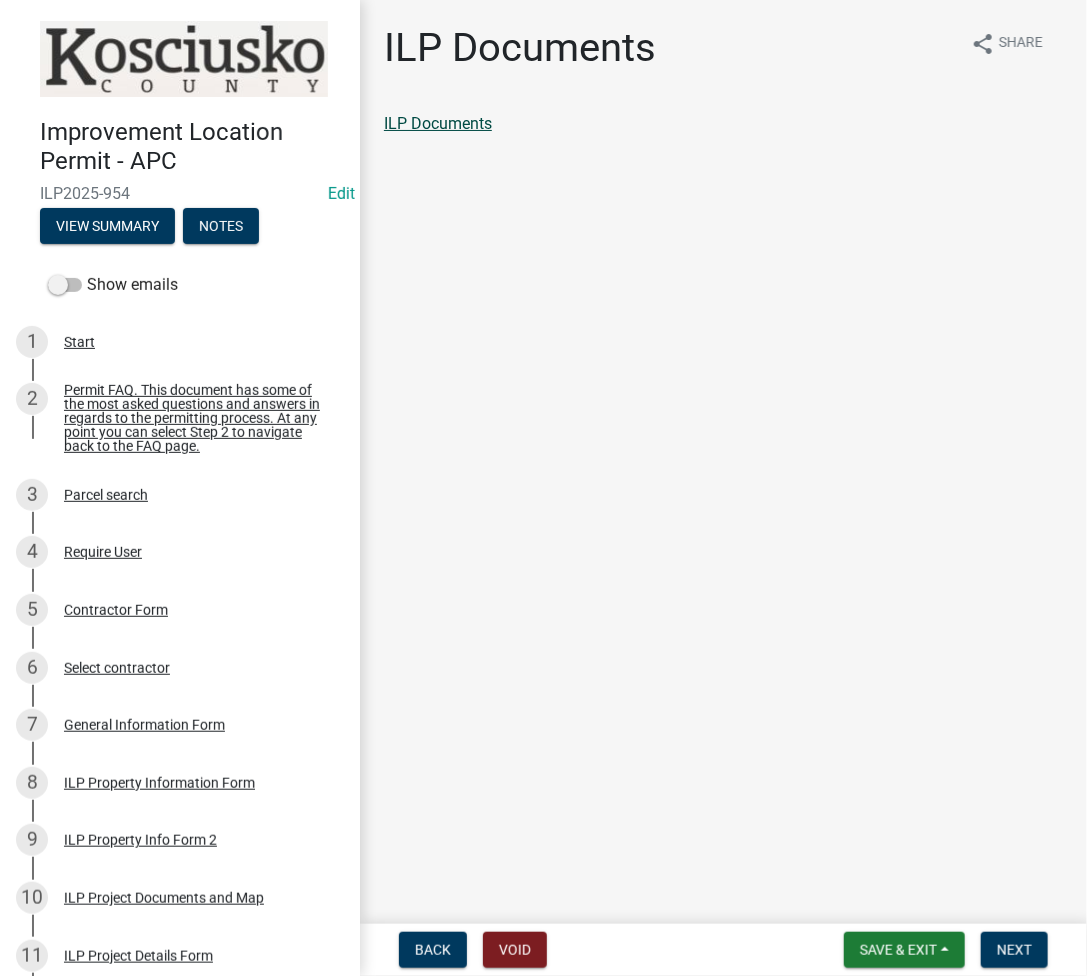 click on "ILP Documents" 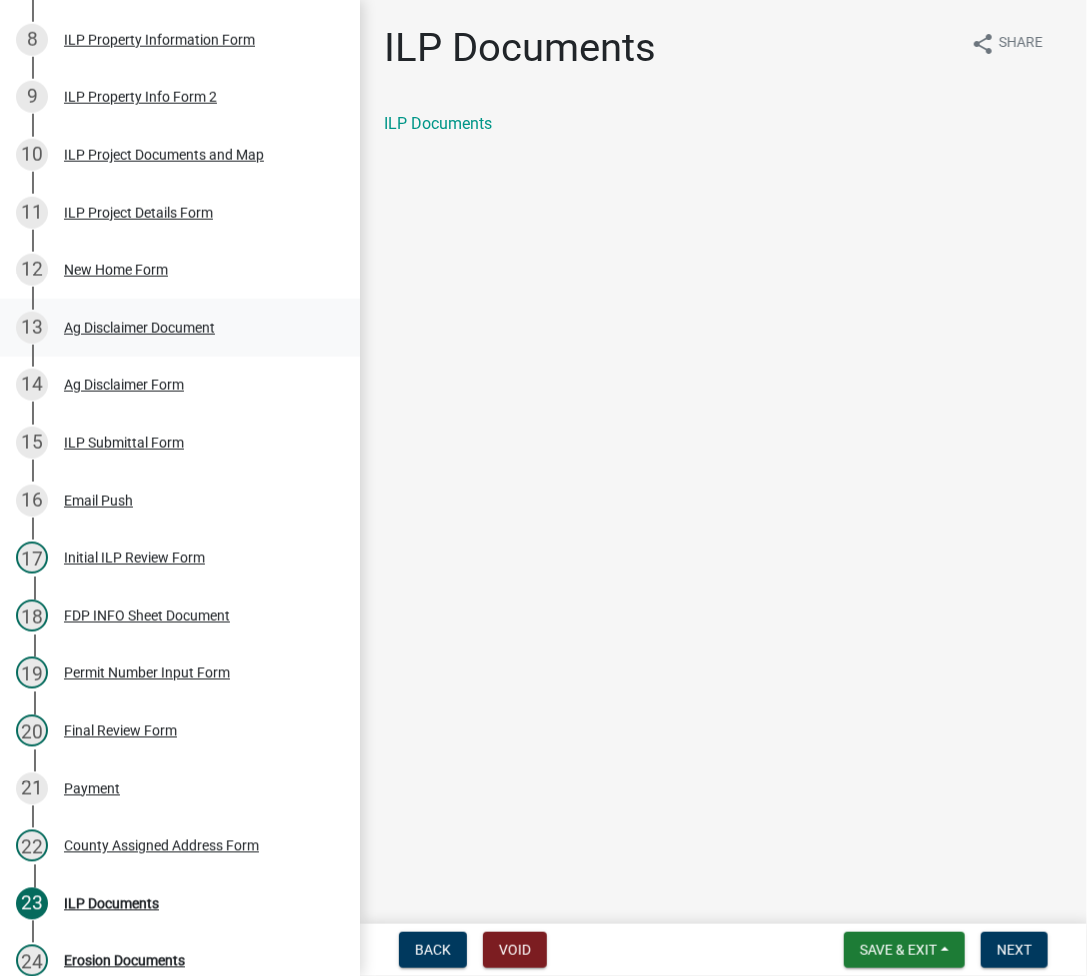 scroll, scrollTop: 477, scrollLeft: 0, axis: vertical 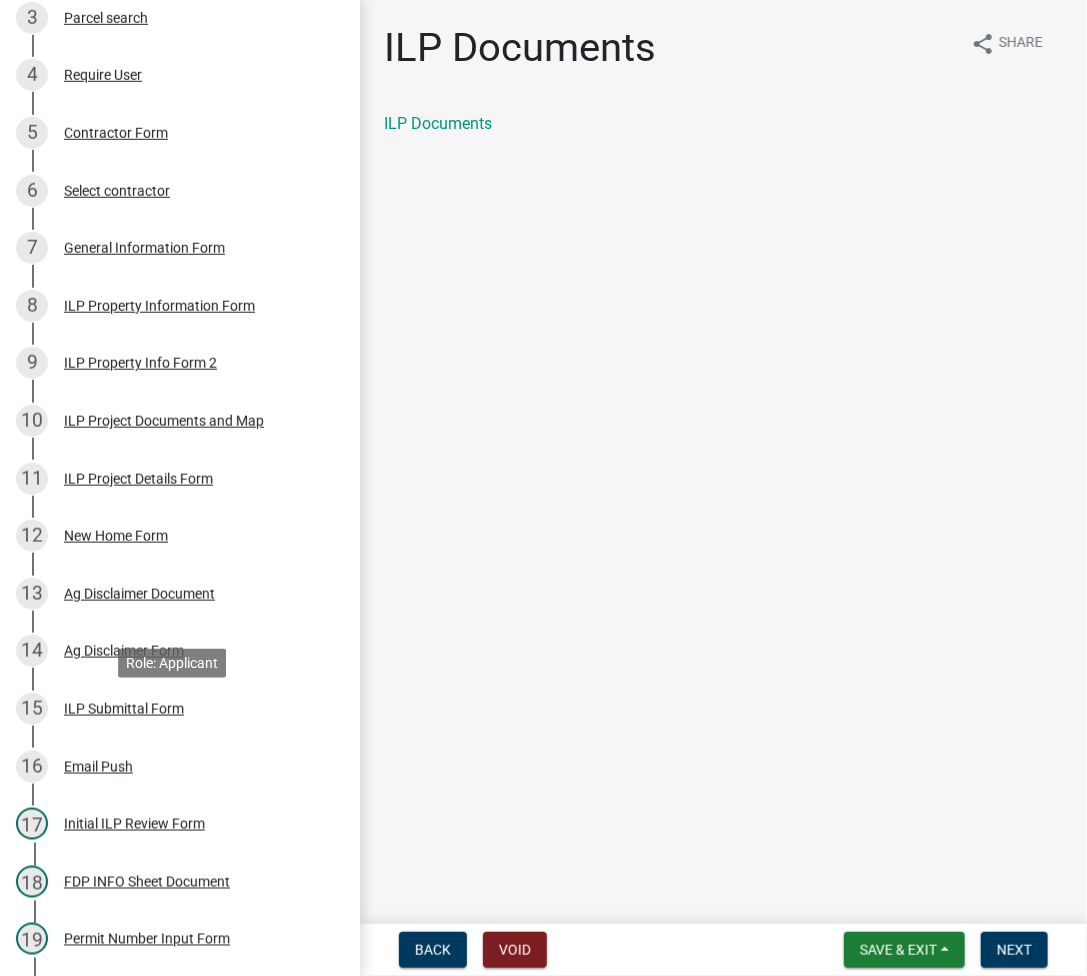 click on "ILP Submittal Form" at bounding box center [124, 709] 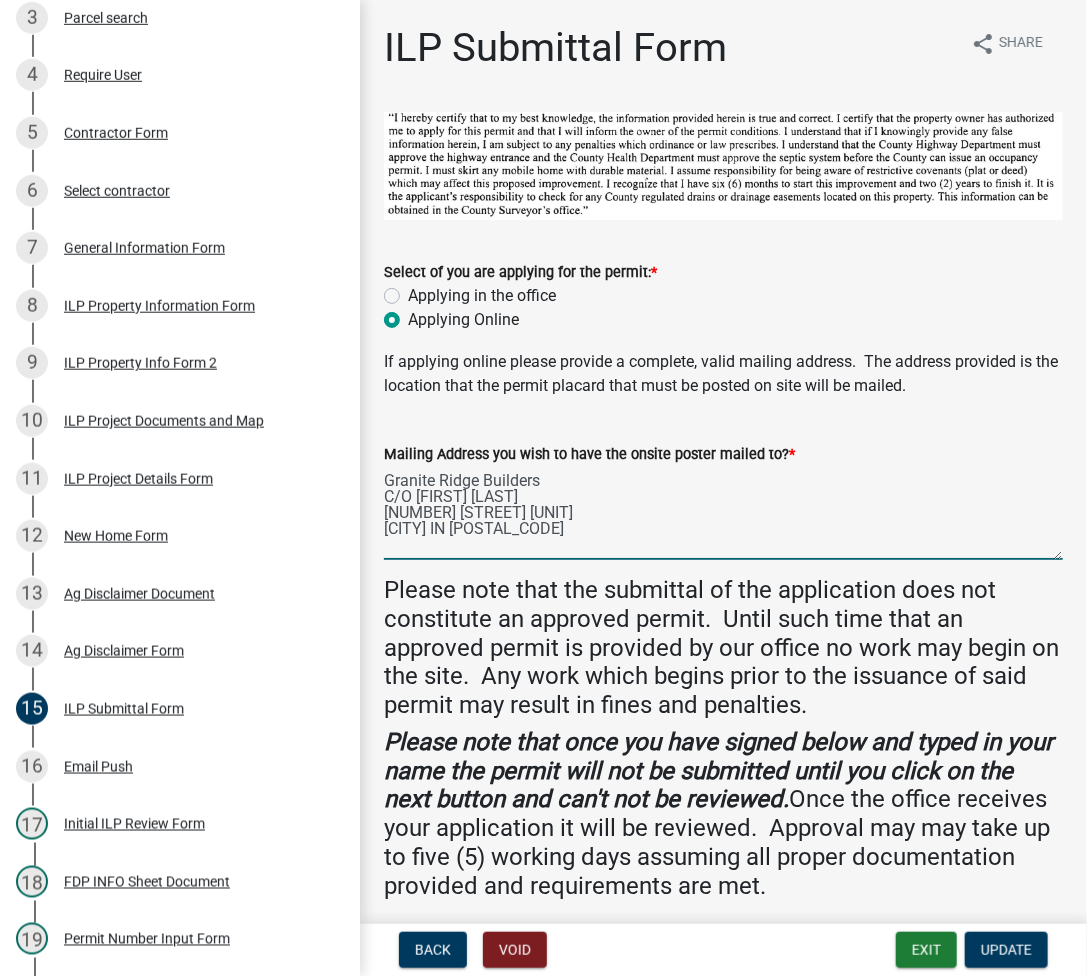 drag, startPoint x: 385, startPoint y: 471, endPoint x: 577, endPoint y: 534, distance: 202.07176 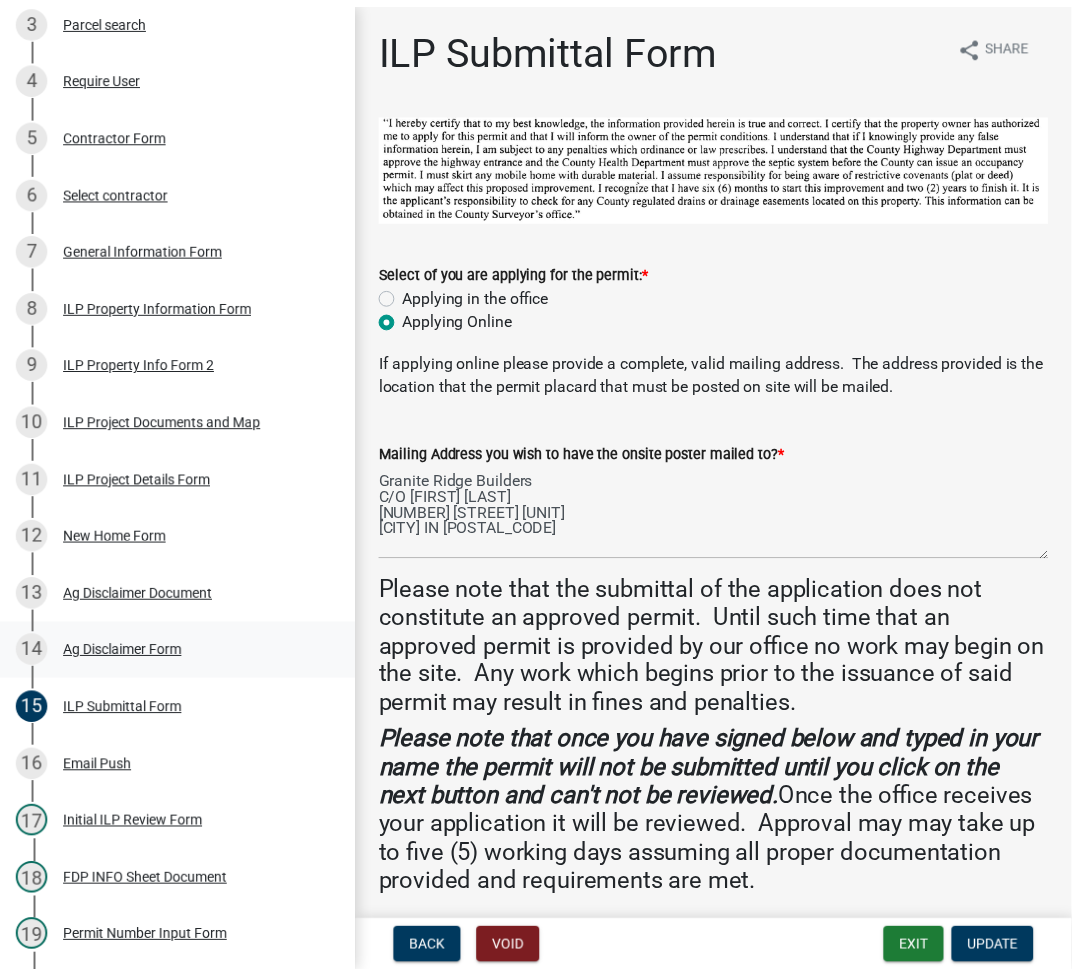scroll, scrollTop: 1010, scrollLeft: 0, axis: vertical 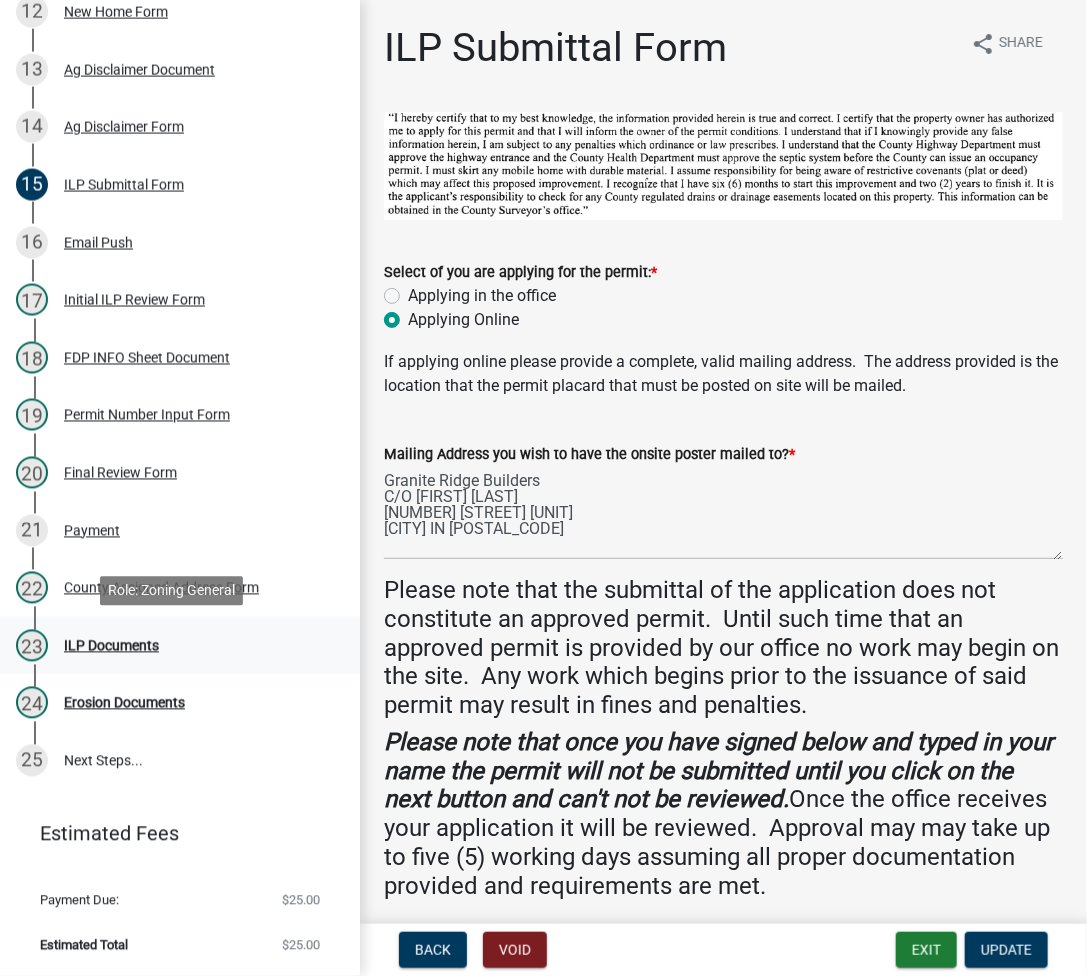 click on "ILP Documents" at bounding box center [111, 646] 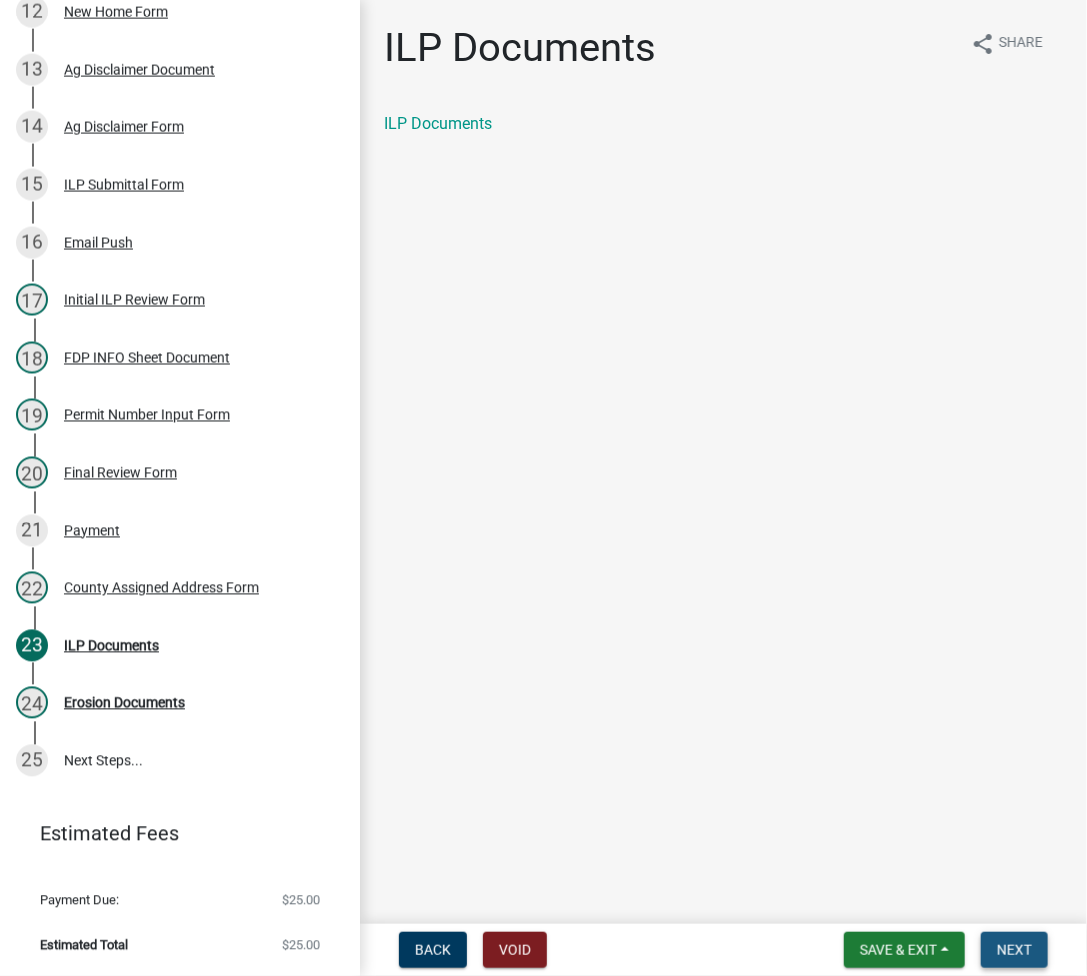 click on "Next" at bounding box center (1014, 950) 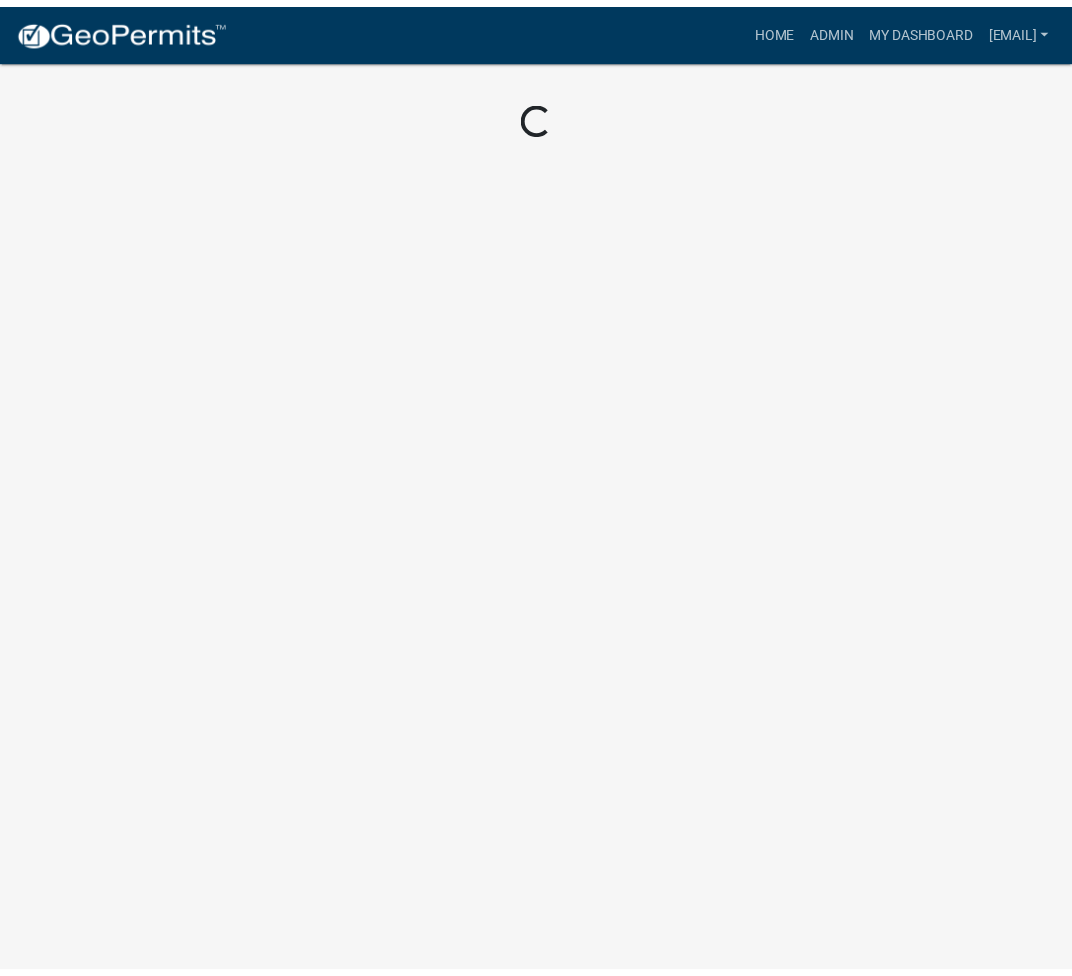scroll, scrollTop: 0, scrollLeft: 0, axis: both 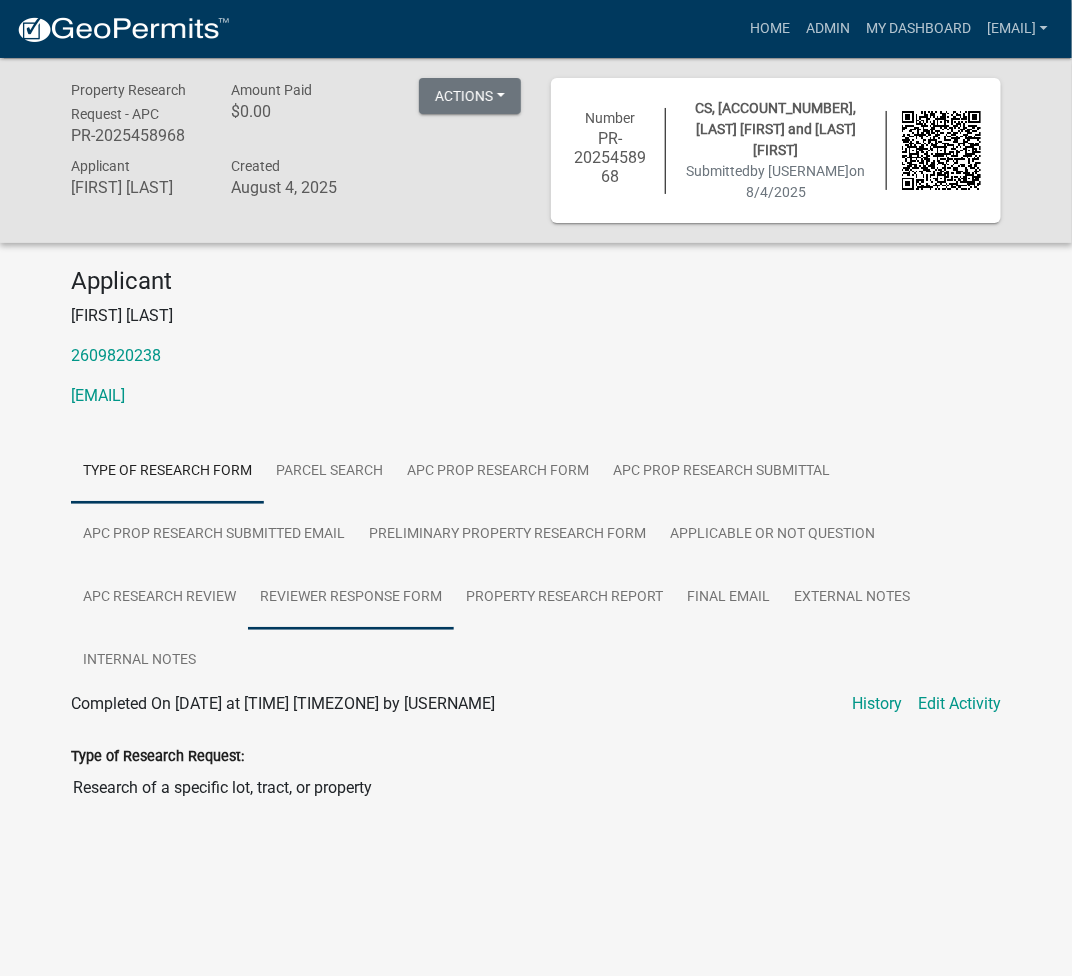 click on "Reviewer Response Form" at bounding box center (351, 598) 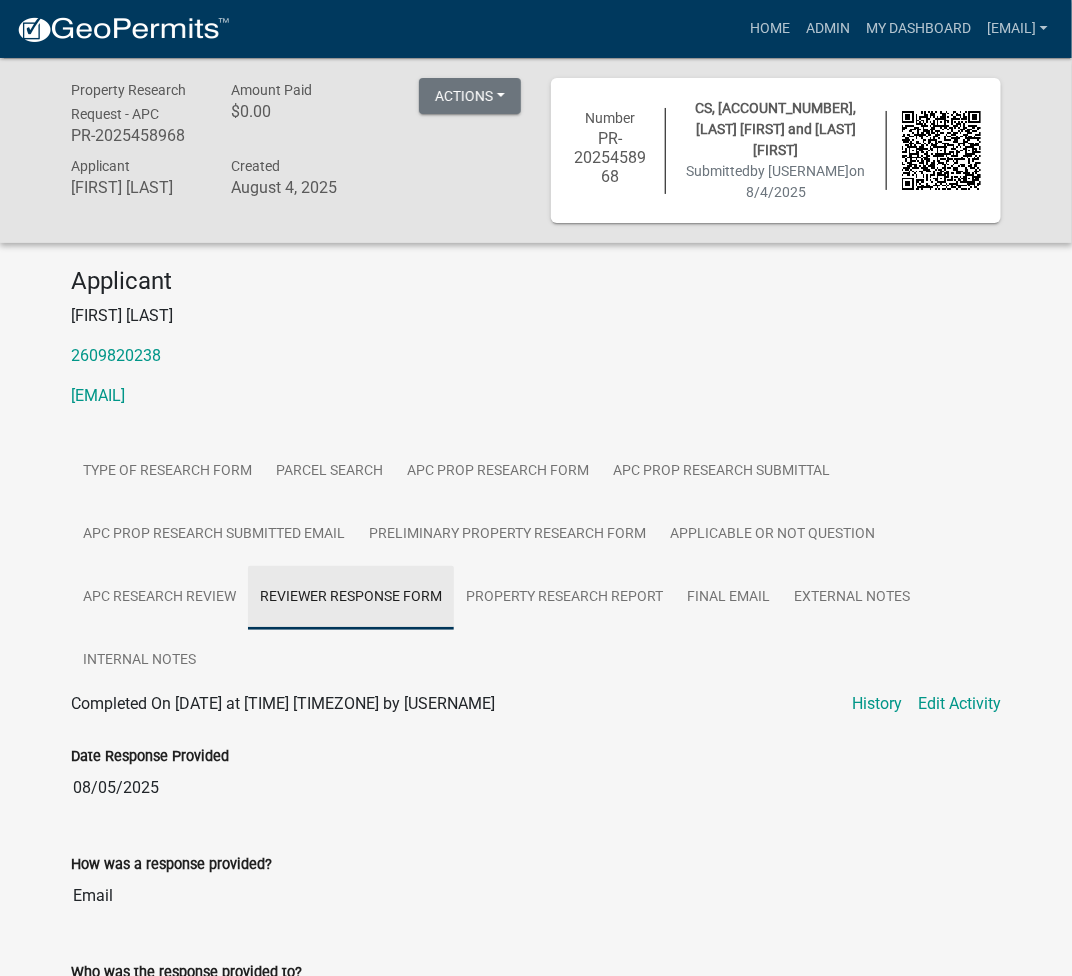 scroll, scrollTop: 435, scrollLeft: 0, axis: vertical 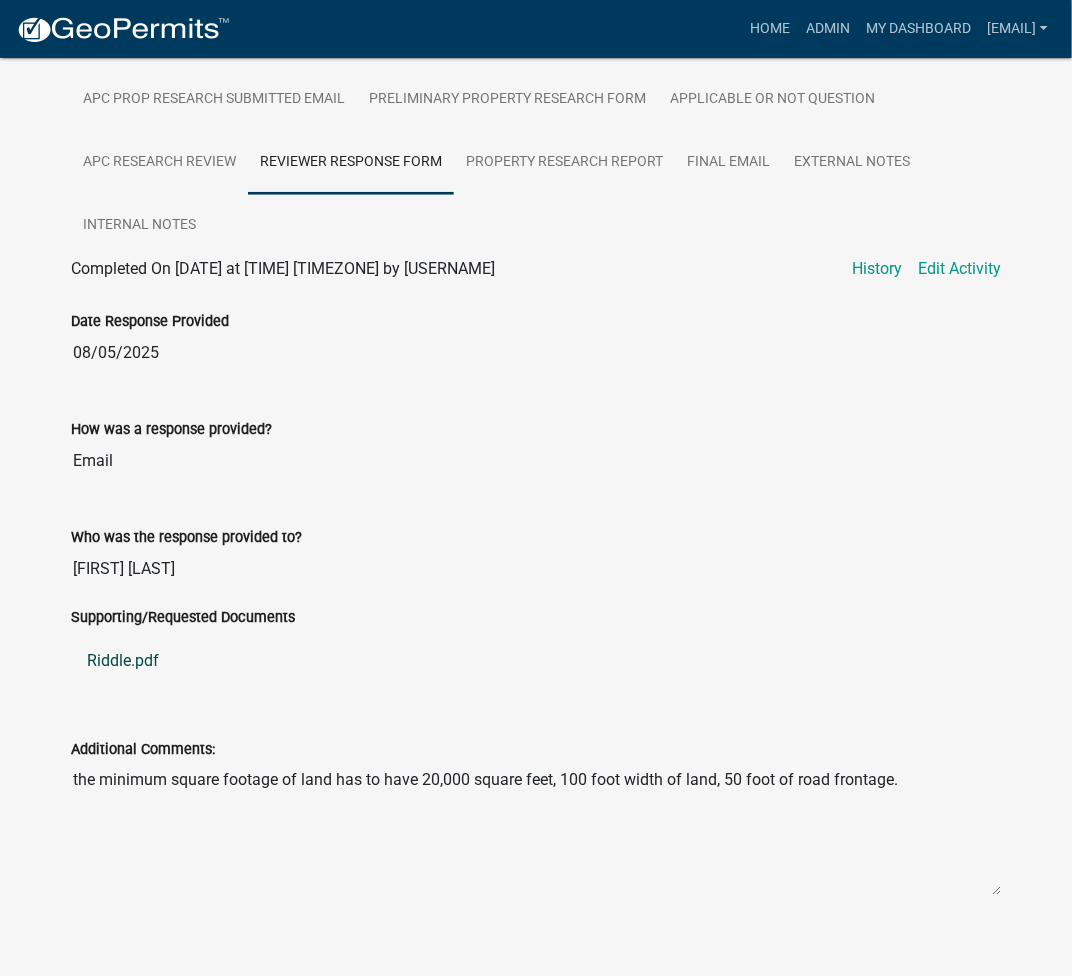 click on "Riddle.pdf" 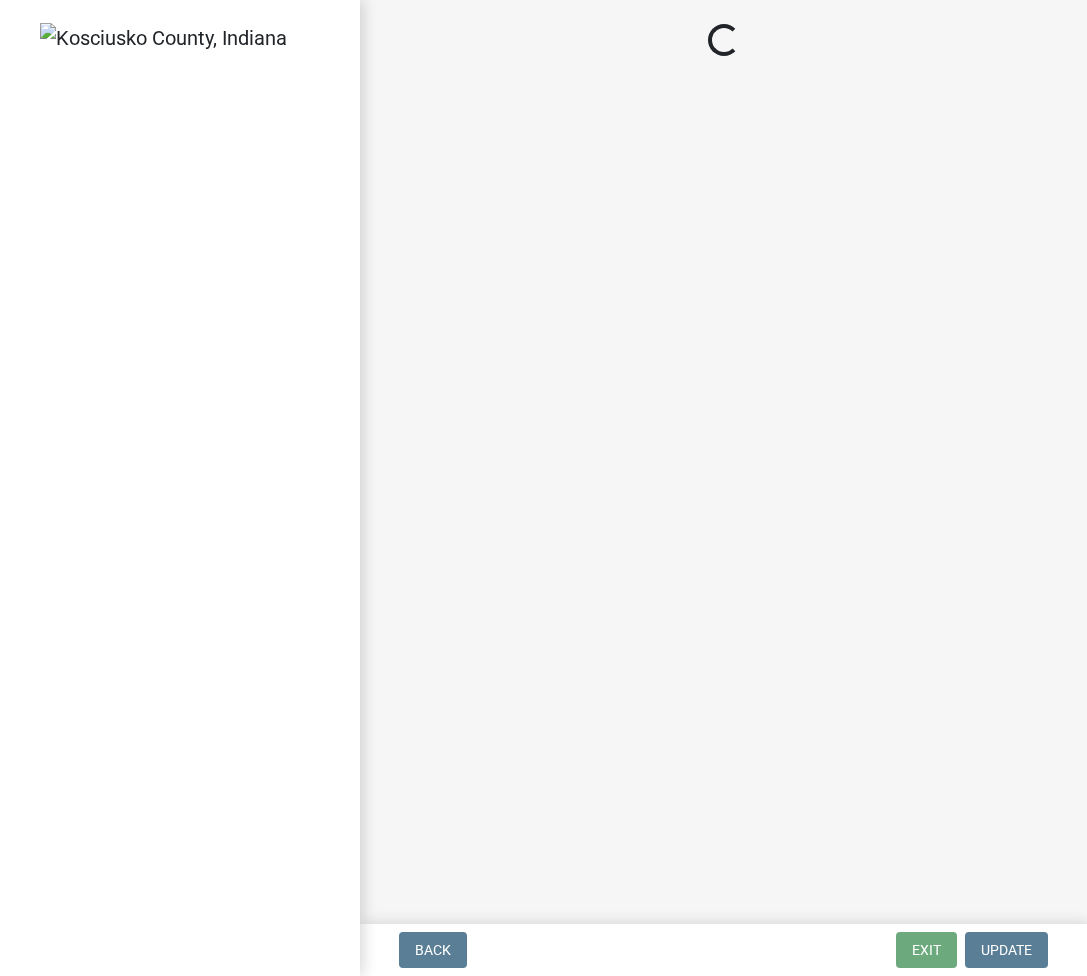 scroll, scrollTop: 0, scrollLeft: 0, axis: both 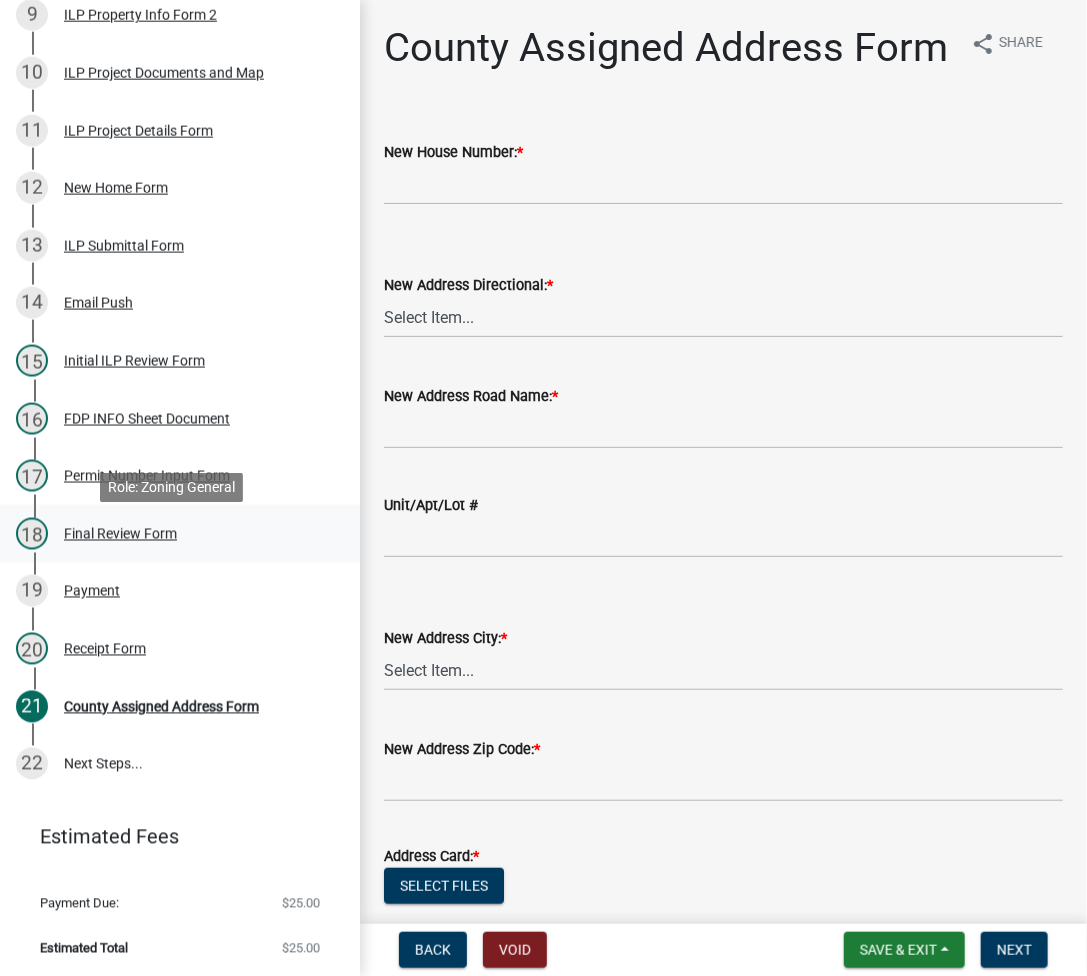 click on "Final Review Form" at bounding box center (120, 534) 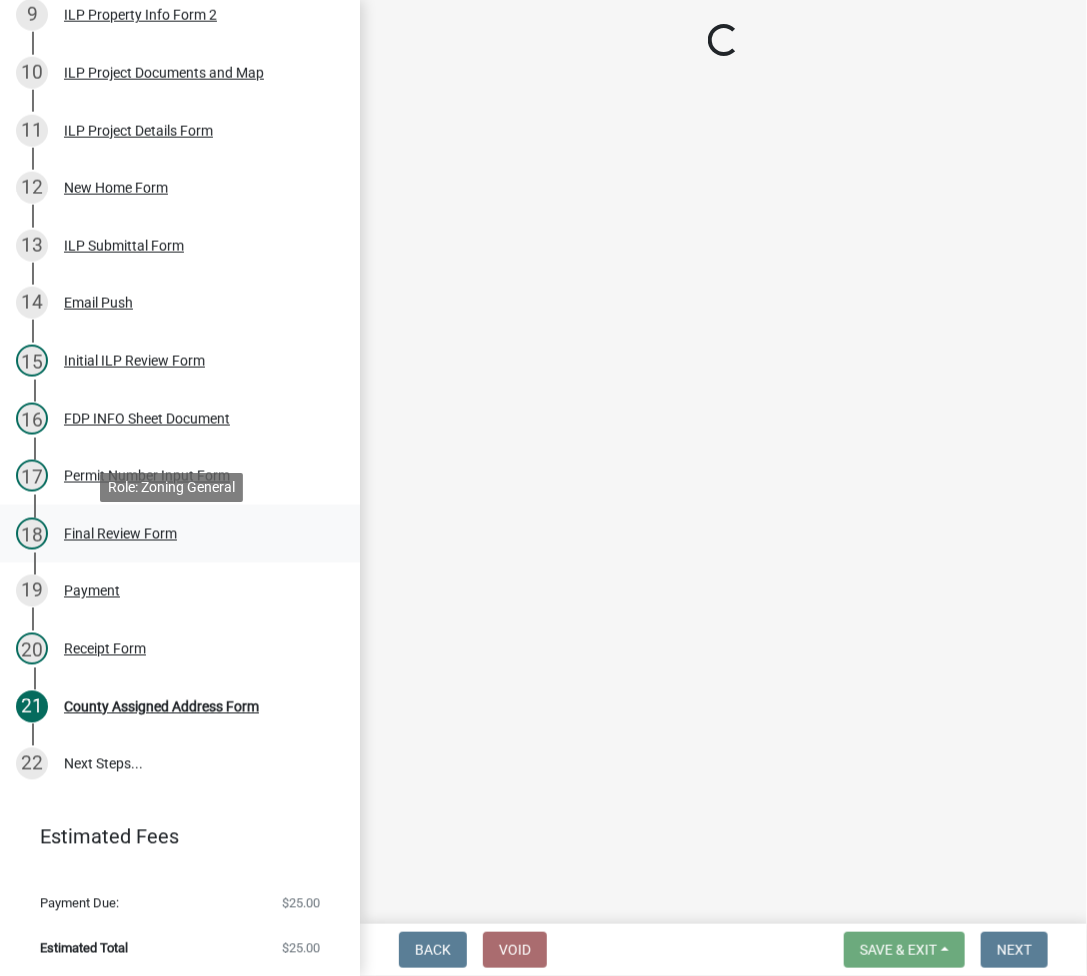select on "c872cdc8-ca01-49f1-a213-e4b05fa58cd2" 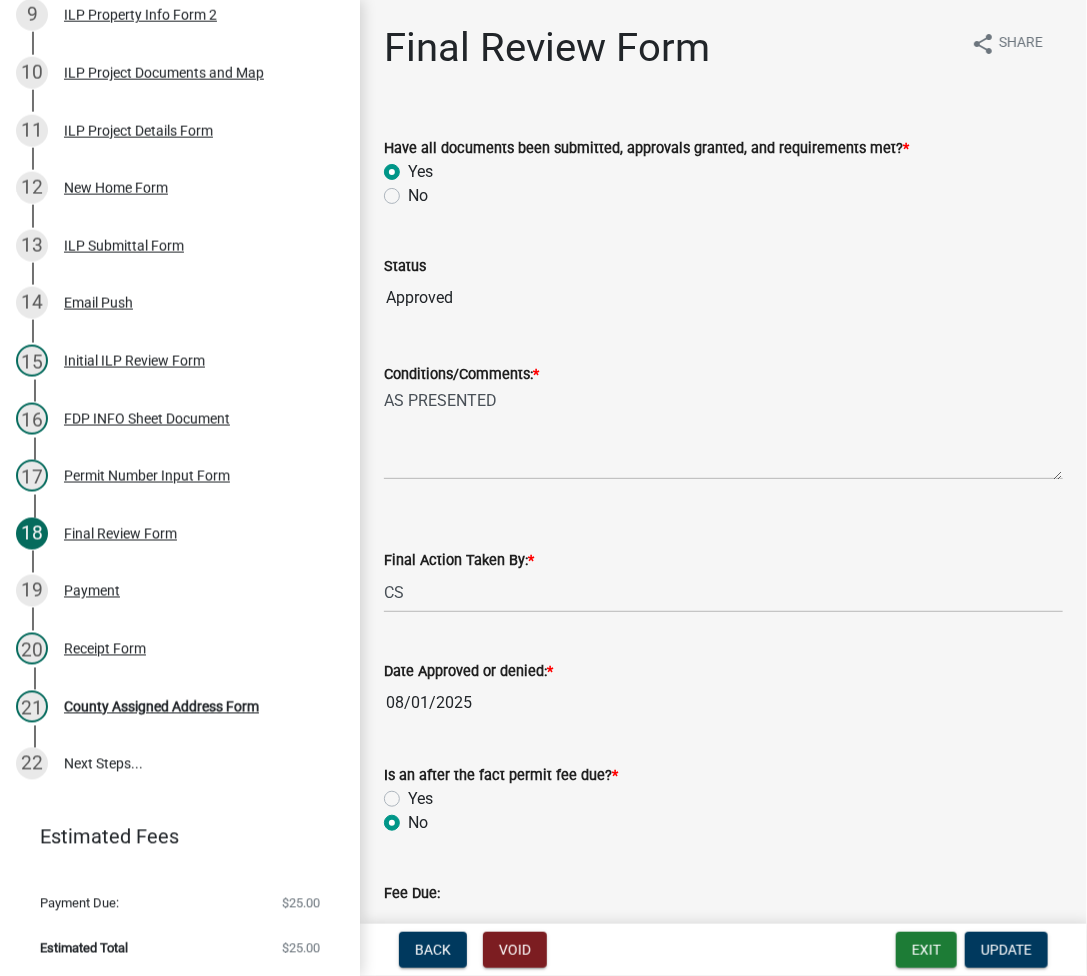 scroll, scrollTop: 342, scrollLeft: 0, axis: vertical 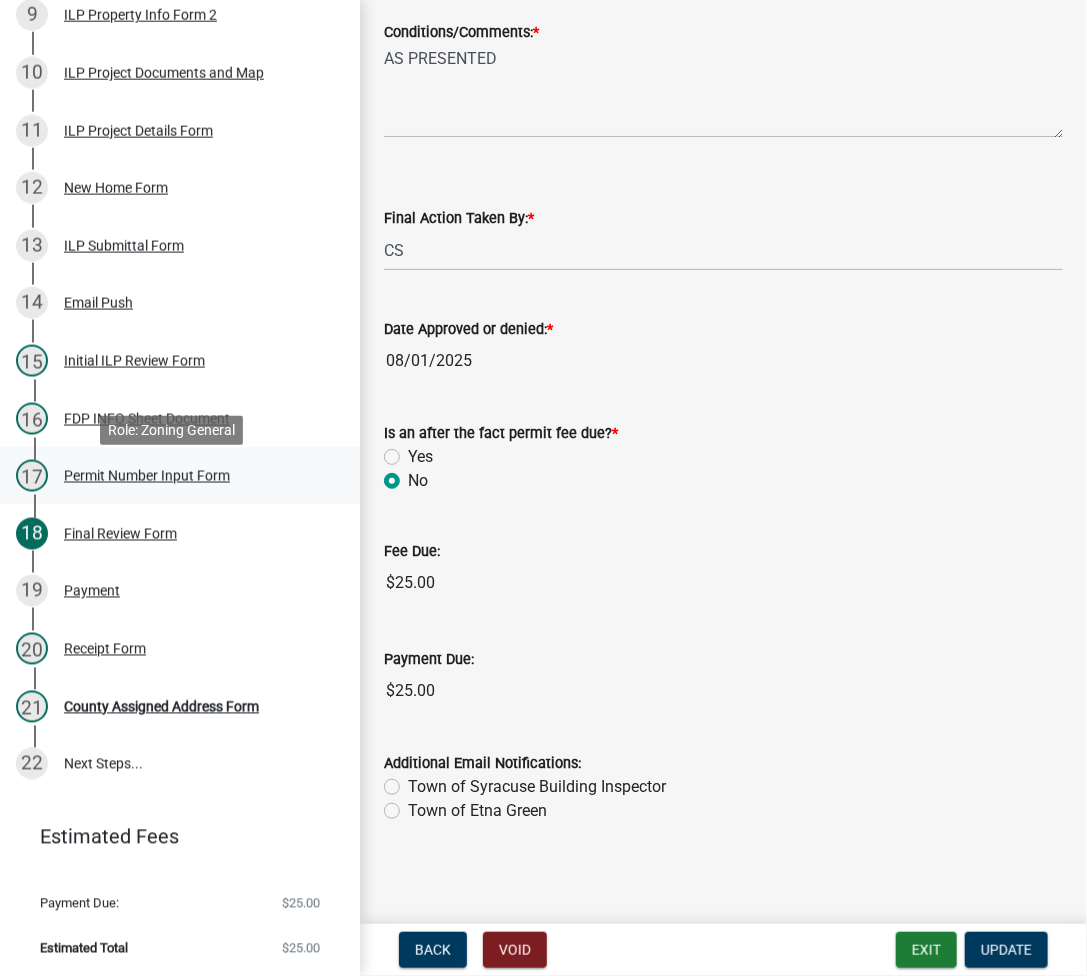 click on "17     Permit Number Input Form" at bounding box center [172, 476] 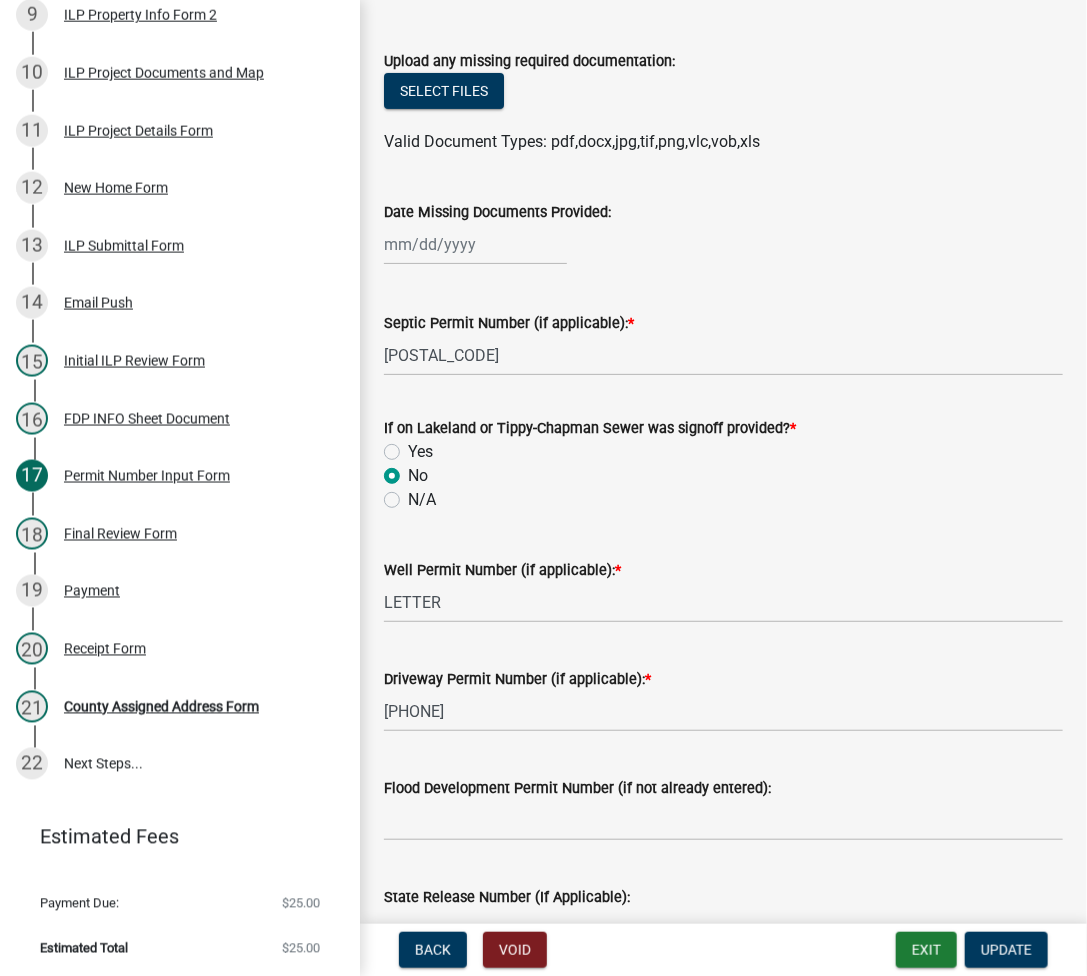 scroll, scrollTop: 0, scrollLeft: 0, axis: both 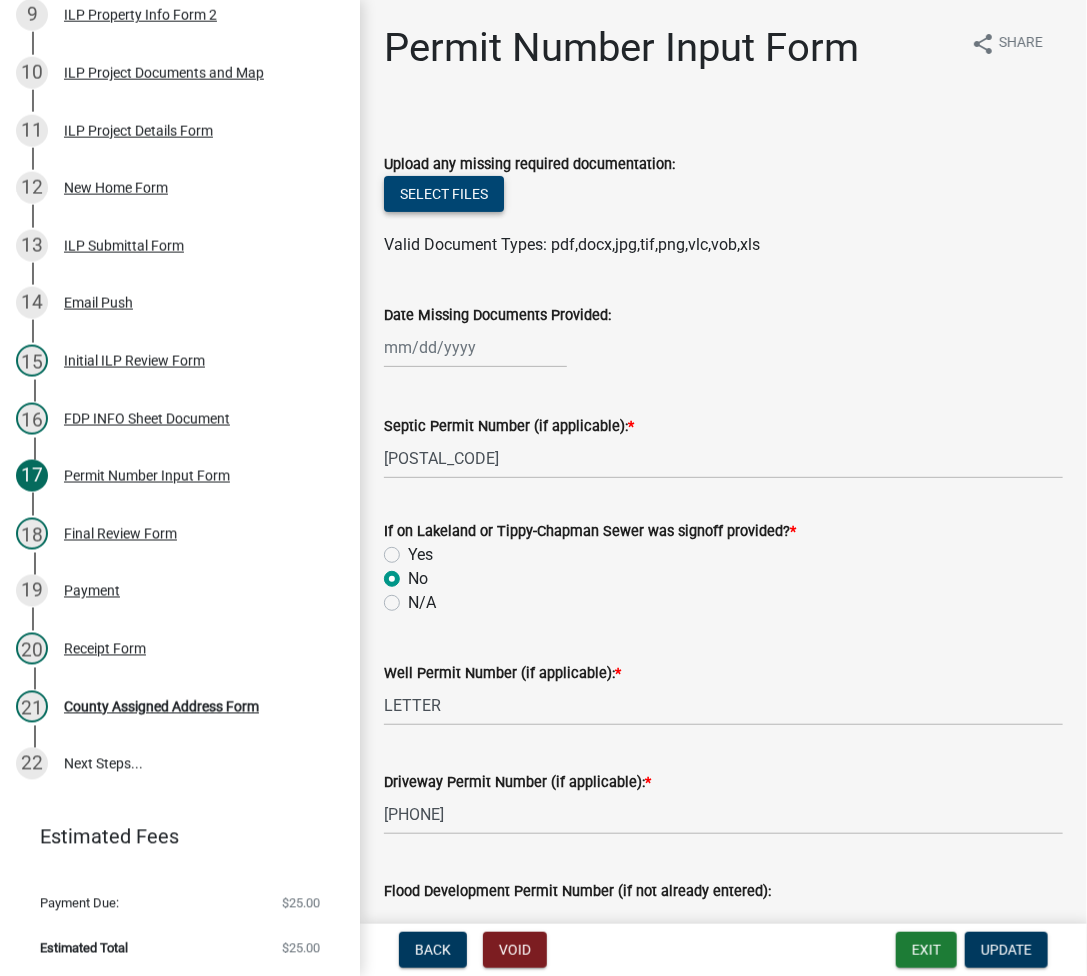 click on "Select files" 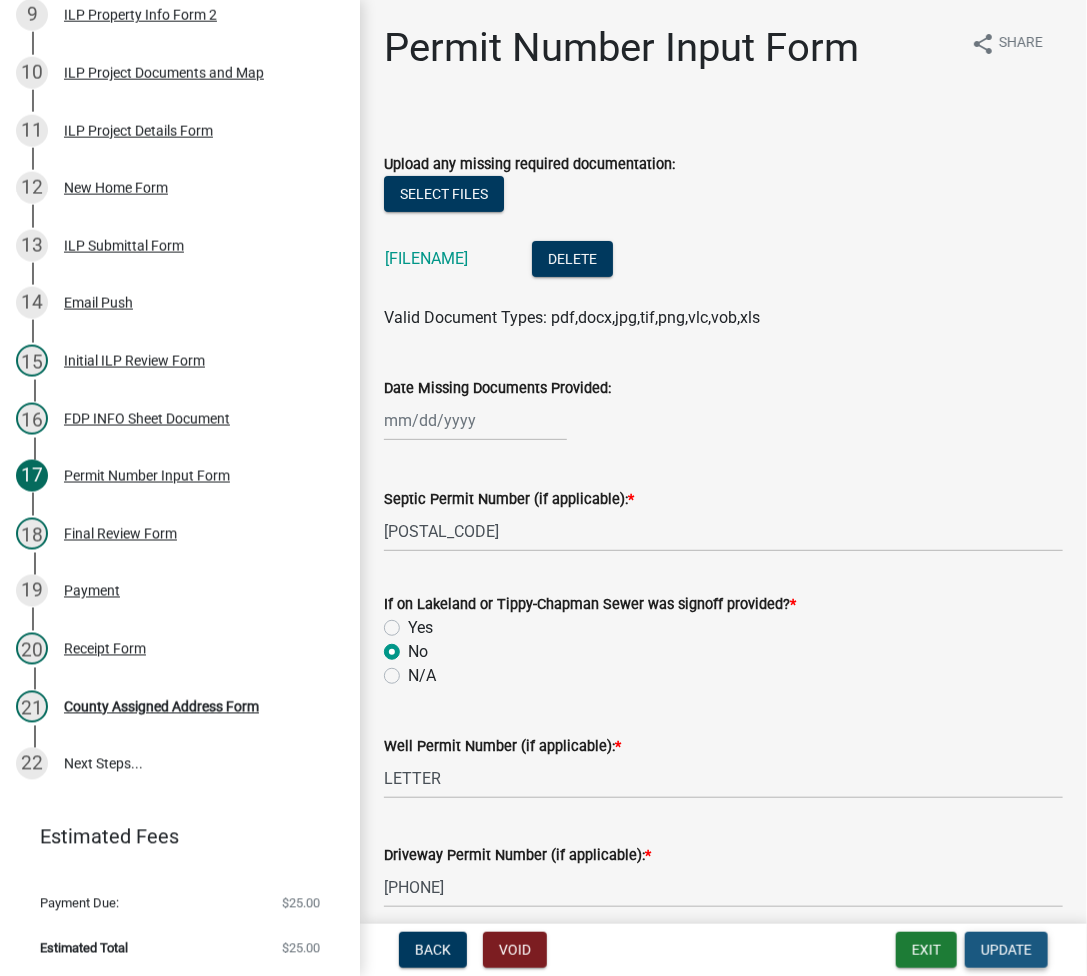 click on "Update" at bounding box center (1006, 950) 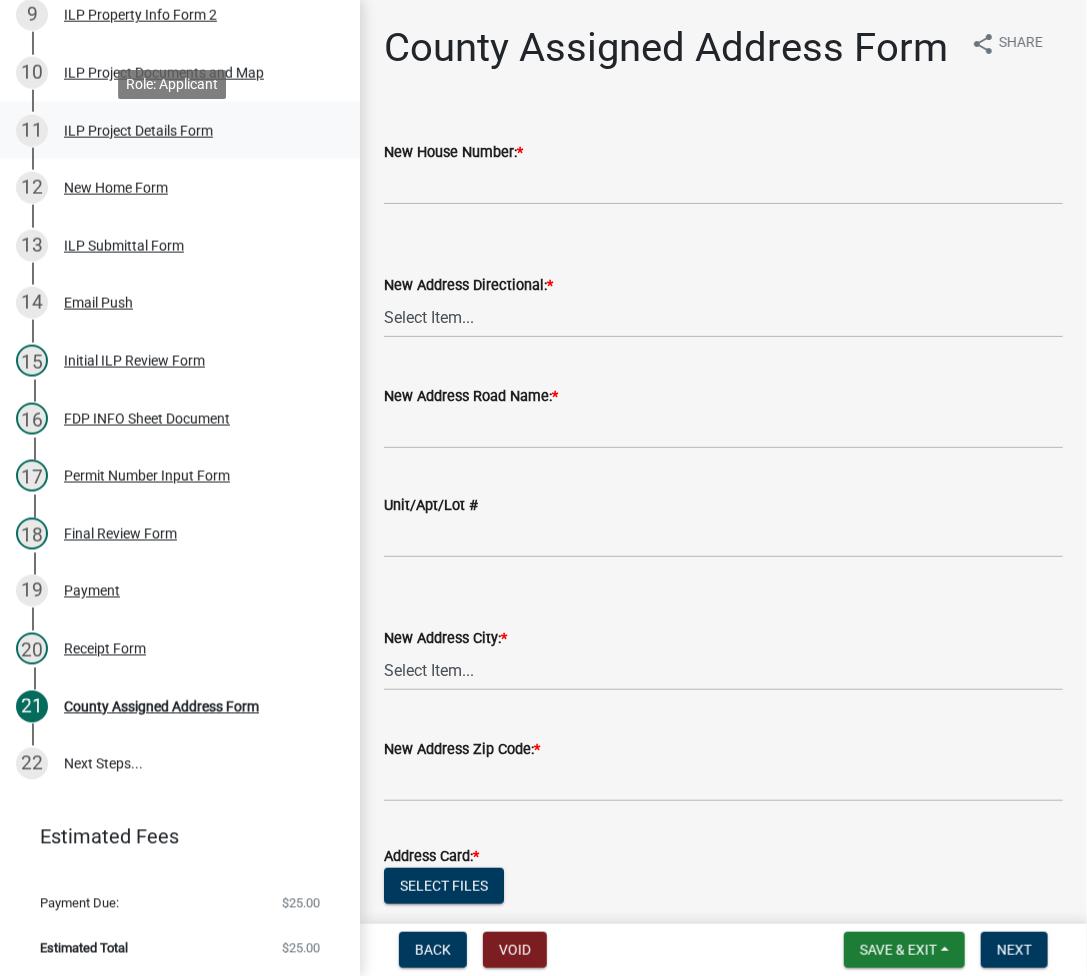 click on "ILP Project Details Form" at bounding box center [138, 131] 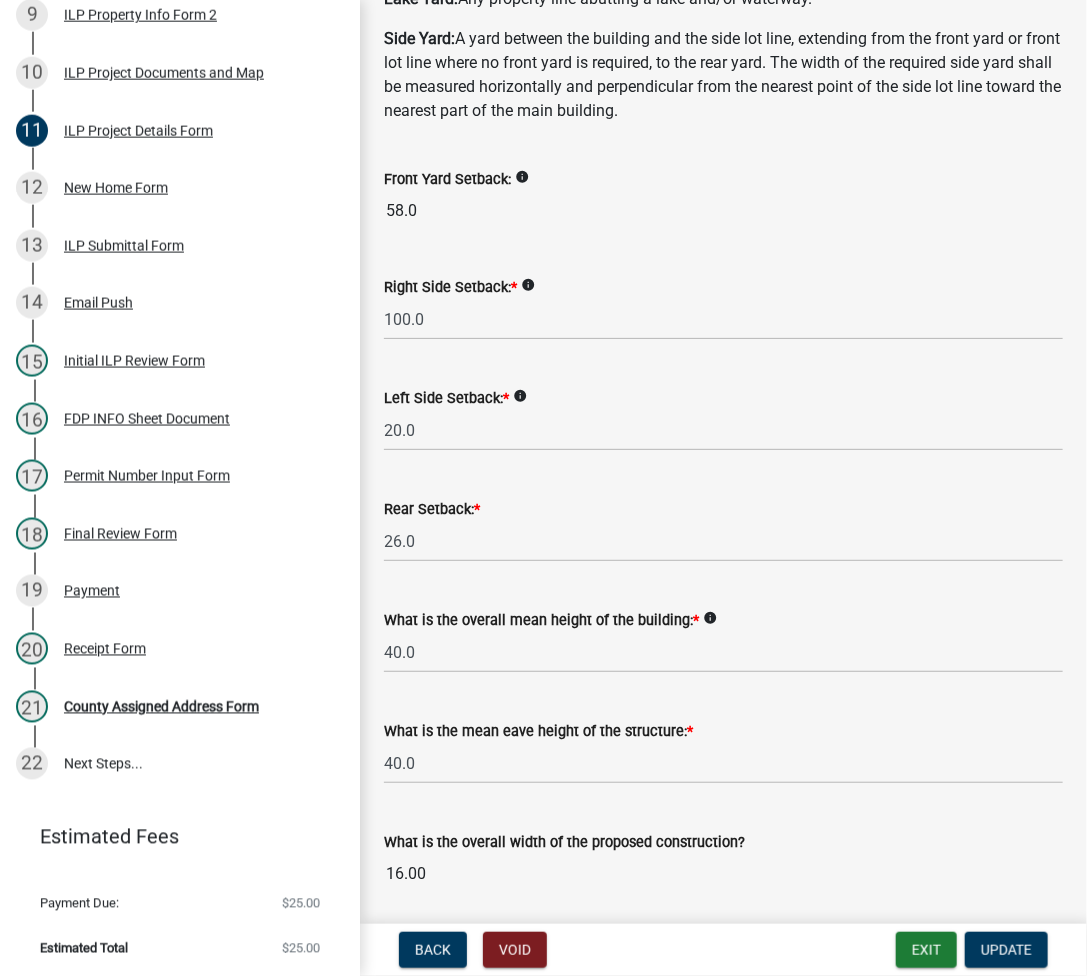 scroll, scrollTop: 266, scrollLeft: 0, axis: vertical 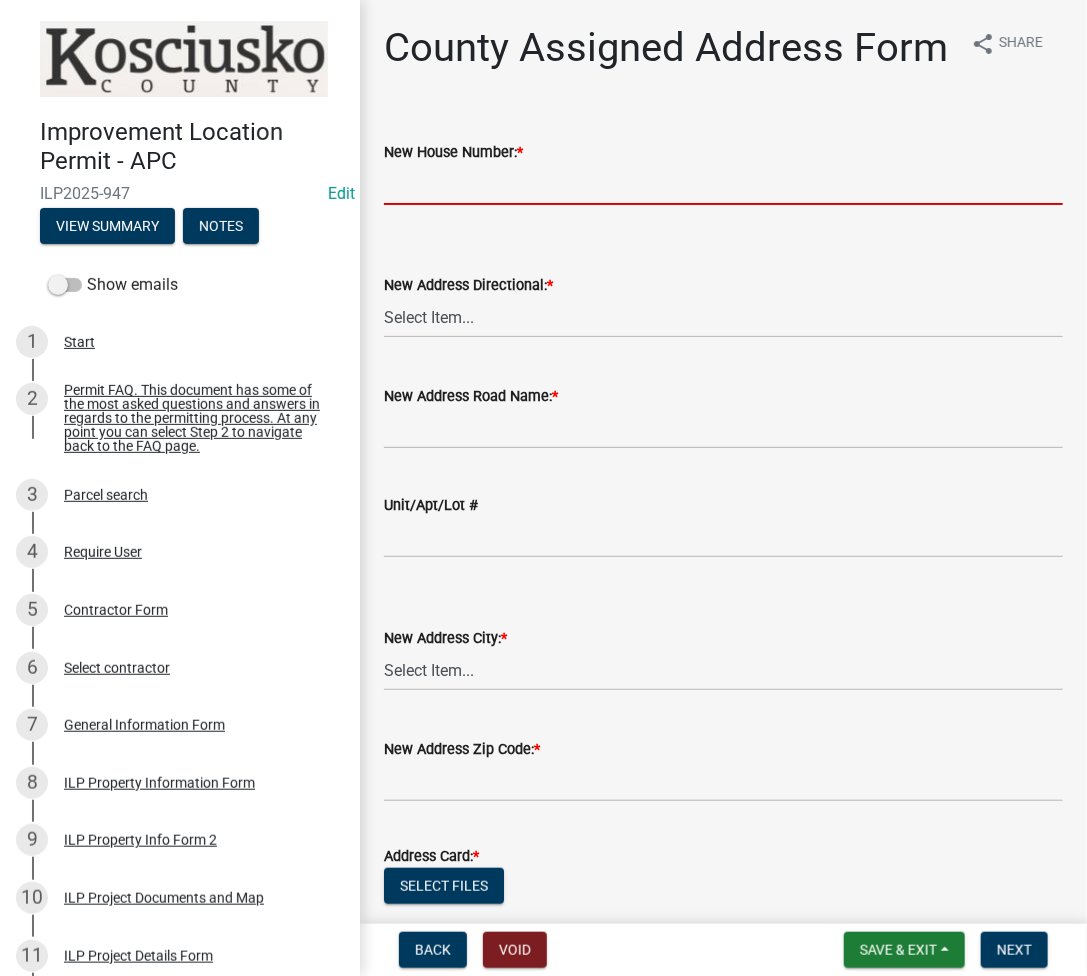 click on "New House Number:  *" at bounding box center [723, 184] 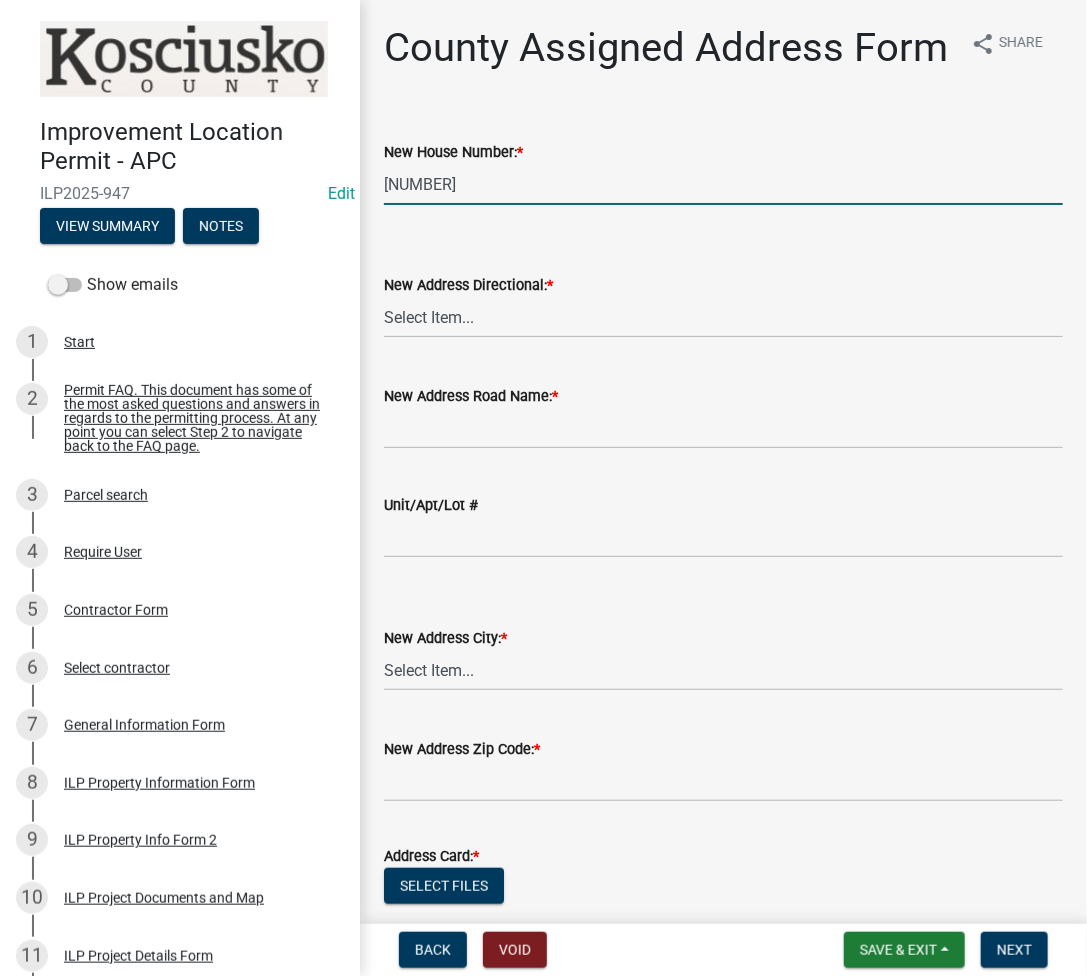 type on "[NUMBER]" 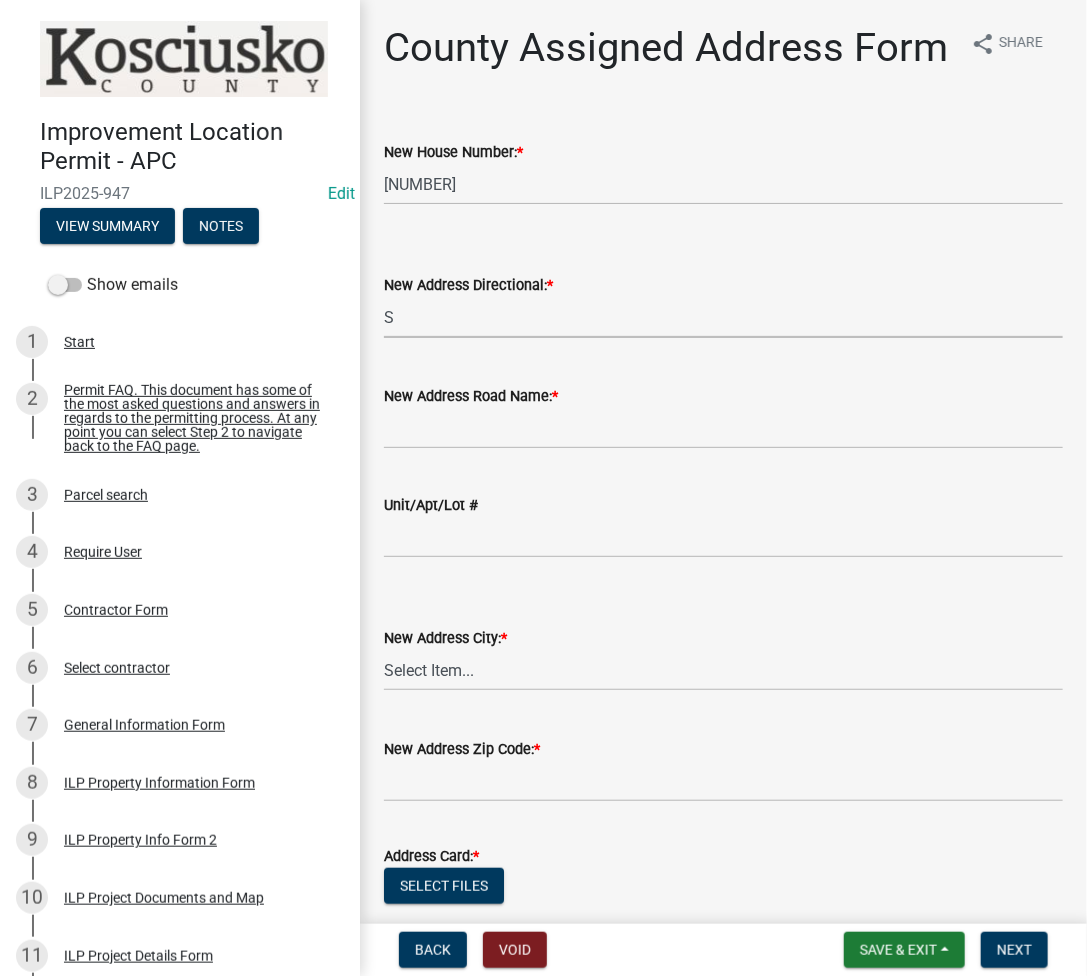 select on "fd4312bc-1a8c-4cdf-b7c8-58224cec2bb3" 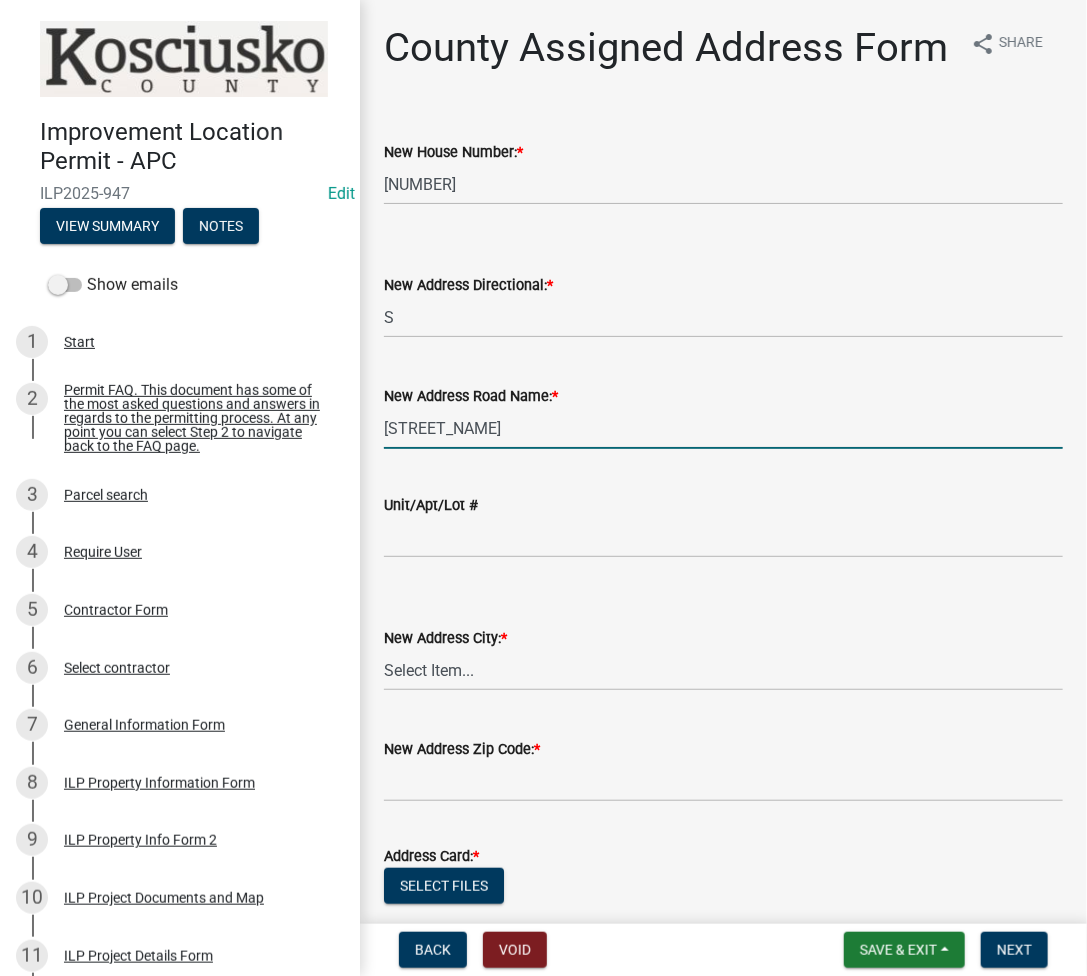 type on "[STREET_NAME]" 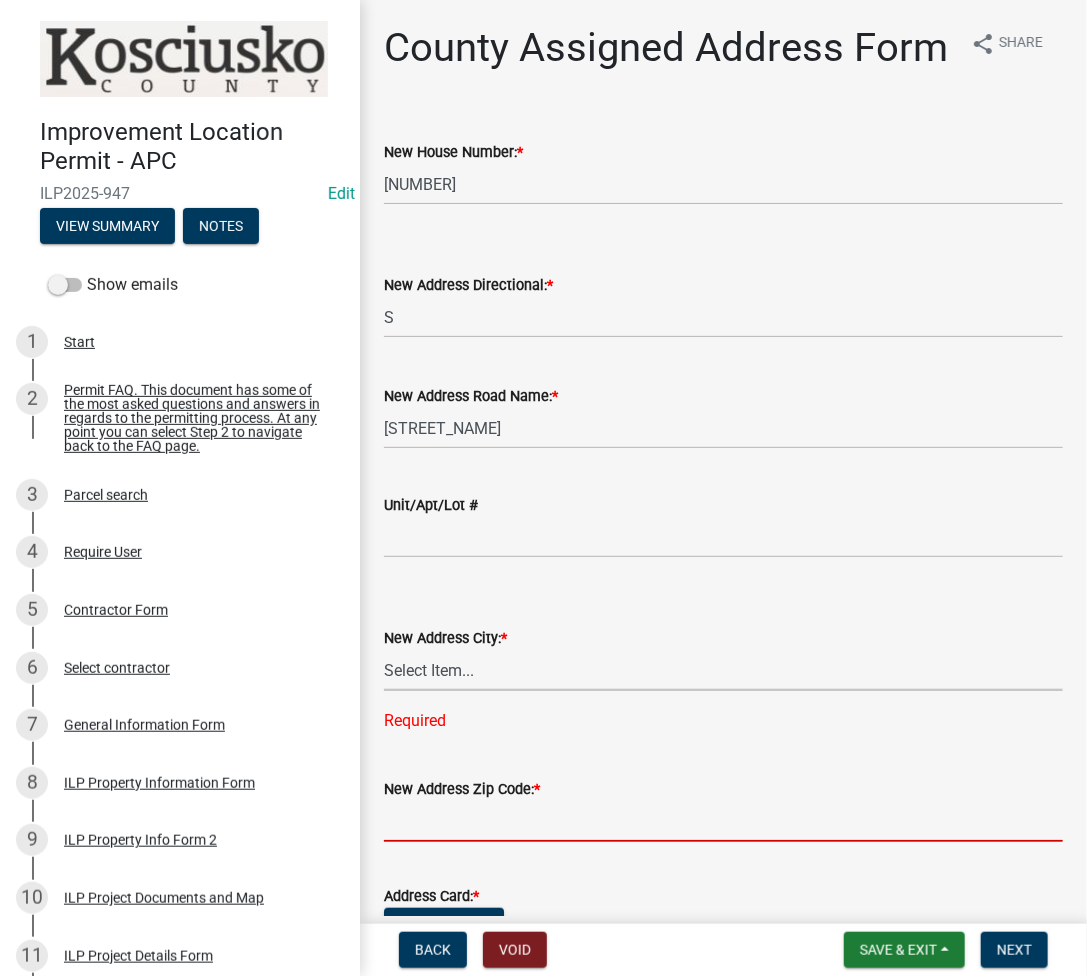 click on "Select Item...   Akron   Breman   Bourbon   Burket   Claypool   Cromwell   Etna Green   Leesburg   Mentone   Milford   Nappanee   North Manchester   North Webster   Pierceton   Rochester   Silver Lake   Syracuse   Warsaw   Winona Lake   South Whitley" at bounding box center (723, 670) 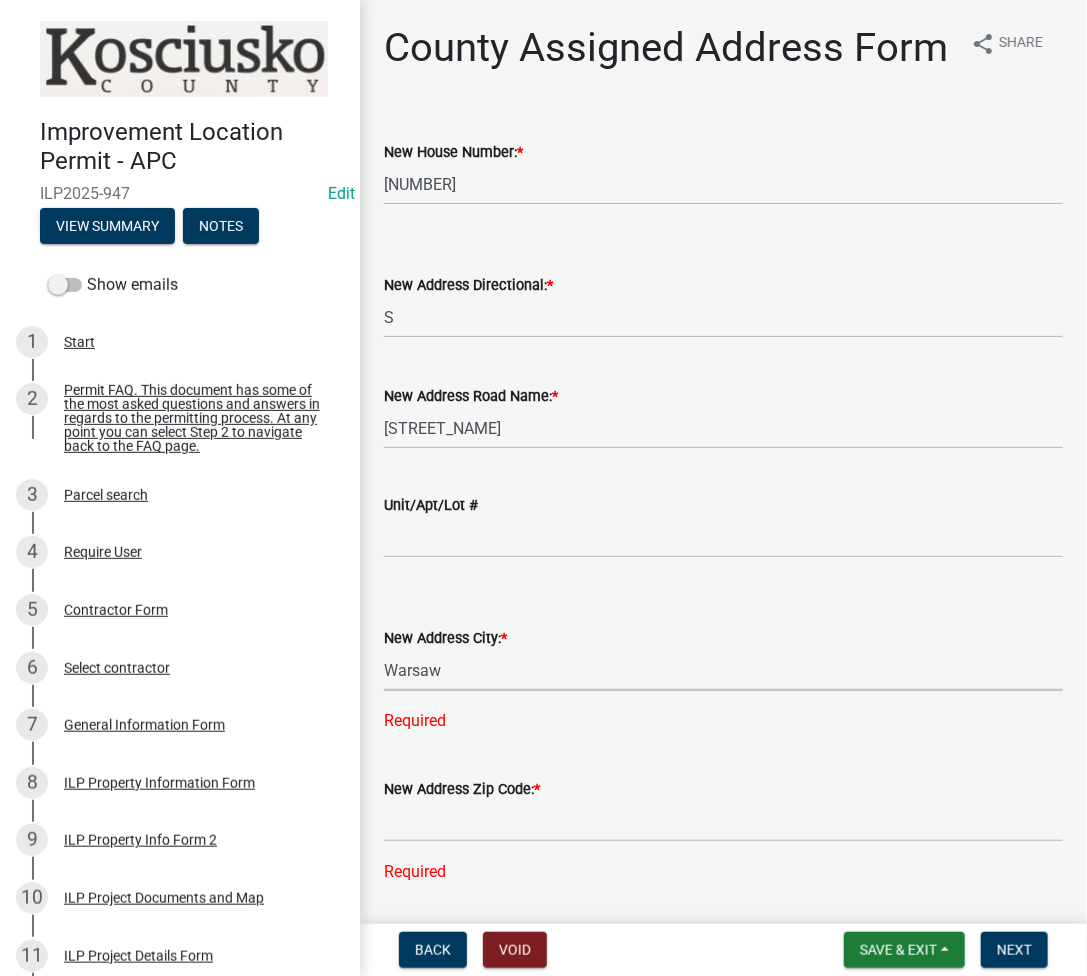 click on "Select Item...   Akron   Breman   Bourbon   Burket   Claypool   Cromwell   Etna Green   Leesburg   Mentone   Milford   Nappanee   North Manchester   North Webster   Pierceton   Rochester   Silver Lake   Syracuse   Warsaw   Winona Lake   South Whitley" at bounding box center [723, 670] 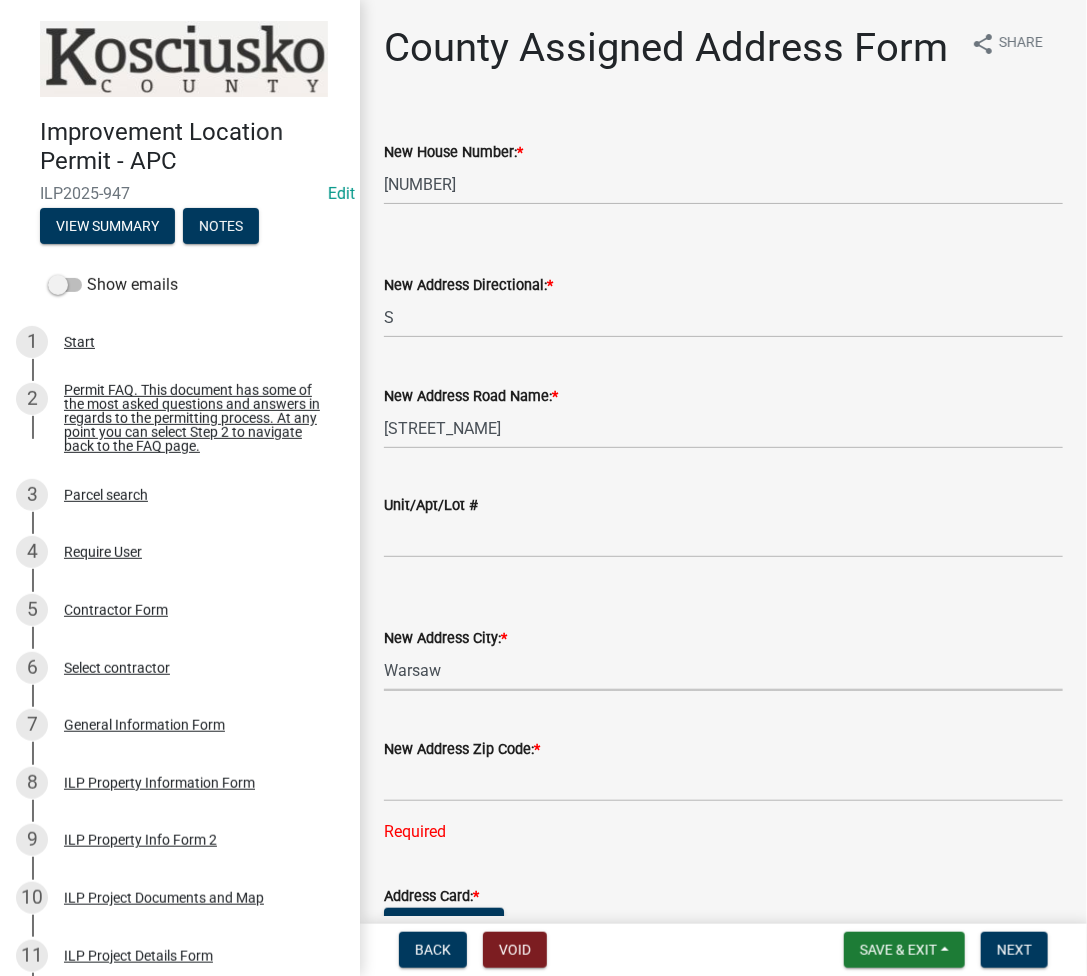click on "New Address Zip Code: [POSTAL_CODE]" 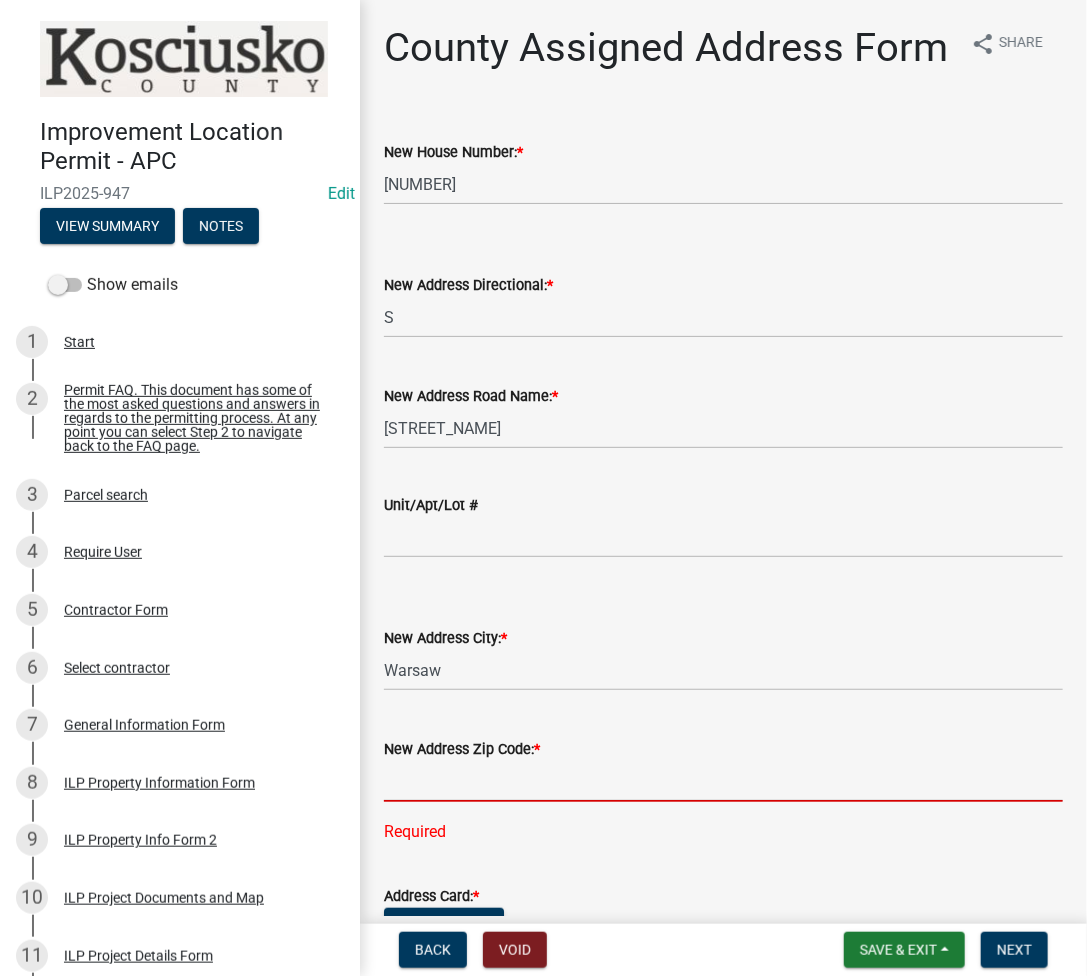 click 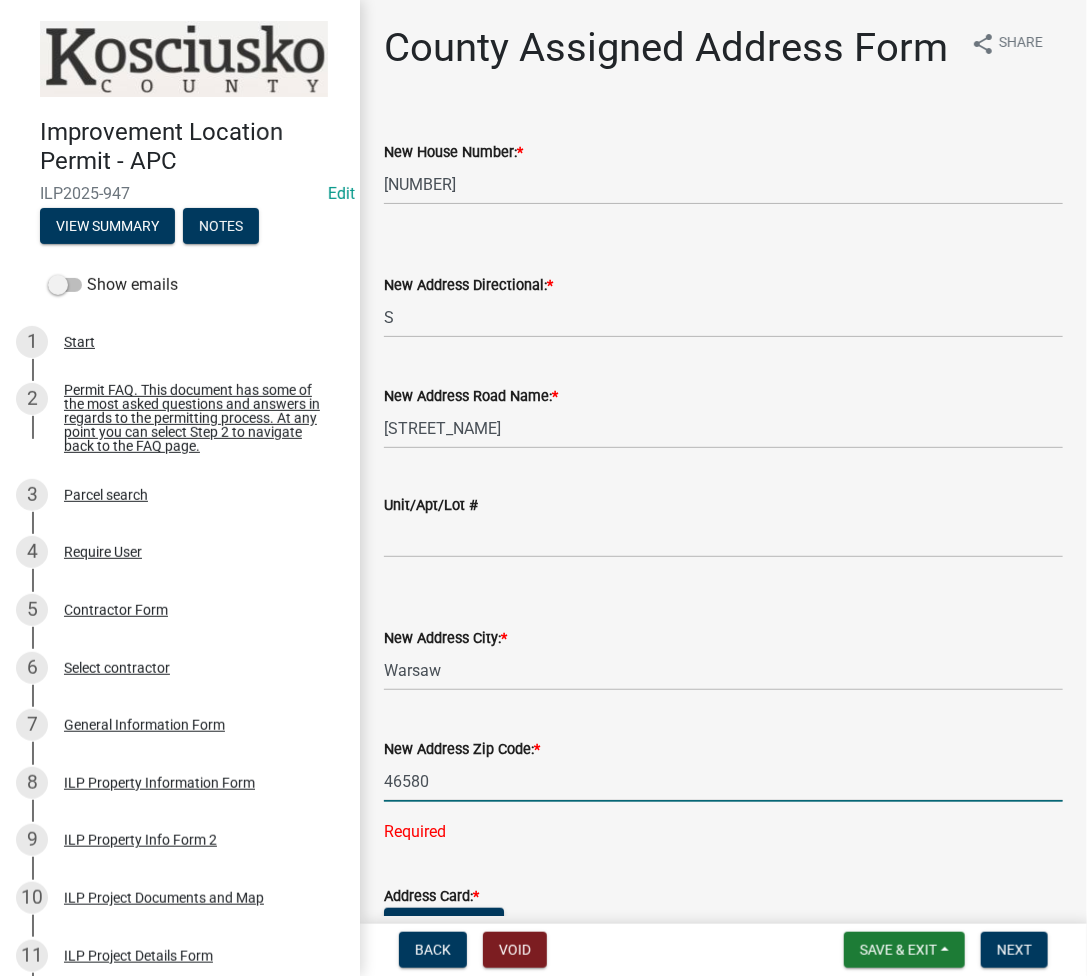 type on "46580" 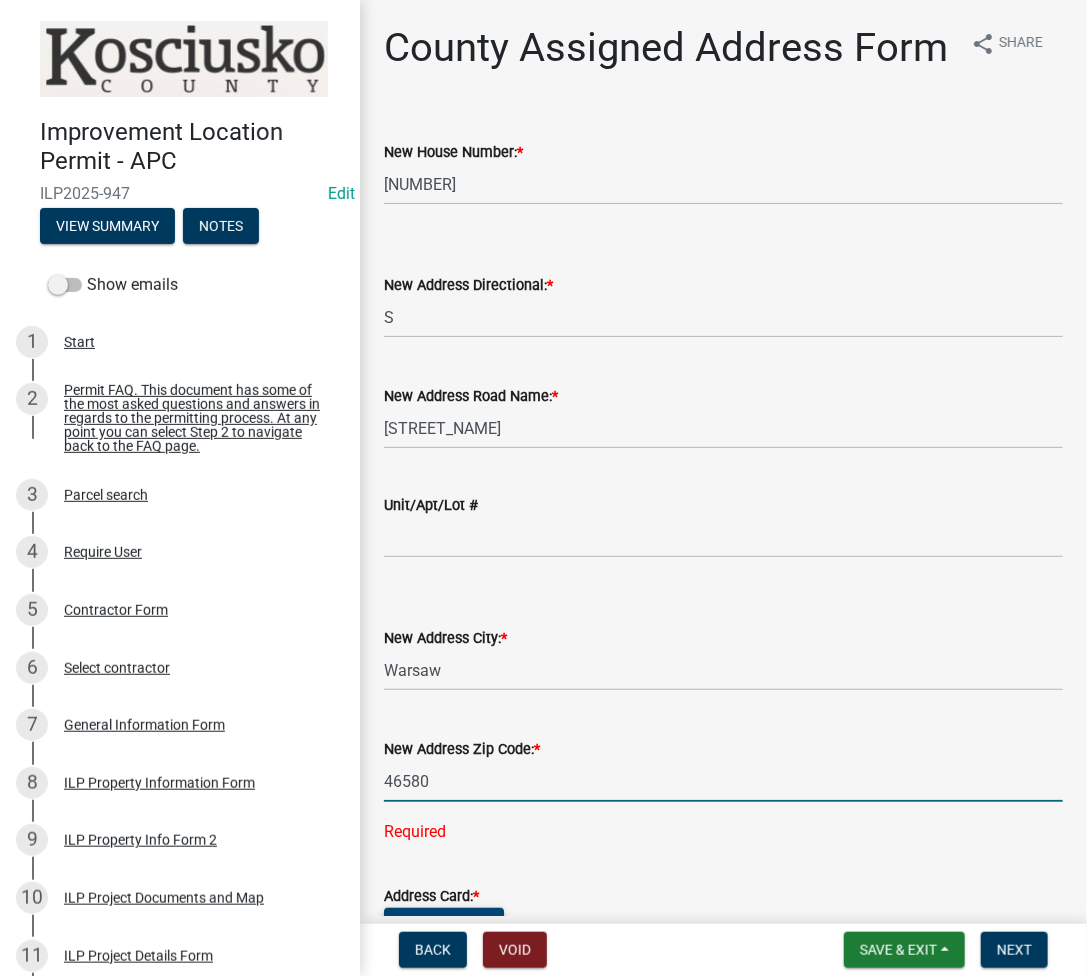 type 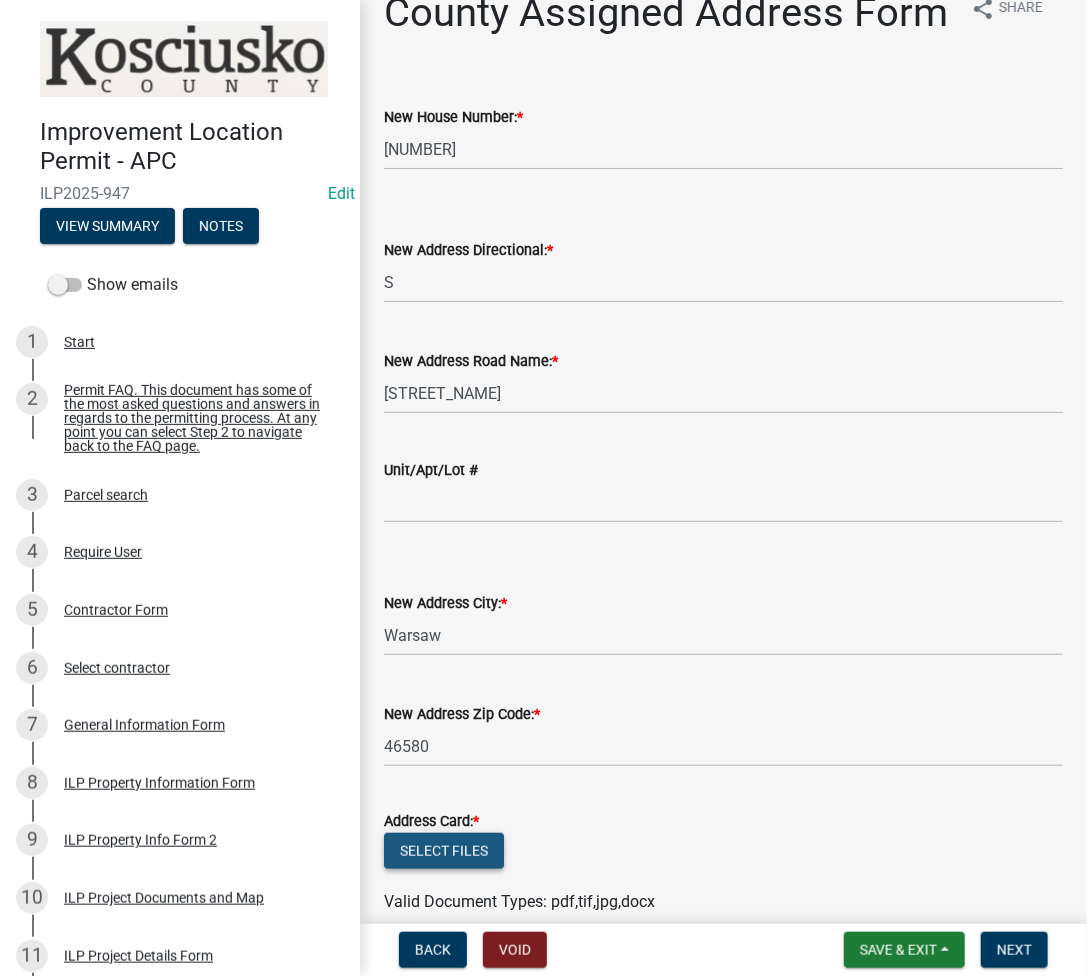 click on "Select files" 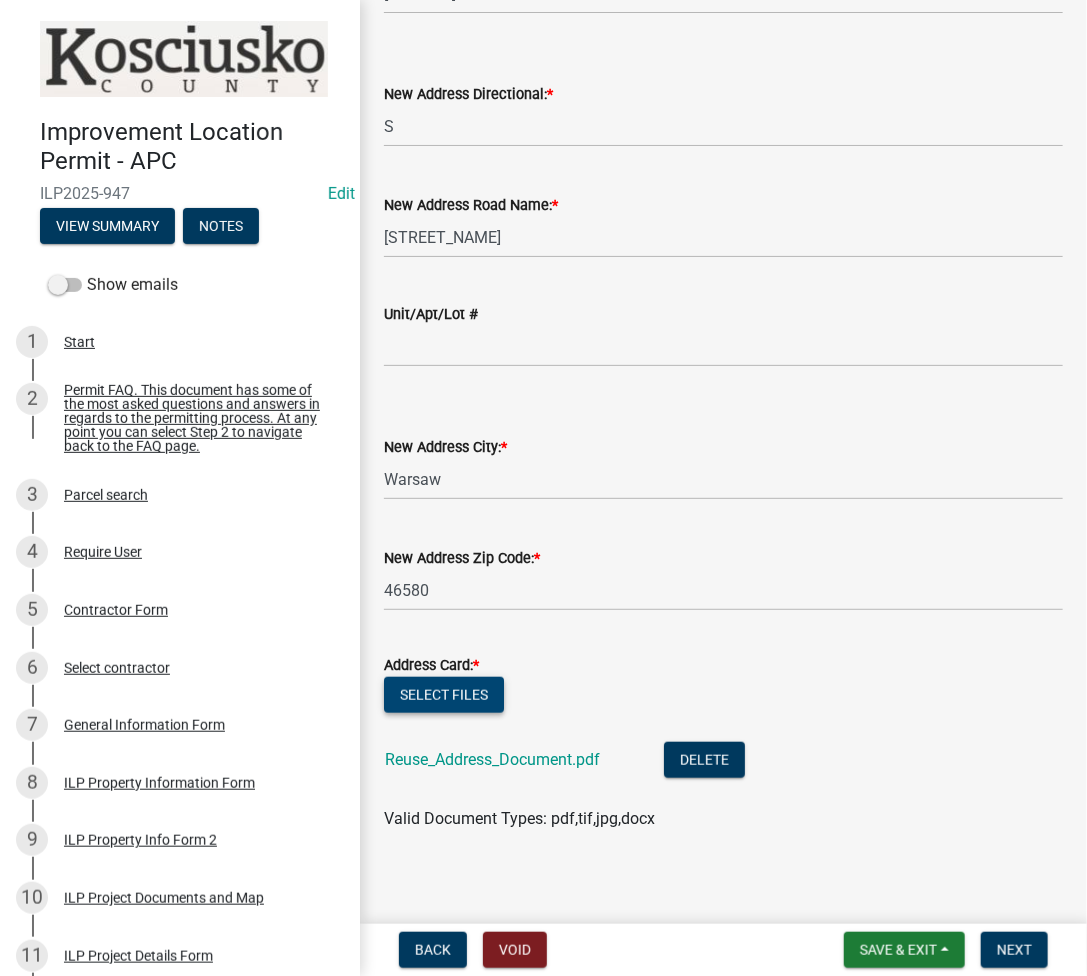 scroll, scrollTop: 248, scrollLeft: 0, axis: vertical 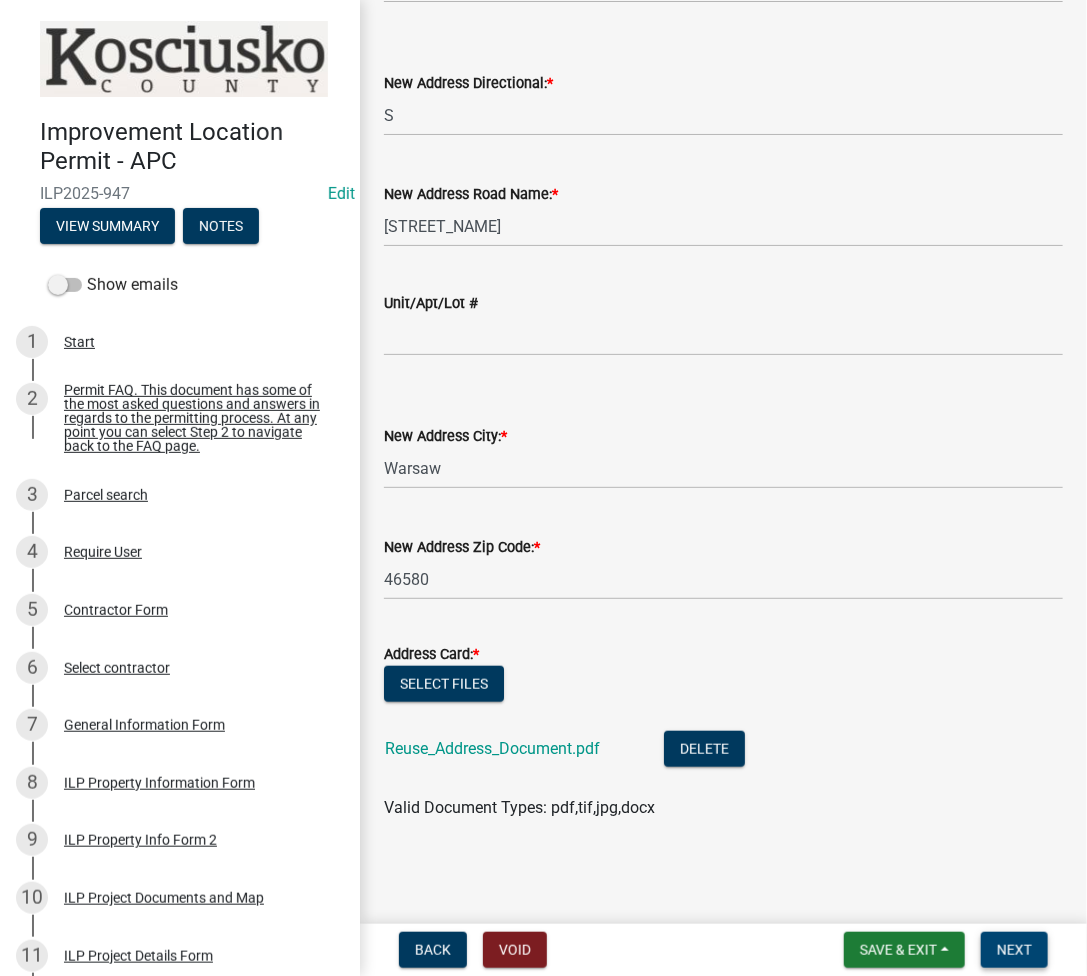 click on "Next" at bounding box center (1014, 950) 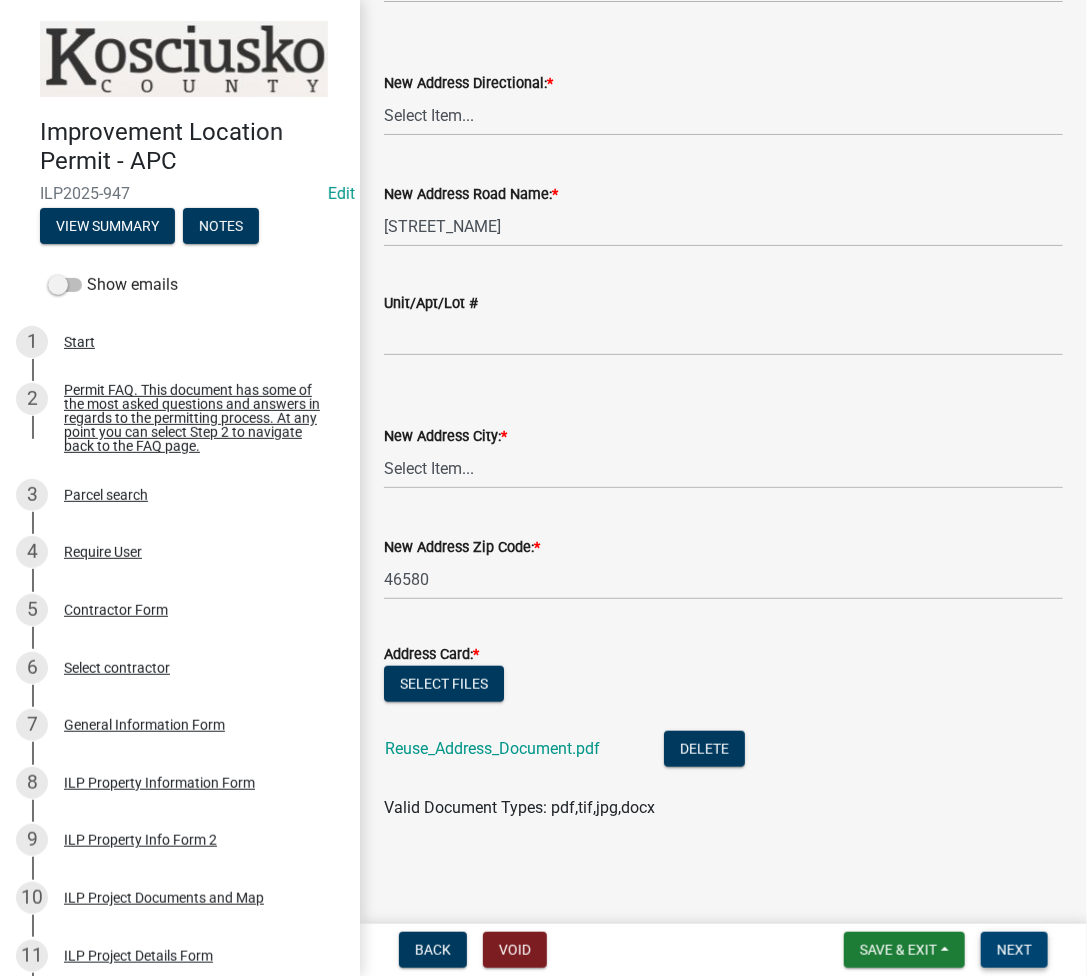 scroll, scrollTop: 0, scrollLeft: 0, axis: both 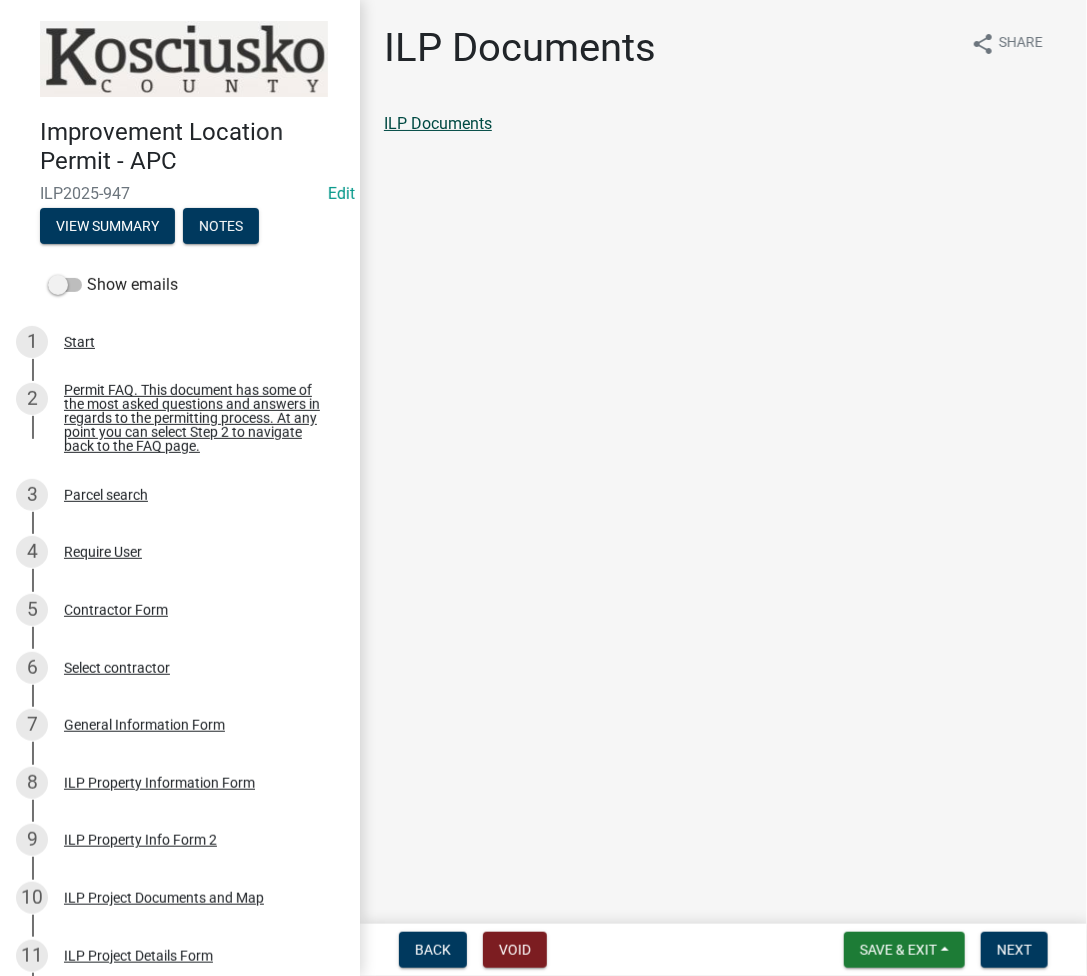 click on "ILP Documents" 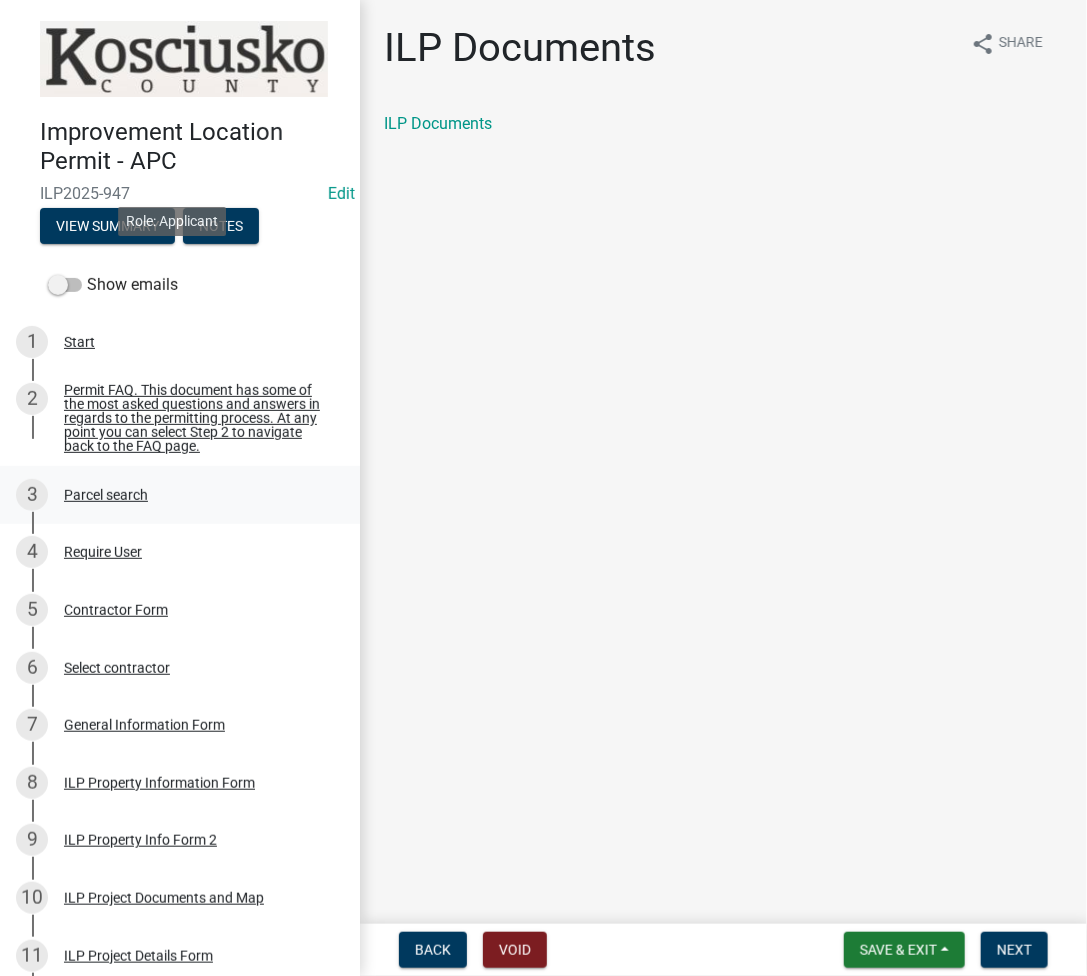 scroll, scrollTop: 266, scrollLeft: 0, axis: vertical 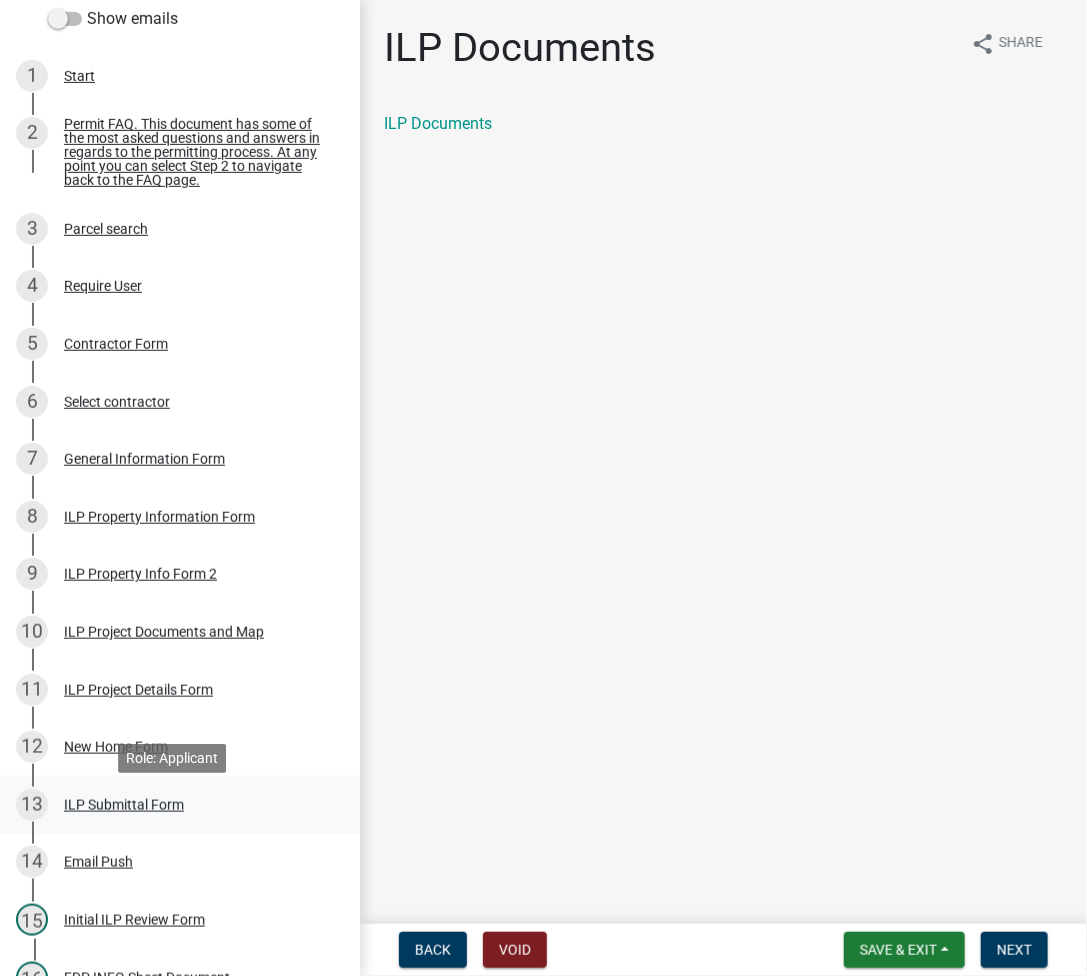 click on "13     ILP Submittal Form" at bounding box center (172, 805) 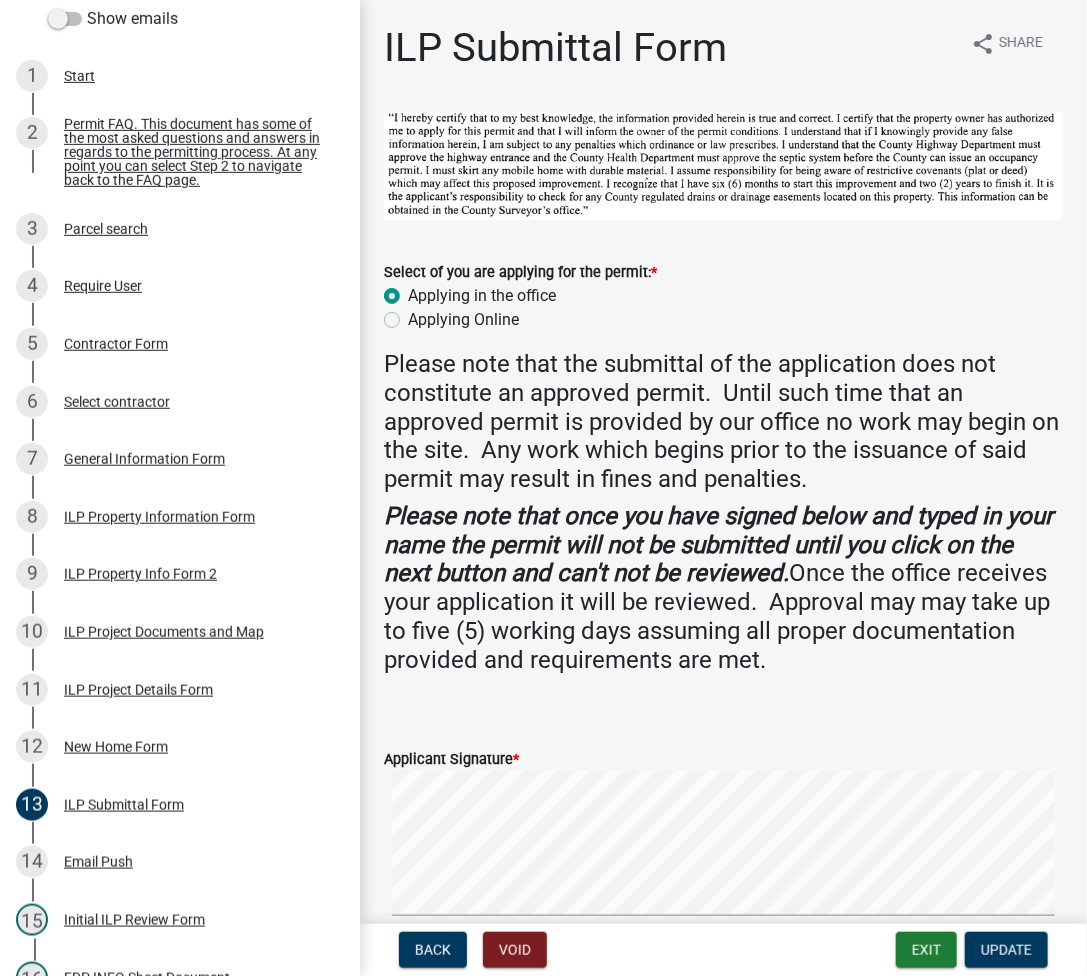 scroll, scrollTop: 353, scrollLeft: 0, axis: vertical 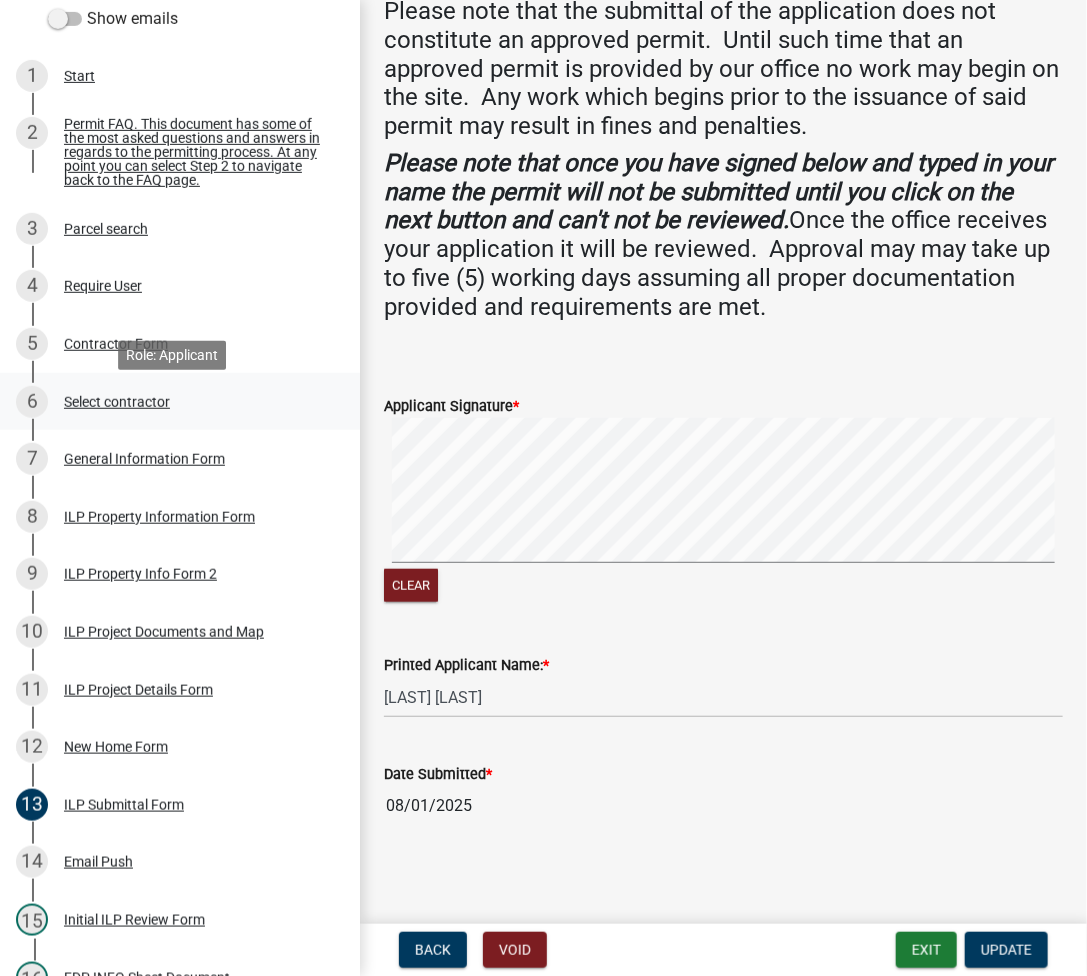 click on "6     Select contractor" at bounding box center [172, 402] 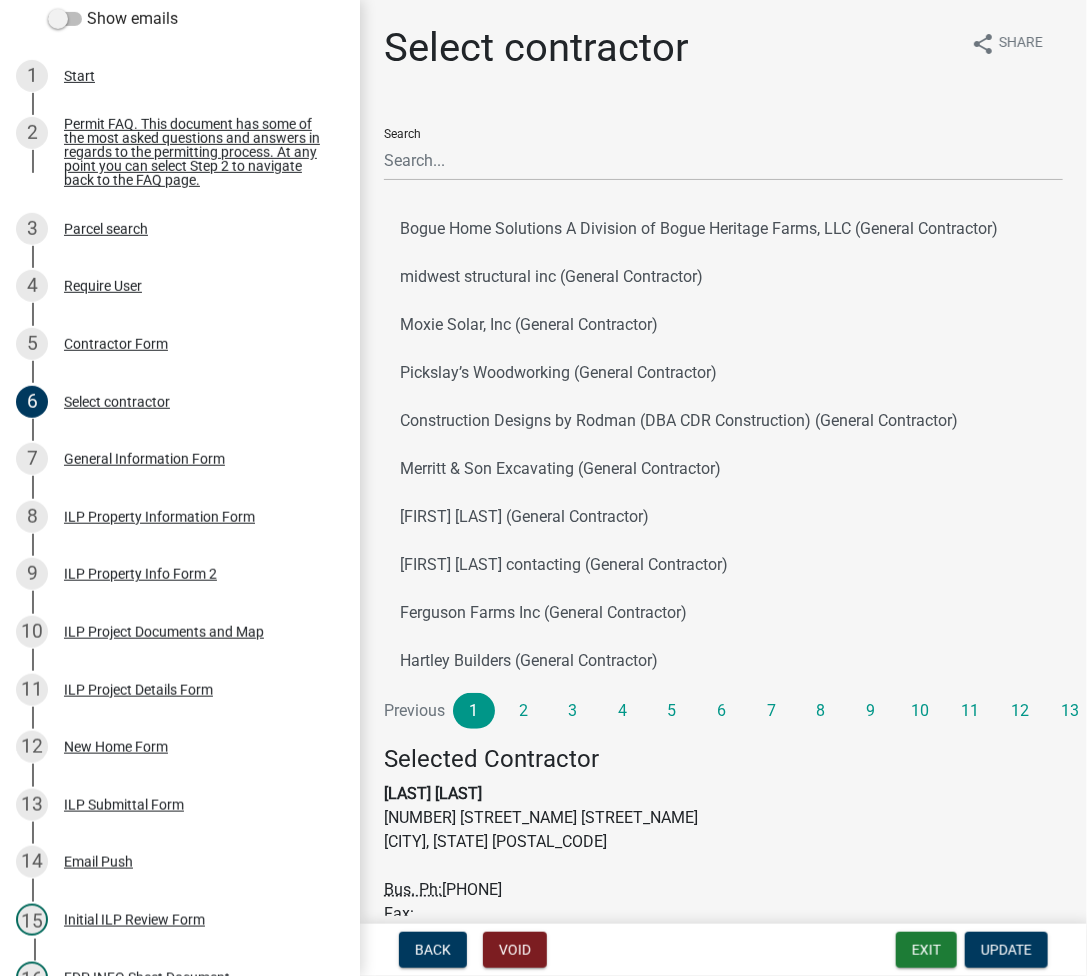scroll, scrollTop: 151, scrollLeft: 0, axis: vertical 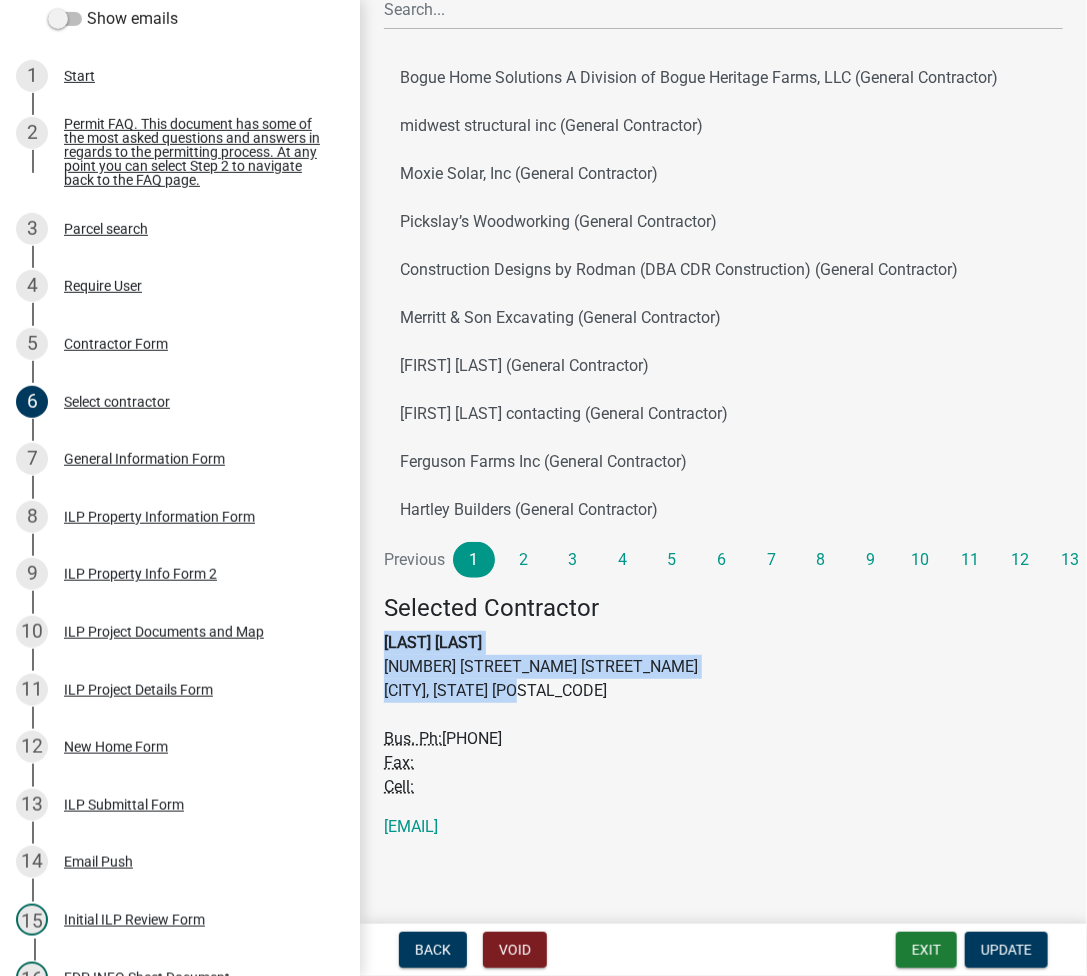 drag, startPoint x: 385, startPoint y: 638, endPoint x: 590, endPoint y: 693, distance: 212.24985 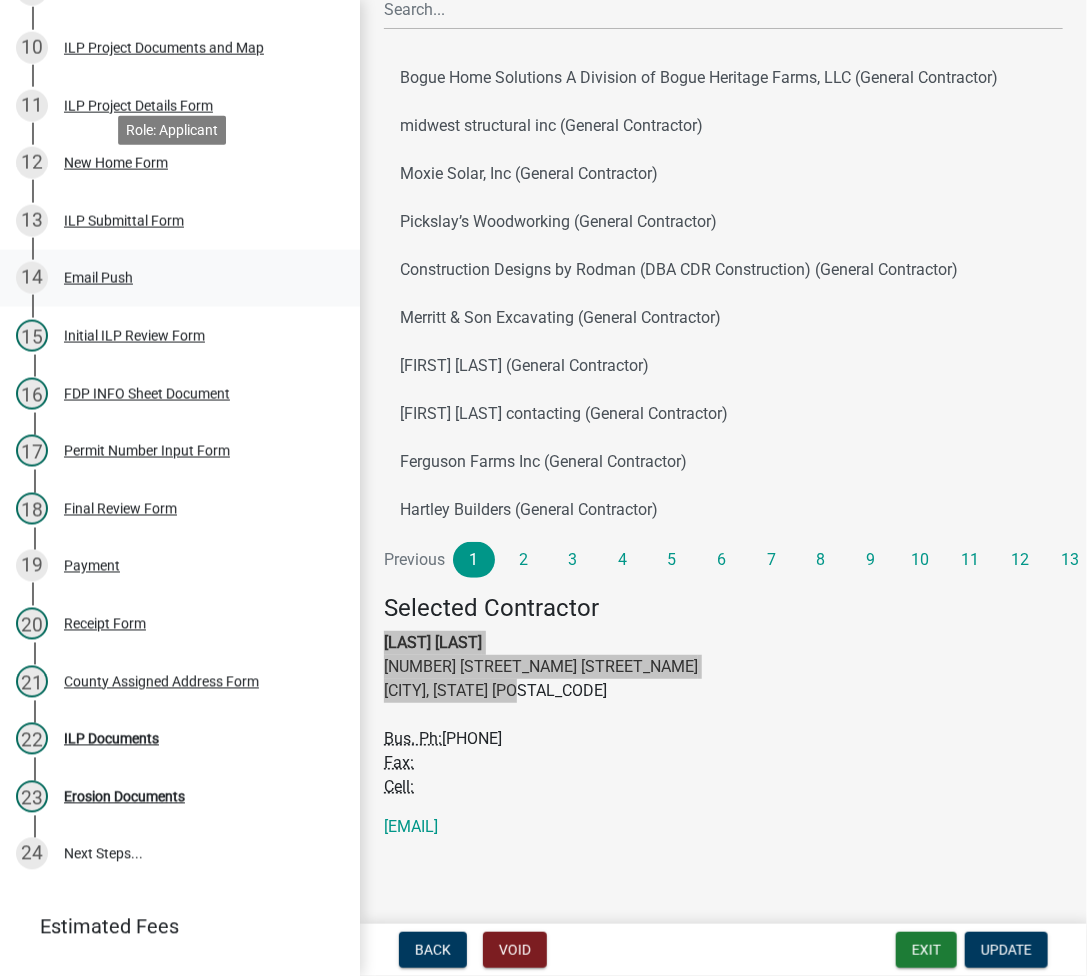 scroll, scrollTop: 952, scrollLeft: 0, axis: vertical 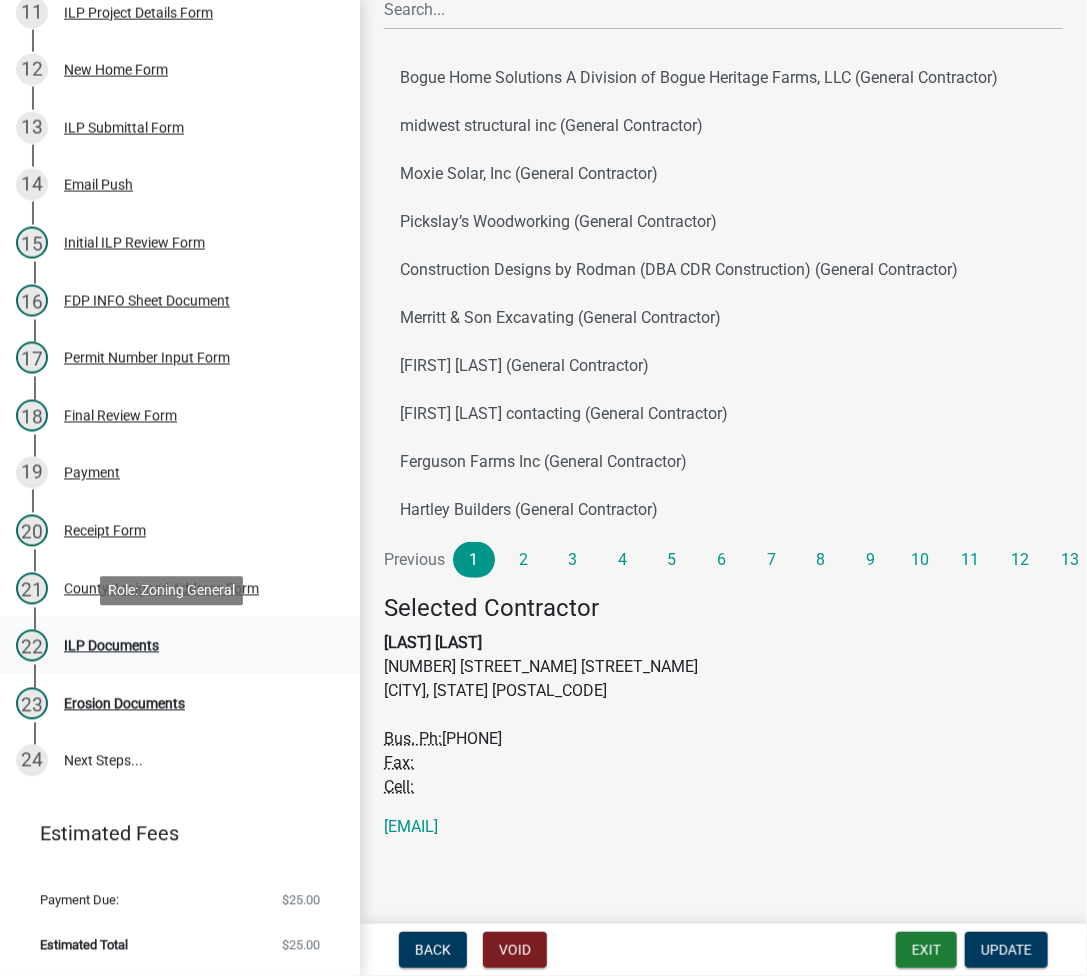 click on "ILP Documents" at bounding box center (111, 646) 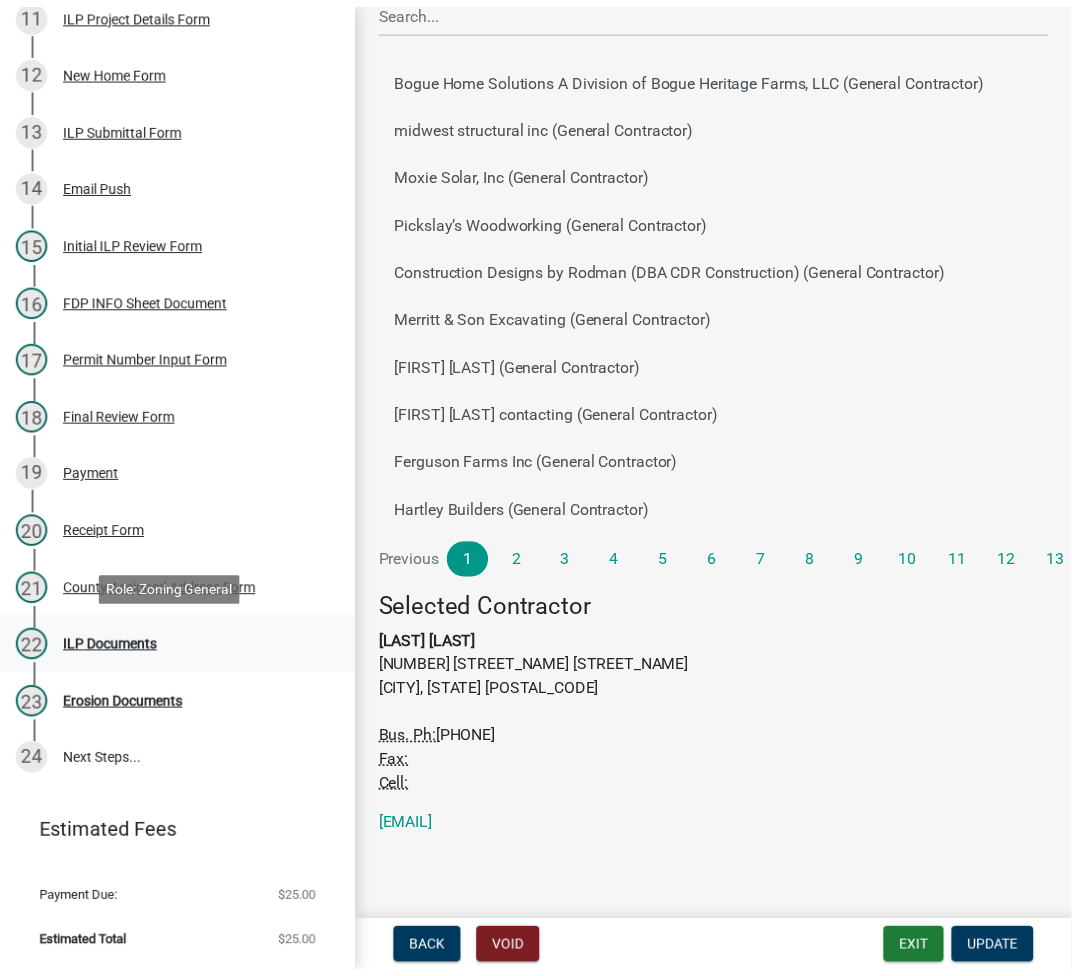 scroll, scrollTop: 0, scrollLeft: 0, axis: both 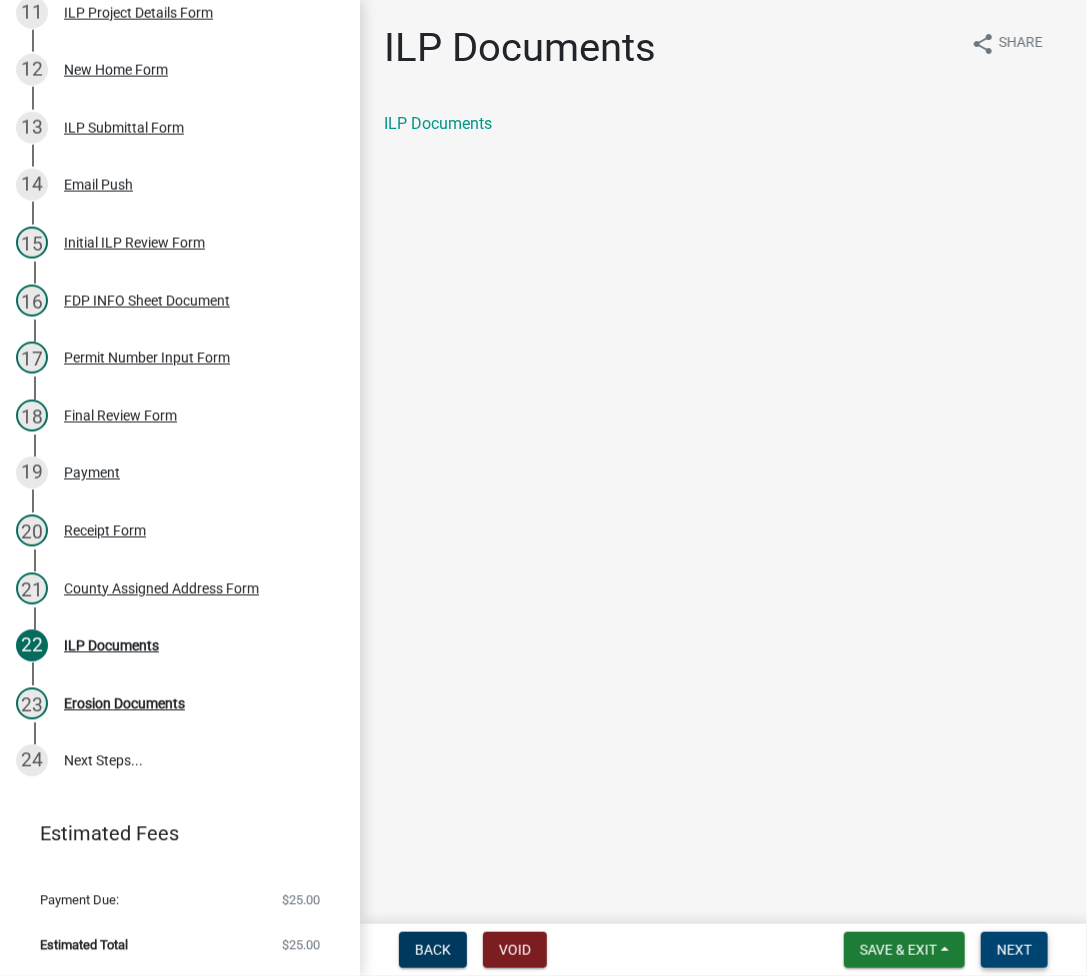 click on "Next" at bounding box center (1014, 950) 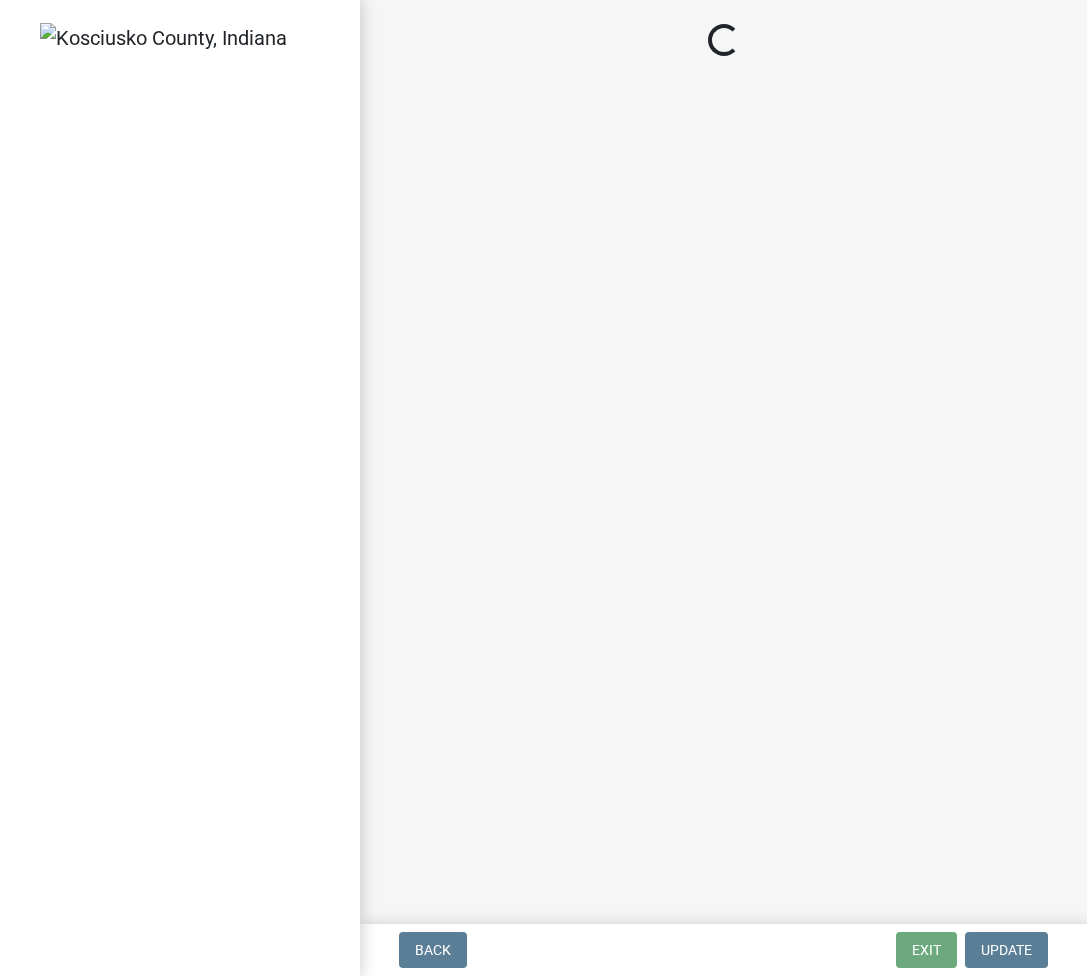 scroll, scrollTop: 0, scrollLeft: 0, axis: both 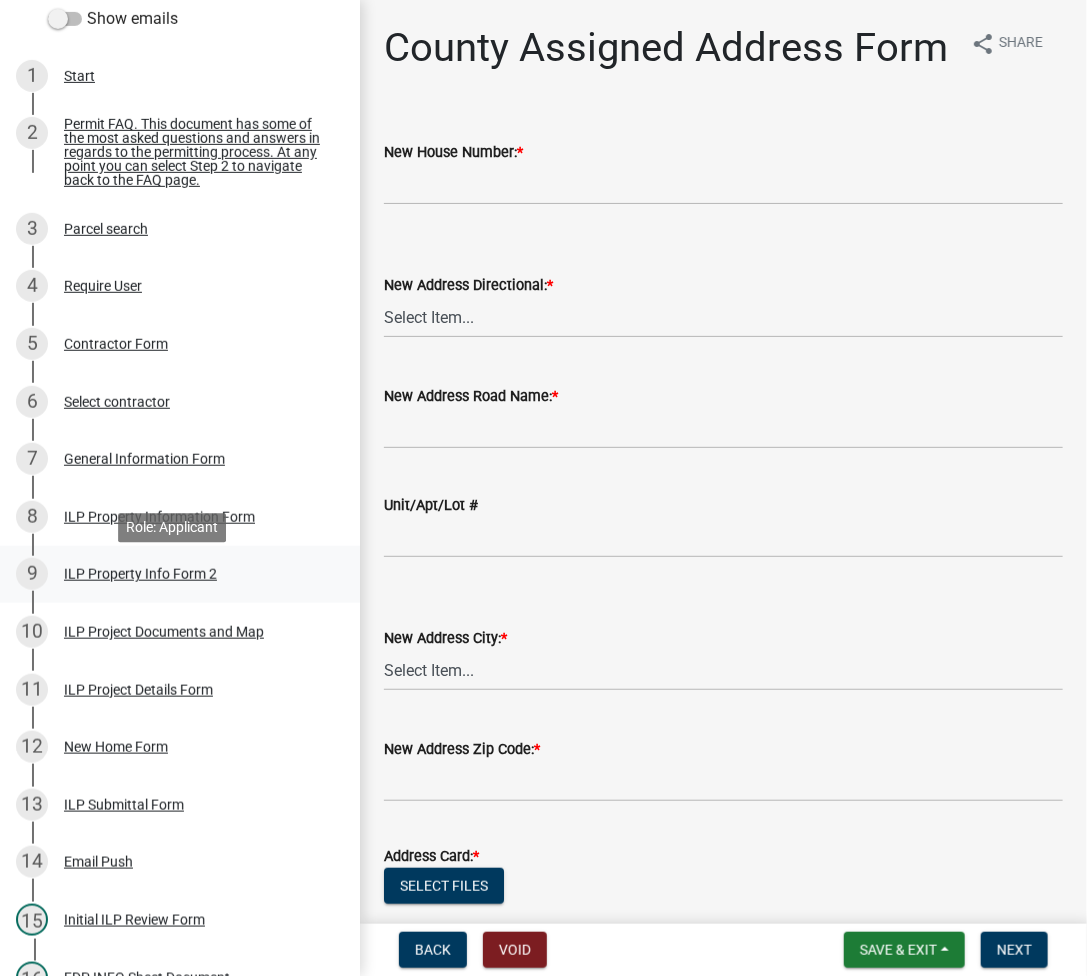 click on "ILP Property Info Form 2" at bounding box center (140, 574) 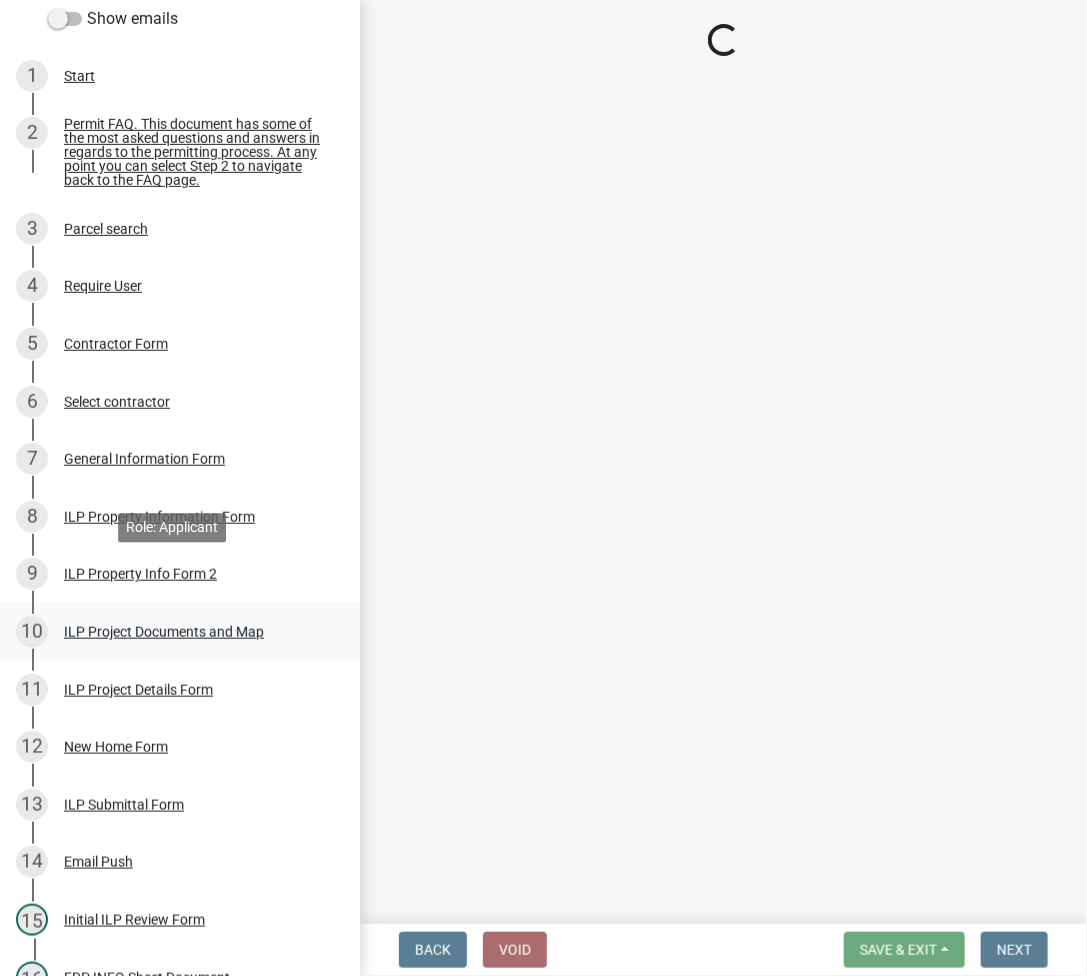 select on "0609af41-fe40-4fa2-880d-6f54f567ae8e" 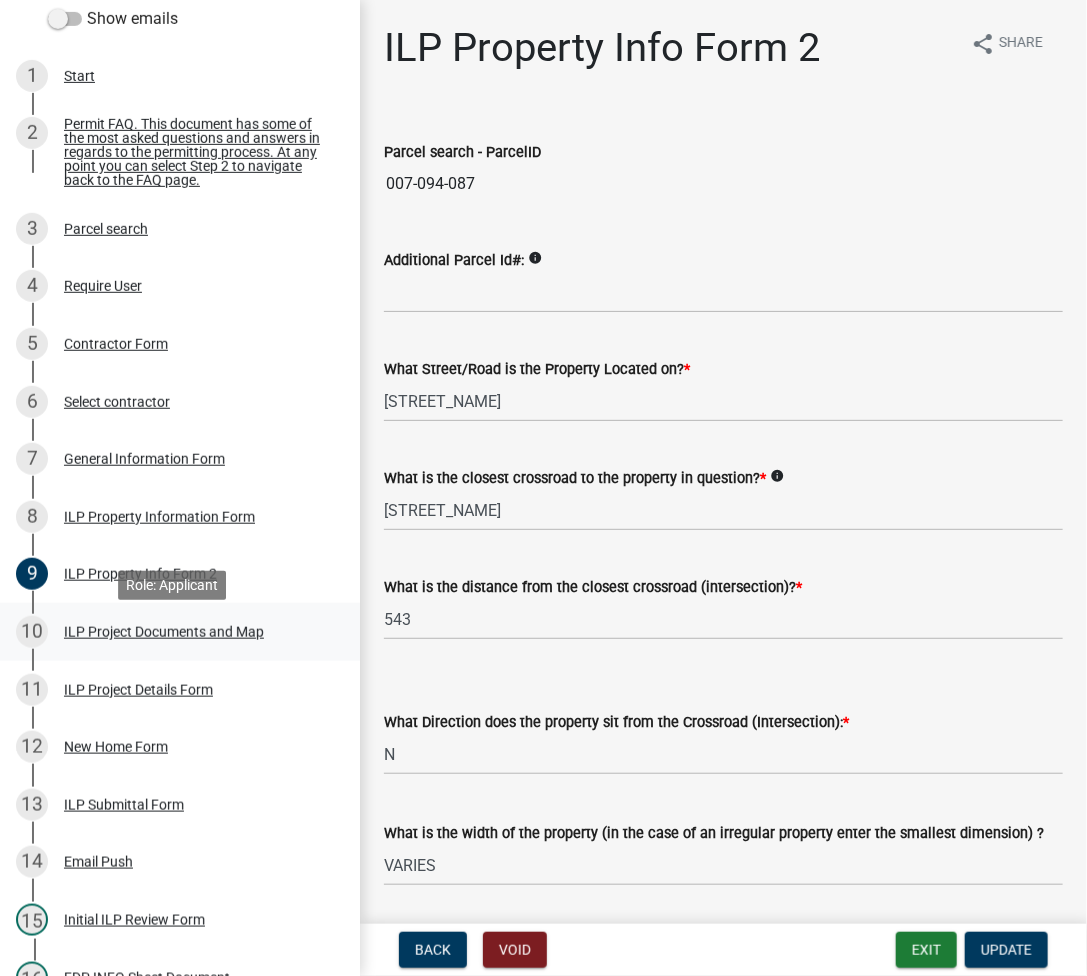 click on "ILP Project Documents and Map" at bounding box center [164, 632] 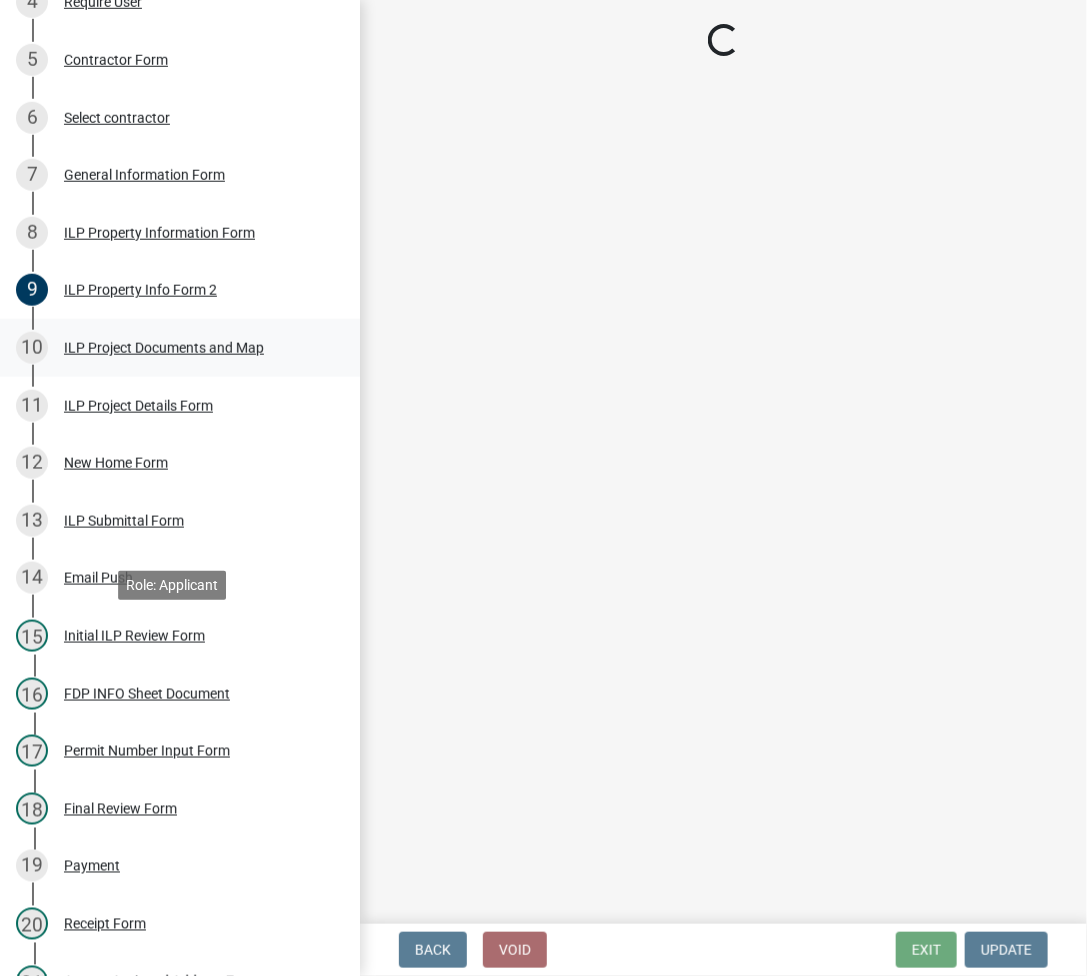 scroll, scrollTop: 800, scrollLeft: 0, axis: vertical 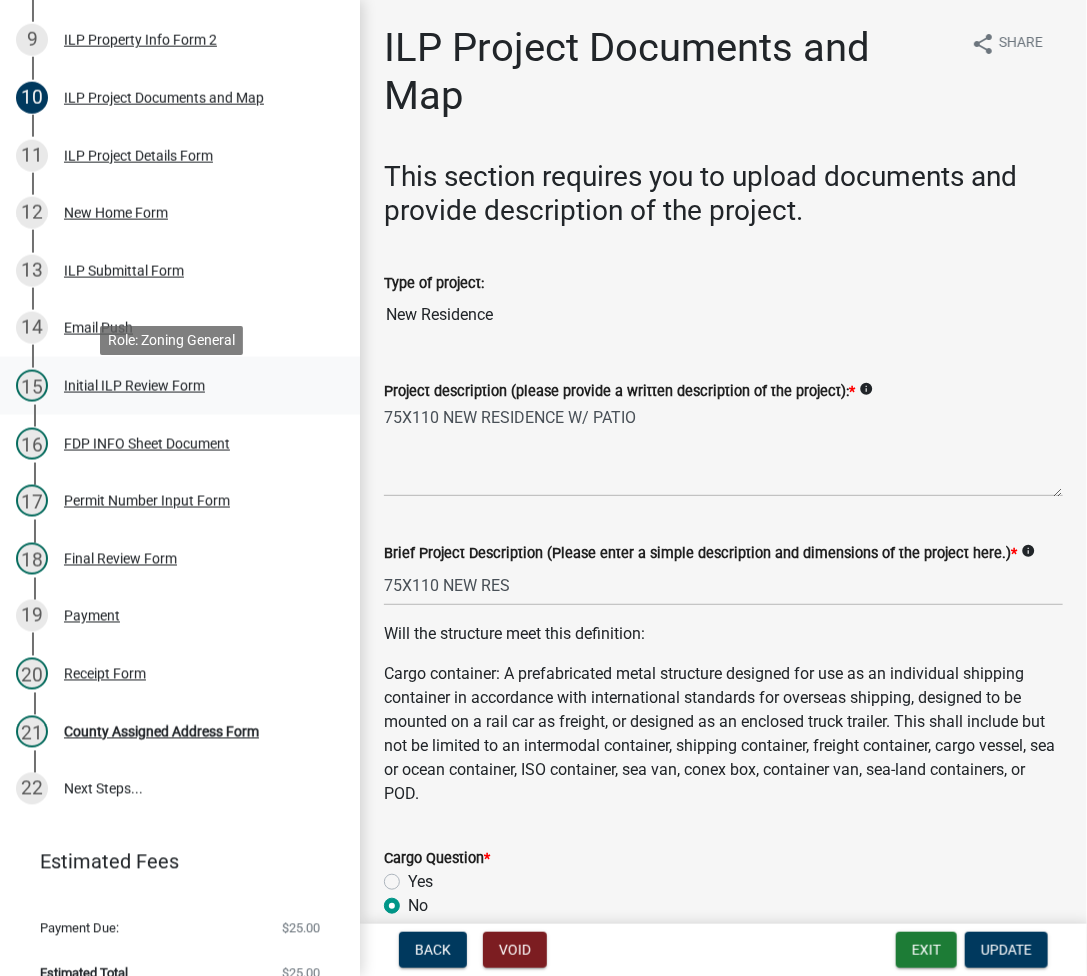 click on "Initial ILP Review Form" at bounding box center (134, 386) 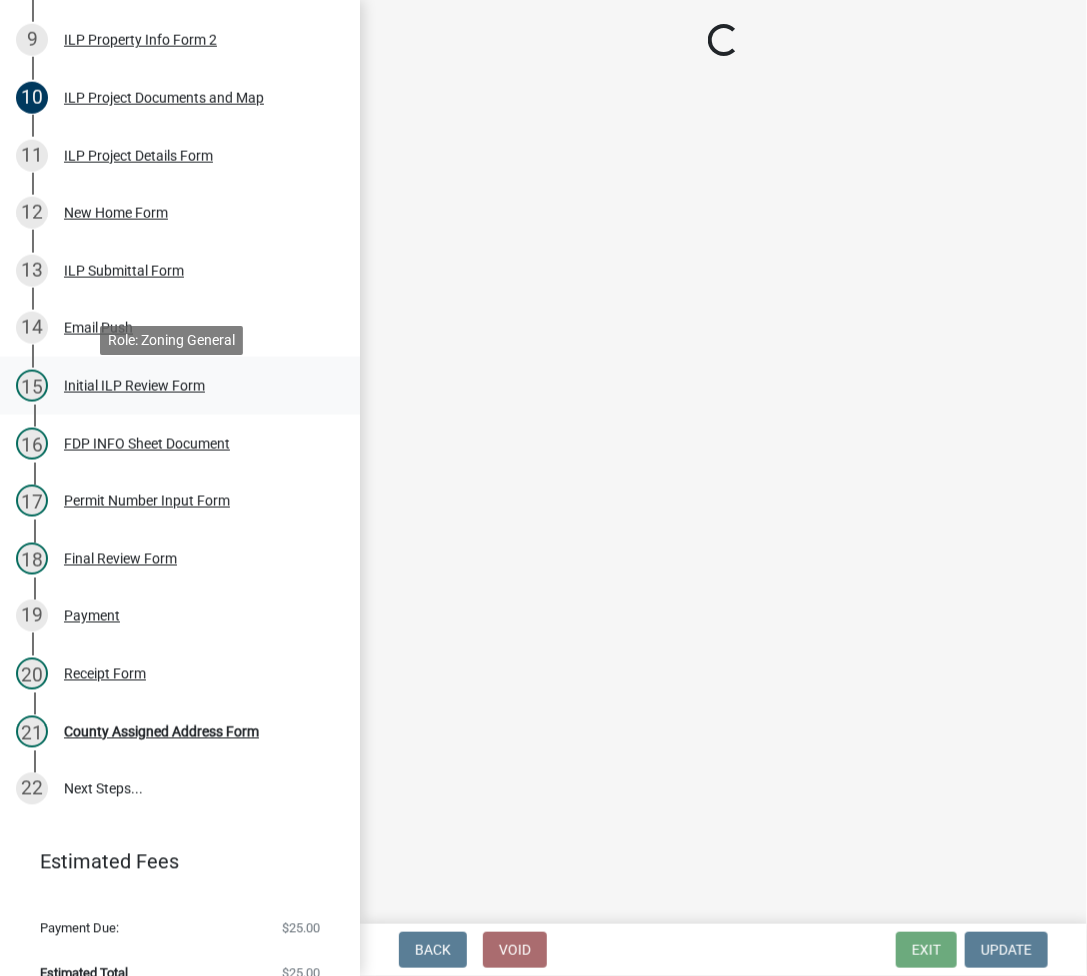 select on "c872cdc8-ca01-49f1-a213-e4b05fa58cd2" 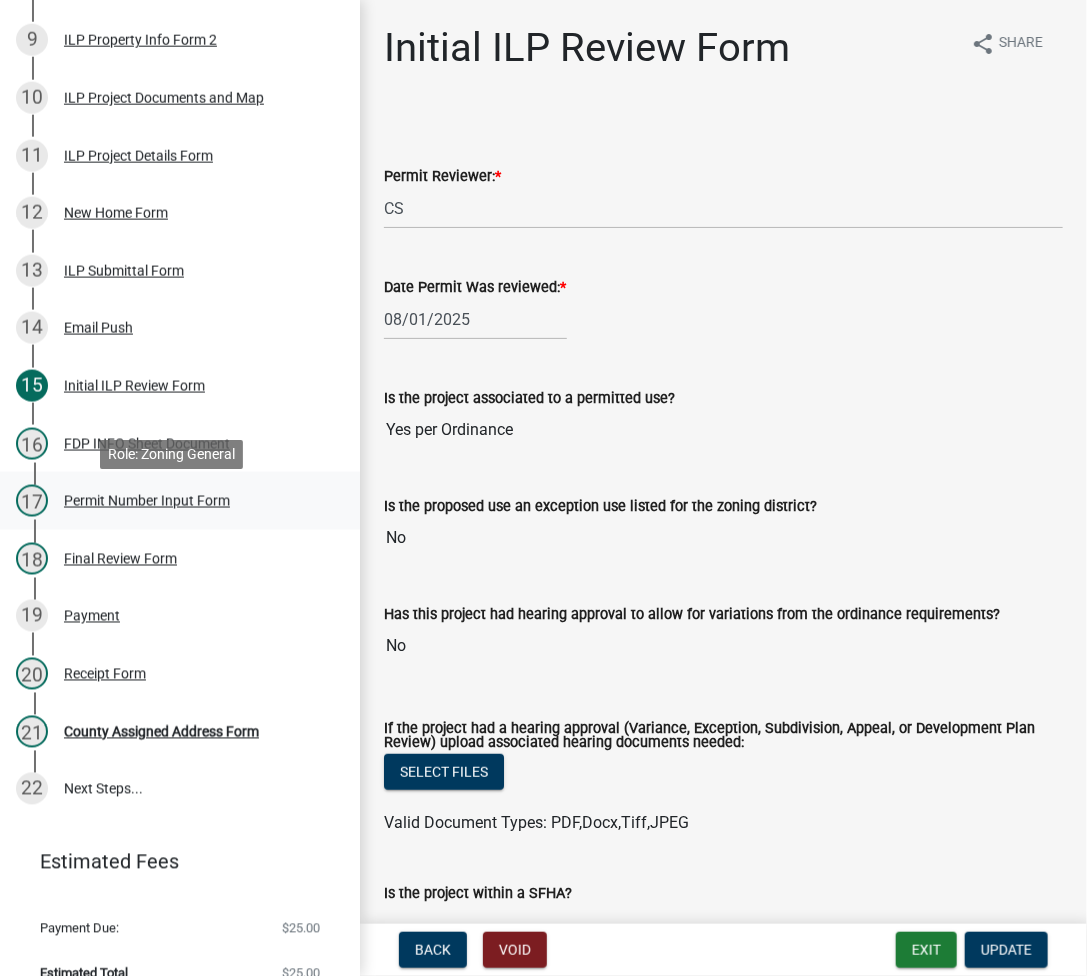 scroll, scrollTop: 837, scrollLeft: 0, axis: vertical 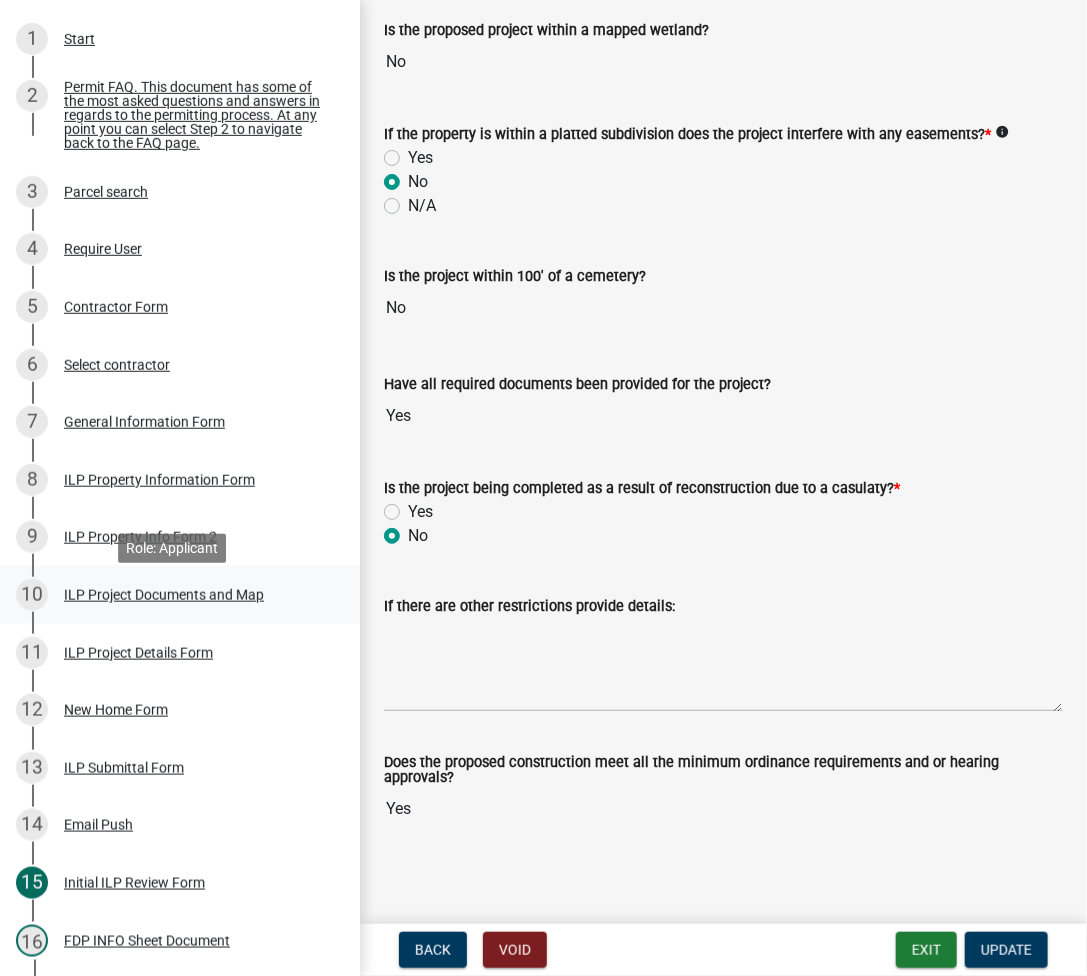 click on "ILP Project Documents and Map" at bounding box center (164, 595) 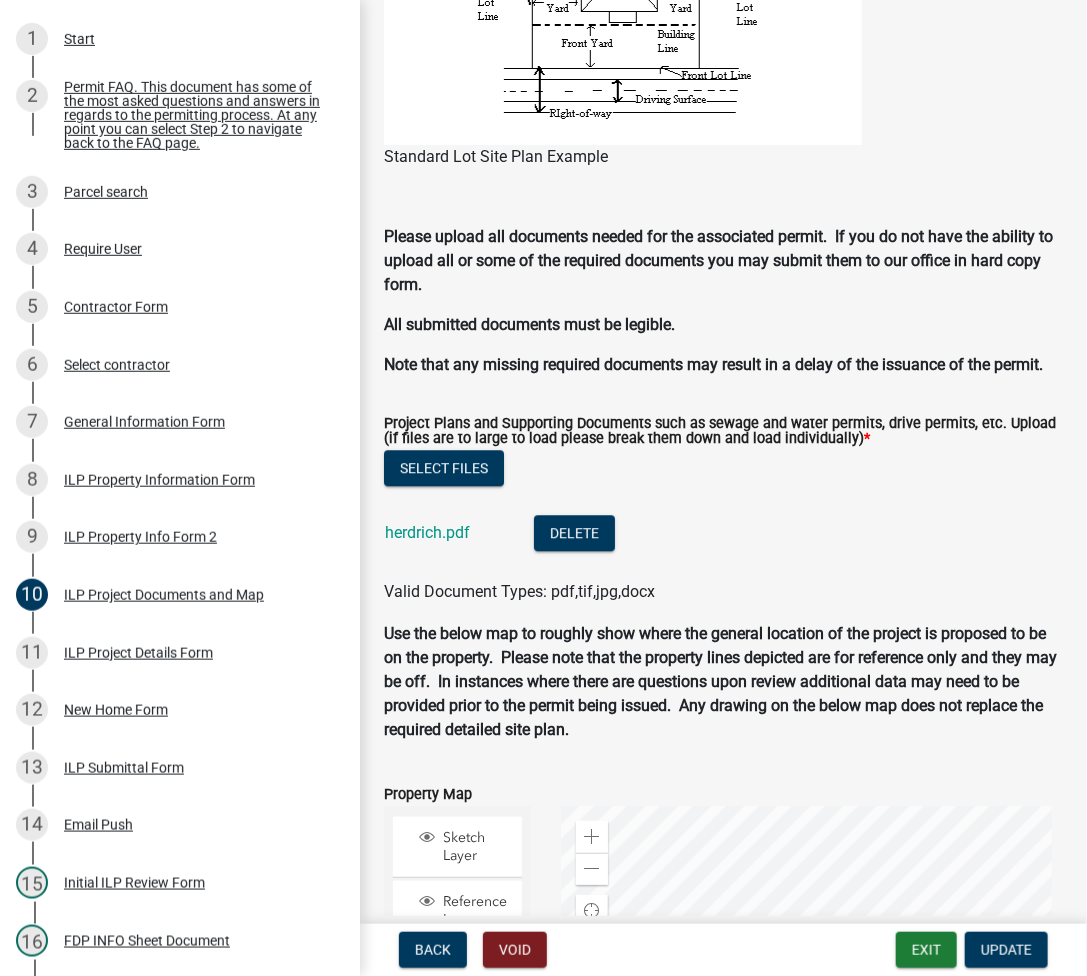 scroll, scrollTop: 1866, scrollLeft: 0, axis: vertical 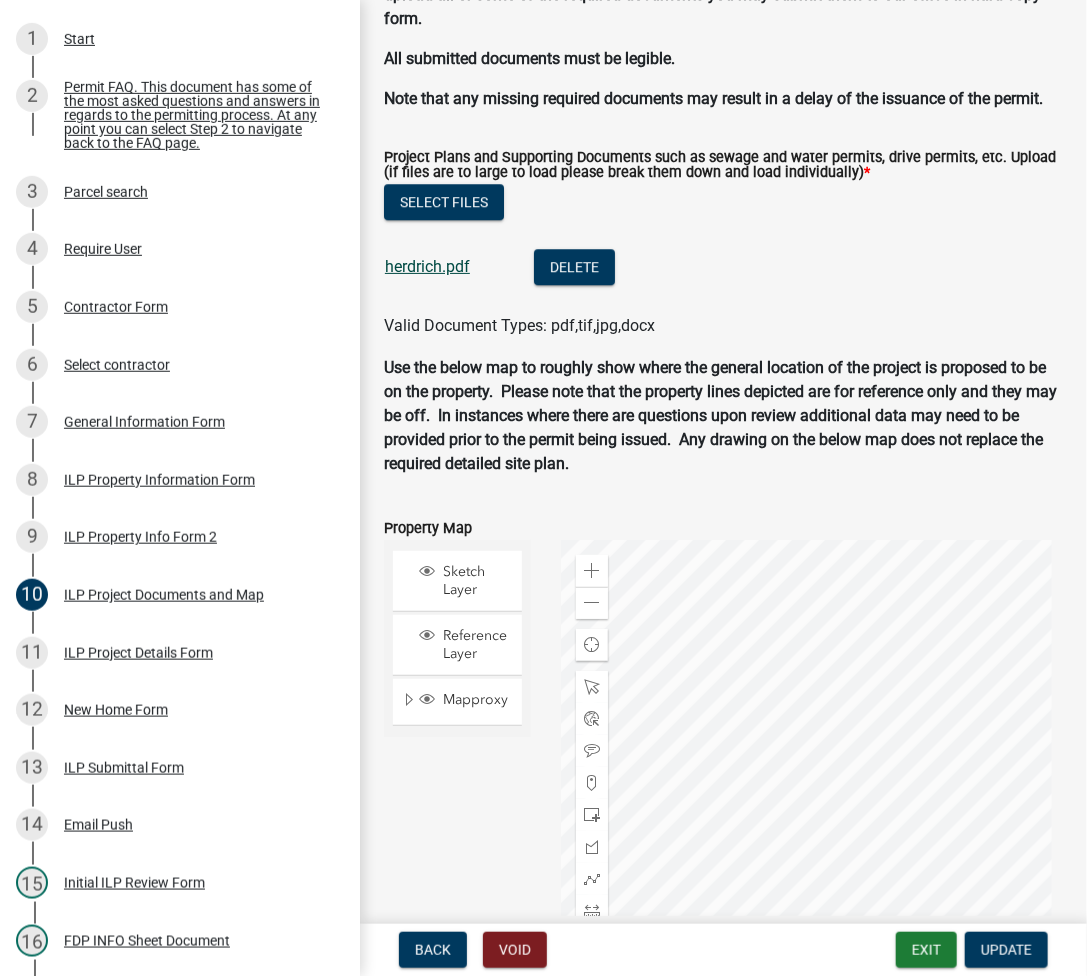 click on "herdrich.pdf" 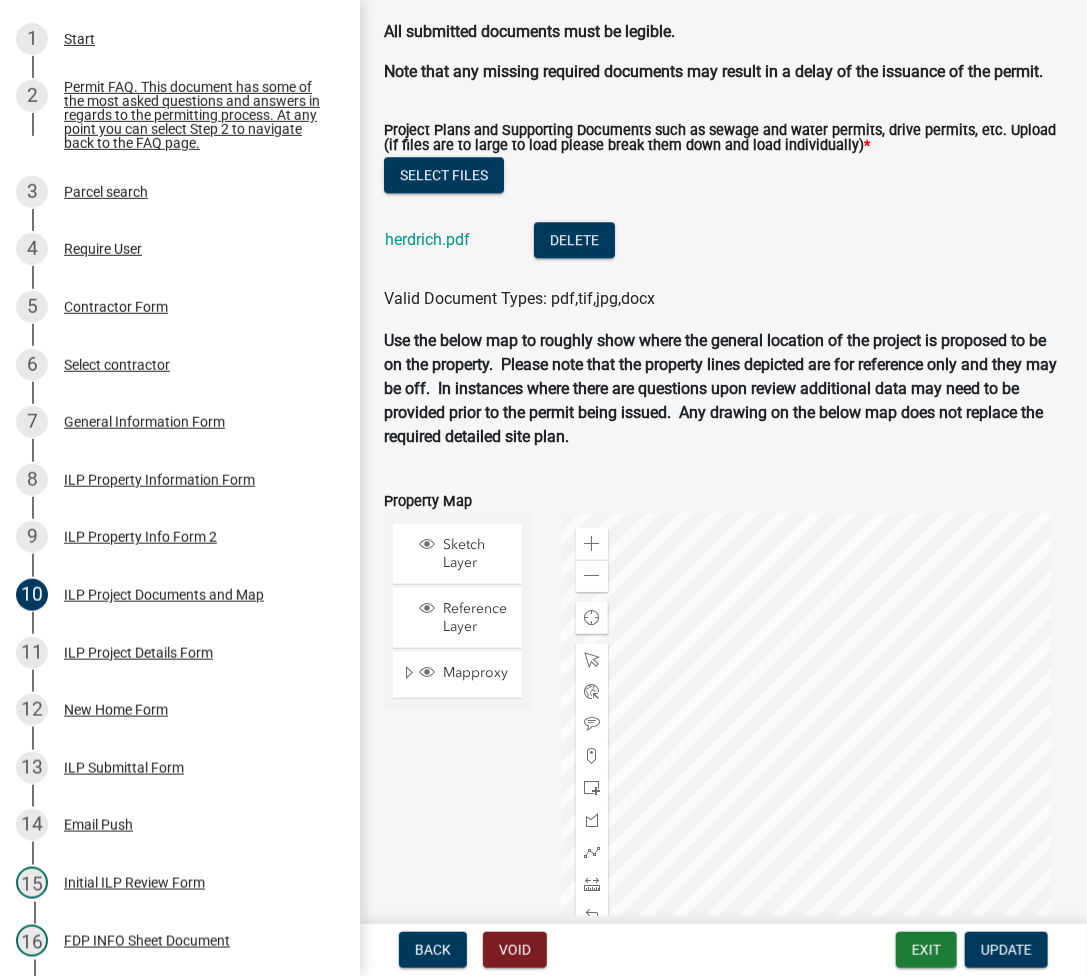 scroll, scrollTop: 2084, scrollLeft: 0, axis: vertical 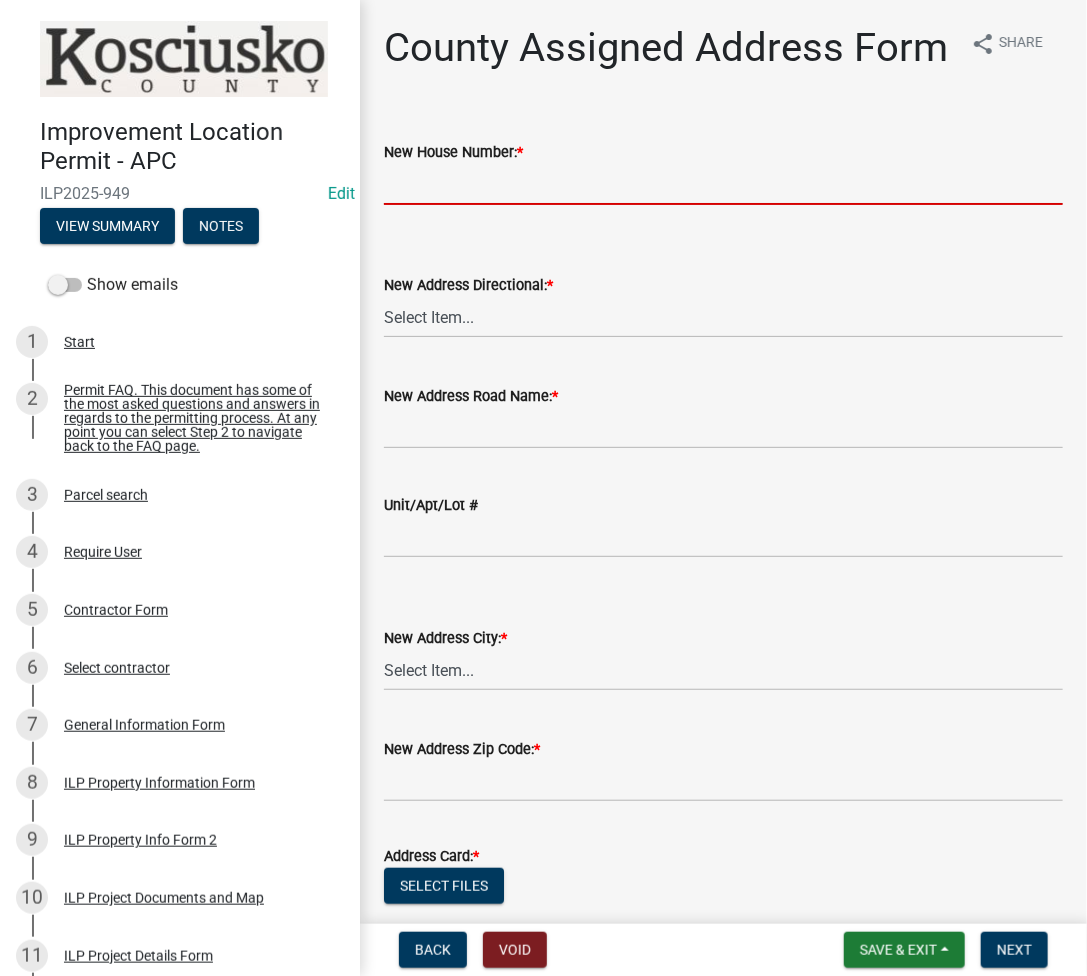 click on "New House Number:  *" at bounding box center [723, 184] 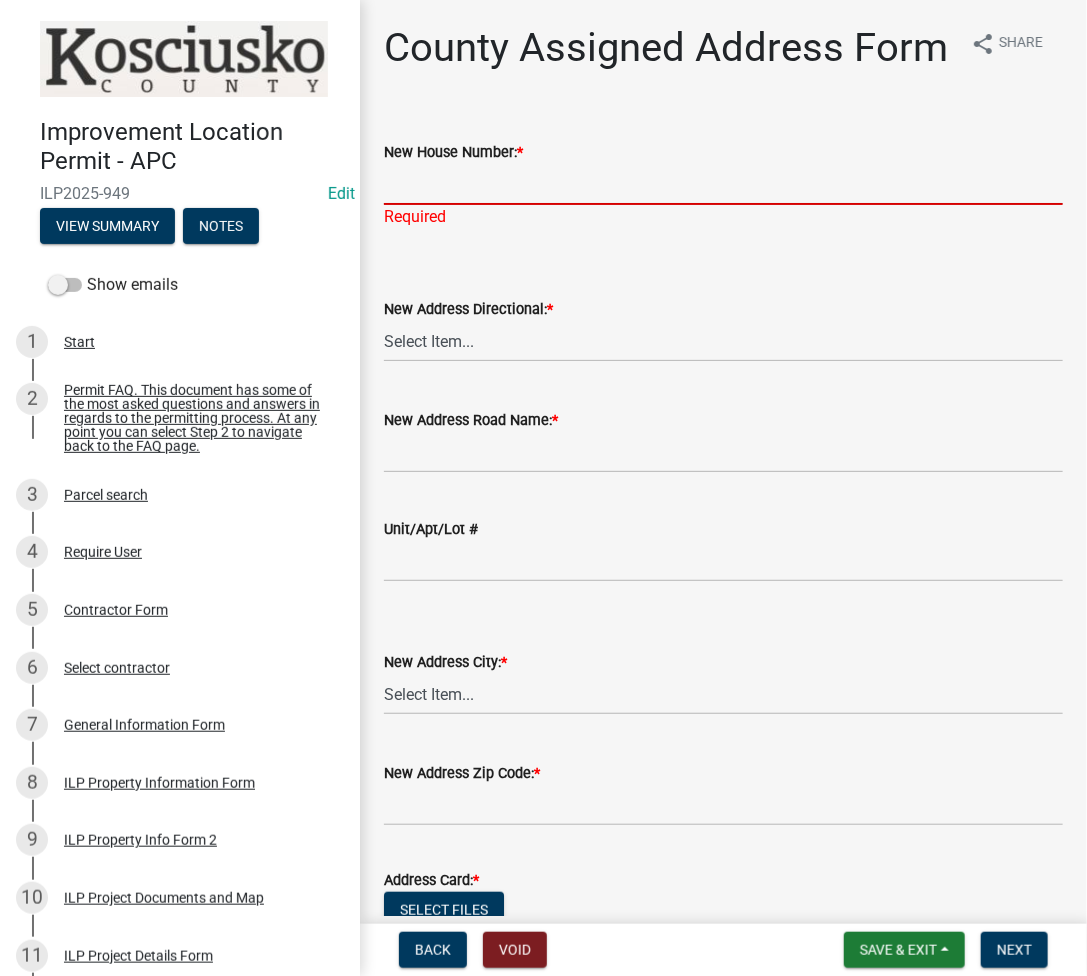 click on "New House Number:  *" at bounding box center (723, 184) 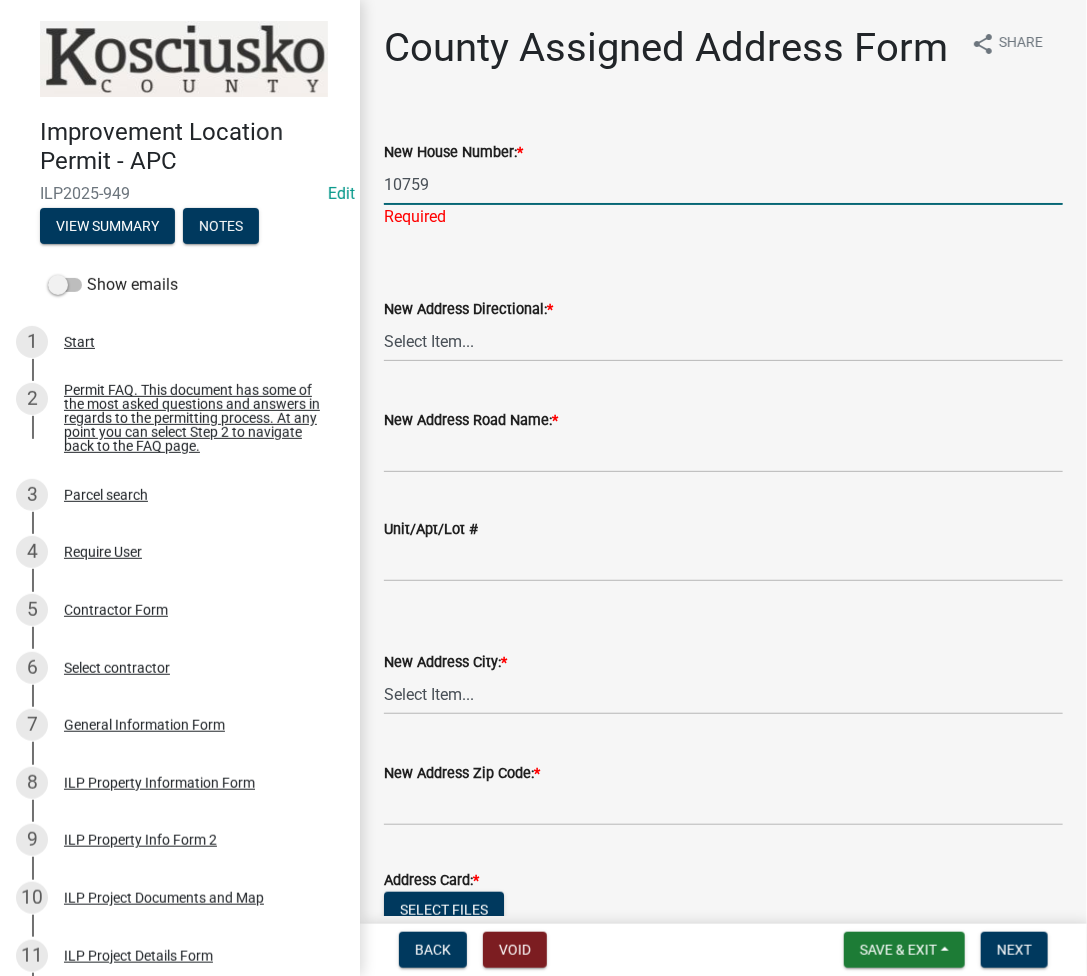 type on "10759" 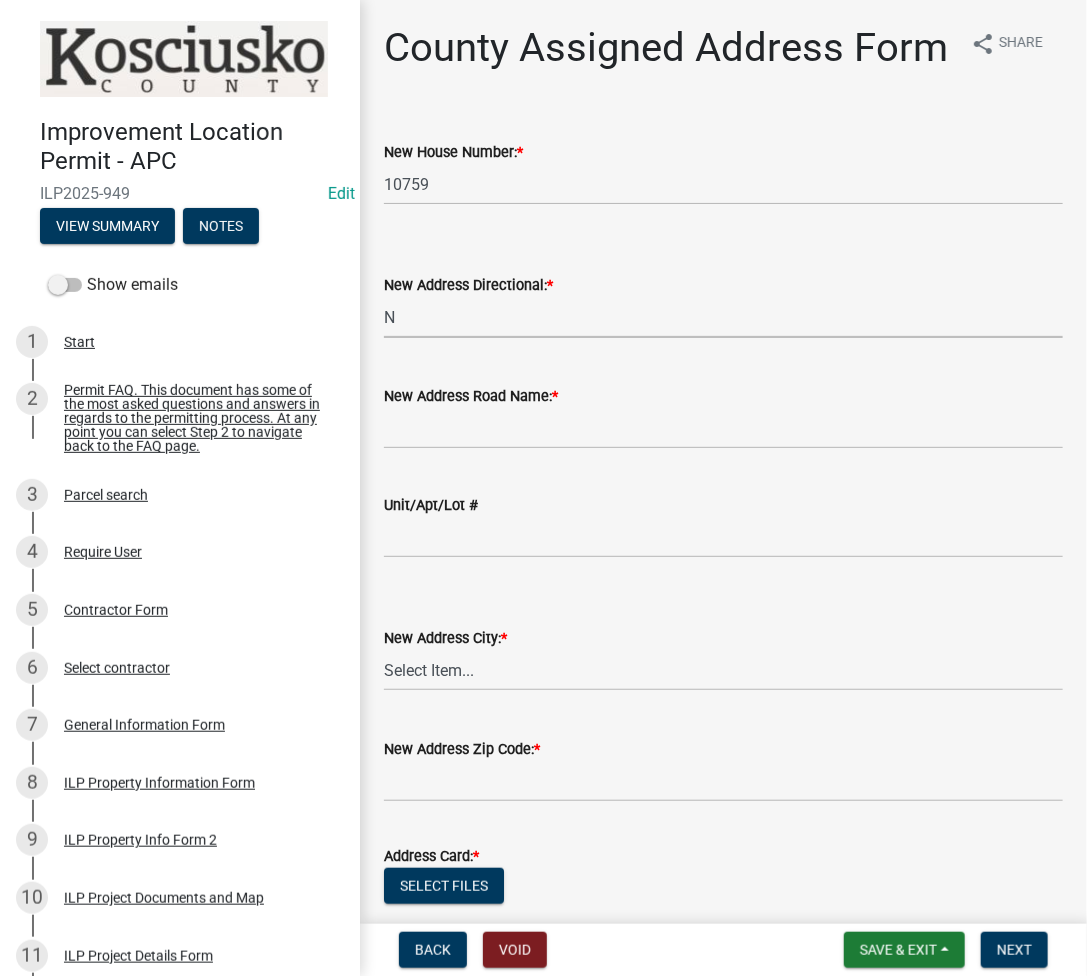 select on "57d3dbe1-f48f-4c9f-af6d-6c7a2e9f3087" 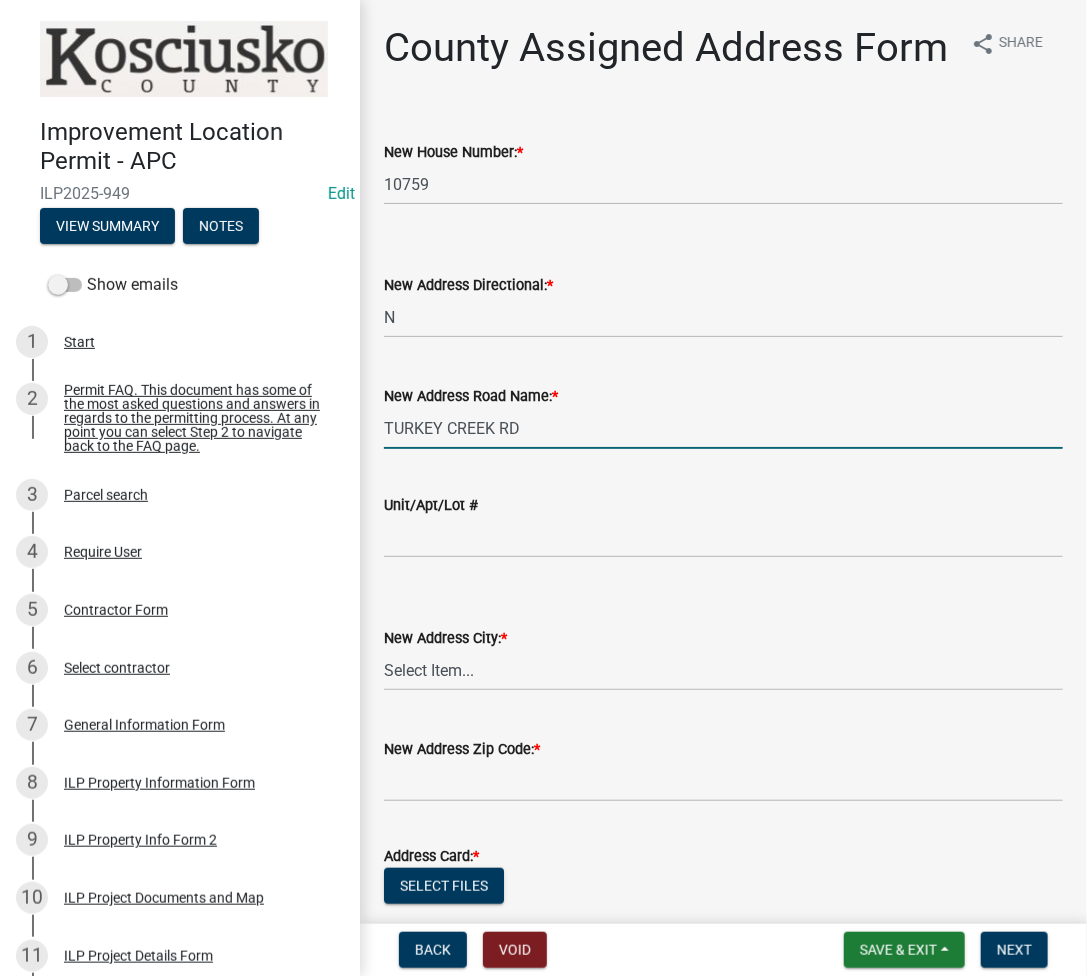 type on "TURKEY CREEK RD" 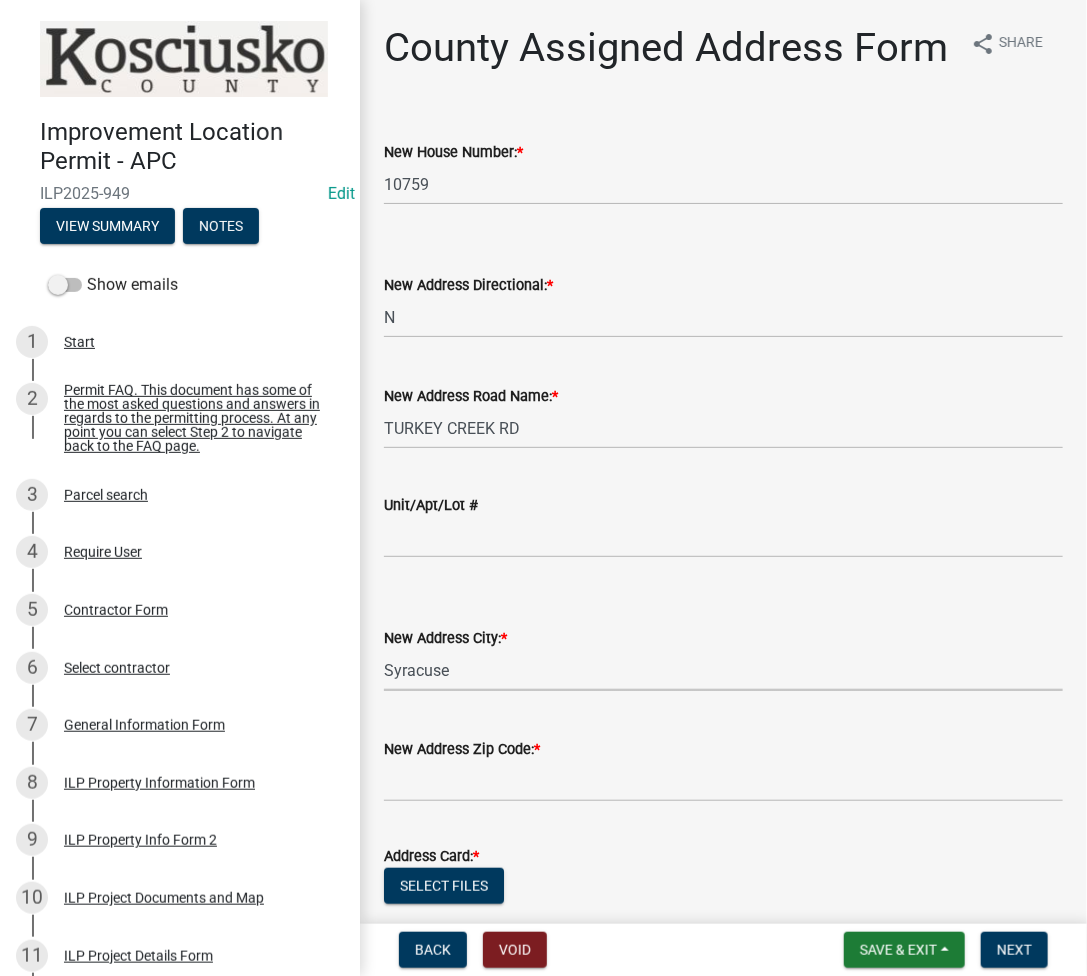 select on "d7f8c8bd-54ec-430e-a087-ff08b2a91d9f" 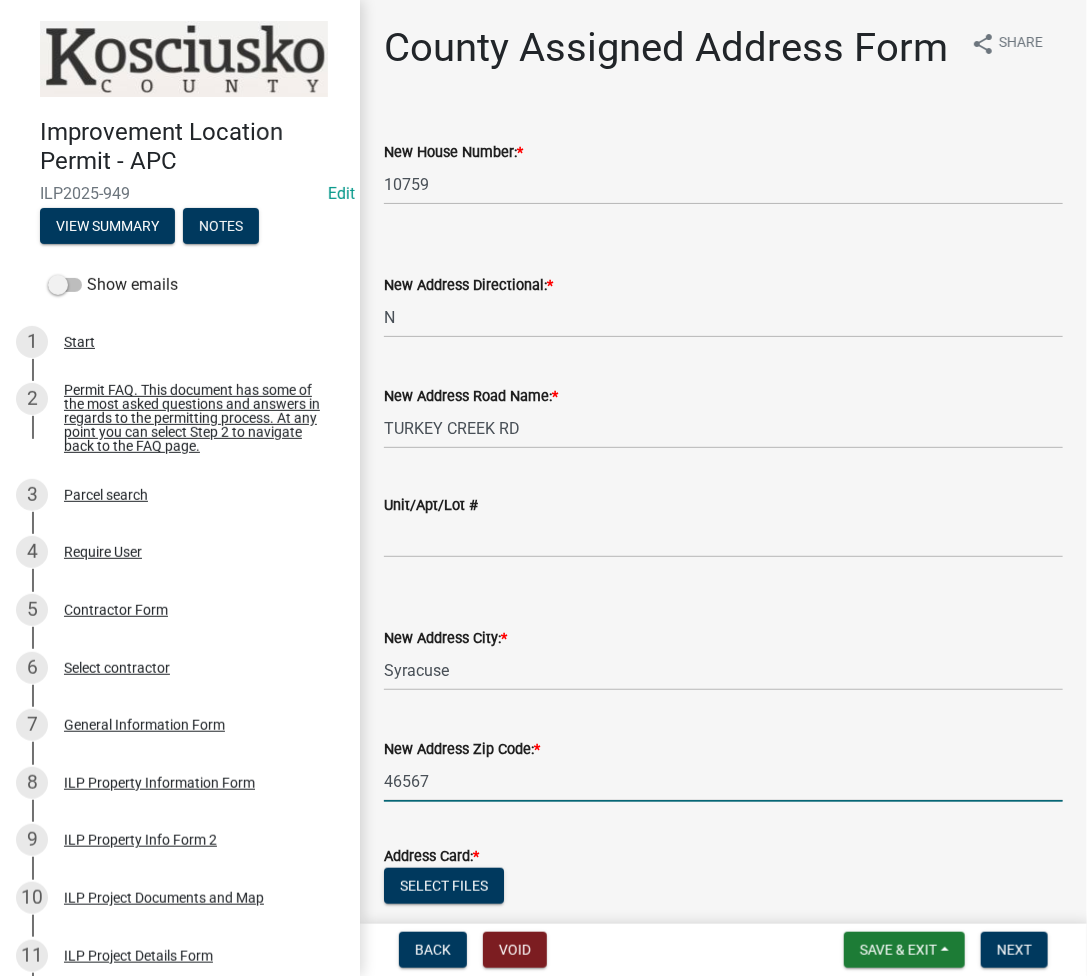 type on "46567" 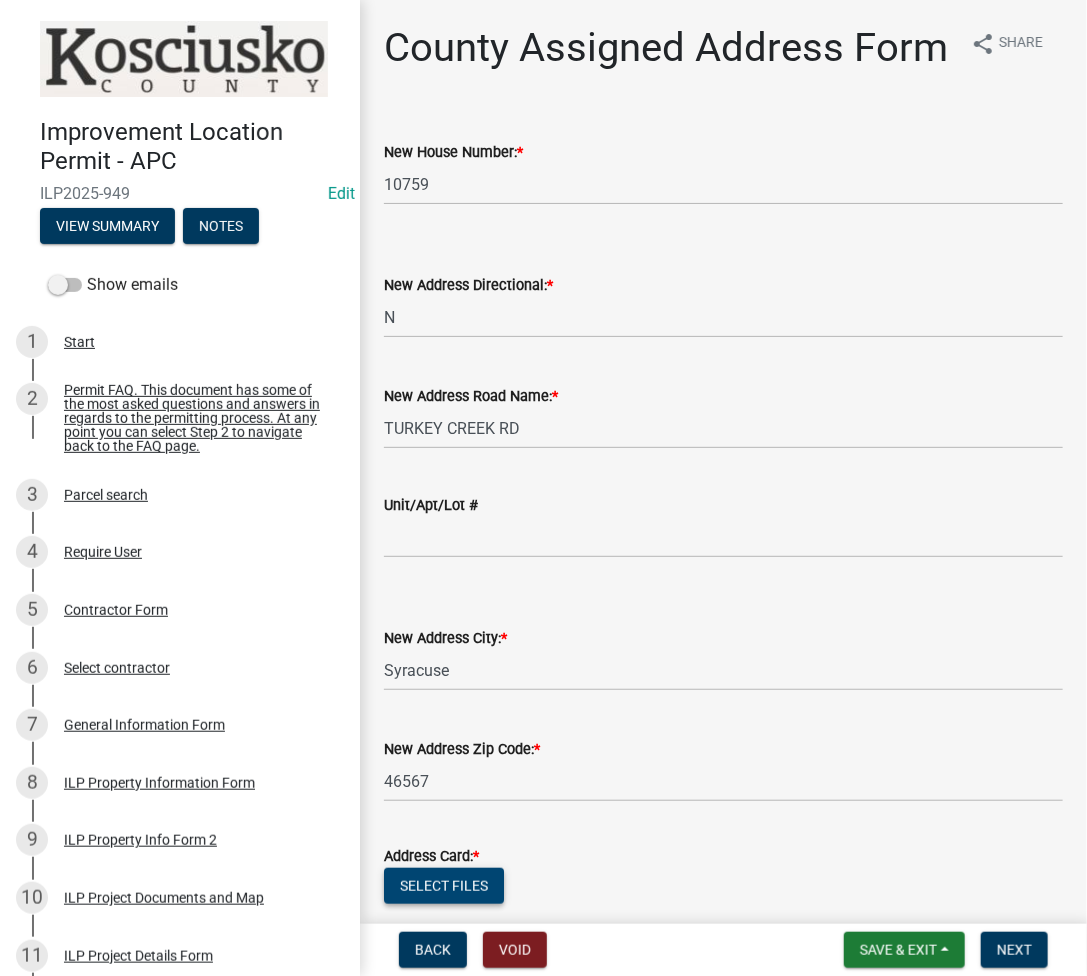 scroll, scrollTop: 35, scrollLeft: 0, axis: vertical 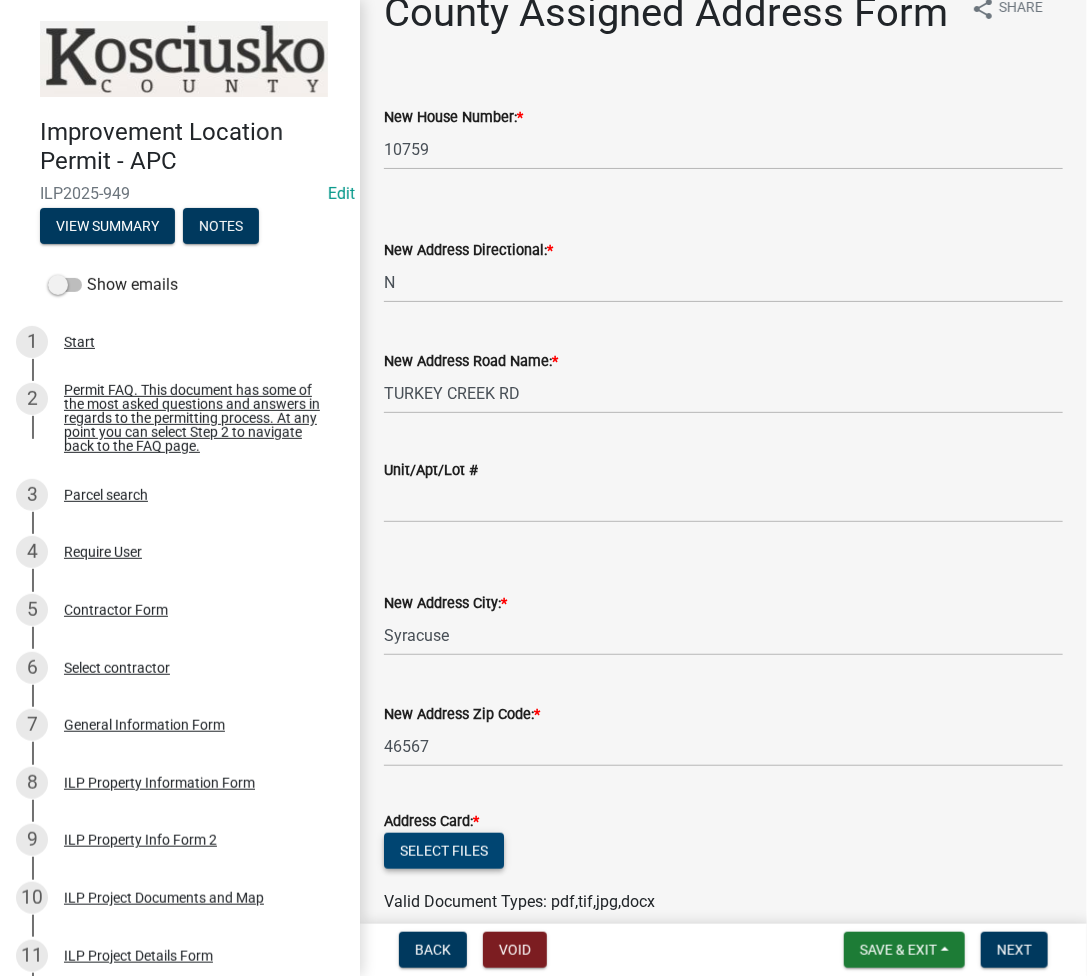 type 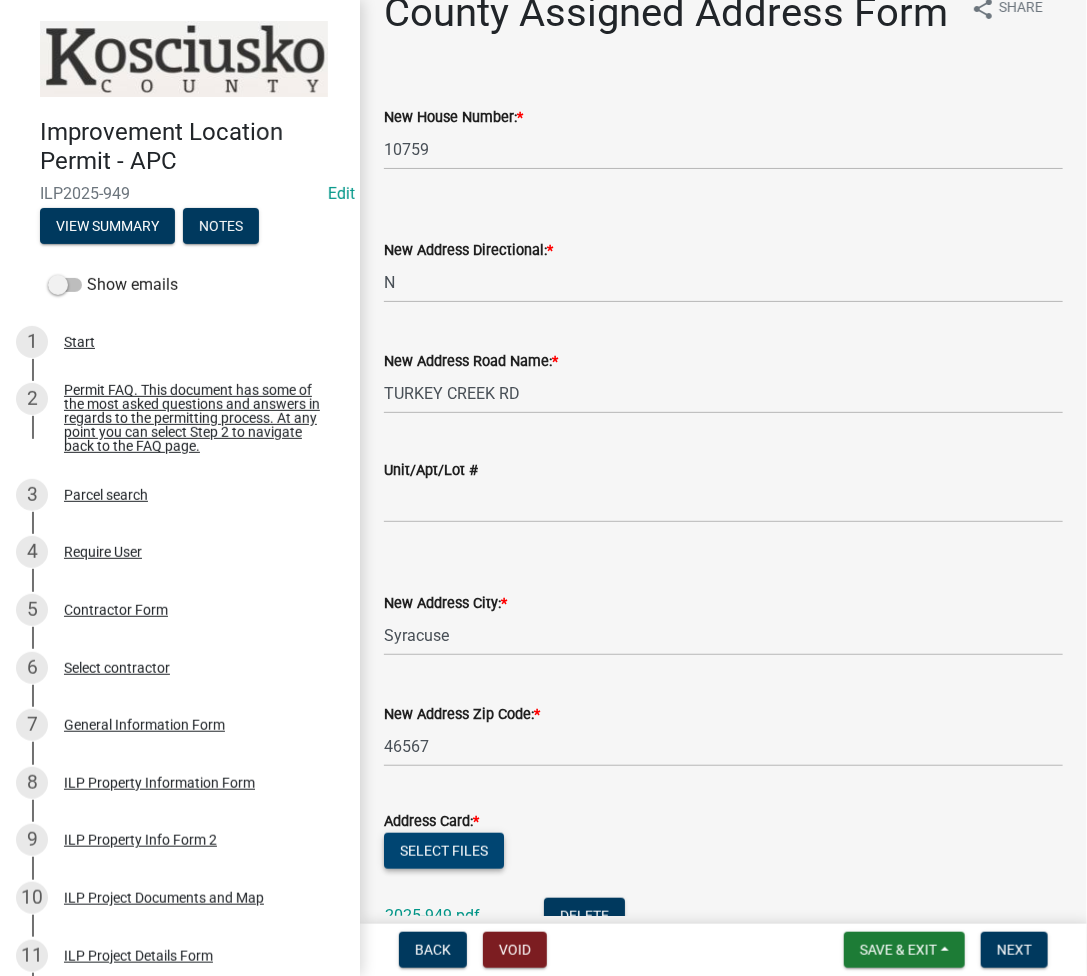scroll, scrollTop: 248, scrollLeft: 0, axis: vertical 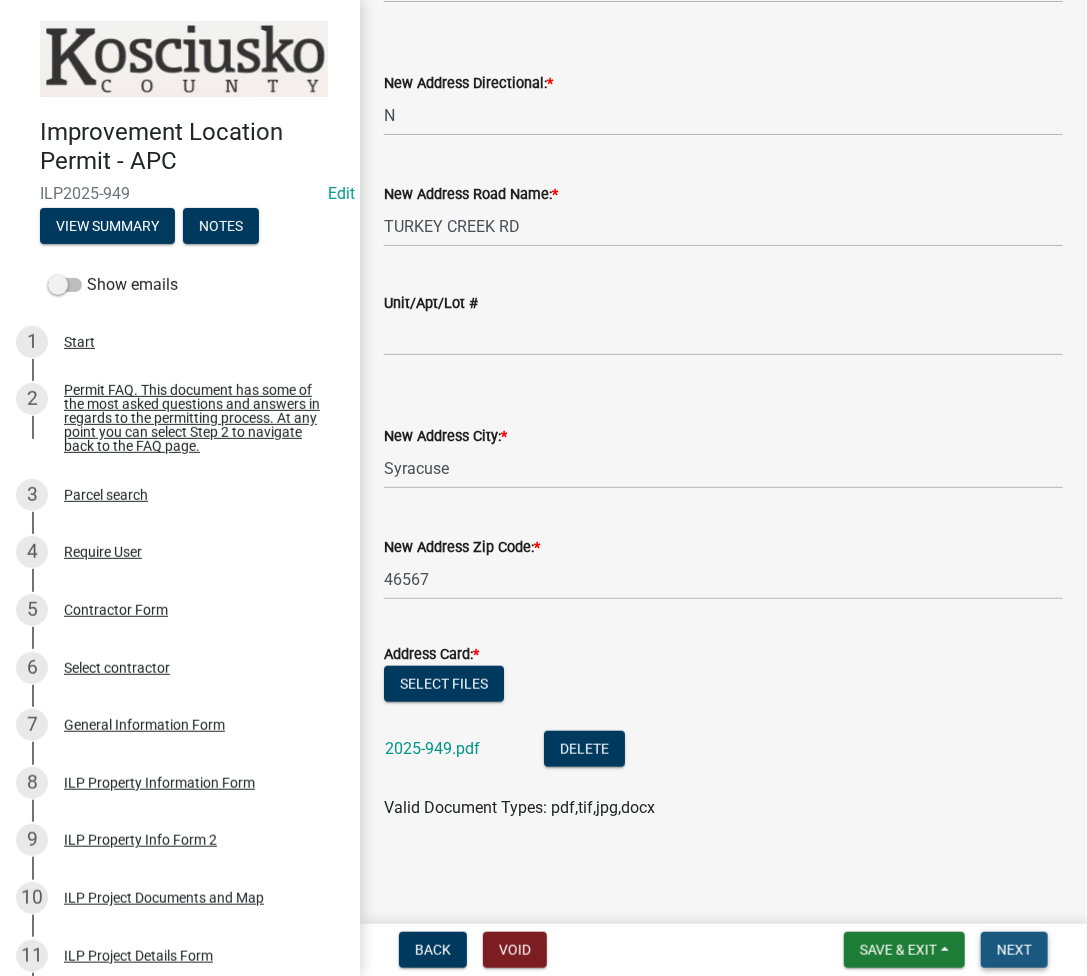 click on "Next" at bounding box center [1014, 950] 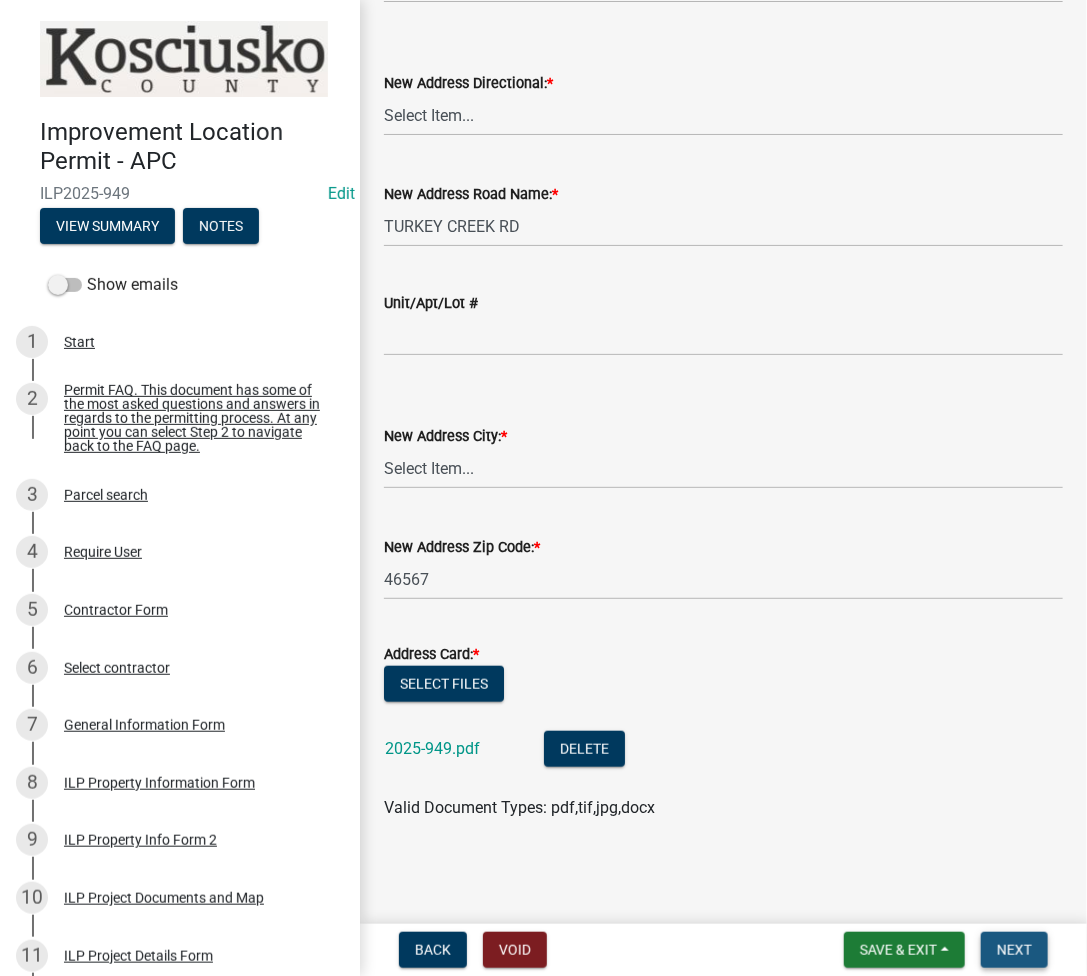 scroll, scrollTop: 0, scrollLeft: 0, axis: both 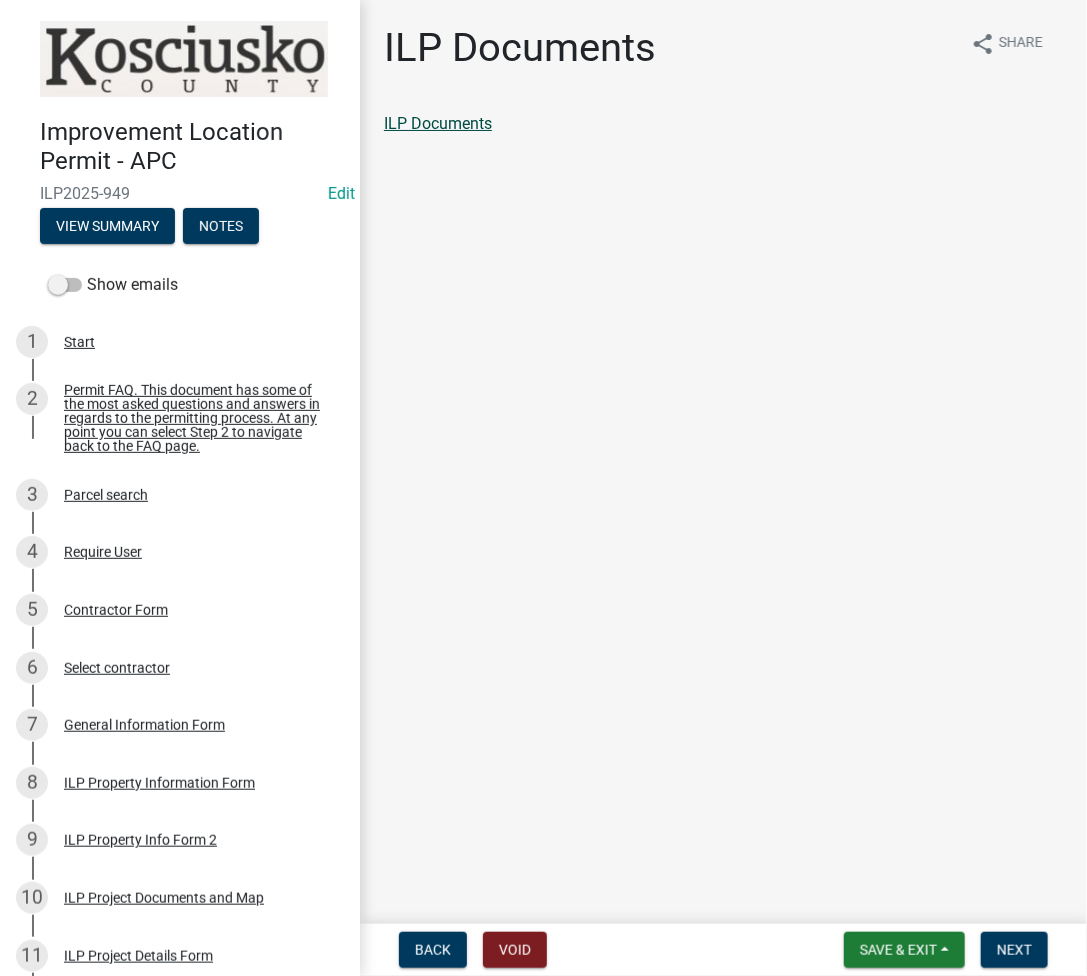 click on "ILP Documents" 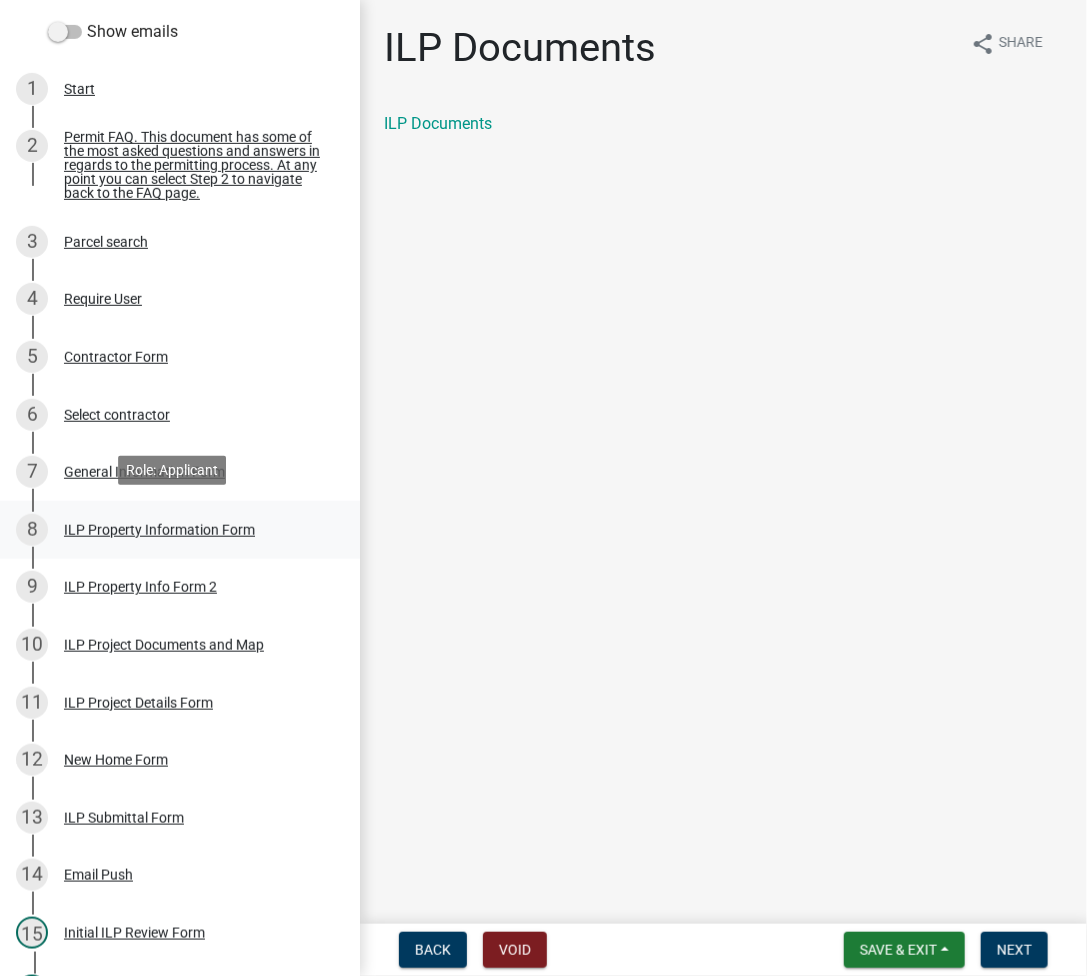 scroll, scrollTop: 266, scrollLeft: 0, axis: vertical 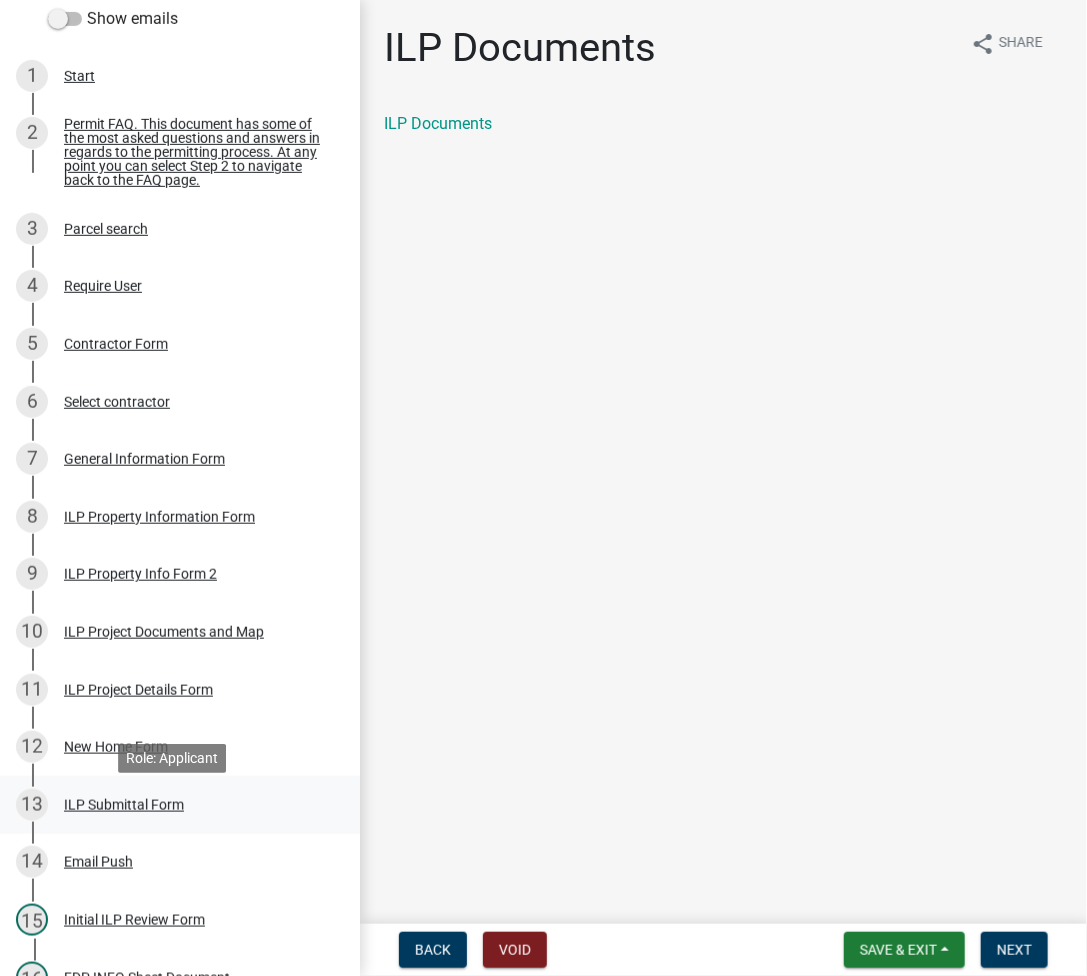 click on "ILP Submittal Form" at bounding box center (124, 805) 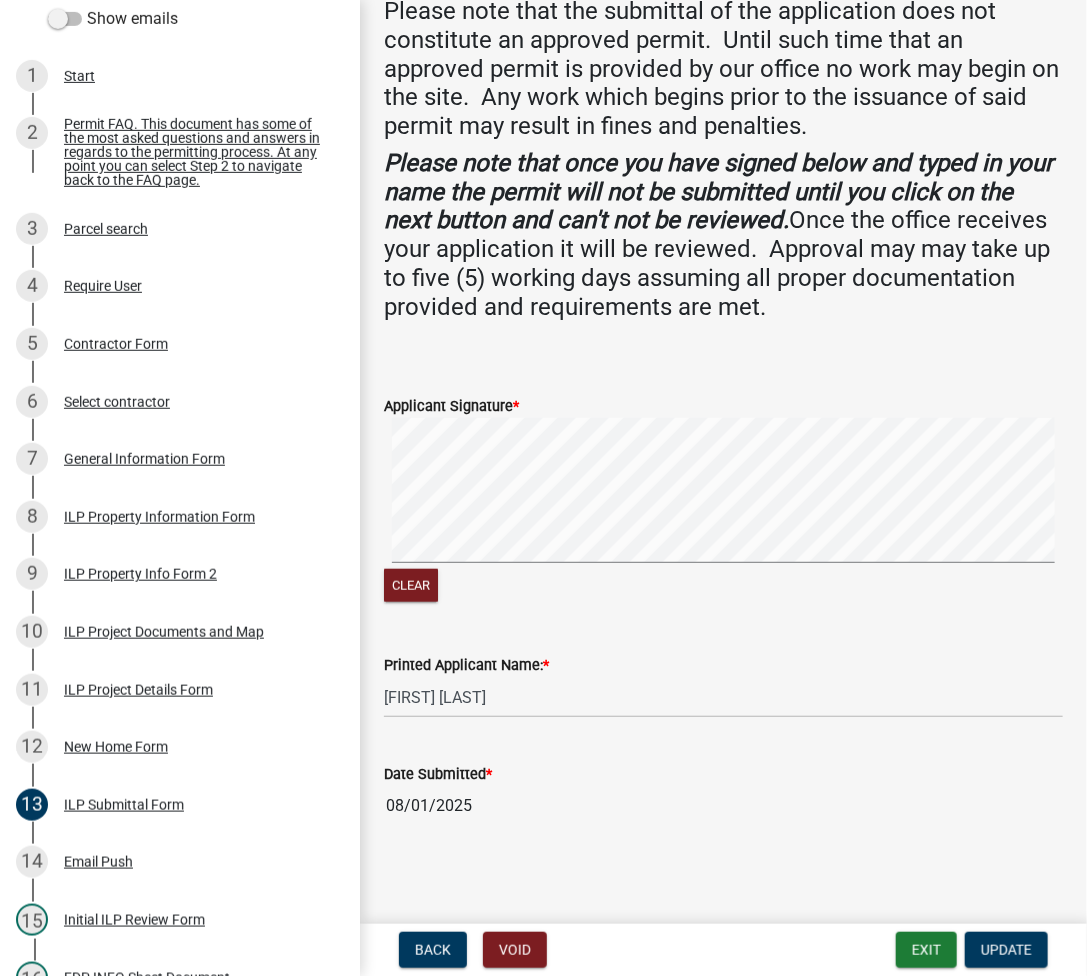 scroll, scrollTop: 0, scrollLeft: 0, axis: both 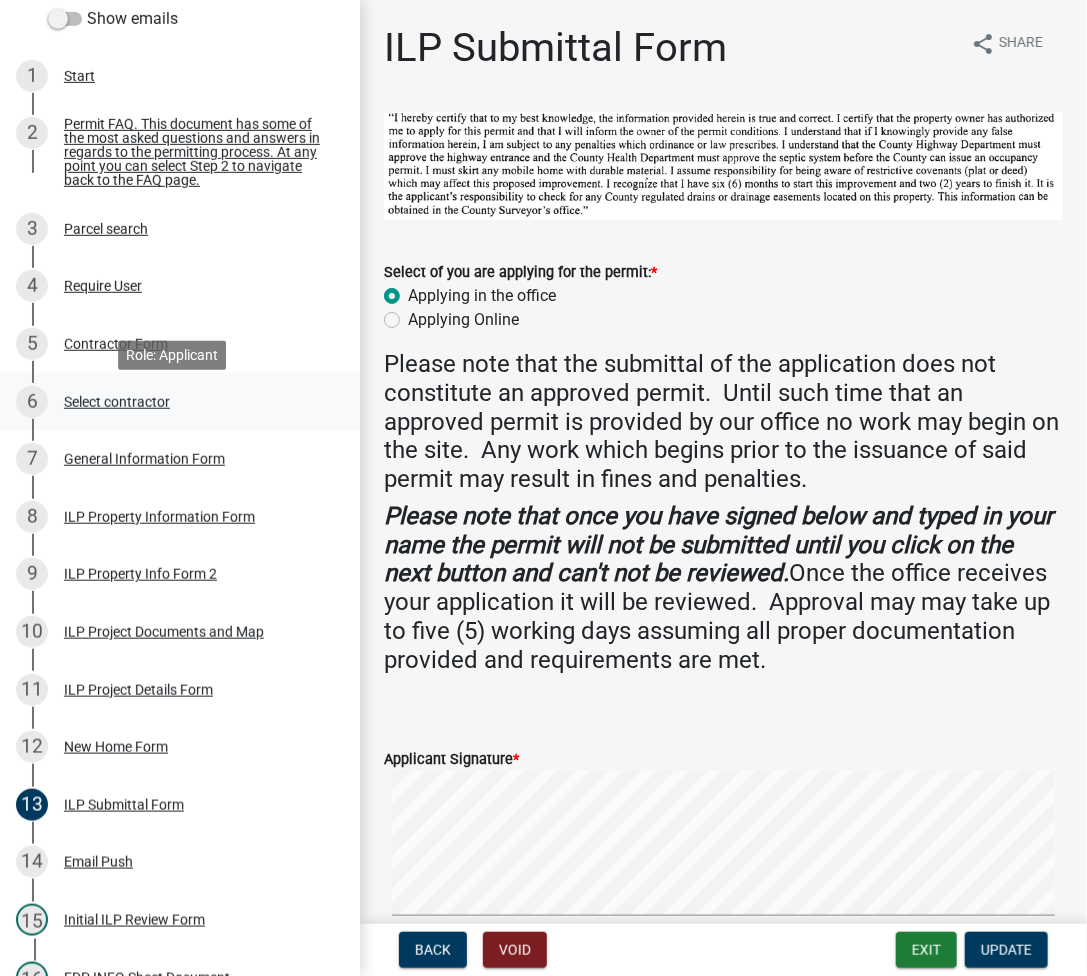 click on "Select contractor" at bounding box center [117, 402] 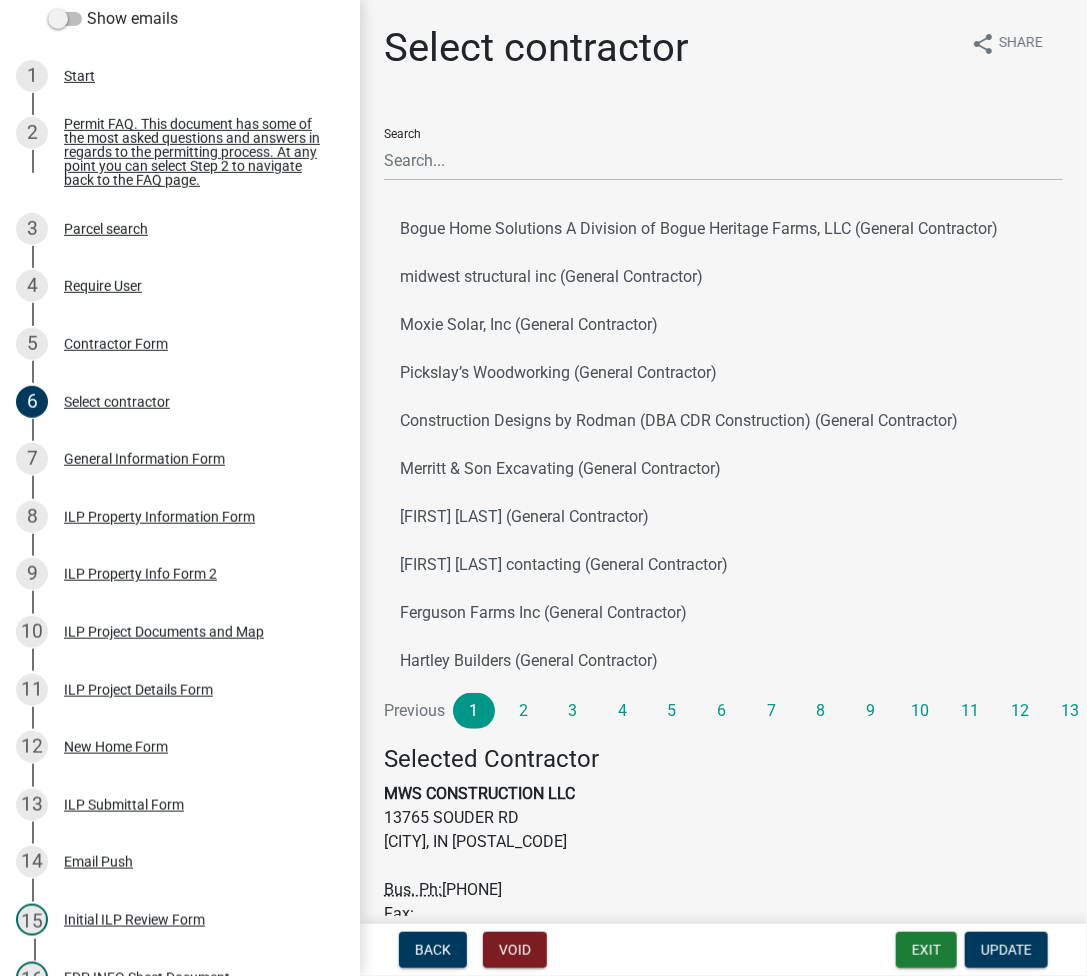 scroll, scrollTop: 151, scrollLeft: 0, axis: vertical 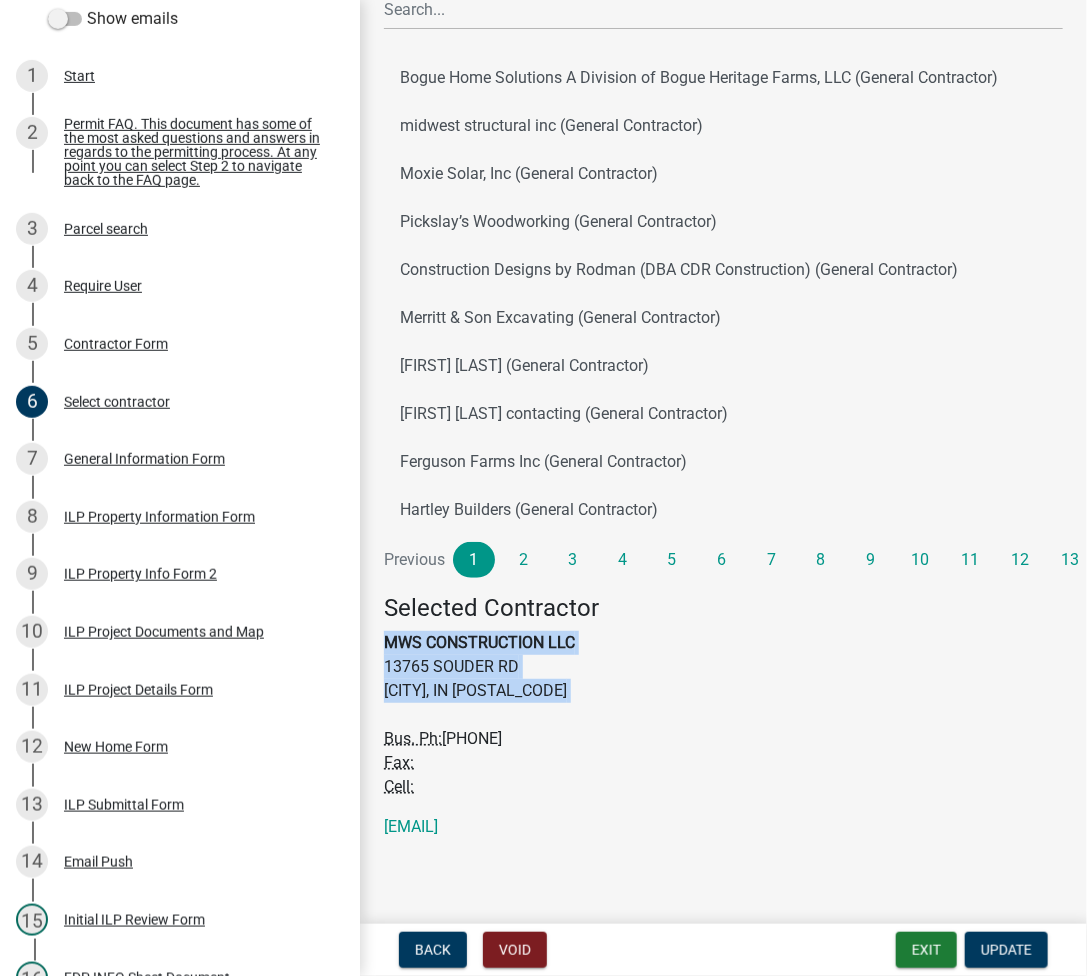 drag, startPoint x: 385, startPoint y: 640, endPoint x: 581, endPoint y: 712, distance: 208.80614 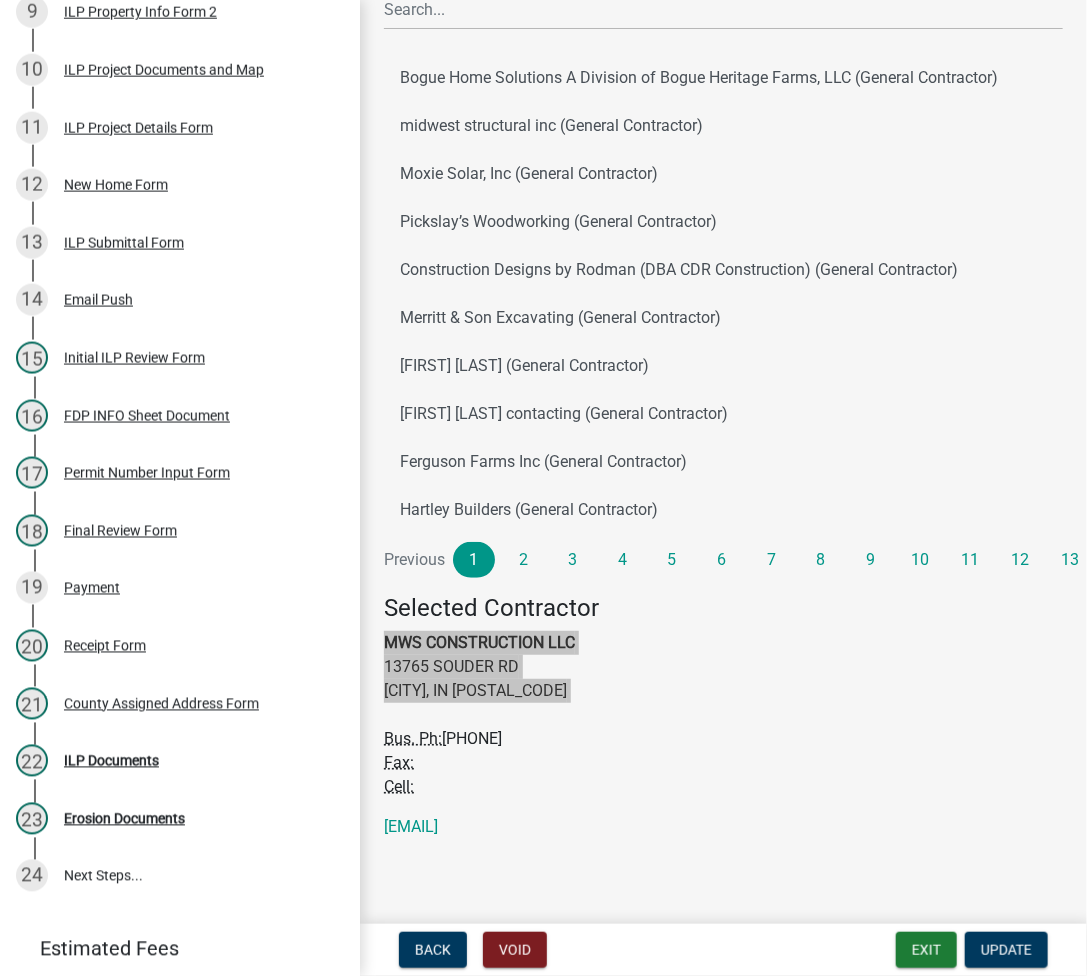 scroll, scrollTop: 952, scrollLeft: 0, axis: vertical 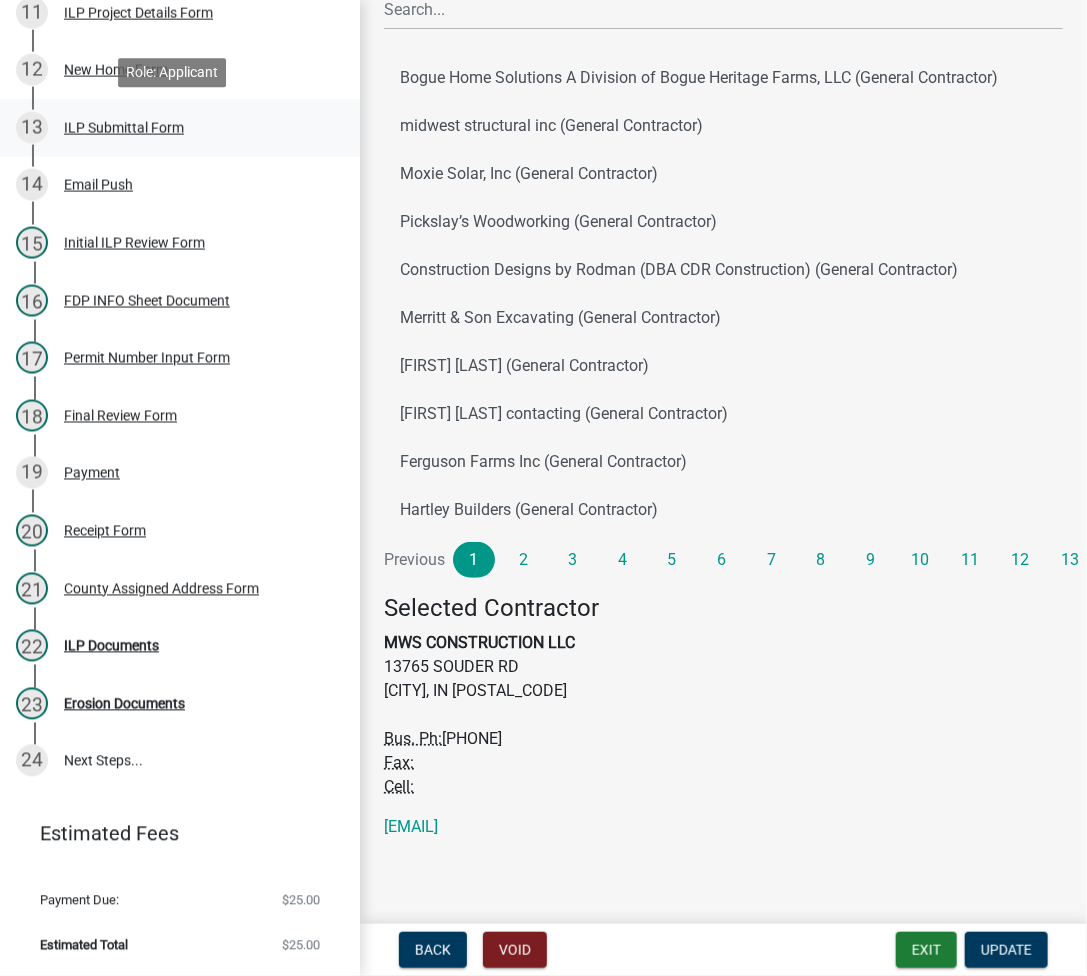 click on "ILP Submittal Form" at bounding box center (124, 128) 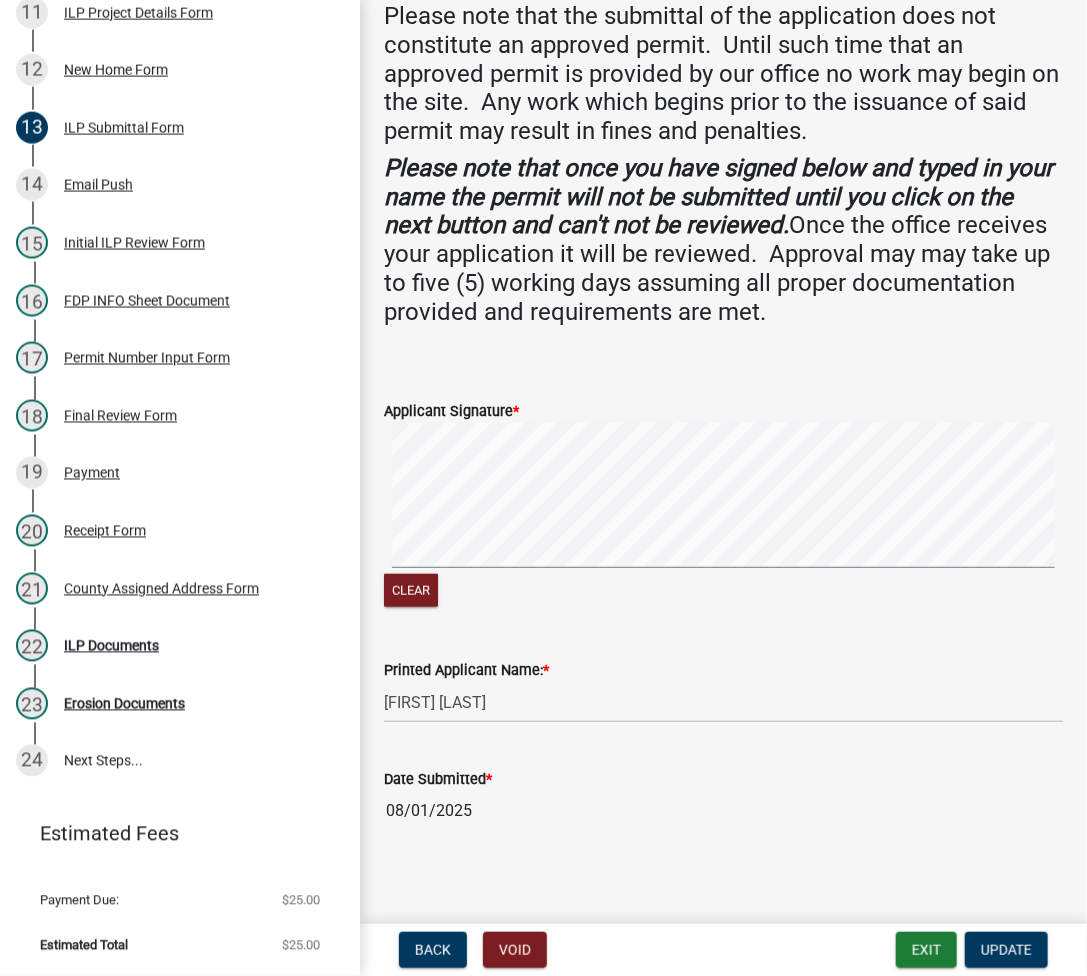 scroll, scrollTop: 353, scrollLeft: 0, axis: vertical 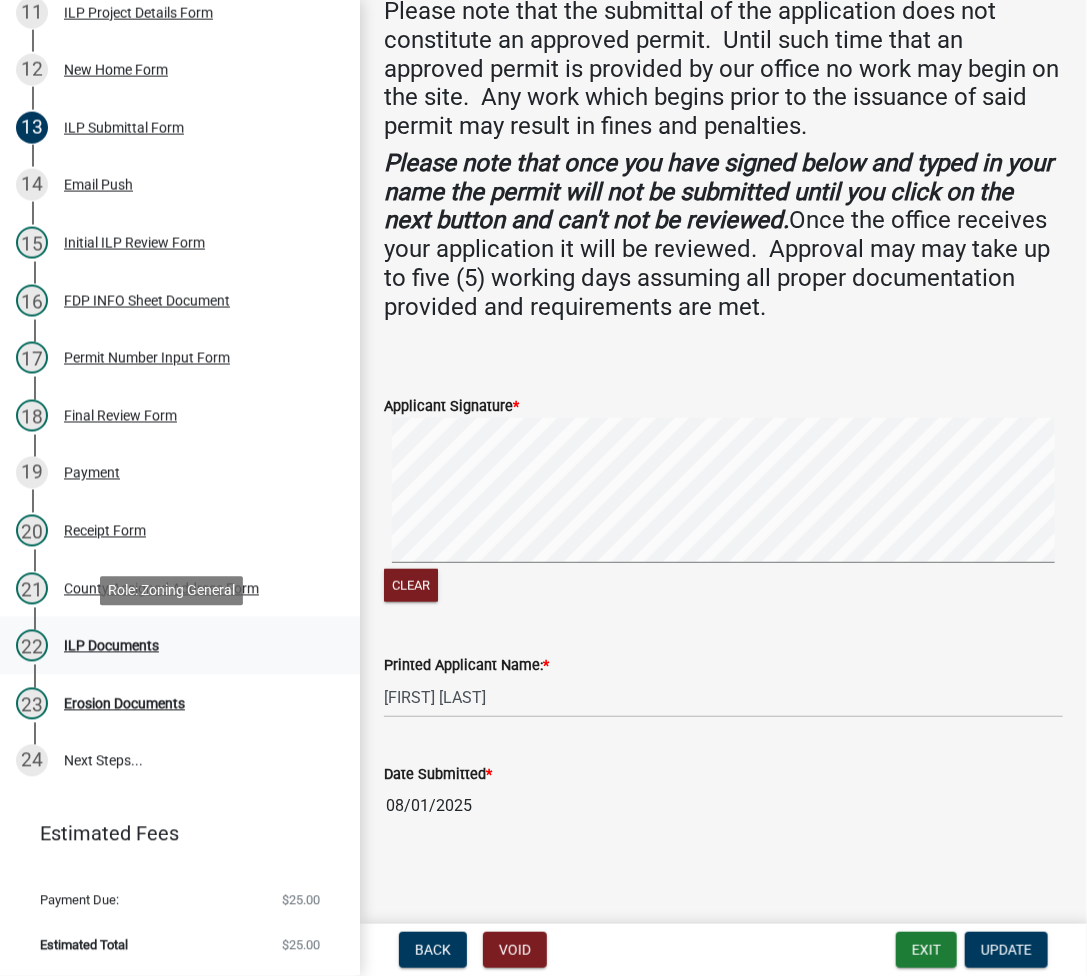 click on "ILP Documents" at bounding box center (111, 646) 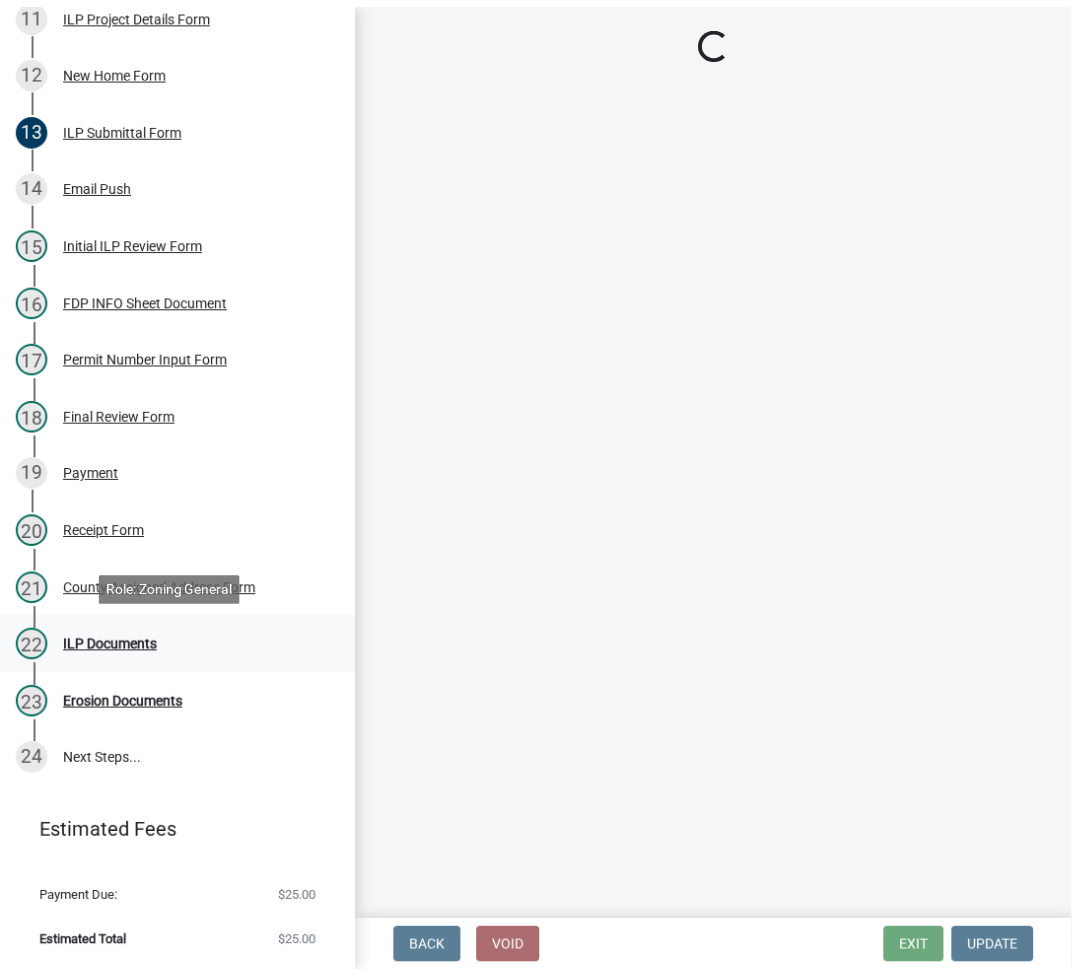 scroll, scrollTop: 0, scrollLeft: 0, axis: both 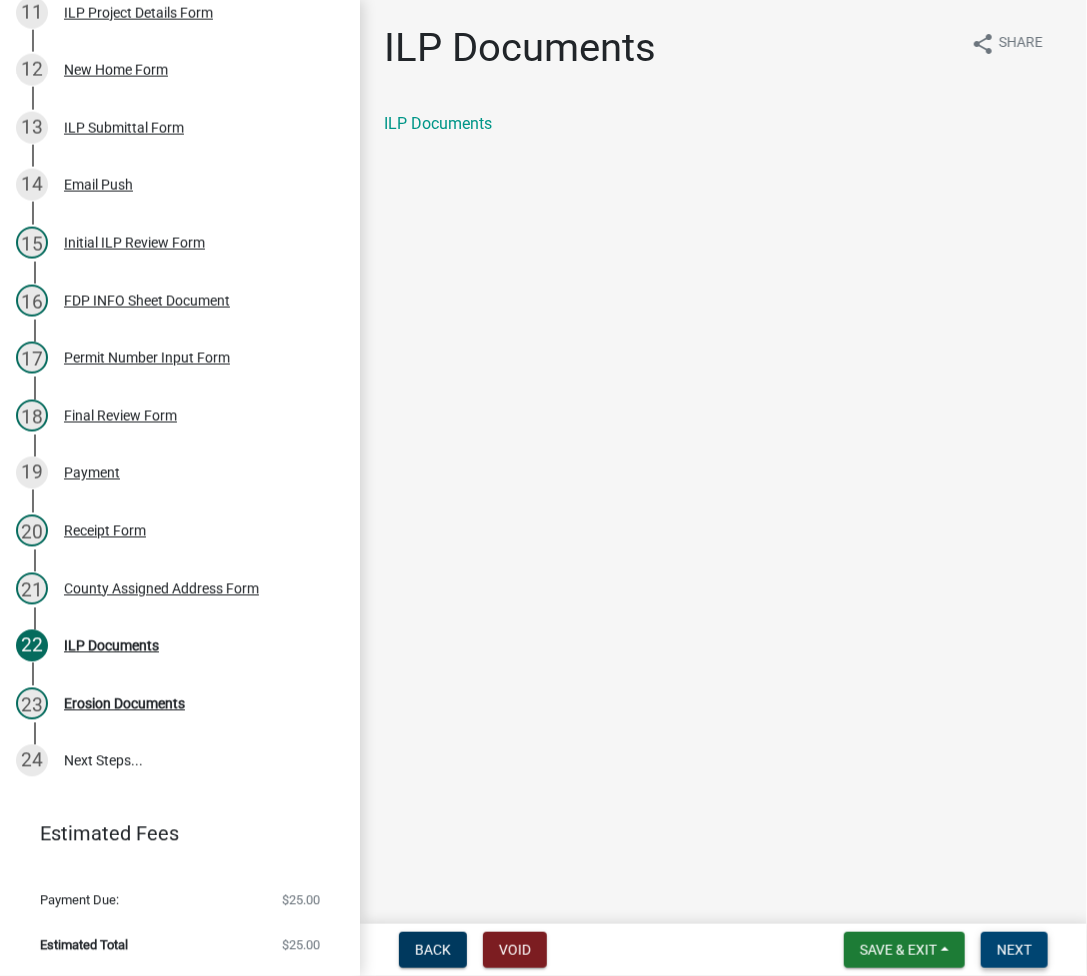 click on "Next" at bounding box center (1014, 950) 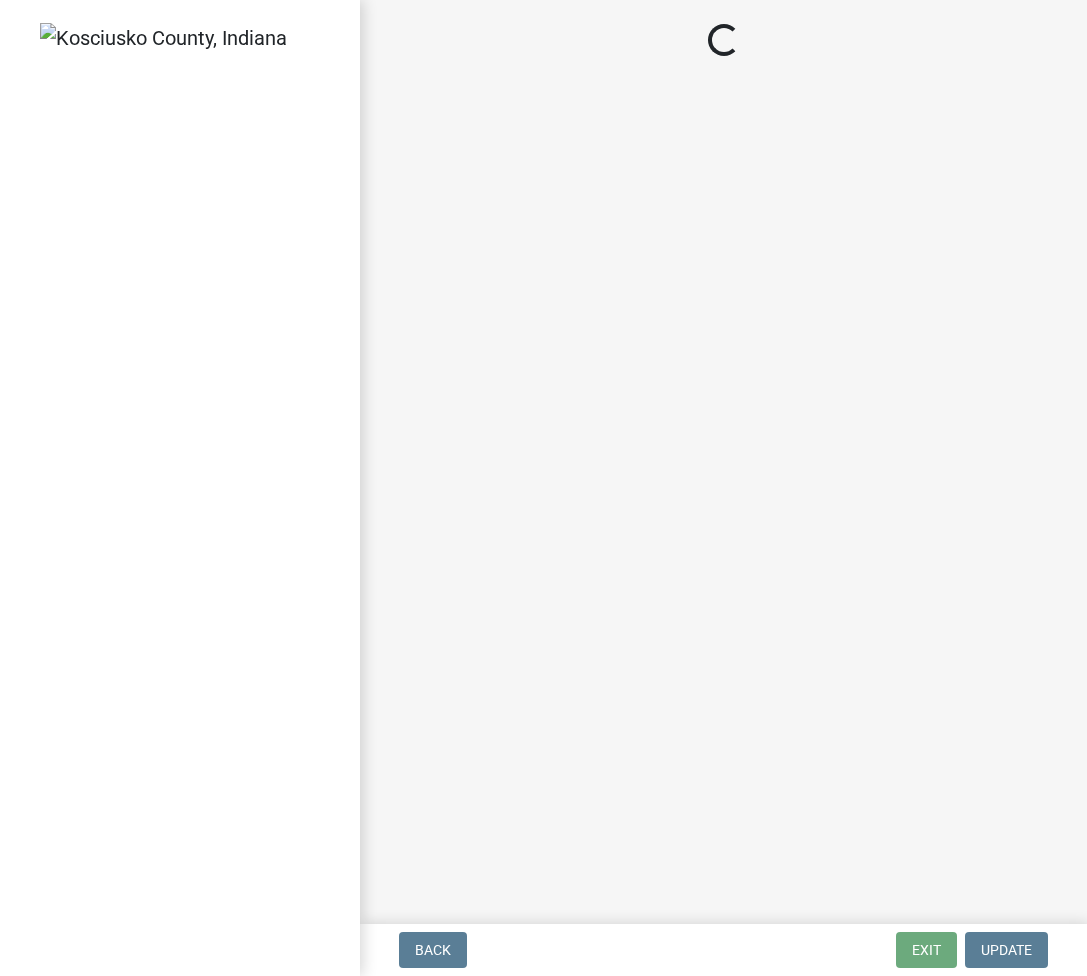 scroll, scrollTop: 0, scrollLeft: 0, axis: both 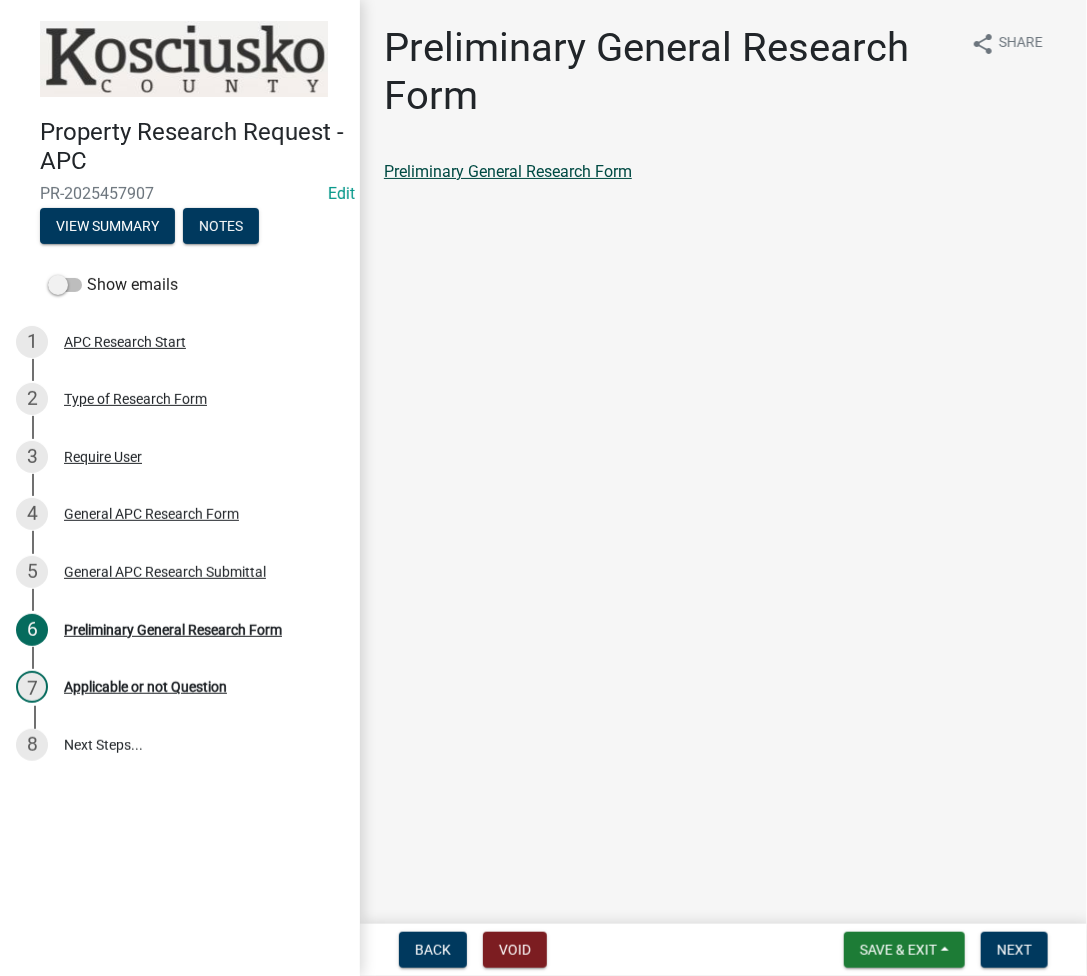 click on "Preliminary General Research Form" 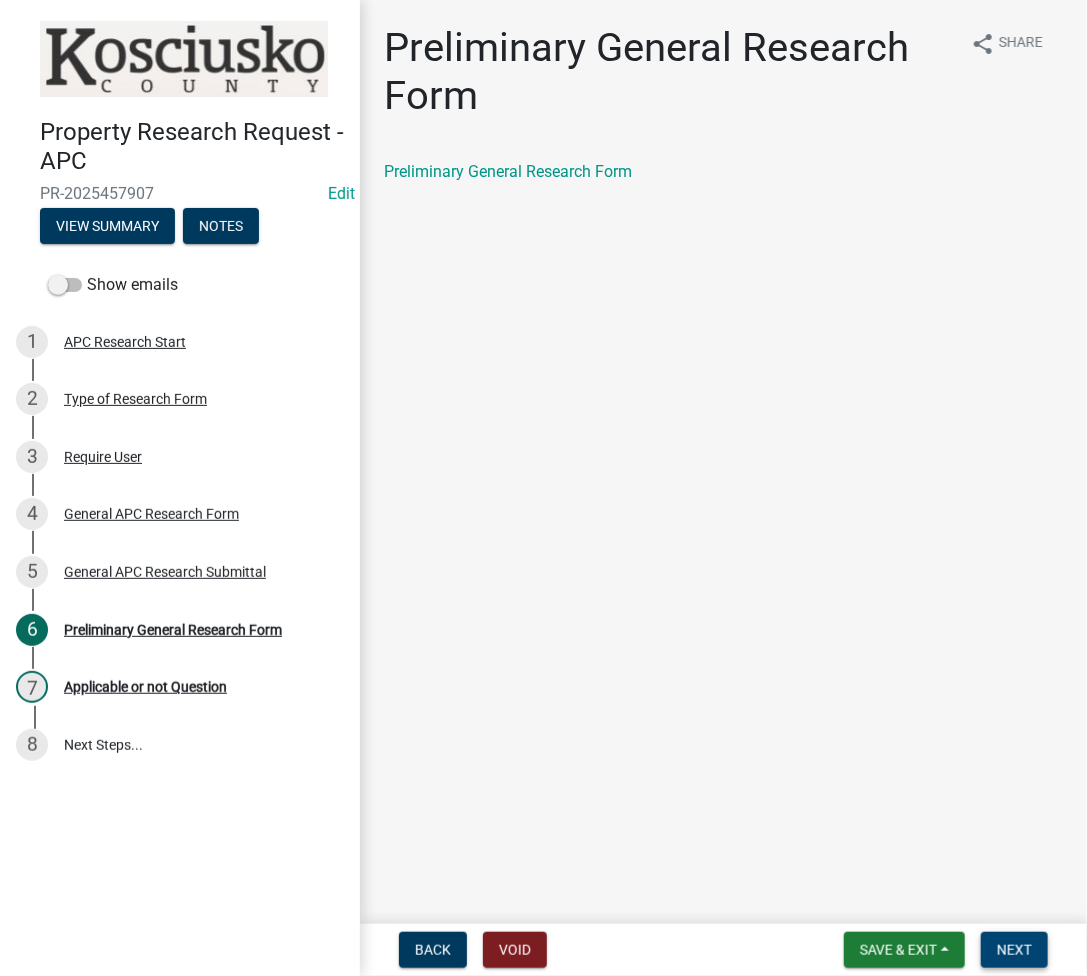 click on "Next" at bounding box center [1014, 950] 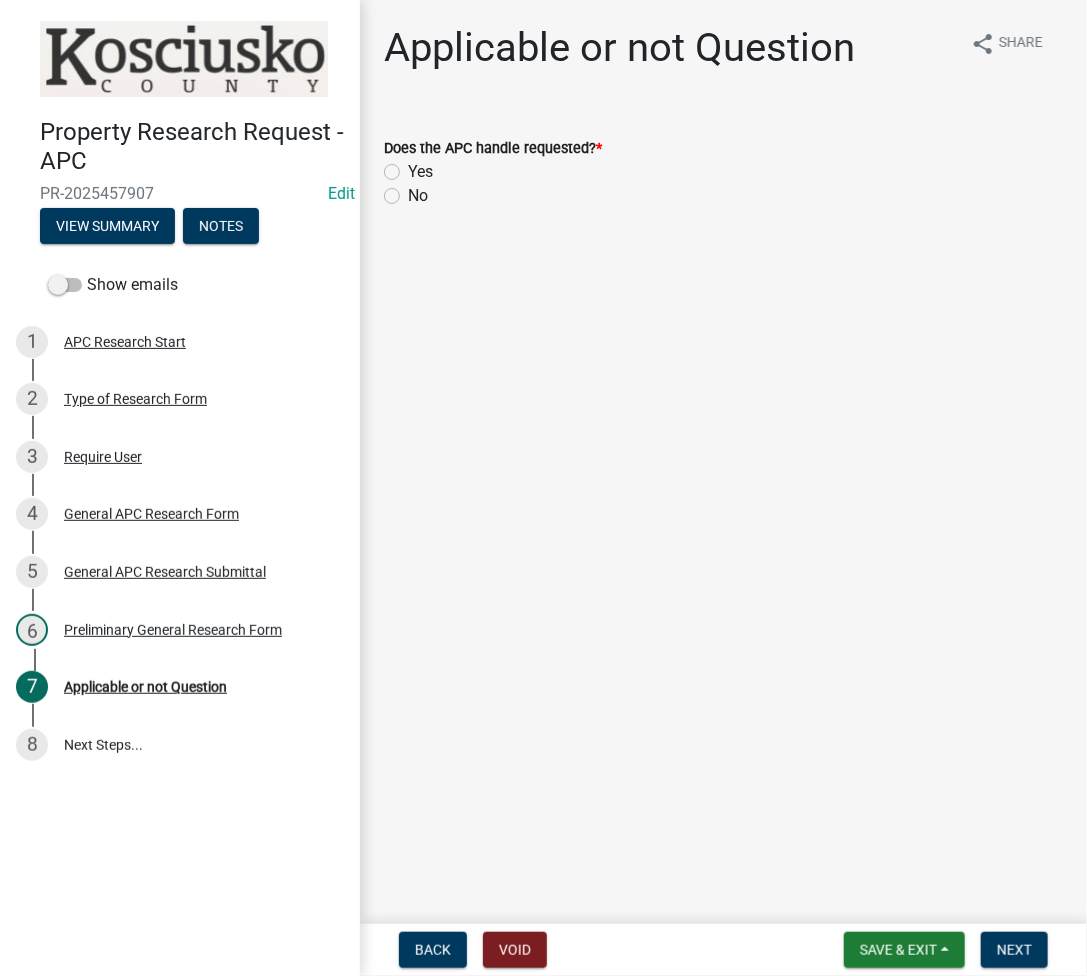click on "Yes" 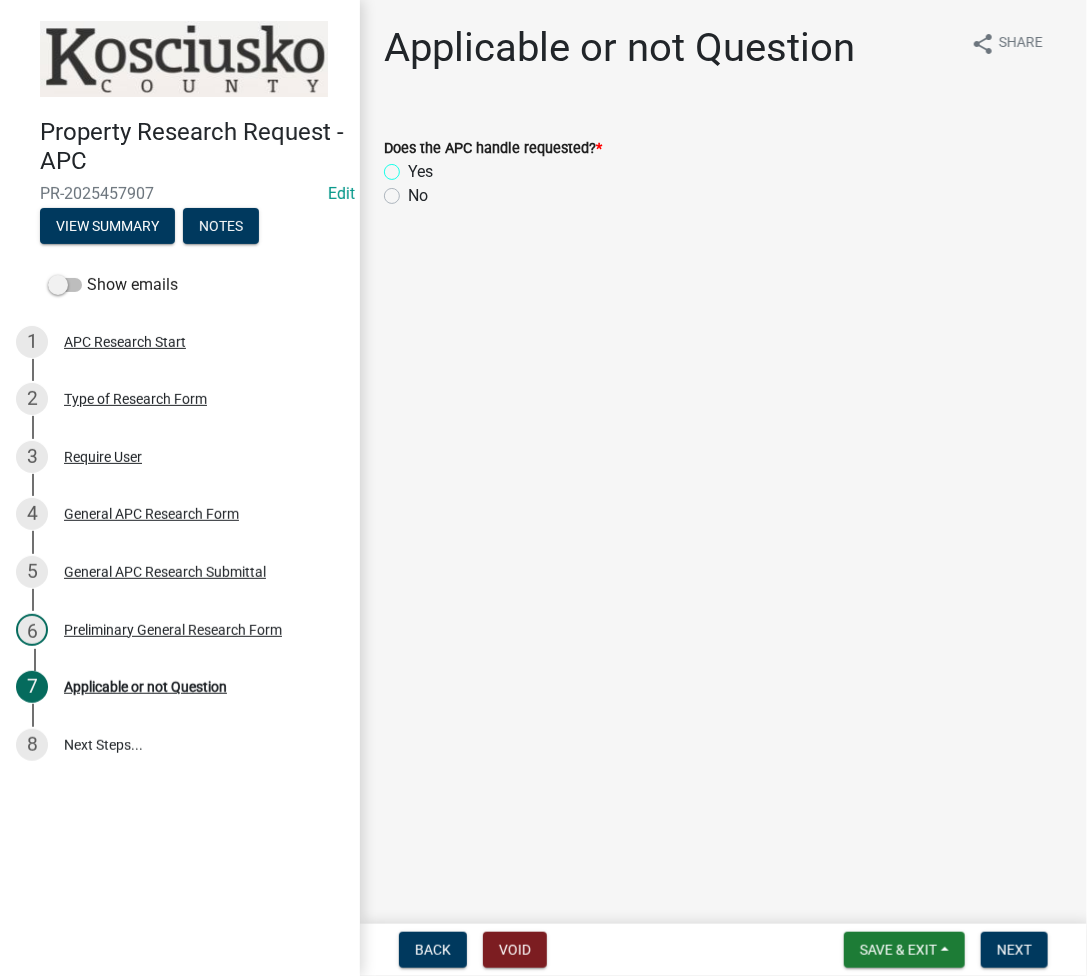 click on "Yes" at bounding box center [414, 166] 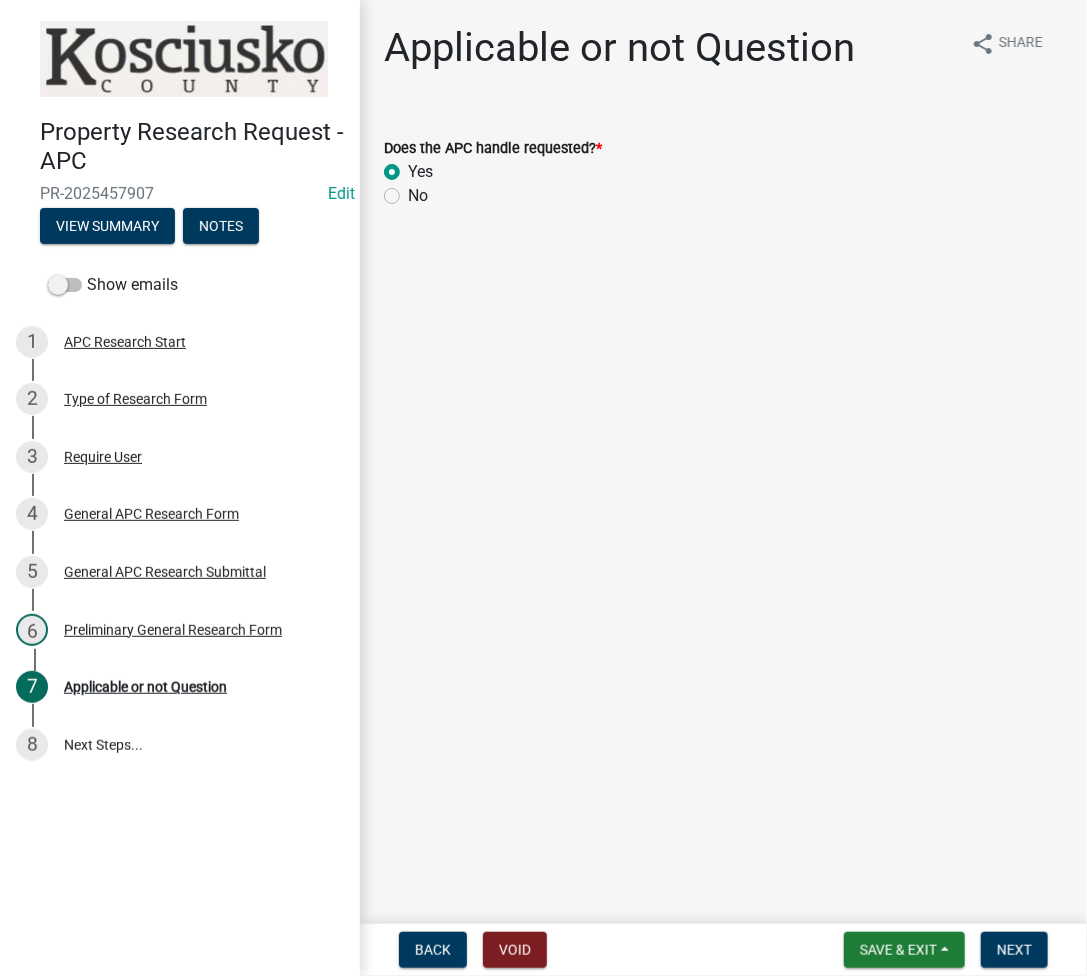 radio on "true" 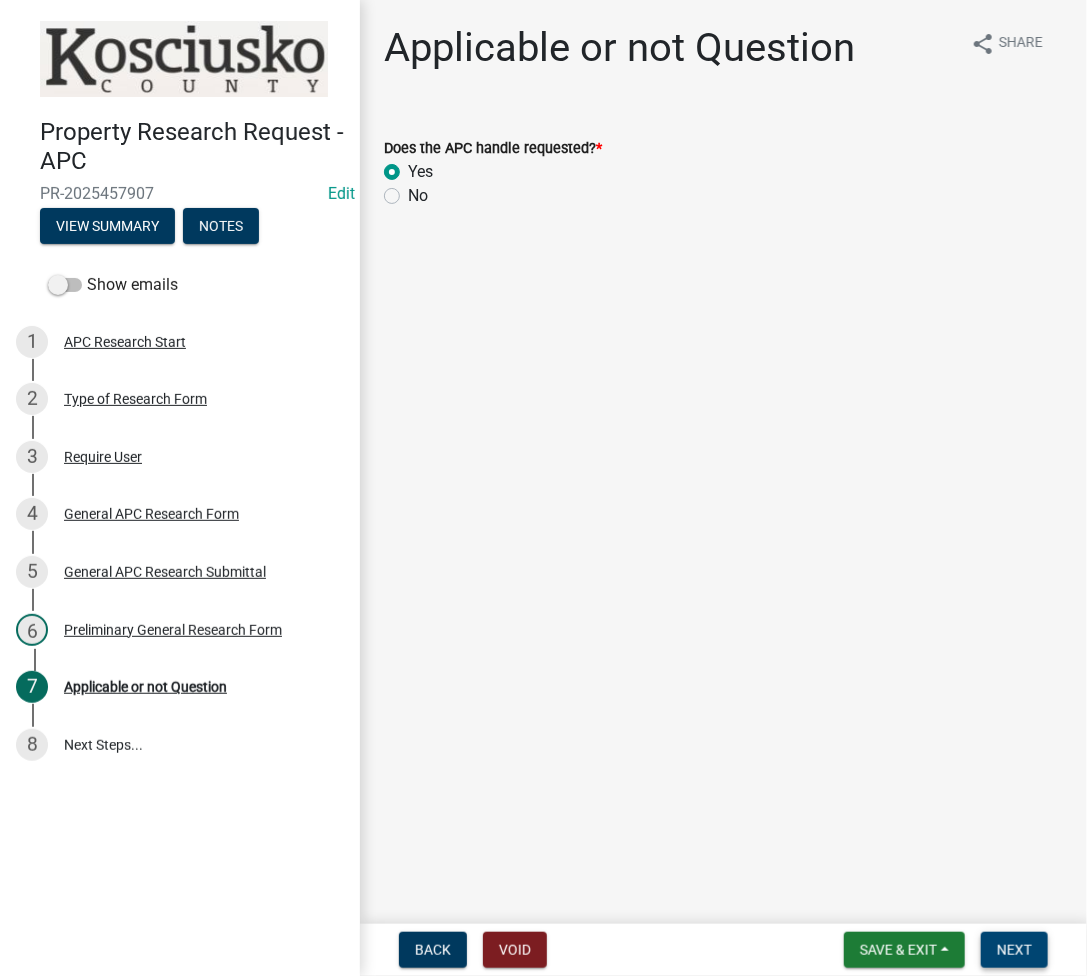click on "Next" at bounding box center [1014, 950] 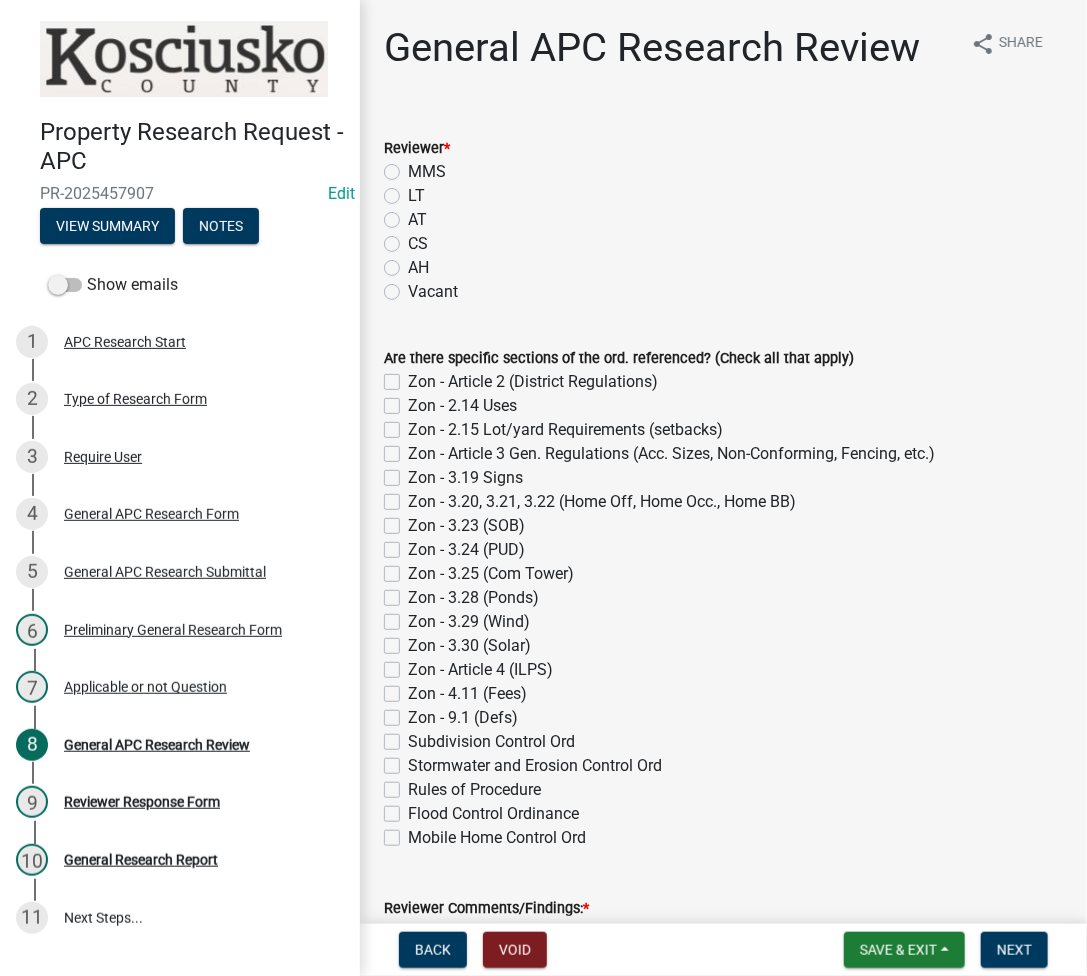 click on "LT" 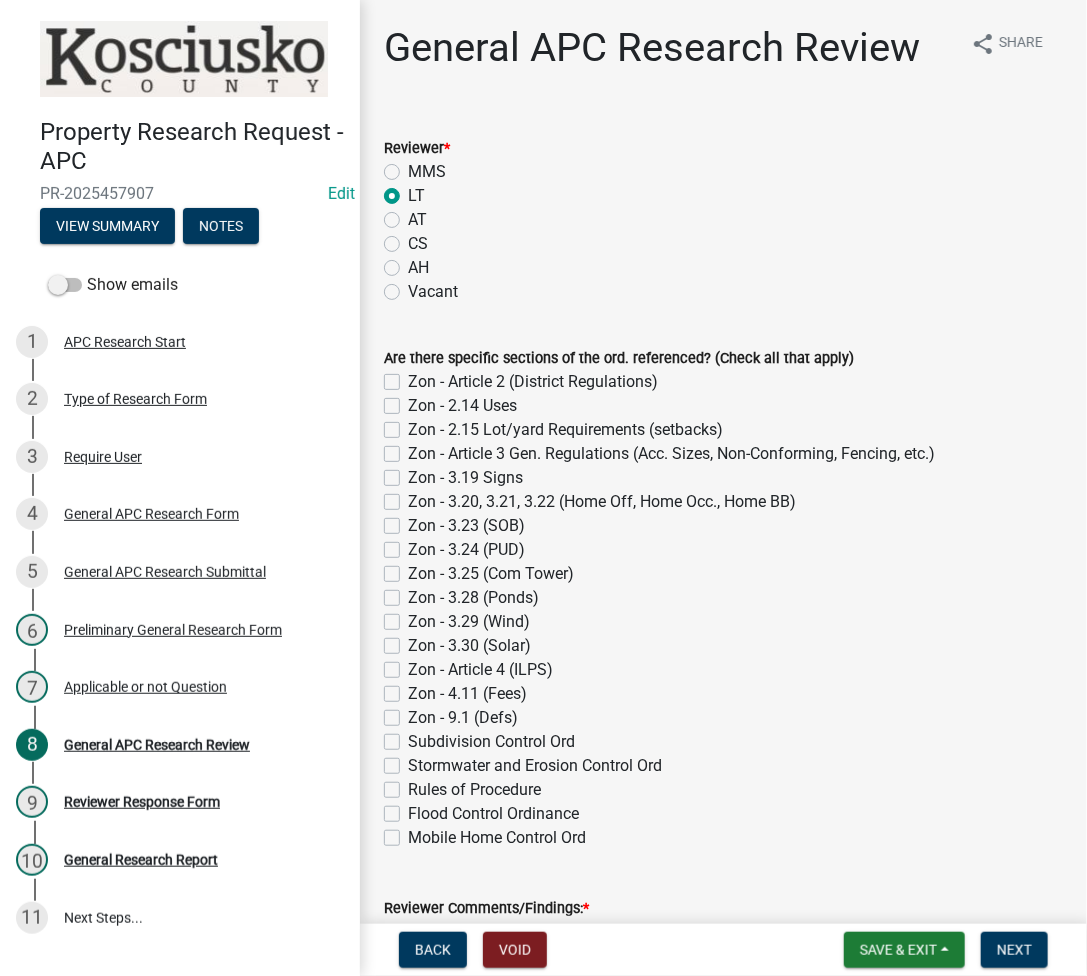 radio on "true" 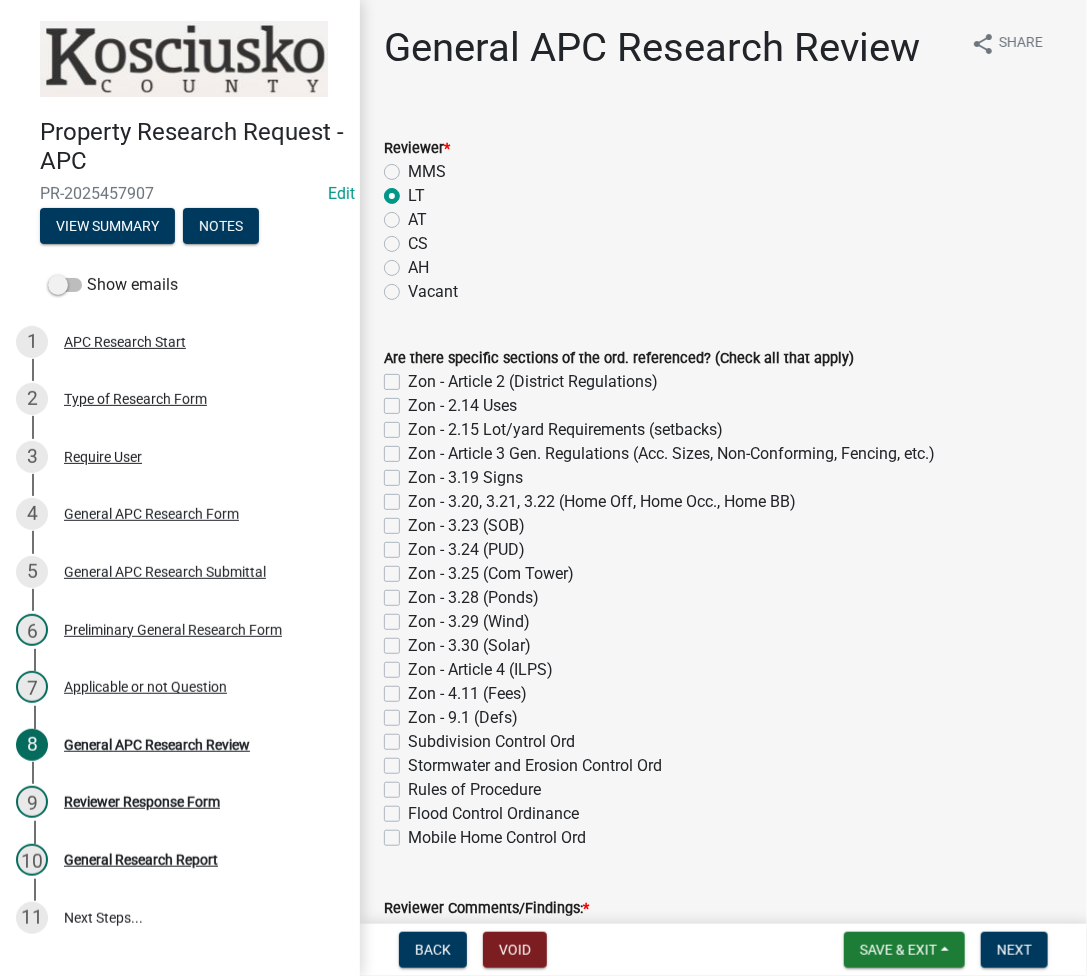 scroll, scrollTop: 191, scrollLeft: 0, axis: vertical 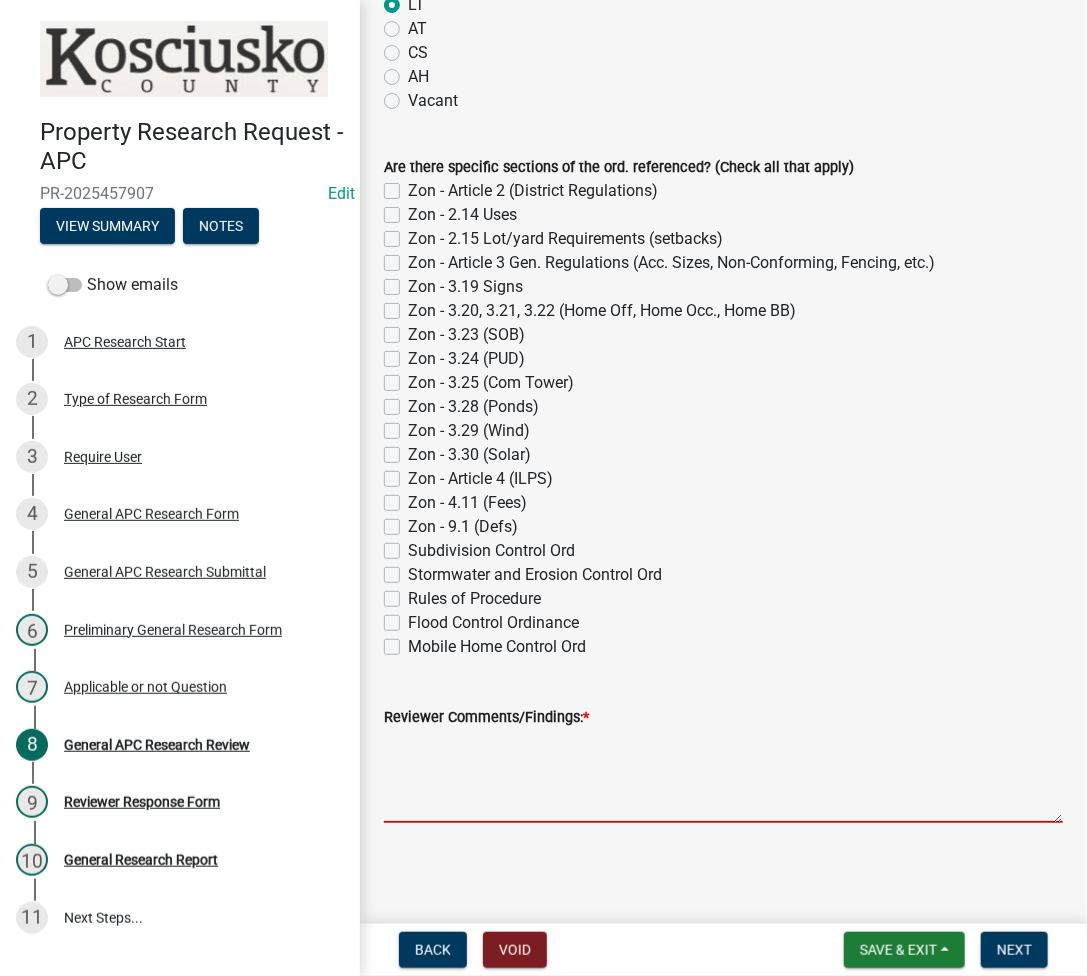 click on "Reviewer Comments/Findings:  *" at bounding box center (723, 776) 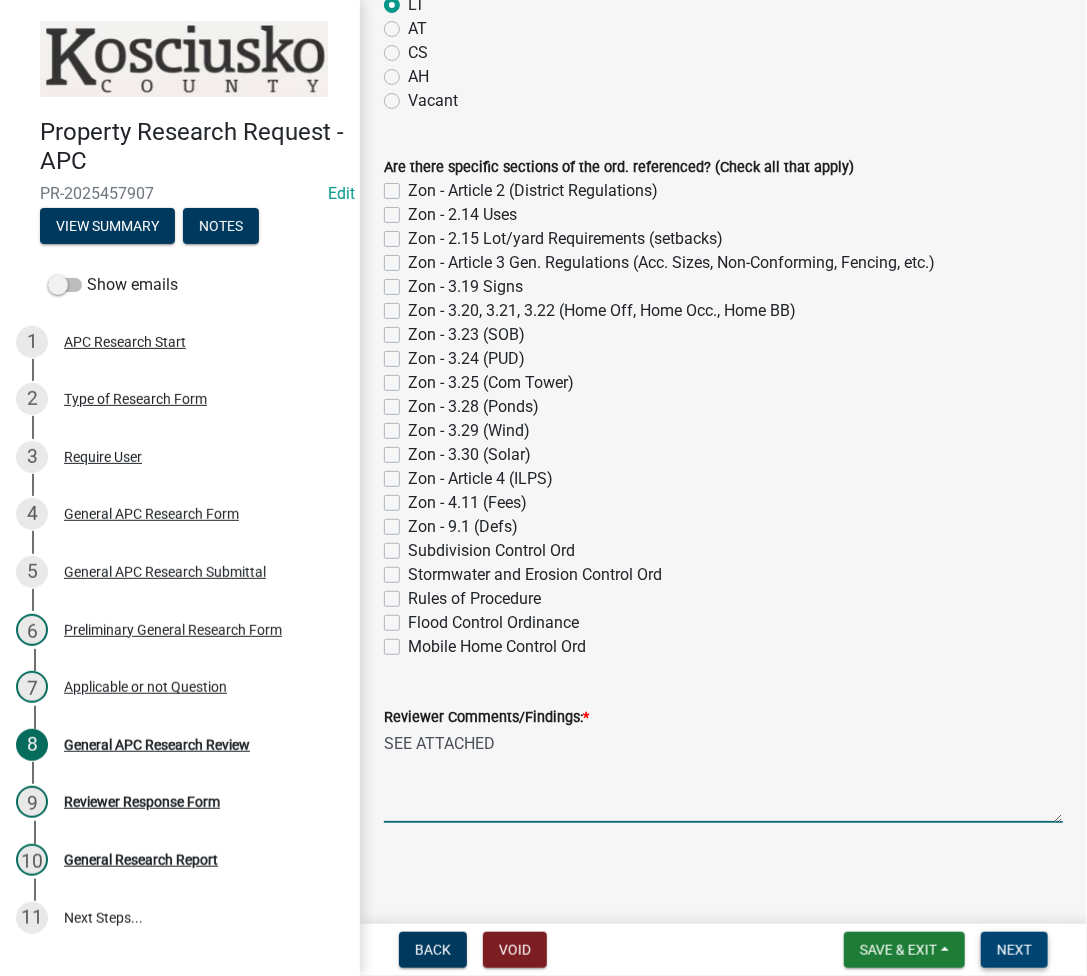 type on "SEE ATTACHED" 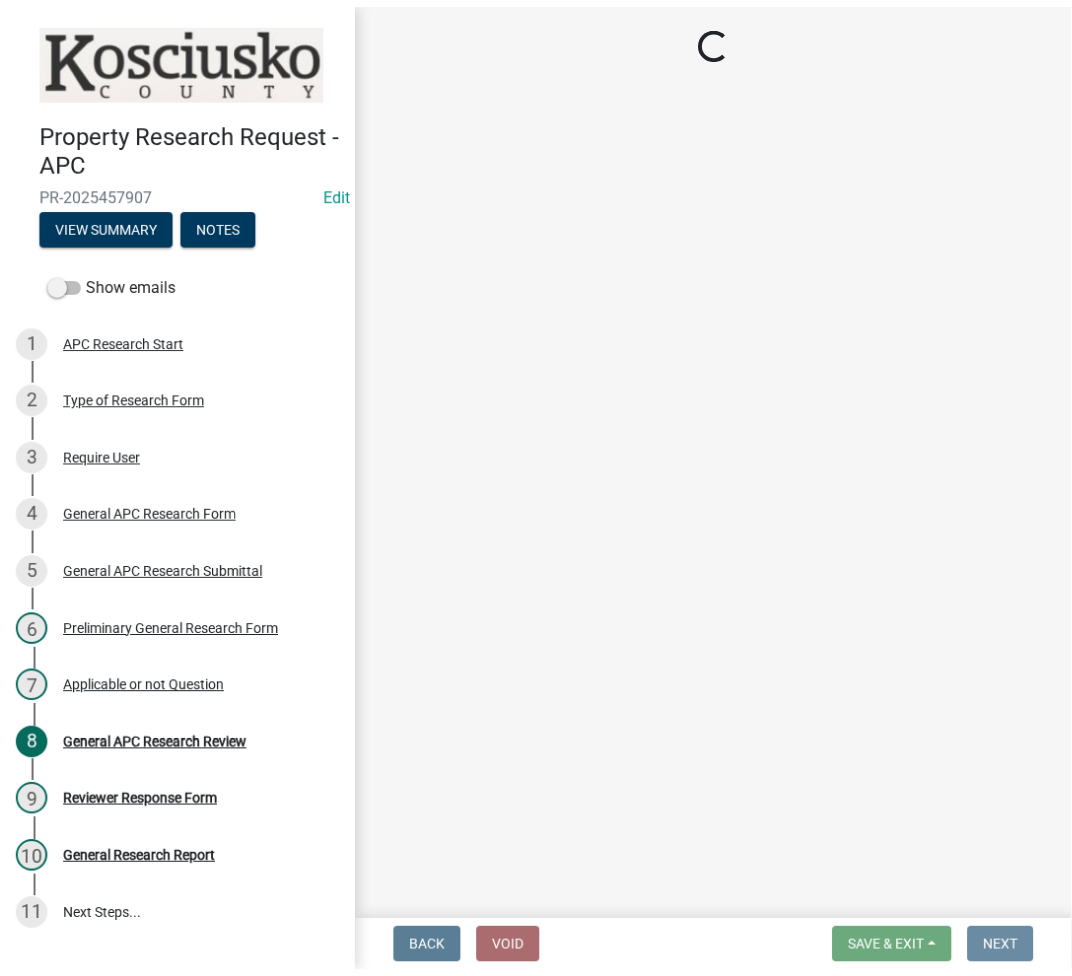 scroll, scrollTop: 0, scrollLeft: 0, axis: both 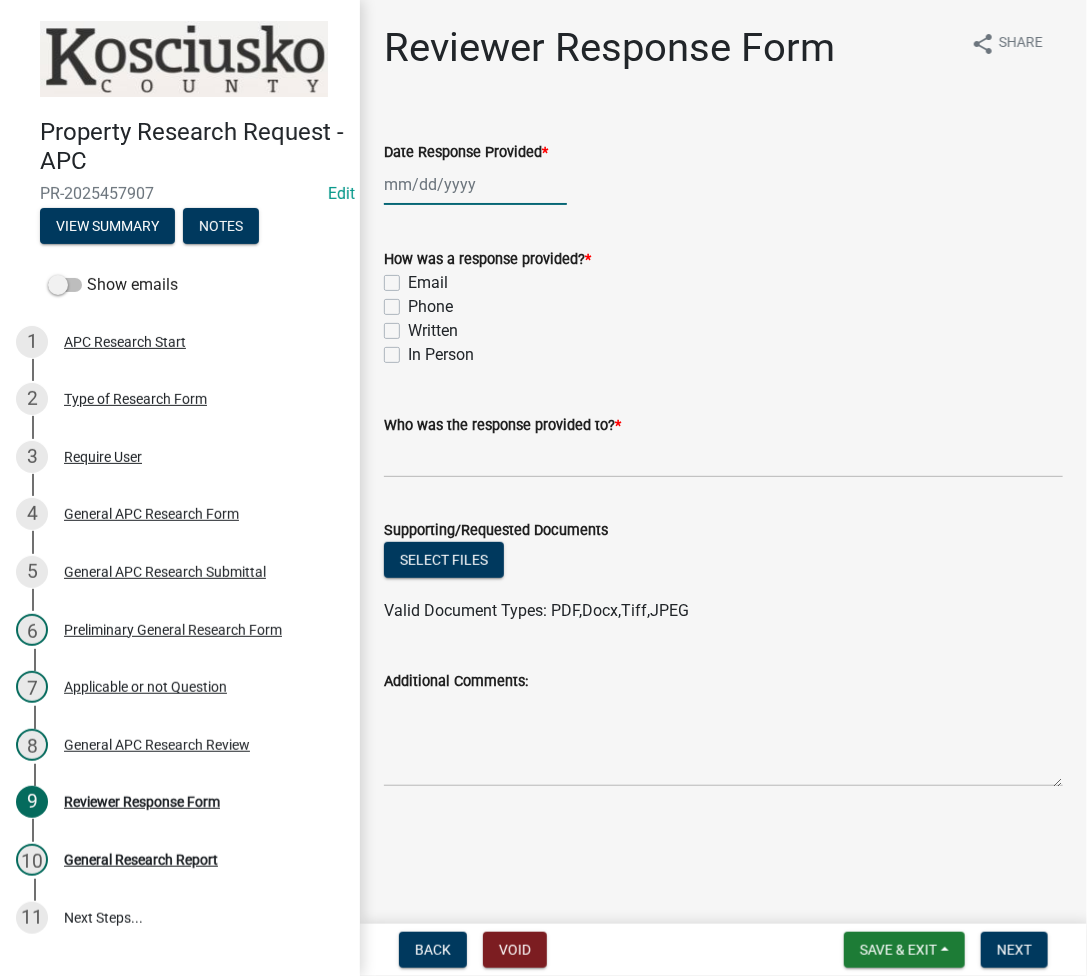 click 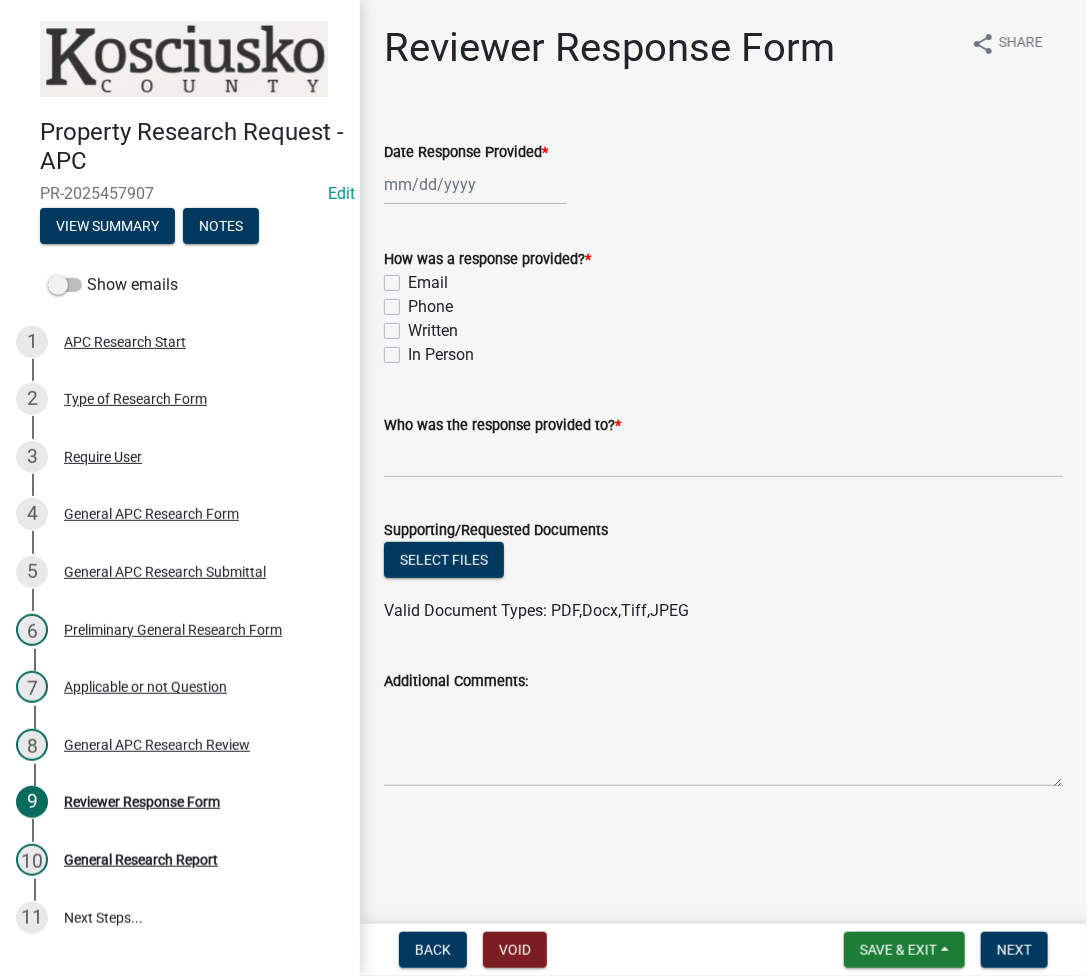 select on "8" 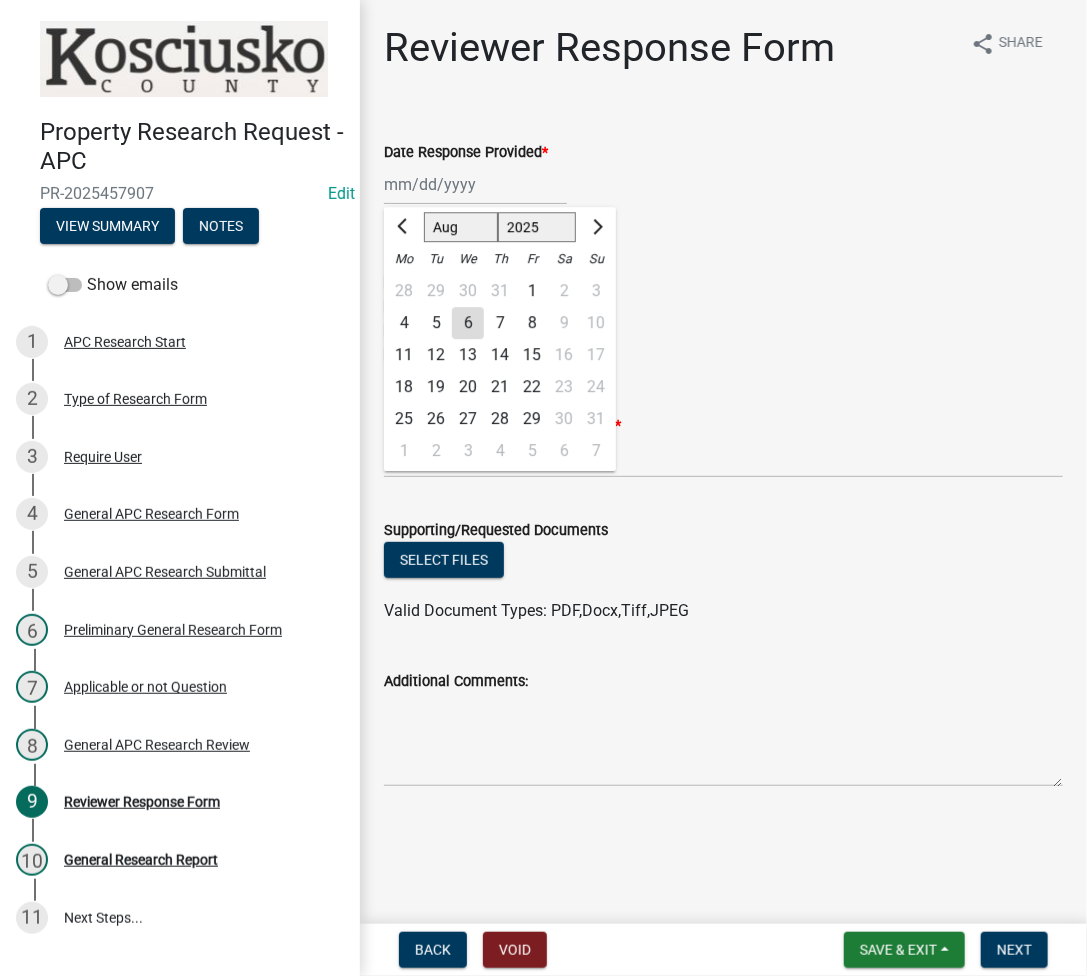 click on "6" 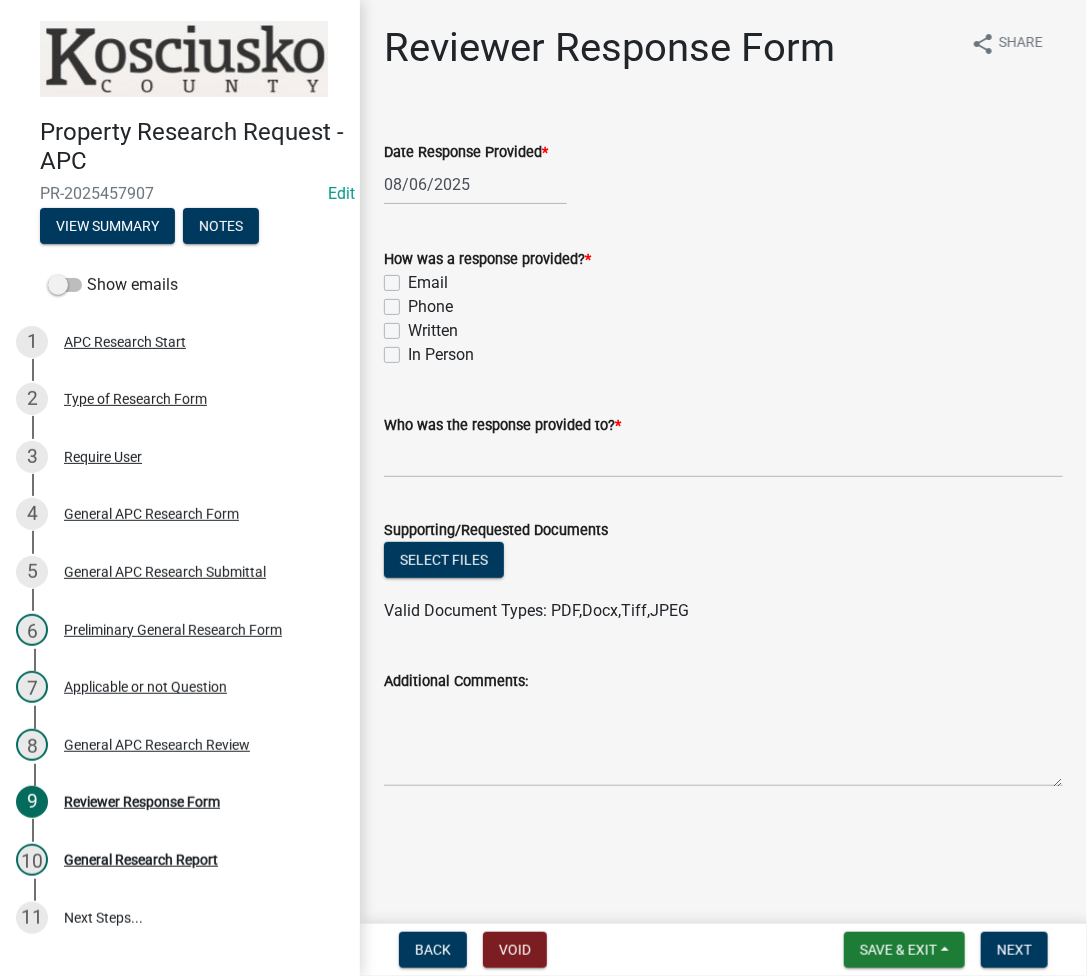 click on "Email" 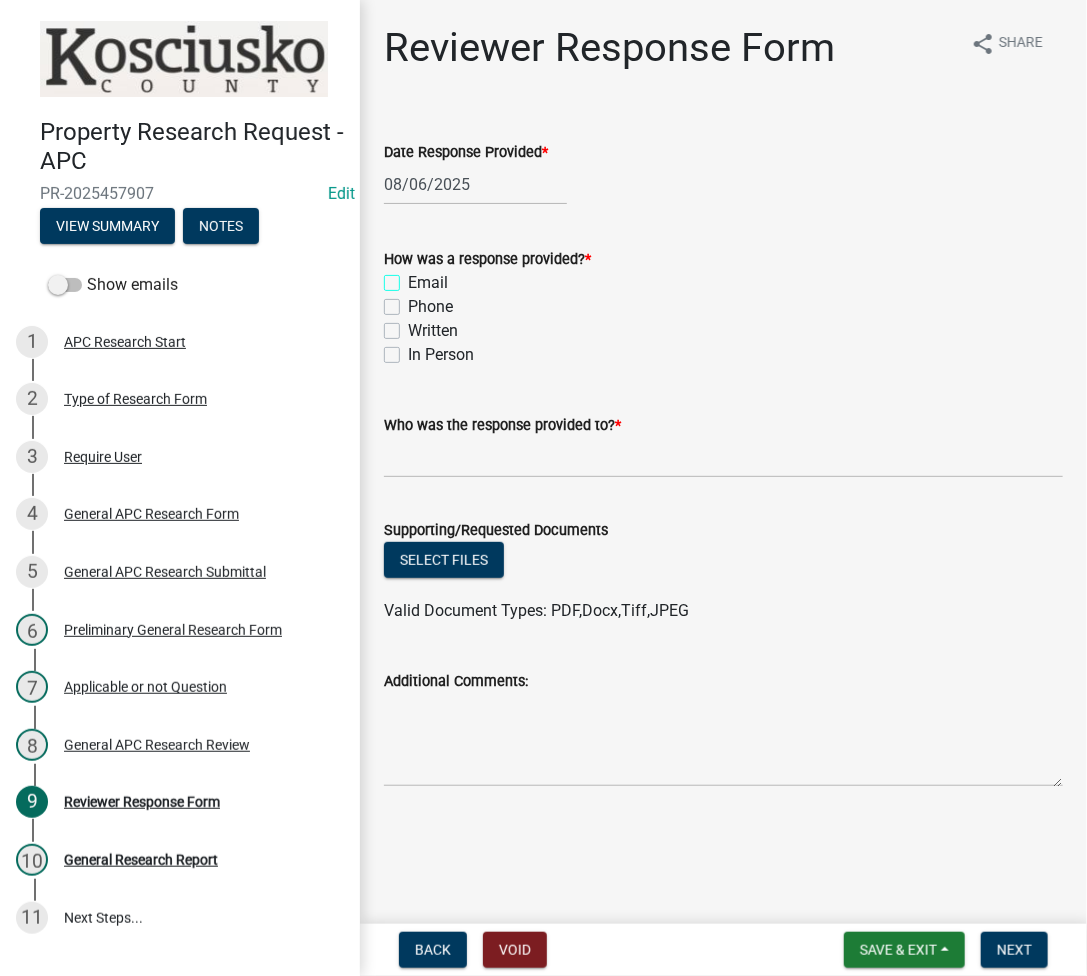 click on "Email" at bounding box center [414, 277] 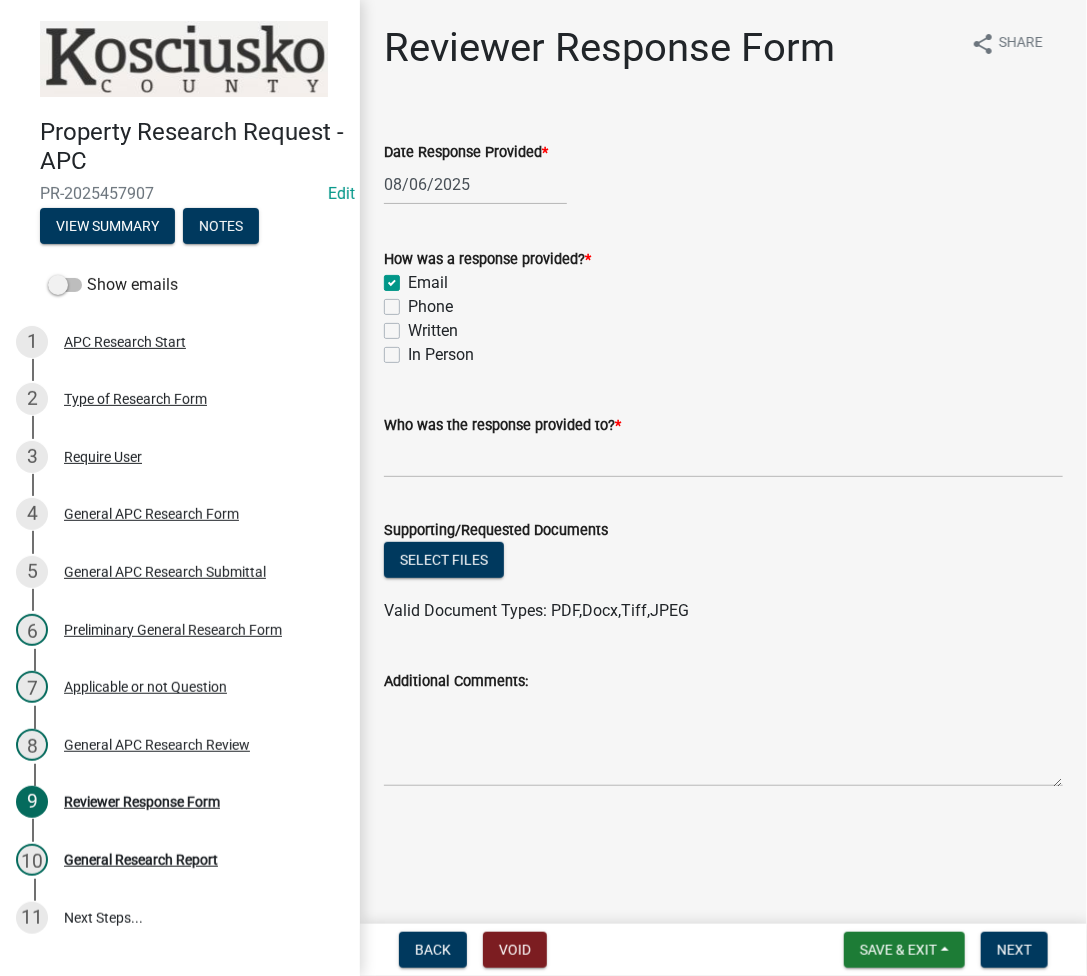 checkbox on "true" 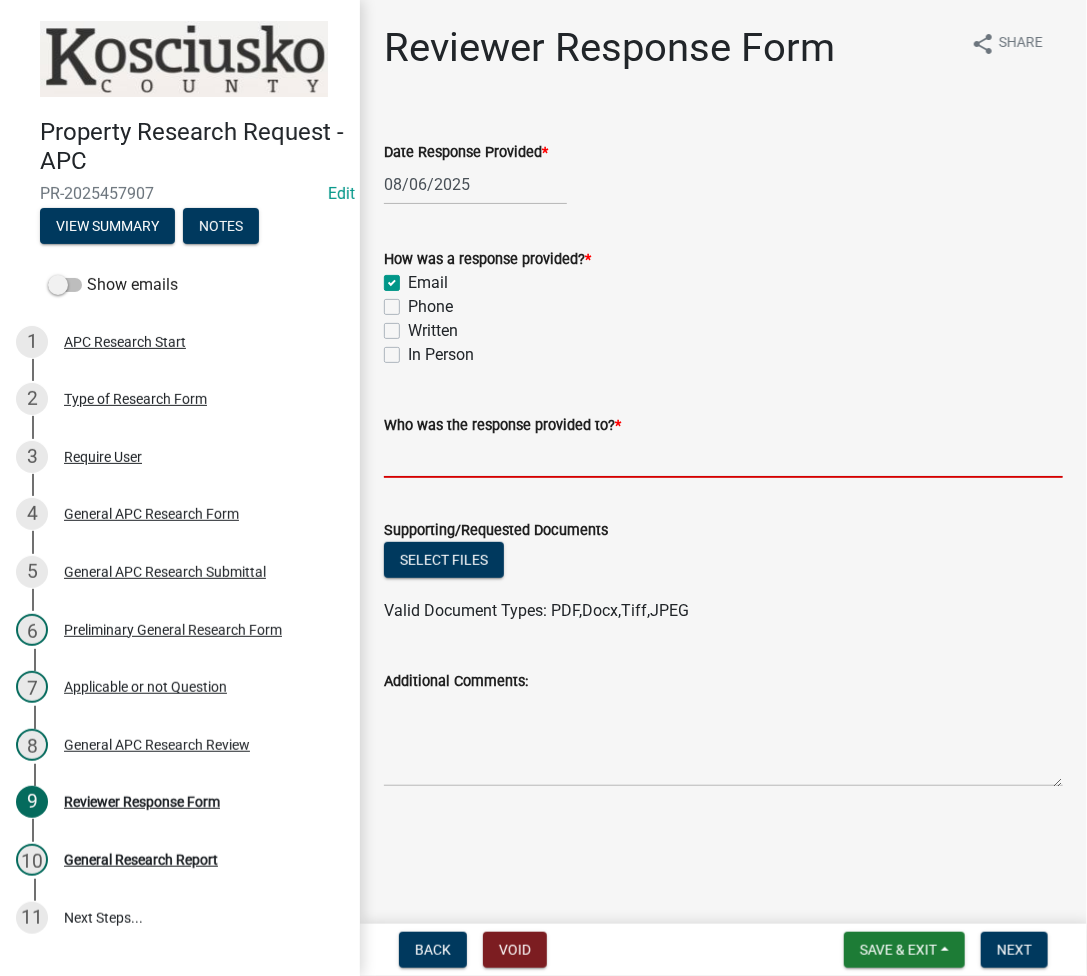 click on "Who was the response provided to?  *" at bounding box center [723, 457] 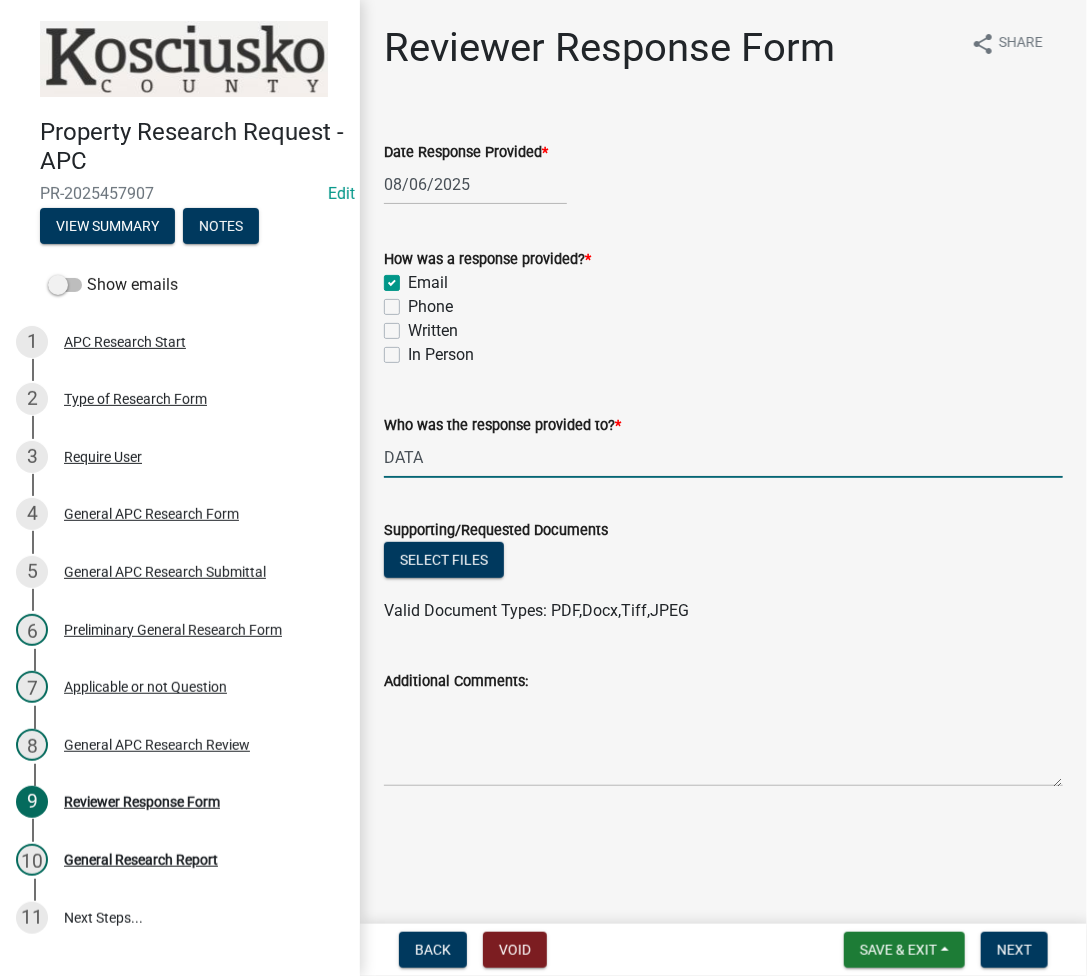 type on "DATA COLLECTION" 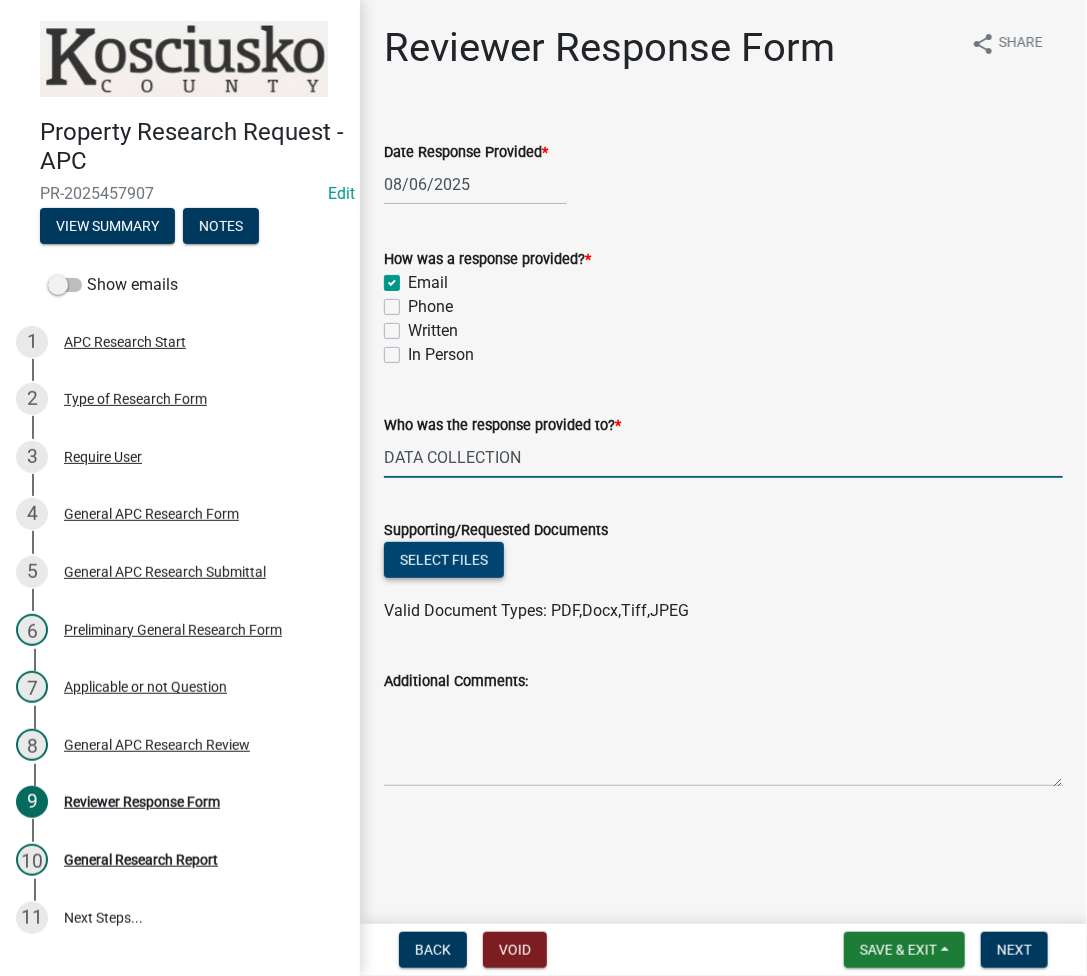 click on "Select files" 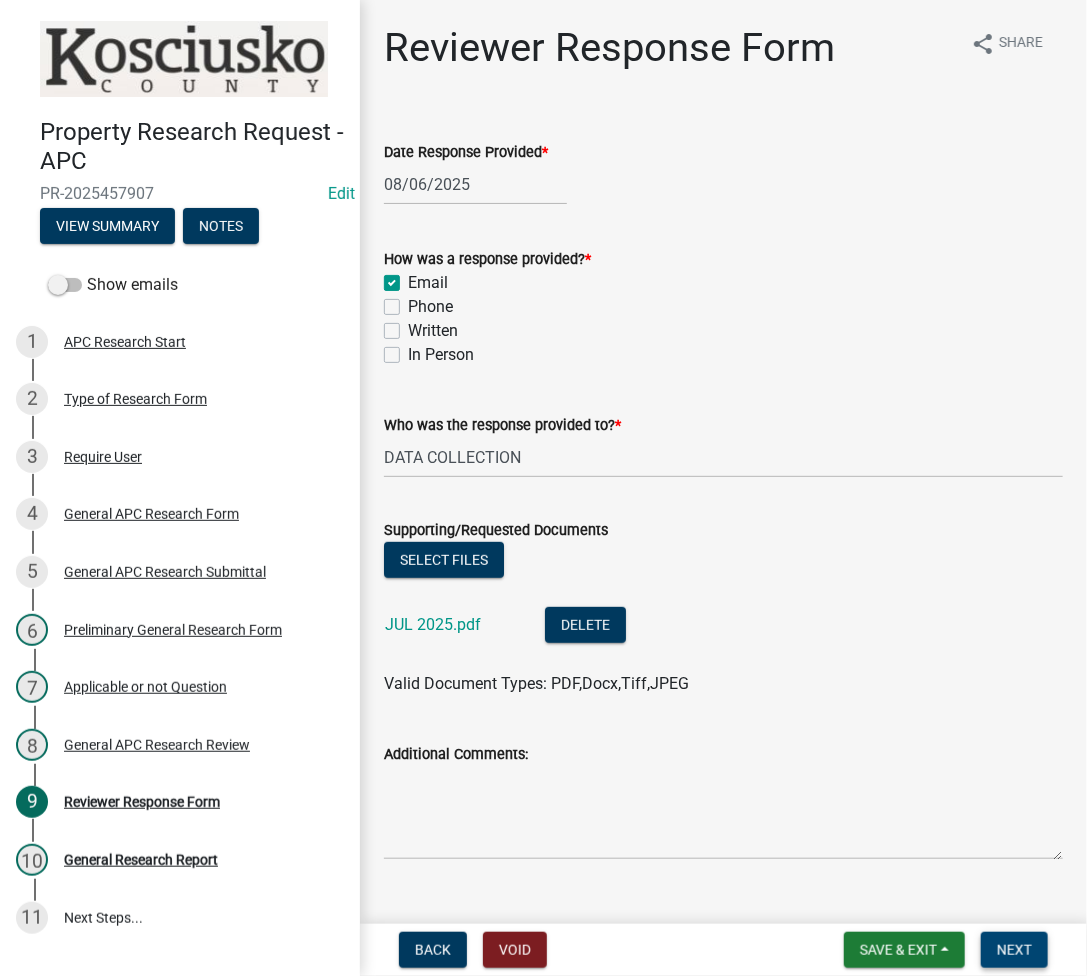 click on "Next" at bounding box center (1014, 950) 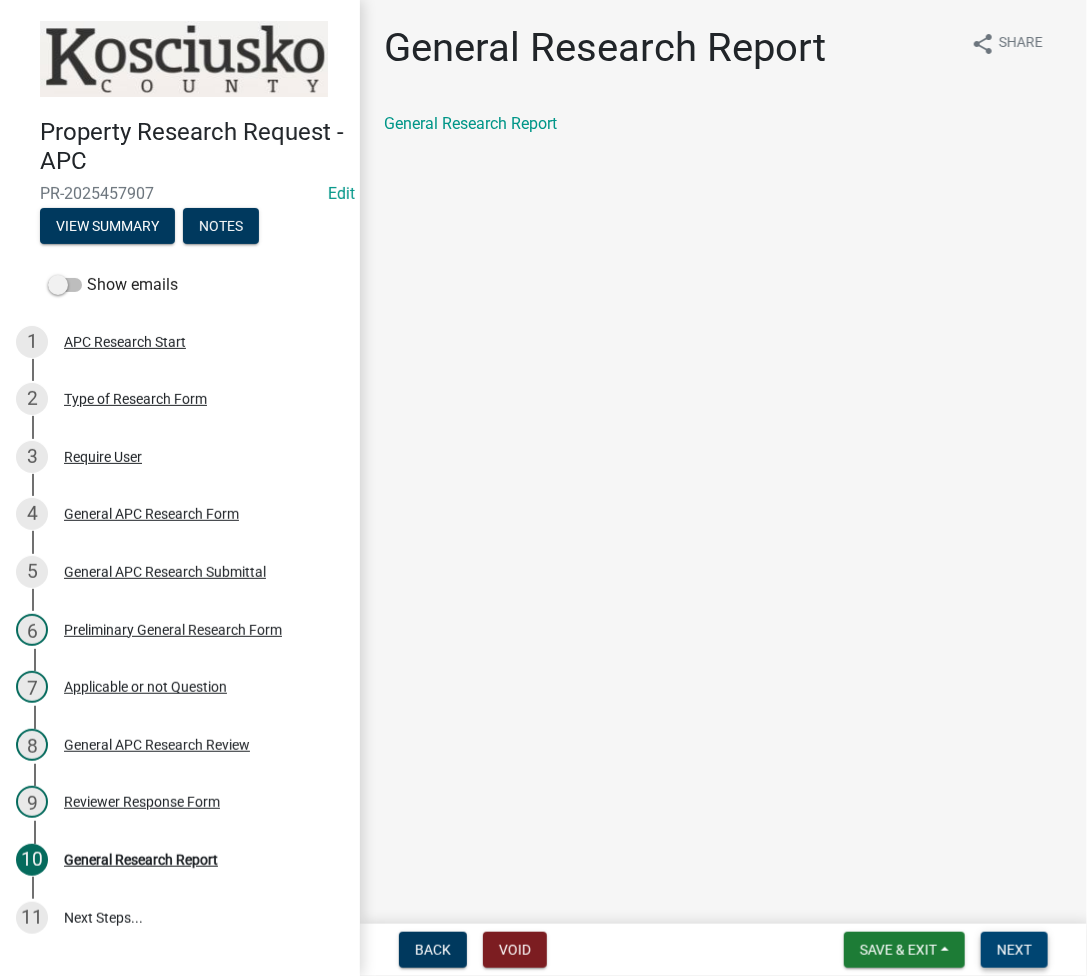 click on "Next" at bounding box center (1014, 950) 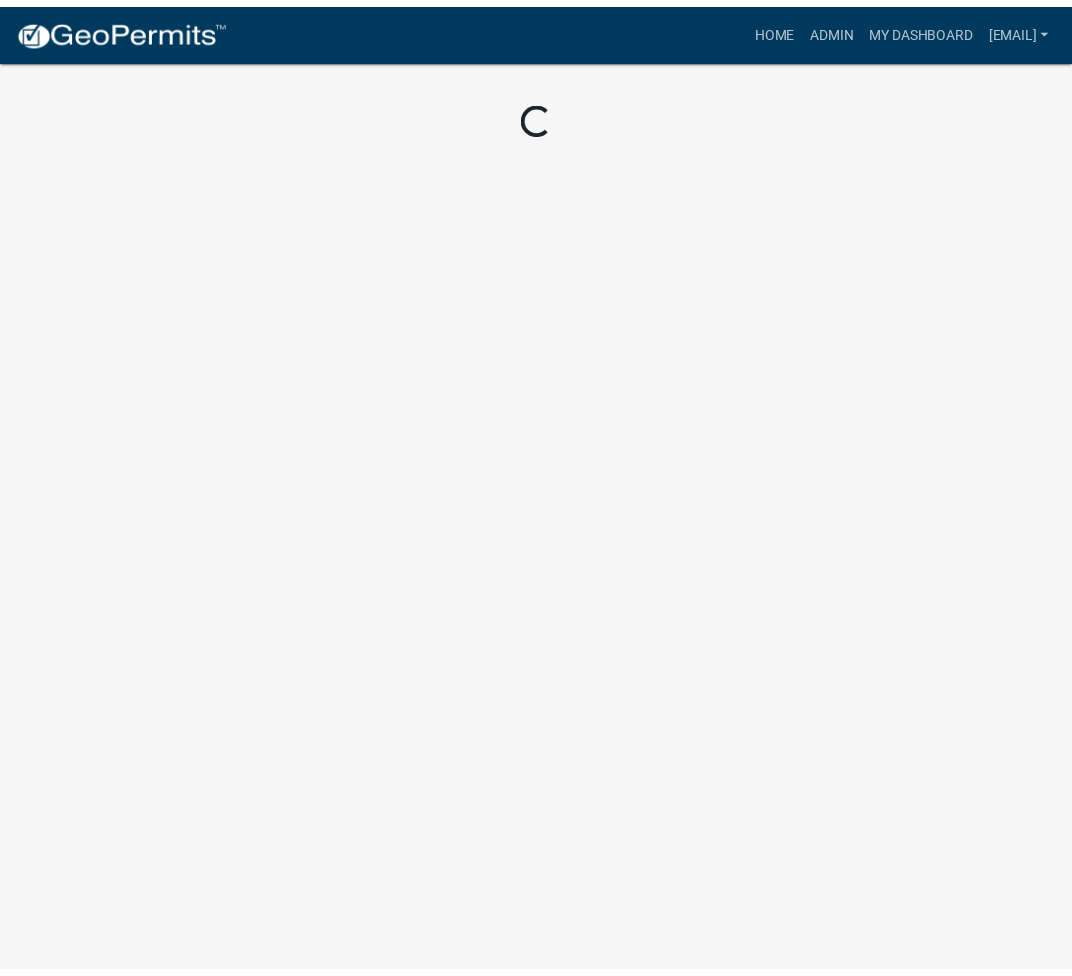 scroll, scrollTop: 0, scrollLeft: 0, axis: both 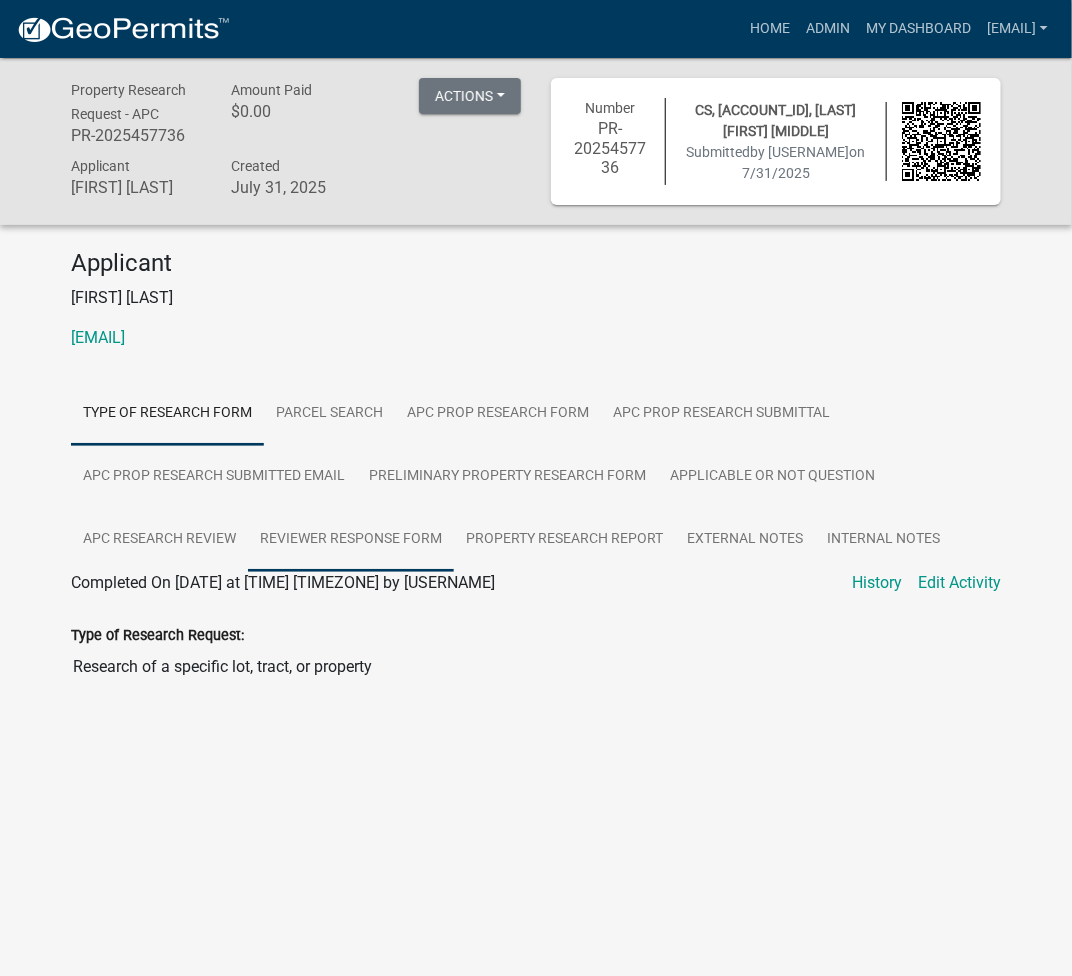 click on "Reviewer Response Form" at bounding box center [351, 540] 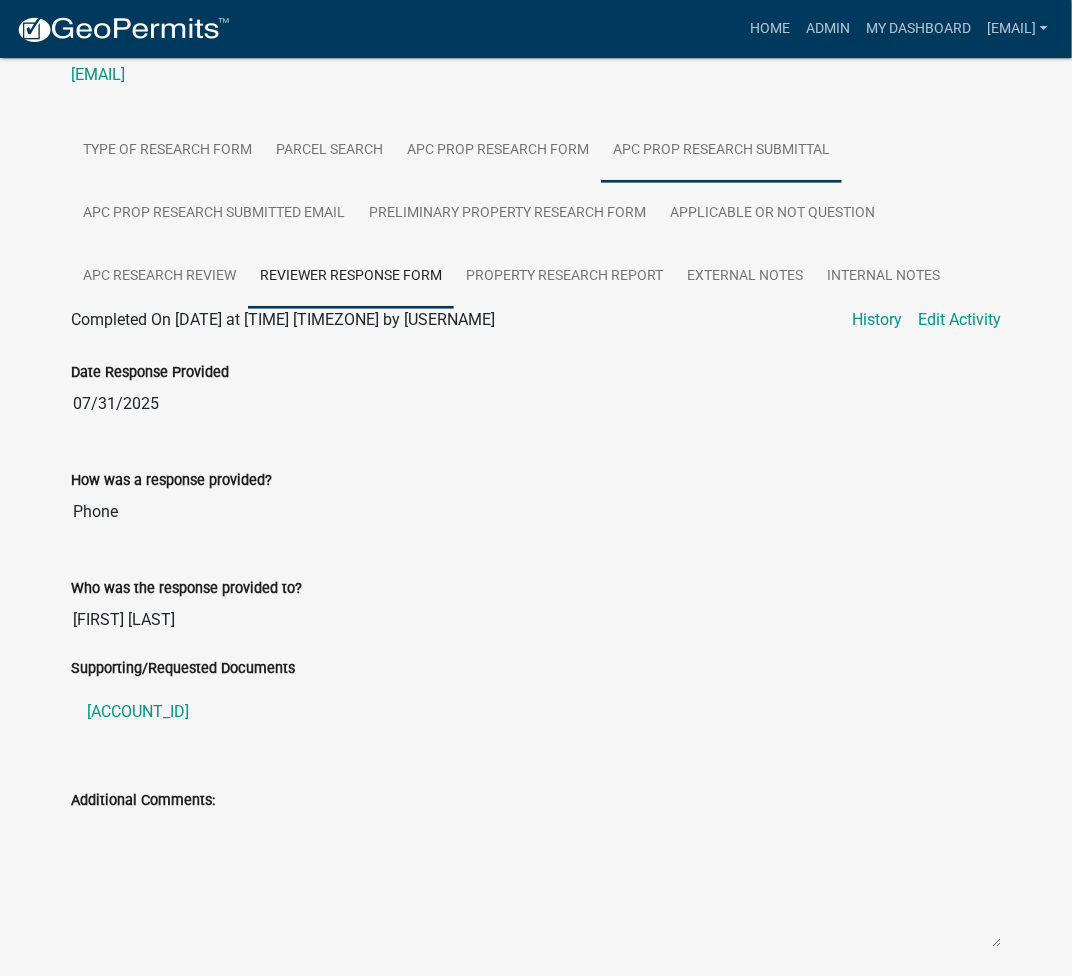 scroll, scrollTop: 333, scrollLeft: 0, axis: vertical 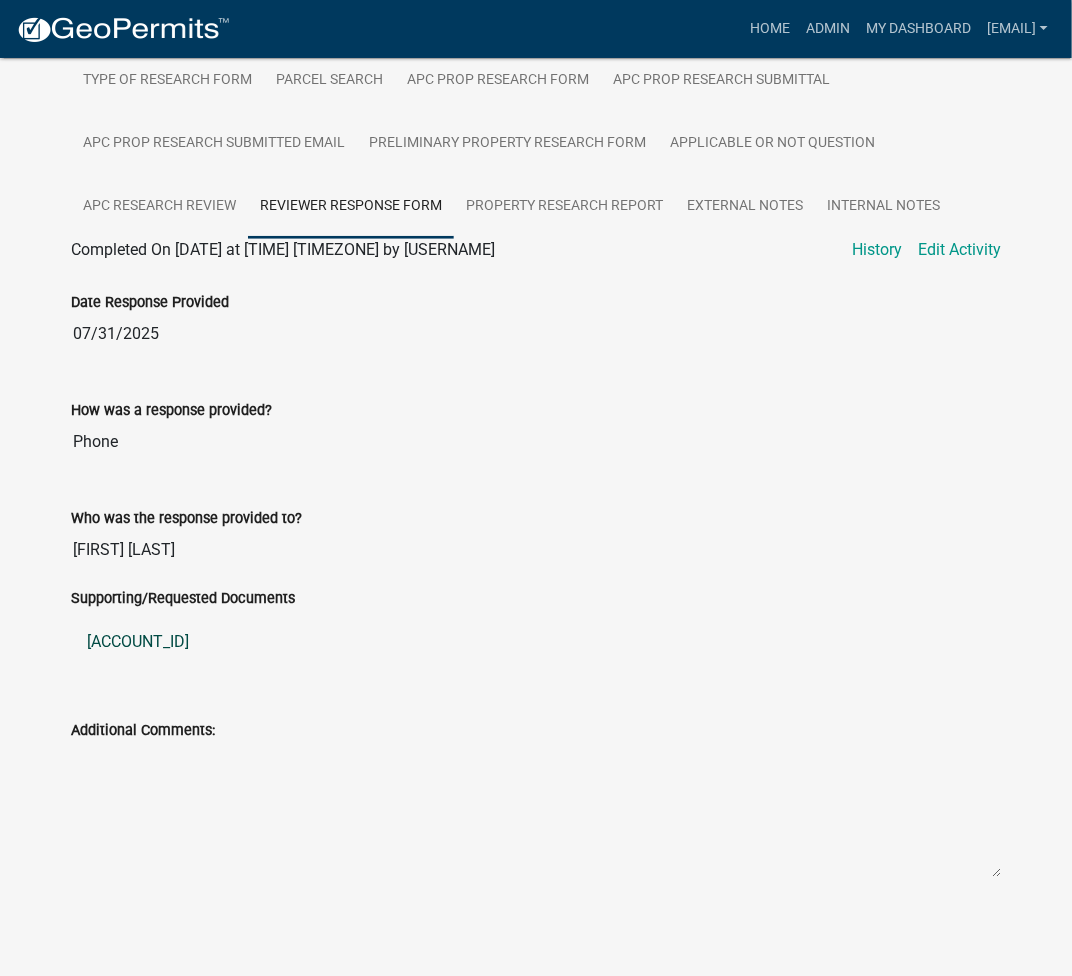 click on "005-133-024.A" 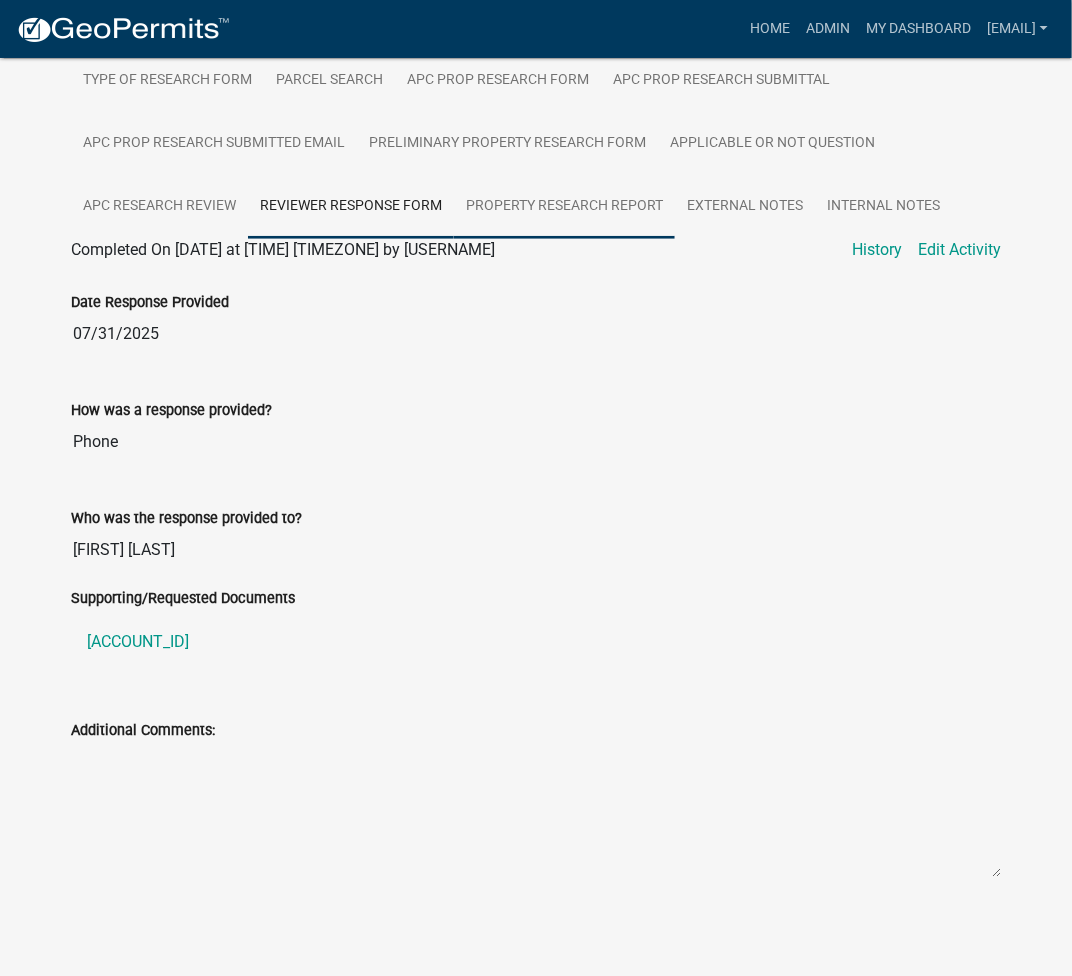 click on "Property Research Report" at bounding box center (564, 207) 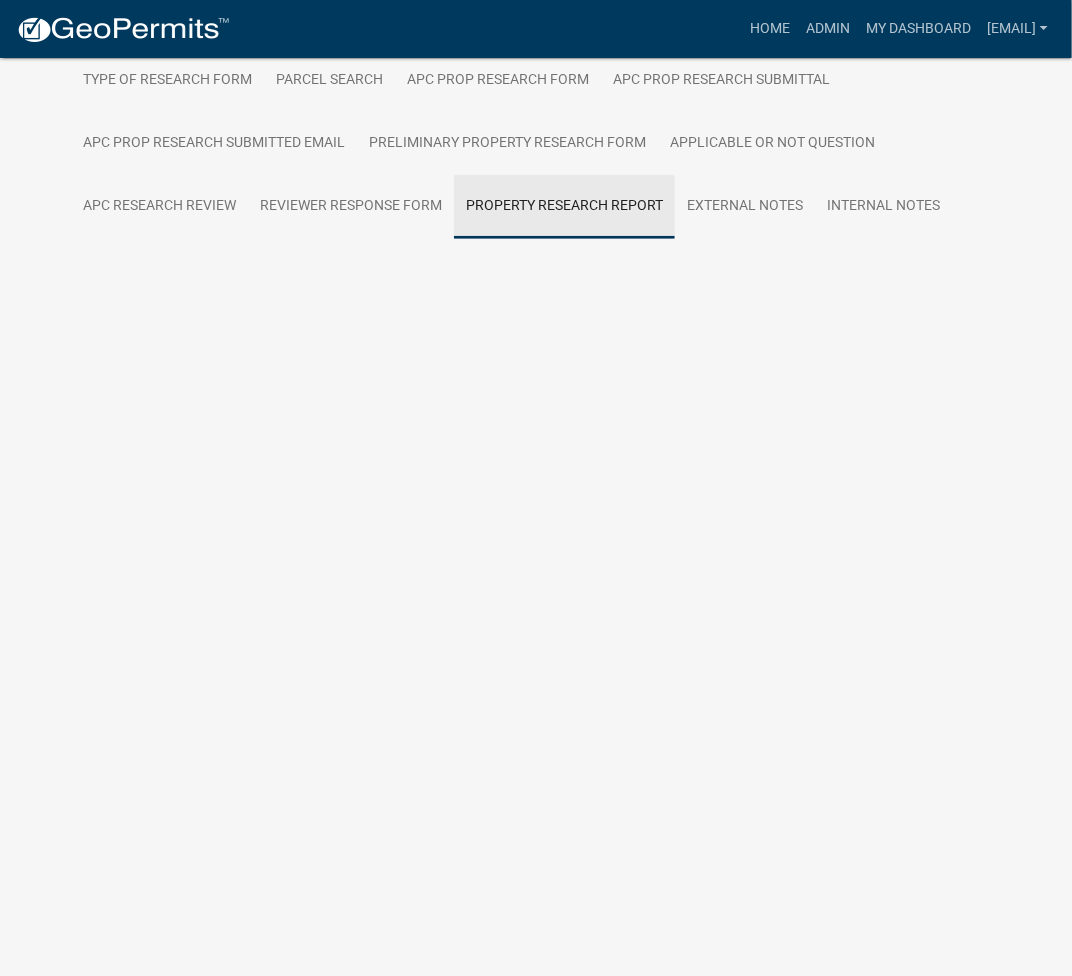 scroll, scrollTop: 58, scrollLeft: 0, axis: vertical 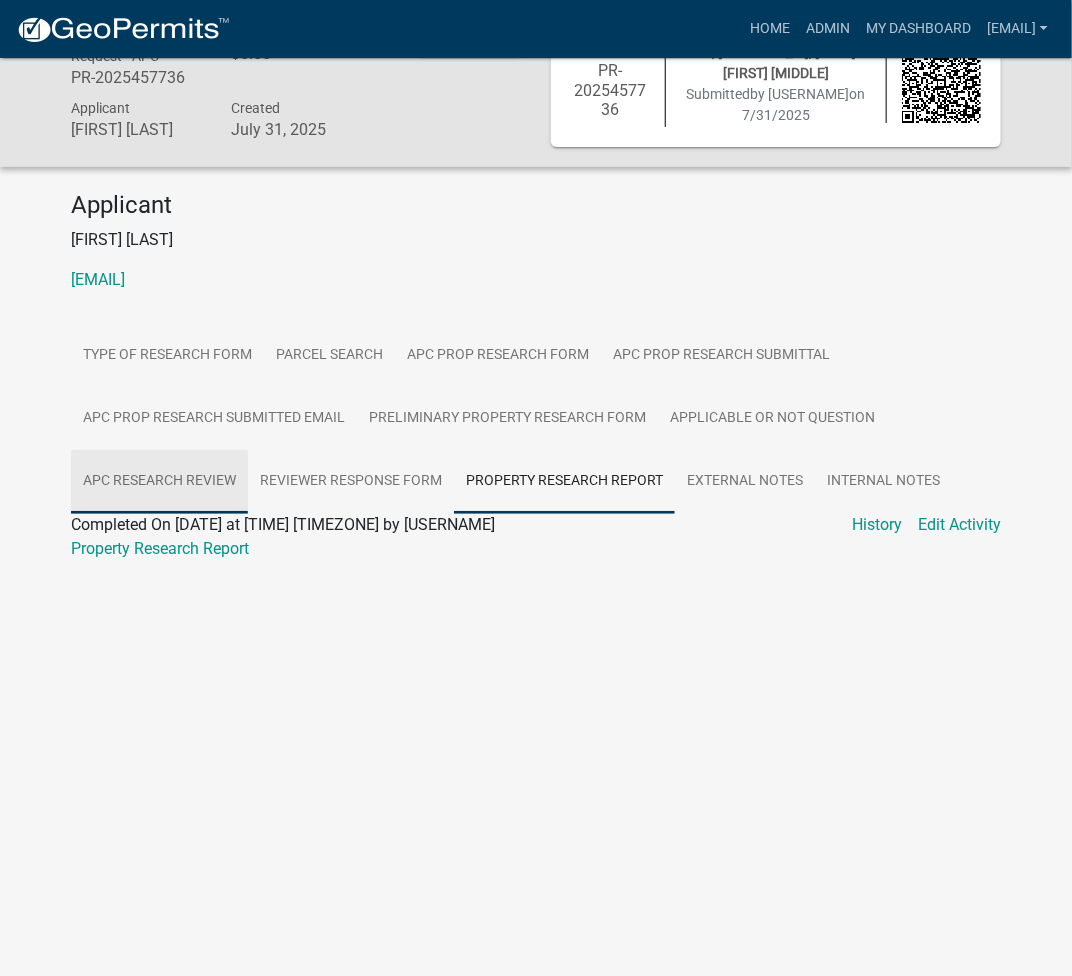 click on "APC Research Review" at bounding box center [159, 482] 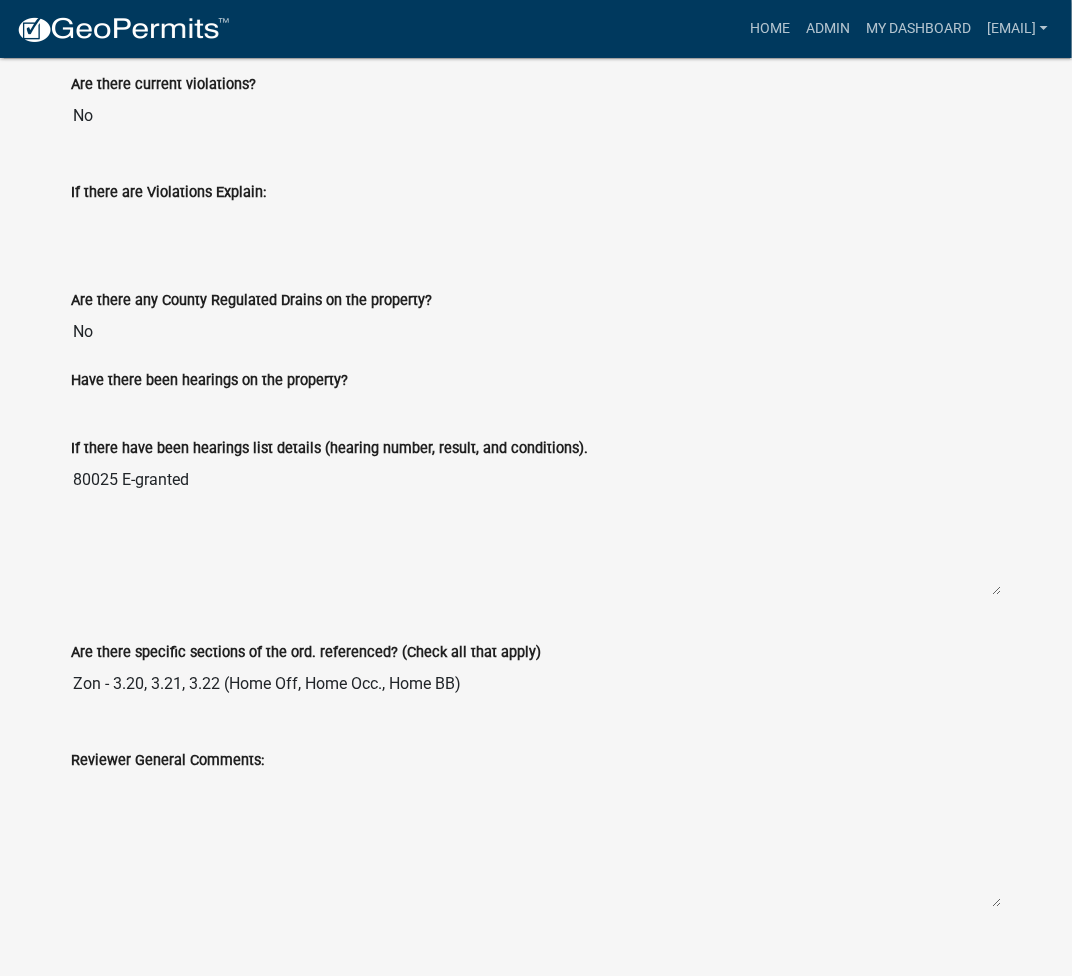 scroll, scrollTop: 58, scrollLeft: 0, axis: vertical 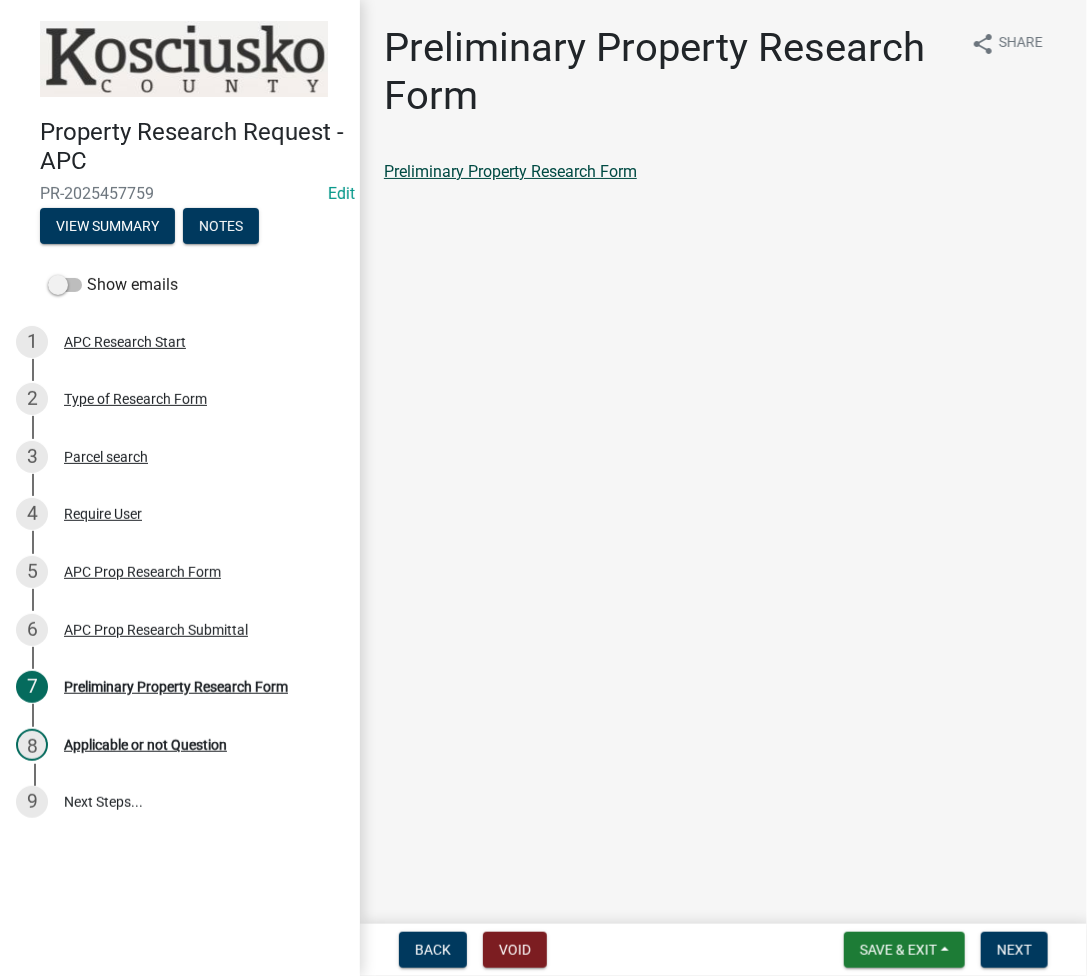 click on "Preliminary Property Research Form" 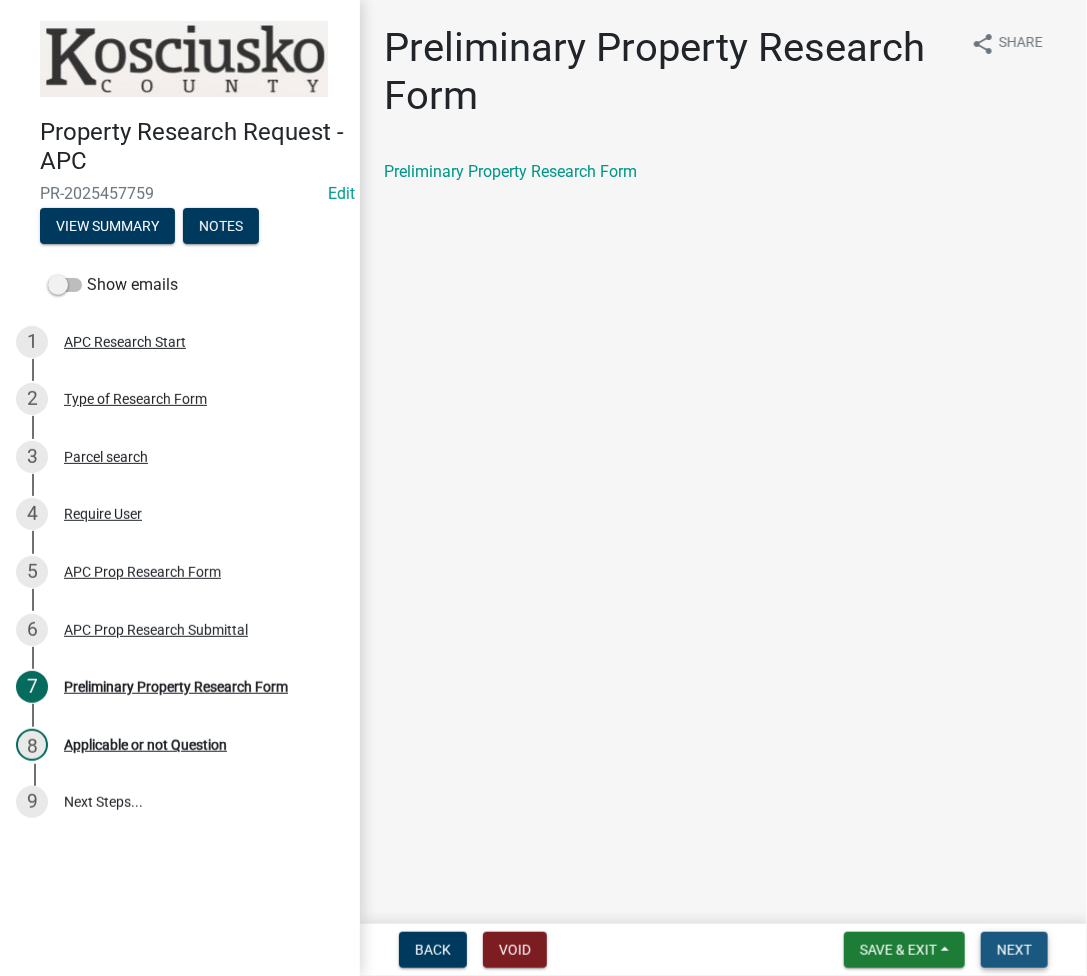 click on "Next" at bounding box center [1014, 950] 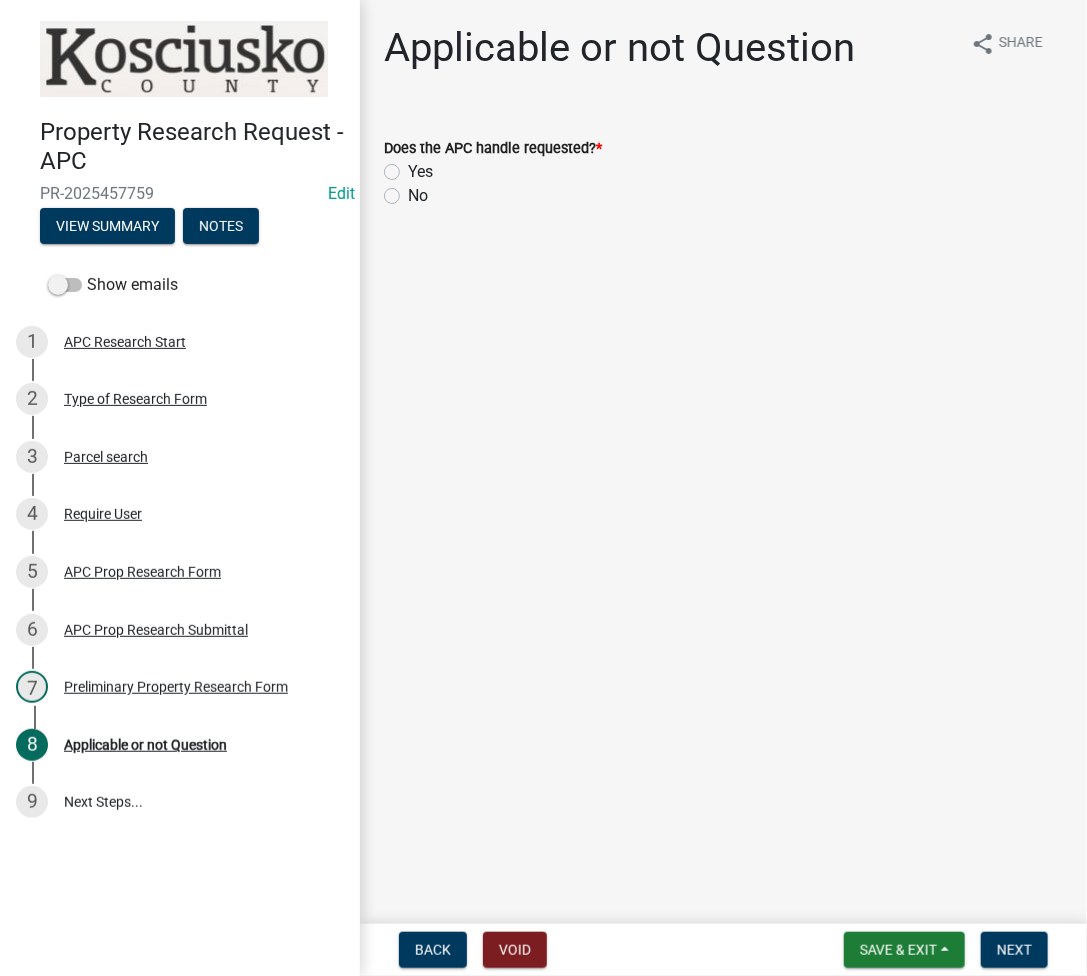 click on "Yes" 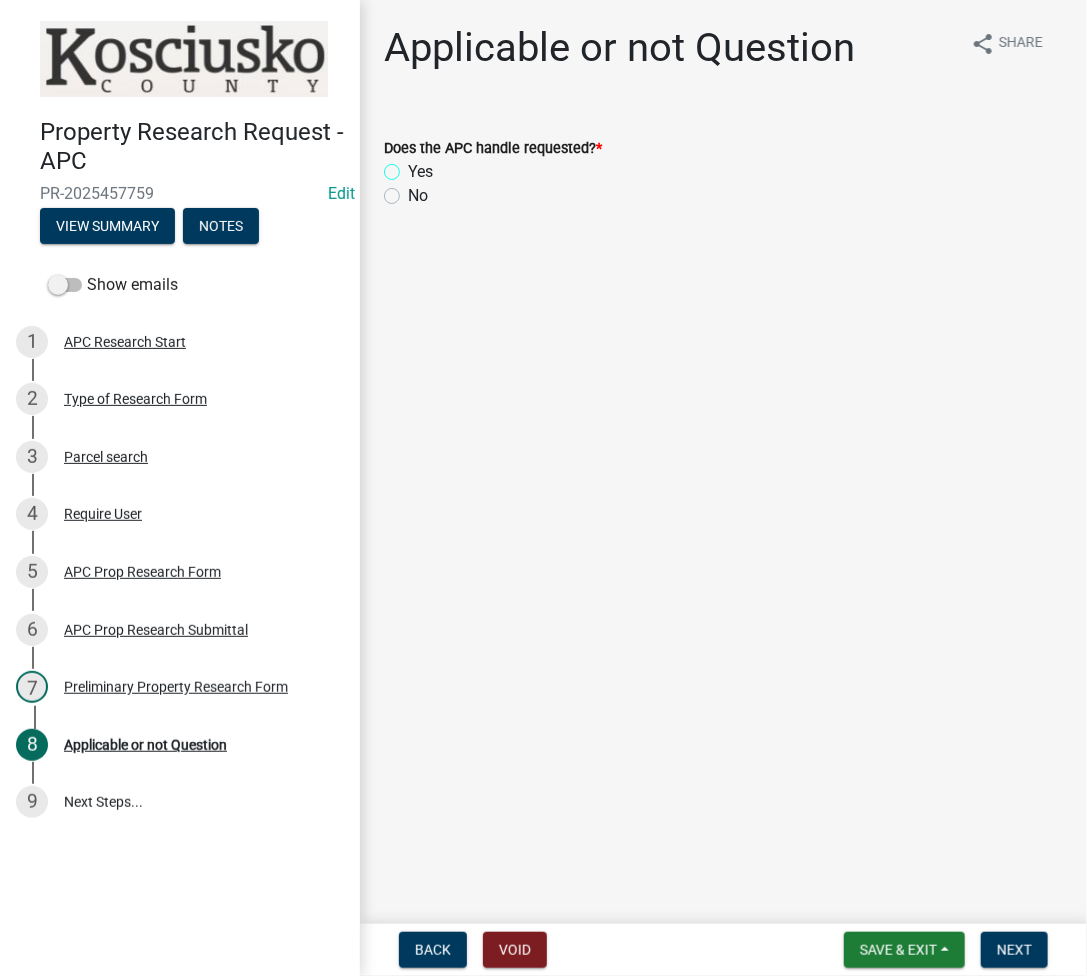 click on "Yes" at bounding box center [414, 166] 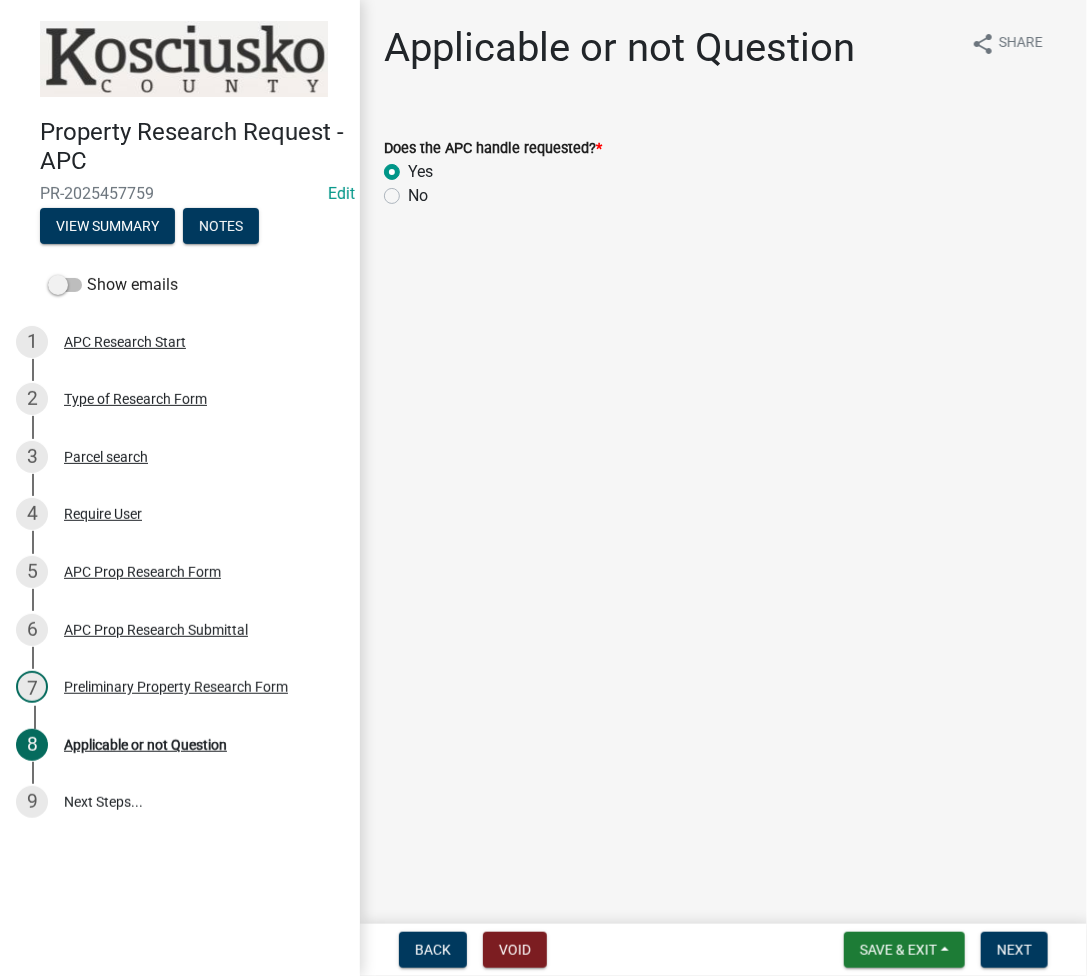 radio on "true" 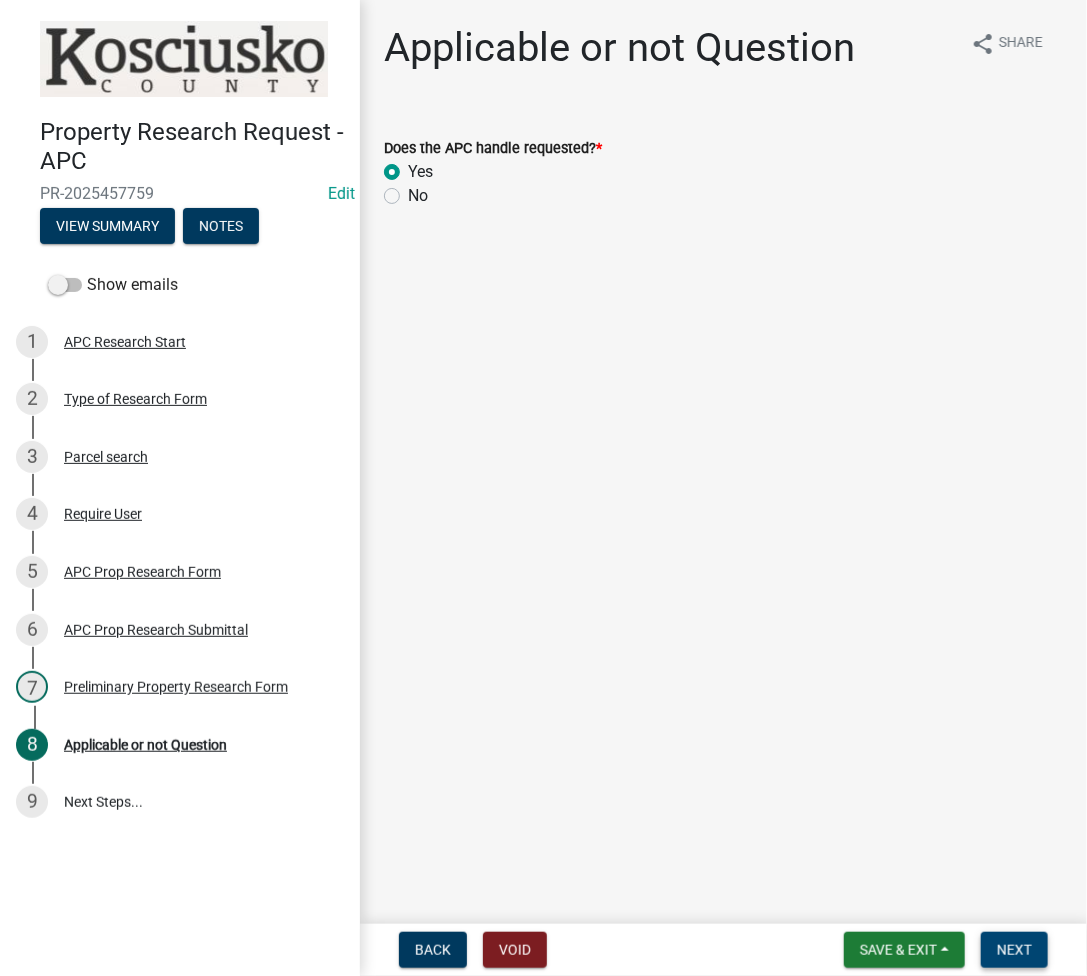click on "Next" at bounding box center (1014, 950) 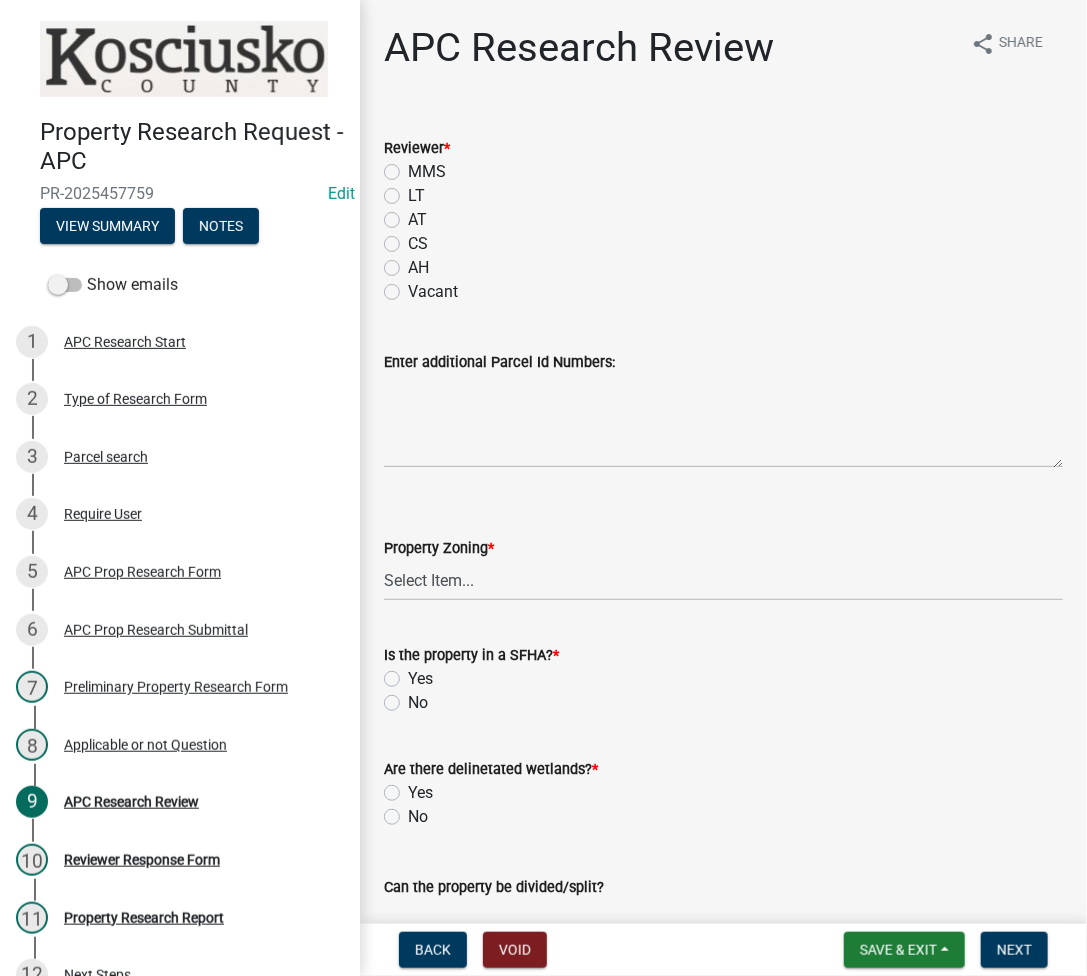 click on "LT" 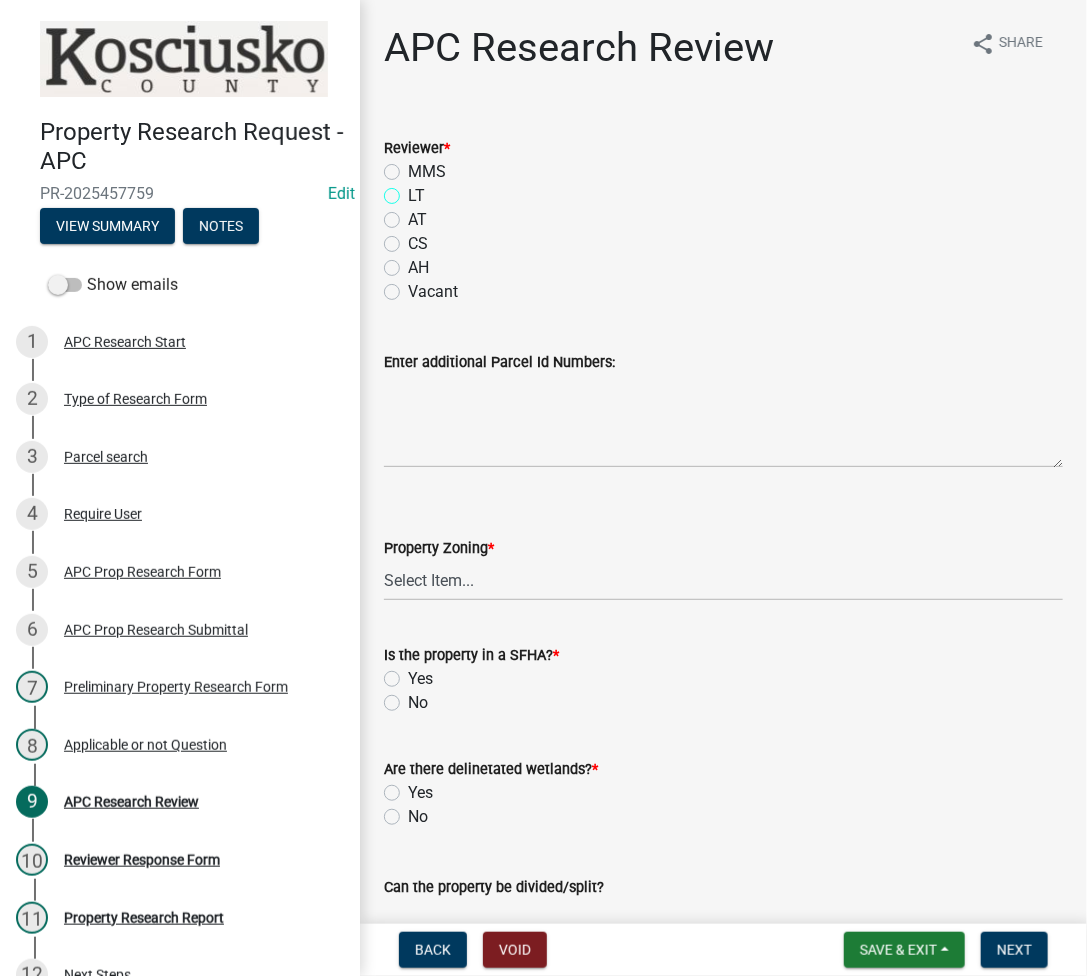 click on "LT" at bounding box center (414, 190) 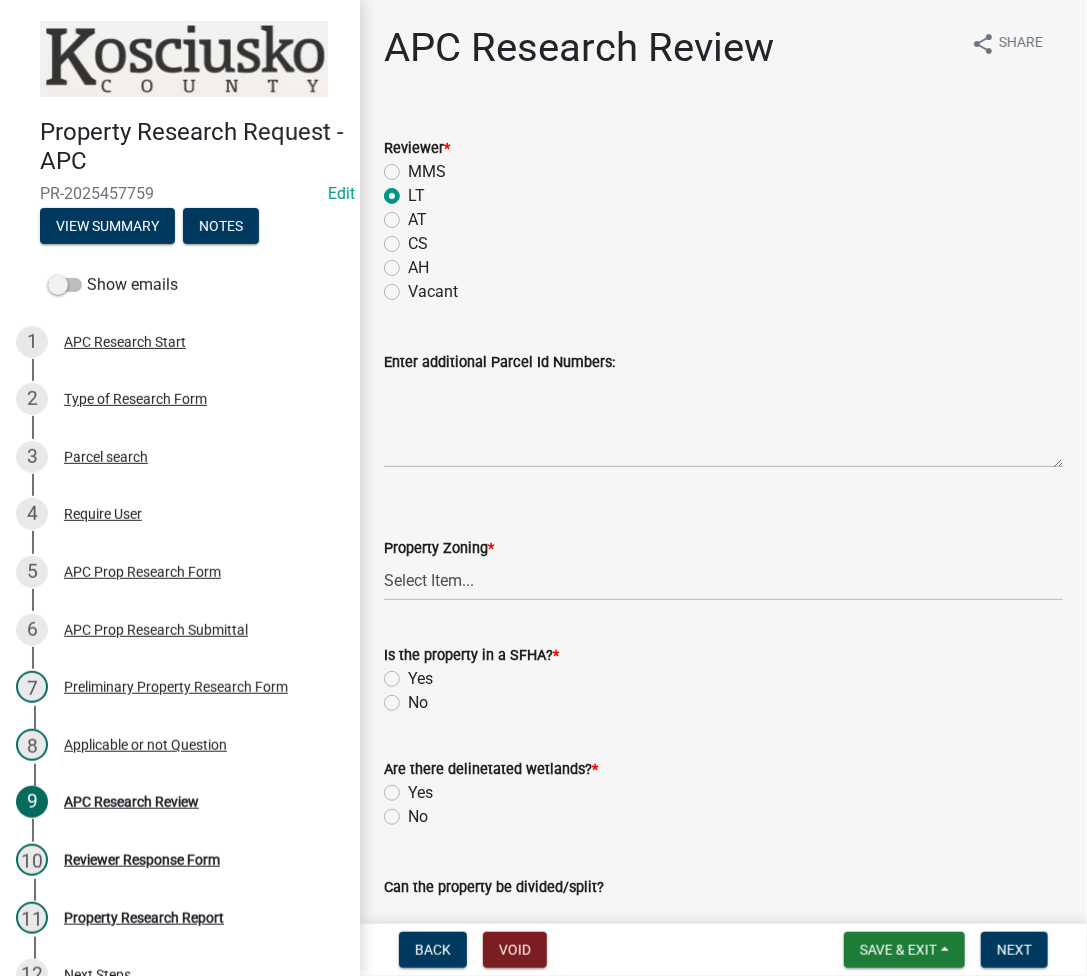 radio on "true" 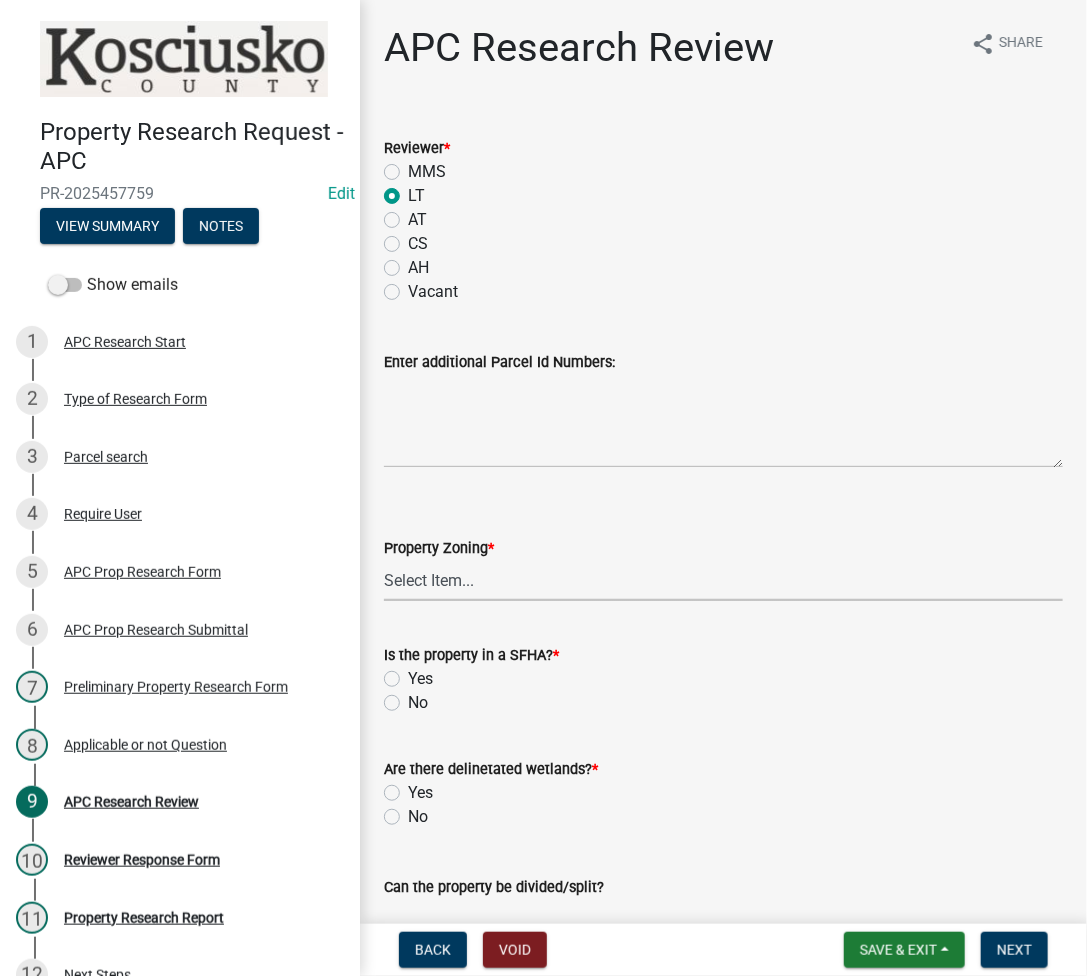 click on "Select Item...   Agricultural   Agricultural 2   Residential   Commercial   Industrial 1   Industrial 2   Industrial 3   Public Use   Environmental" at bounding box center [723, 580] 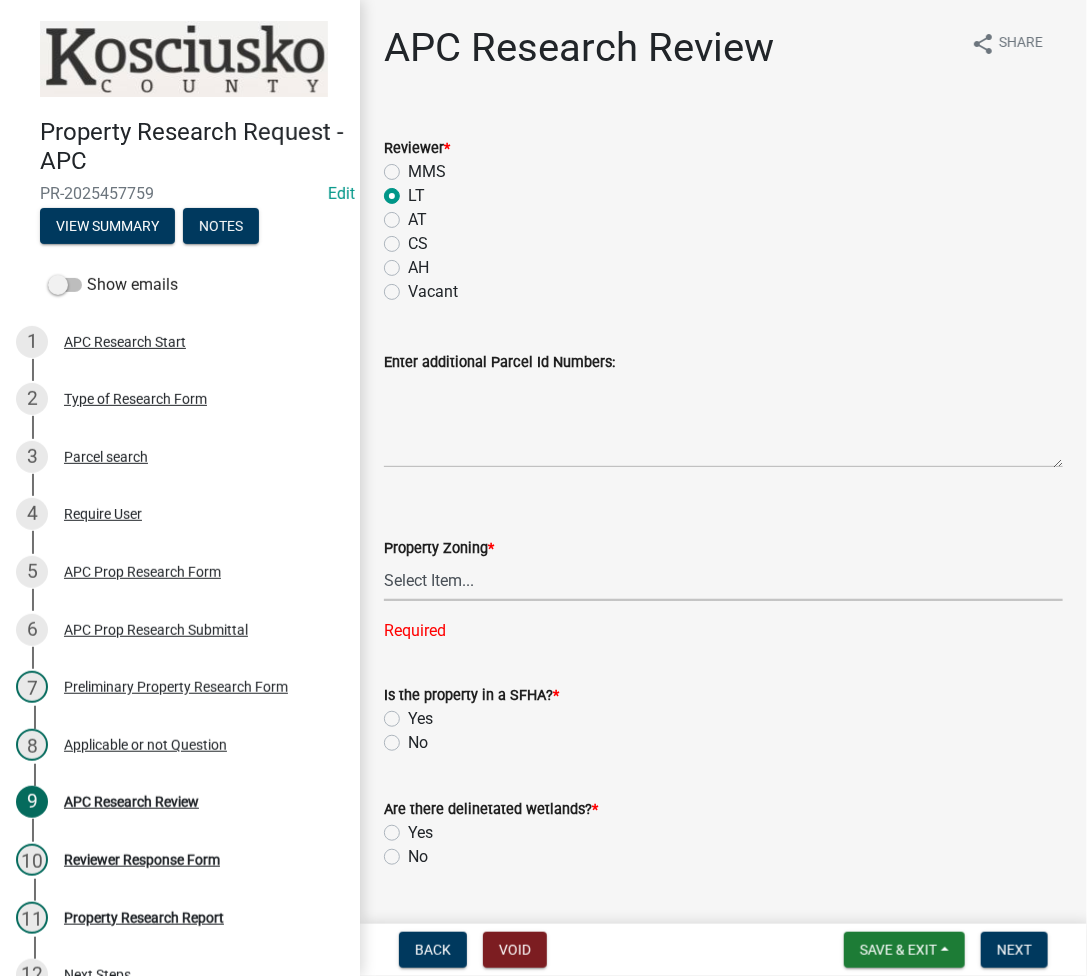 click on "Select Item...   Agricultural   Agricultural 2   Residential   Commercial   Industrial 1   Industrial 2   Industrial 3   Public Use   Environmental" at bounding box center [723, 580] 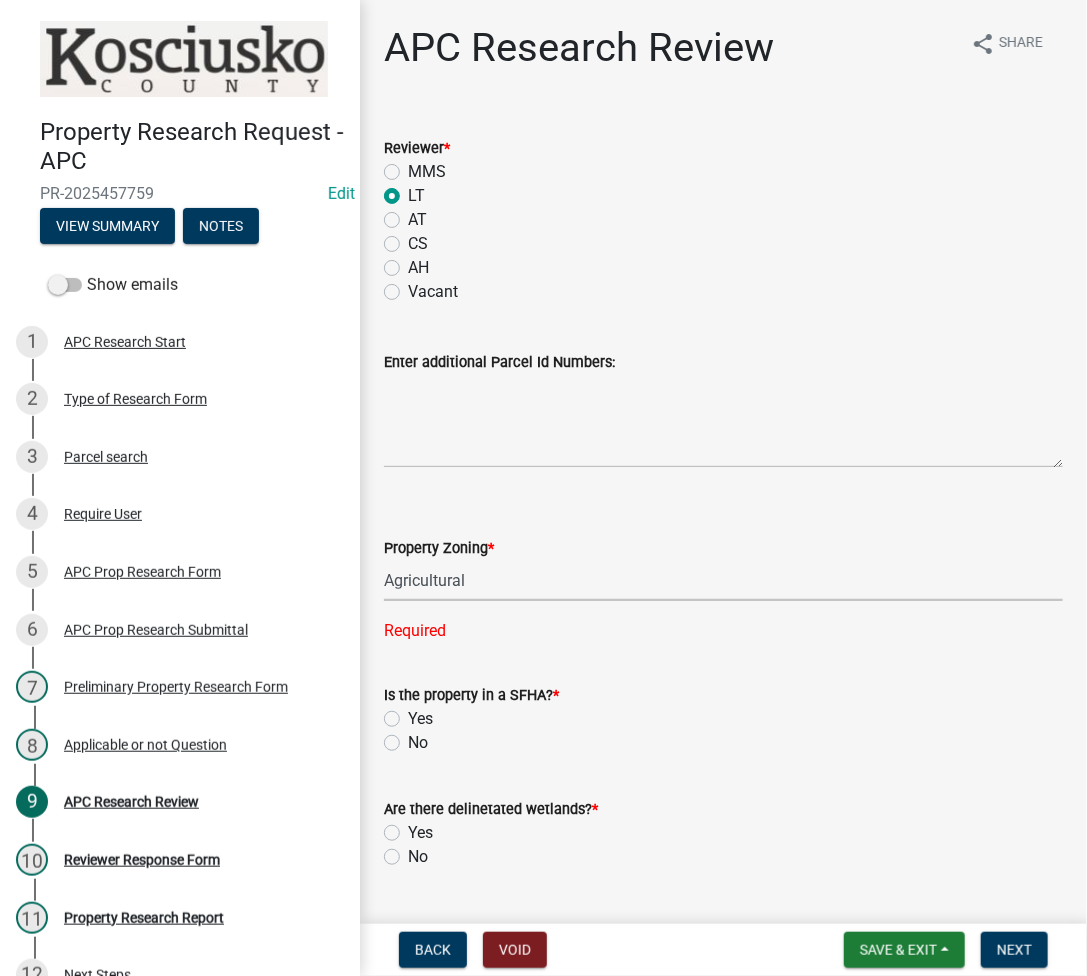 click on "Select Item...   Agricultural   Agricultural 2   Residential   Commercial   Industrial 1   Industrial 2   Industrial 3   Public Use   Environmental" at bounding box center [723, 580] 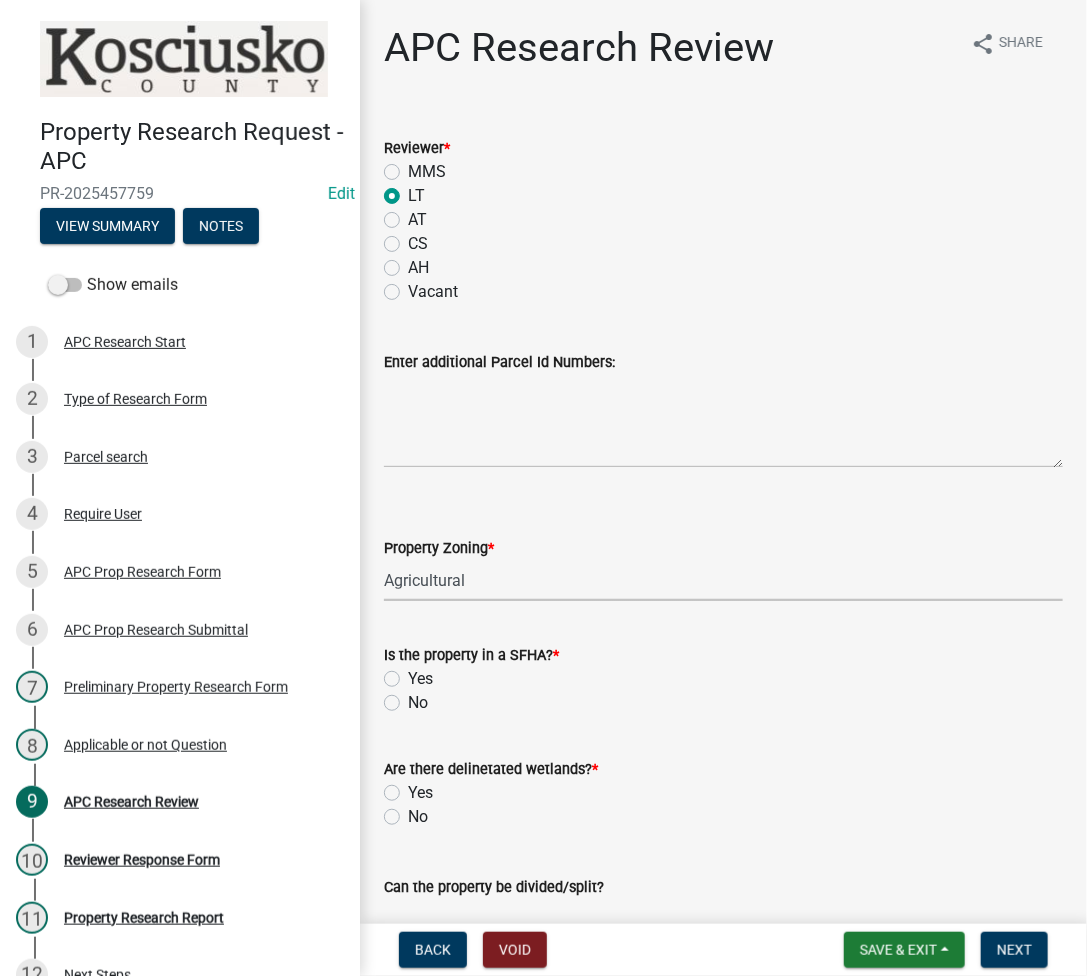 select on "fa378ffa-5b76-4540-9014-3a35c1b5764a" 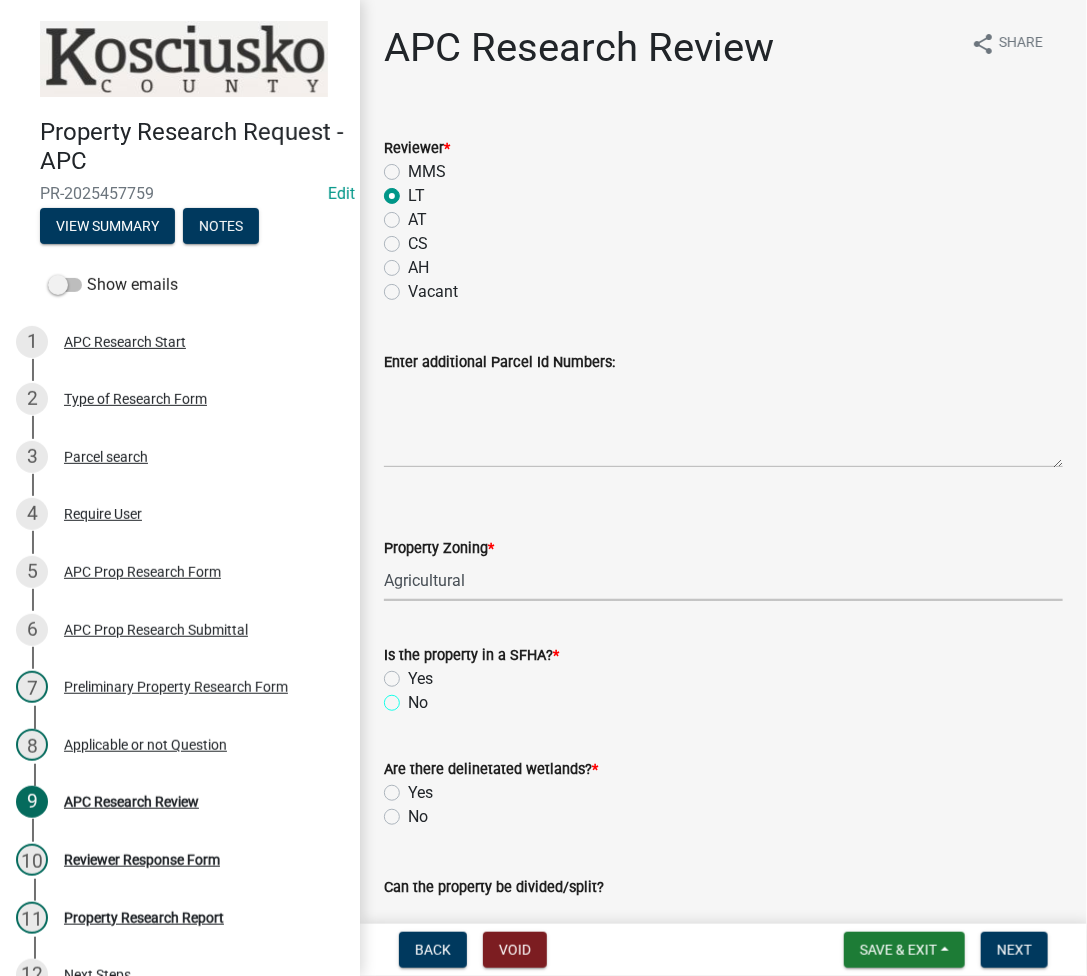 click on "No" at bounding box center (414, 697) 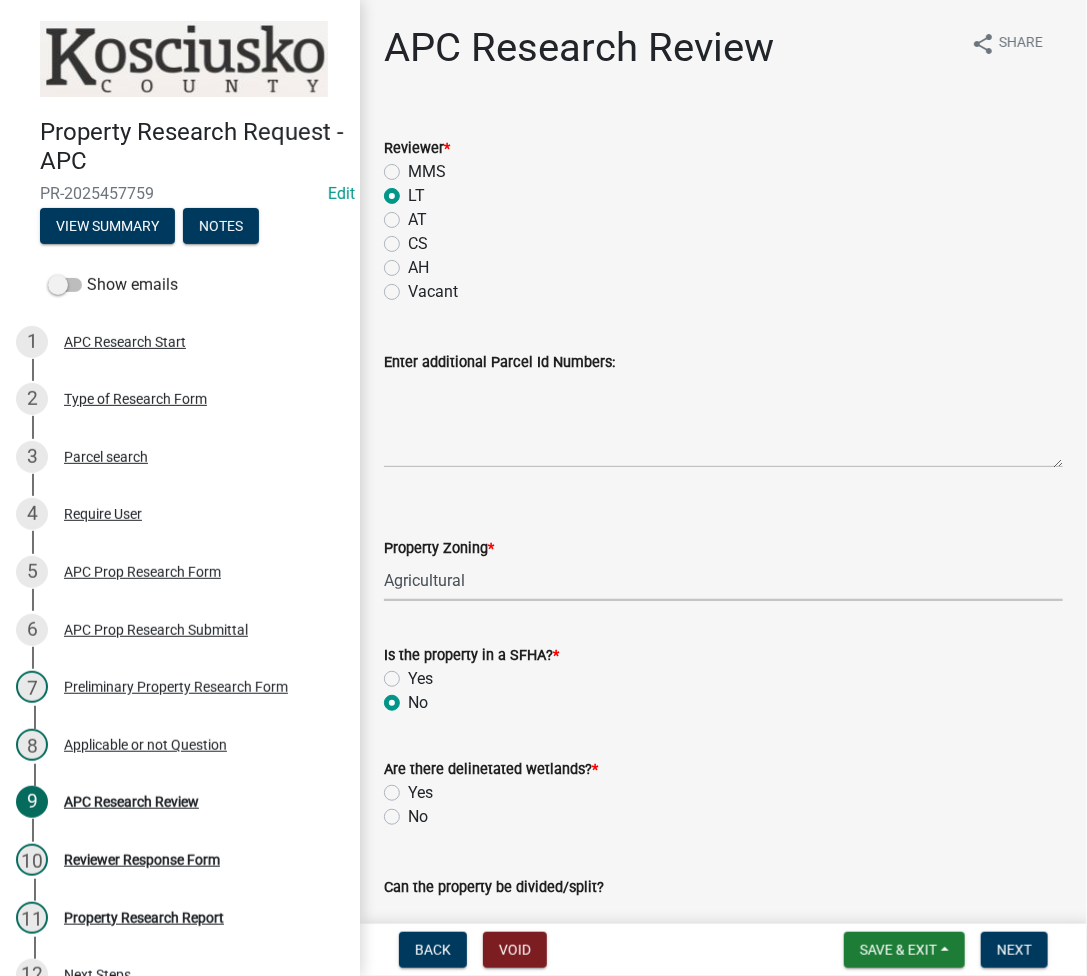 radio on "true" 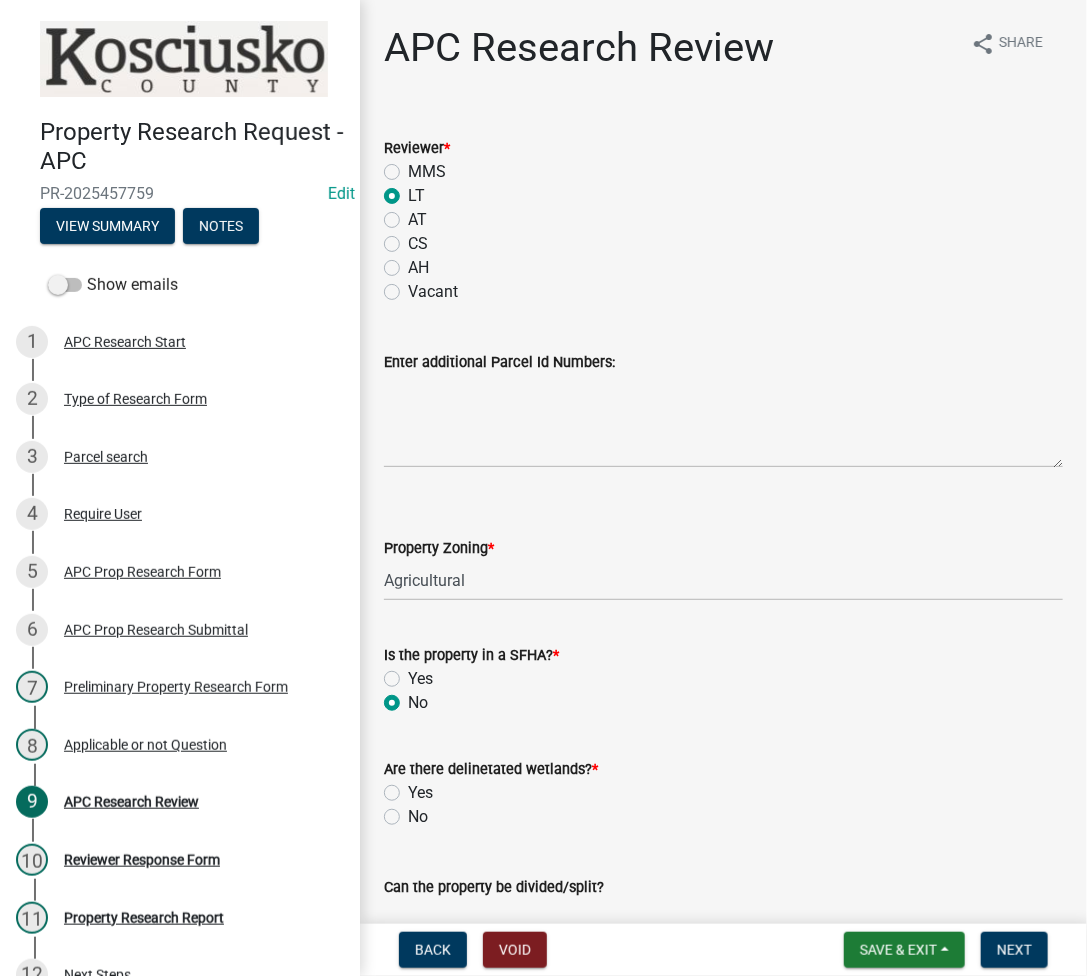 scroll, scrollTop: 266, scrollLeft: 0, axis: vertical 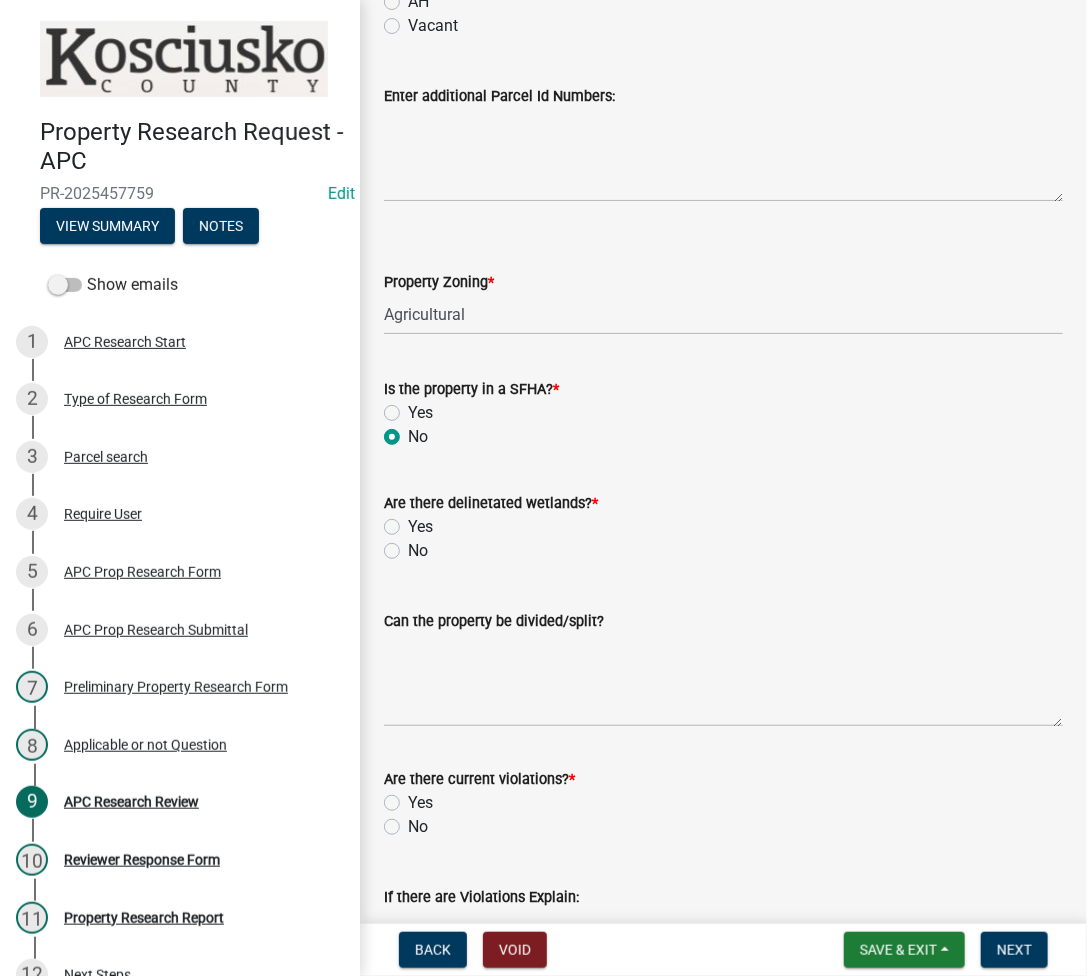 click on "No" 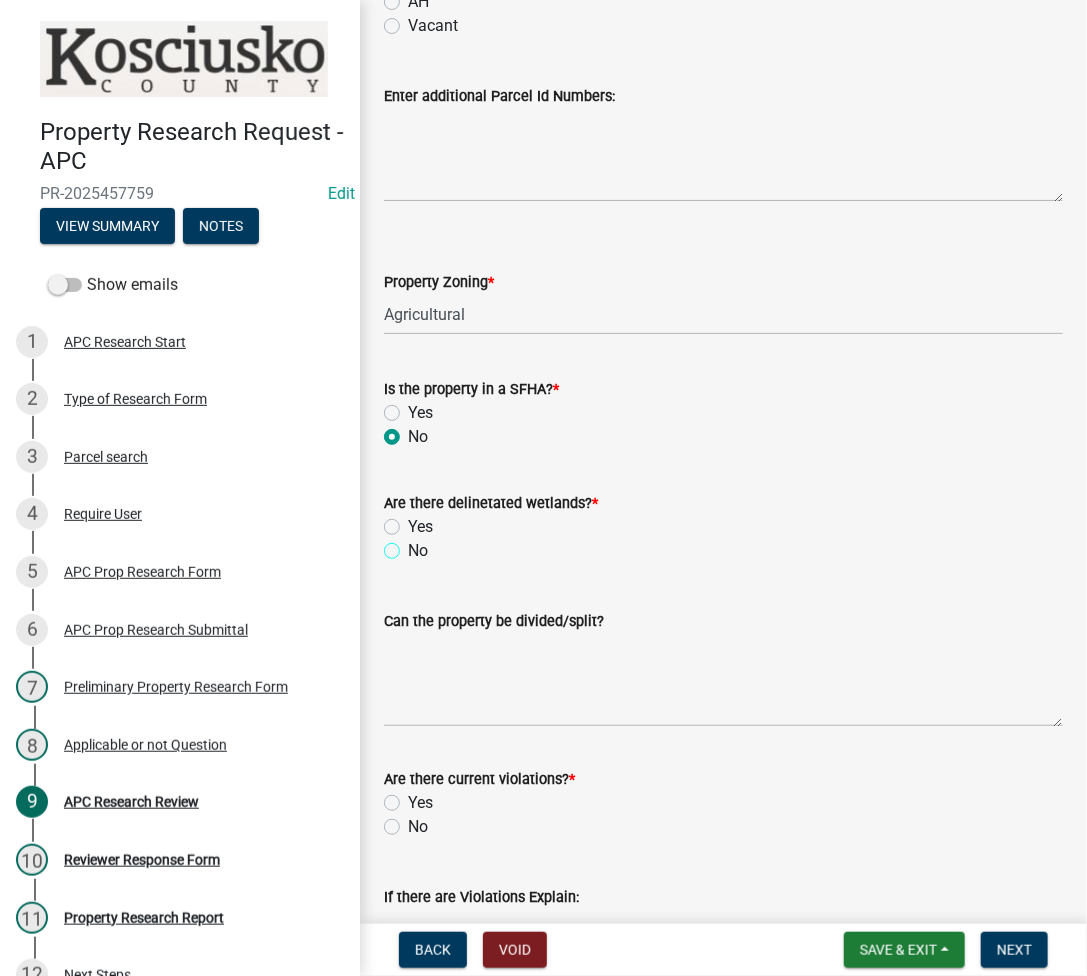 click on "No" at bounding box center (414, 545) 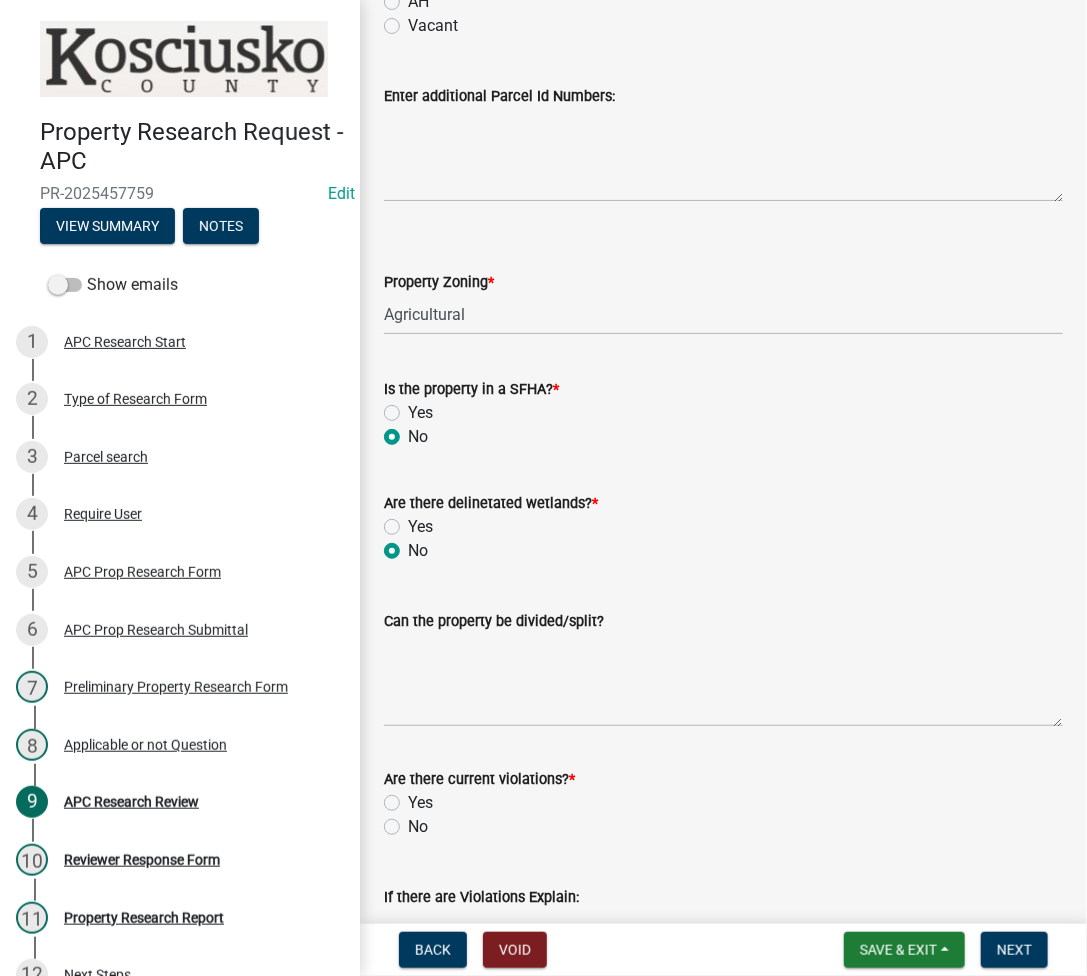 radio on "true" 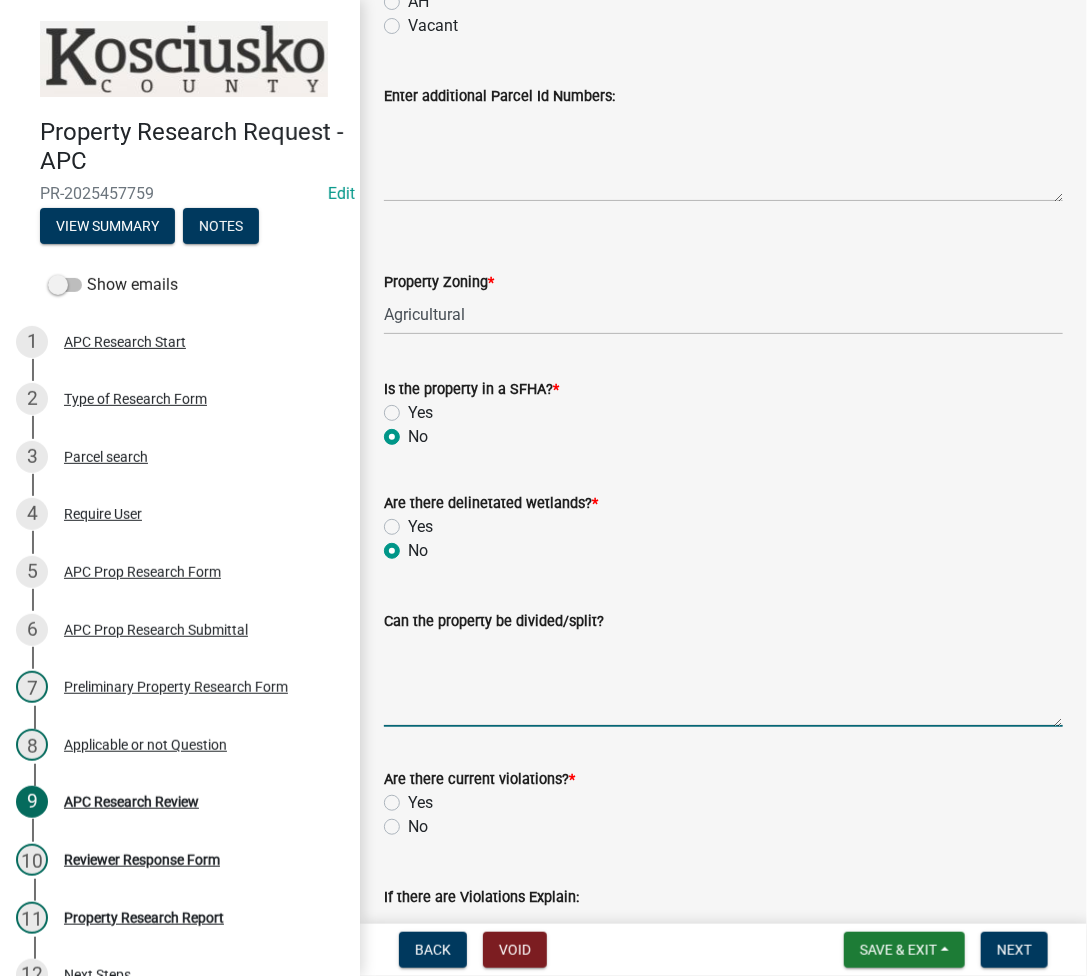 click on "Can the property be divided/split?" at bounding box center [723, 680] 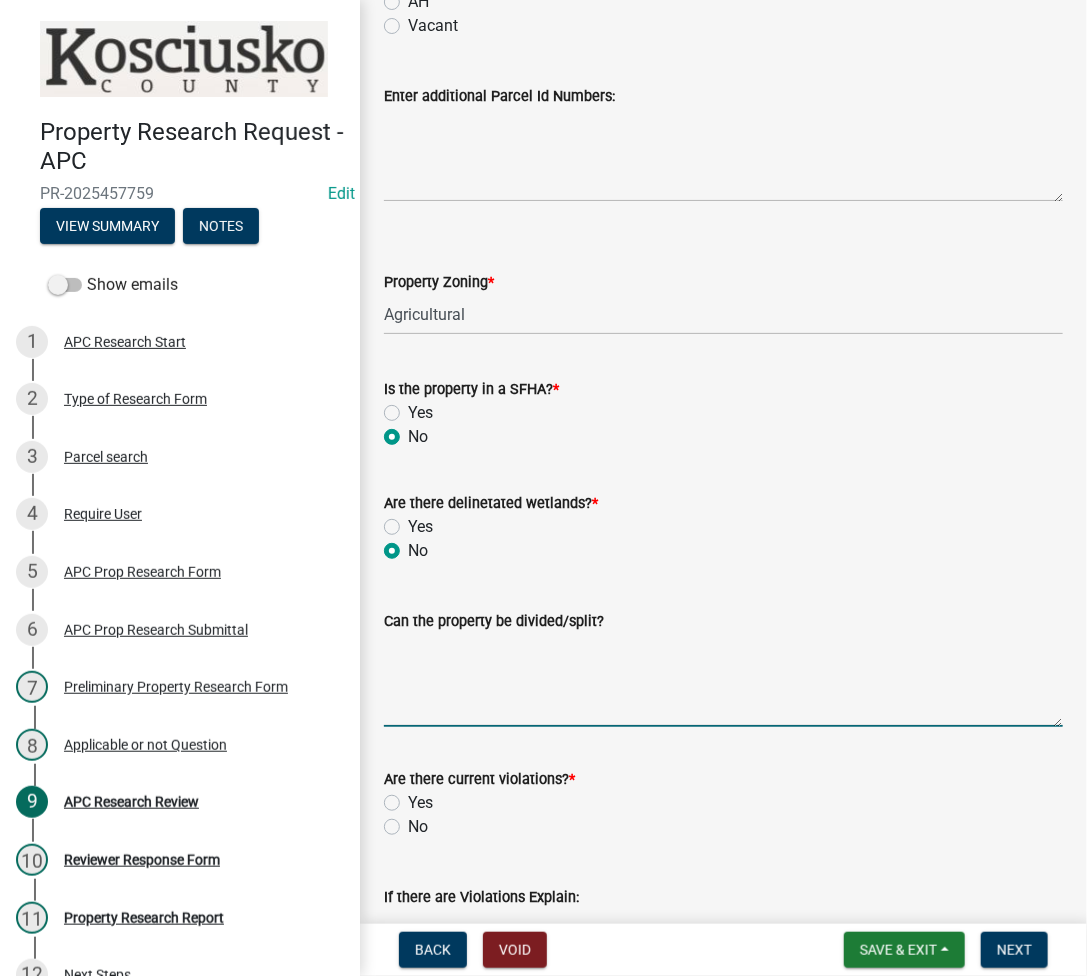 type on "t" 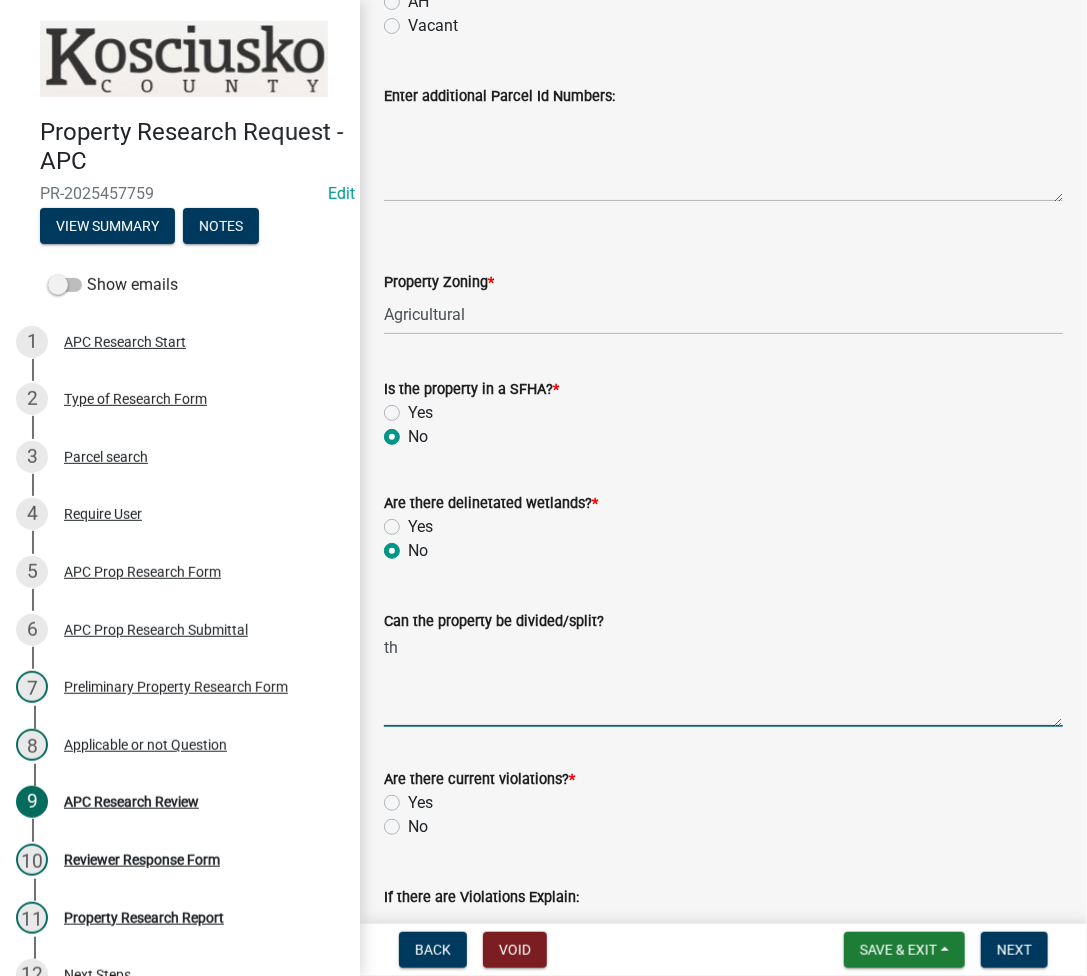 type on "t" 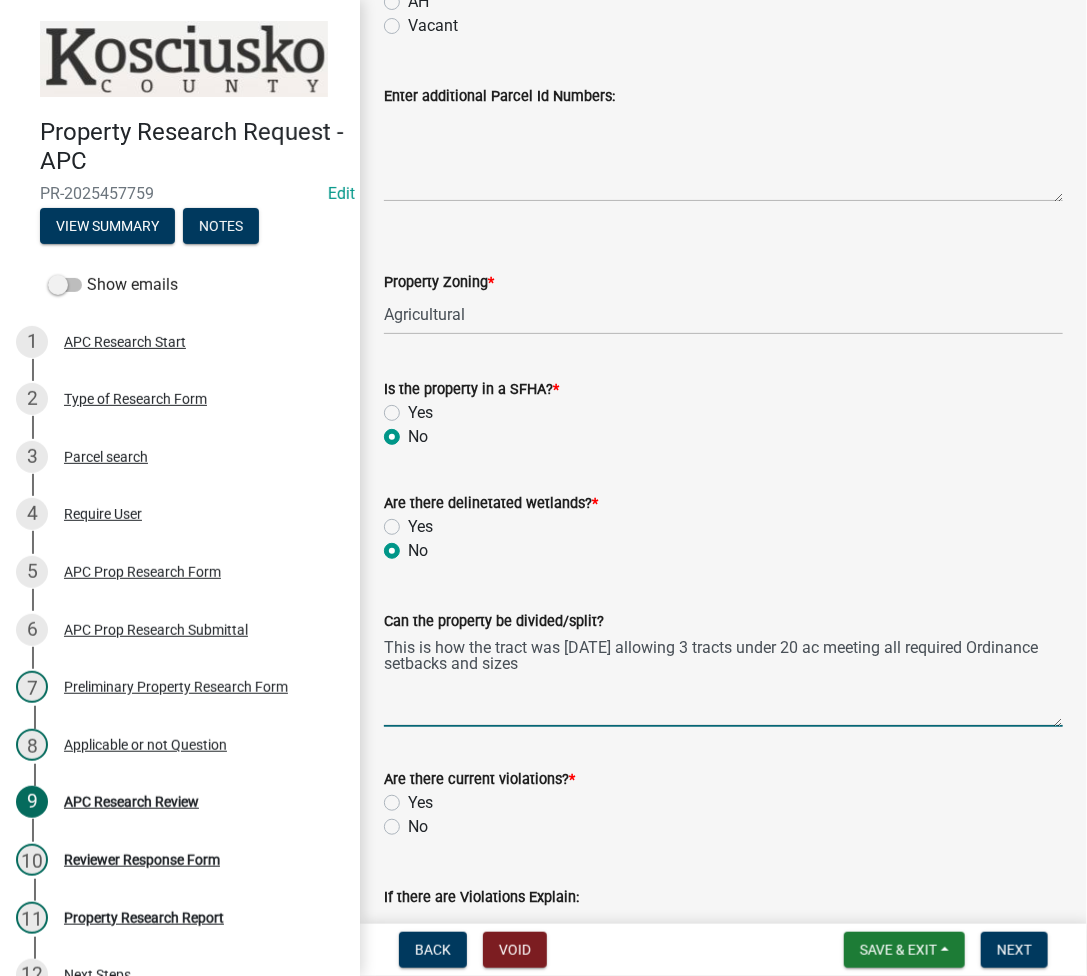 scroll, scrollTop: 800, scrollLeft: 0, axis: vertical 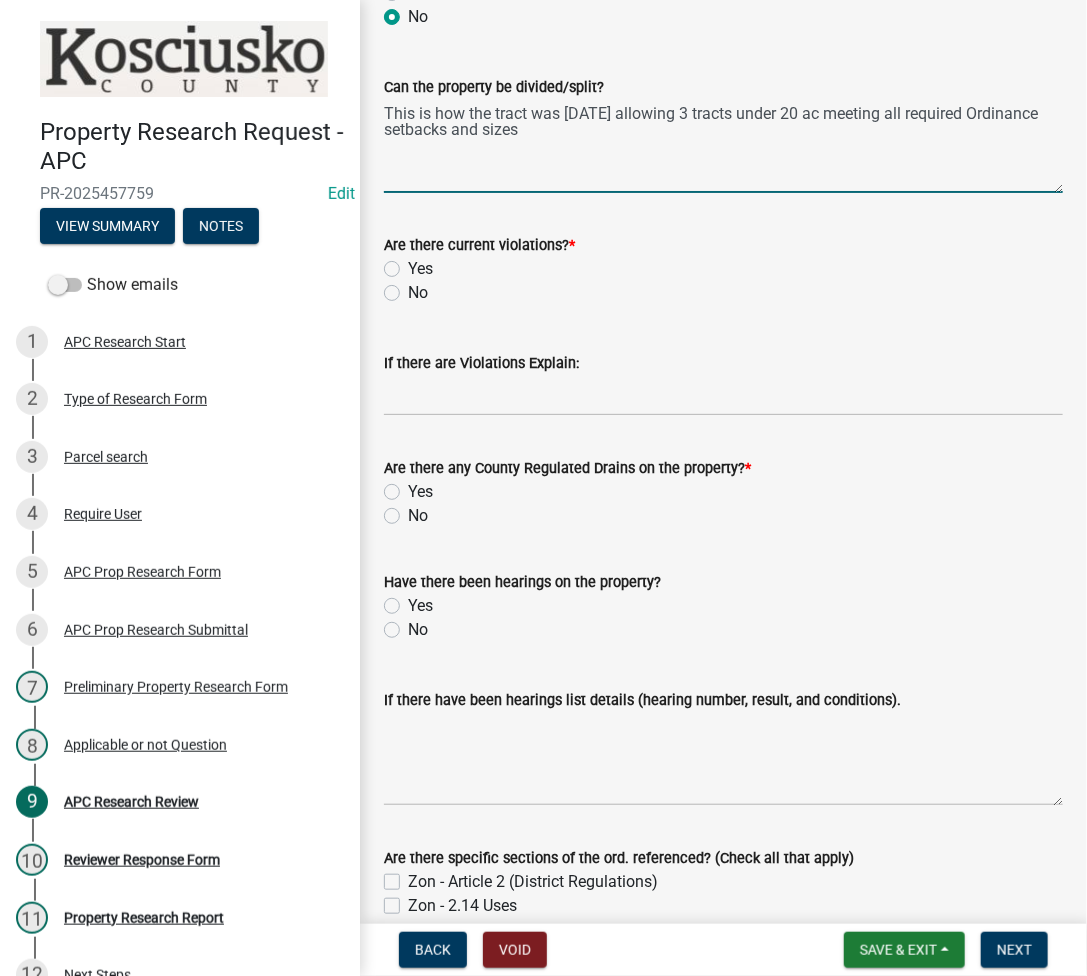 type on "This is how the tract was 3/1/75 allowing 3 tracts under 20 ac meeting all required Ordinance setbacks and sizes" 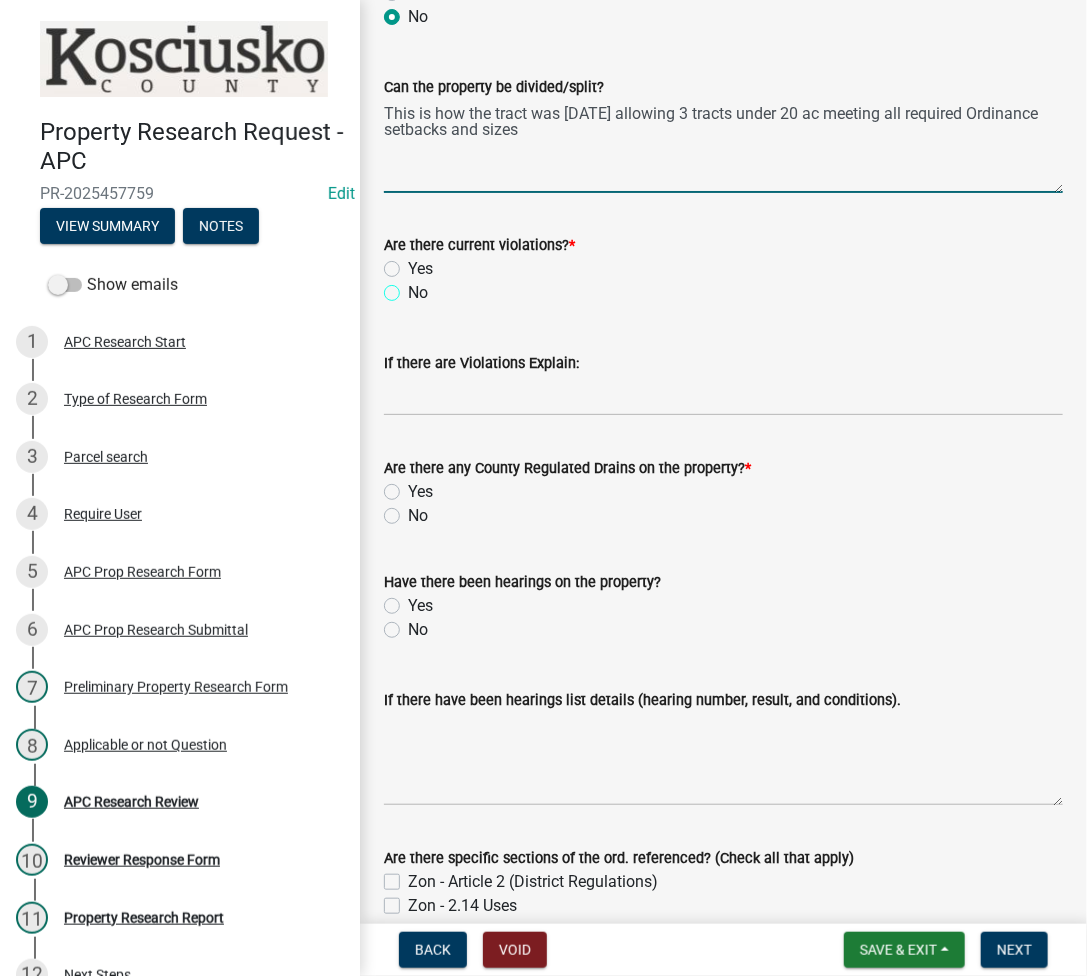 click on "No" at bounding box center [414, 287] 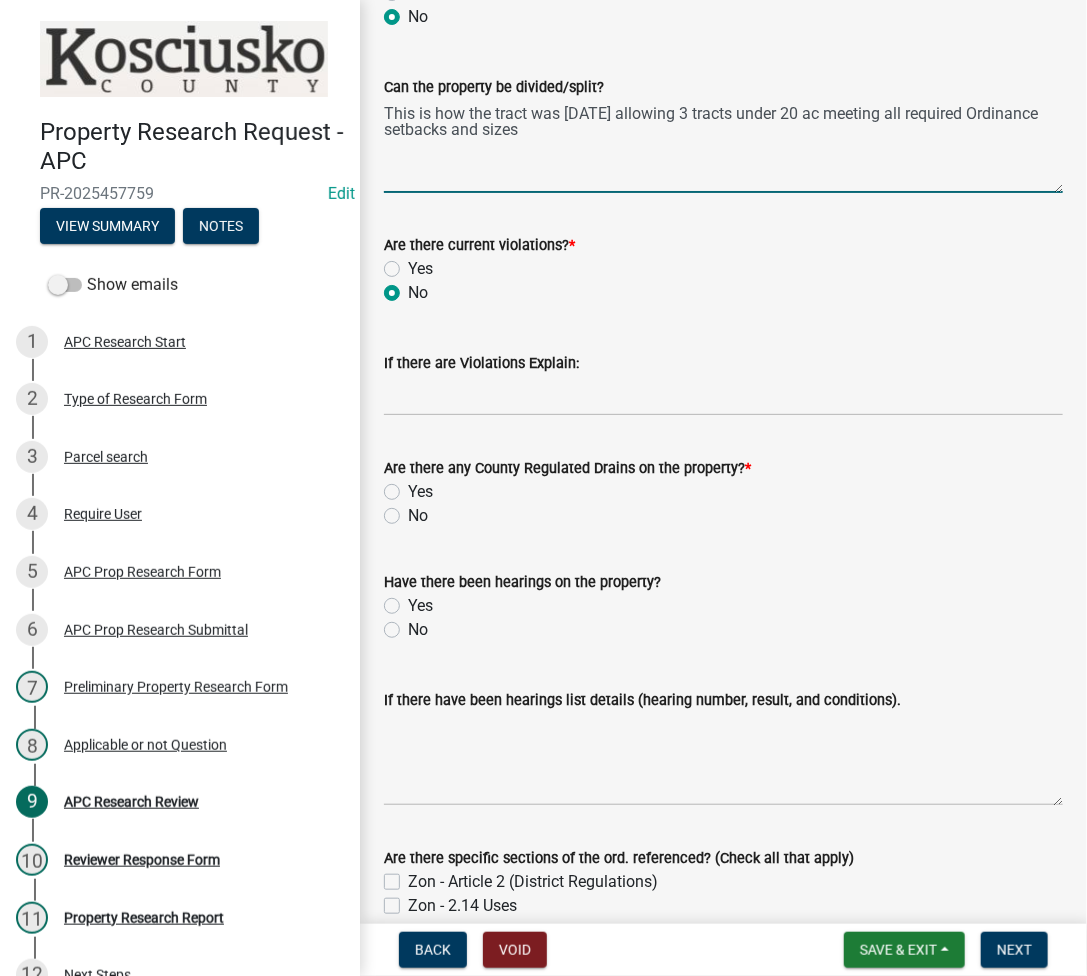 radio on "true" 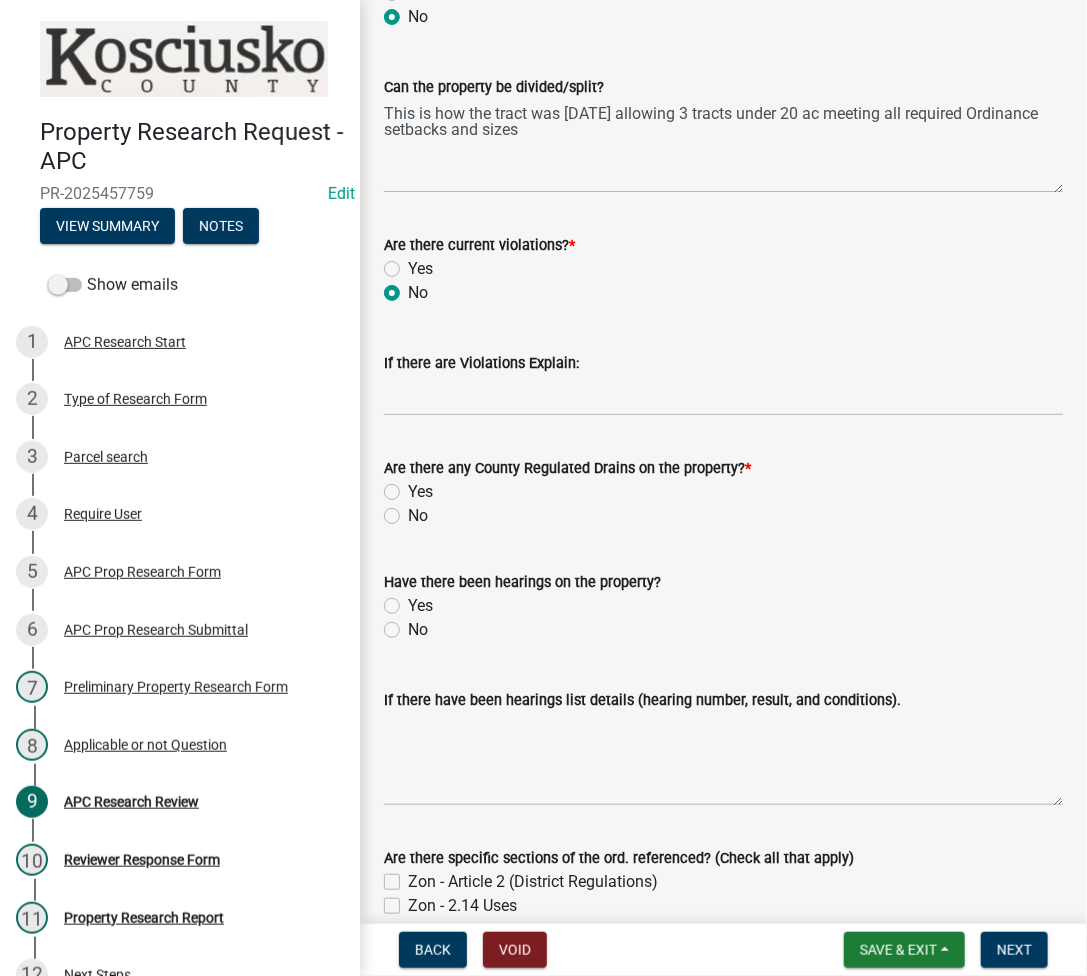 click on "No" 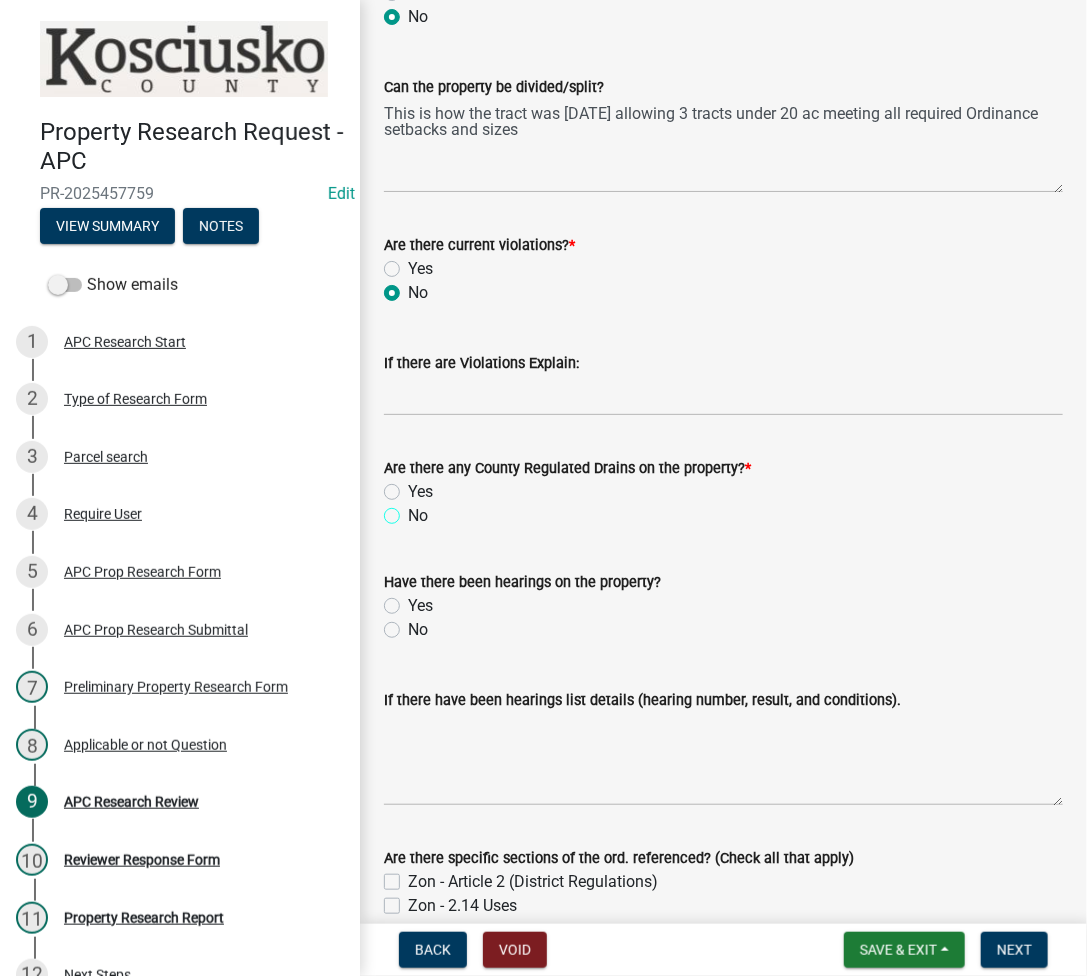 click on "No" at bounding box center (414, 510) 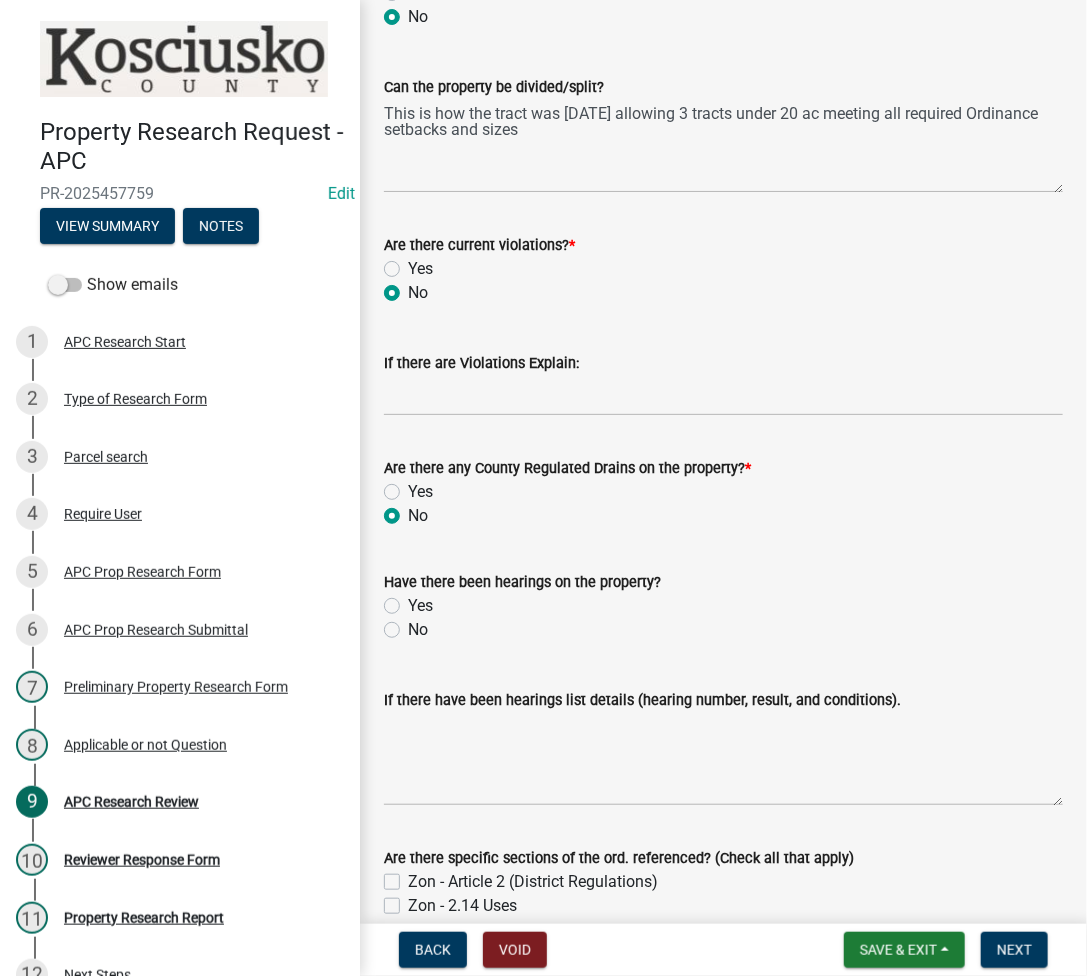 radio on "true" 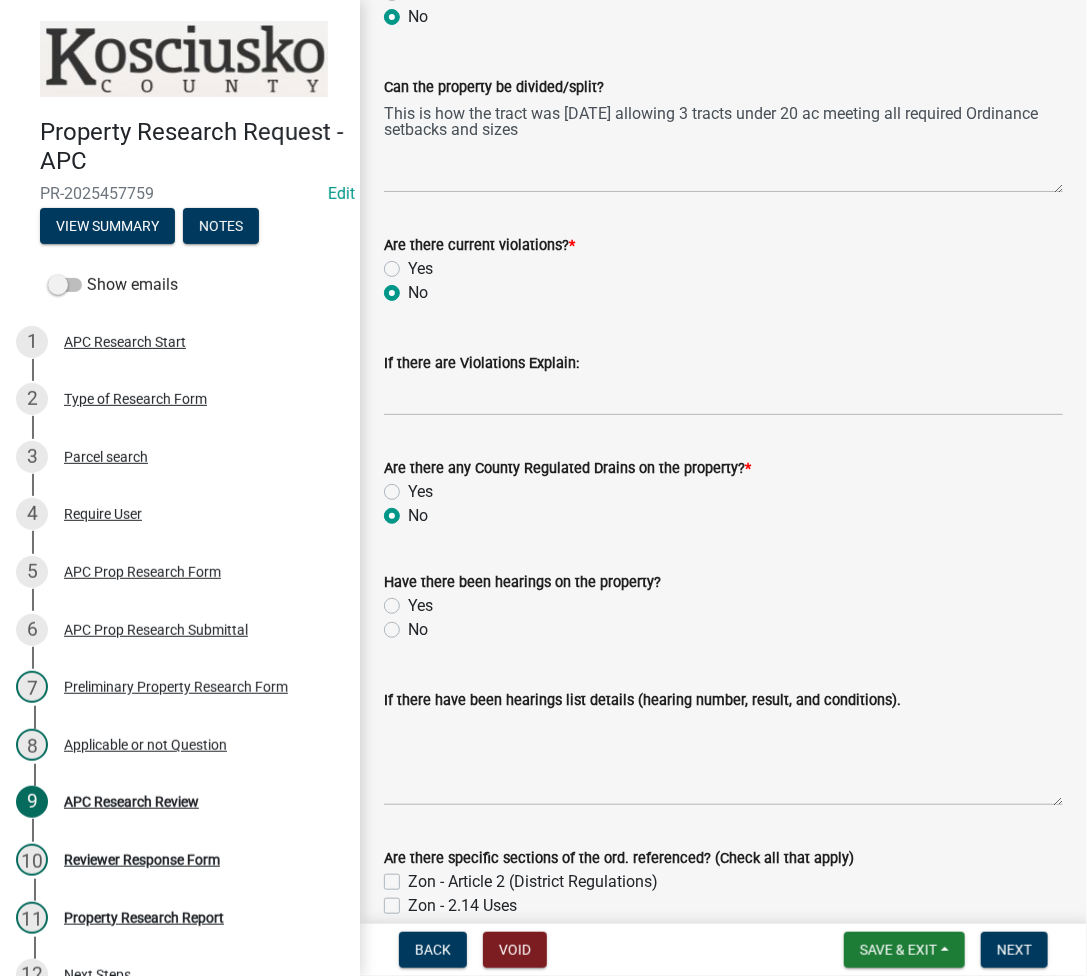 click on "Yes" 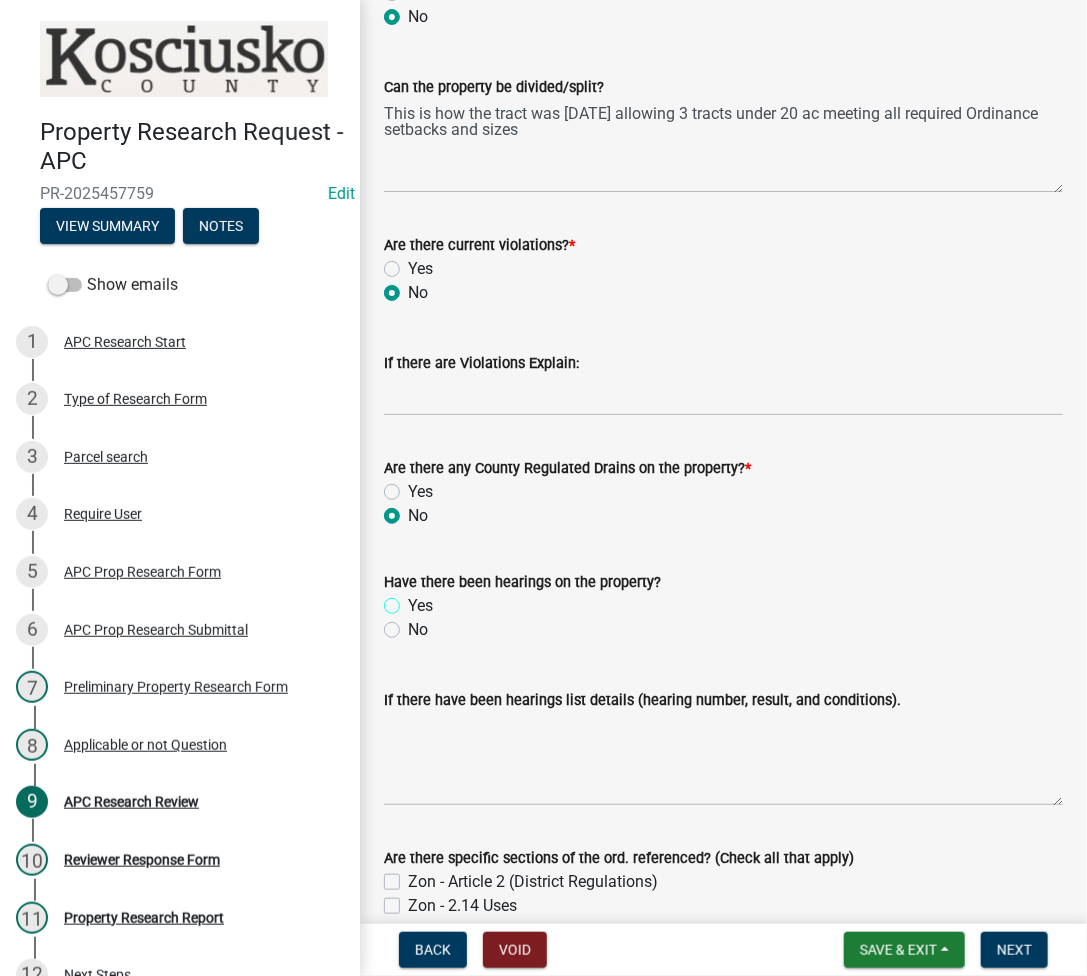 click on "Yes" at bounding box center [414, 600] 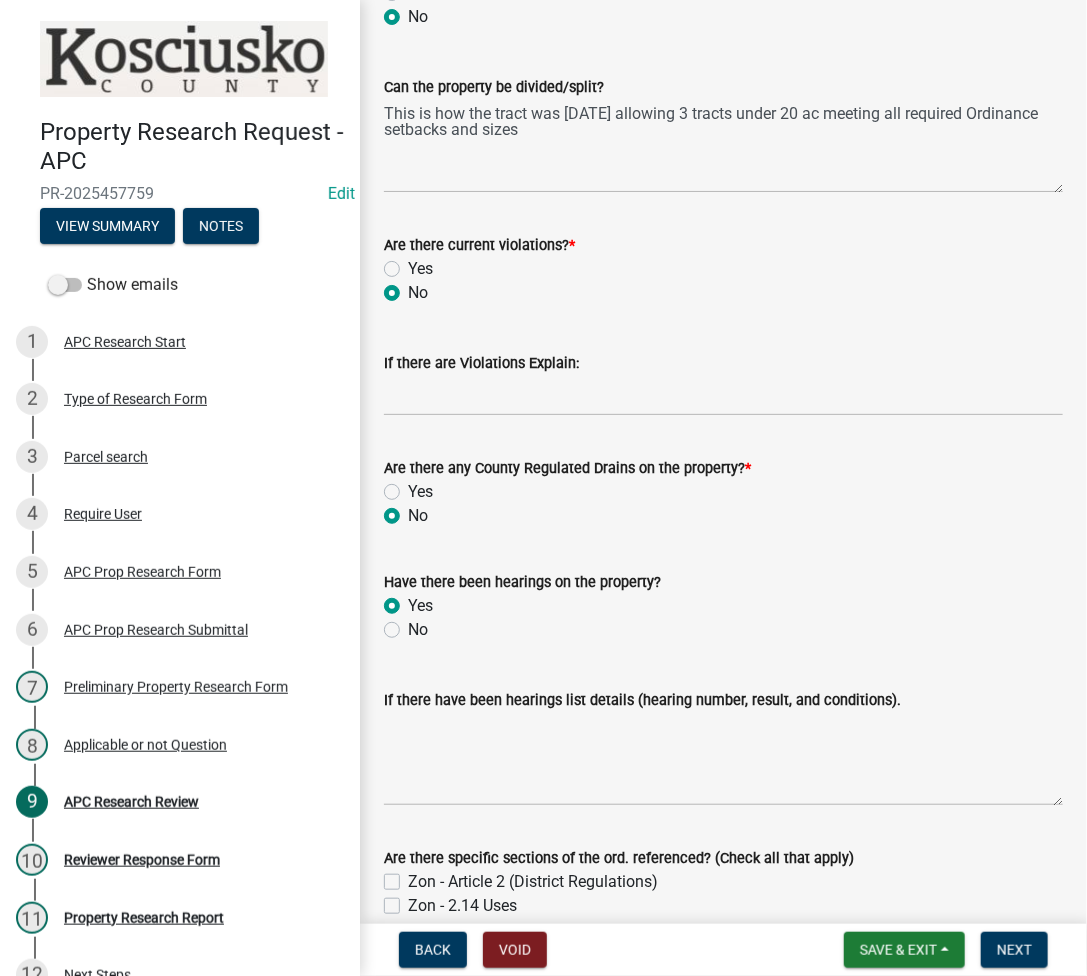 radio on "true" 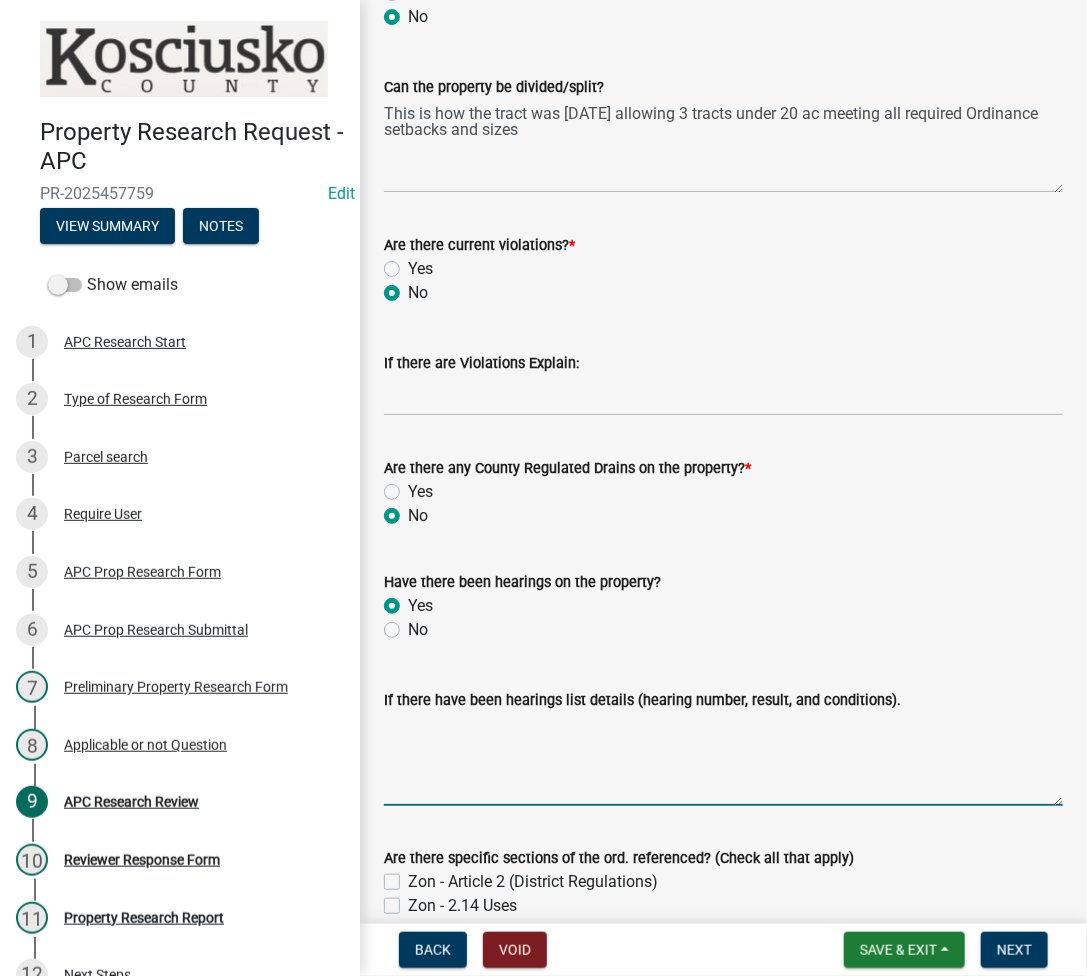 click on "If there have been hearings list details (hearing number, result, and conditions)." at bounding box center [723, 759] 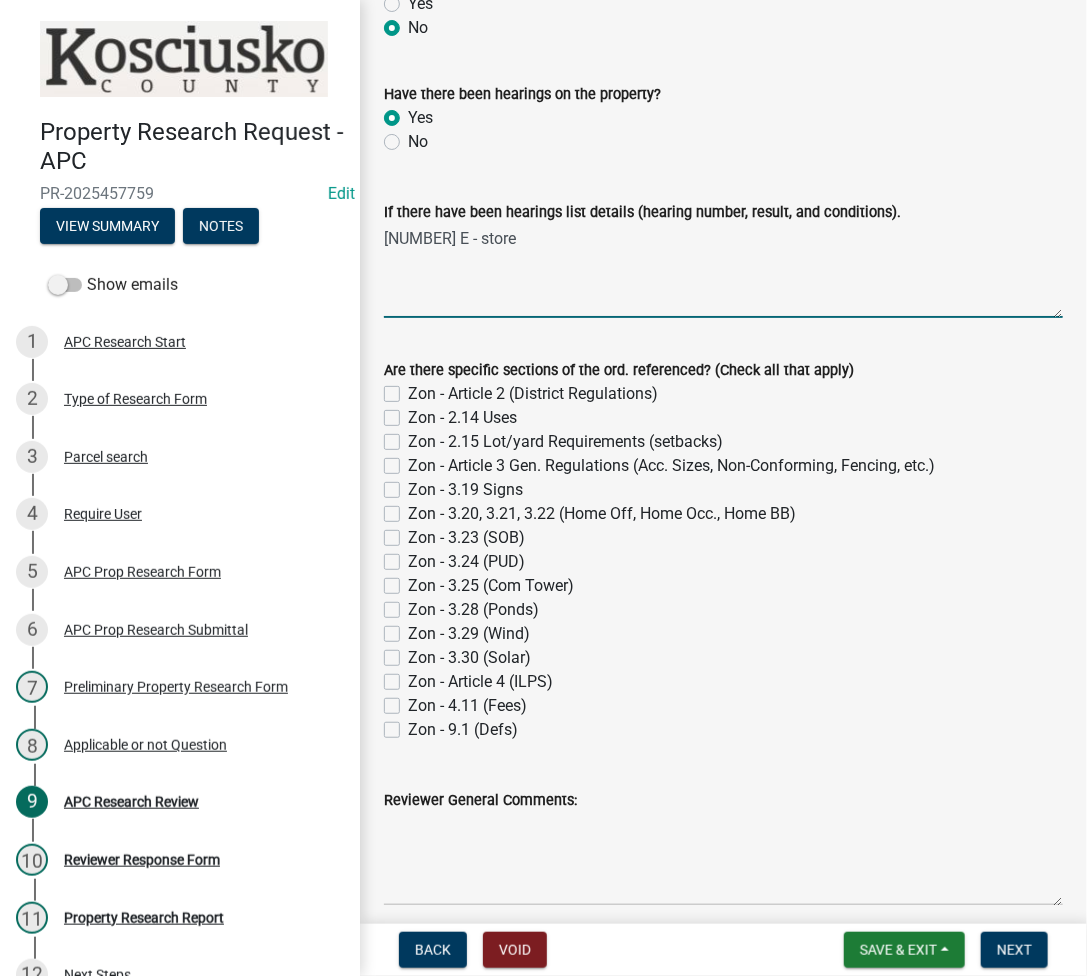 scroll, scrollTop: 1370, scrollLeft: 0, axis: vertical 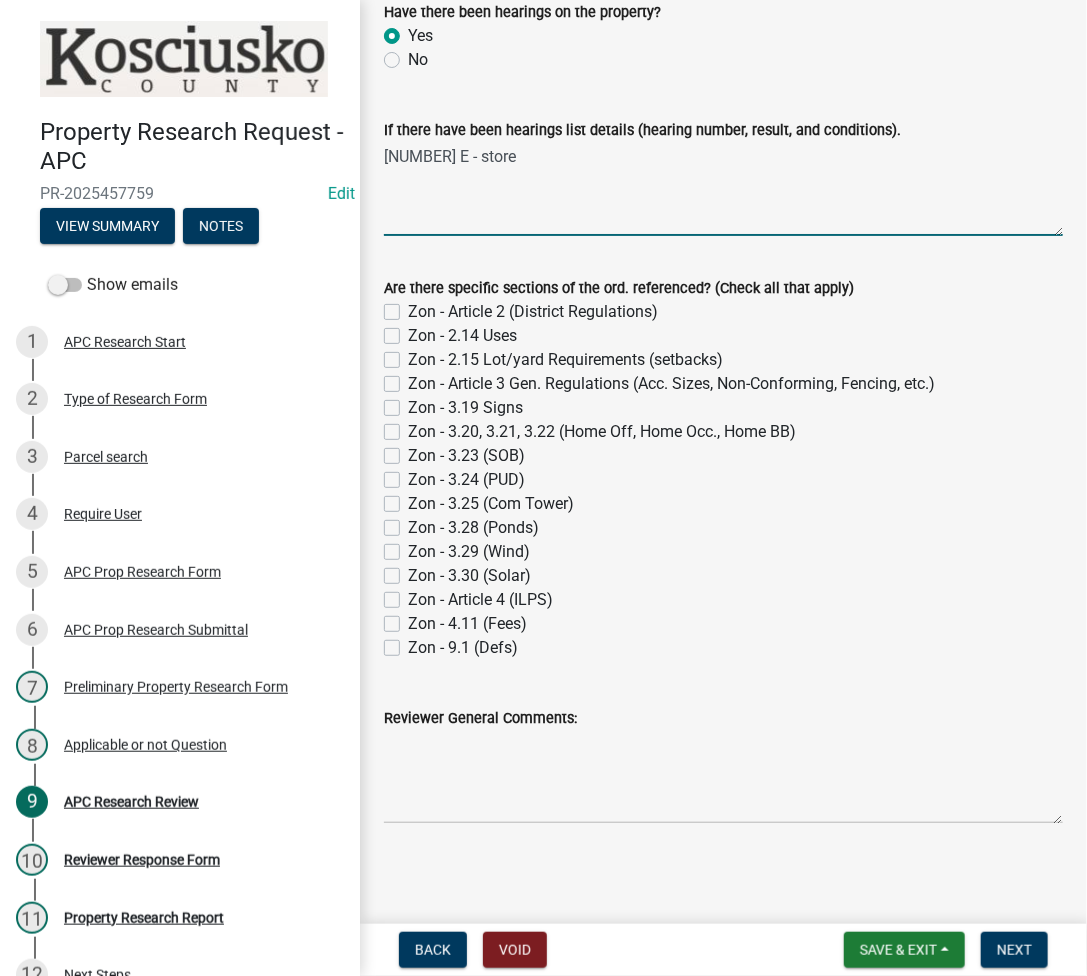 type on "80025 E - store" 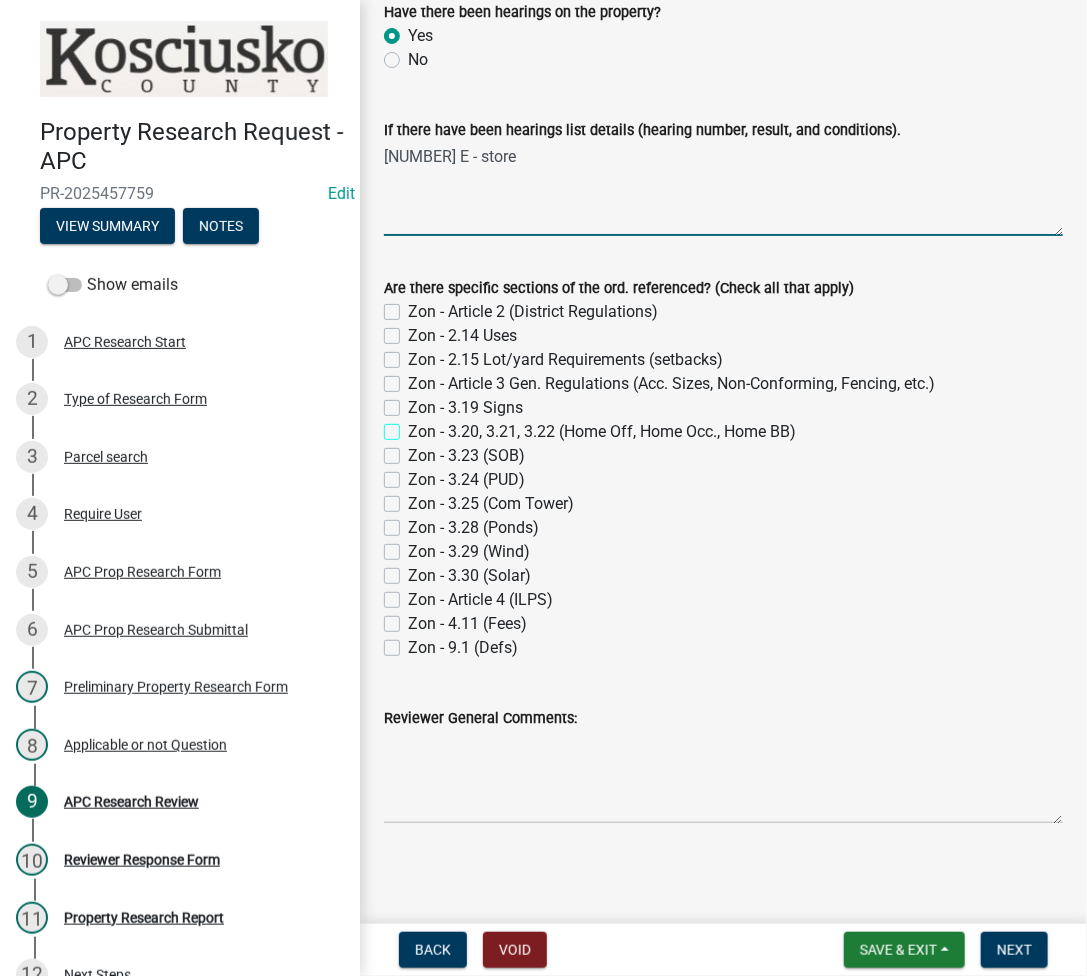 click on "Zon - 3.20, 3.21, 3.22 (Home Off, Home Occ., Home BB)" at bounding box center (414, 426) 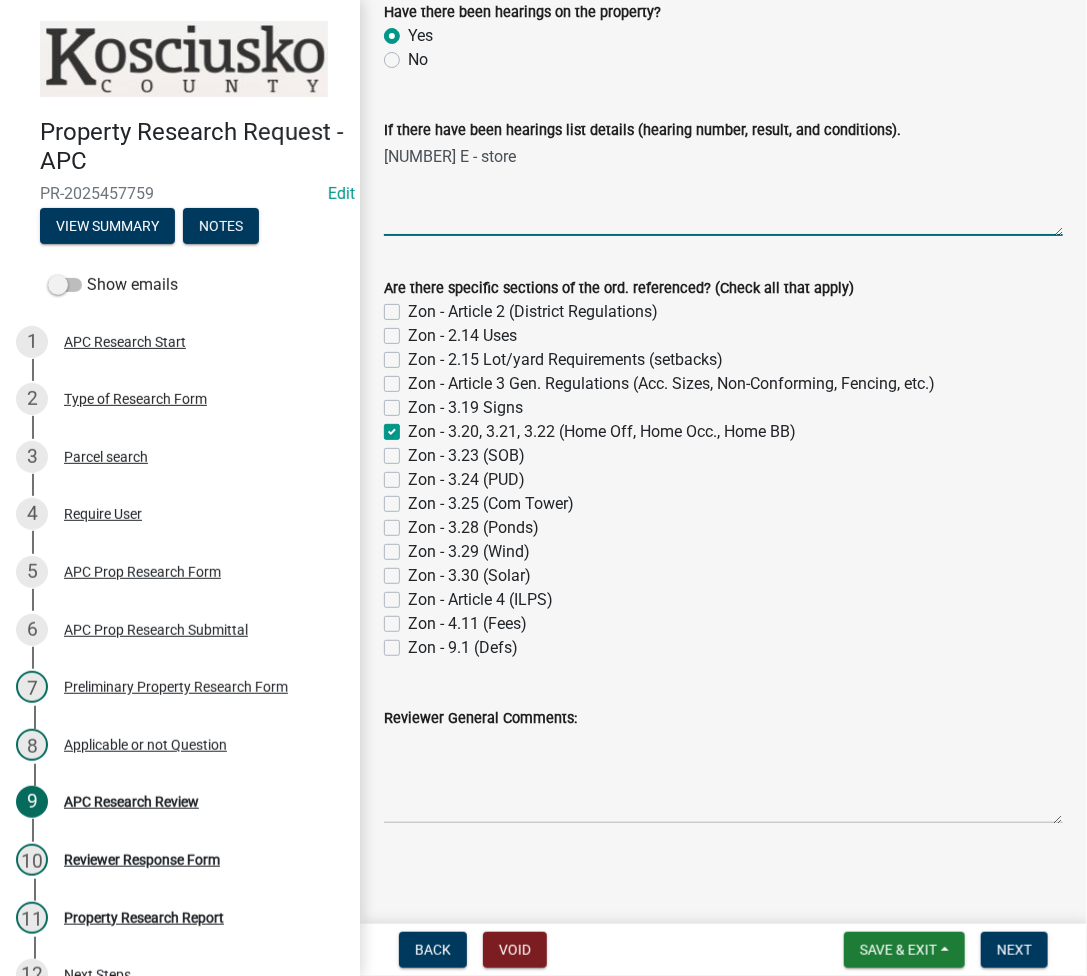 checkbox on "false" 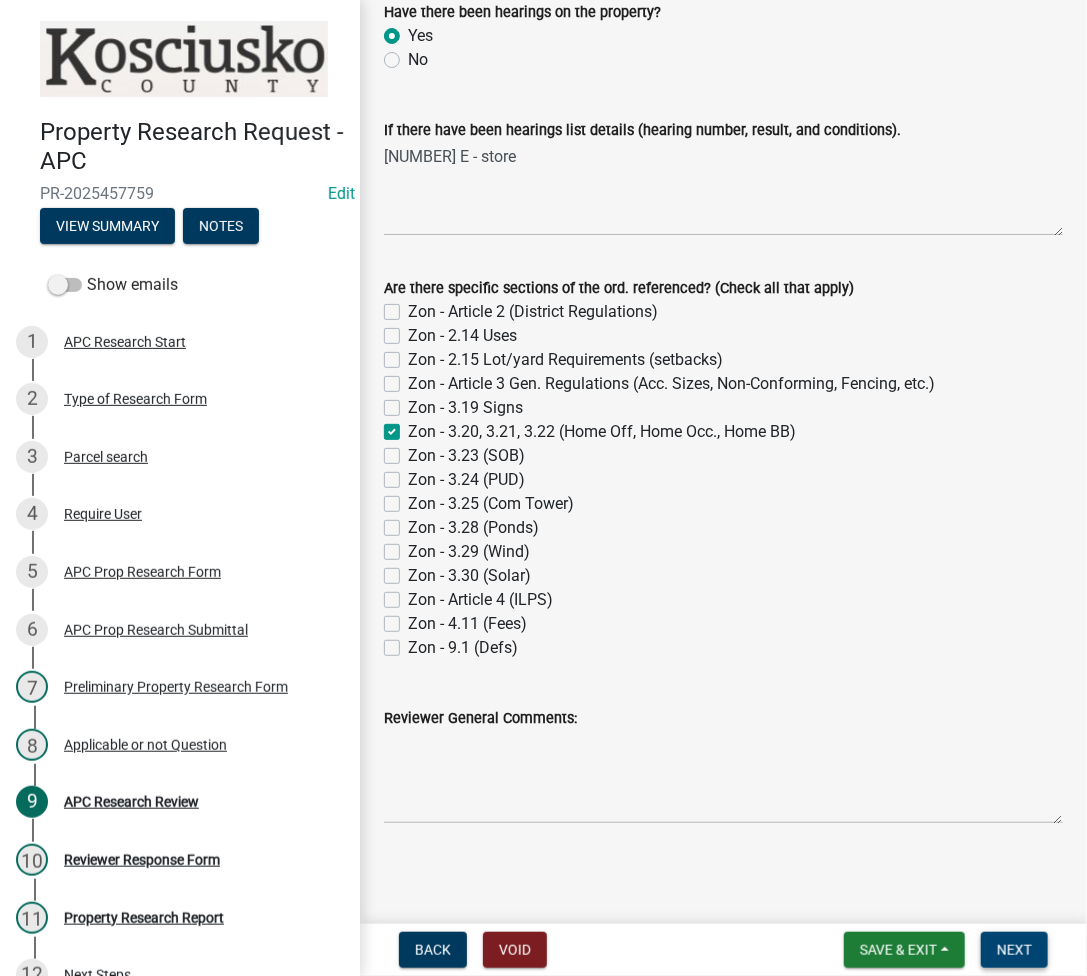 click on "Next" at bounding box center [1014, 950] 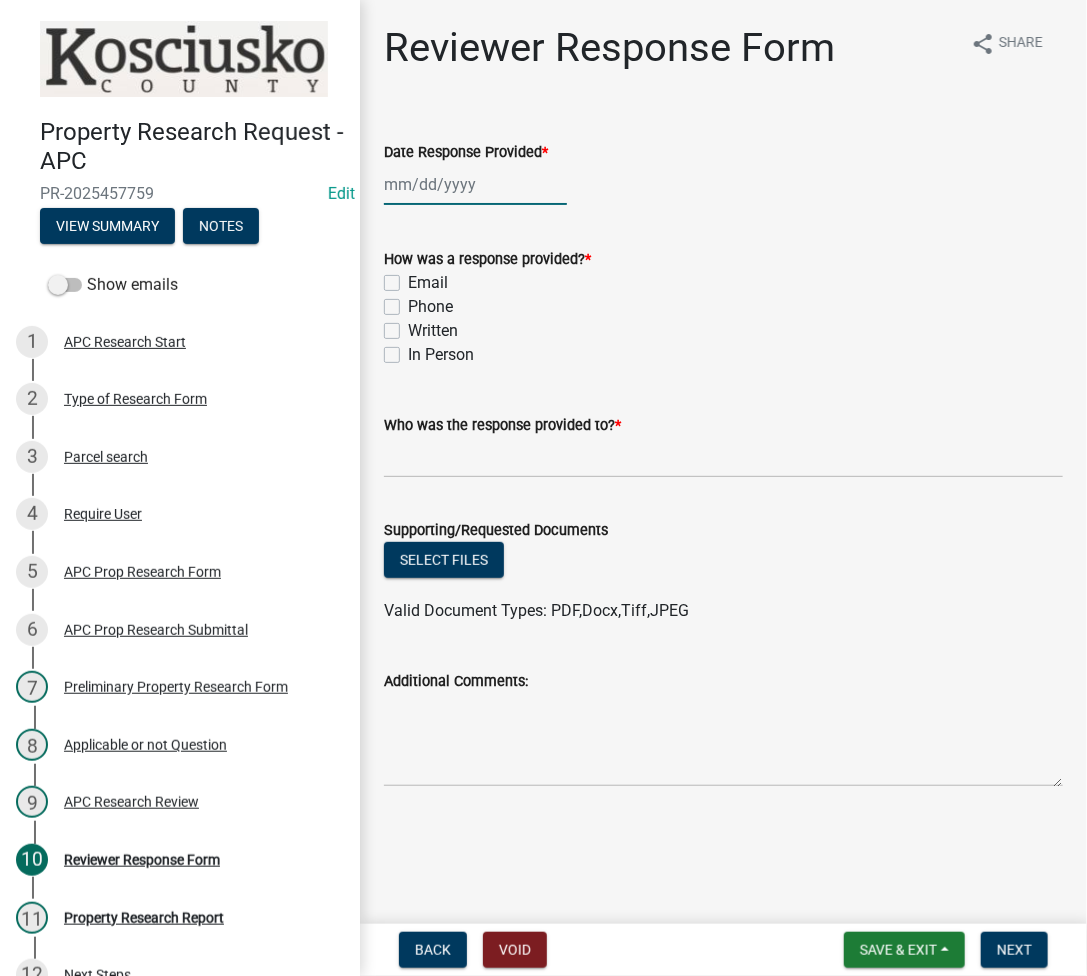 click 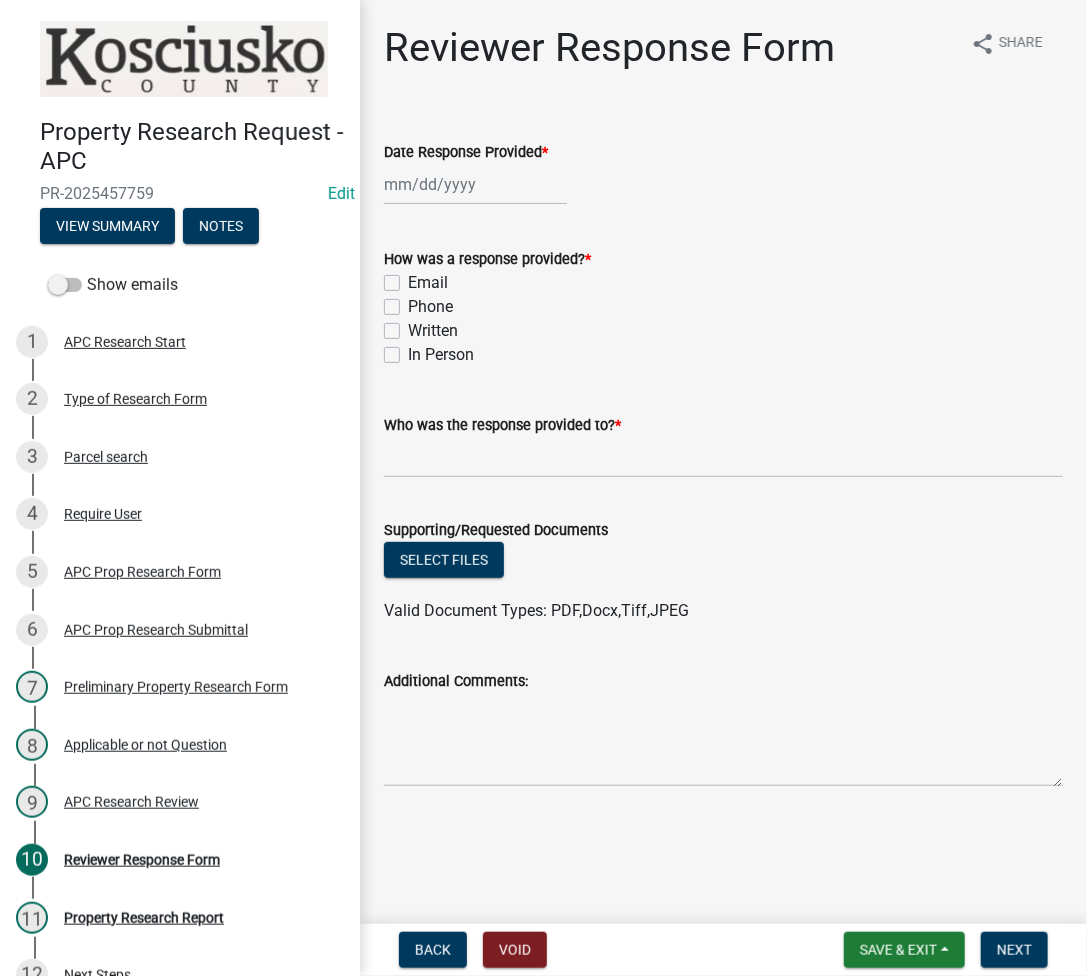 select on "8" 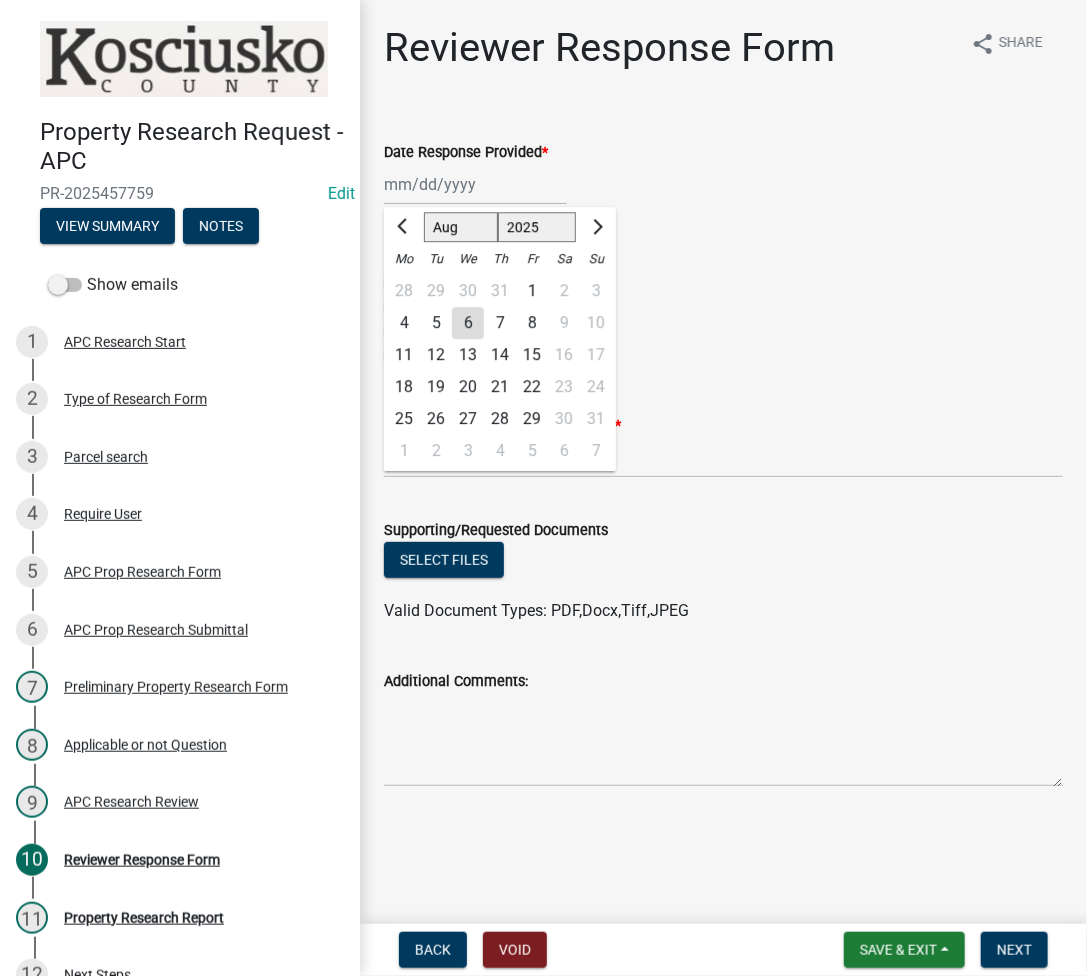 click on "6" 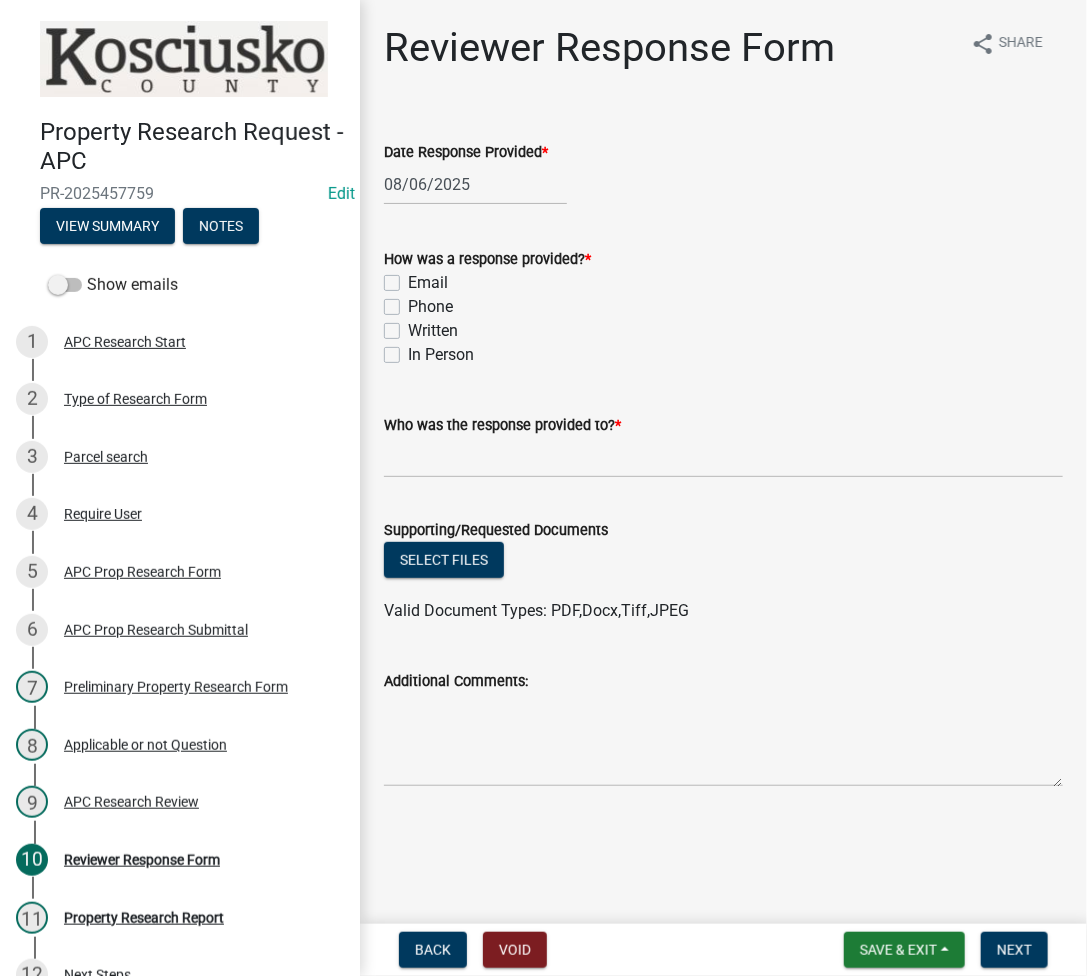 click on "Email" 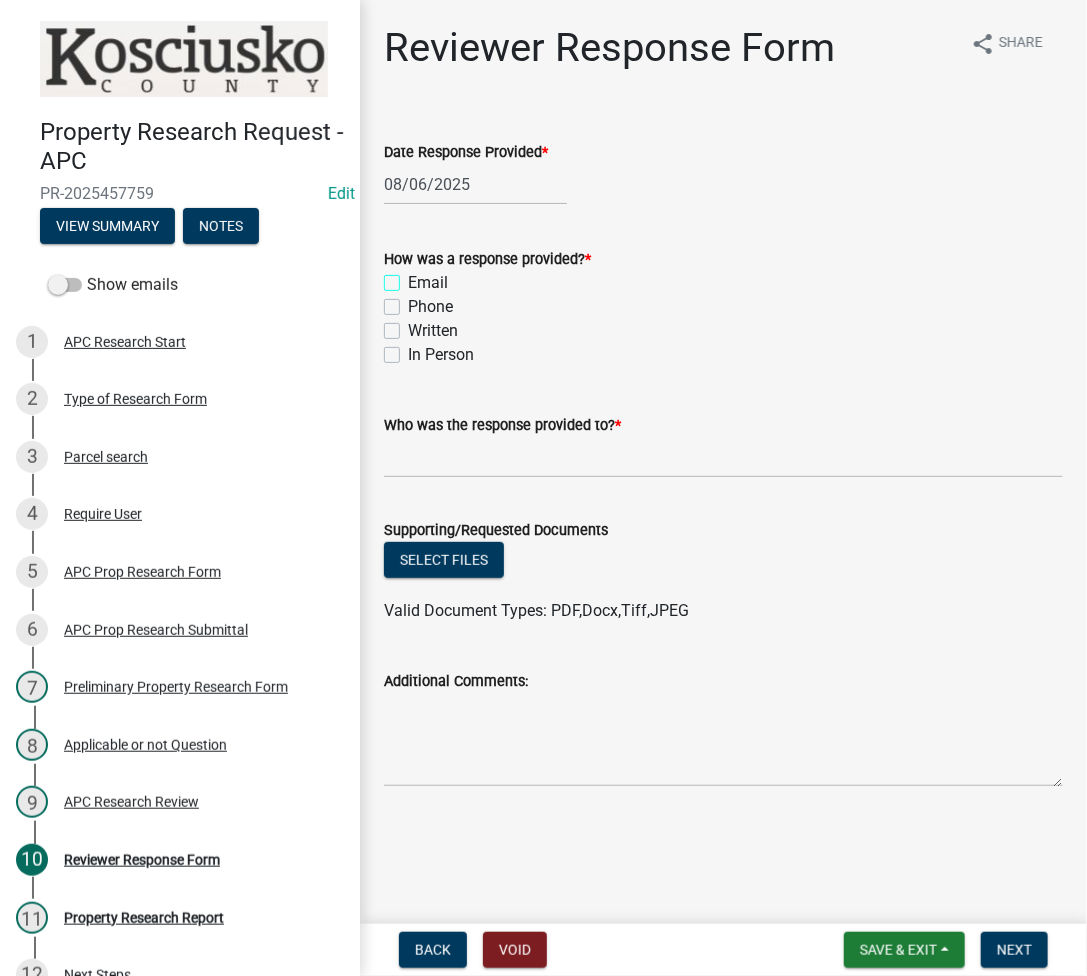 click on "Email" at bounding box center (414, 277) 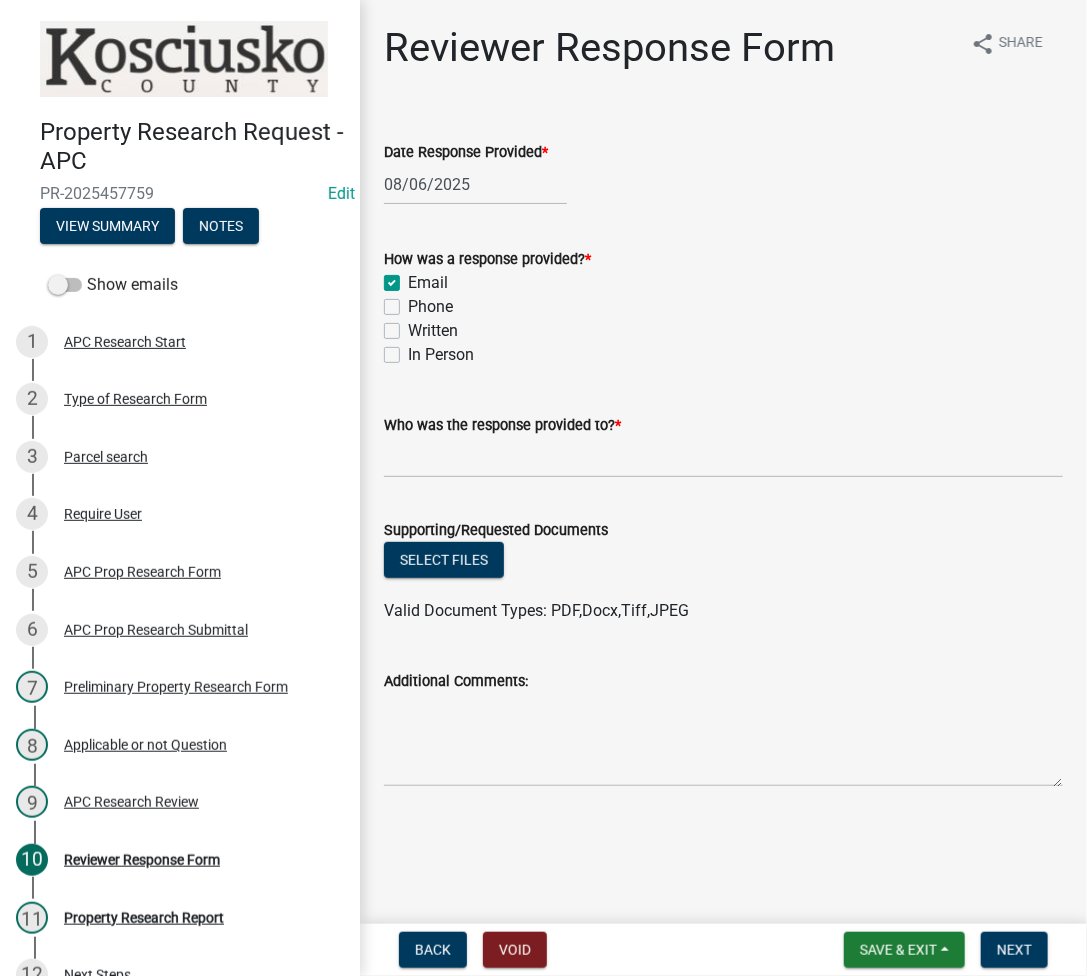 checkbox on "true" 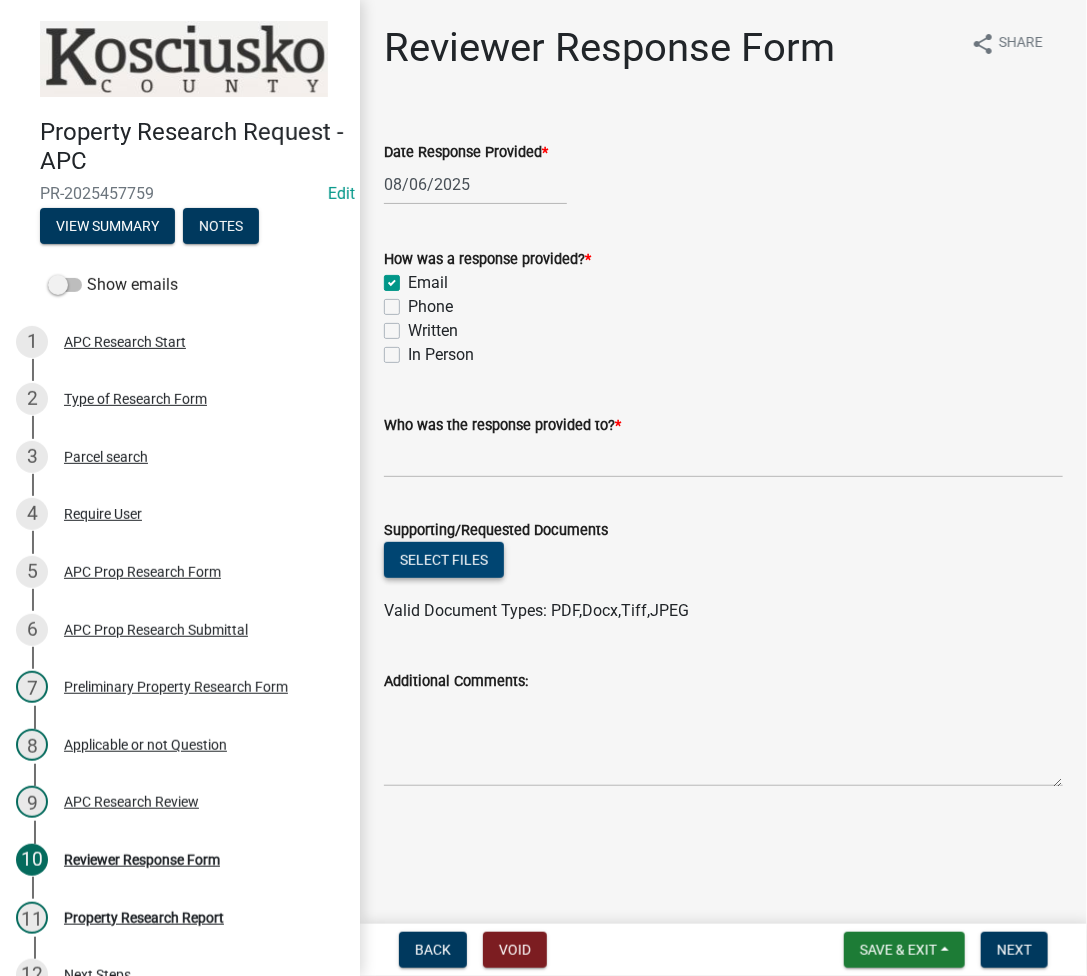 click on "Select files" 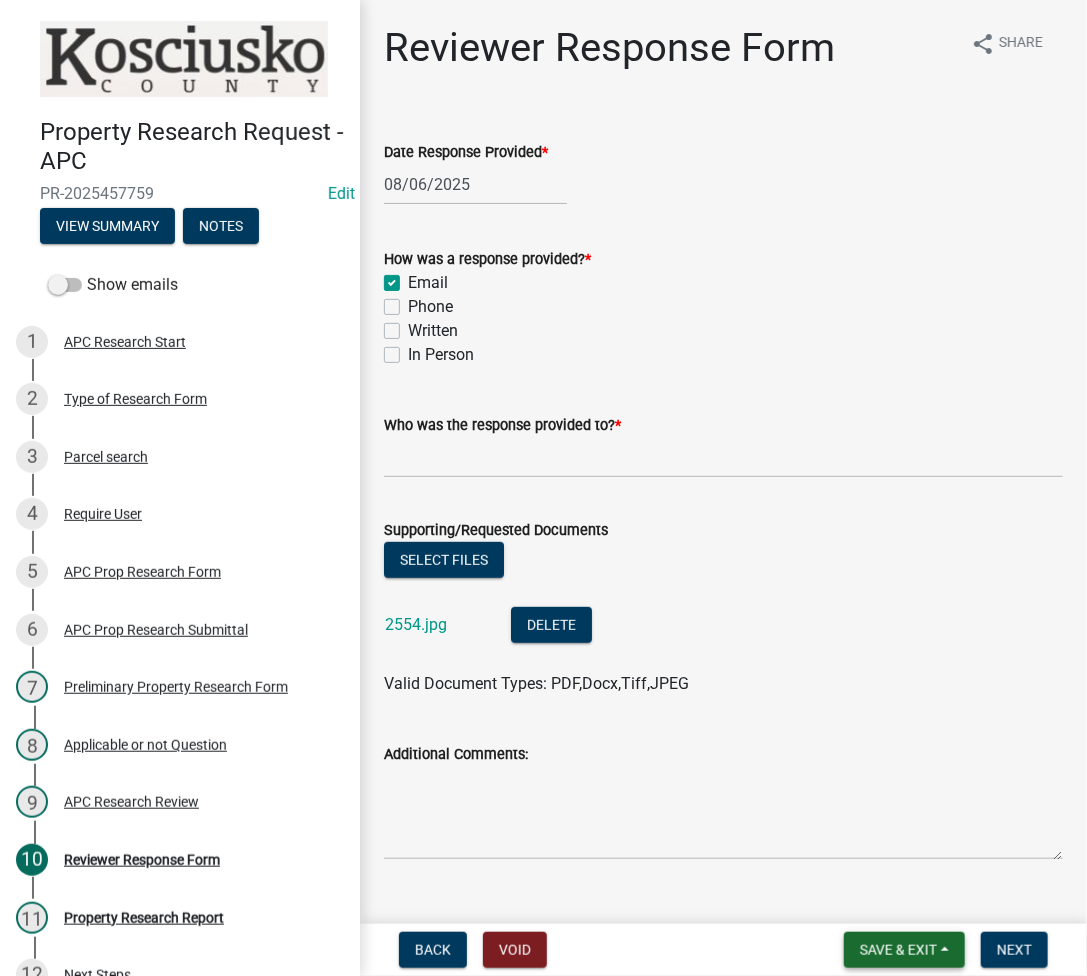 click on "Save & Exit" at bounding box center [904, 950] 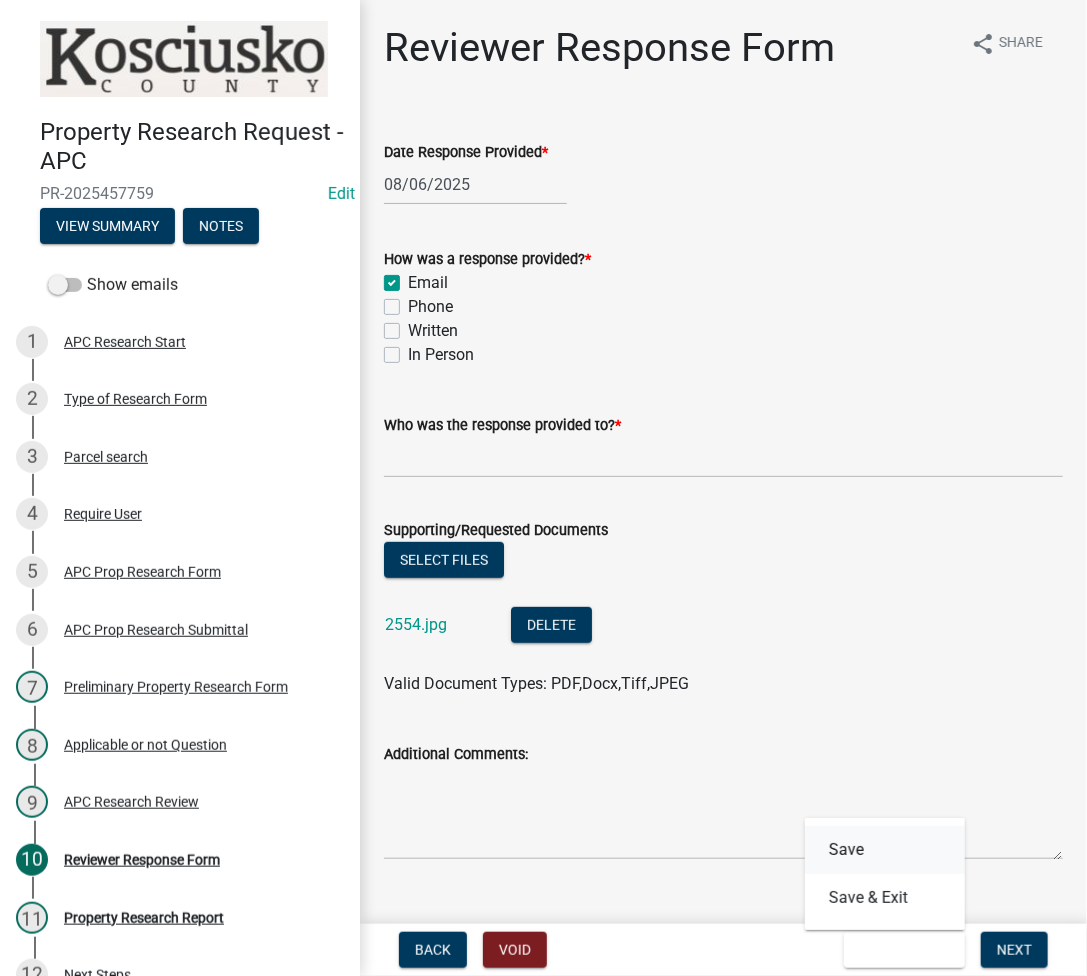 click on "Save" at bounding box center (885, 850) 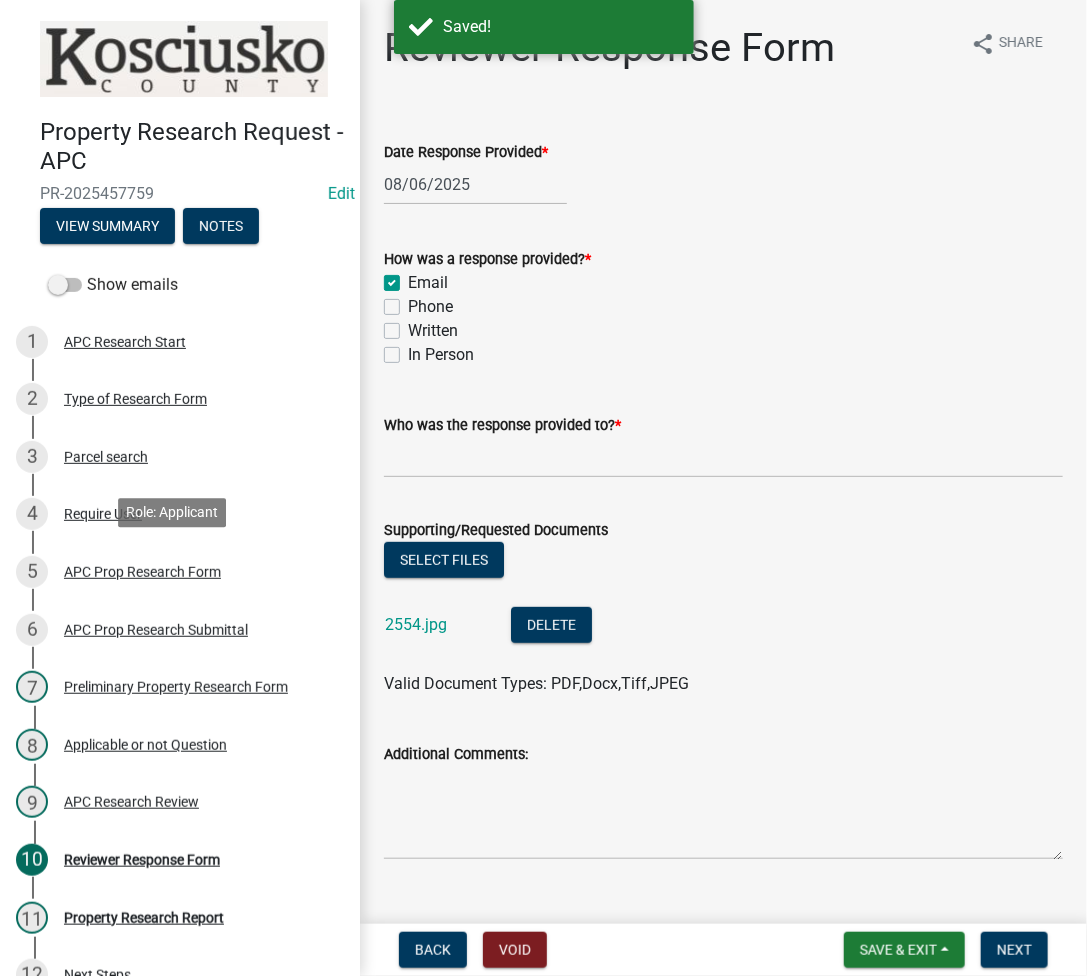 click on "APC Prop Research Form" at bounding box center (142, 572) 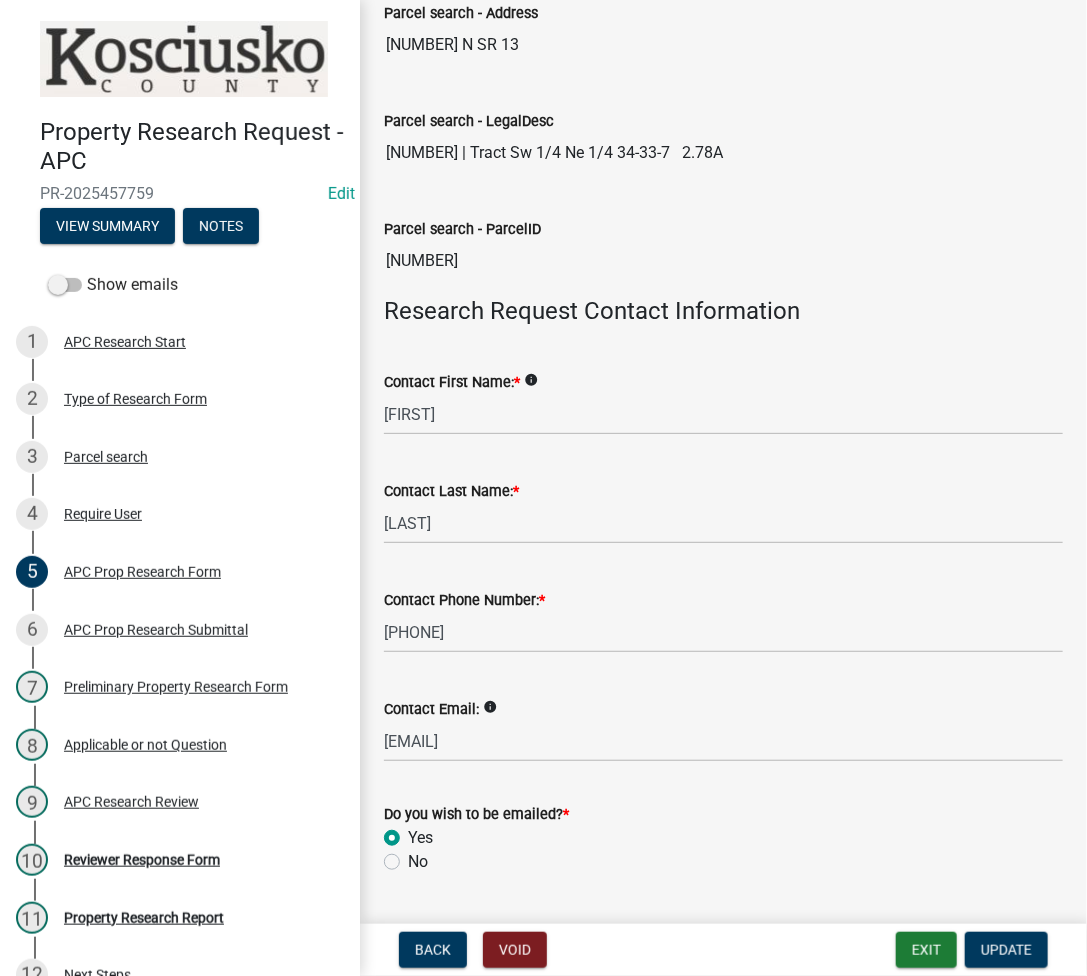 scroll, scrollTop: 0, scrollLeft: 0, axis: both 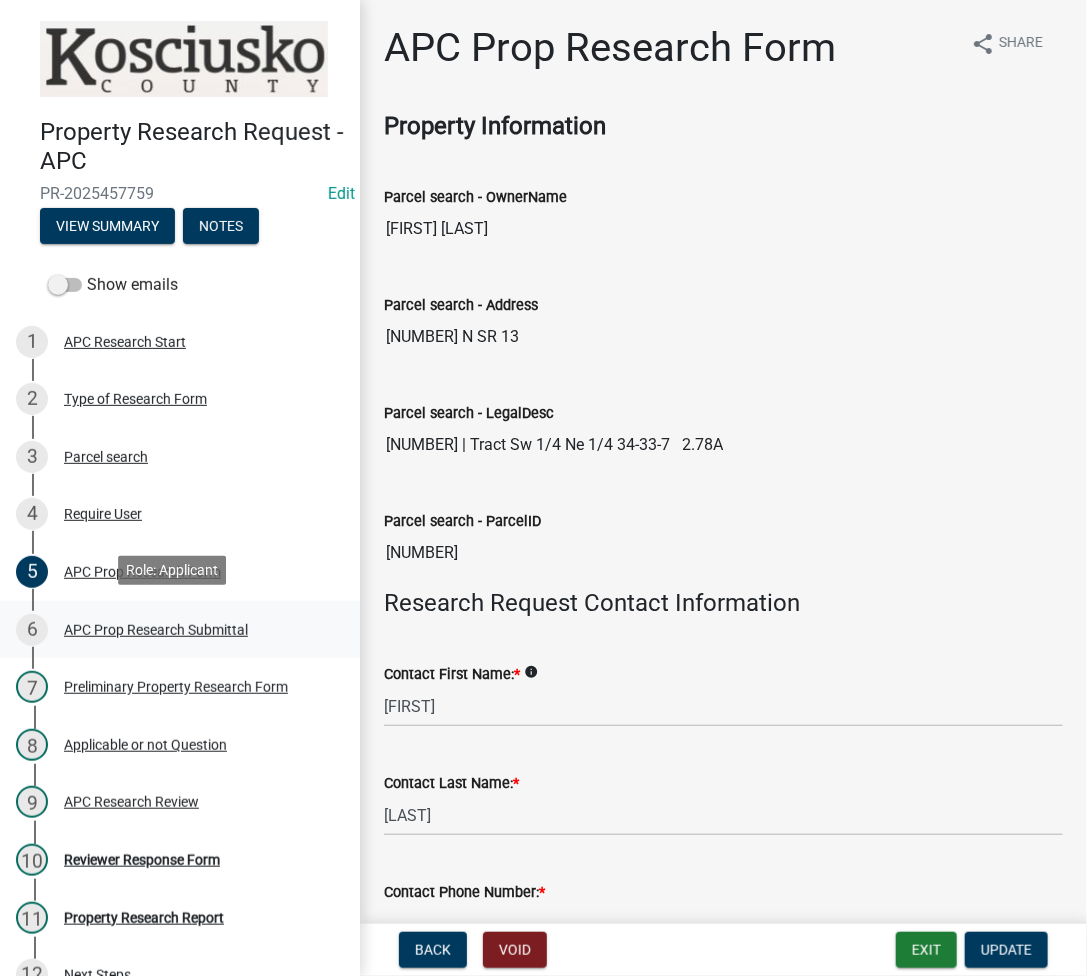 click on "APC Prop Research Submittal" at bounding box center [156, 630] 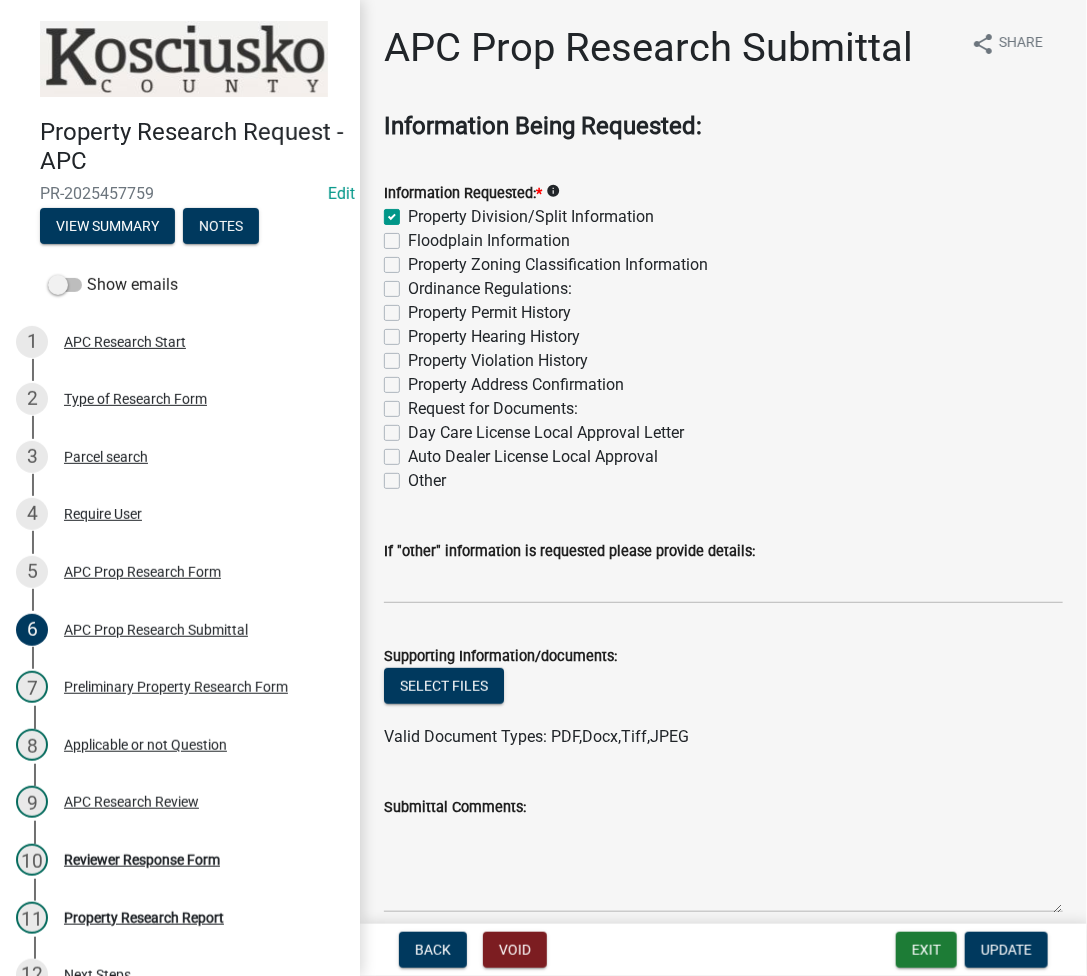 scroll, scrollTop: 1084, scrollLeft: 0, axis: vertical 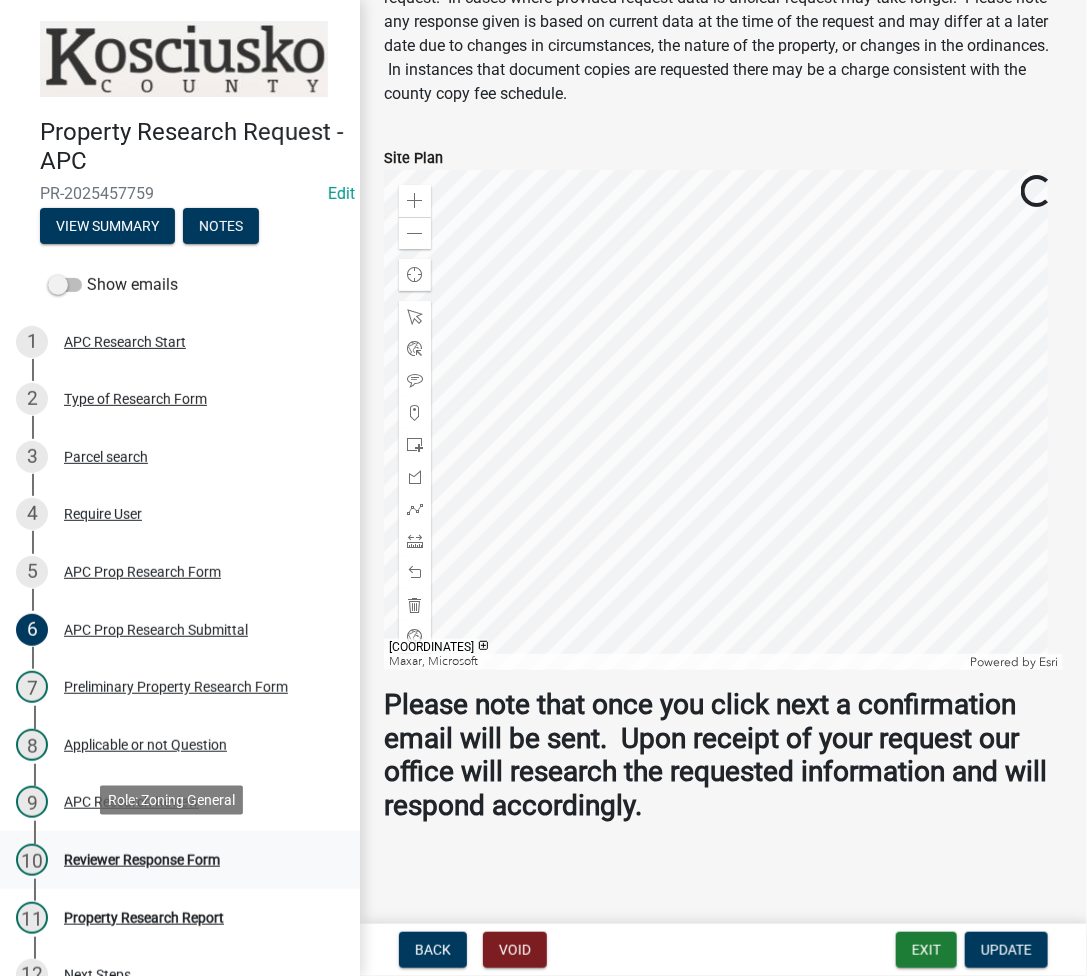 click on "10     Reviewer Response Form" at bounding box center (172, 860) 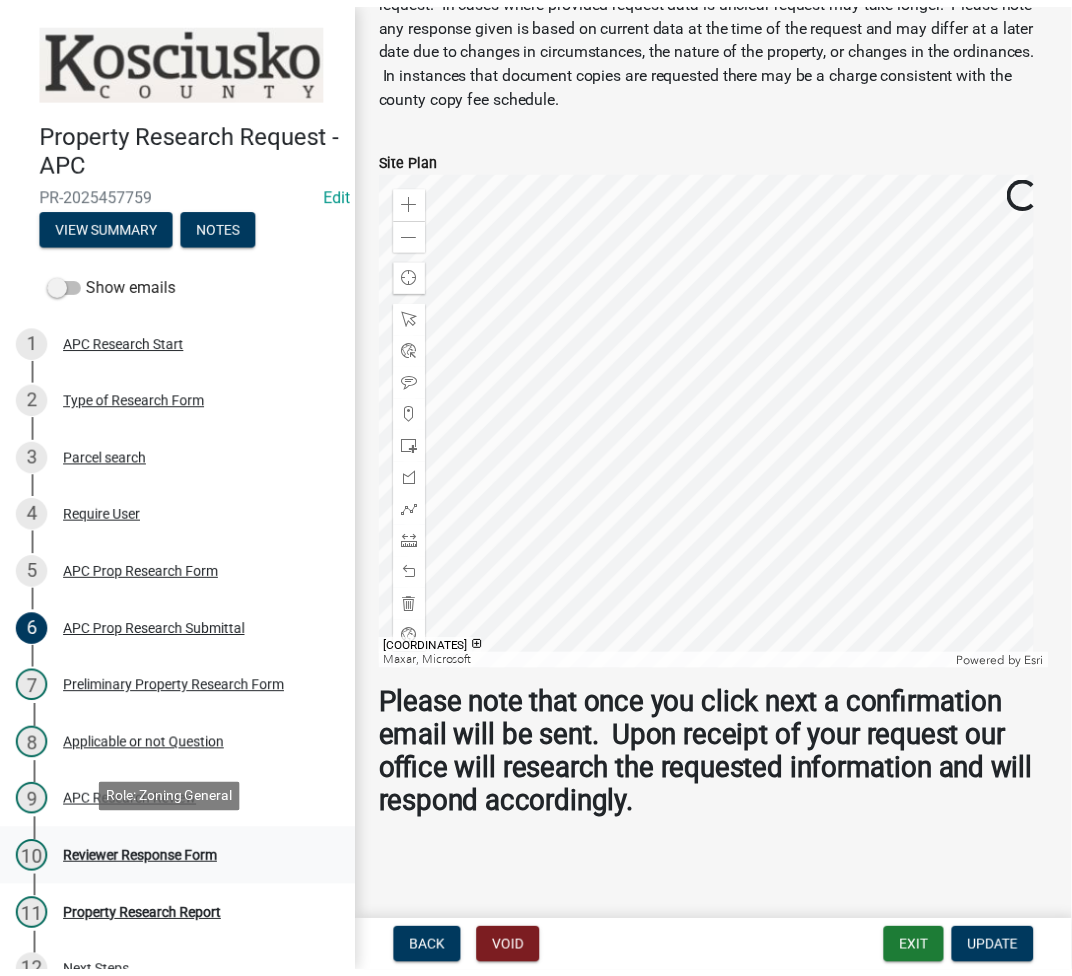 scroll, scrollTop: 0, scrollLeft: 0, axis: both 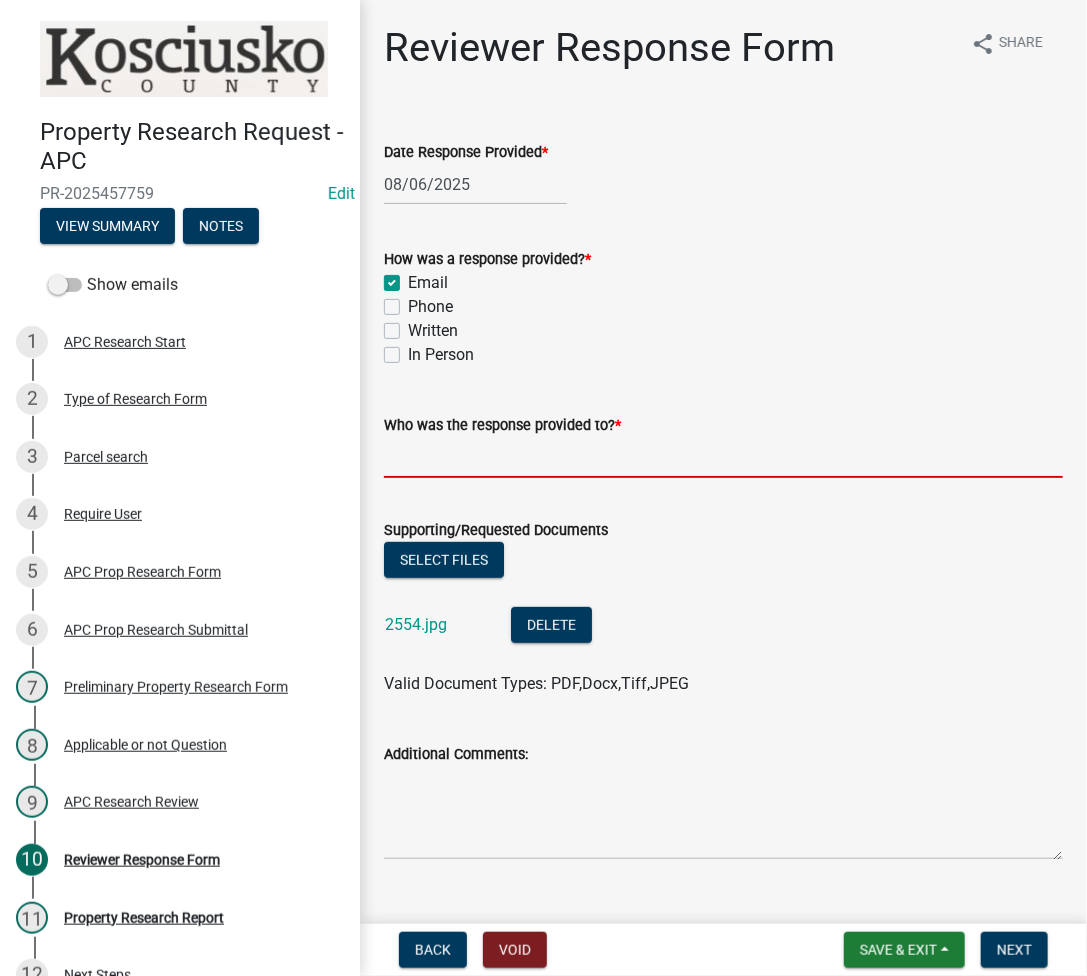 click on "Who was the response provided to?  *" at bounding box center [723, 457] 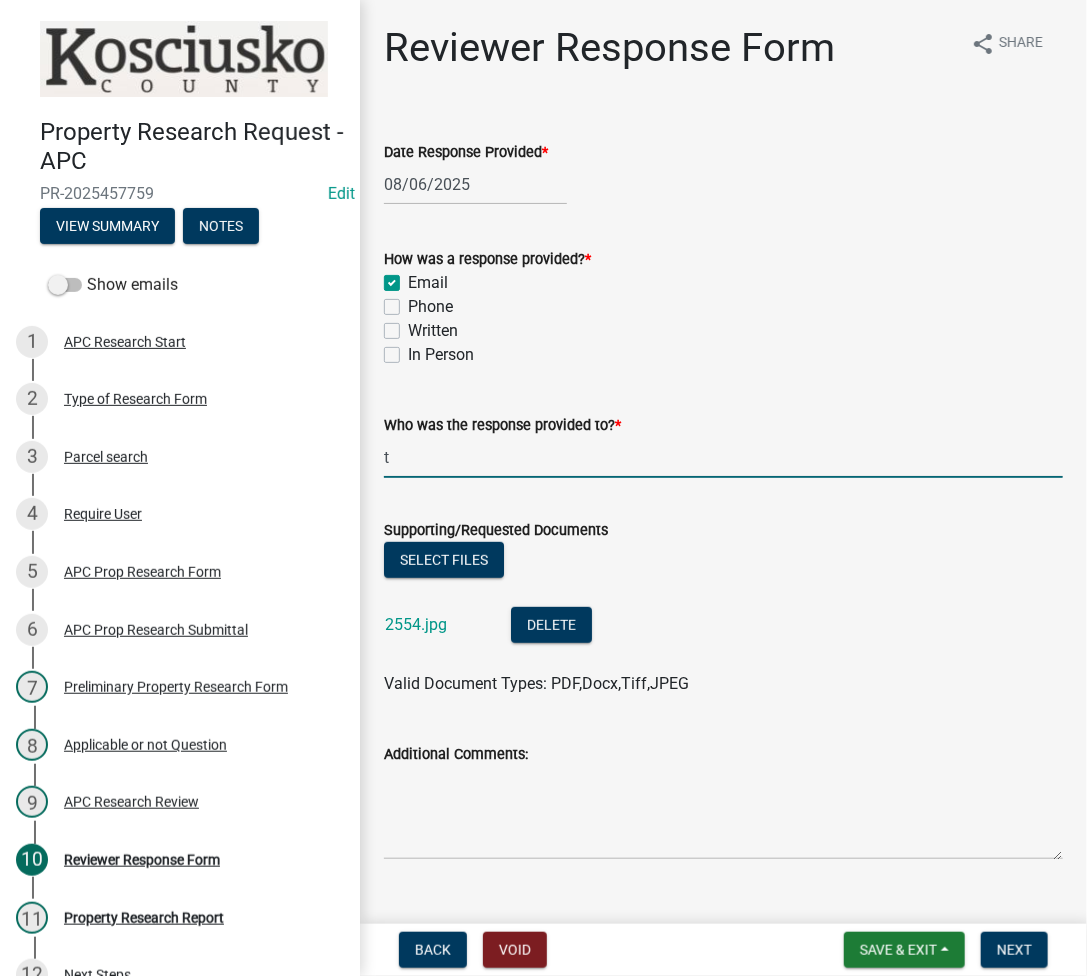 type on "Tina Owens" 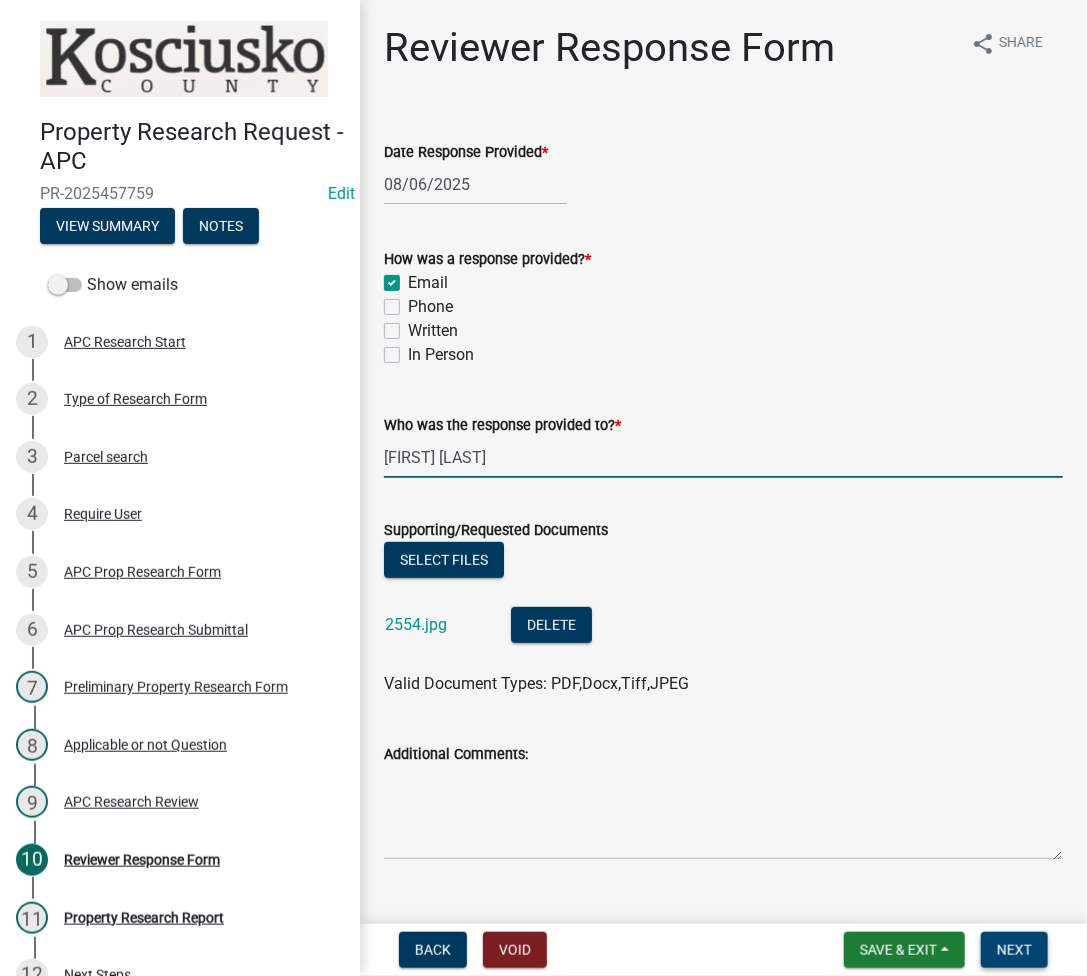 click on "Next" at bounding box center [1014, 950] 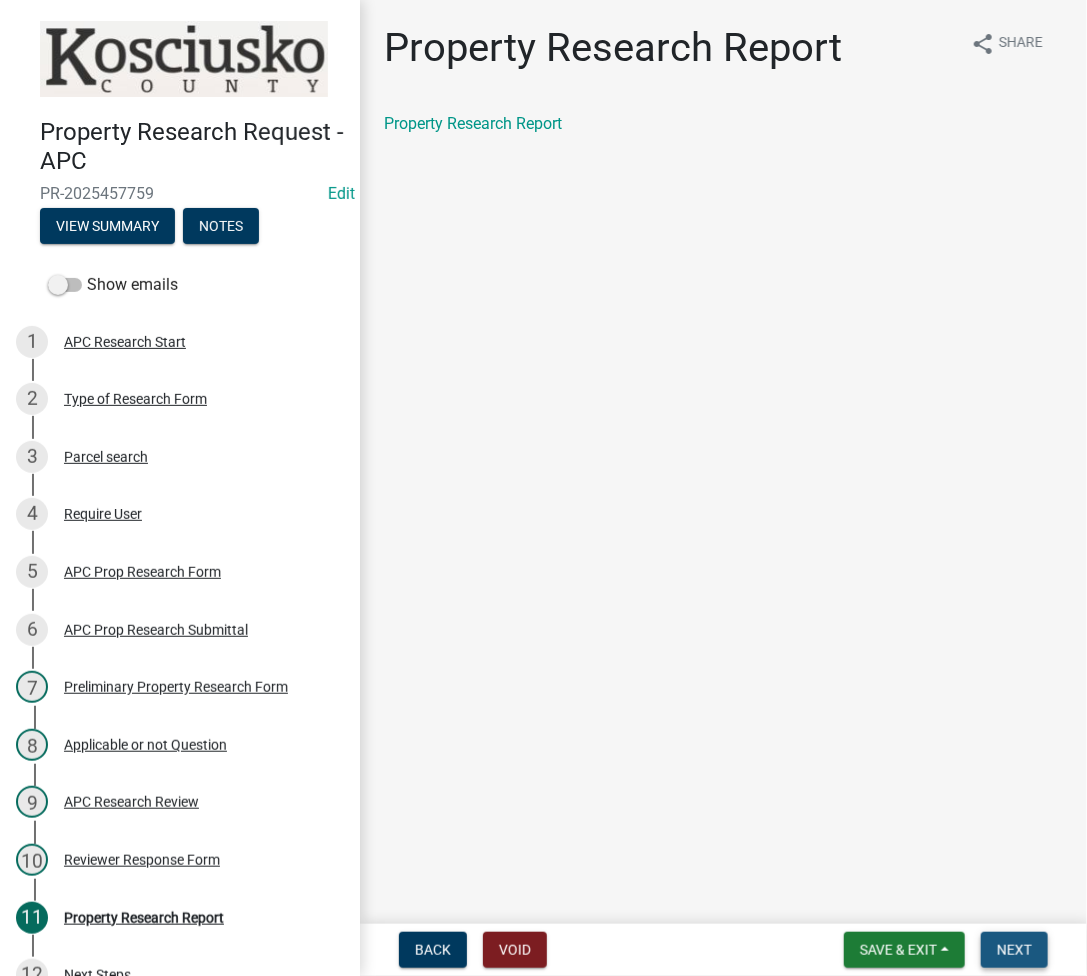 click on "Next" at bounding box center (1014, 950) 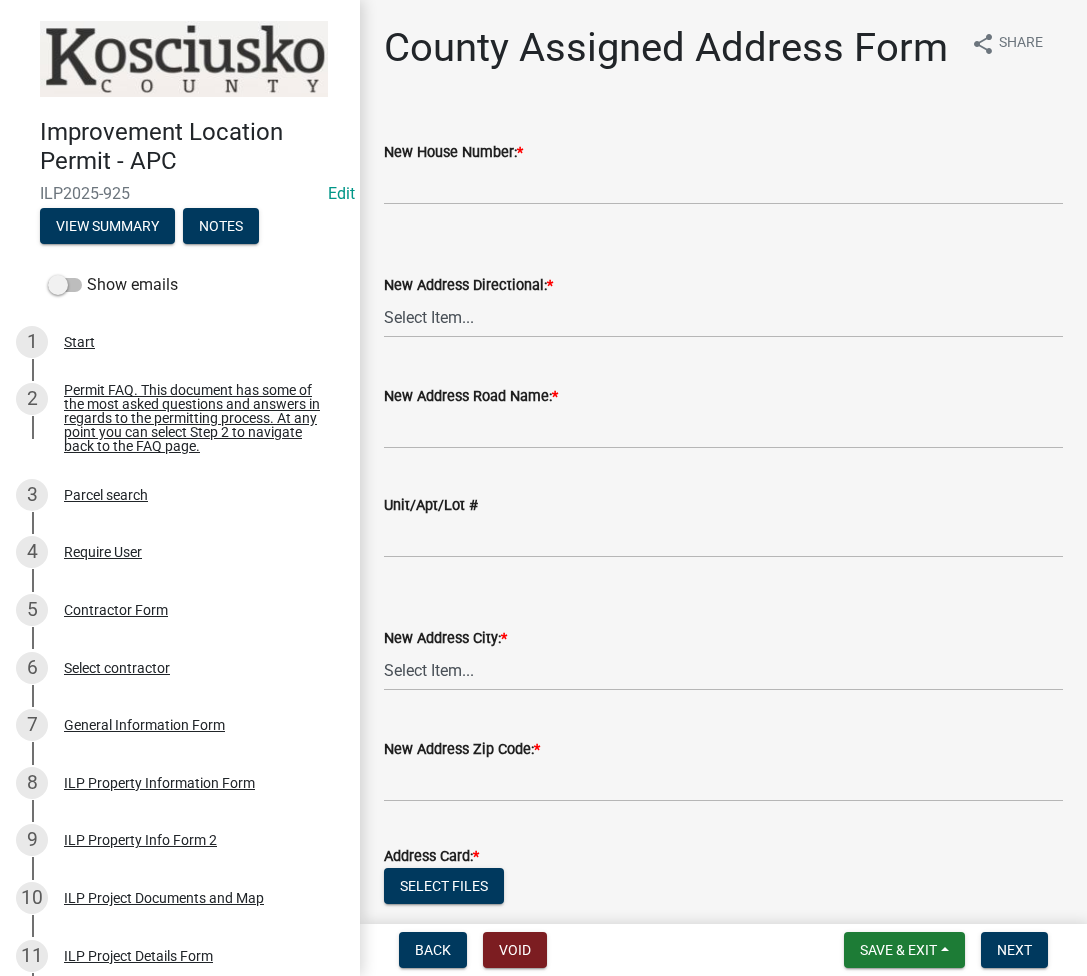 scroll, scrollTop: 0, scrollLeft: 0, axis: both 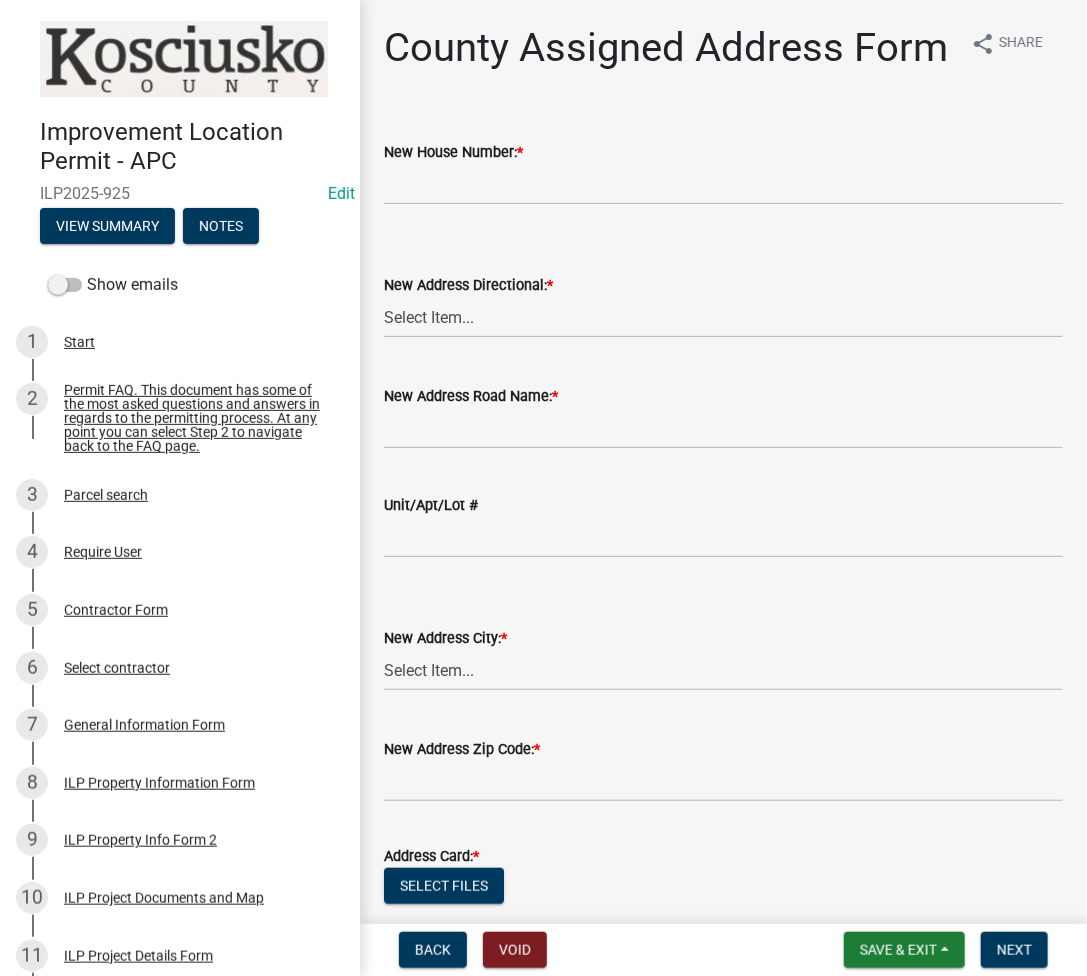 click on "Select files" 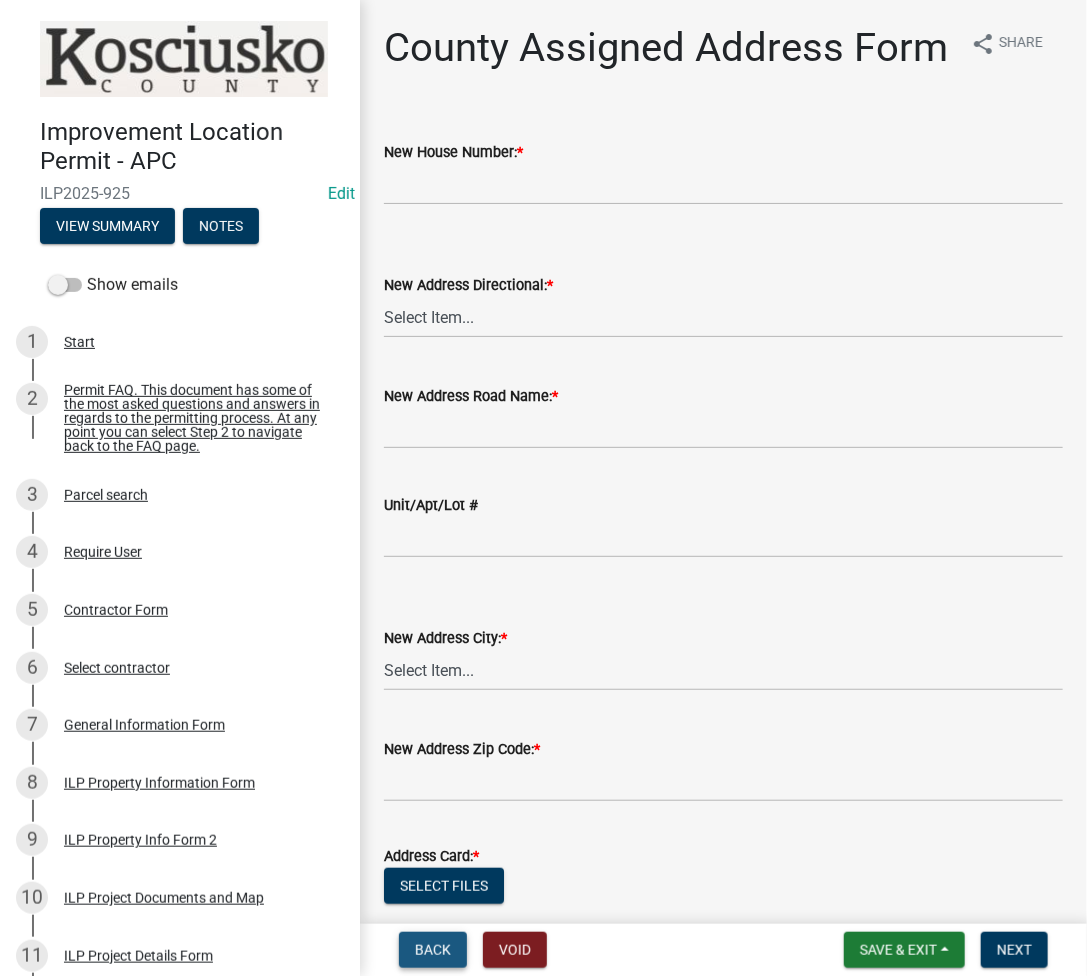 click on "Back" at bounding box center [433, 950] 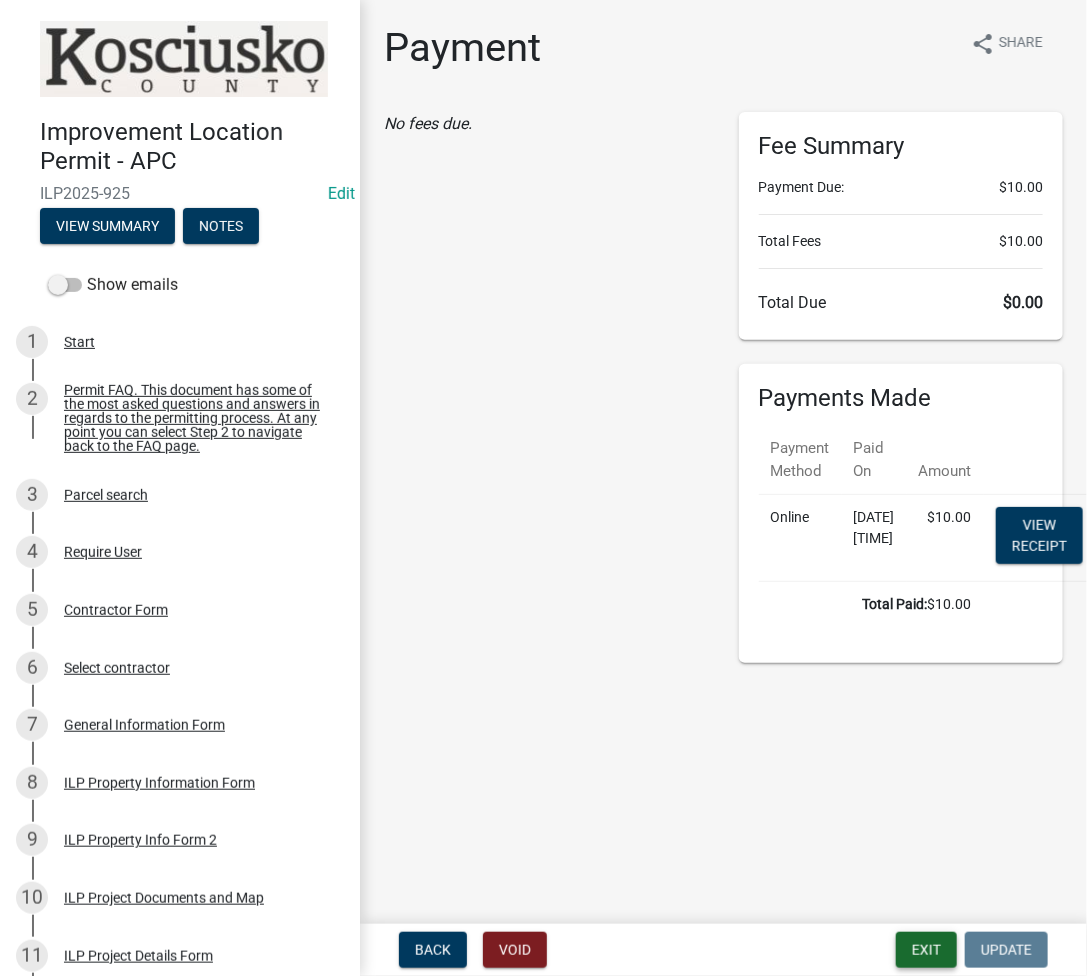 click on "Exit" at bounding box center (926, 950) 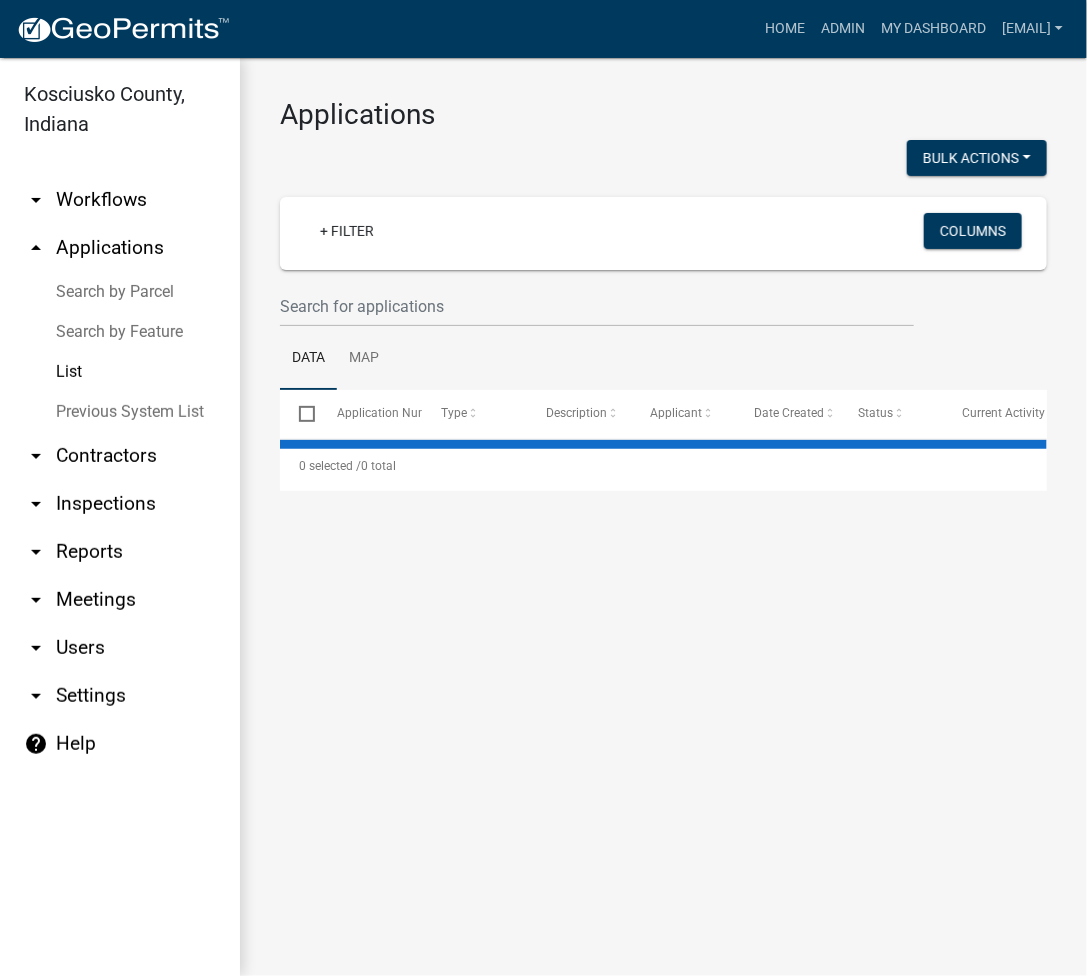 click on "Search by Parcel" at bounding box center [120, 292] 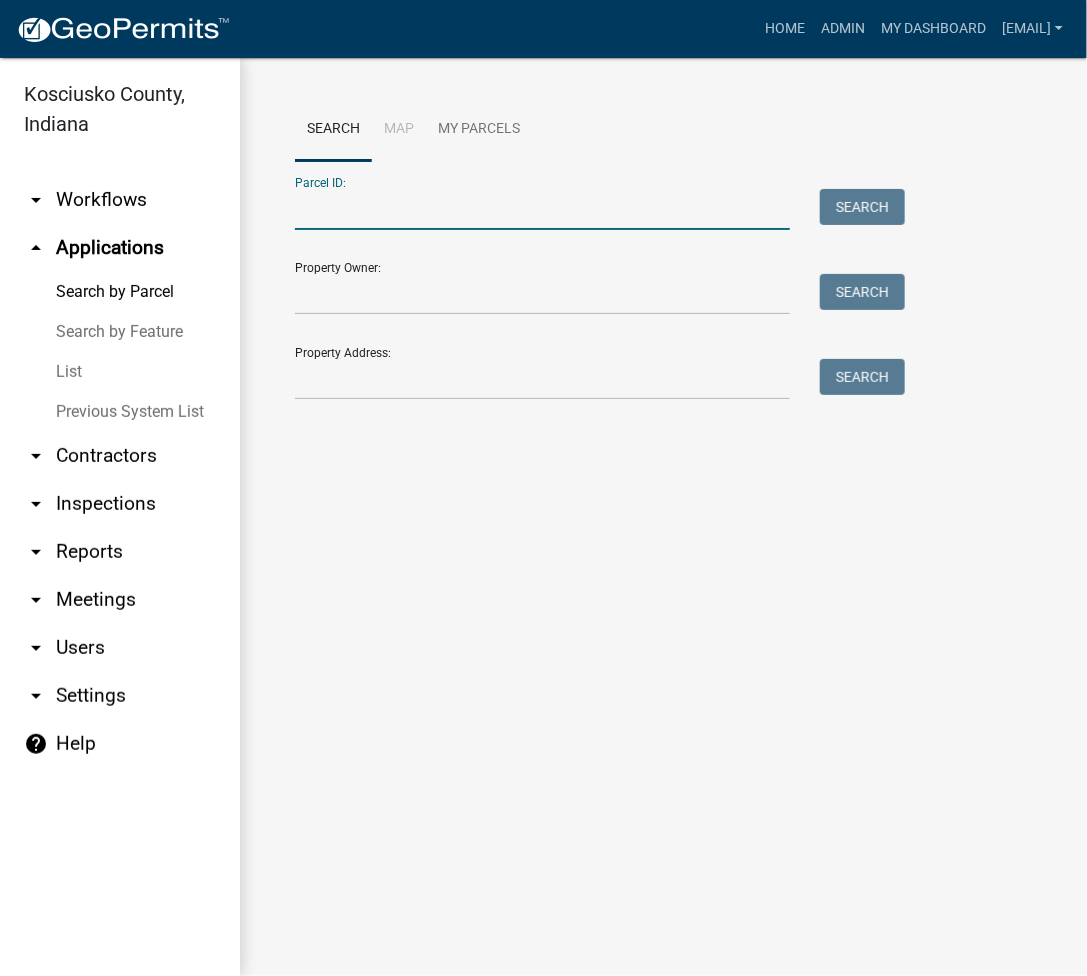 click on "Parcel ID:" at bounding box center [542, 209] 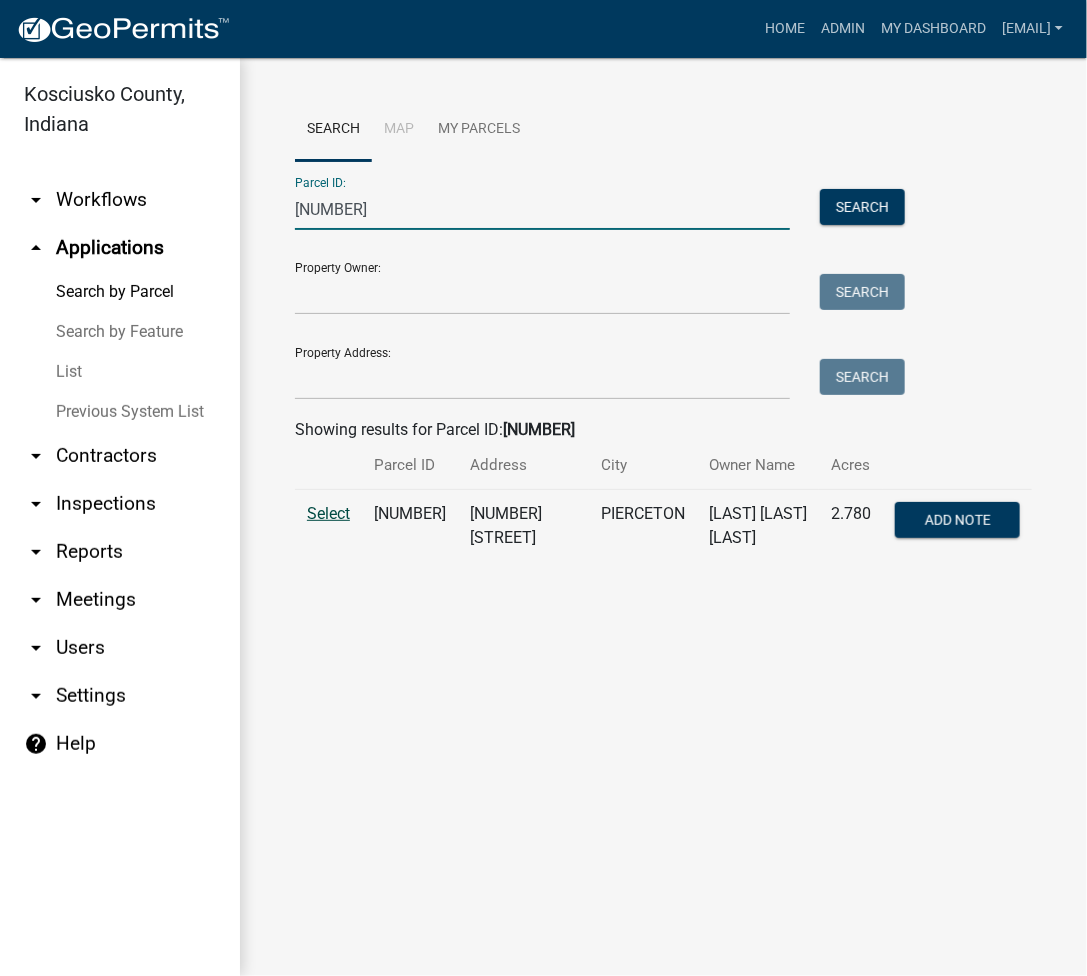 click on "Select" at bounding box center (328, 513) 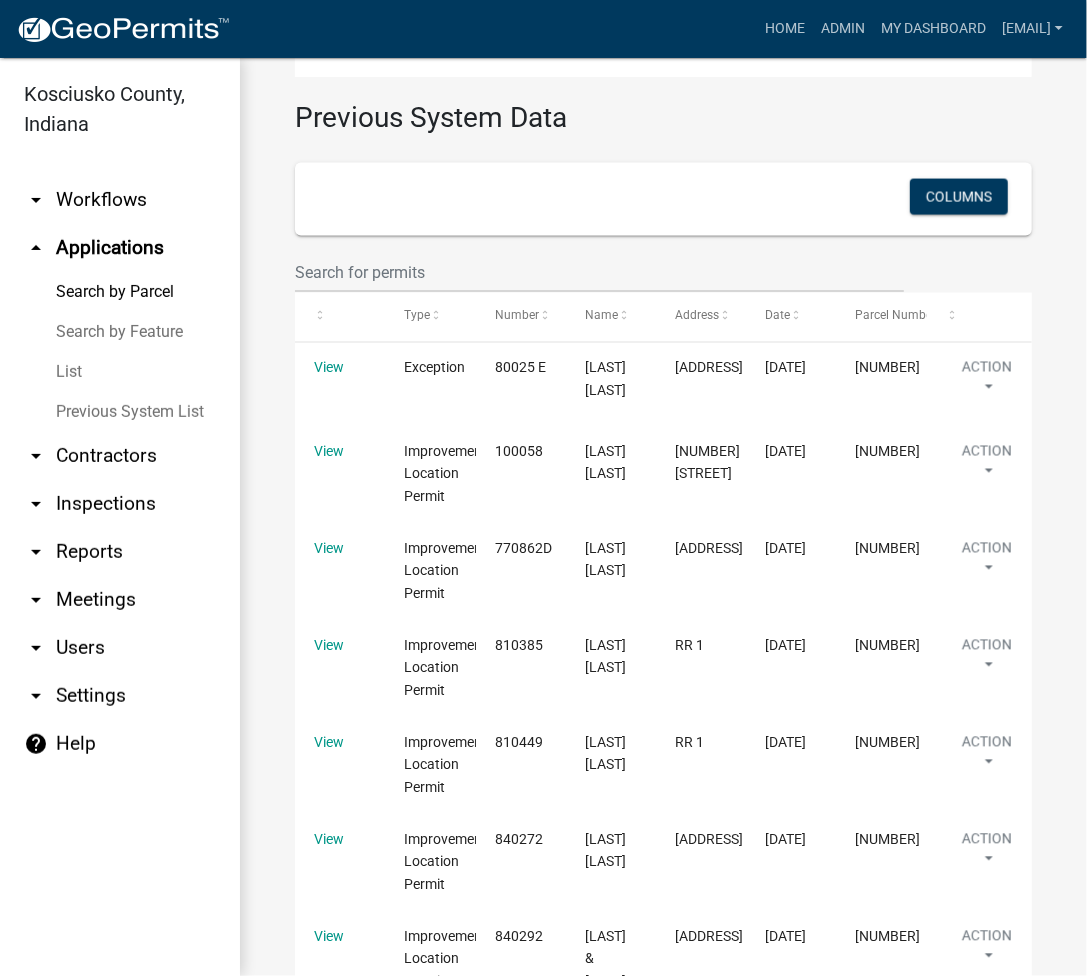 scroll, scrollTop: 1092, scrollLeft: 0, axis: vertical 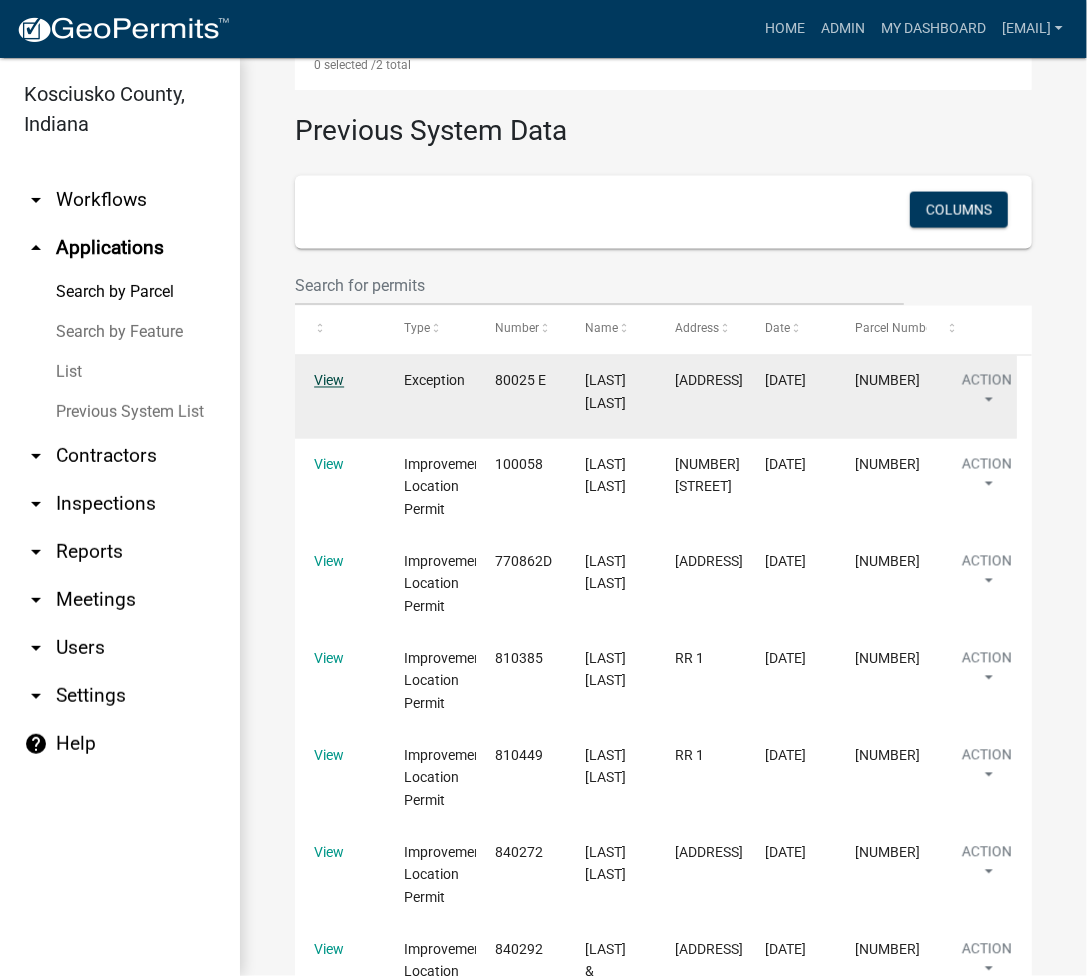 click on "View" at bounding box center [329, 381] 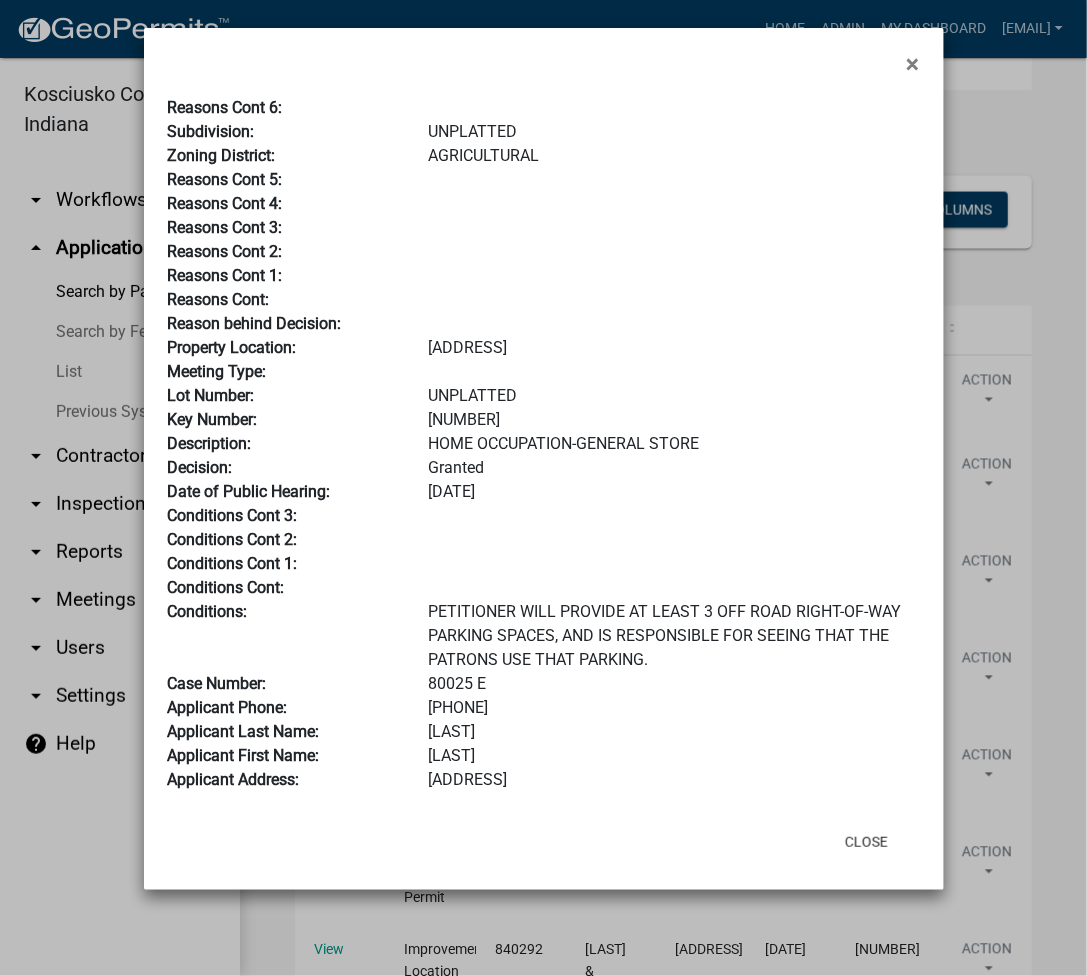 click on "[ADDRESS] [CITY], [STATE] [POSTAL CODE] [CLOSE]" 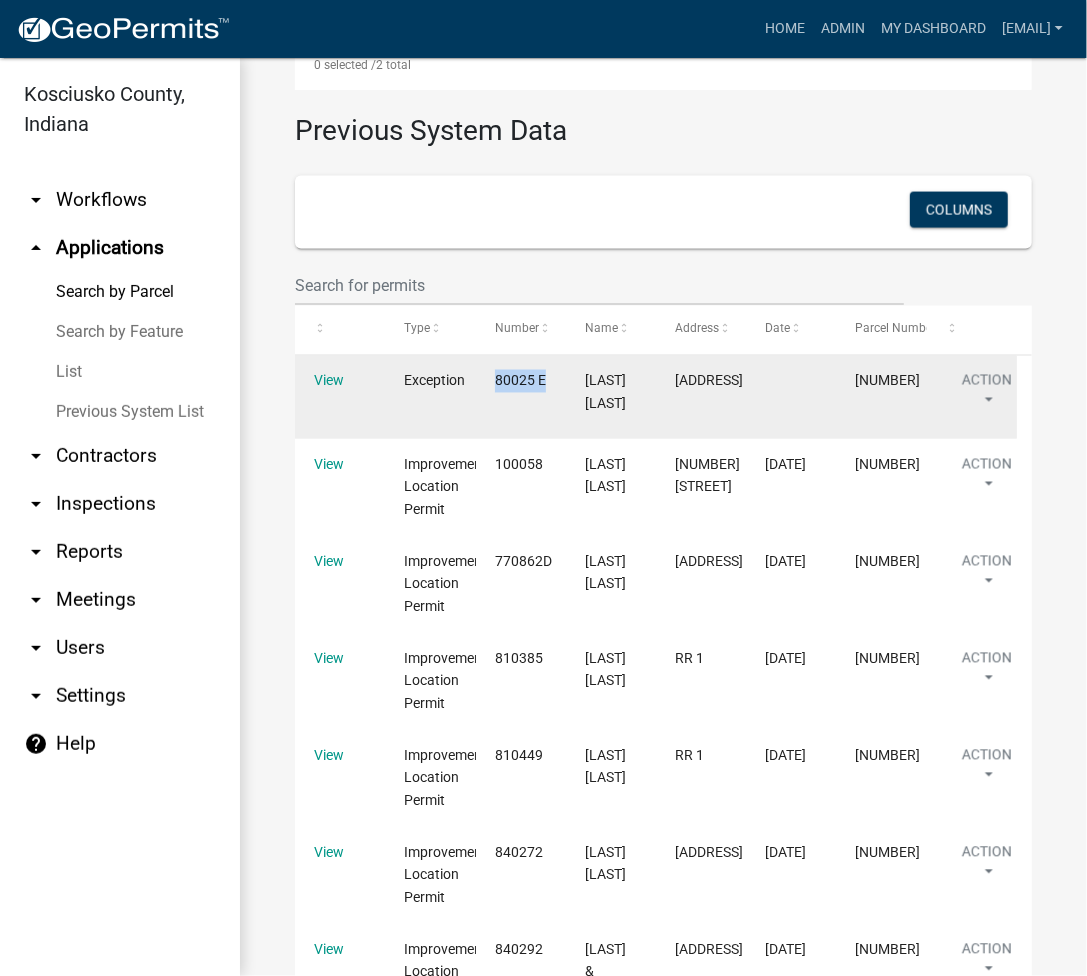 drag, startPoint x: 520, startPoint y: 435, endPoint x: 493, endPoint y: 430, distance: 27.45906 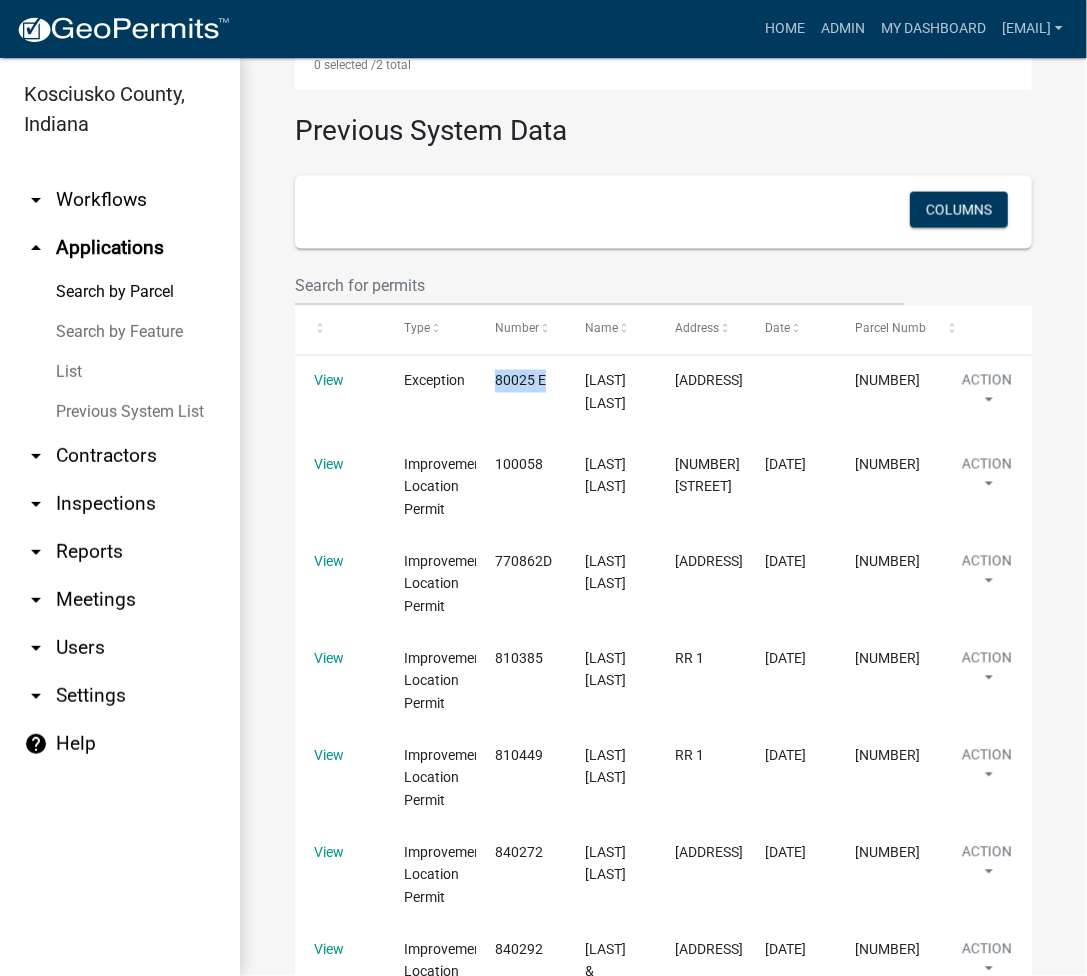 click on "Search by Parcel" at bounding box center [120, 292] 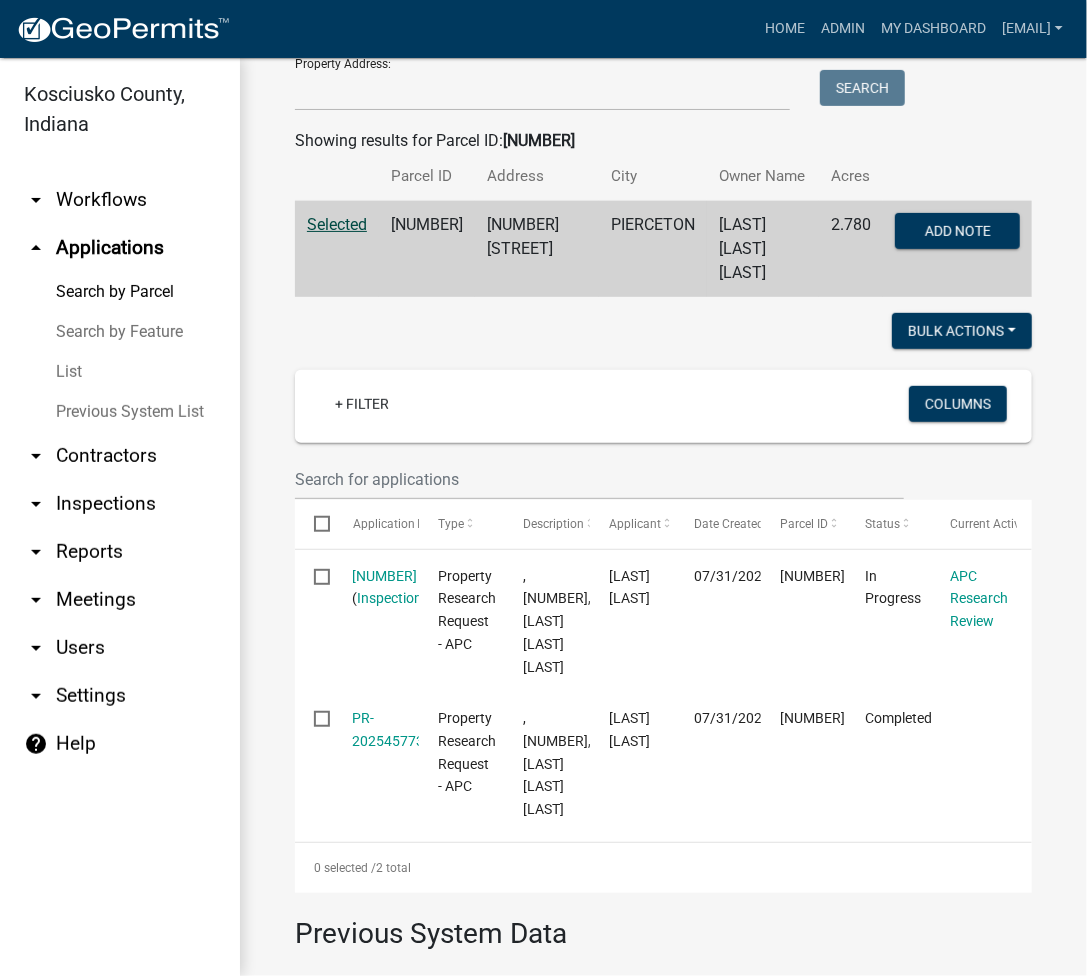 scroll, scrollTop: 26, scrollLeft: 0, axis: vertical 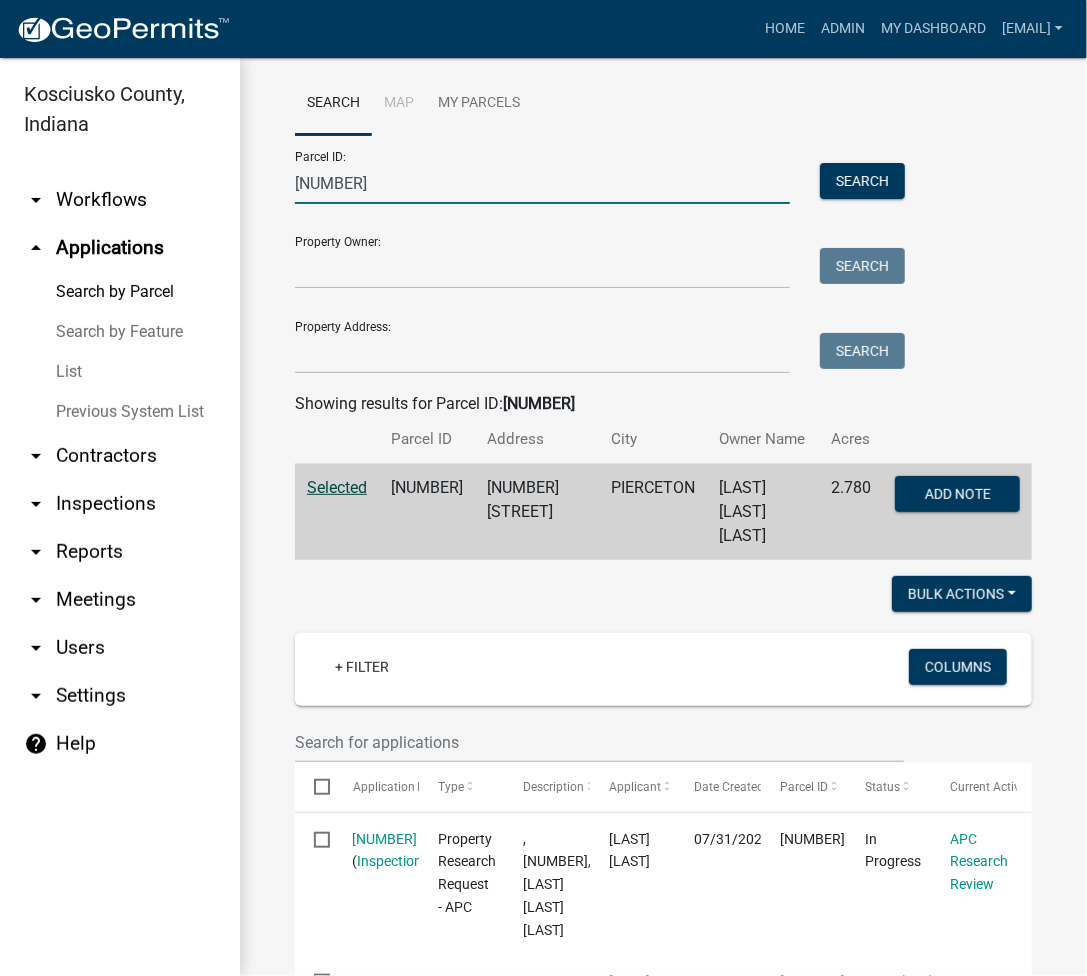 click on "005-133-024.A" at bounding box center (542, 183) 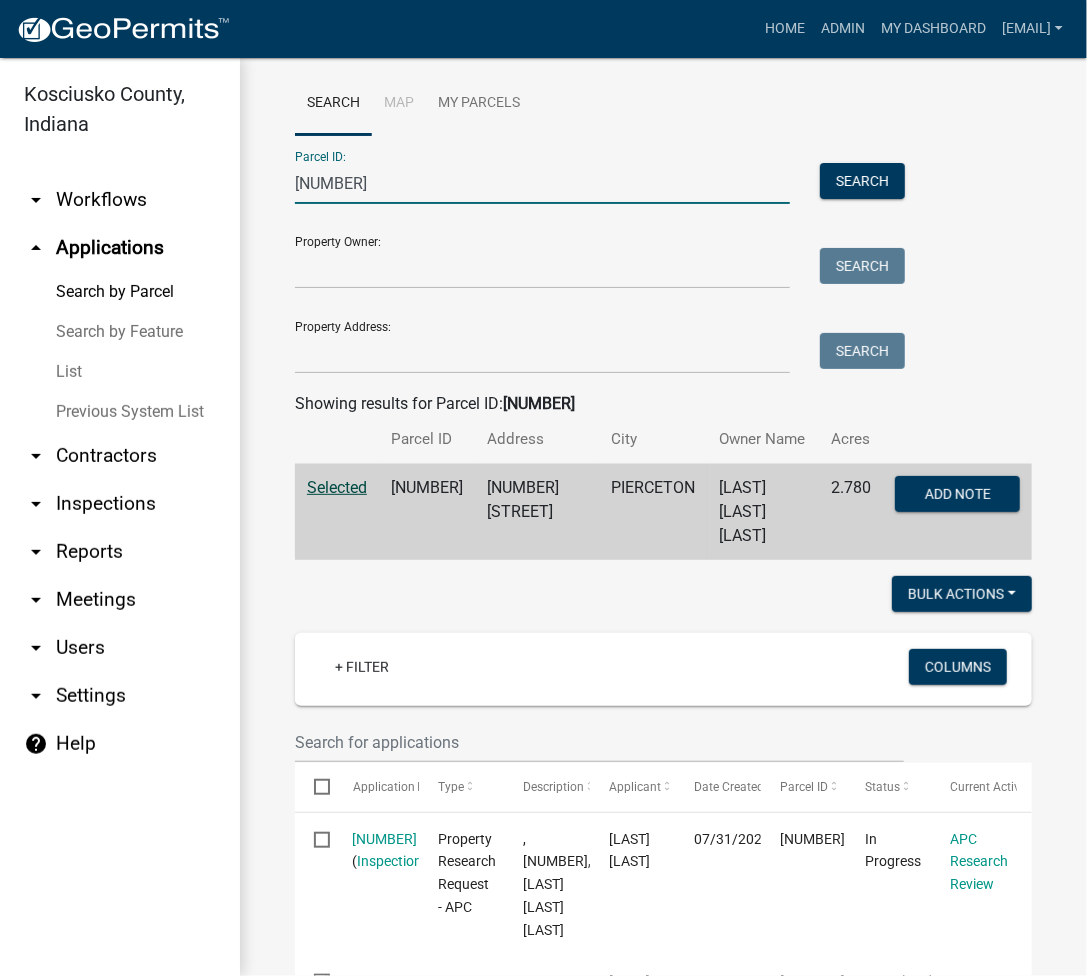 click on "[NUMBER]" at bounding box center [542, 183] 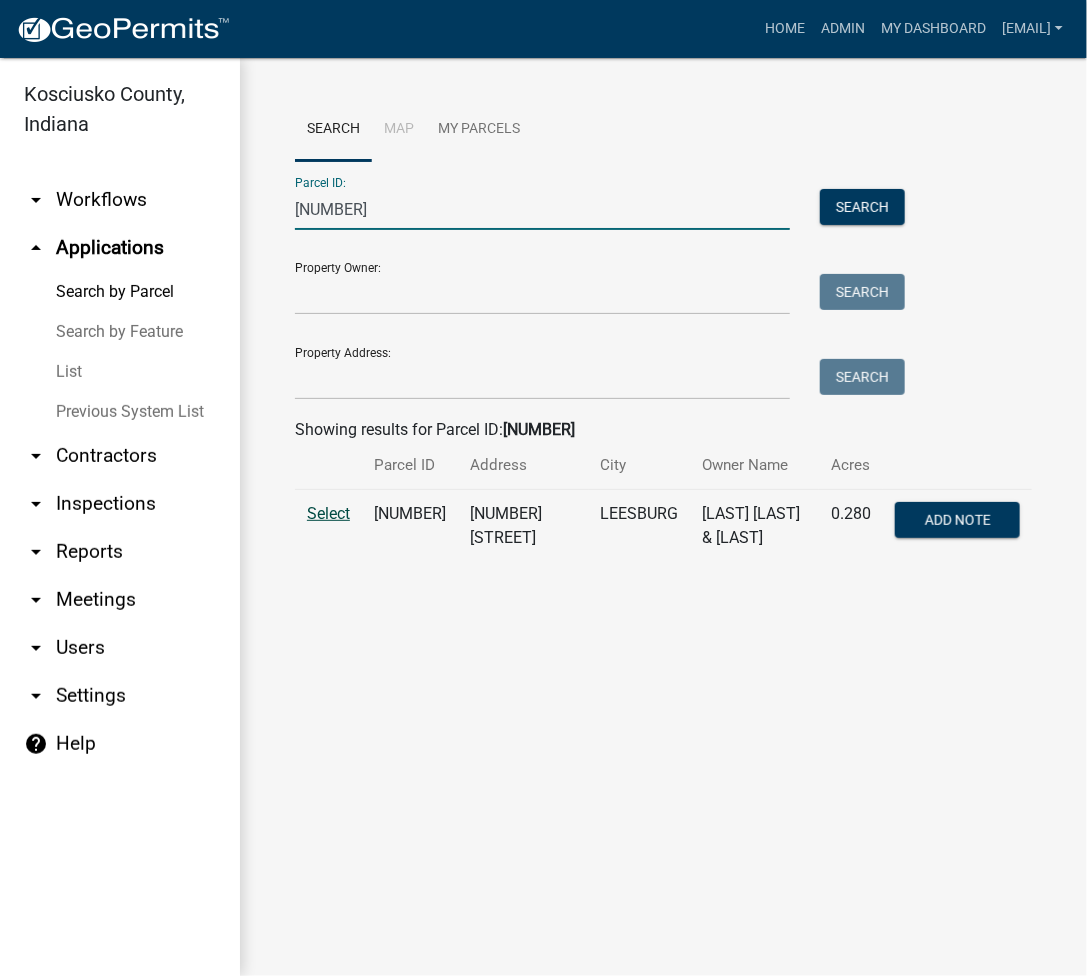 type on "029-047-105.a" 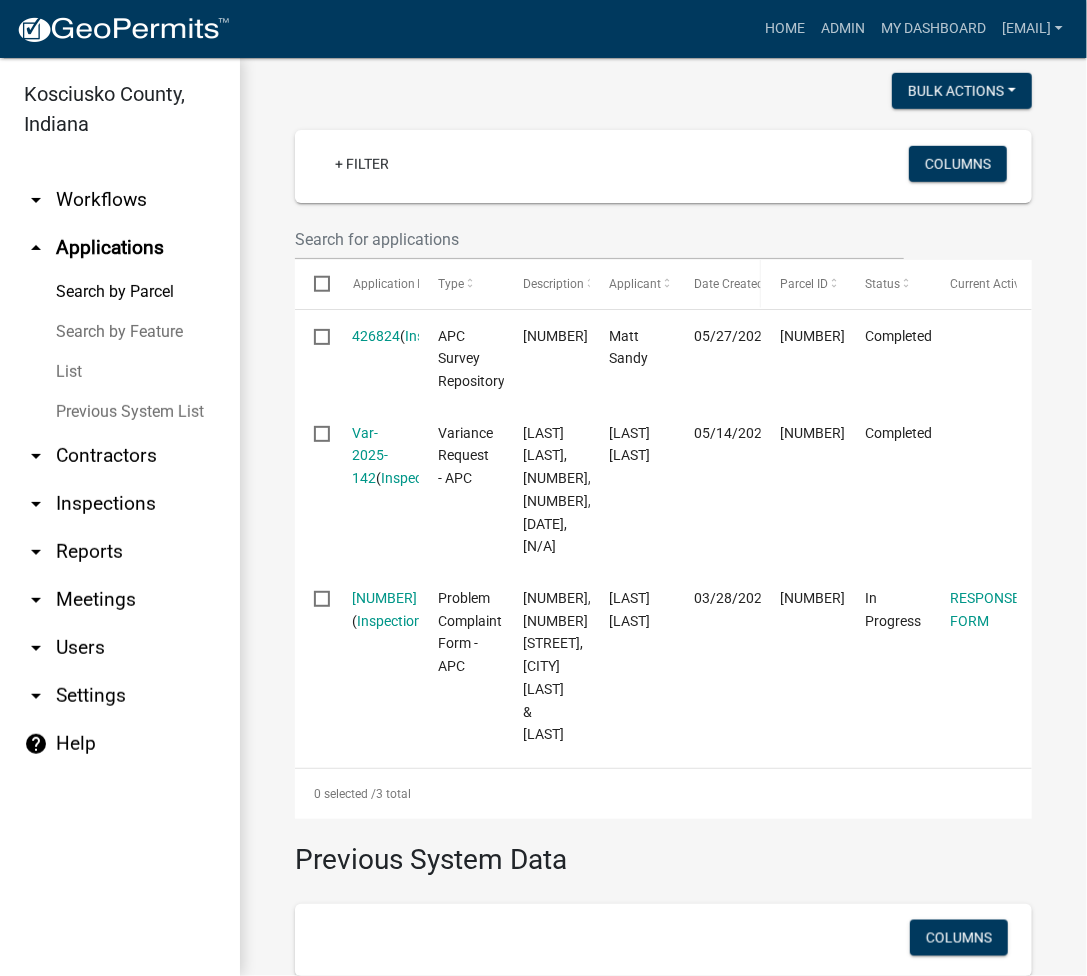 scroll, scrollTop: 533, scrollLeft: 0, axis: vertical 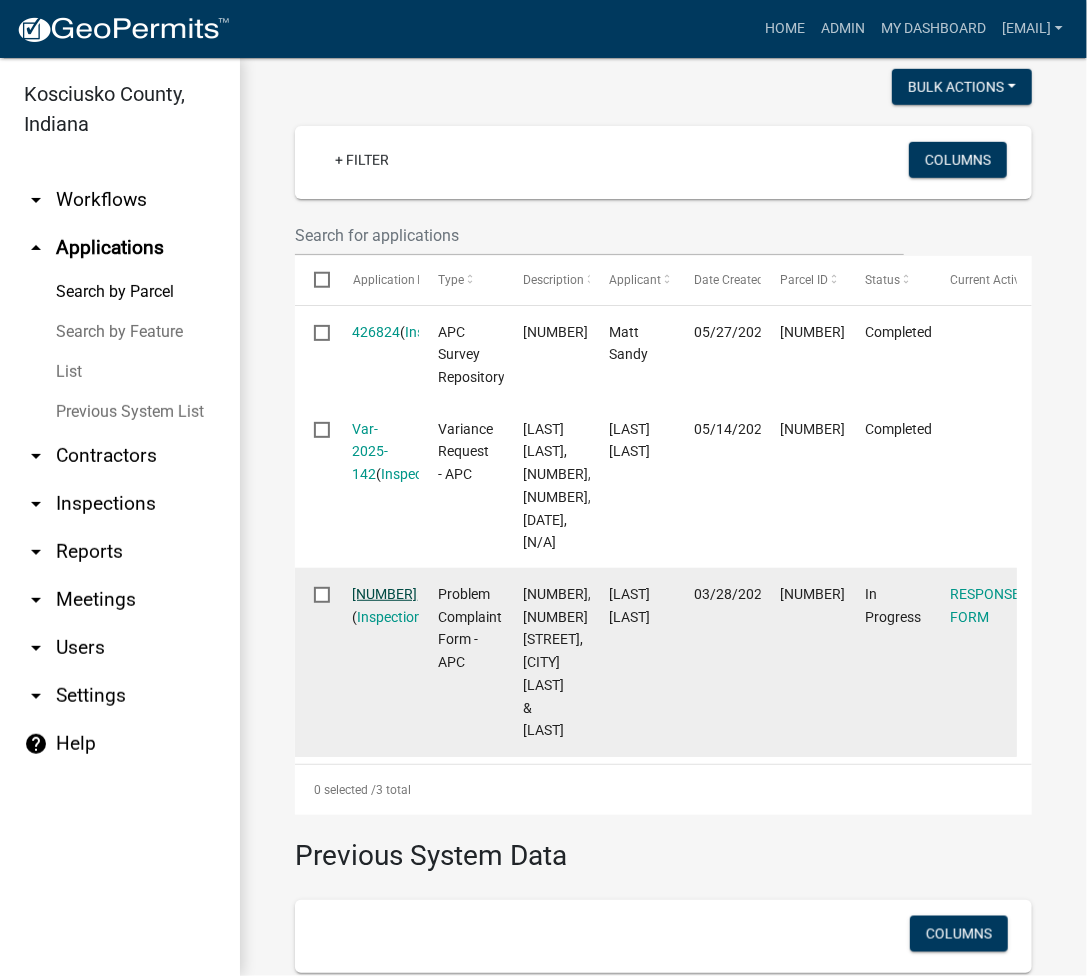 click on "PR2025-116 1 1" 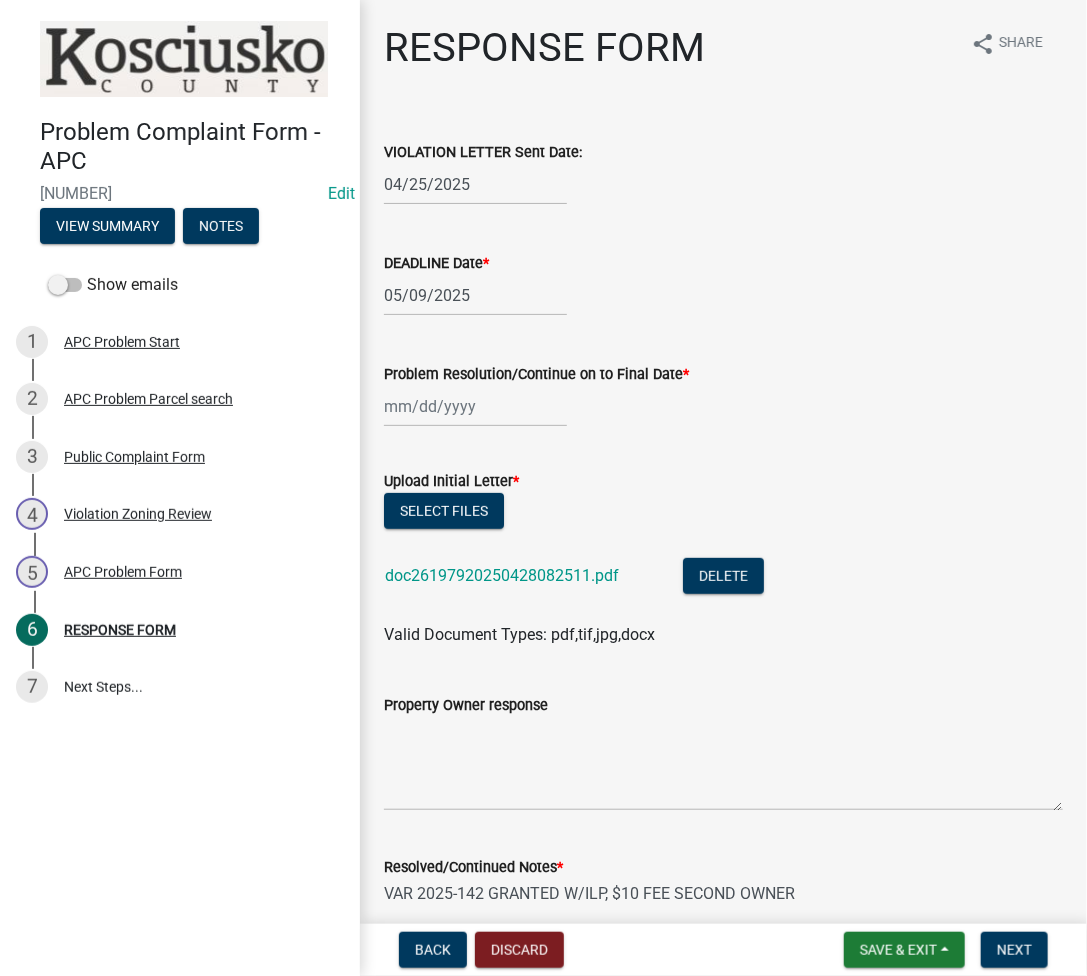 scroll, scrollTop: 533, scrollLeft: 0, axis: vertical 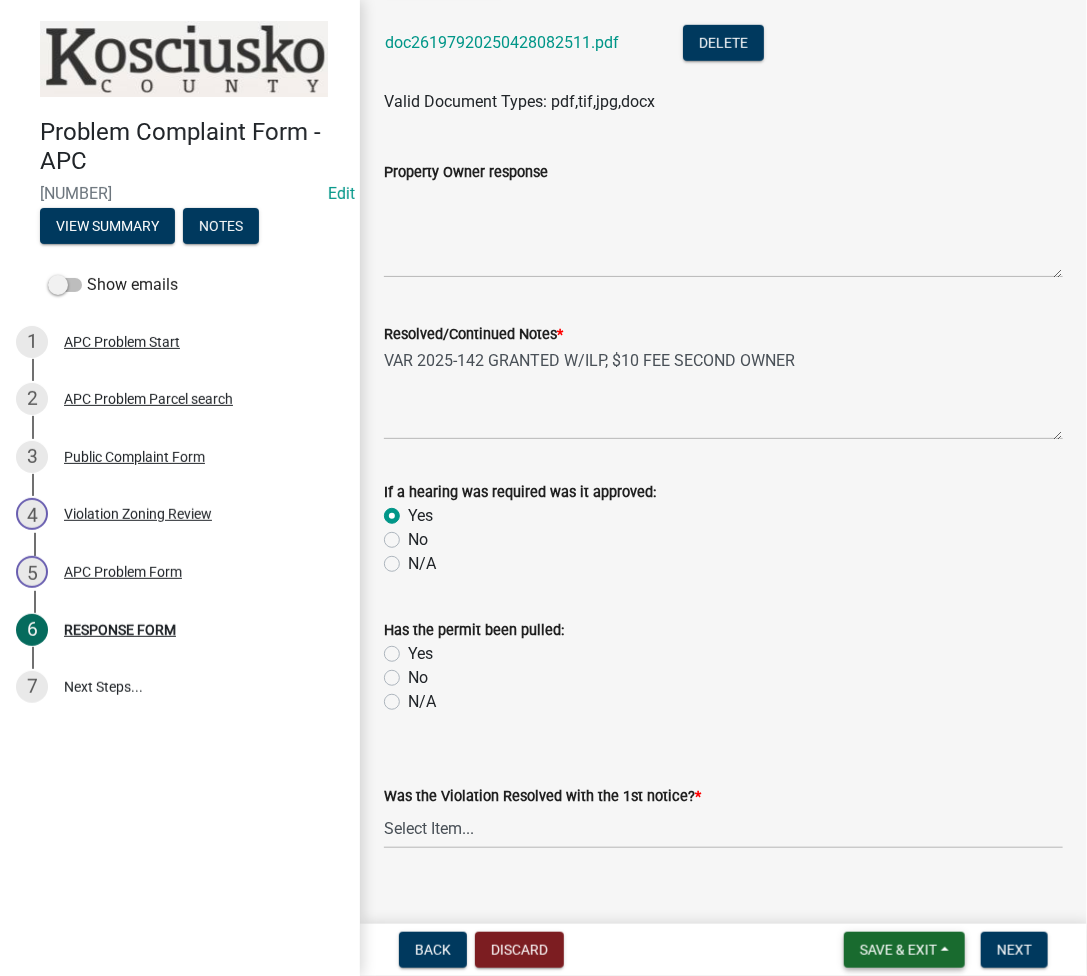 click on "Save & Exit" at bounding box center (898, 950) 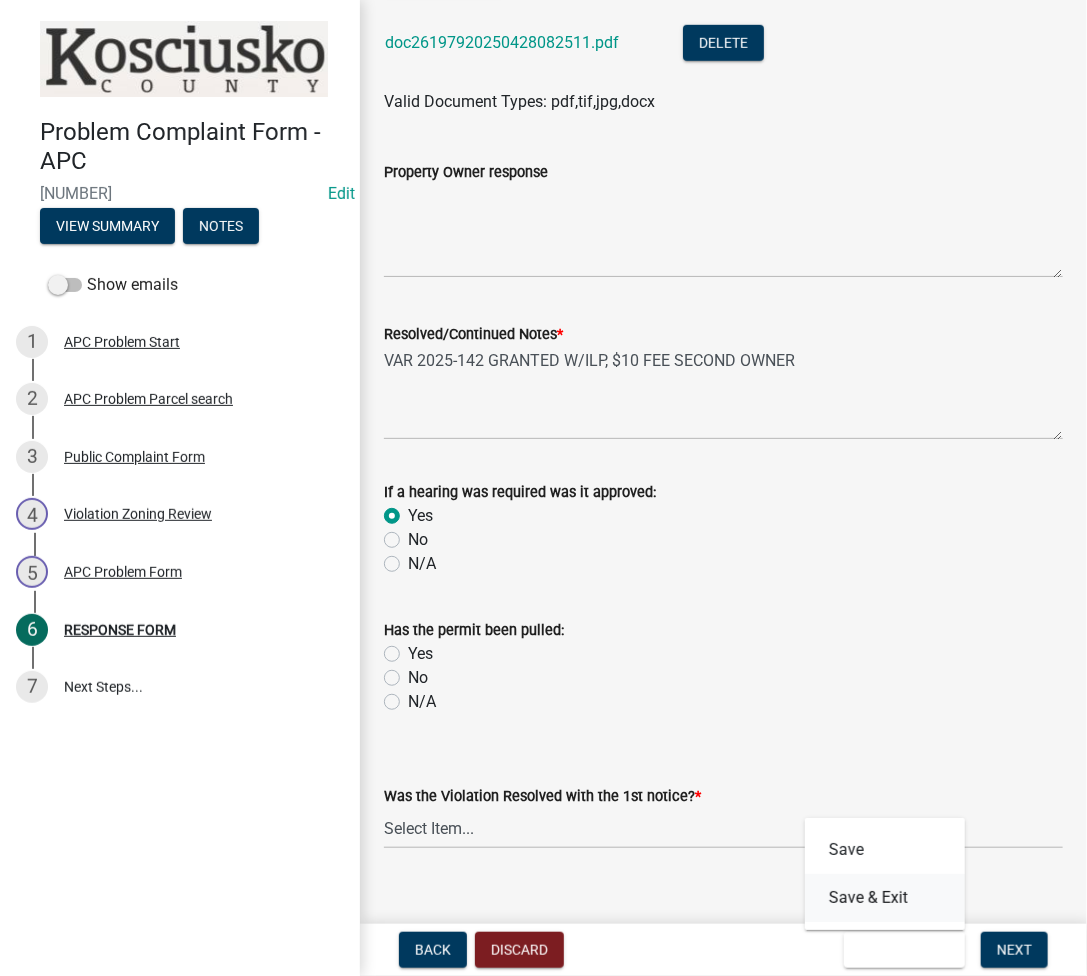 click on "Save & Exit" at bounding box center (885, 898) 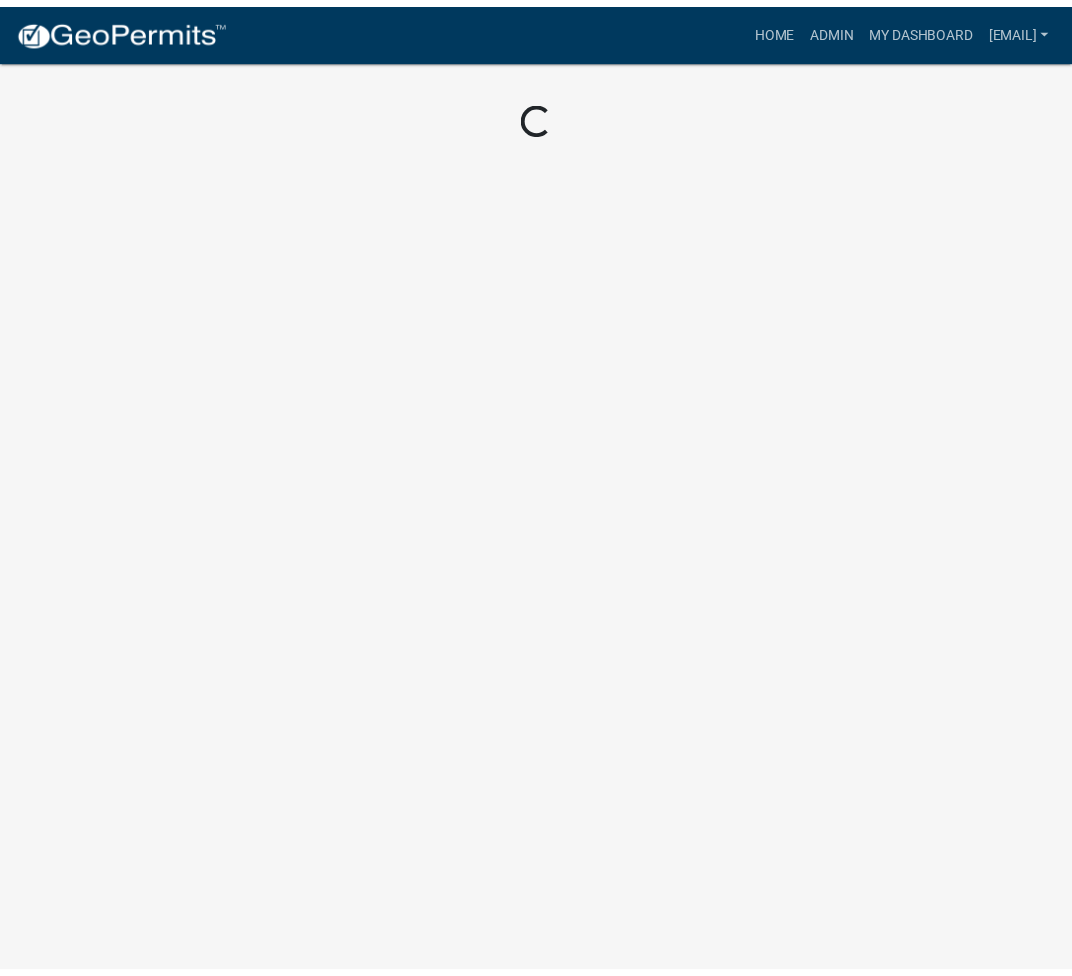 scroll, scrollTop: 0, scrollLeft: 0, axis: both 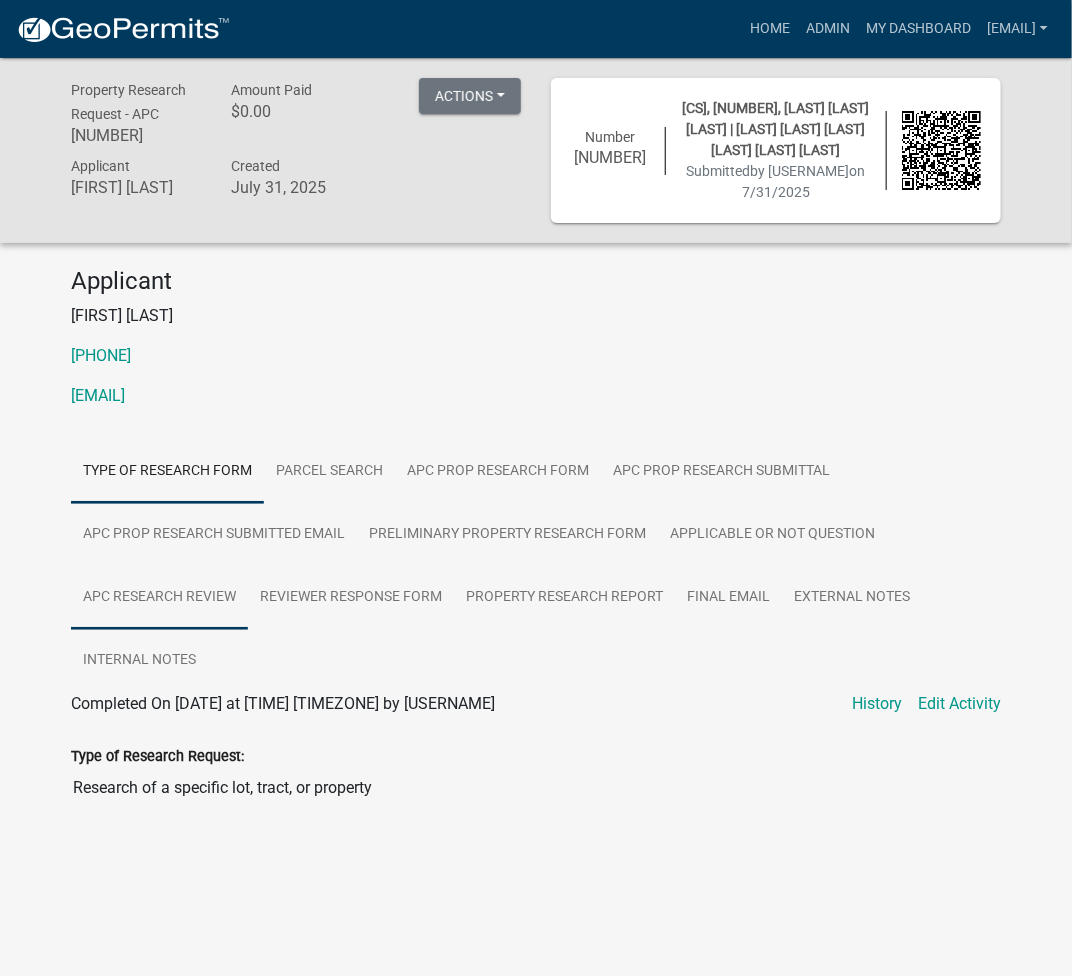 click on "APC Research Review" at bounding box center (159, 598) 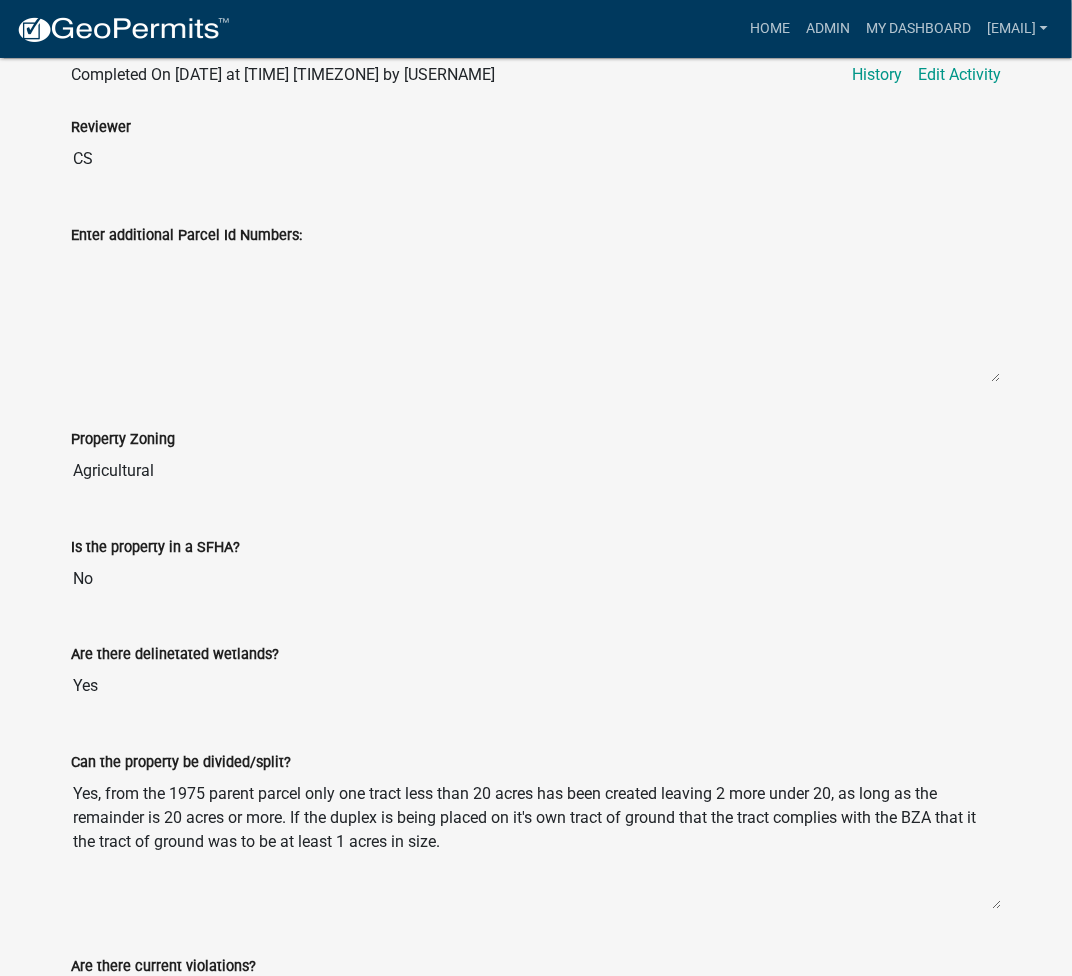 scroll, scrollTop: 0, scrollLeft: 0, axis: both 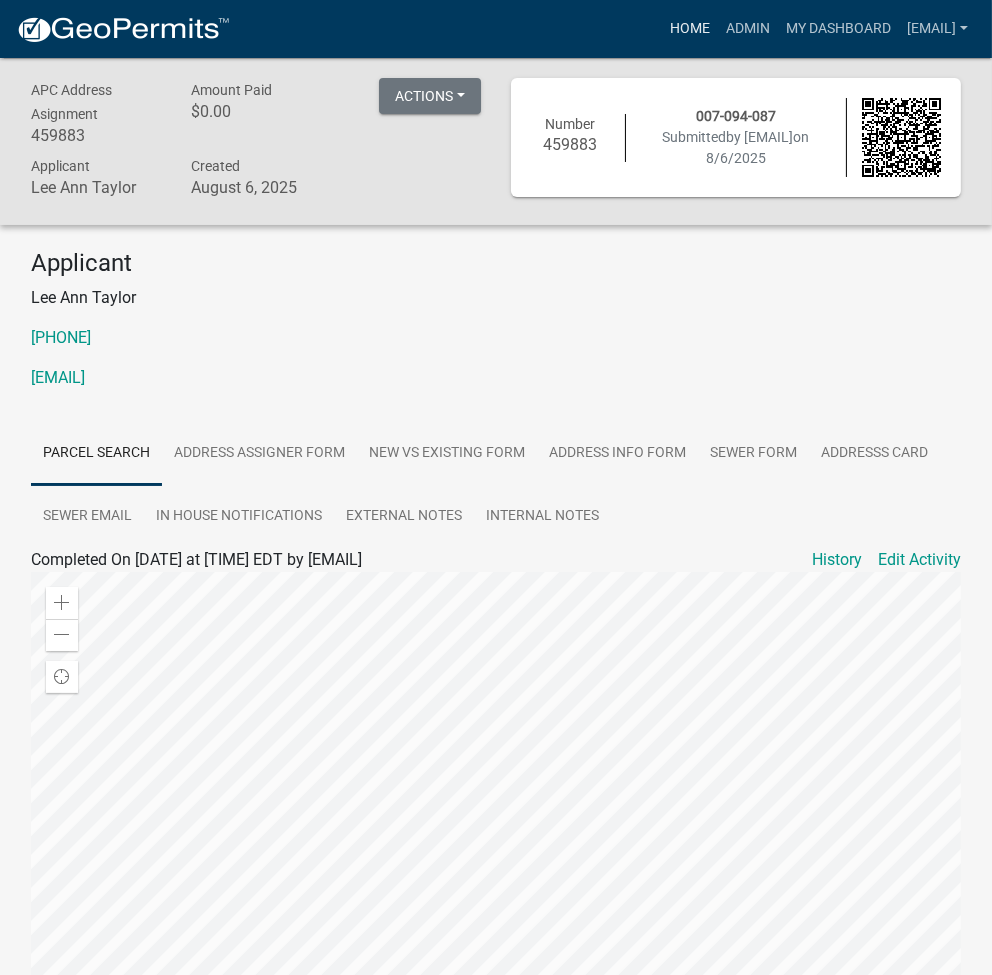 click on "Home" at bounding box center (690, 29) 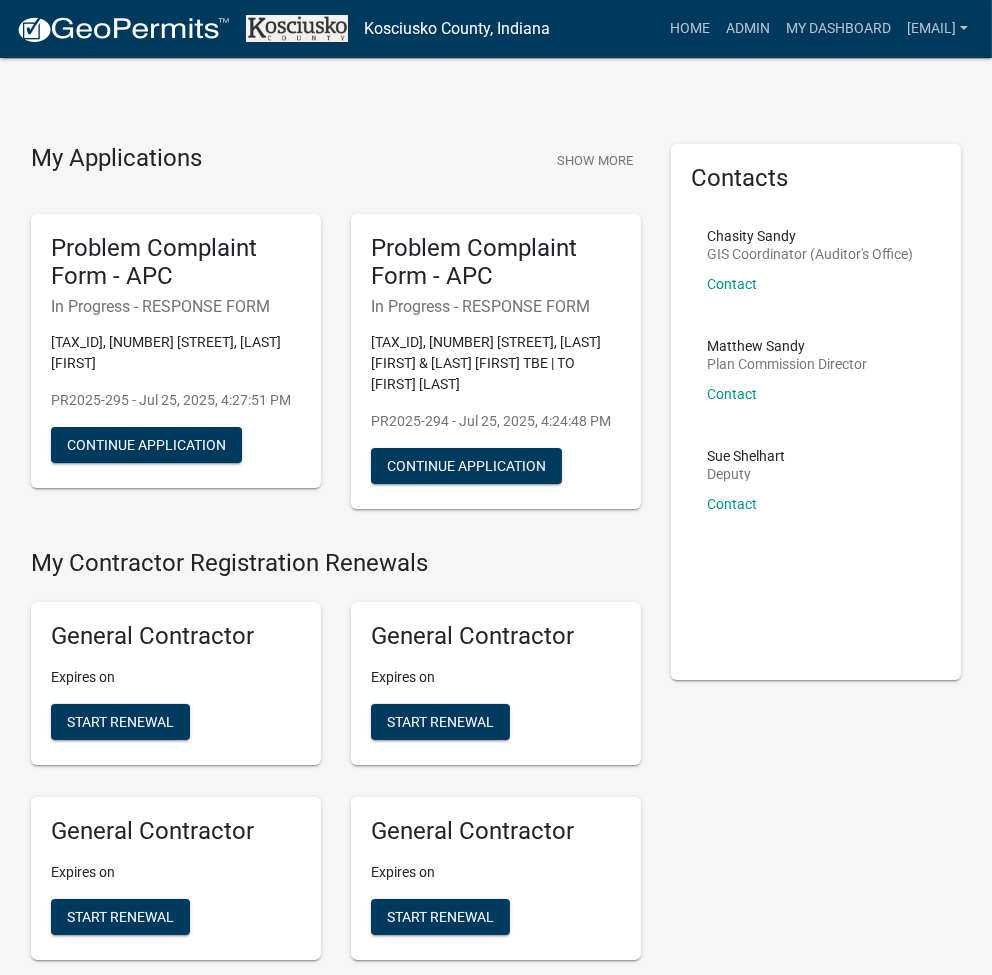 scroll, scrollTop: 4935, scrollLeft: 0, axis: vertical 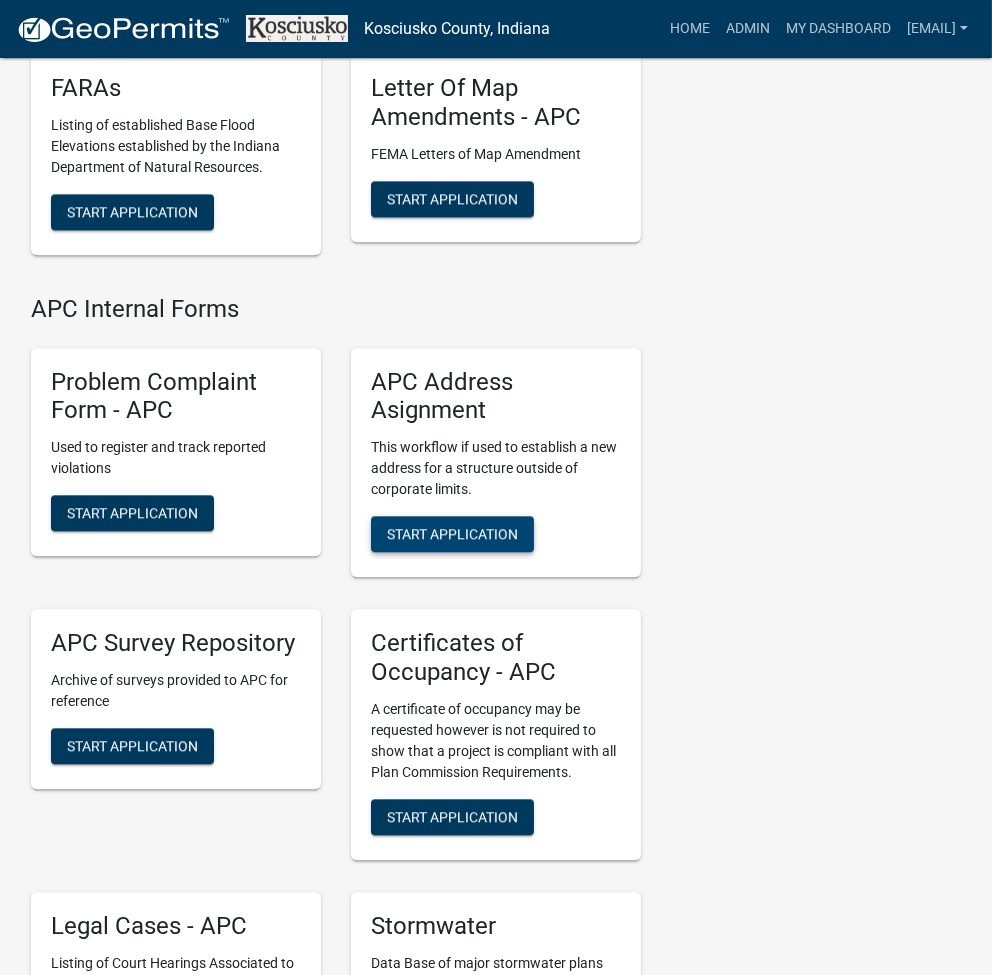 click on "Start Application" at bounding box center (452, 534) 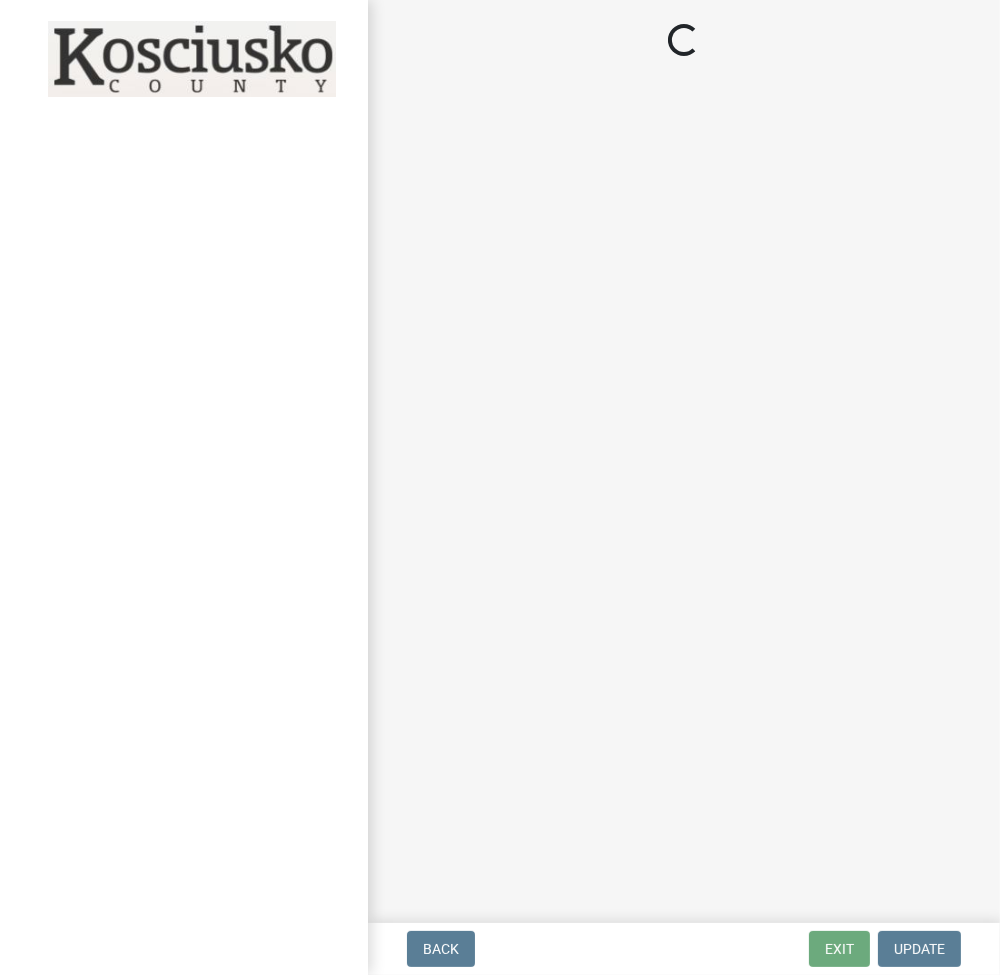 scroll, scrollTop: 0, scrollLeft: 0, axis: both 